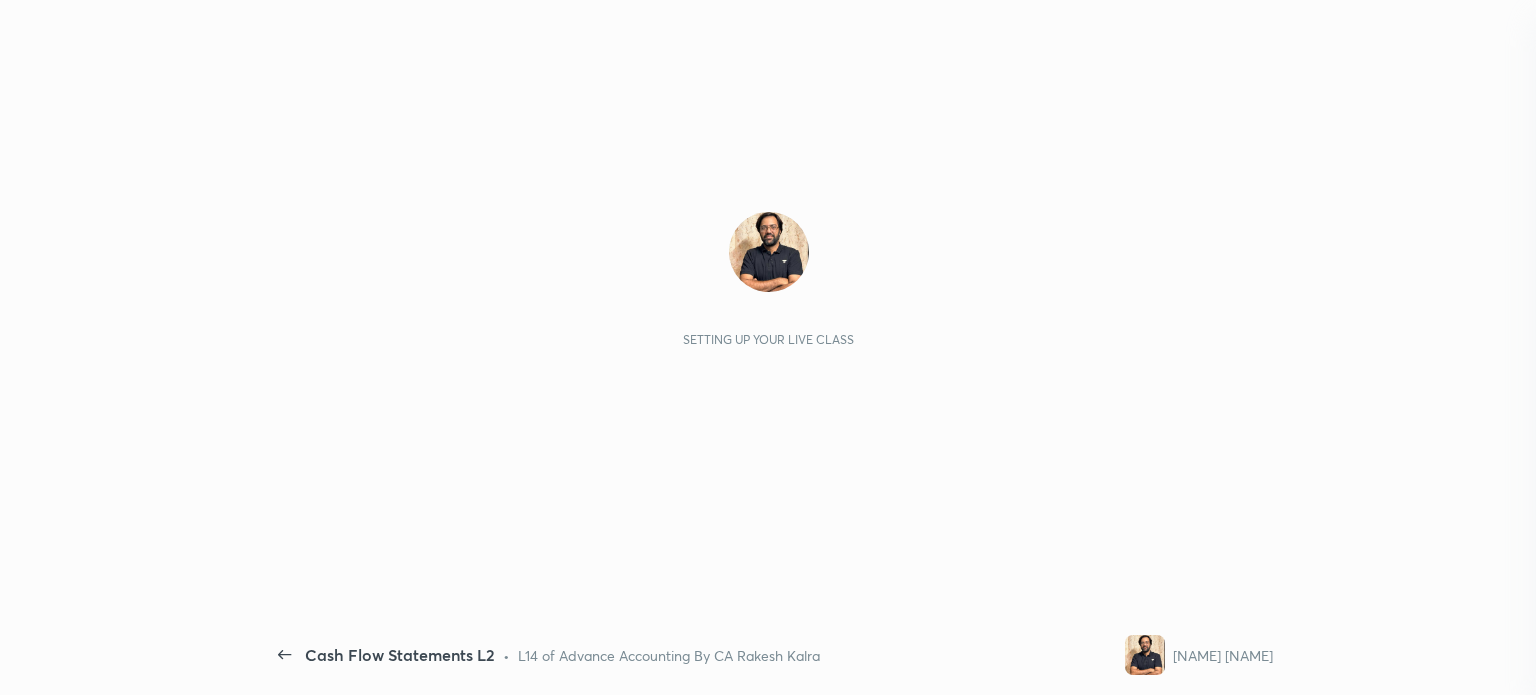 scroll, scrollTop: 0, scrollLeft: 0, axis: both 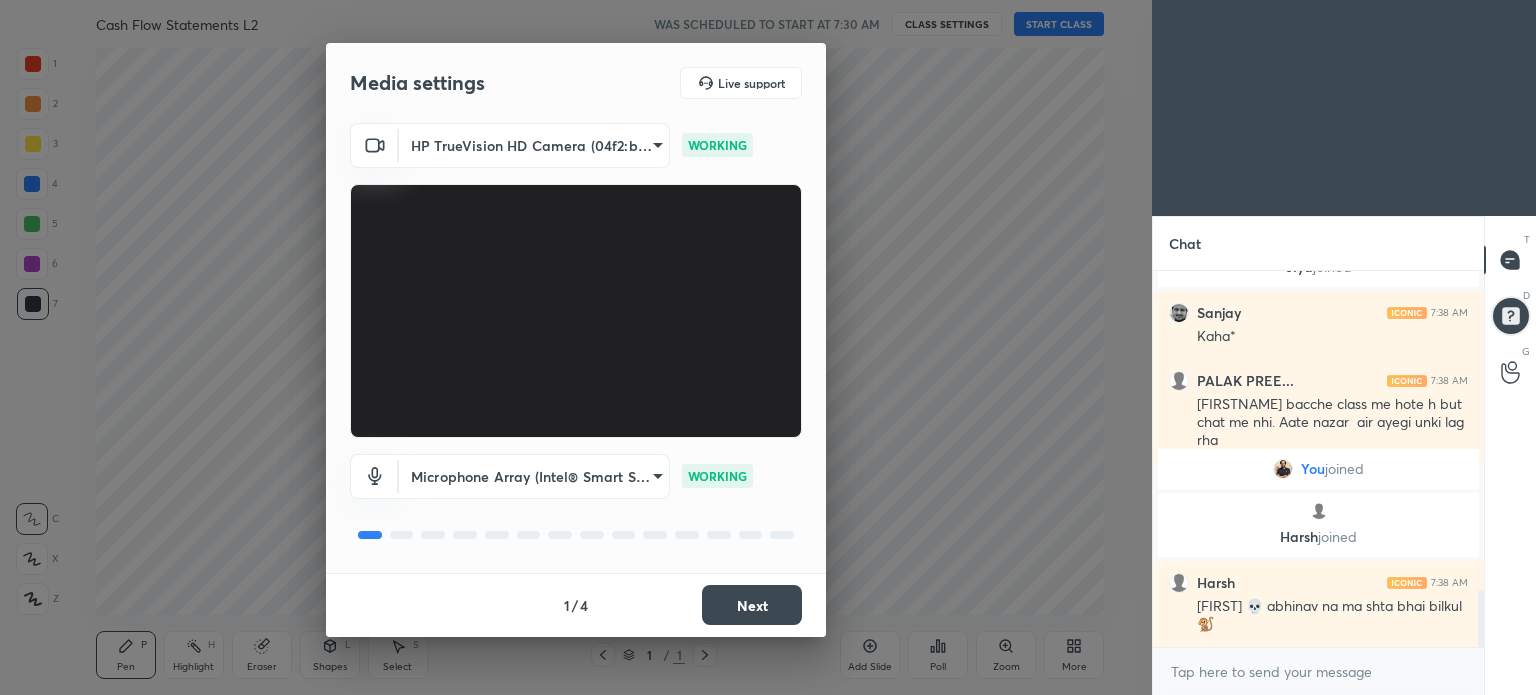 click on "Next" at bounding box center (752, 605) 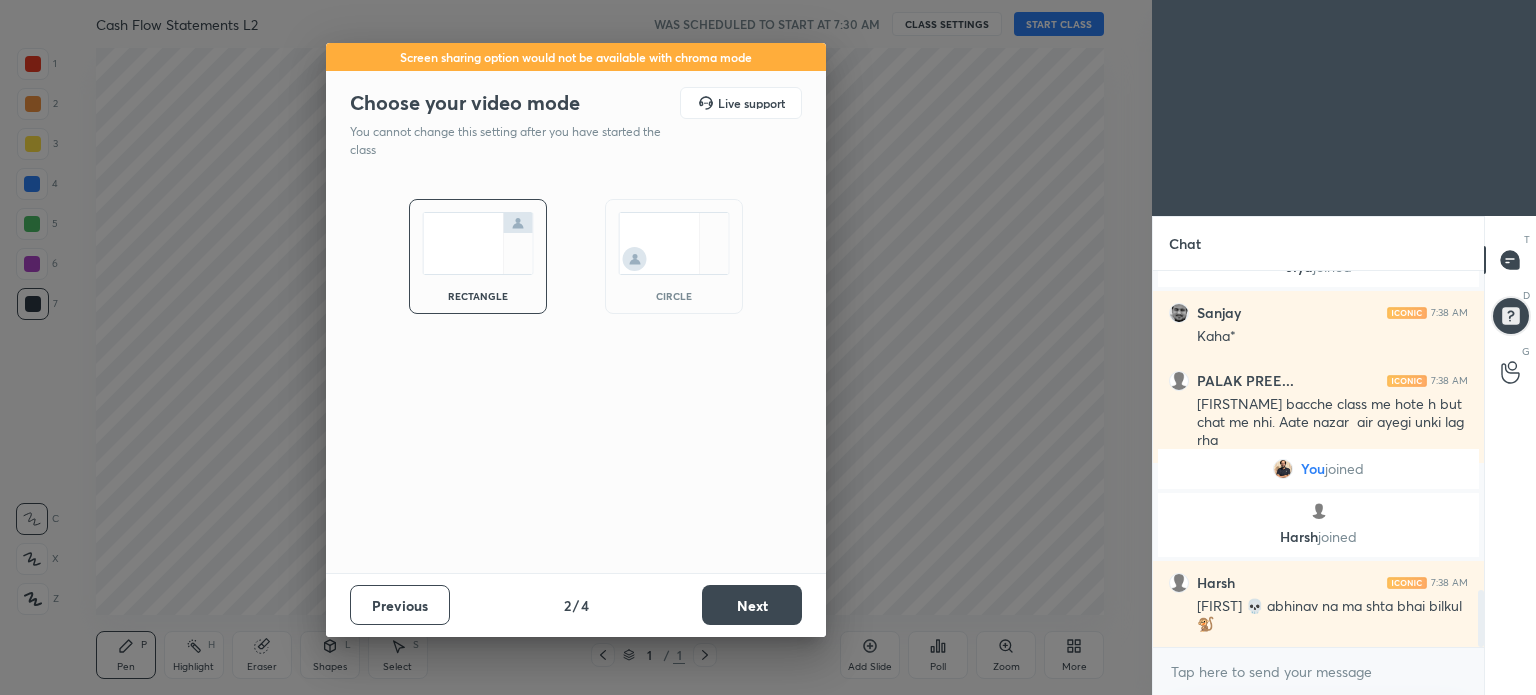 click on "Next" at bounding box center (752, 605) 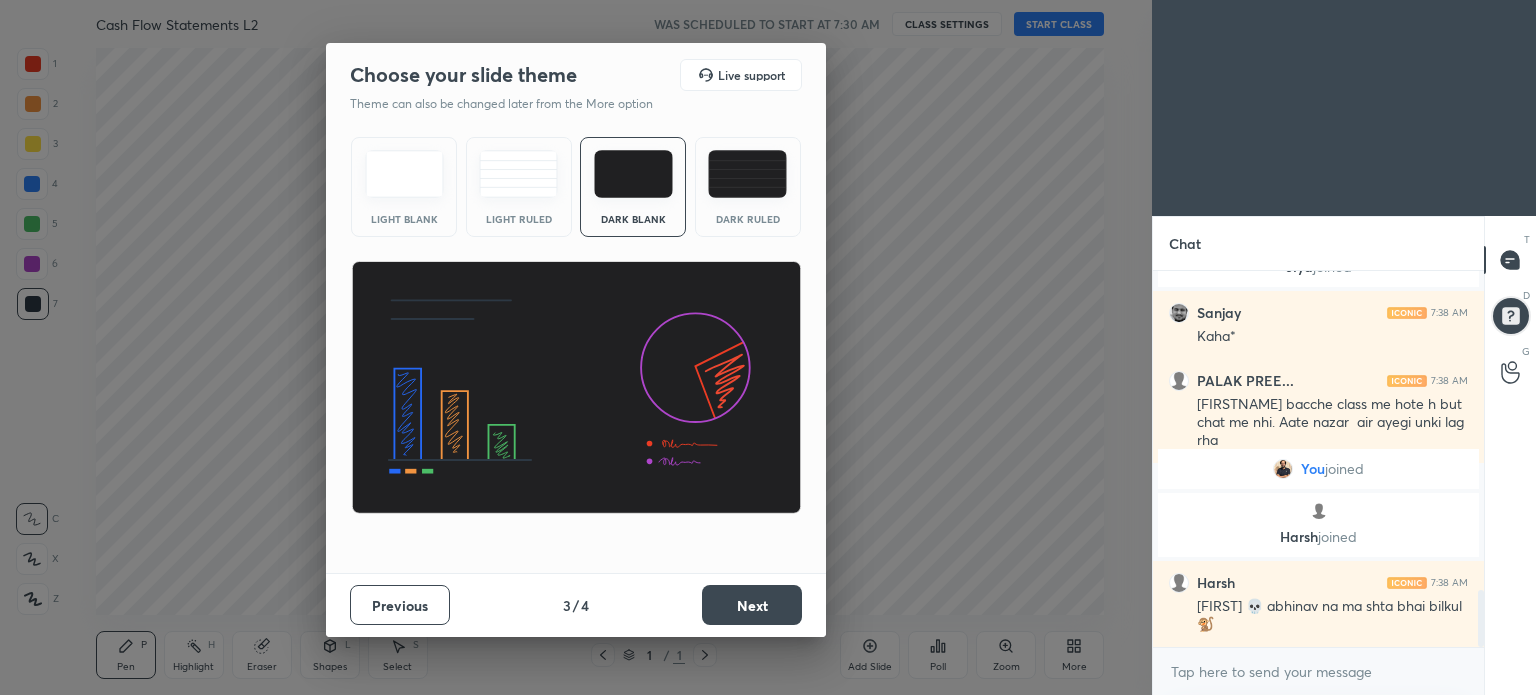 click on "Next" at bounding box center [752, 605] 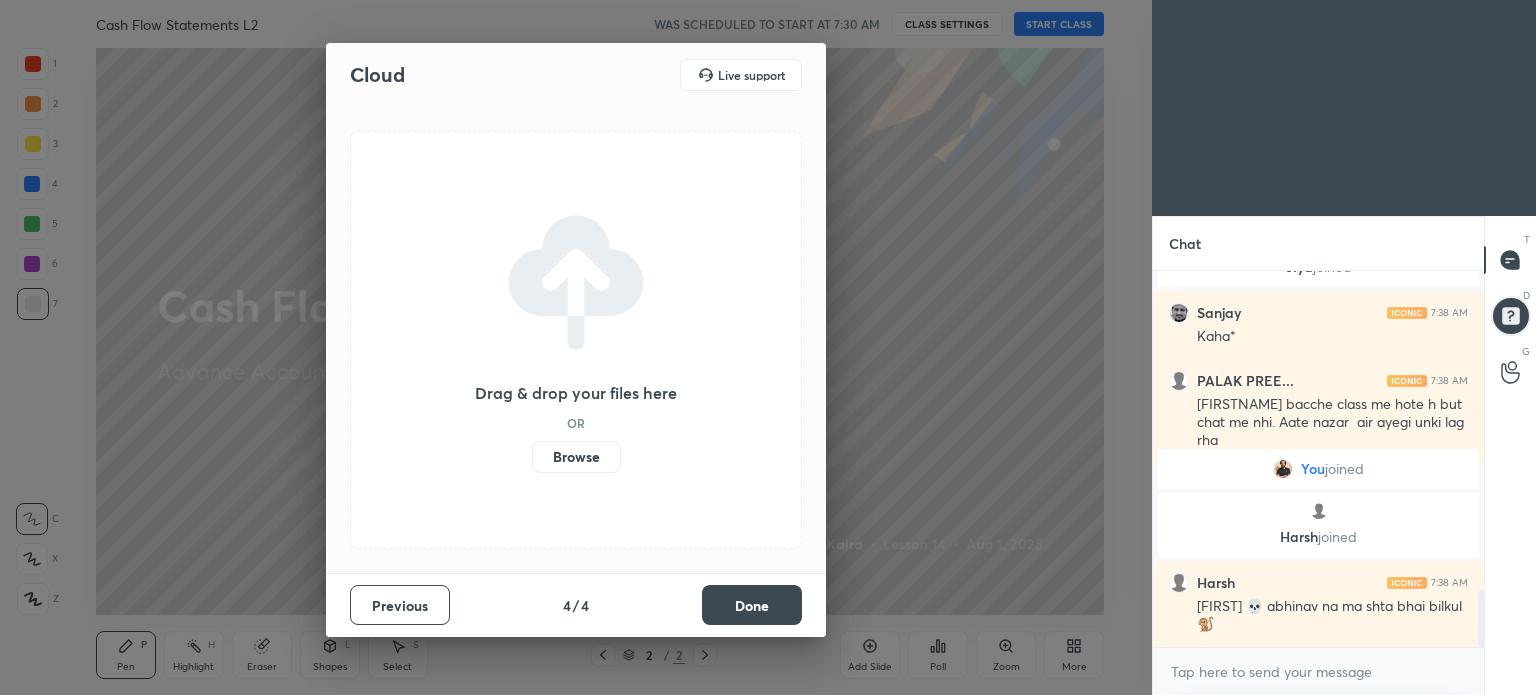 click on "Previous" at bounding box center [400, 605] 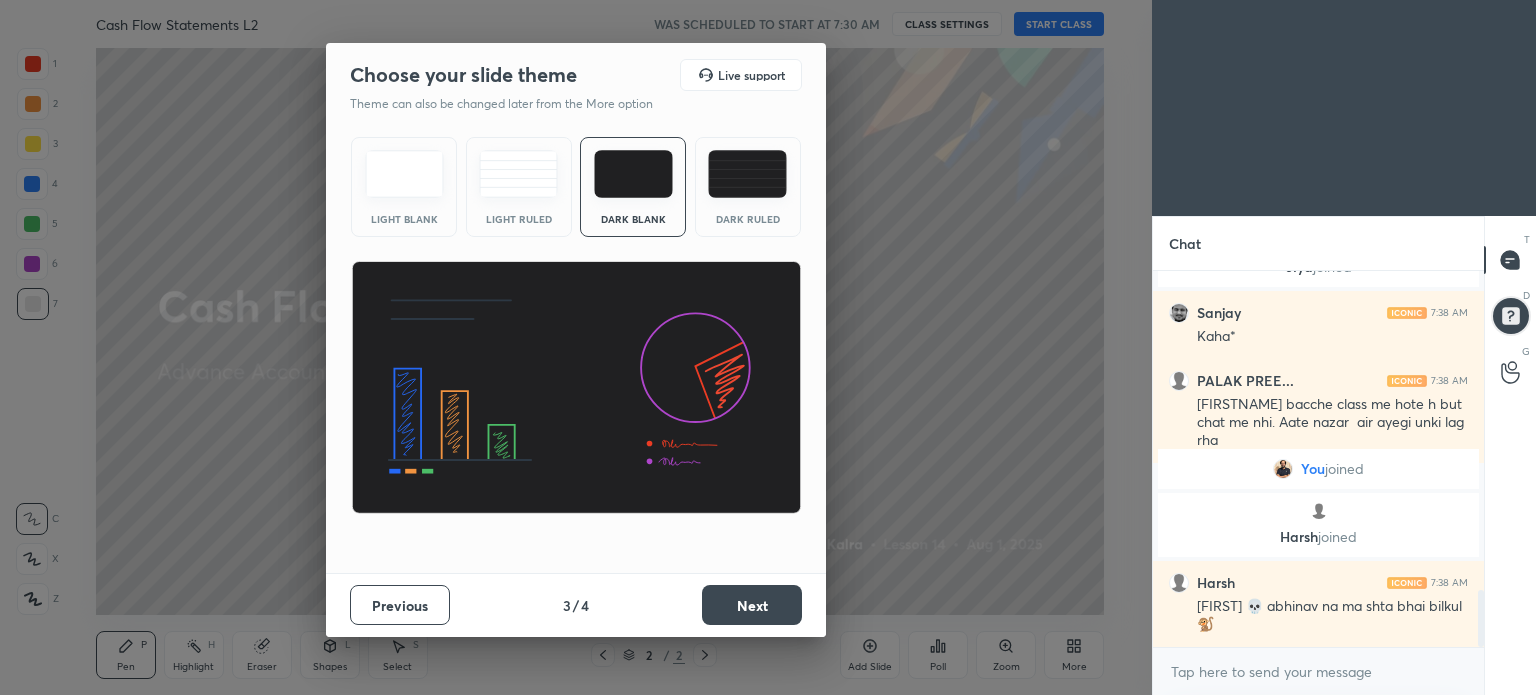 click at bounding box center [747, 174] 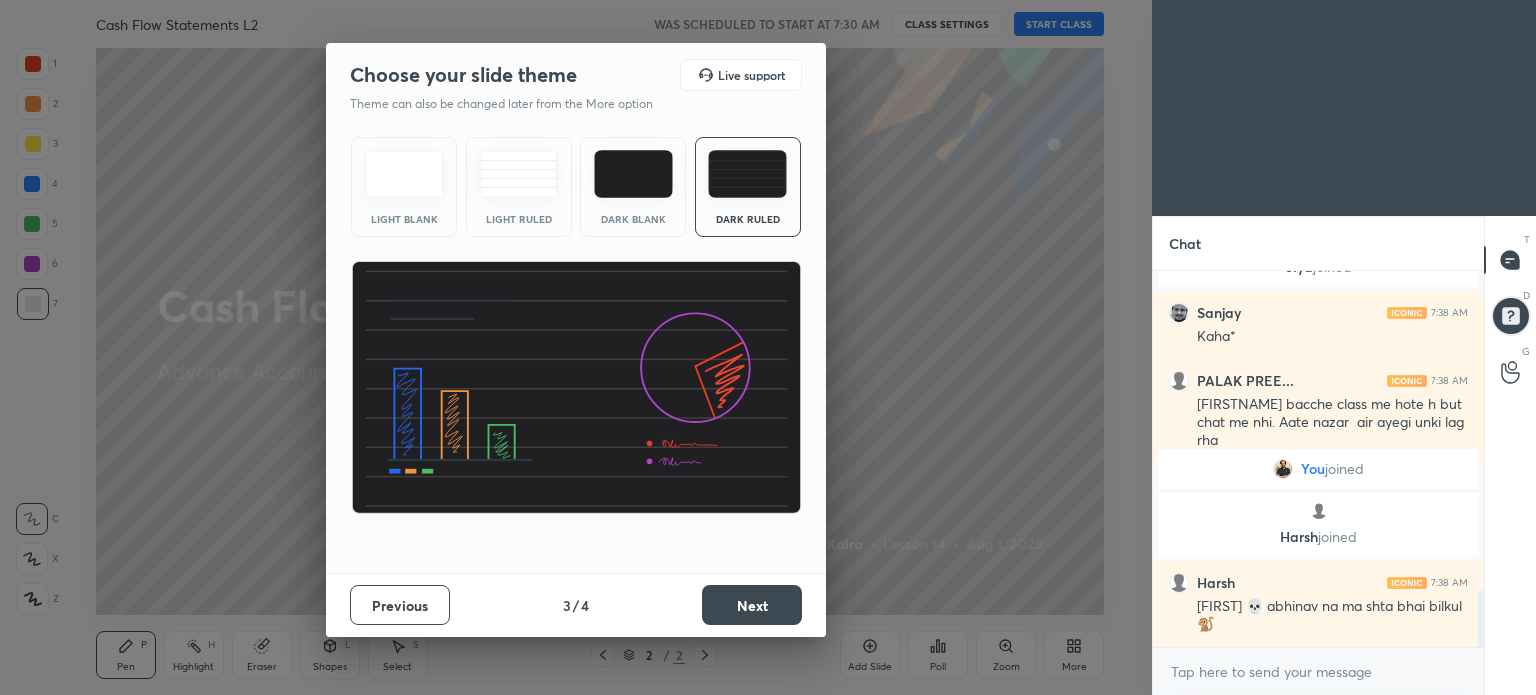click on "Next" at bounding box center (752, 605) 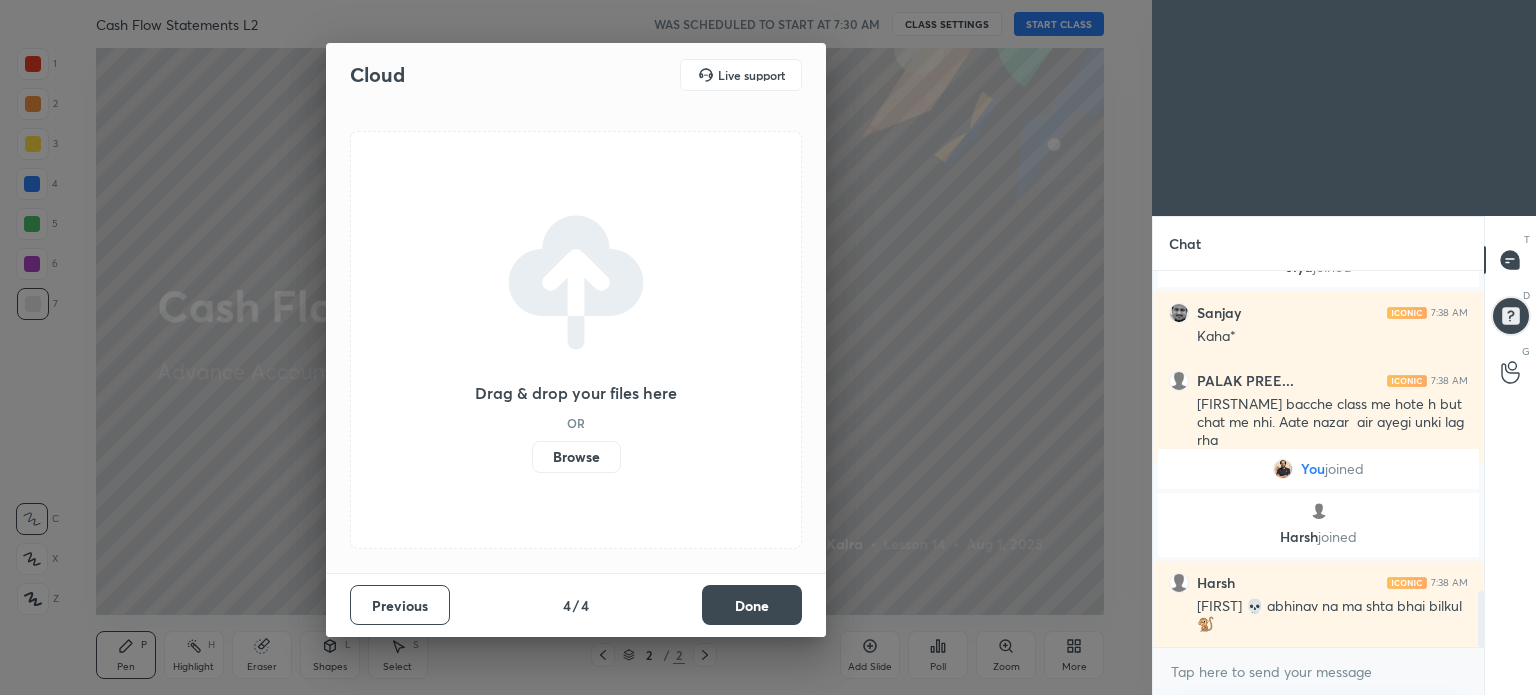 scroll, scrollTop: 2158, scrollLeft: 0, axis: vertical 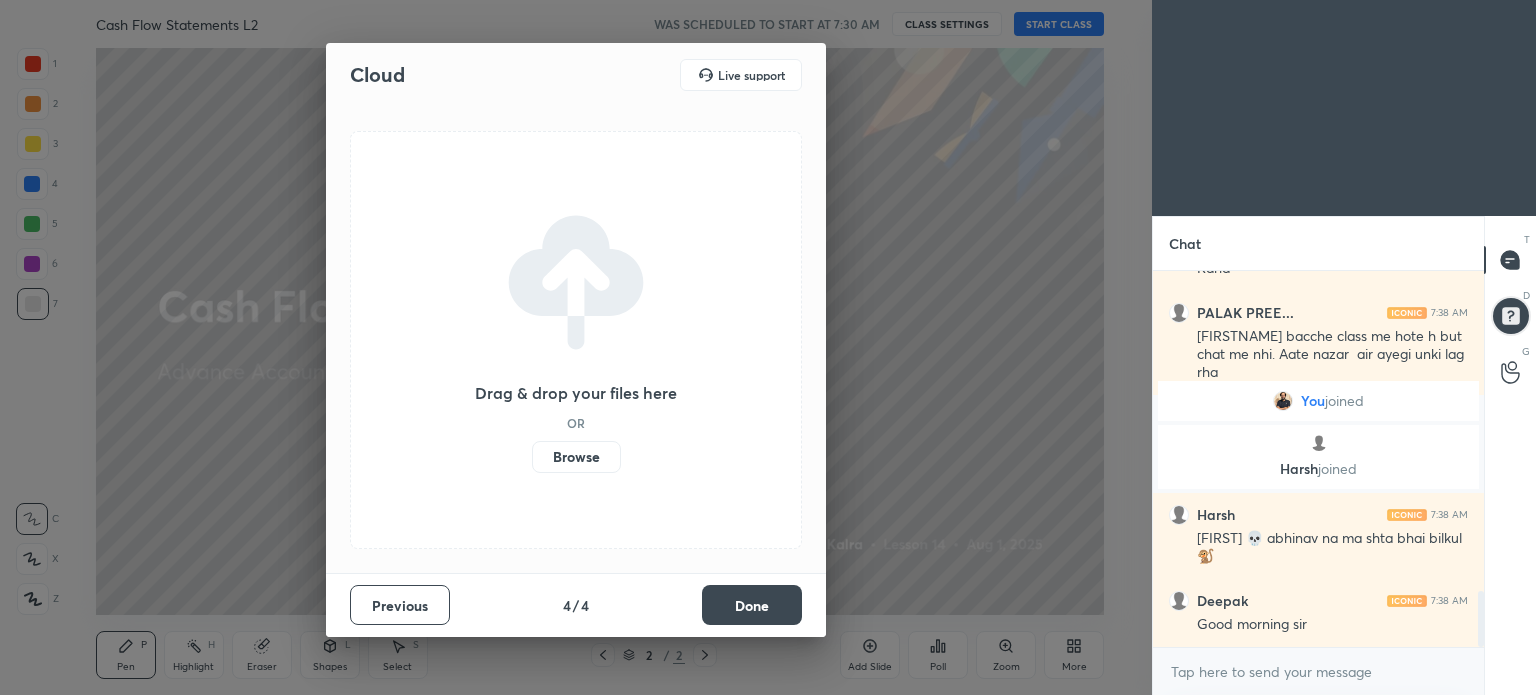 click on "Done" at bounding box center [752, 605] 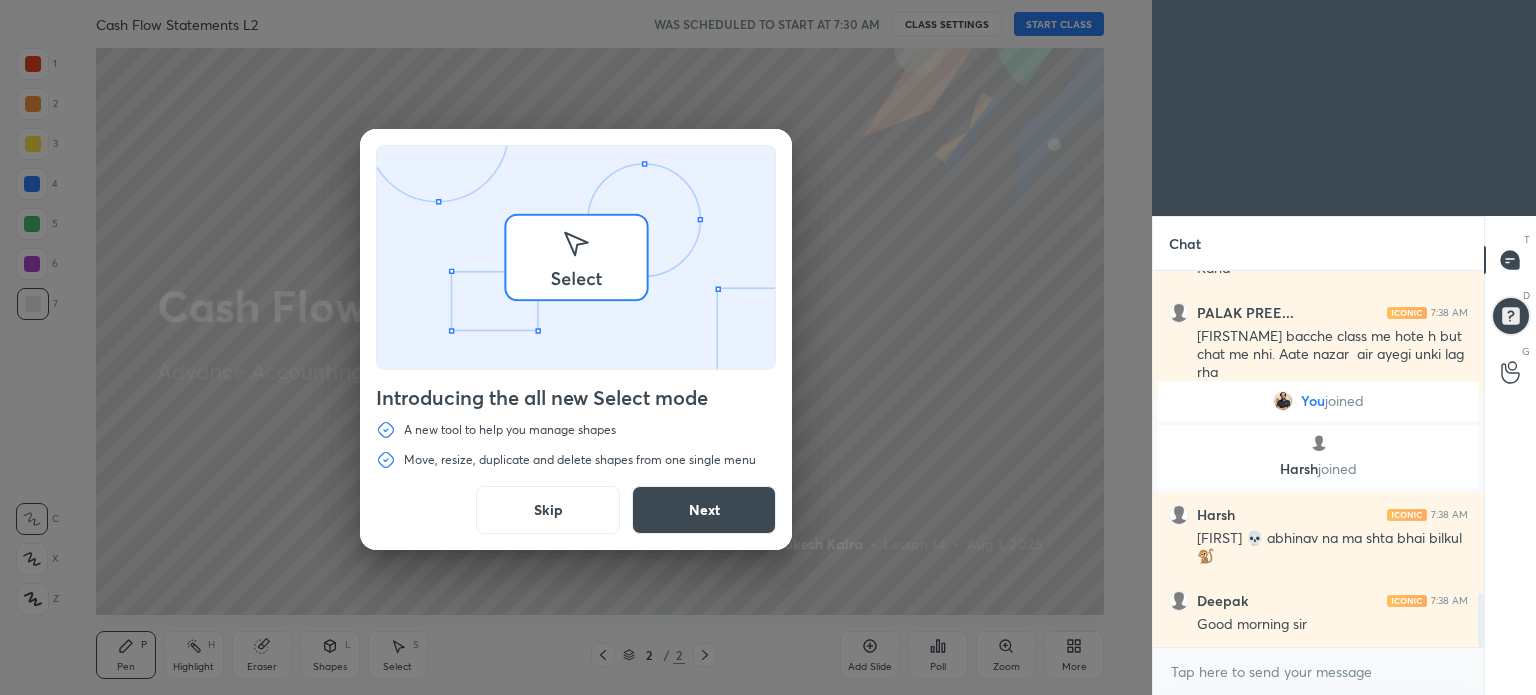 scroll, scrollTop: 2226, scrollLeft: 0, axis: vertical 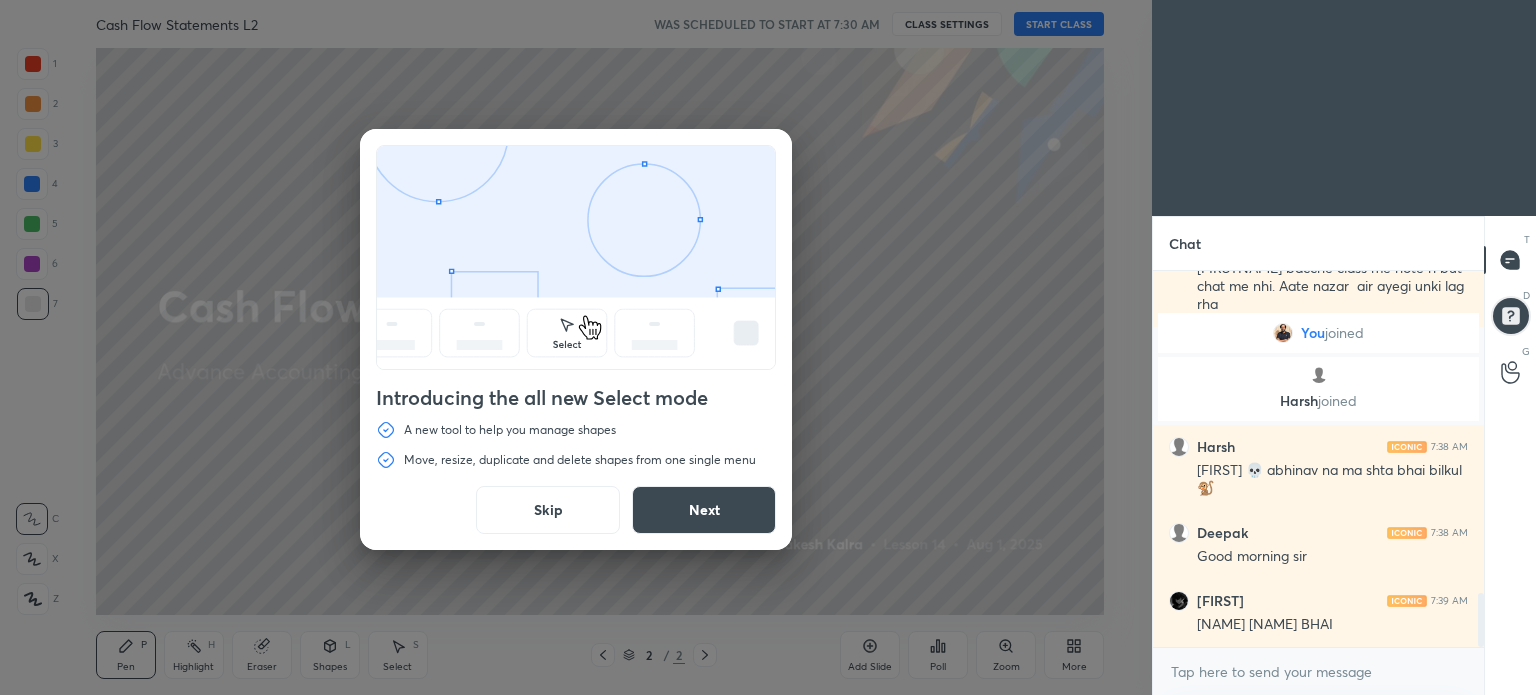 click on "Skip" at bounding box center (548, 510) 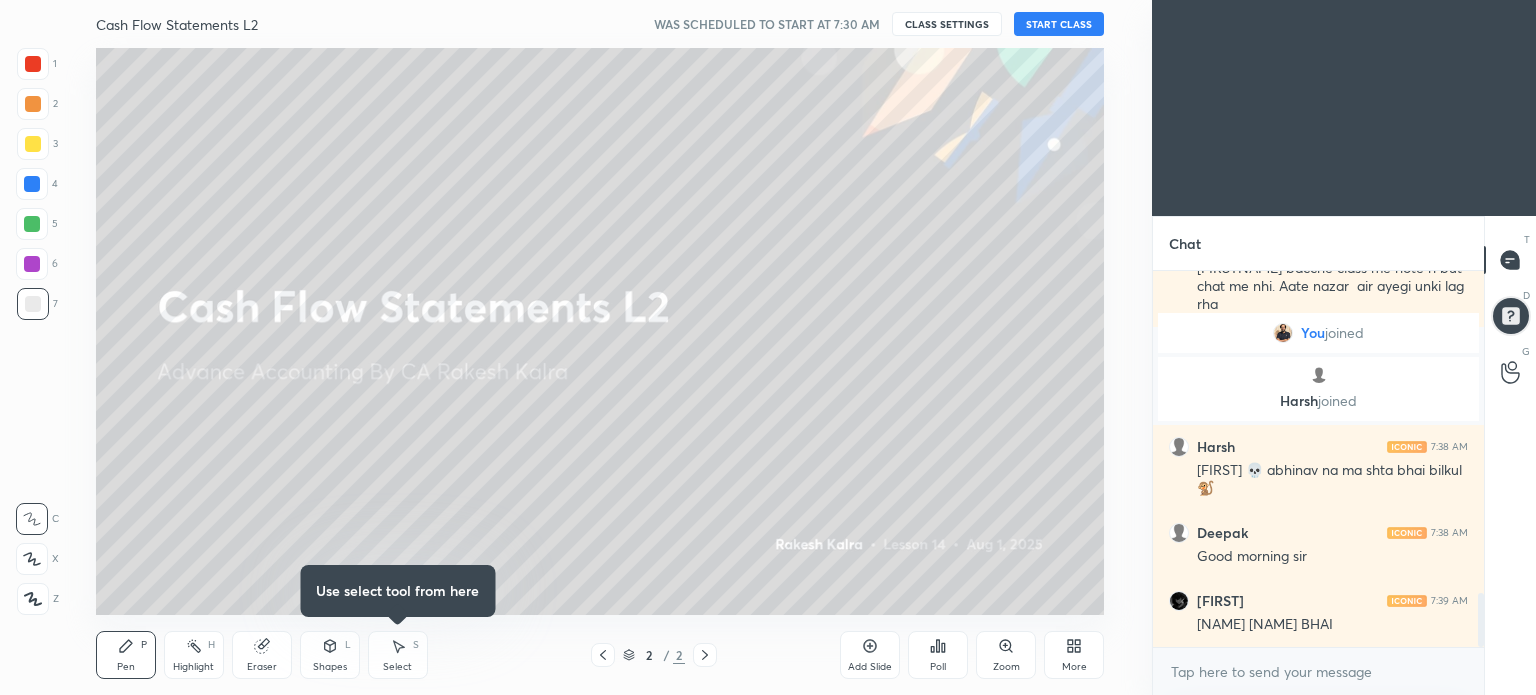 click on "START CLASS" at bounding box center [1059, 24] 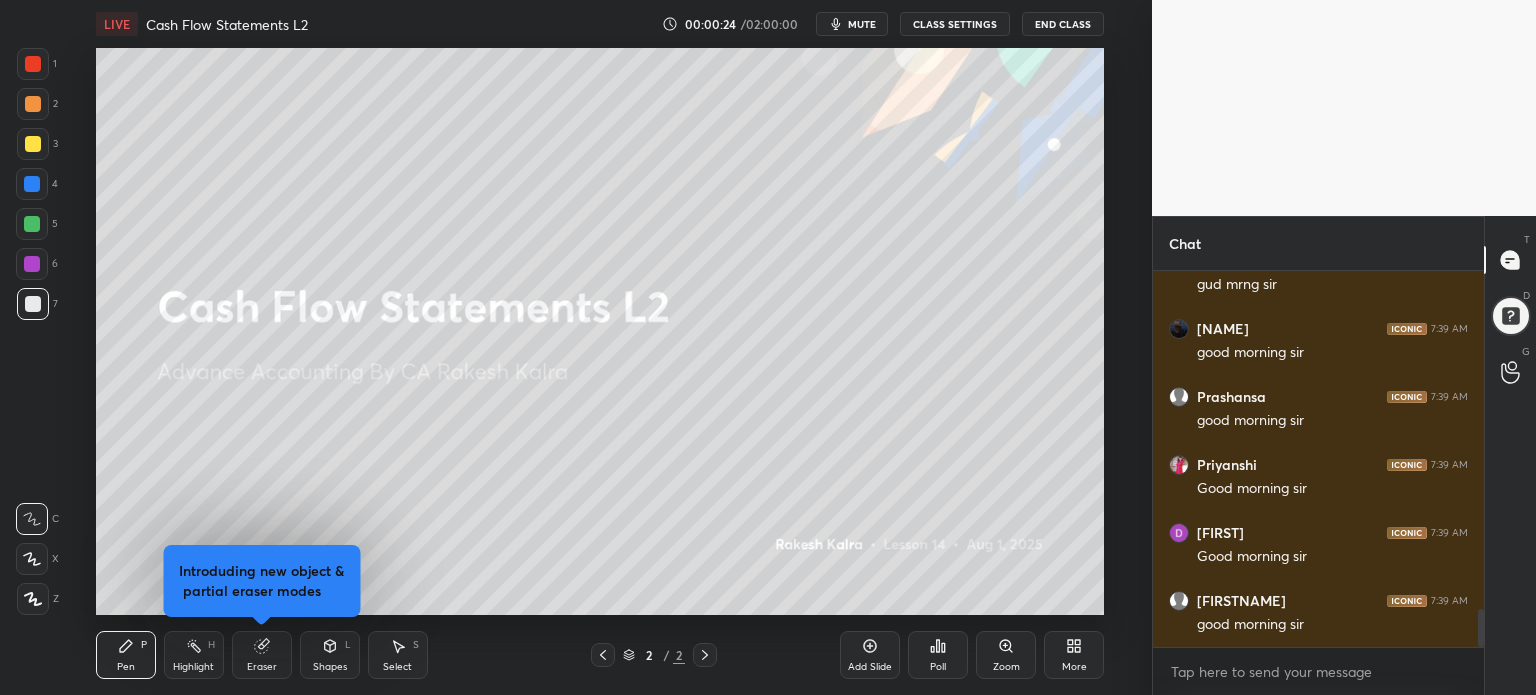 scroll, scrollTop: 3382, scrollLeft: 0, axis: vertical 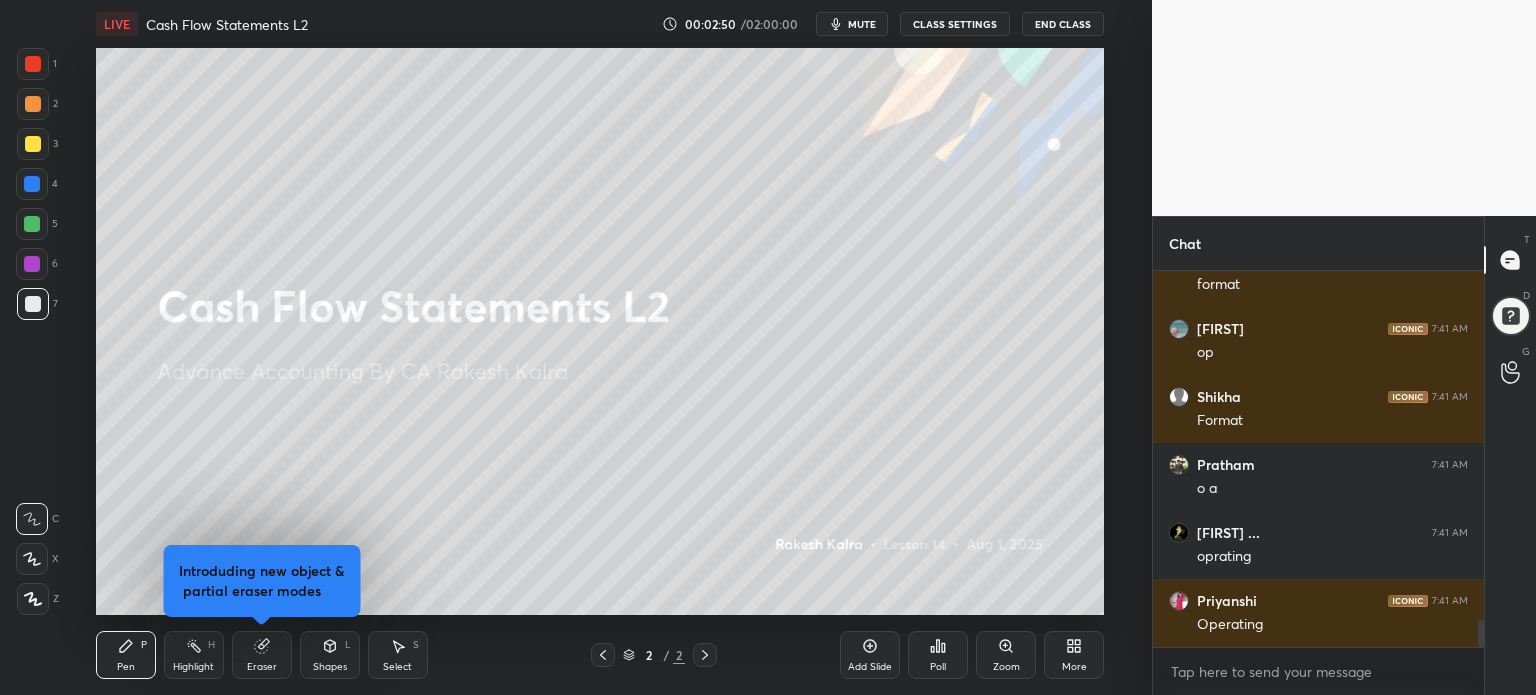 click on "More" at bounding box center [1074, 667] 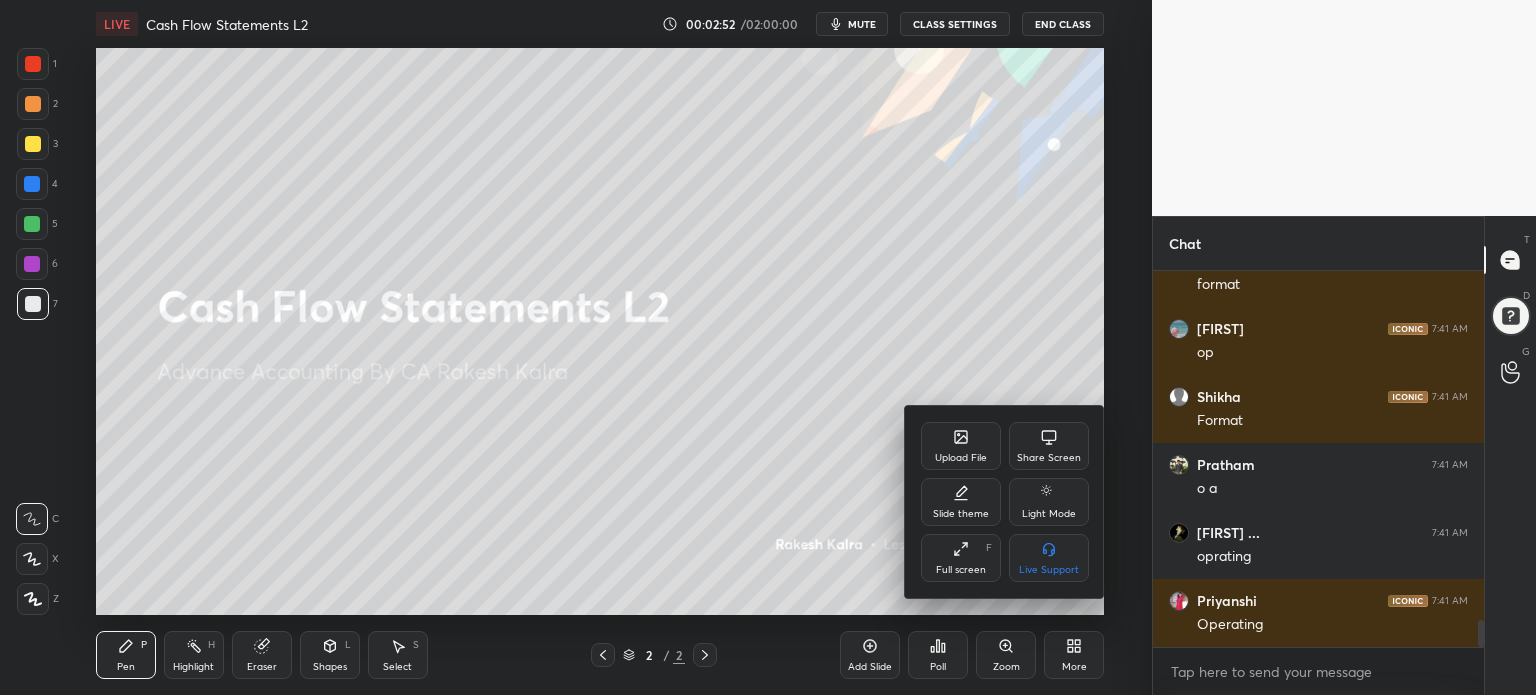 scroll, scrollTop: 4974, scrollLeft: 0, axis: vertical 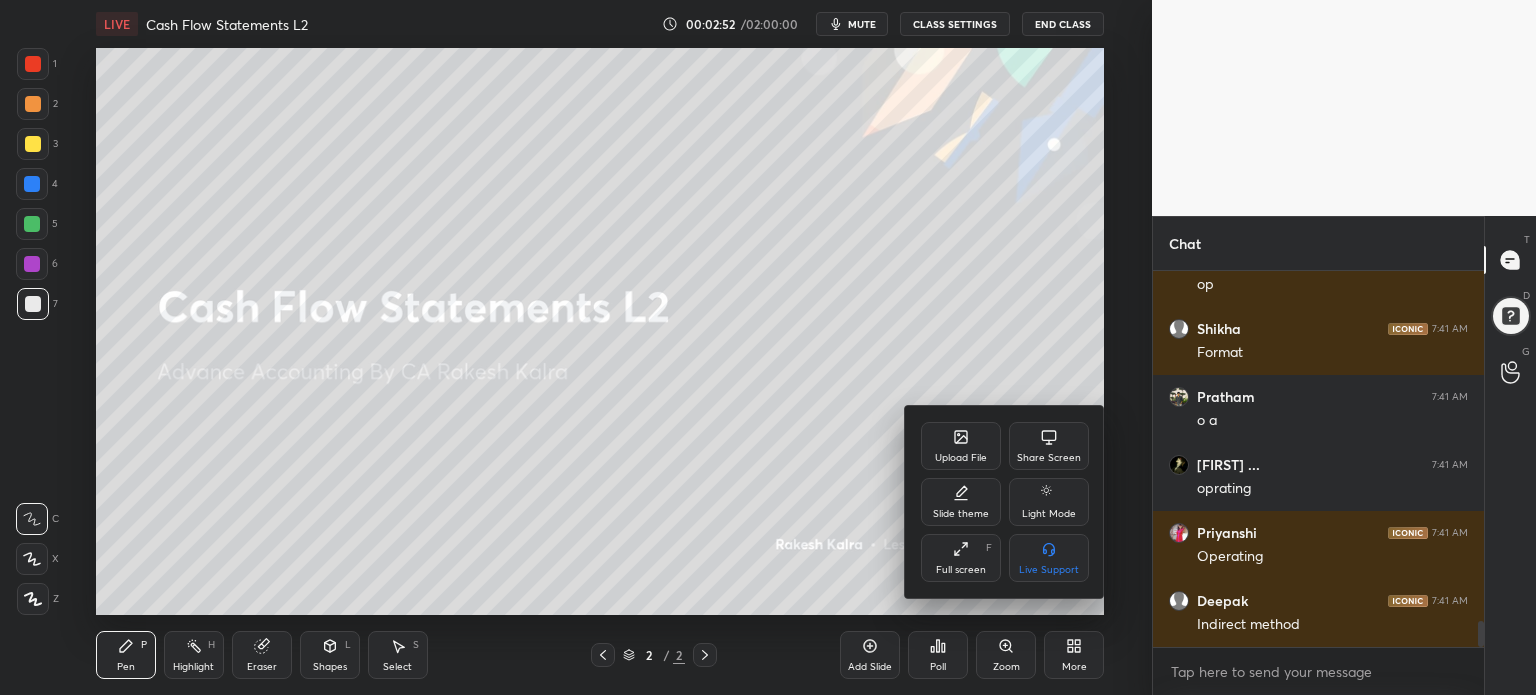 click on "Upload File" at bounding box center (961, 446) 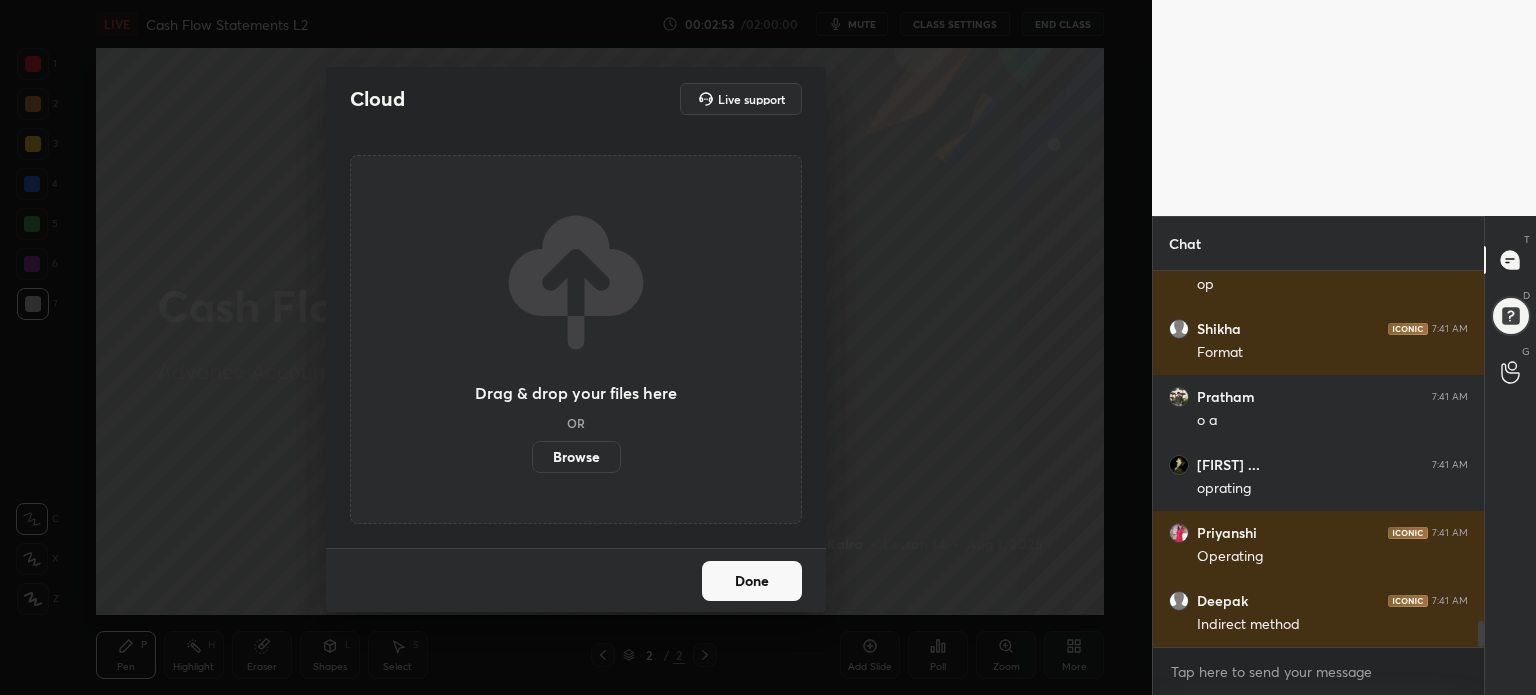 scroll, scrollTop: 5042, scrollLeft: 0, axis: vertical 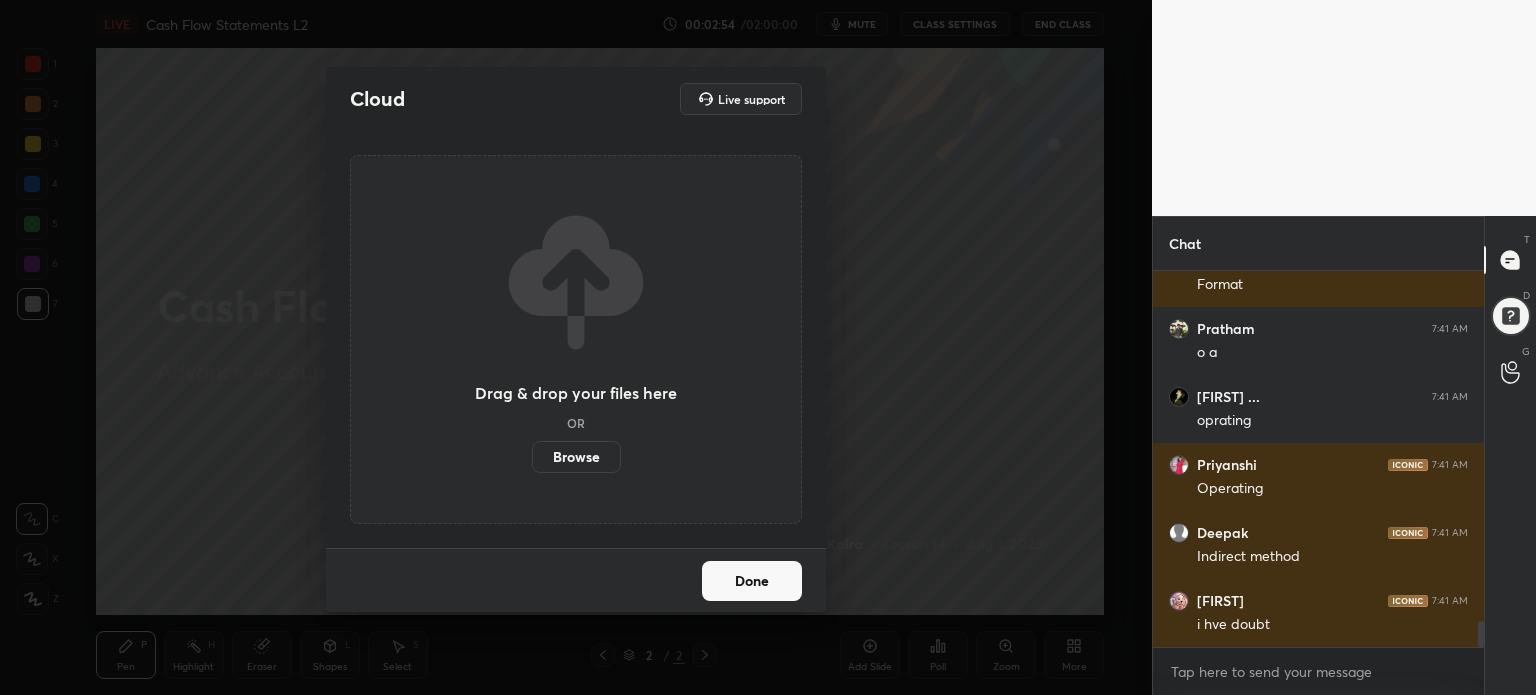 click on "Browse" at bounding box center [576, 457] 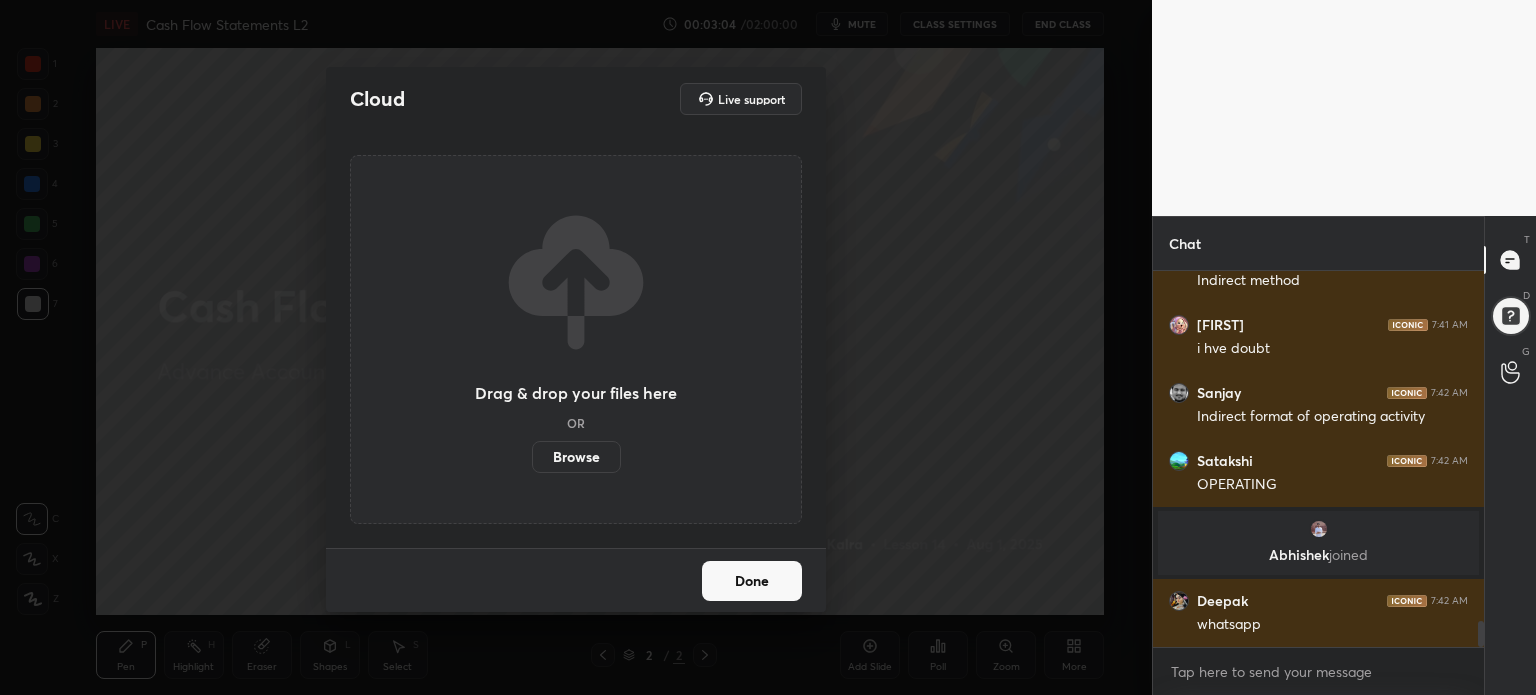 scroll, scrollTop: 5146, scrollLeft: 0, axis: vertical 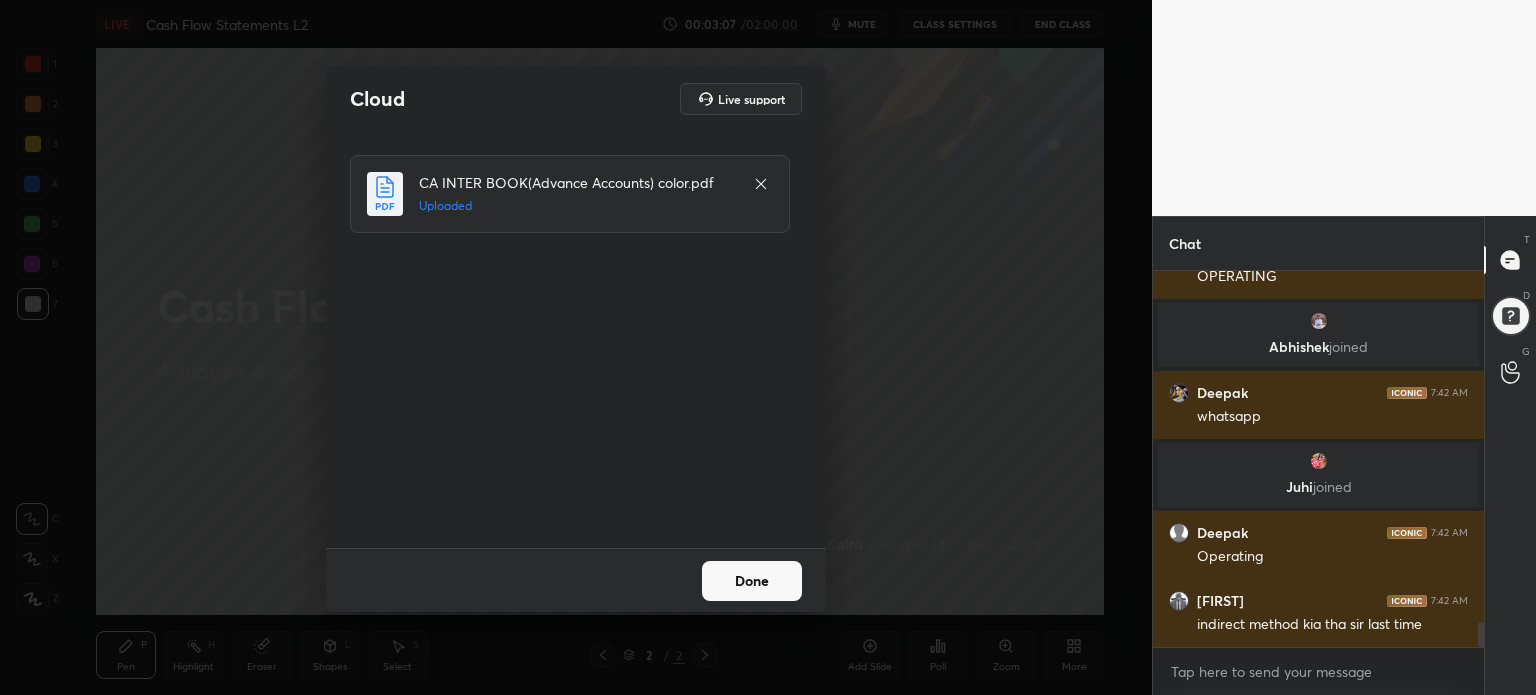 click on "Done" at bounding box center (752, 581) 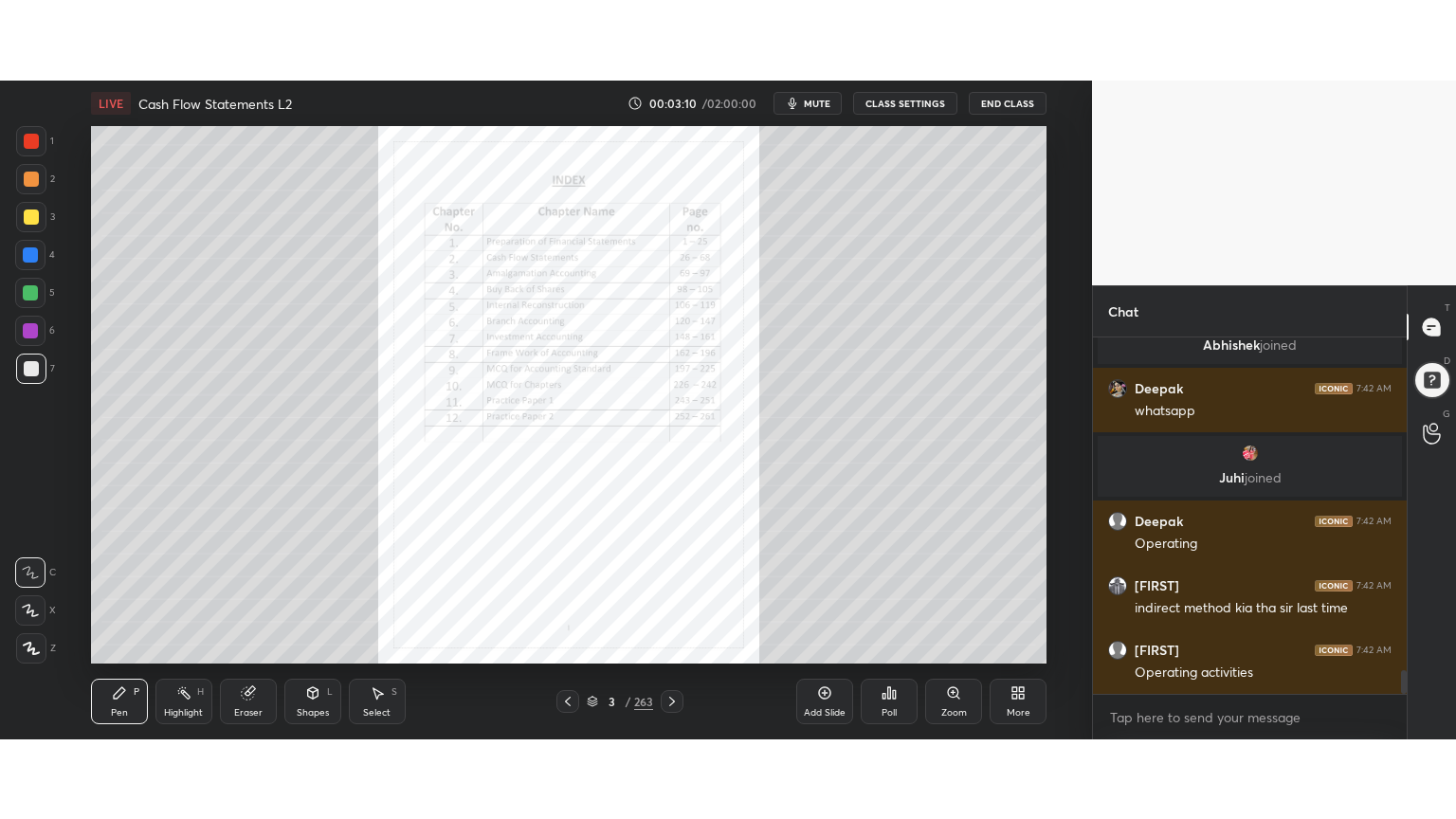 scroll, scrollTop: 5071, scrollLeft: 0, axis: vertical 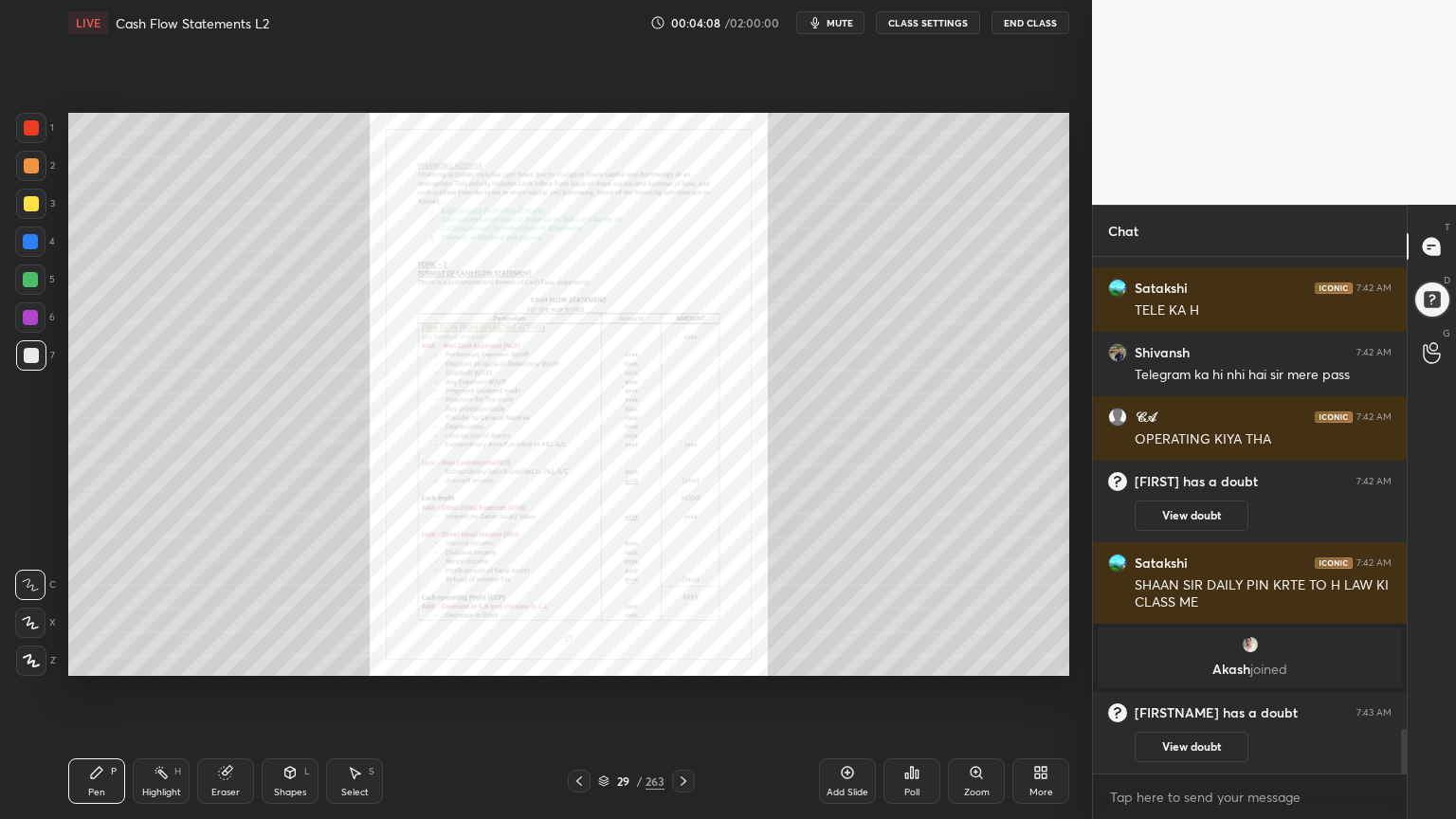 click 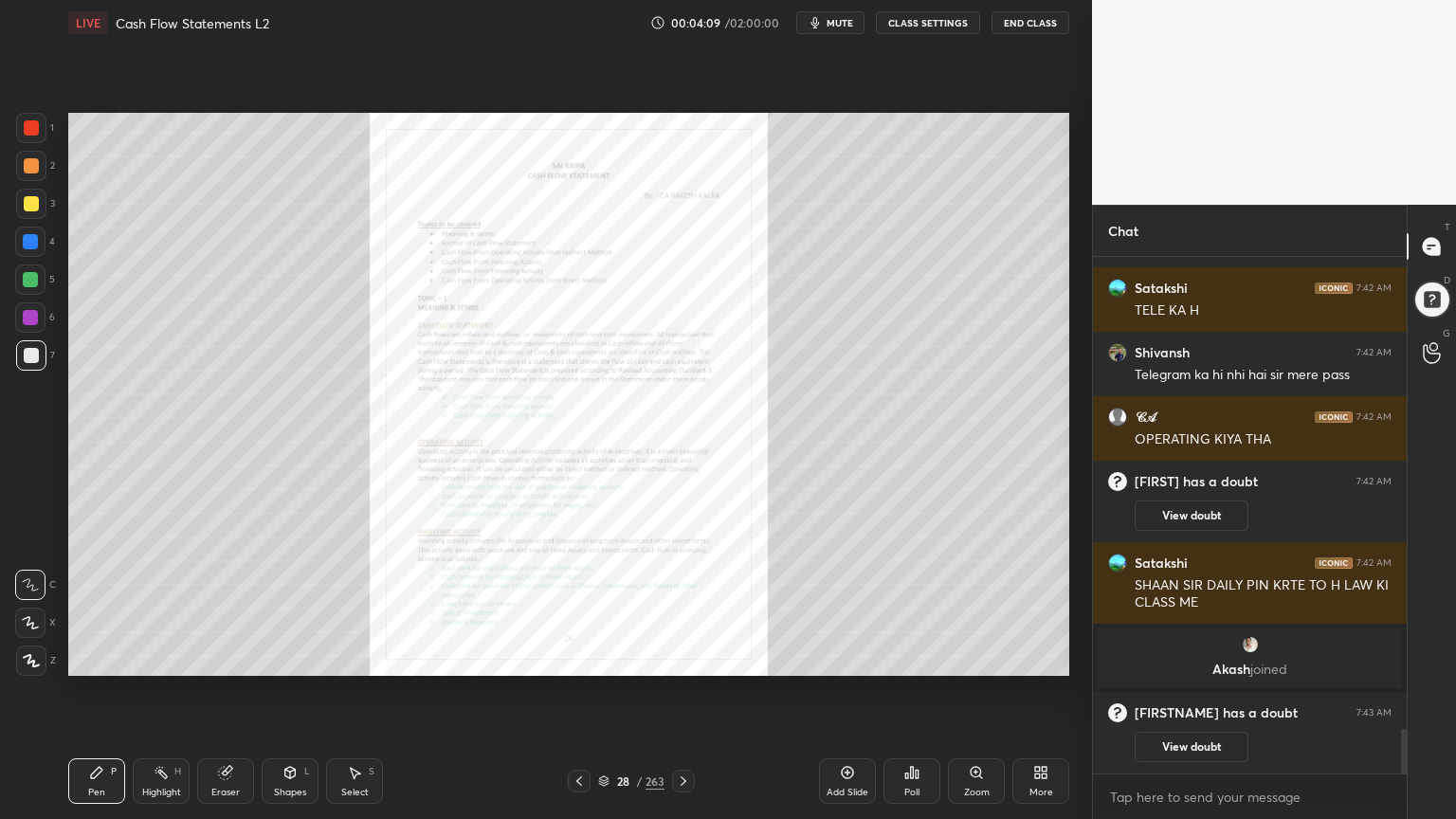 click on "More" at bounding box center (1041, 781) 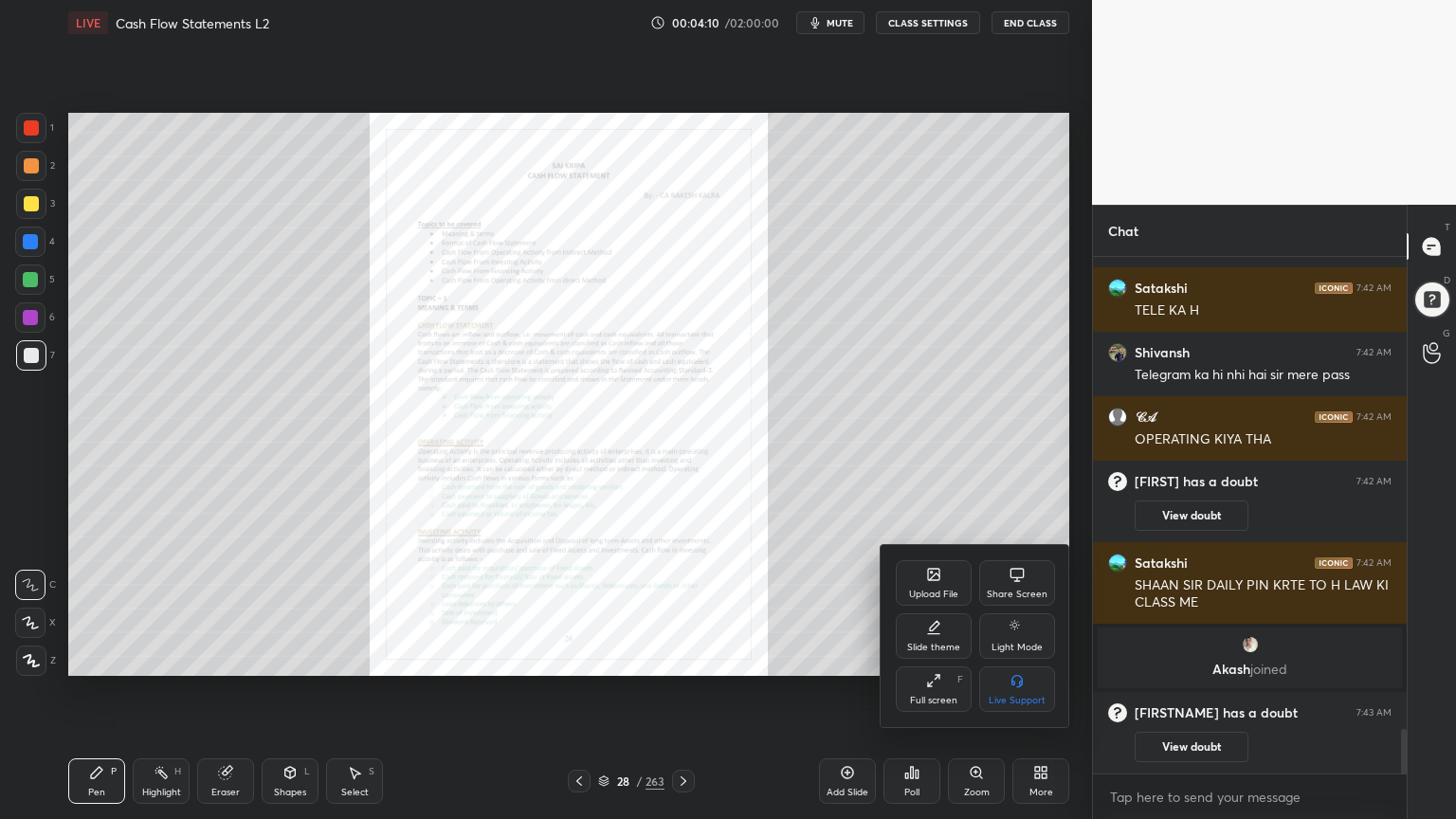 click on "Slide theme" at bounding box center (934, 647) 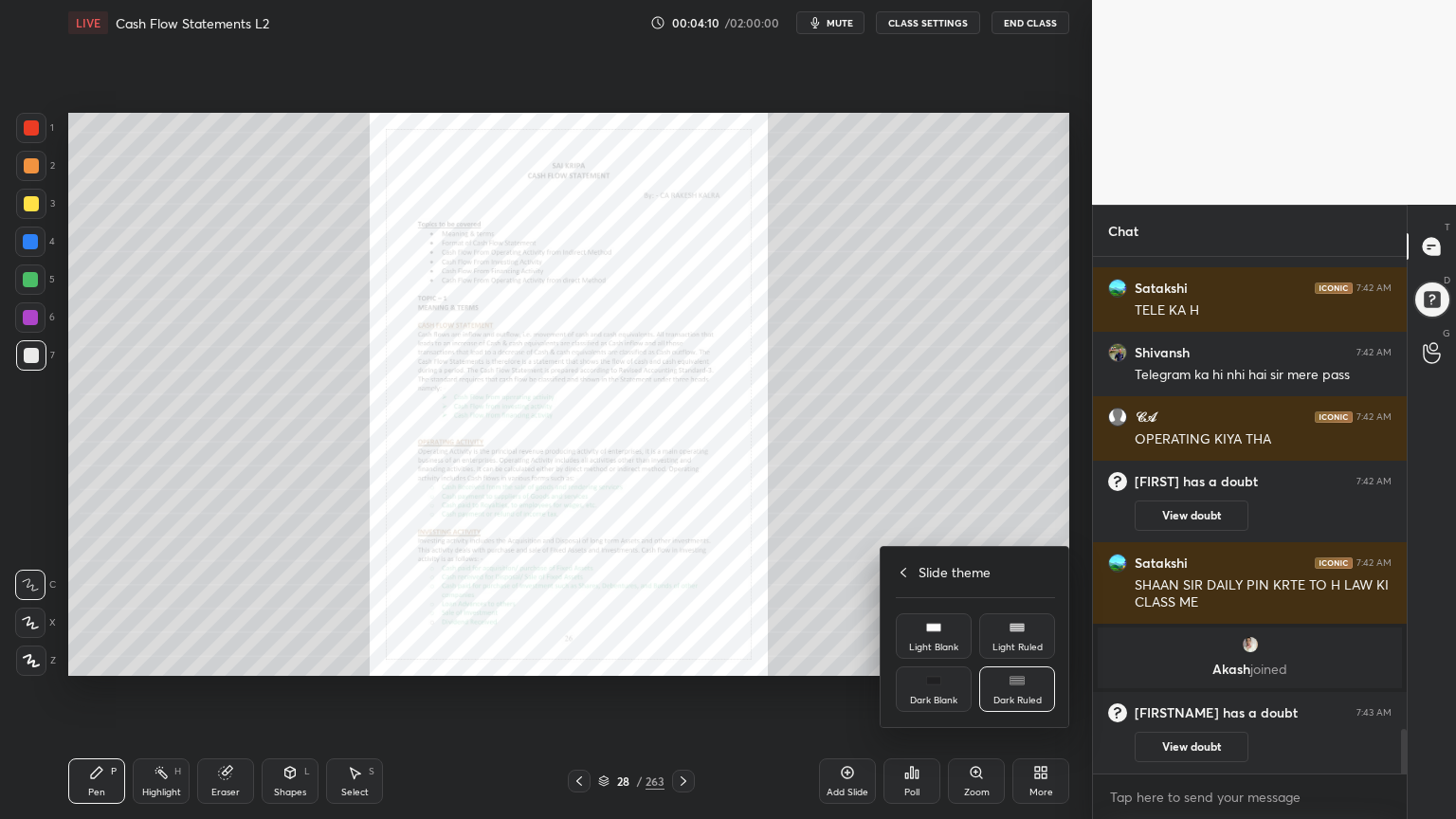 click on "Light Ruled" at bounding box center [1017, 647] 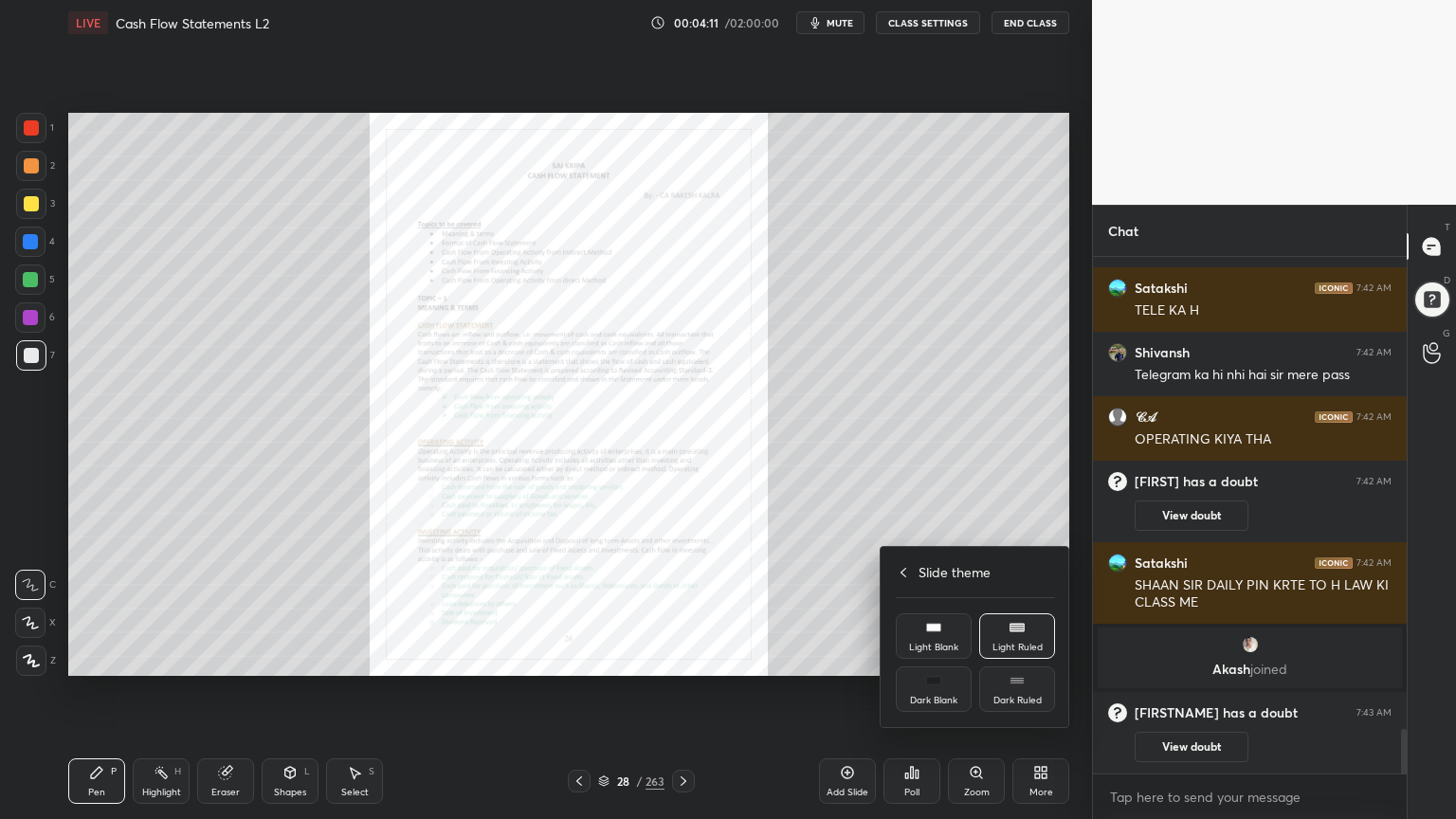click at bounding box center [728, 410] 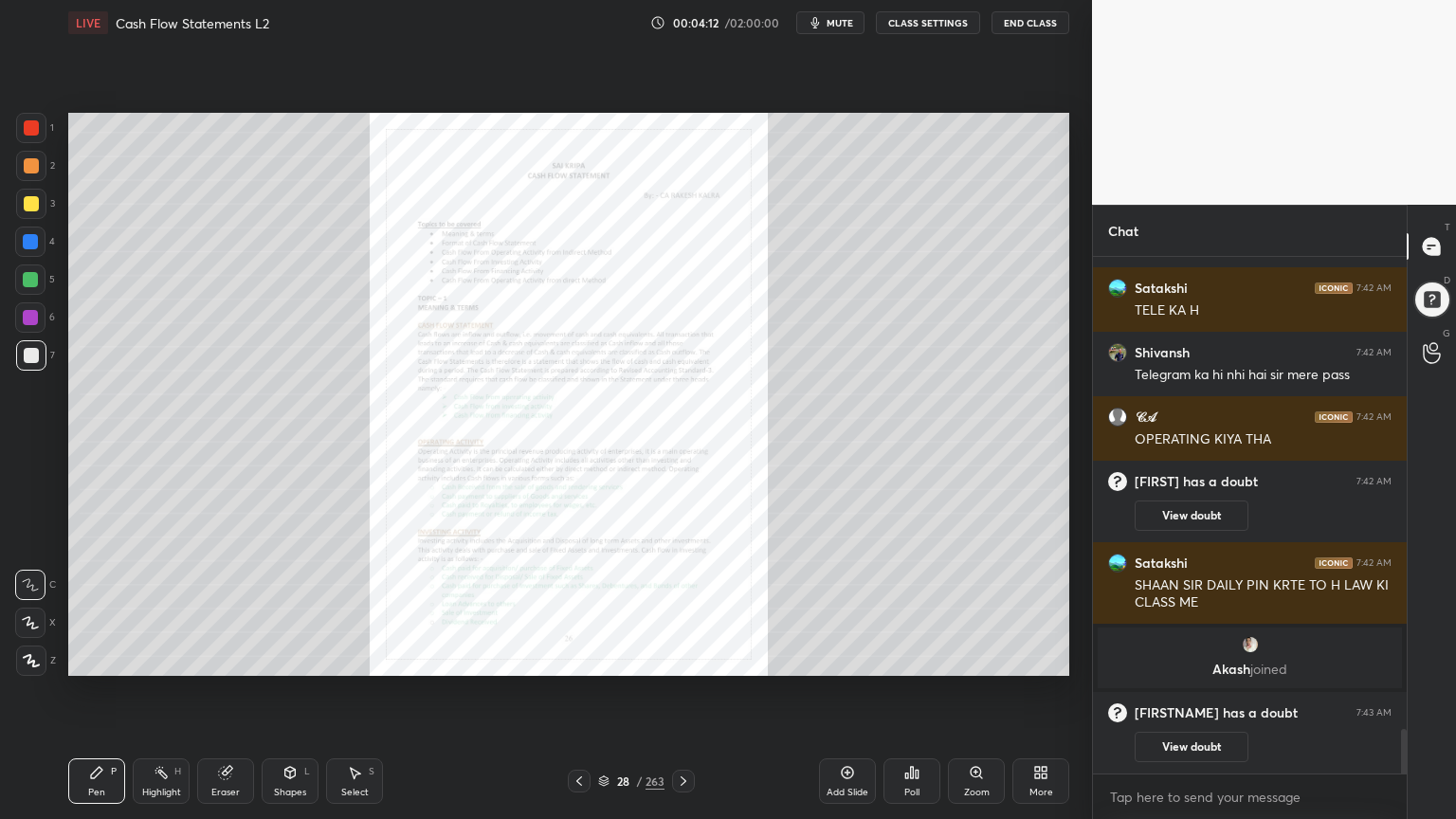click on "Add Slide" at bounding box center [847, 781] 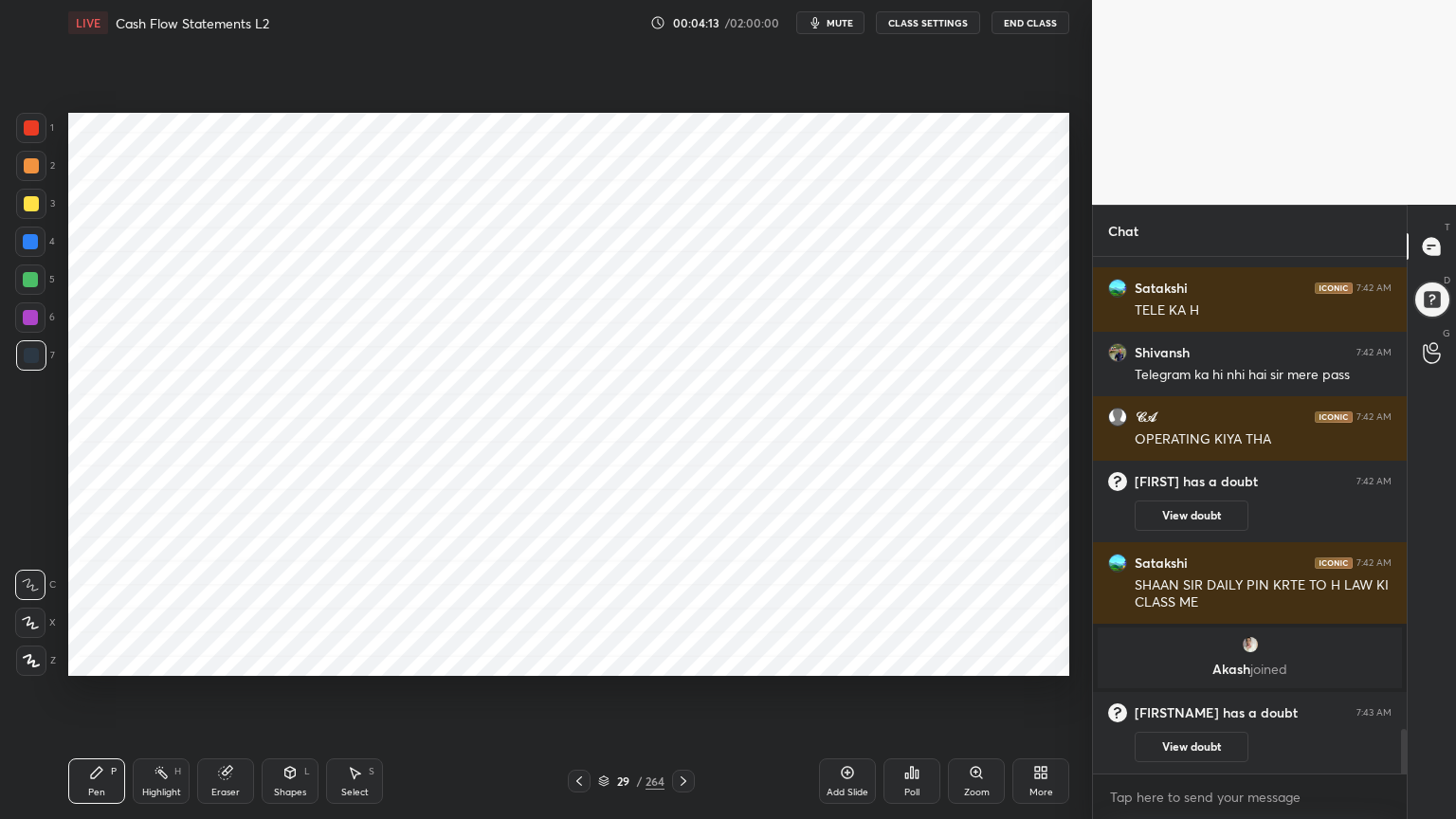 click at bounding box center [30, 242] 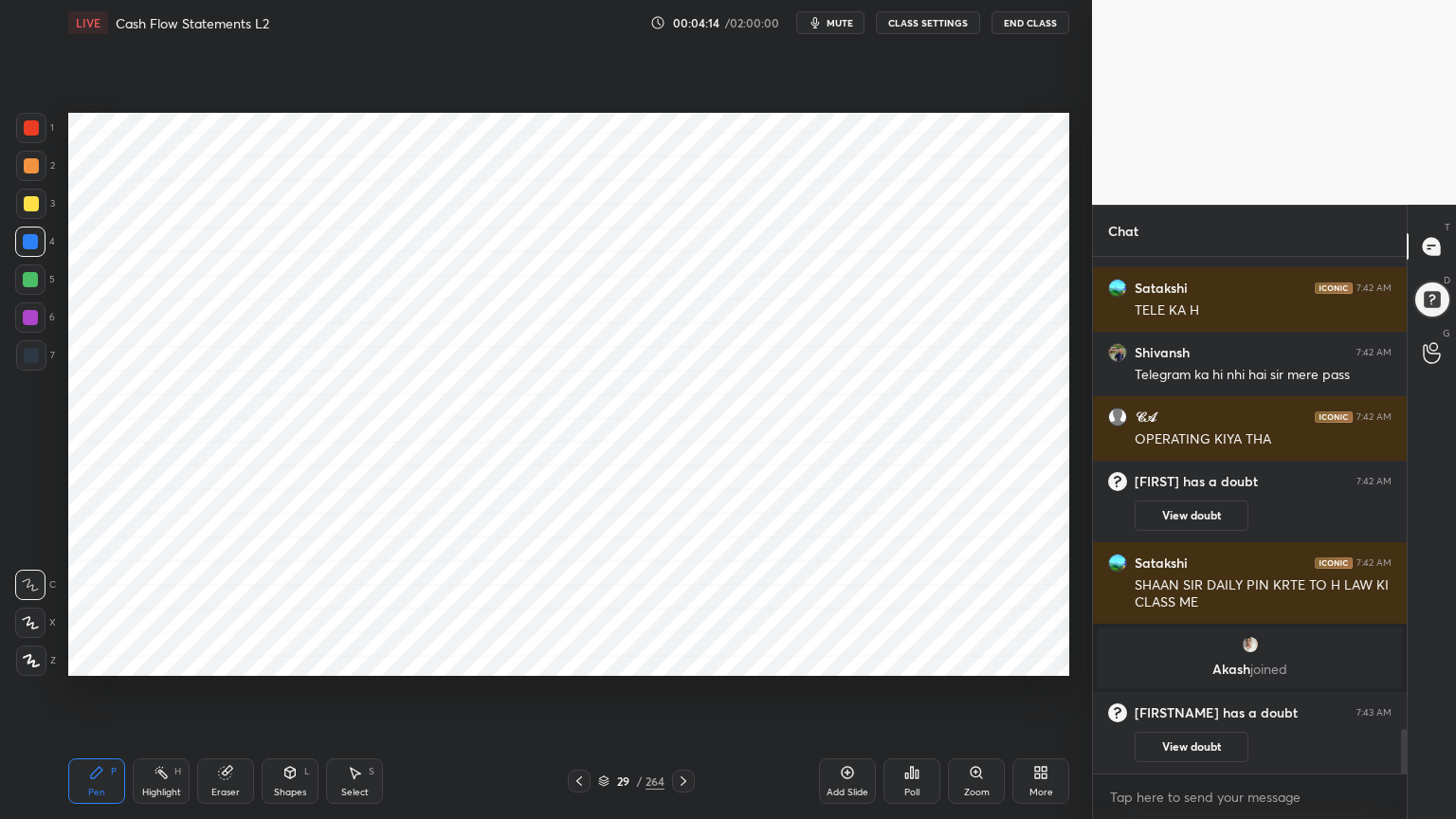 click on "Z" at bounding box center (36, 661) 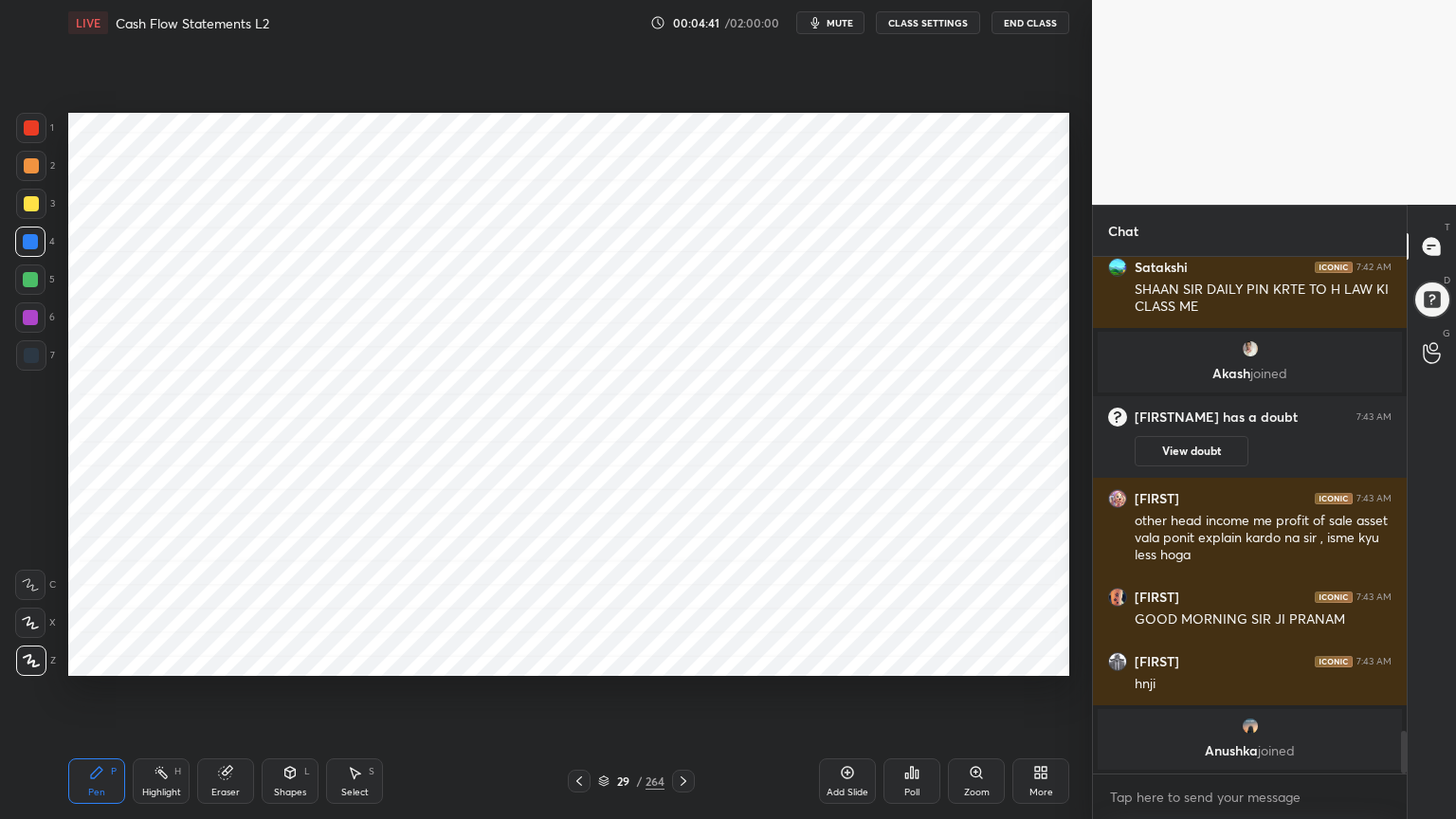 scroll, scrollTop: 5781, scrollLeft: 0, axis: vertical 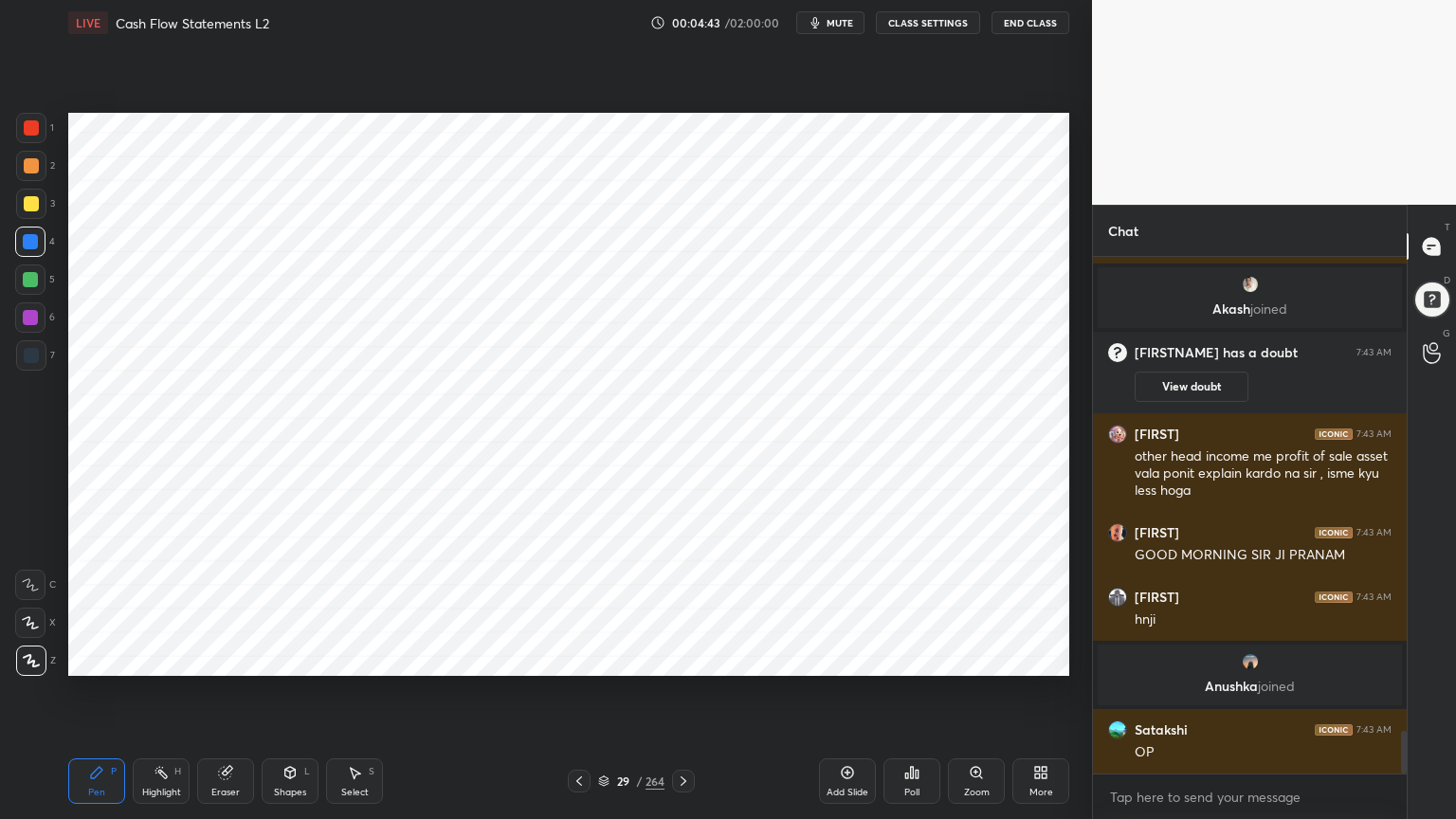 click on "Shapes" at bounding box center [290, 792] 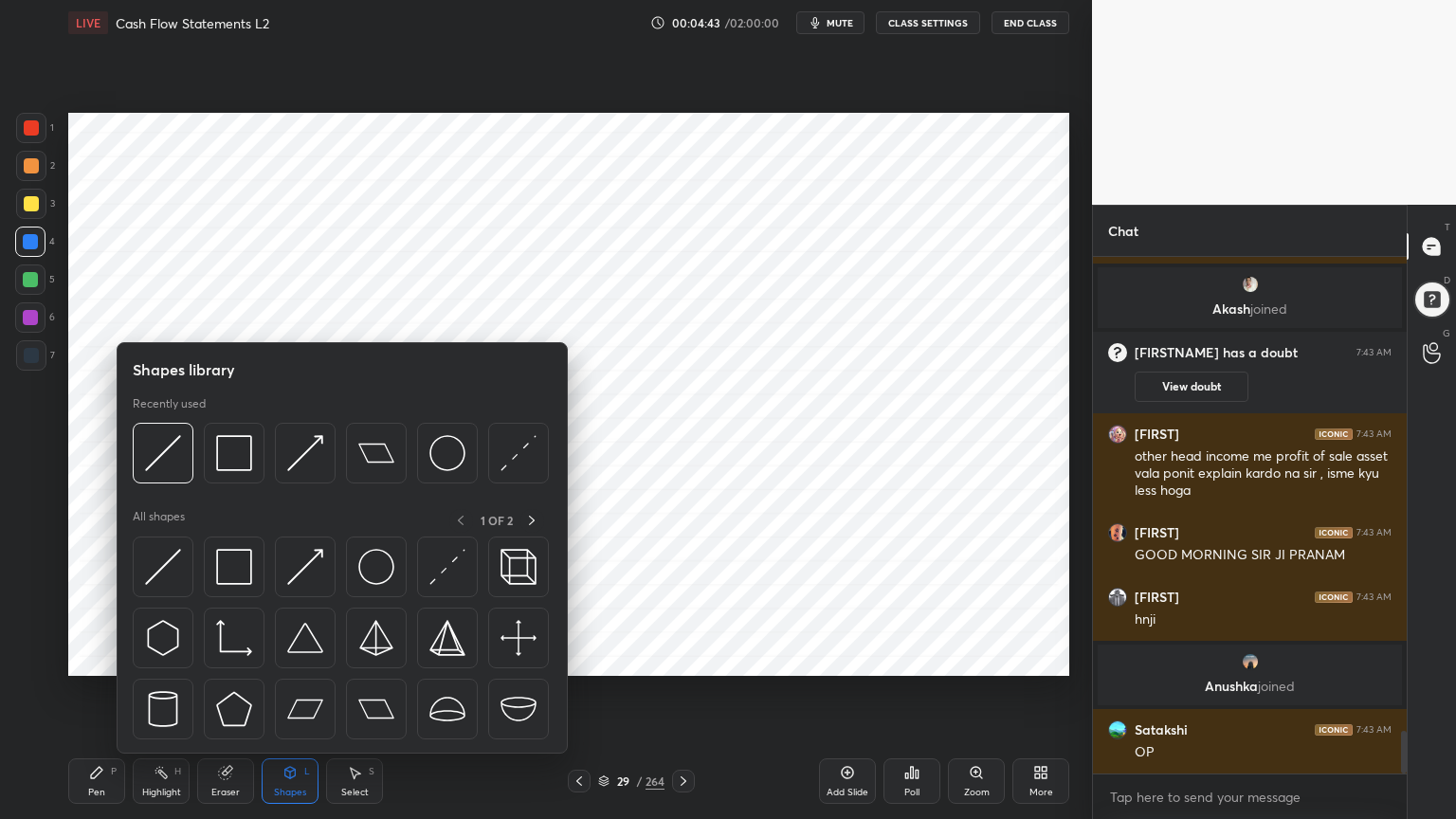 click on "Shapes L" at bounding box center [290, 781] 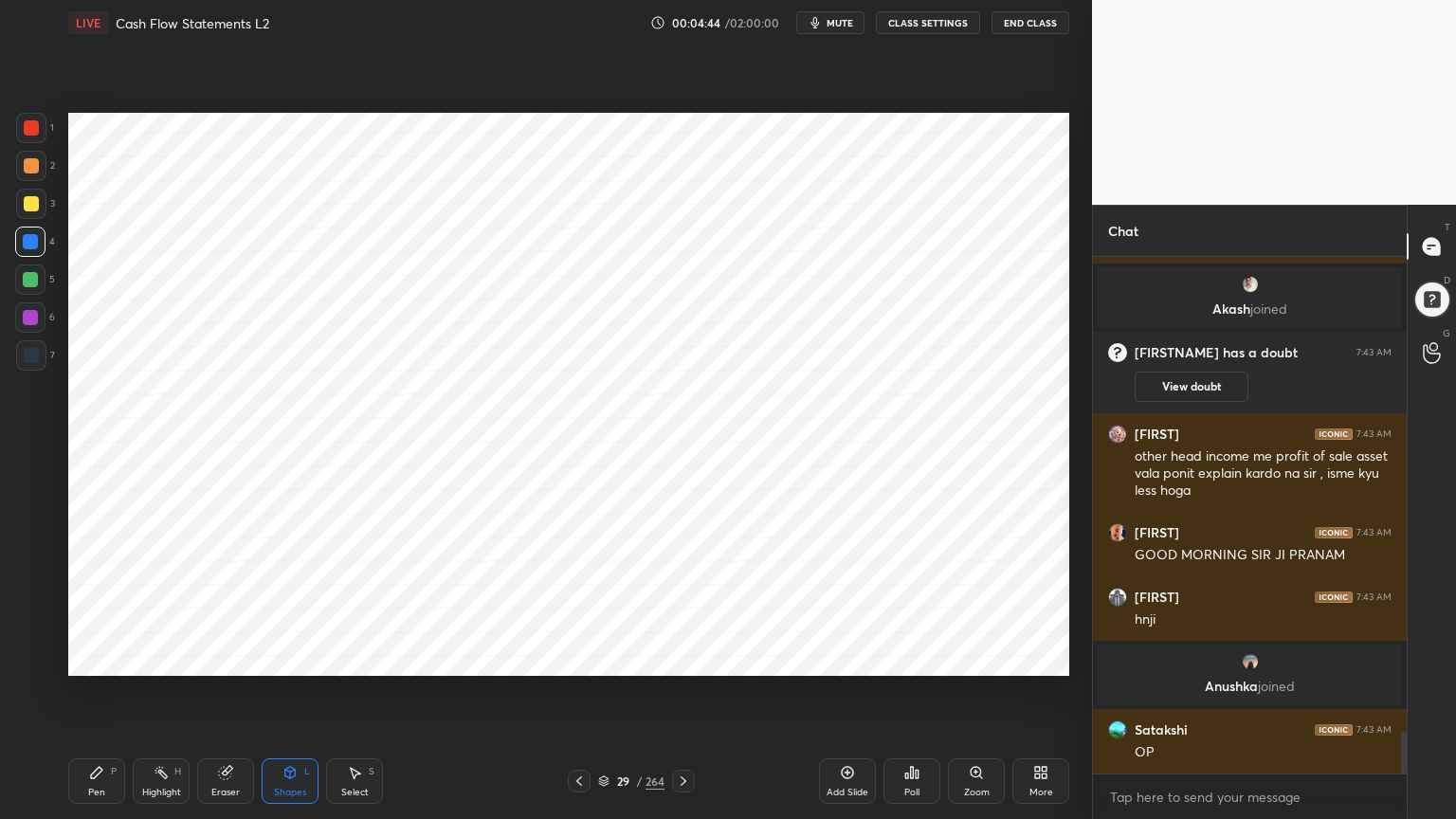 scroll, scrollTop: 5846, scrollLeft: 0, axis: vertical 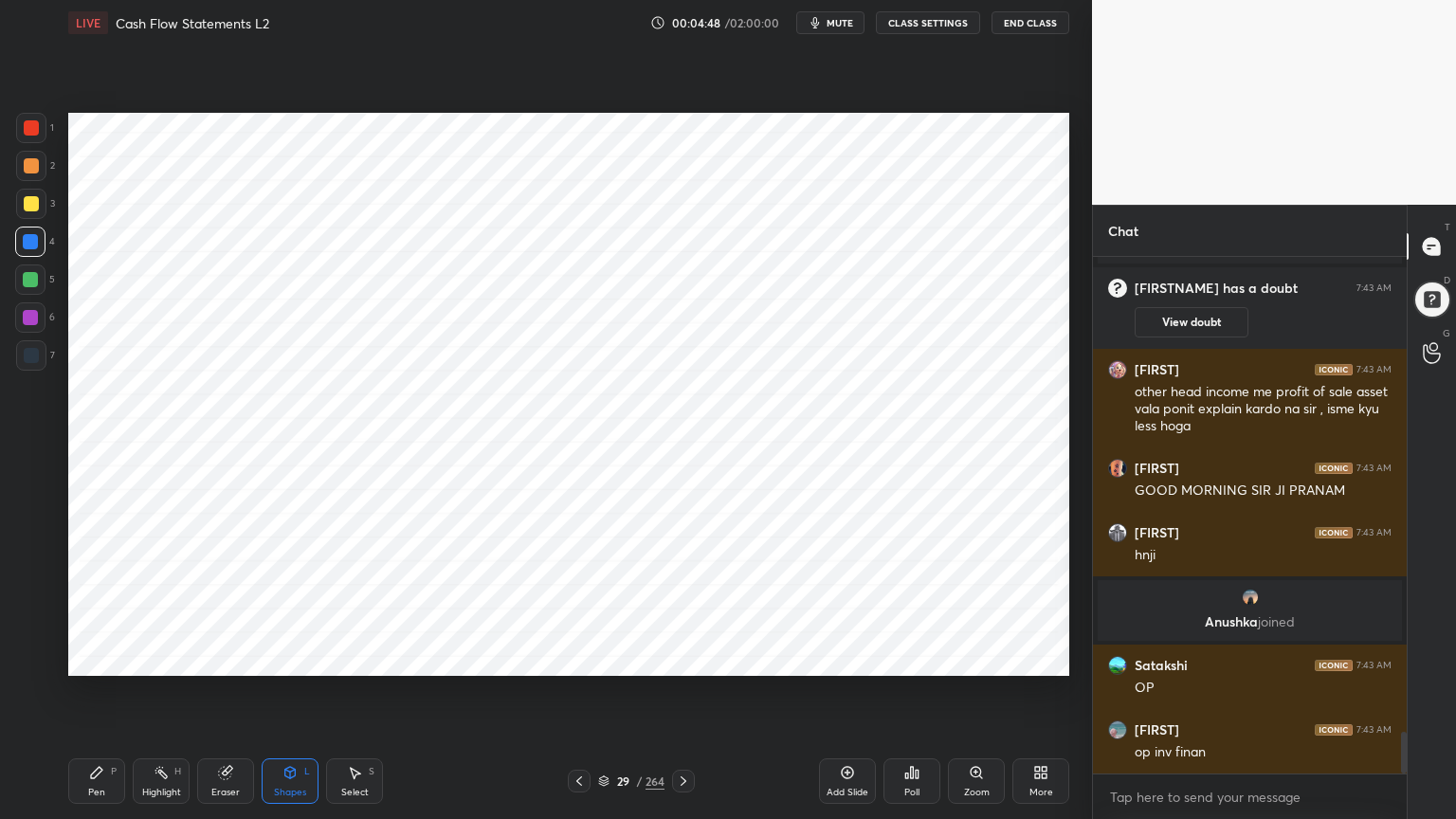 click on "Pen P" at bounding box center (97, 781) 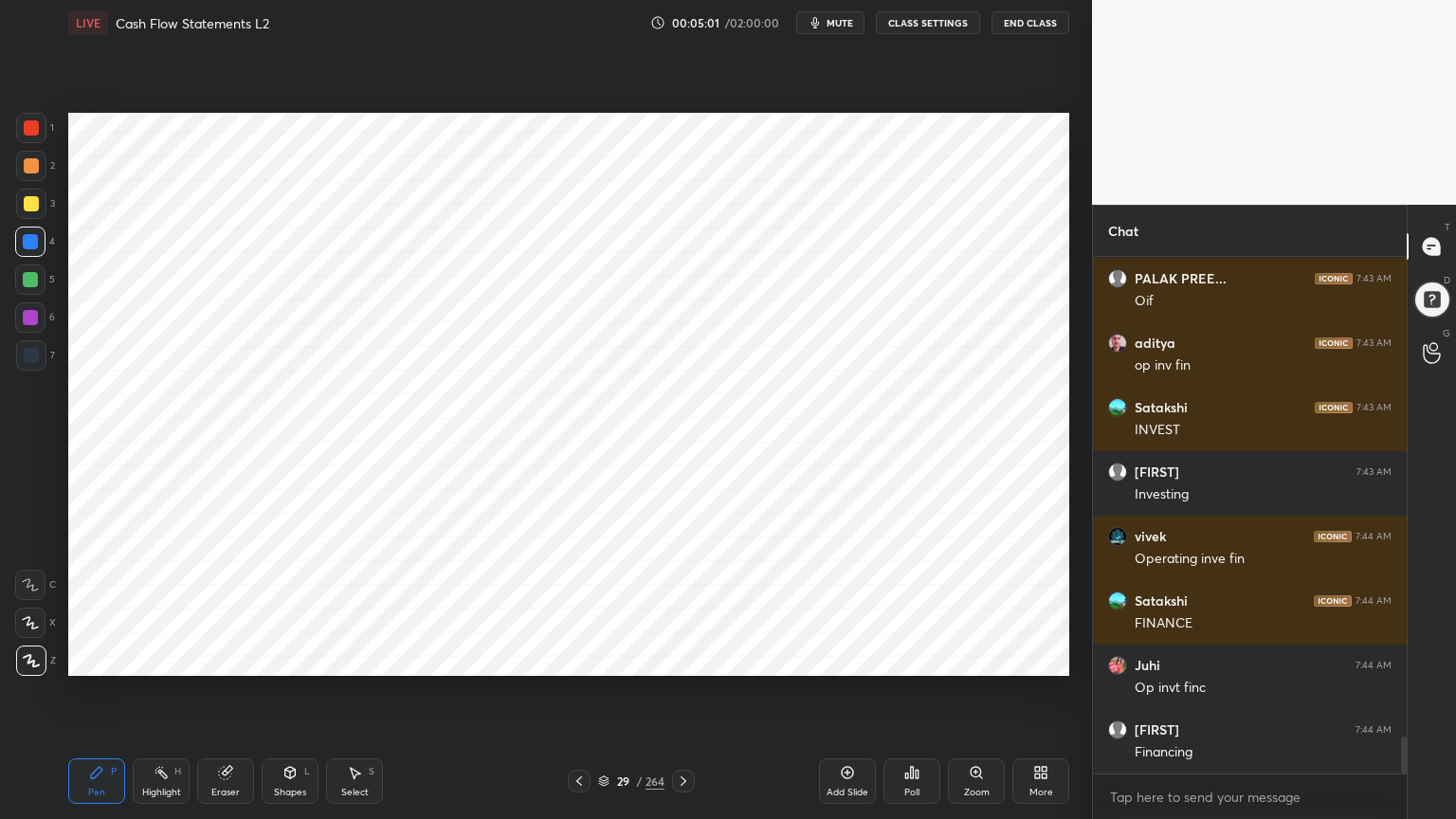 scroll, scrollTop: 6748, scrollLeft: 0, axis: vertical 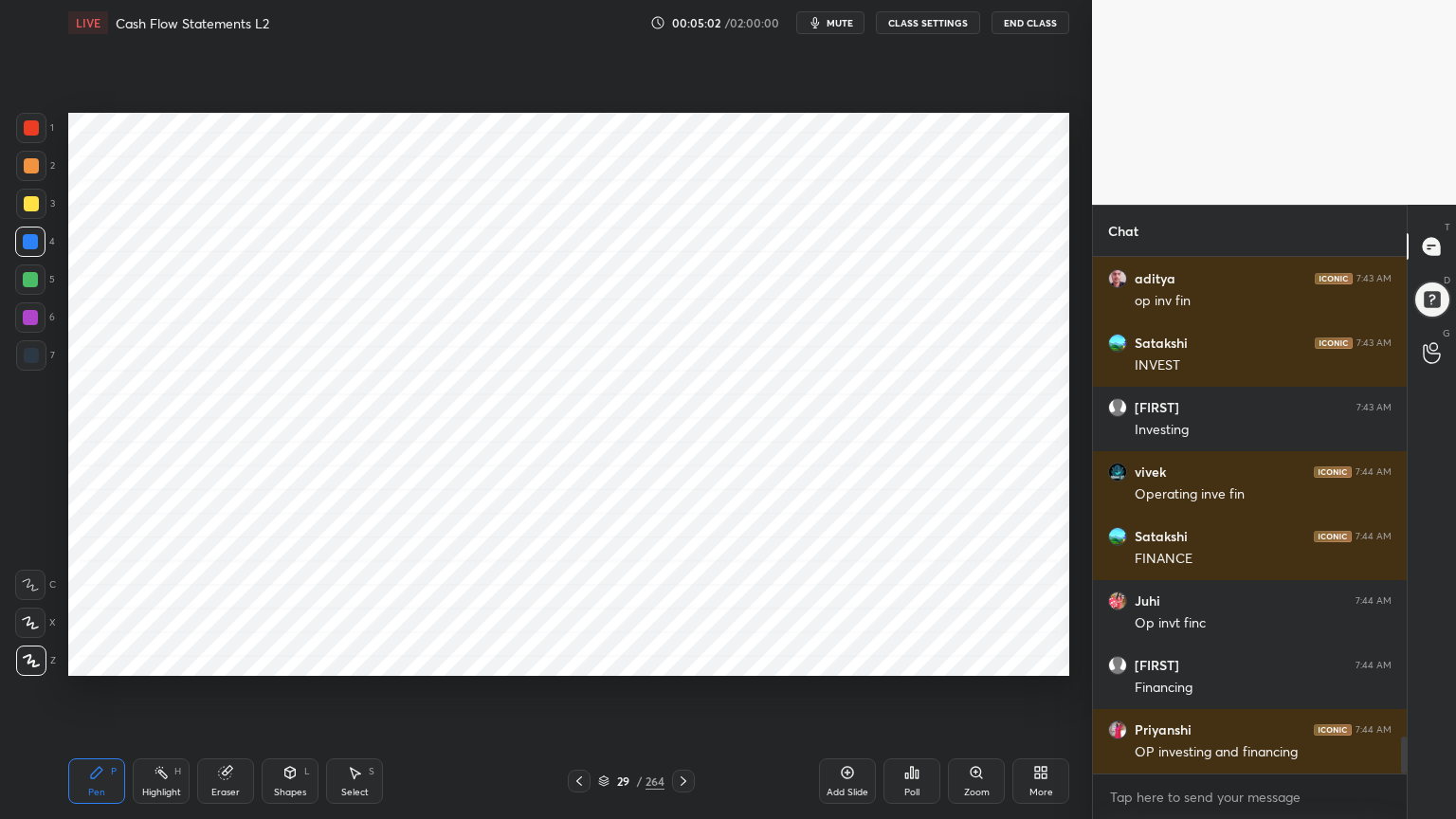 click at bounding box center [30, 318] 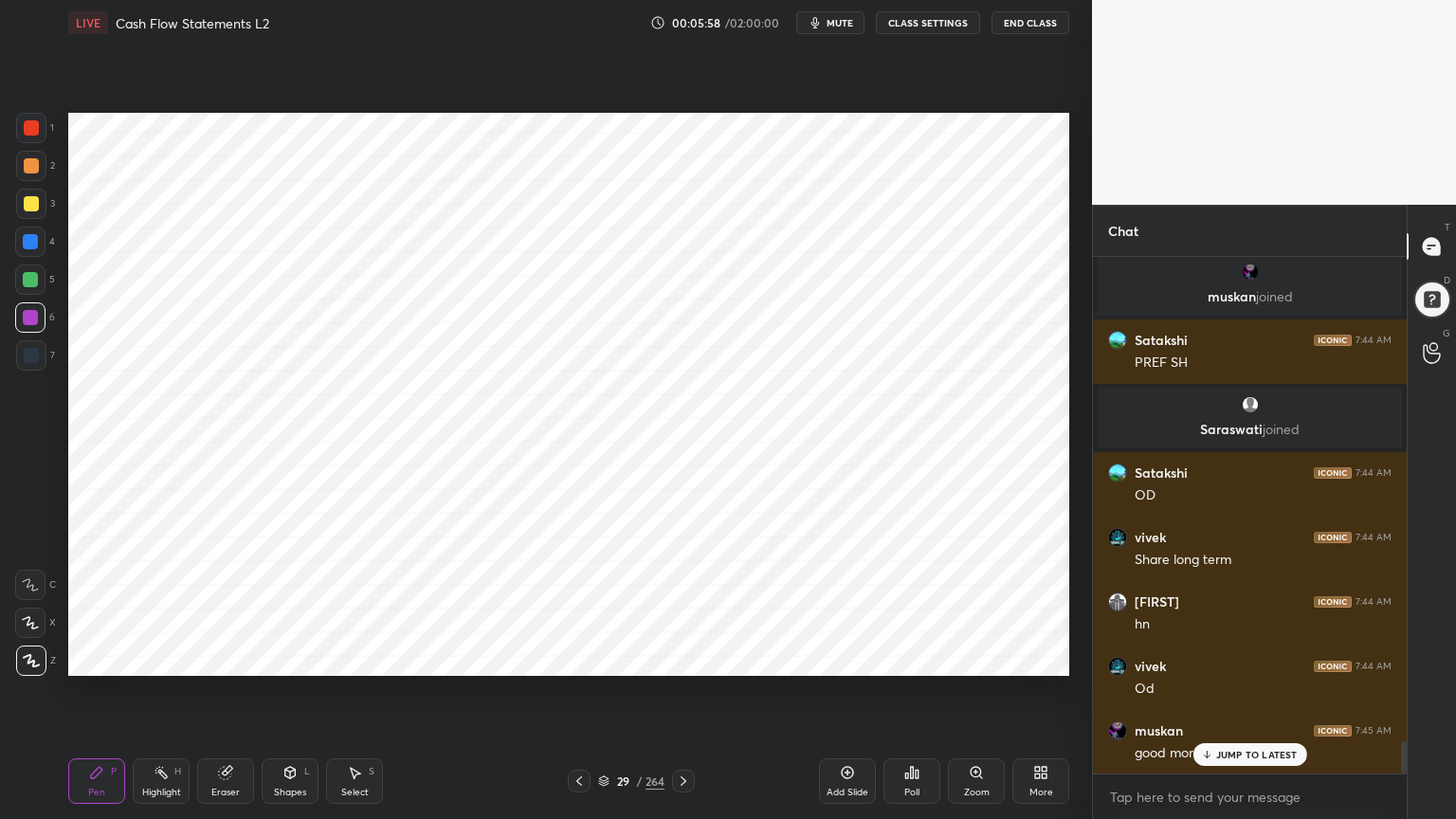 scroll, scrollTop: 7799, scrollLeft: 0, axis: vertical 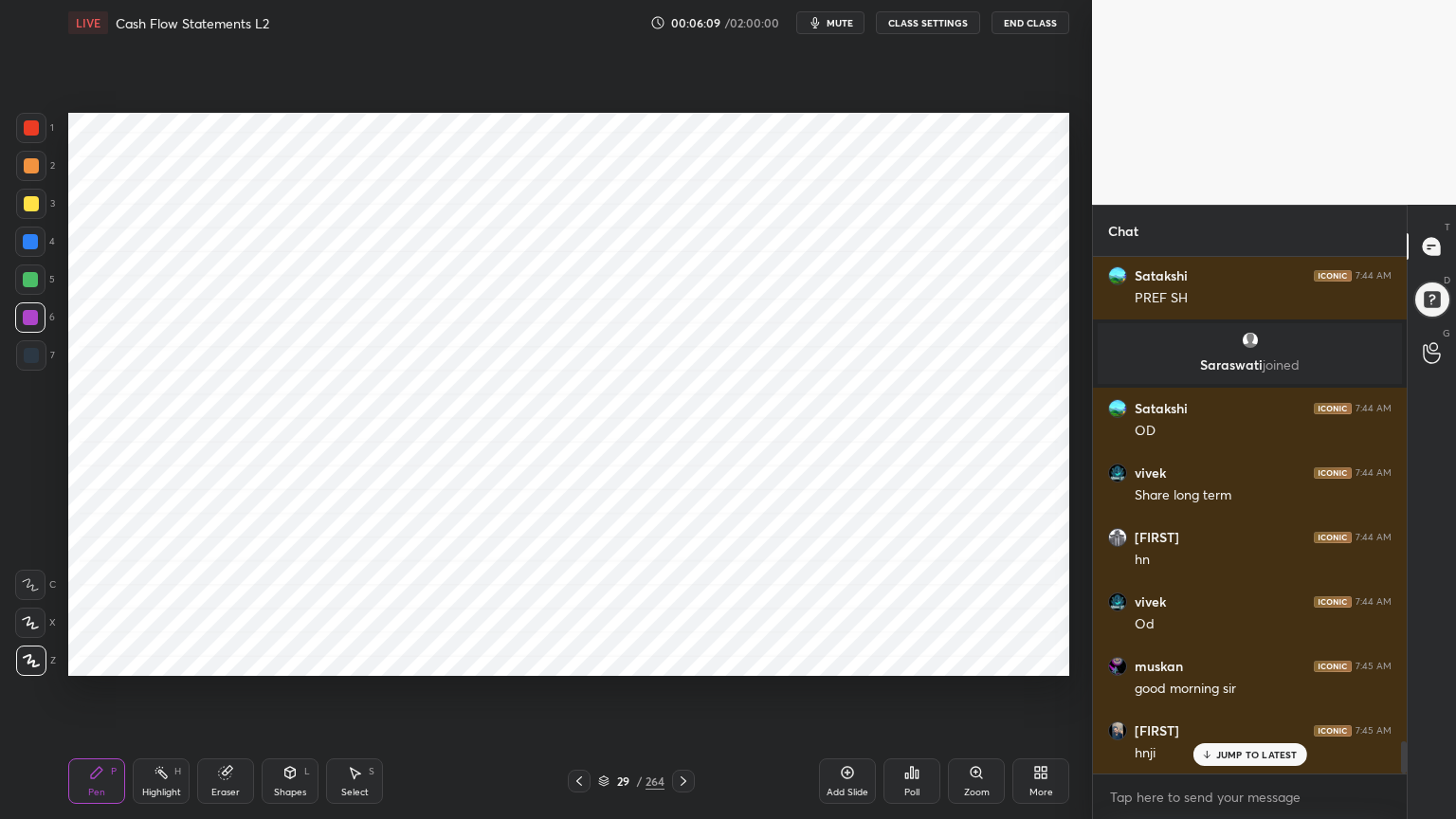 click on "Add Slide" at bounding box center (847, 781) 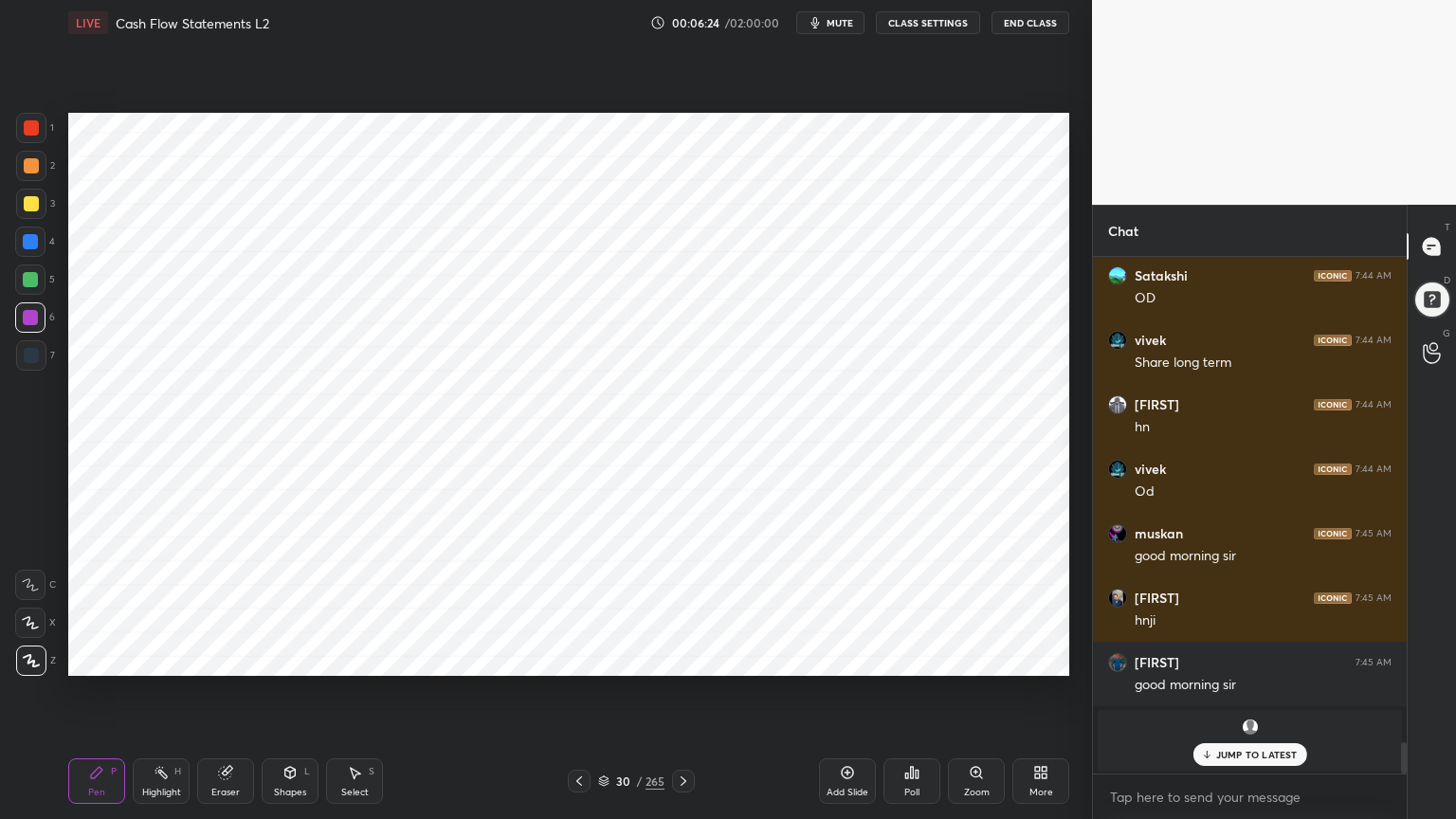 scroll, scrollTop: 7997, scrollLeft: 0, axis: vertical 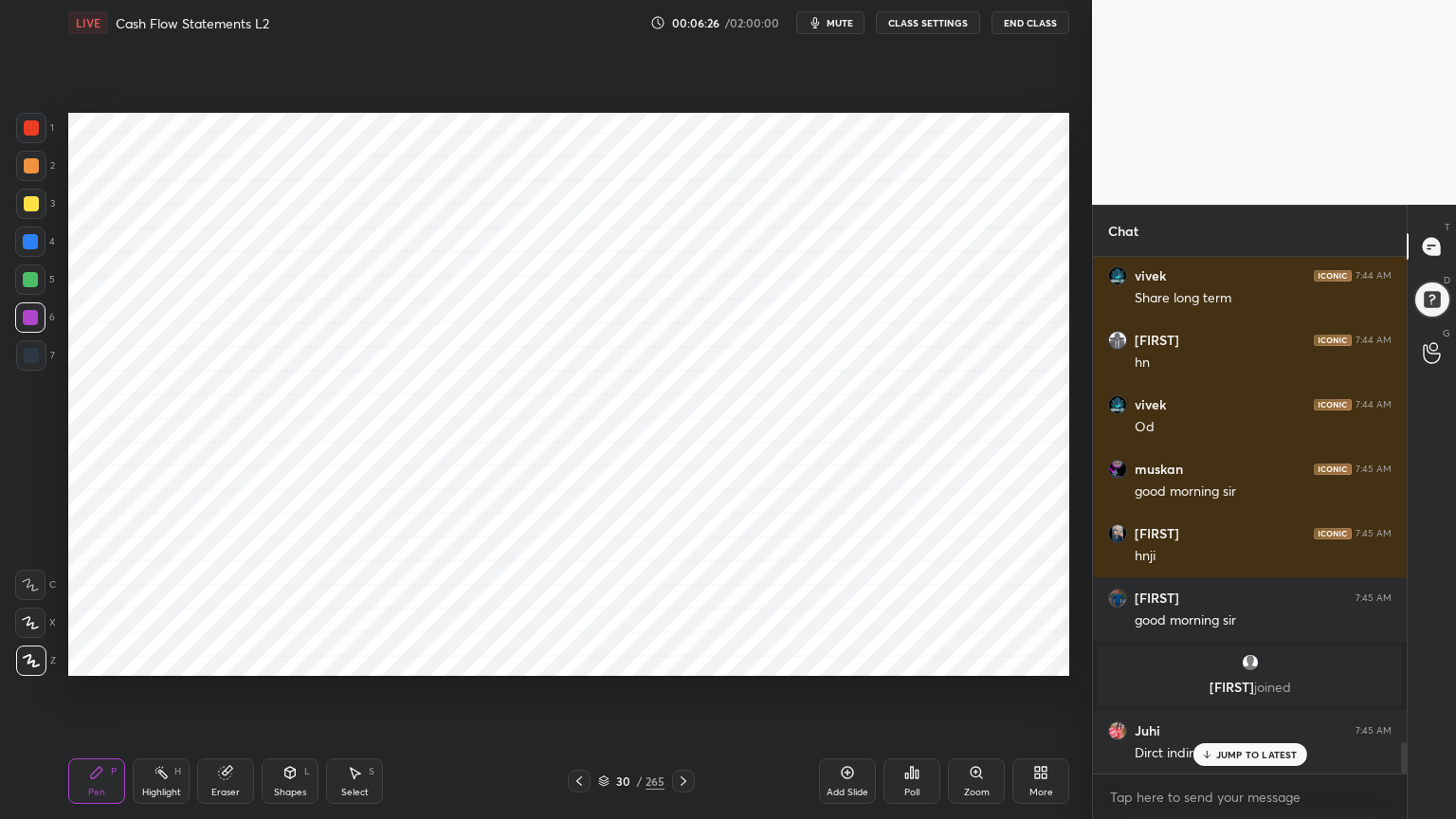 click at bounding box center [31, 355] 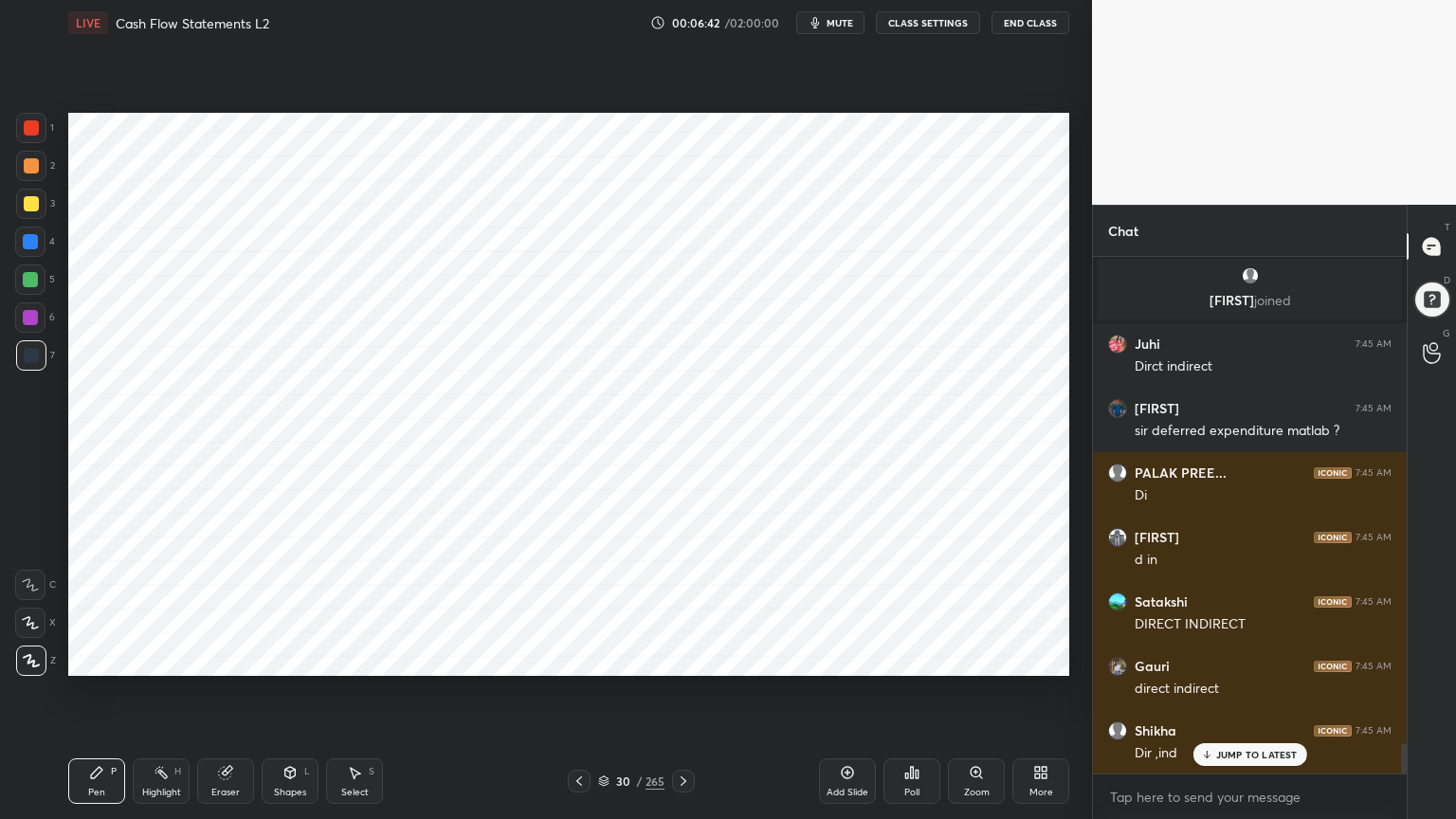 scroll, scrollTop: 8448, scrollLeft: 0, axis: vertical 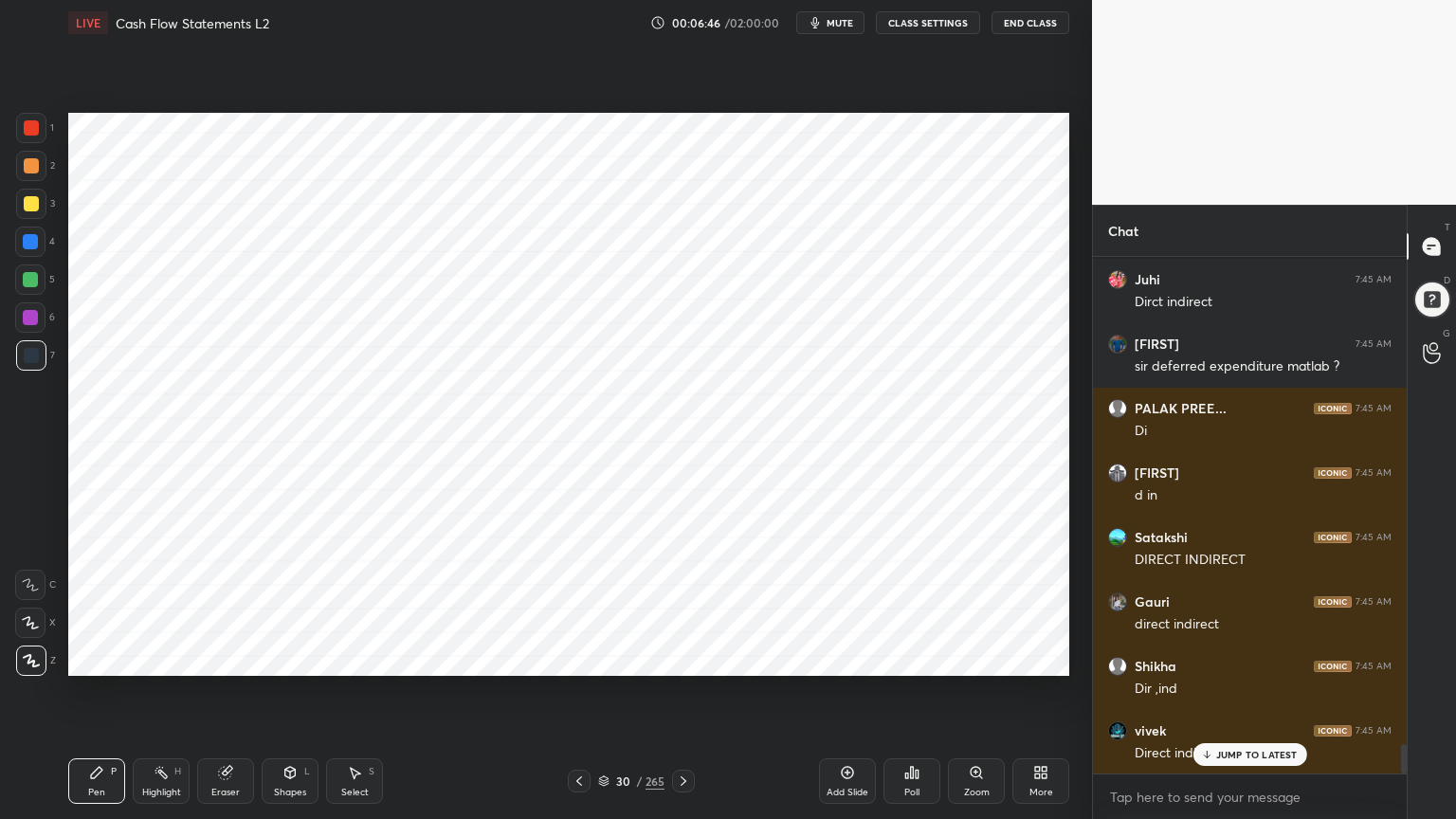 click at bounding box center [30, 318] 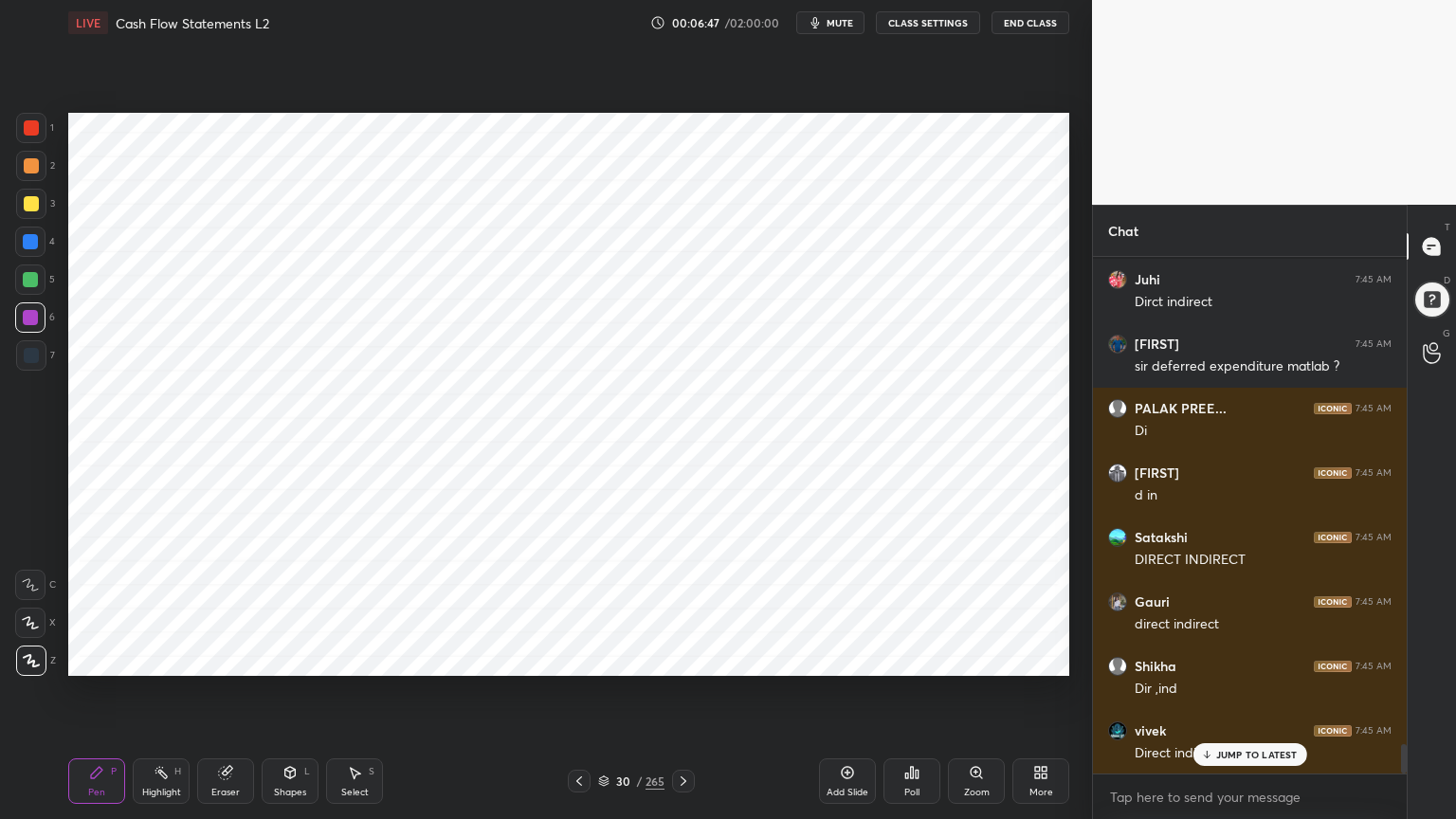 click at bounding box center [31, 128] 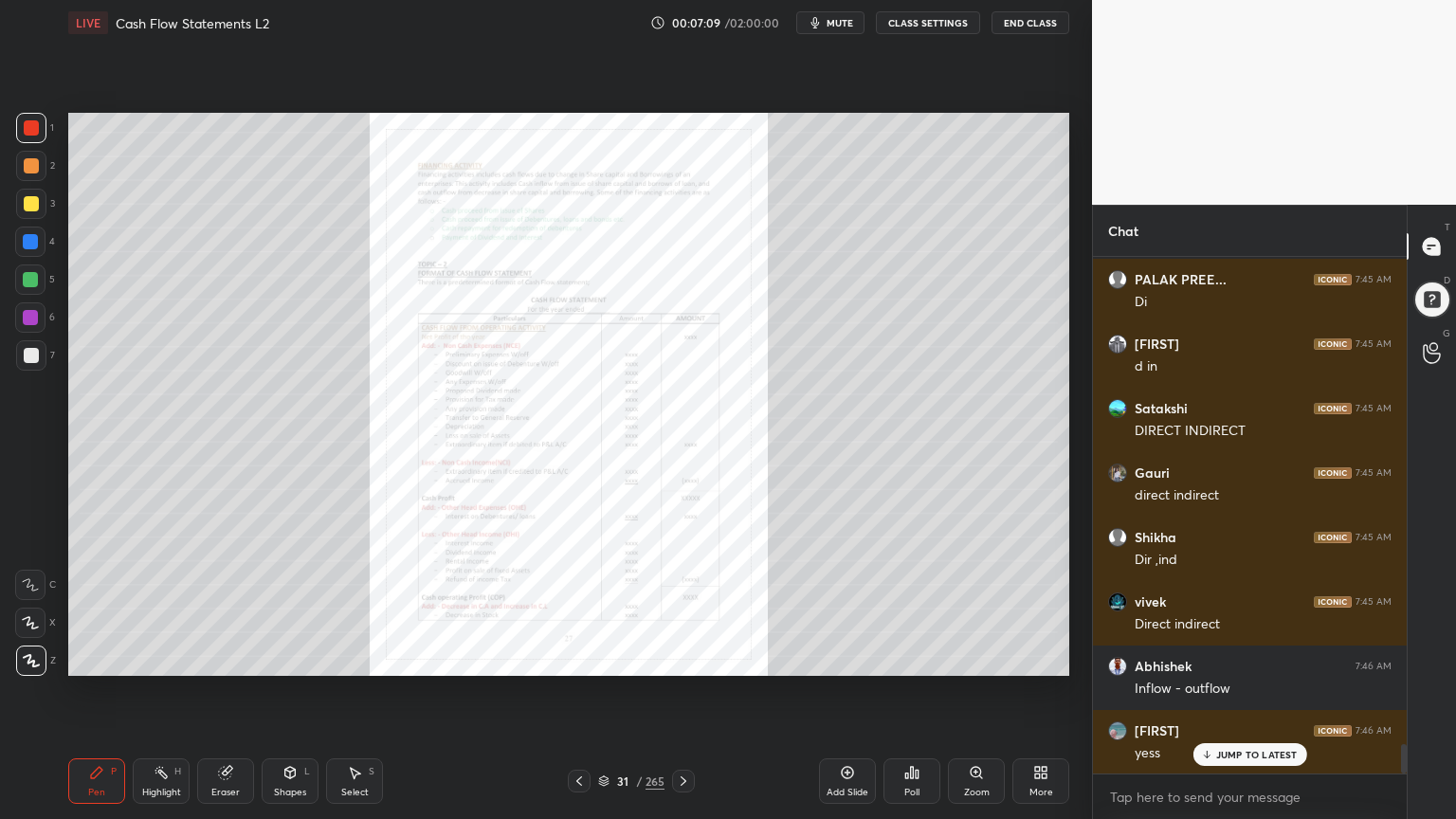 scroll, scrollTop: 8641, scrollLeft: 0, axis: vertical 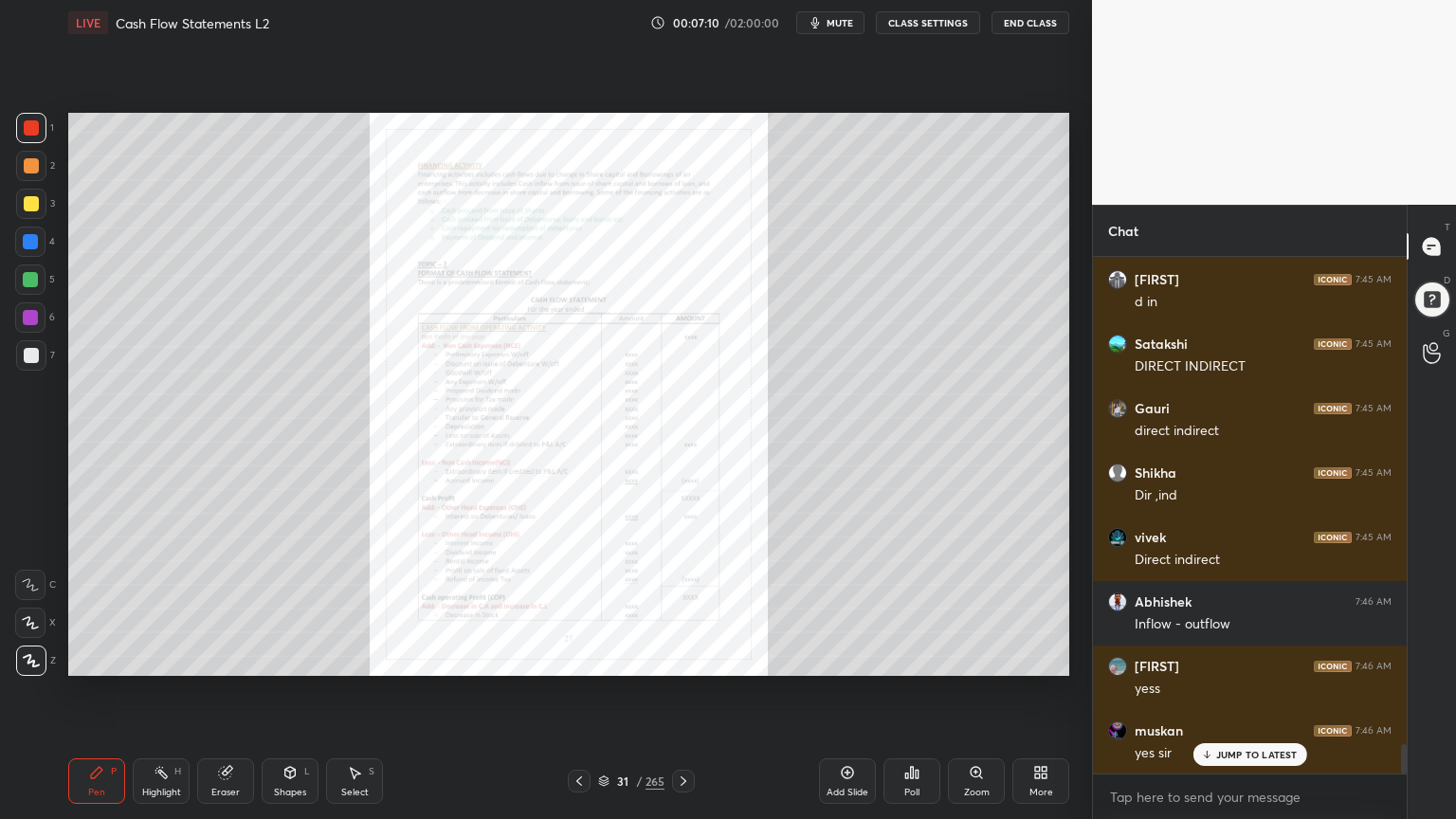 click on "Zoom" at bounding box center (976, 781) 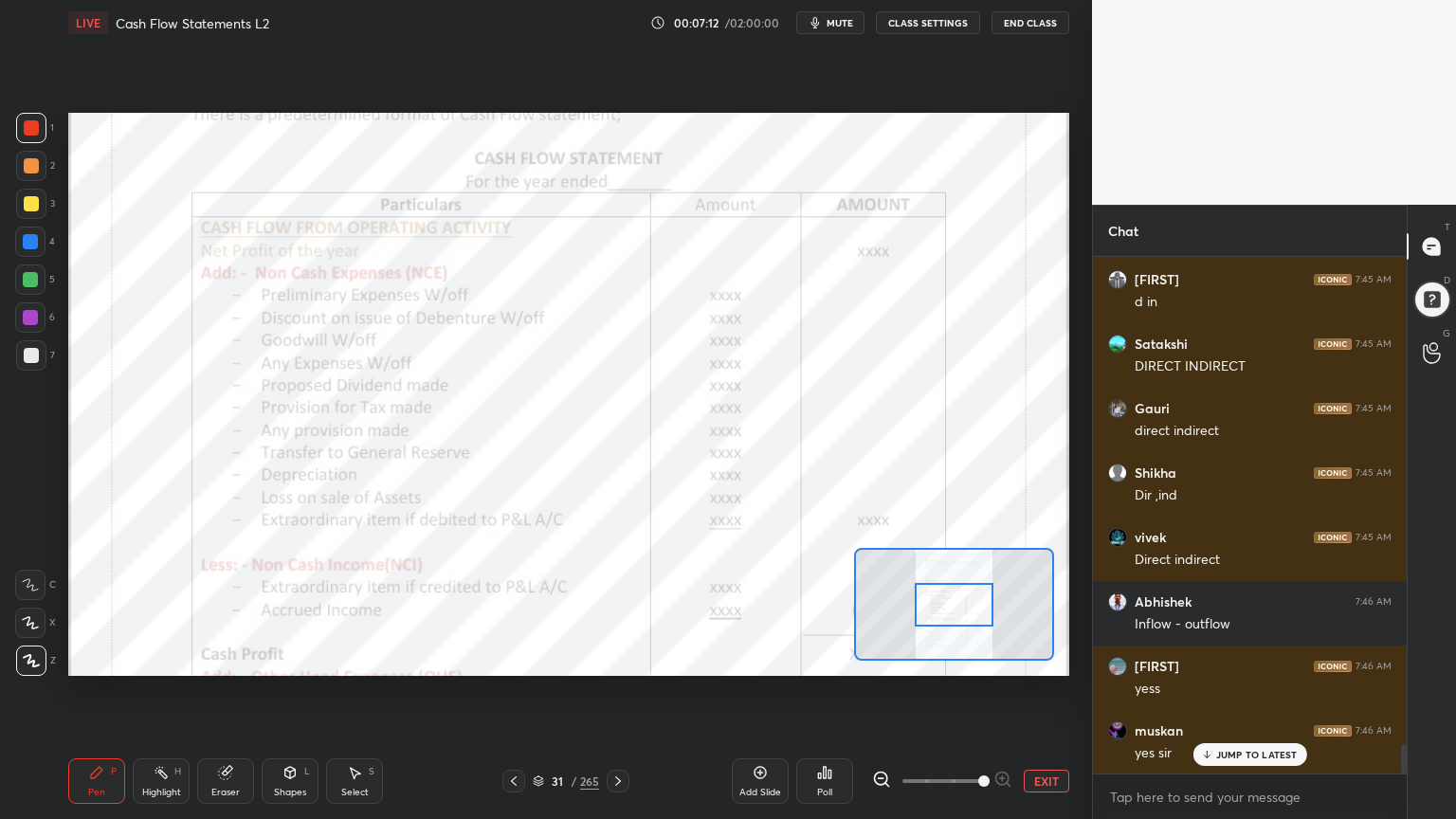 click at bounding box center [30, 318] 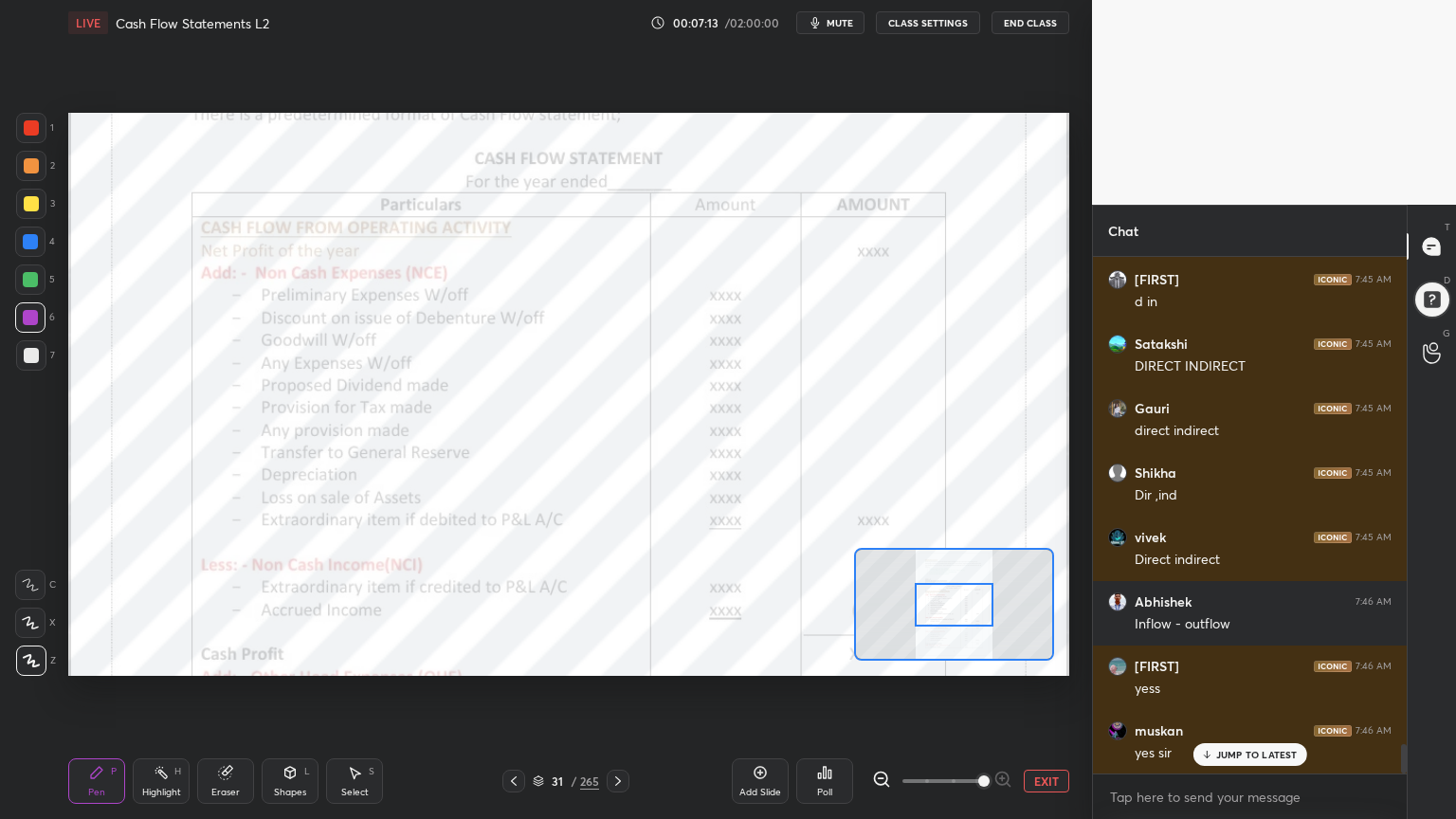 click 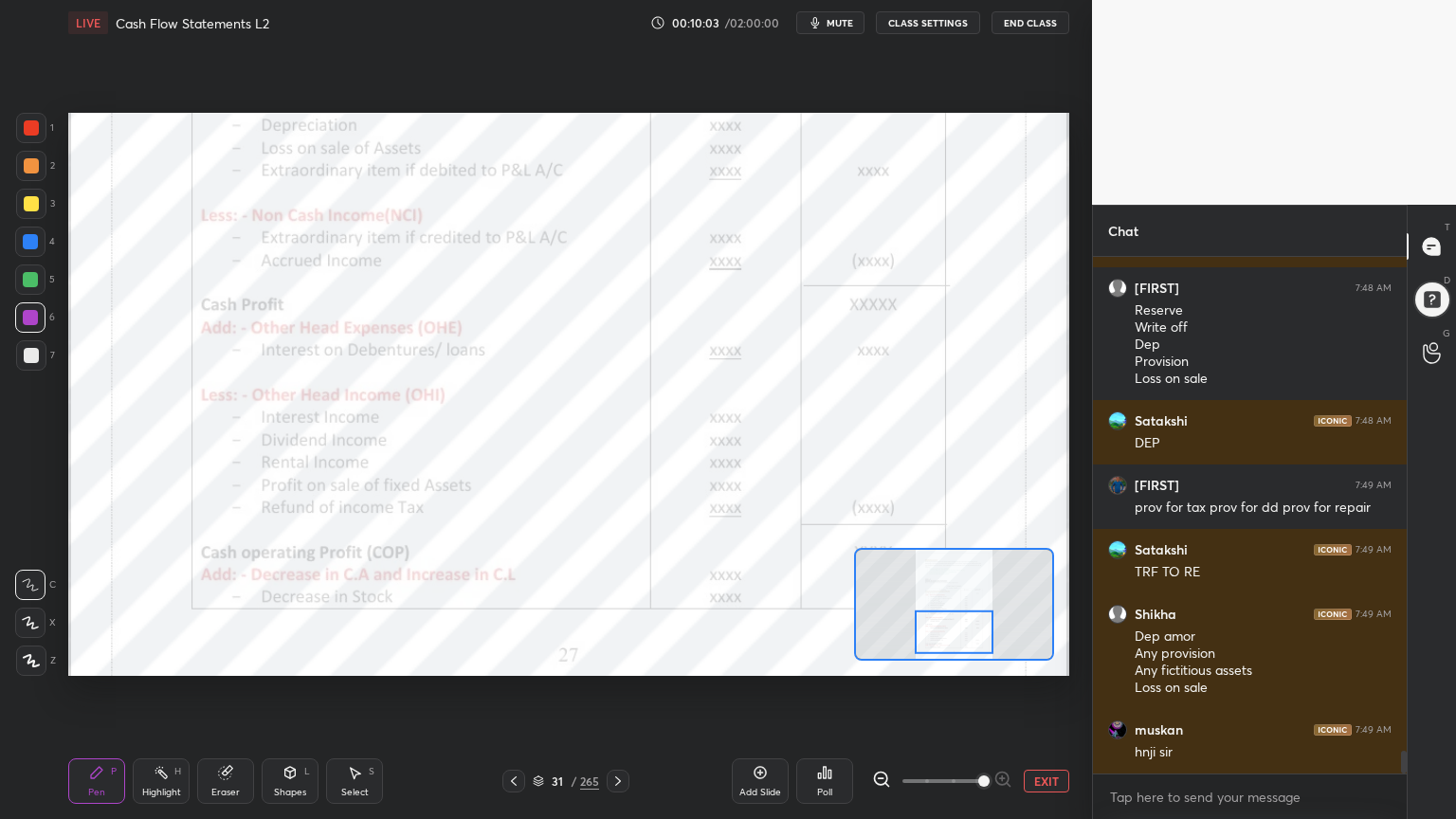 scroll, scrollTop: 11181, scrollLeft: 0, axis: vertical 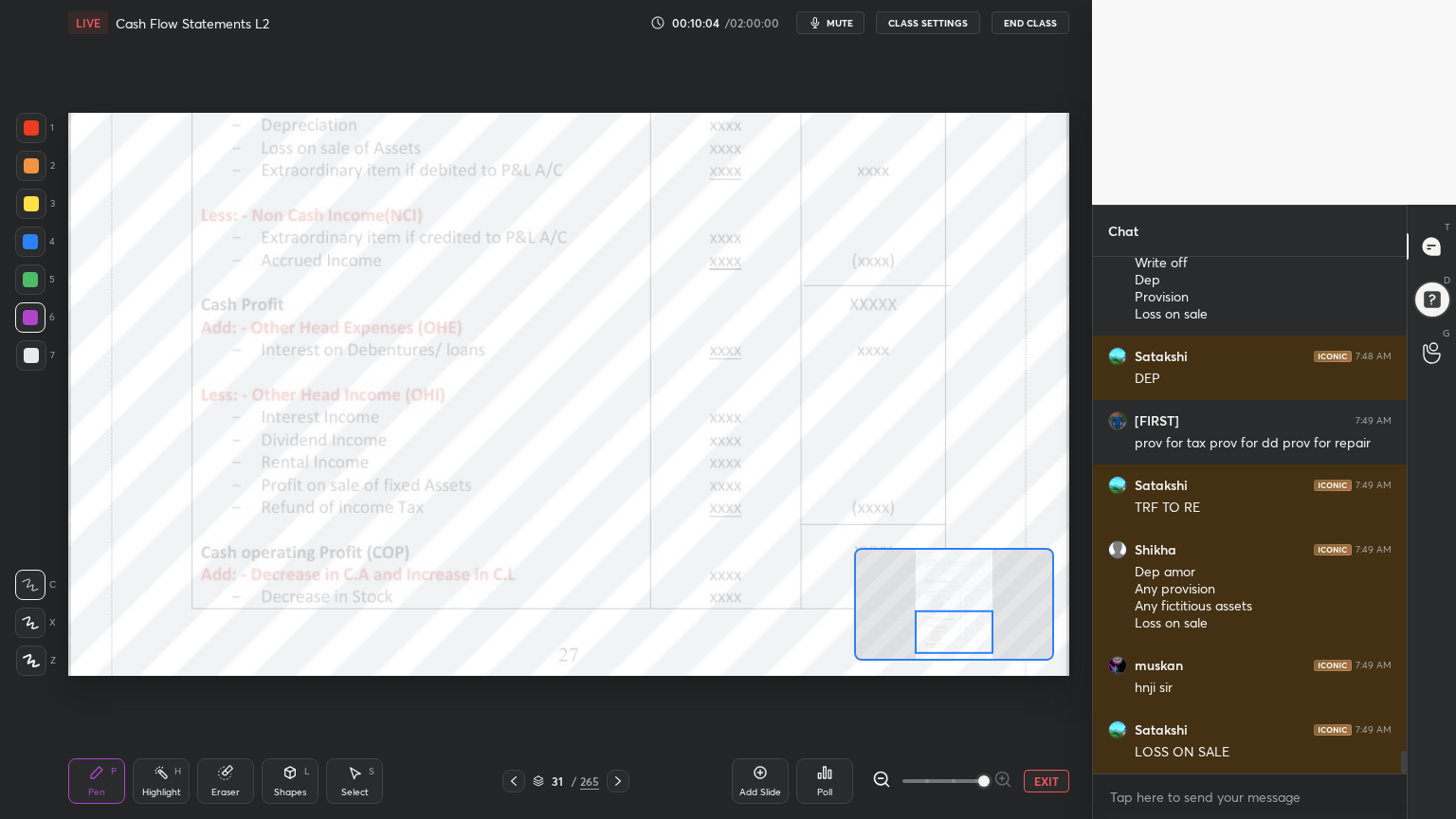 click at bounding box center [30, 280] 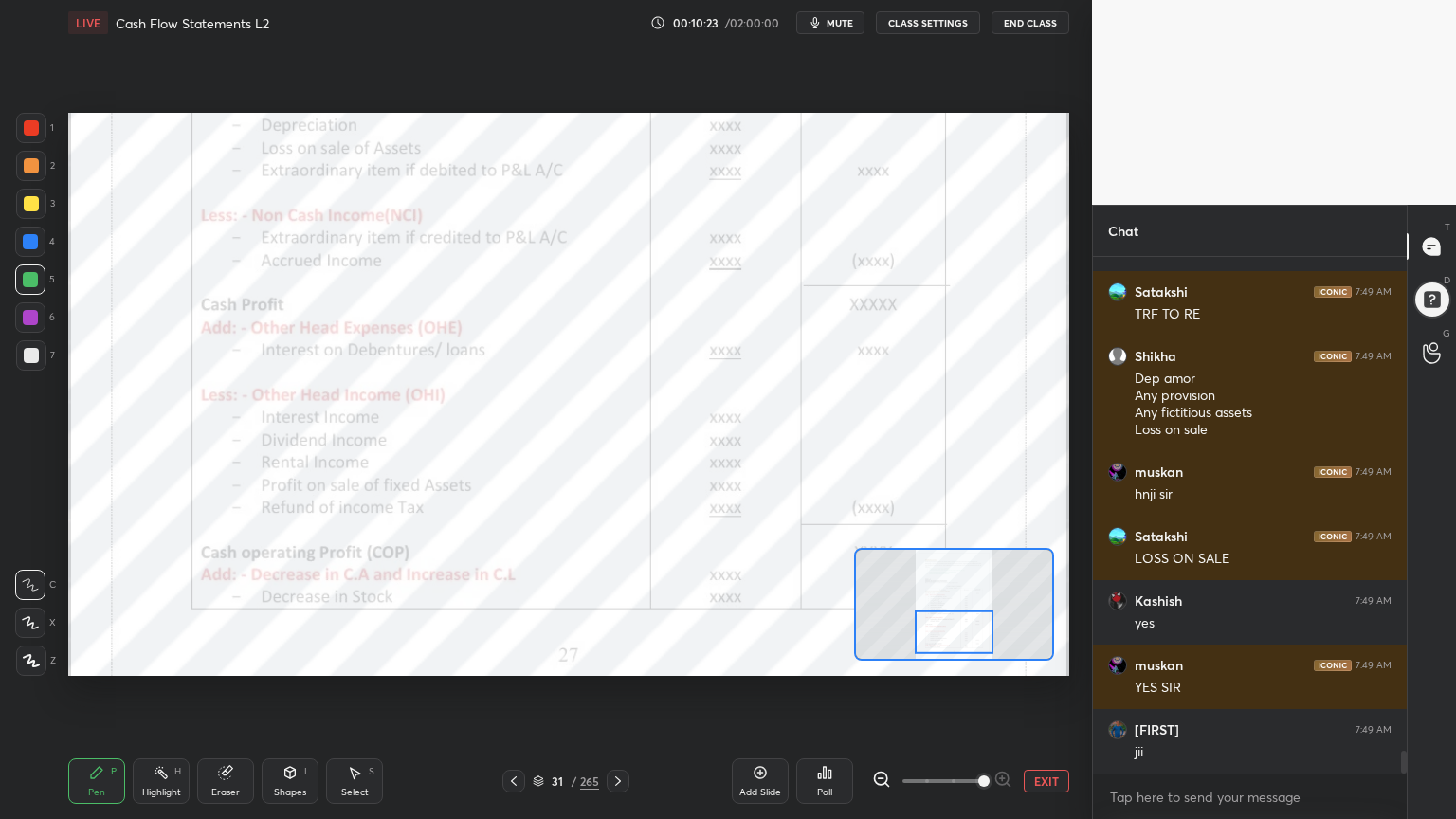 scroll, scrollTop: 11439, scrollLeft: 0, axis: vertical 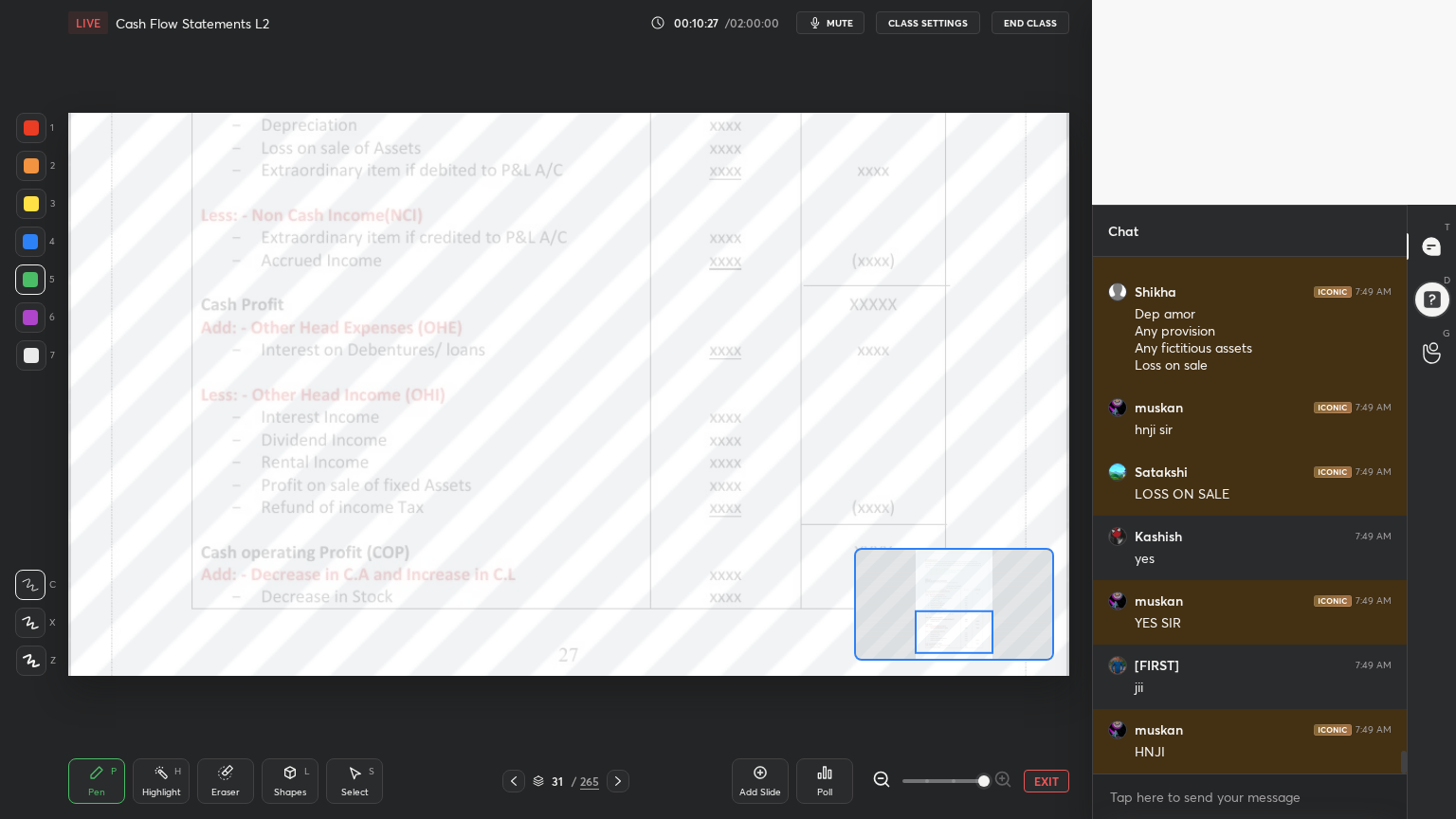 click on "Shapes L" at bounding box center (290, 781) 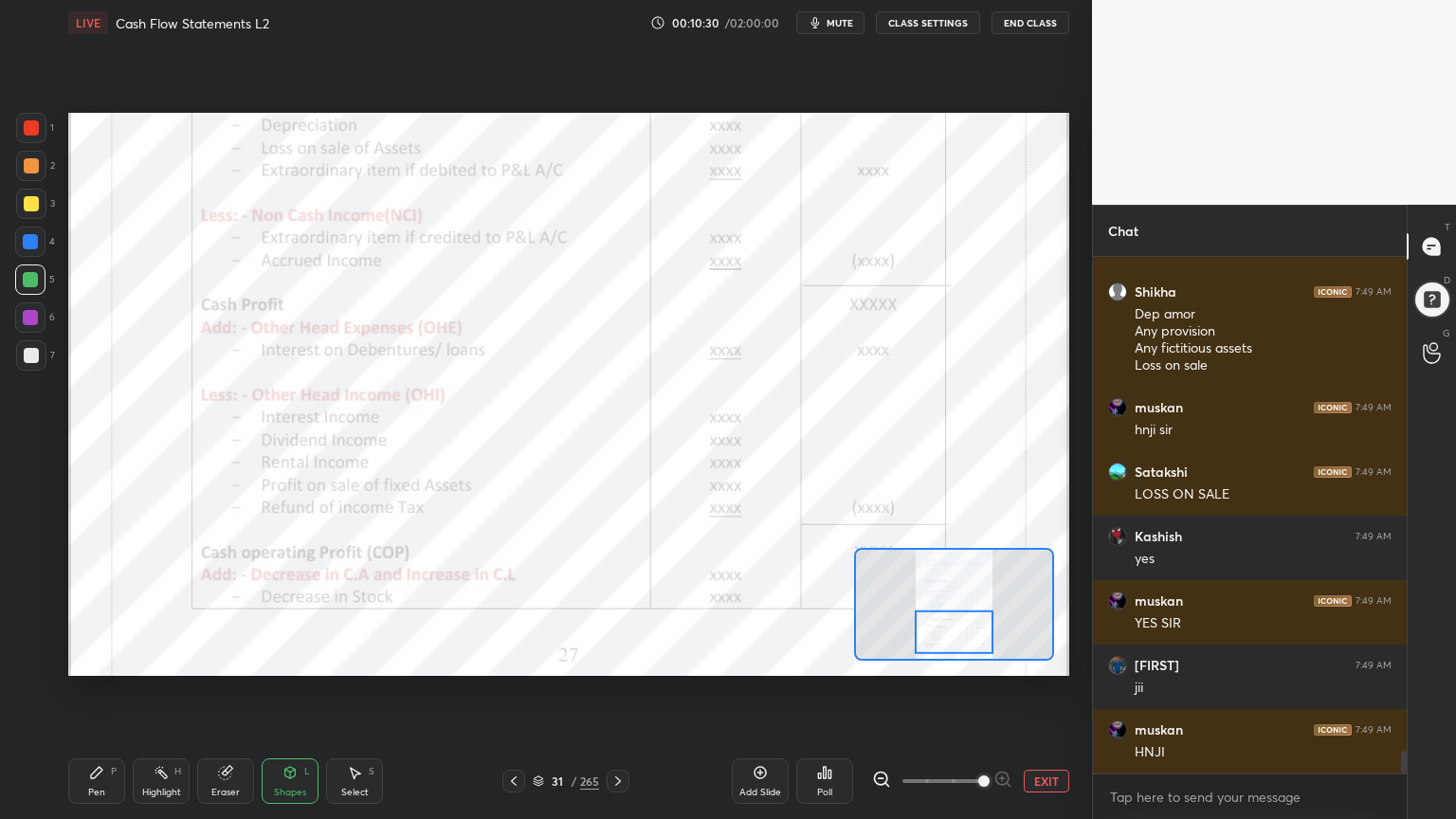 click on "Pen" at bounding box center (97, 792) 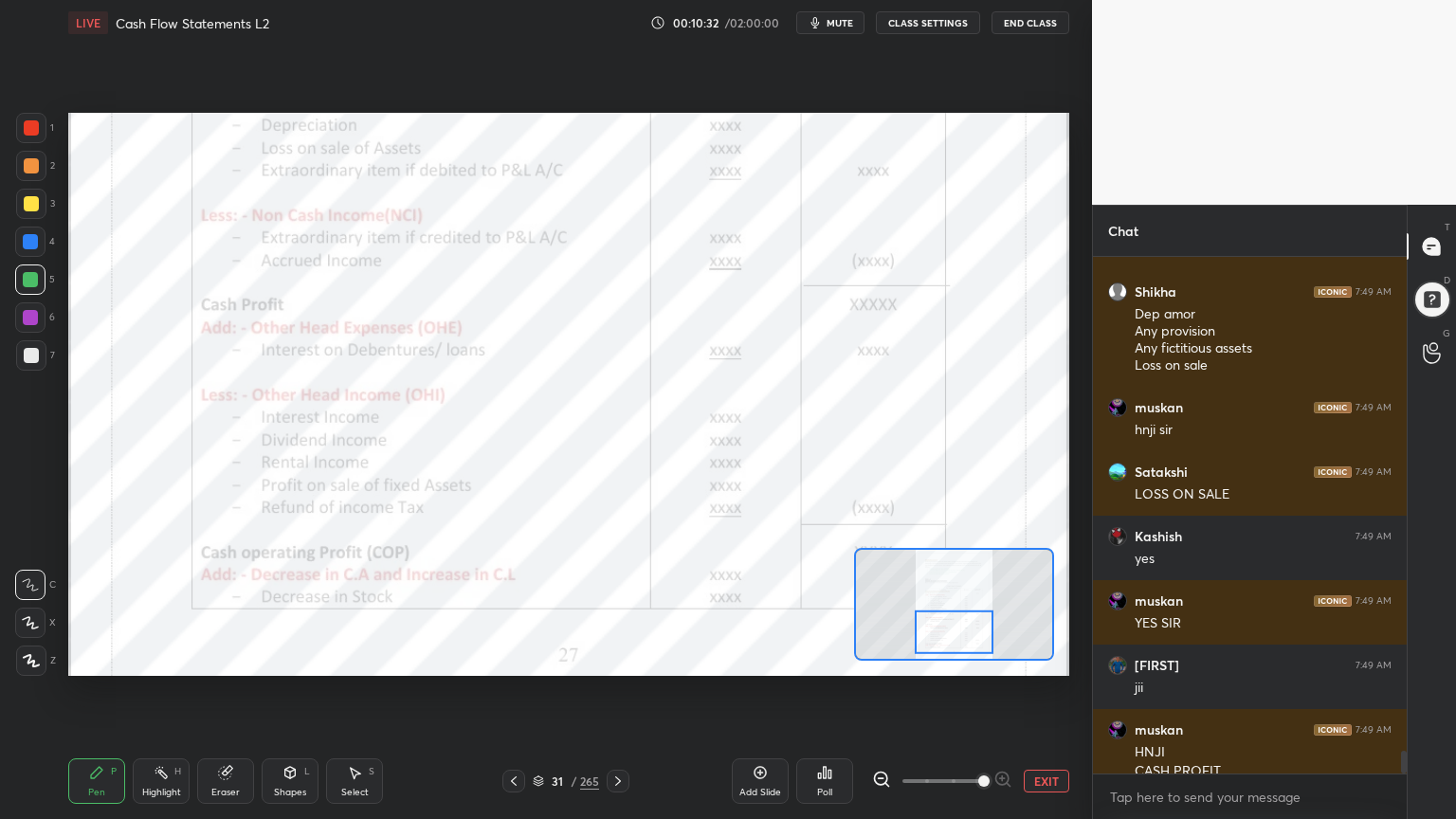 scroll, scrollTop: 11457, scrollLeft: 0, axis: vertical 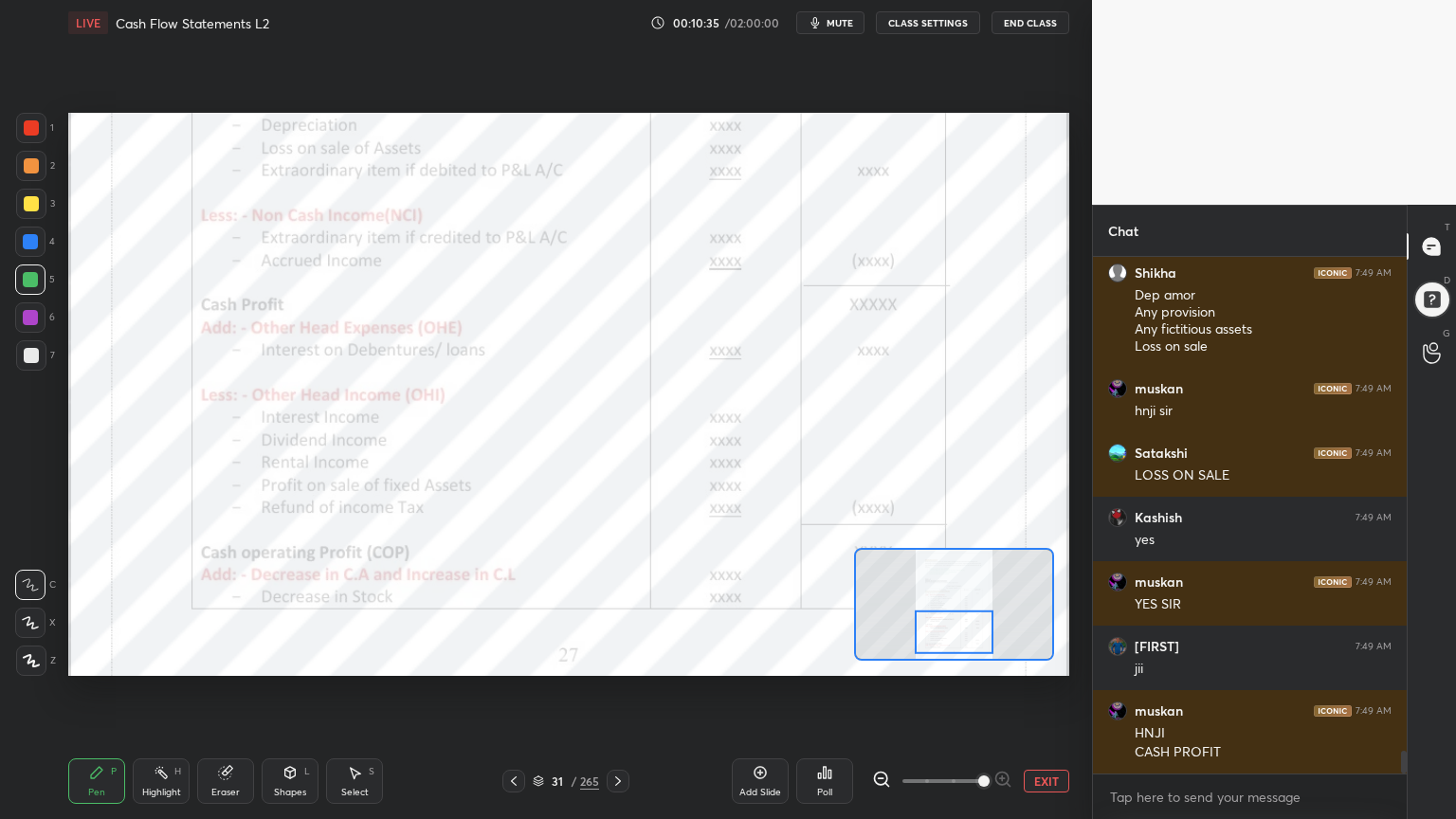 click at bounding box center (30, 242) 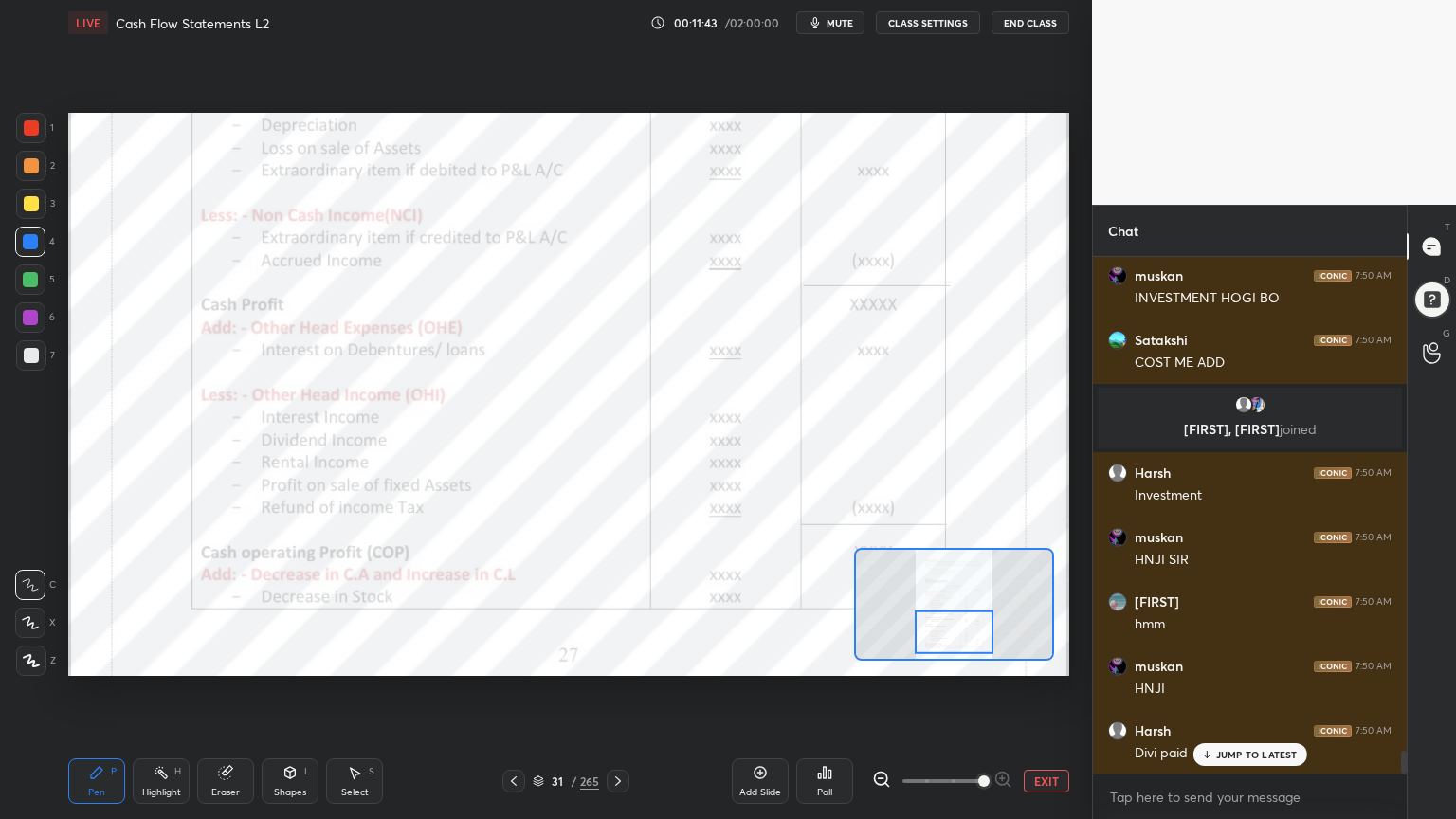 scroll, scrollTop: 11034, scrollLeft: 0, axis: vertical 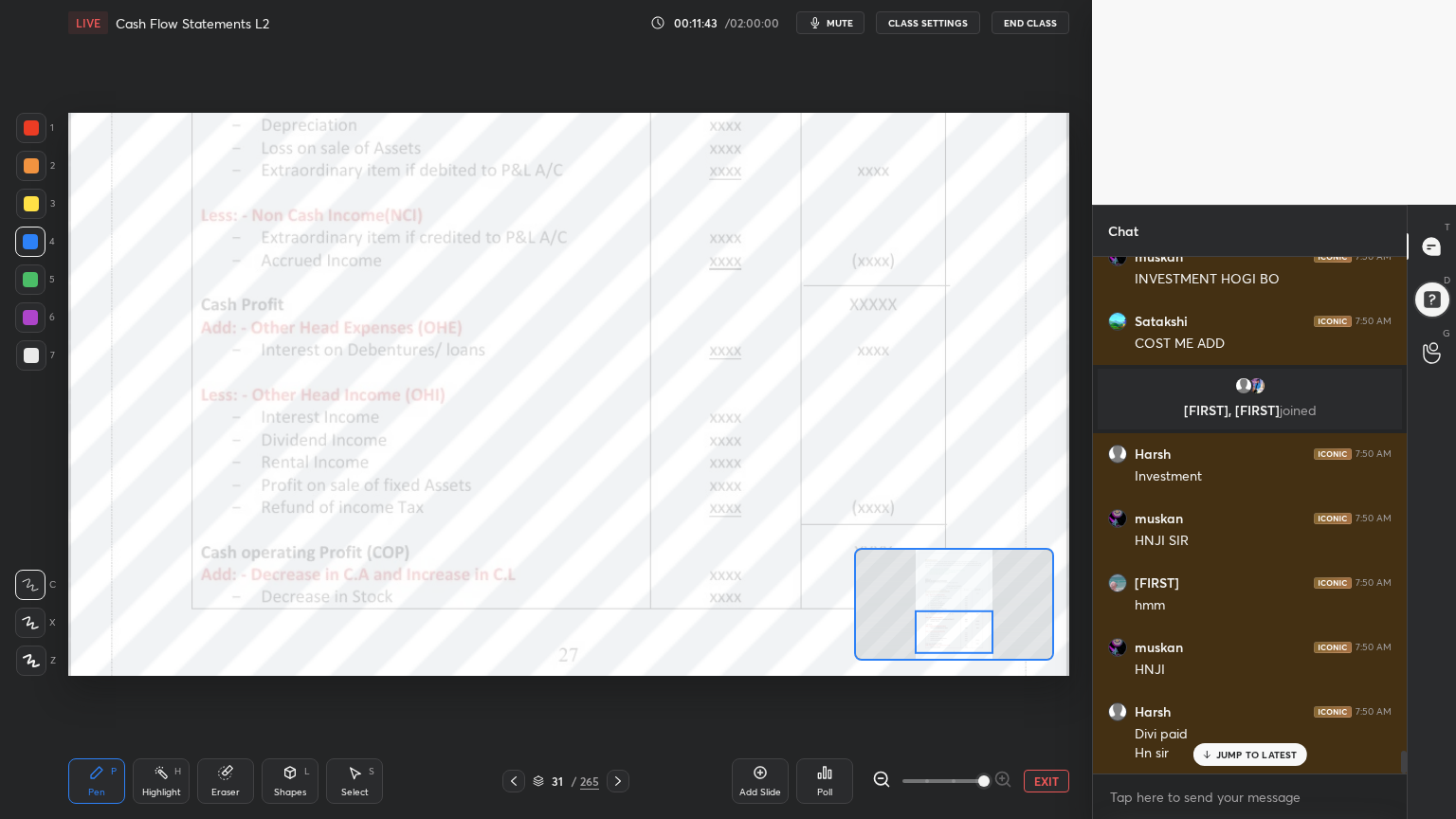 click at bounding box center (30, 318) 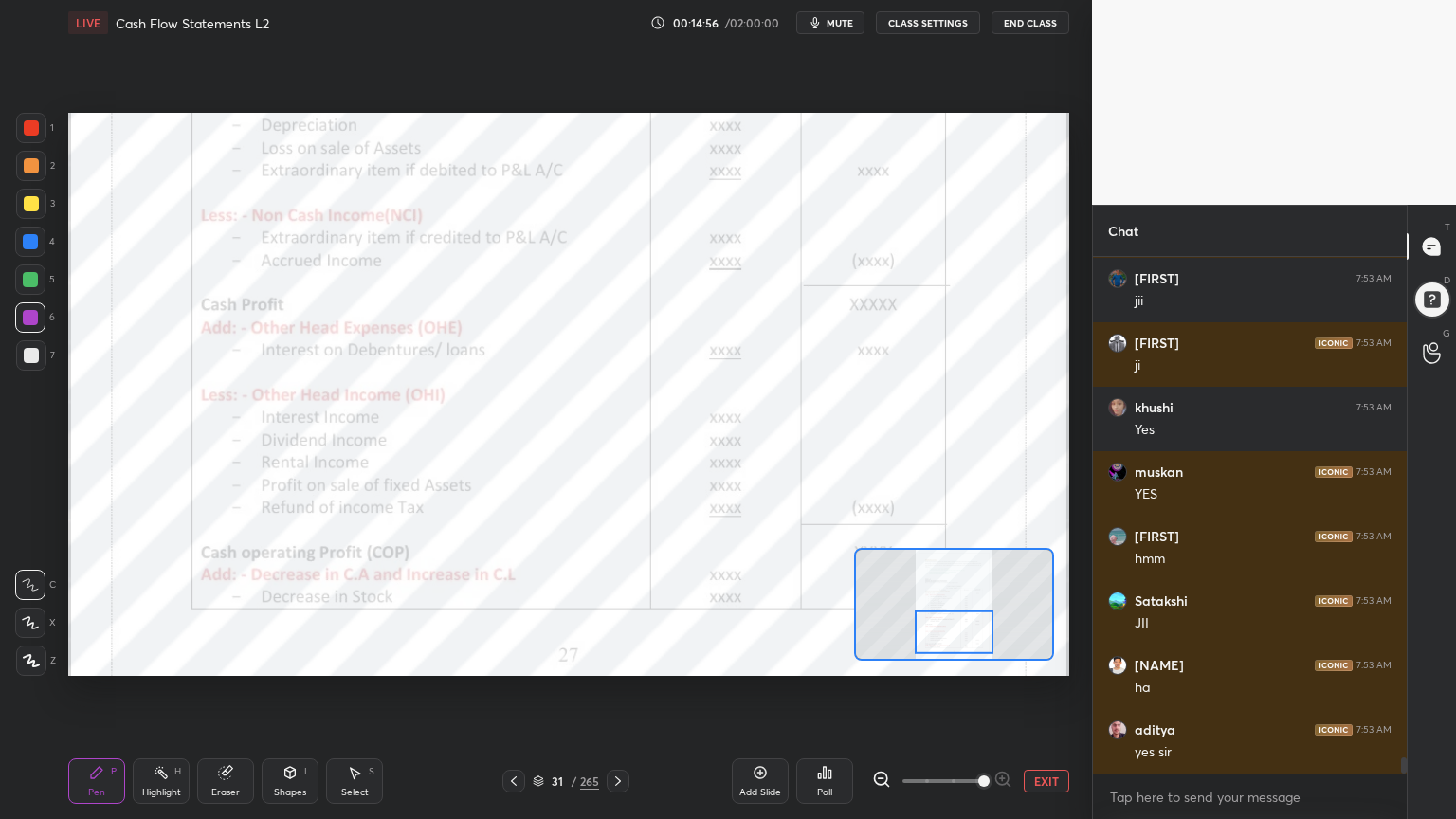 scroll, scrollTop: 15852, scrollLeft: 0, axis: vertical 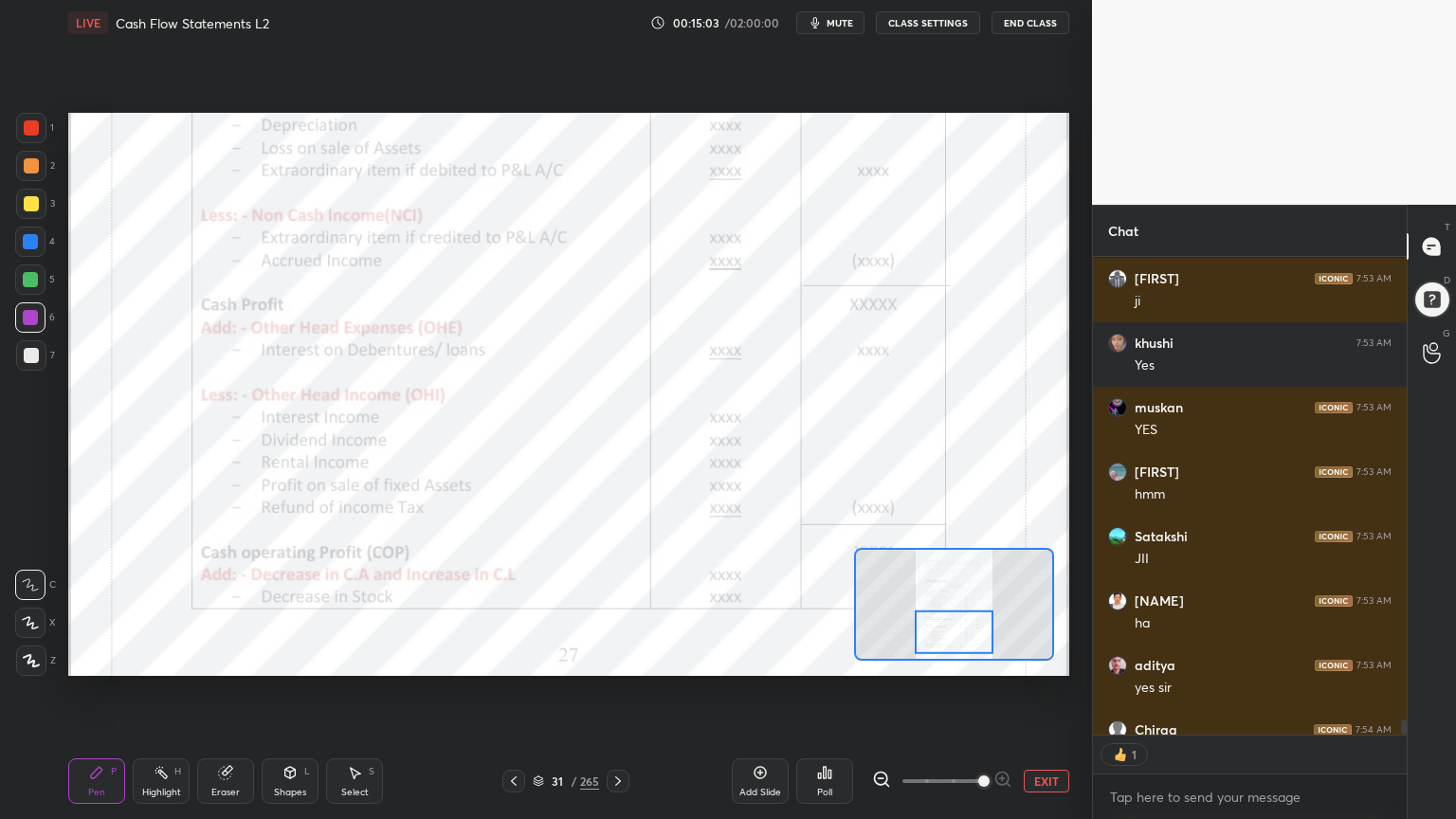 click on "5" at bounding box center (35, 280) 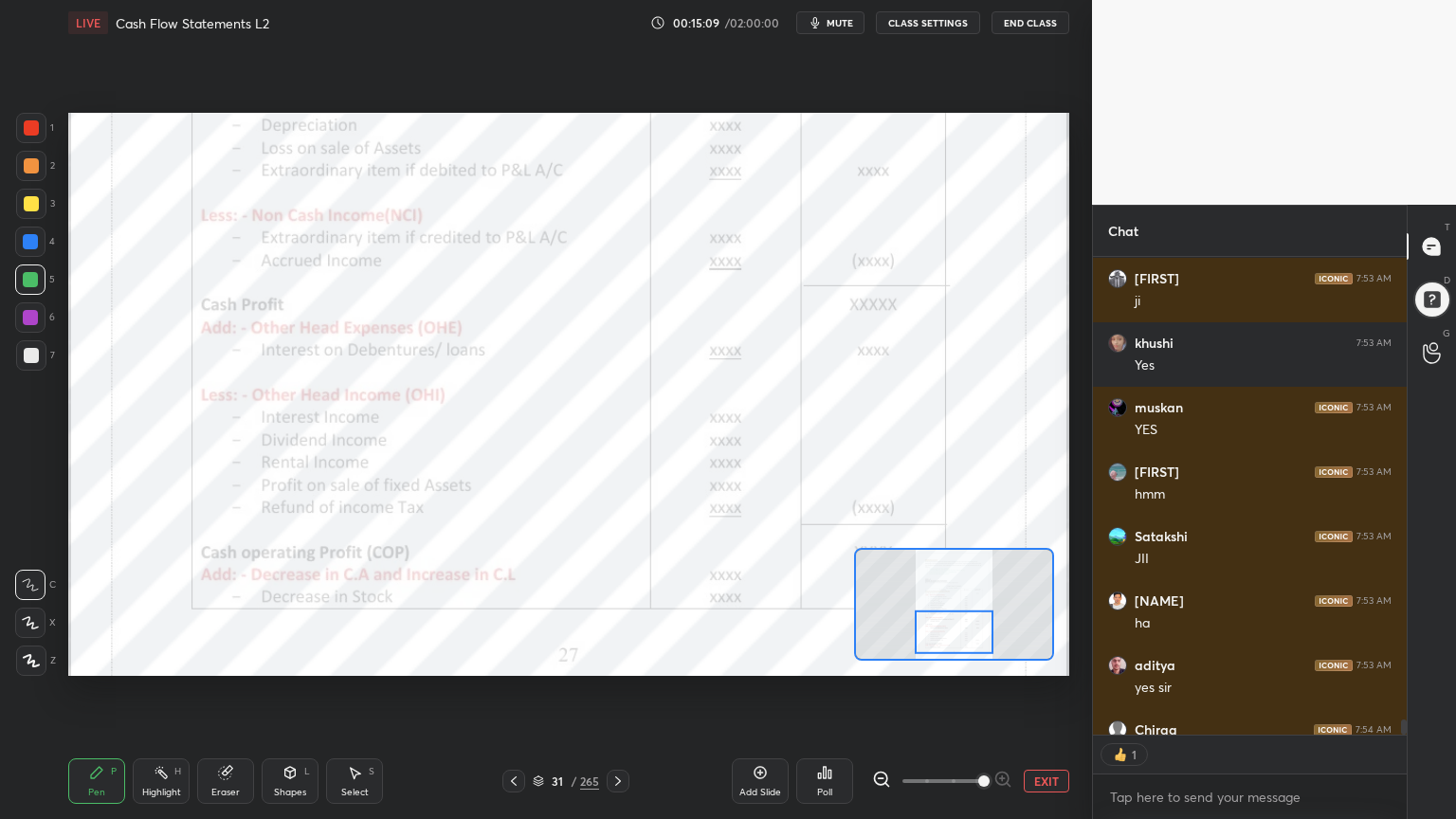 scroll, scrollTop: 15955, scrollLeft: 0, axis: vertical 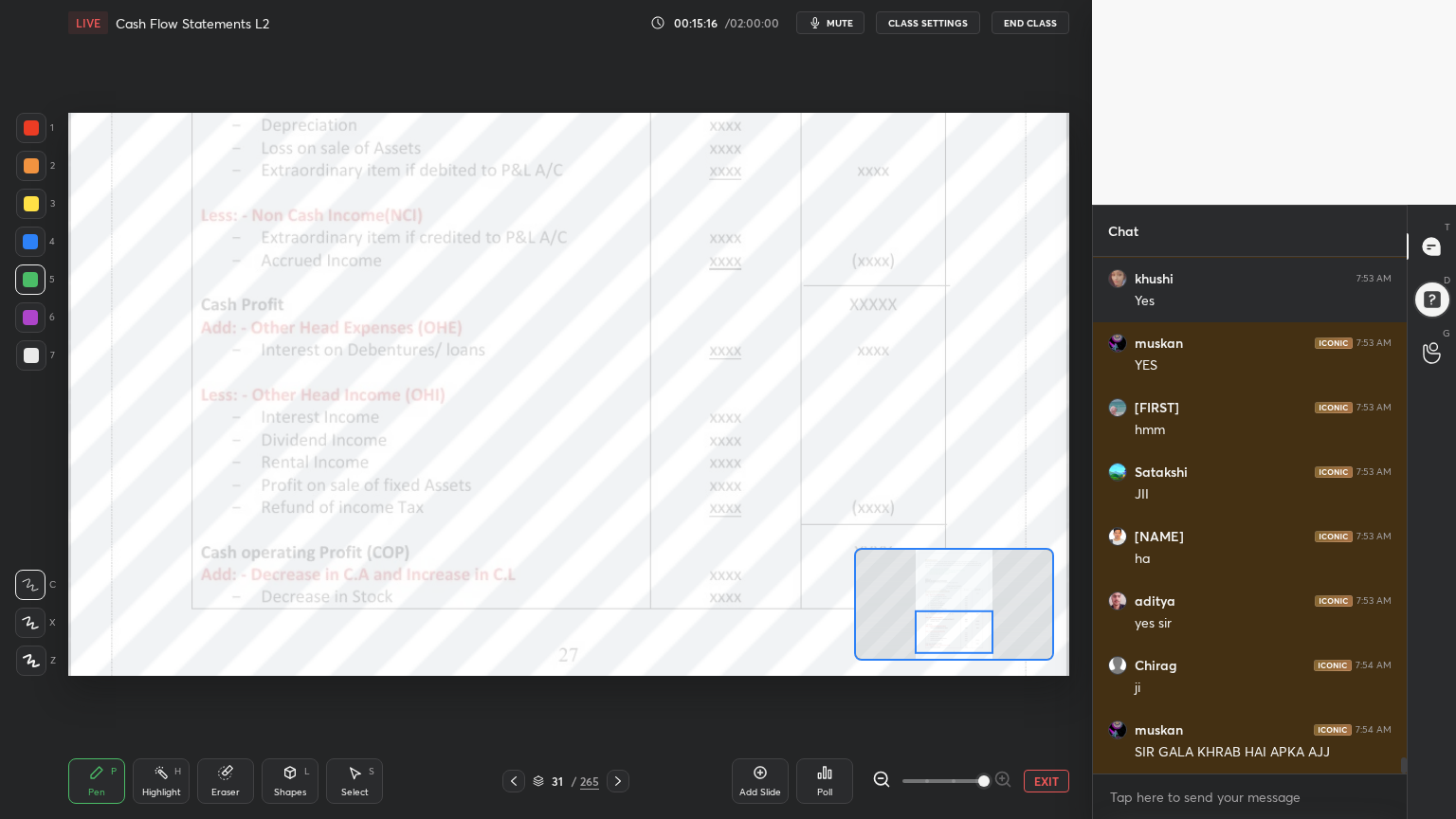 click at bounding box center (30, 318) 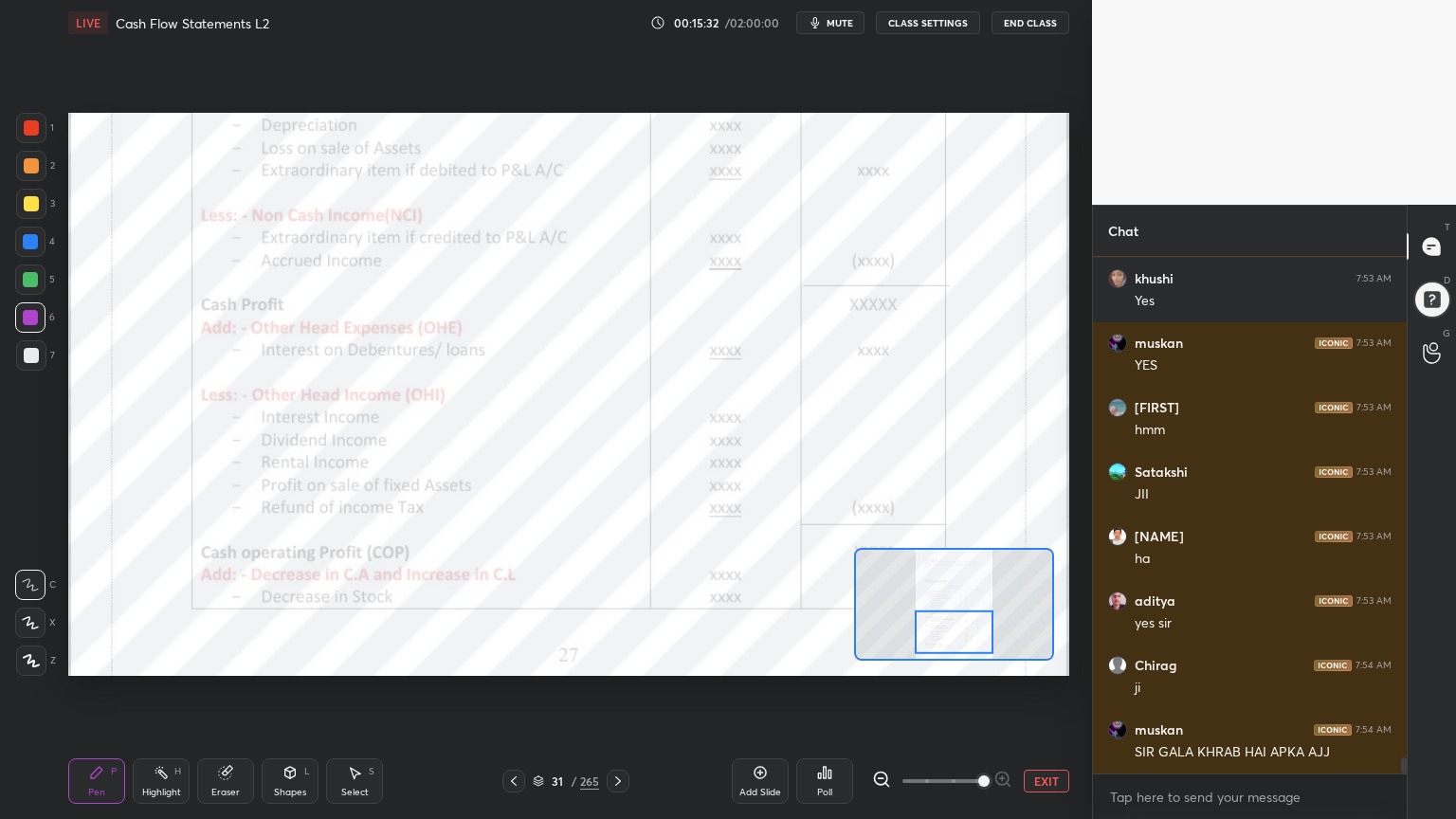 scroll, scrollTop: 15985, scrollLeft: 0, axis: vertical 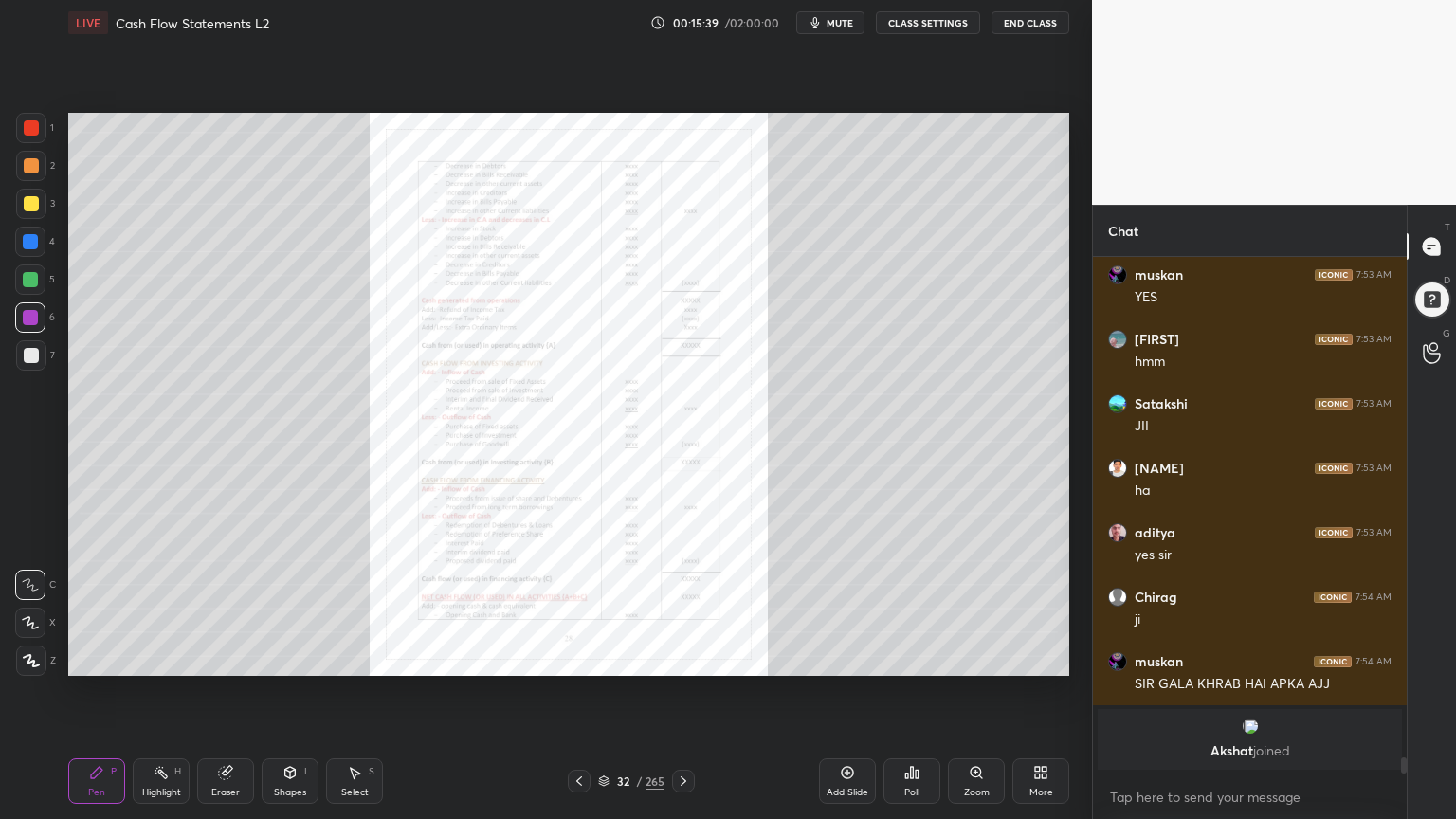 click 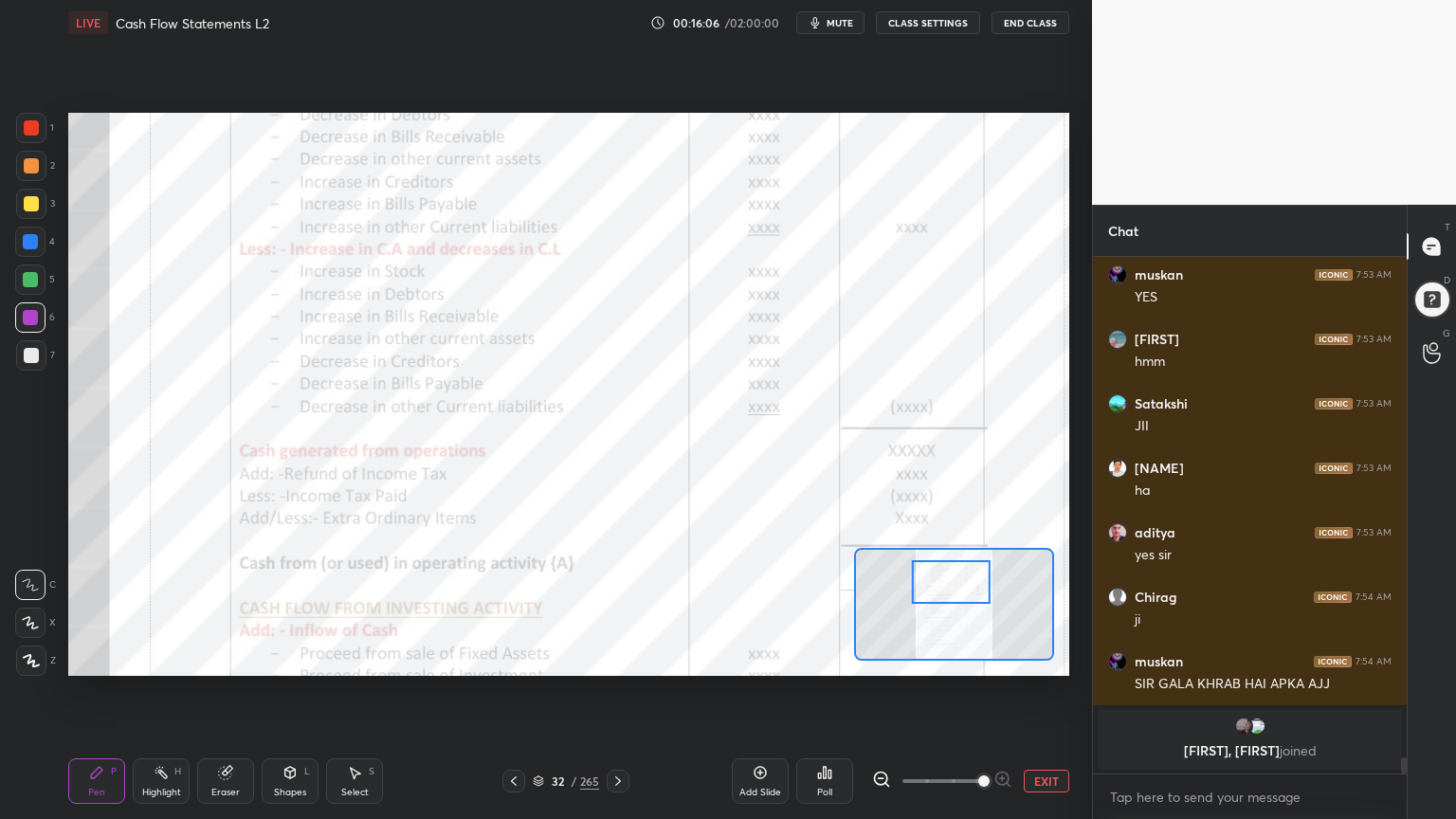 click at bounding box center (31, 128) 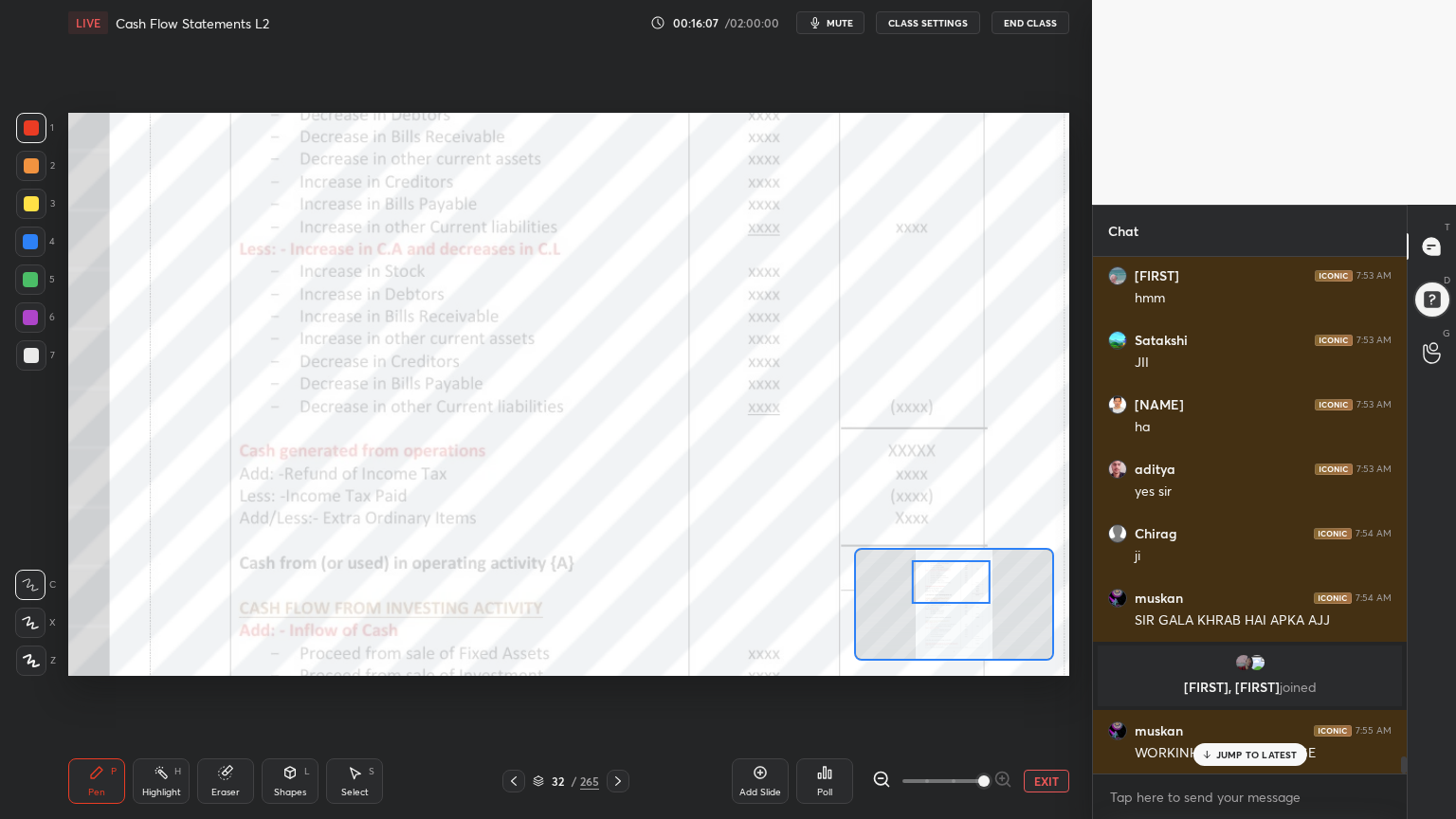 scroll, scrollTop: 15614, scrollLeft: 0, axis: vertical 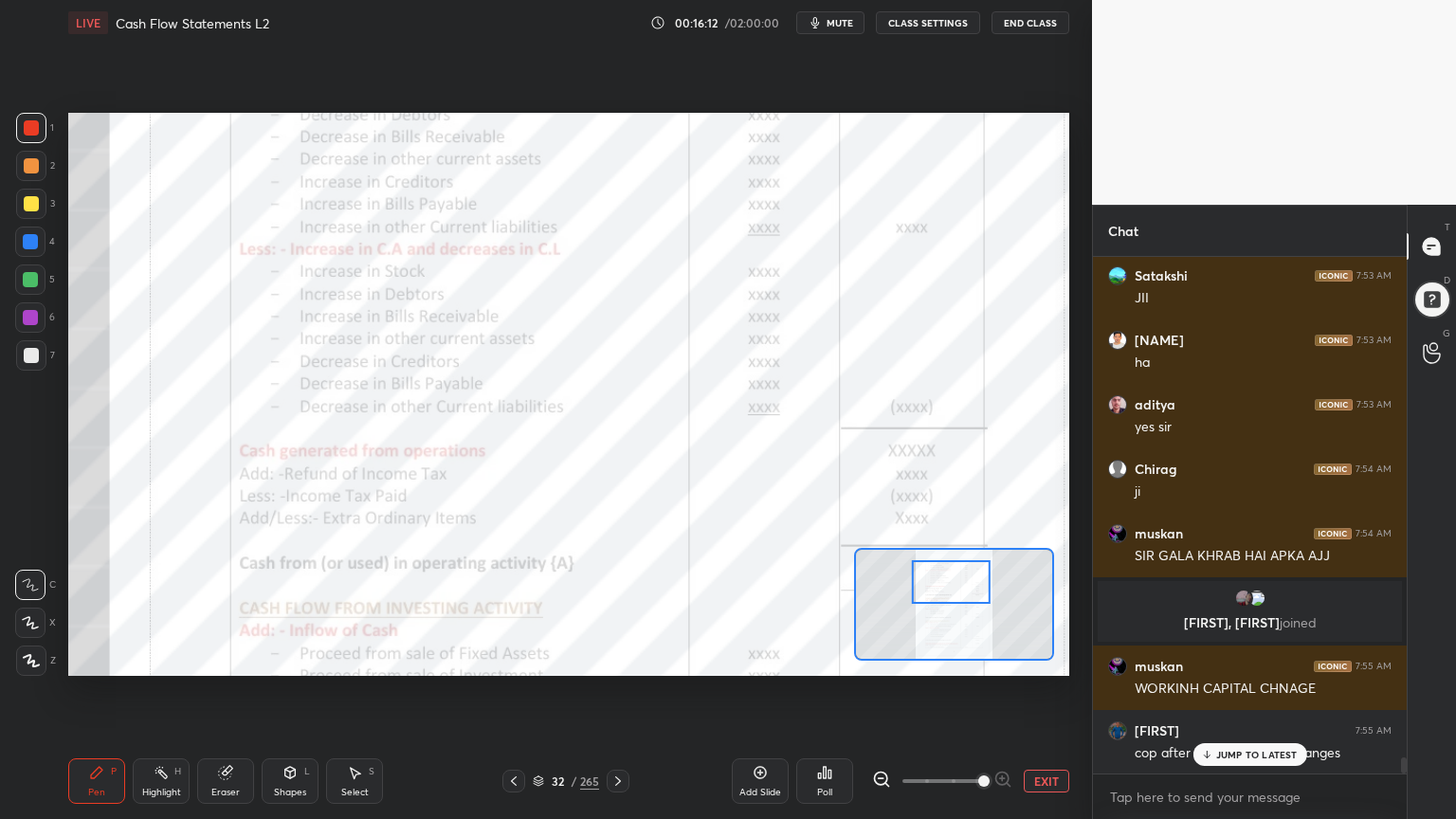 click on "Shapes L" at bounding box center [290, 781] 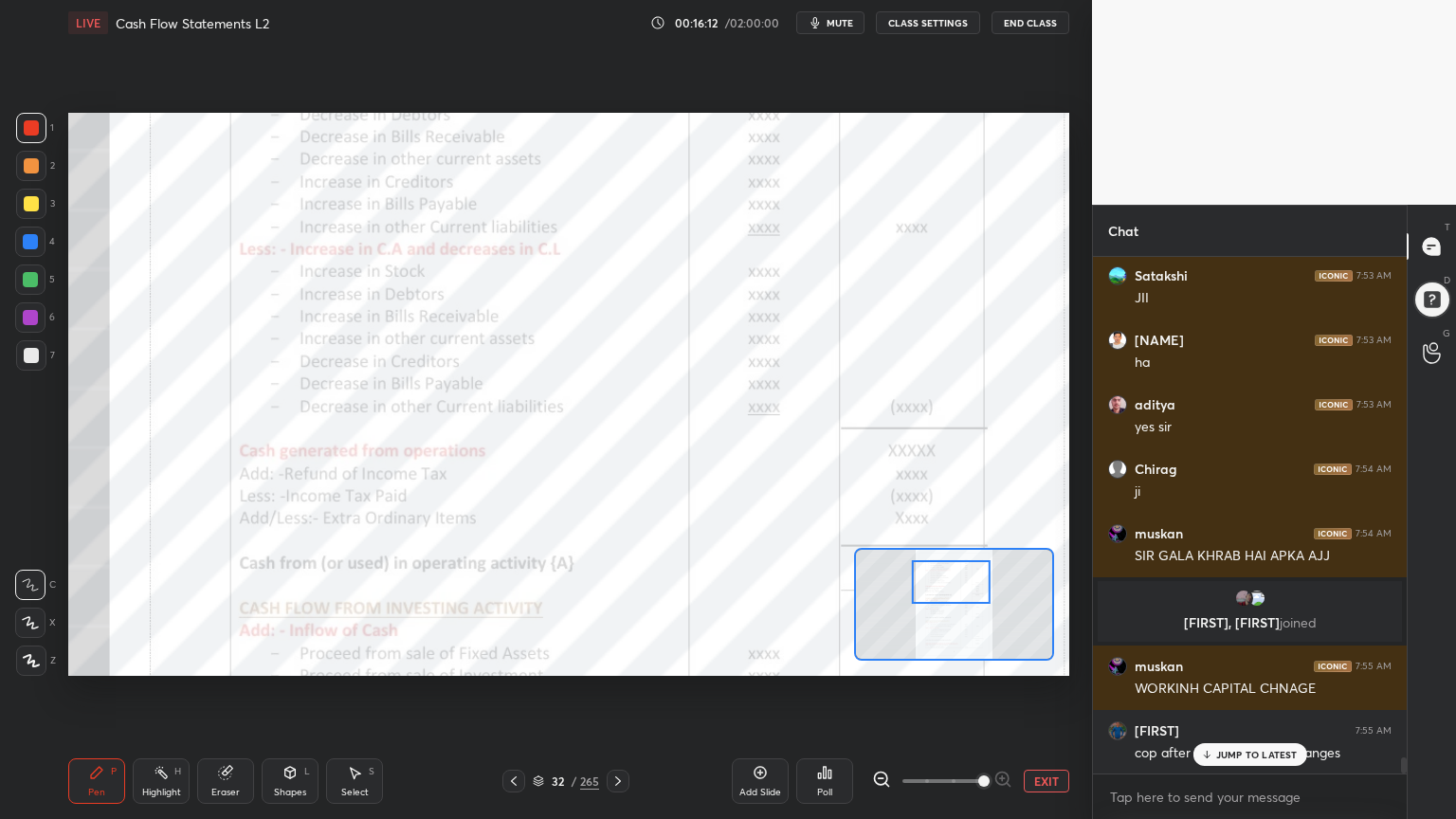 click on "Shapes L" at bounding box center (290, 781) 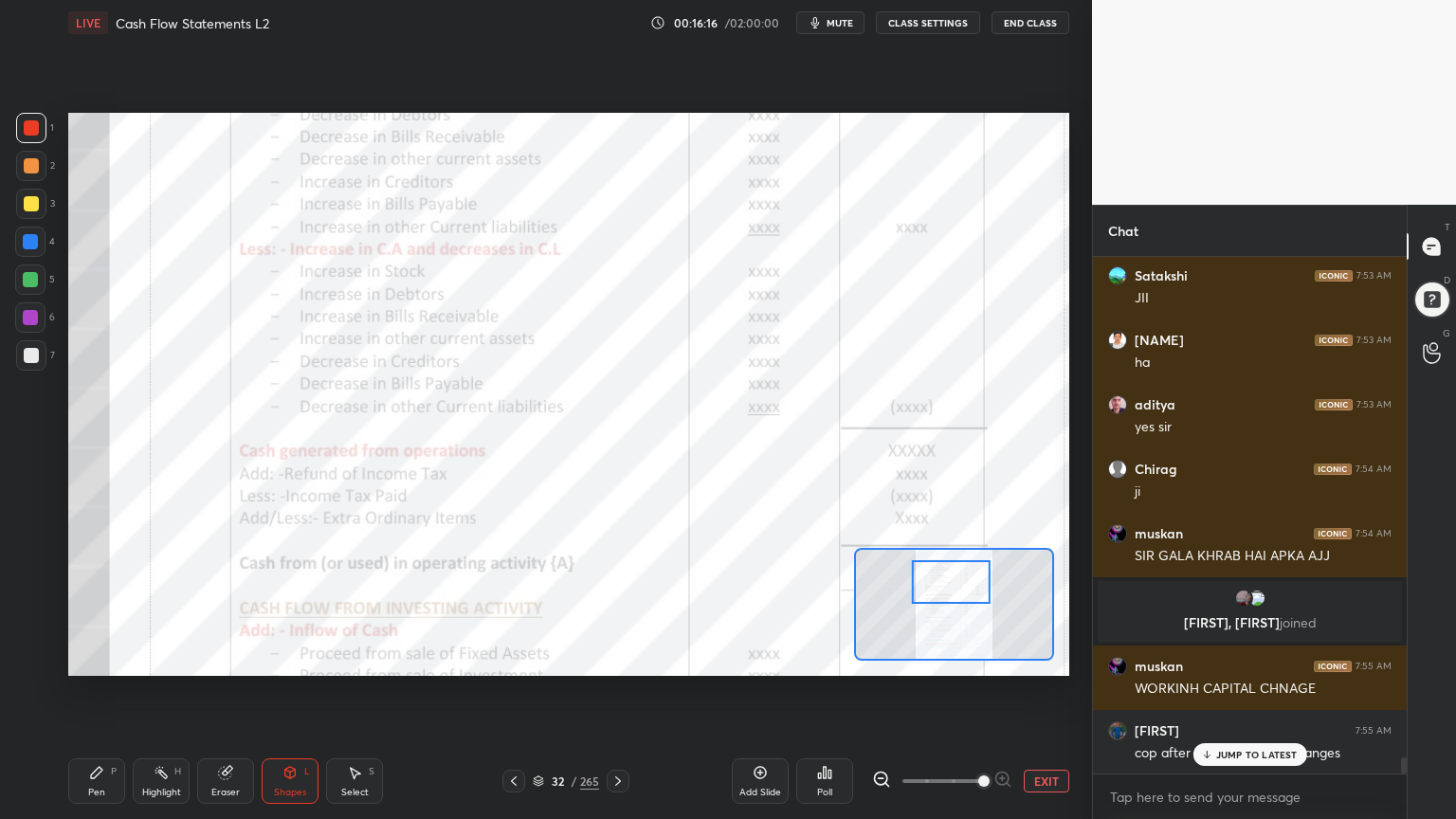 click on "Pen P" at bounding box center [97, 781] 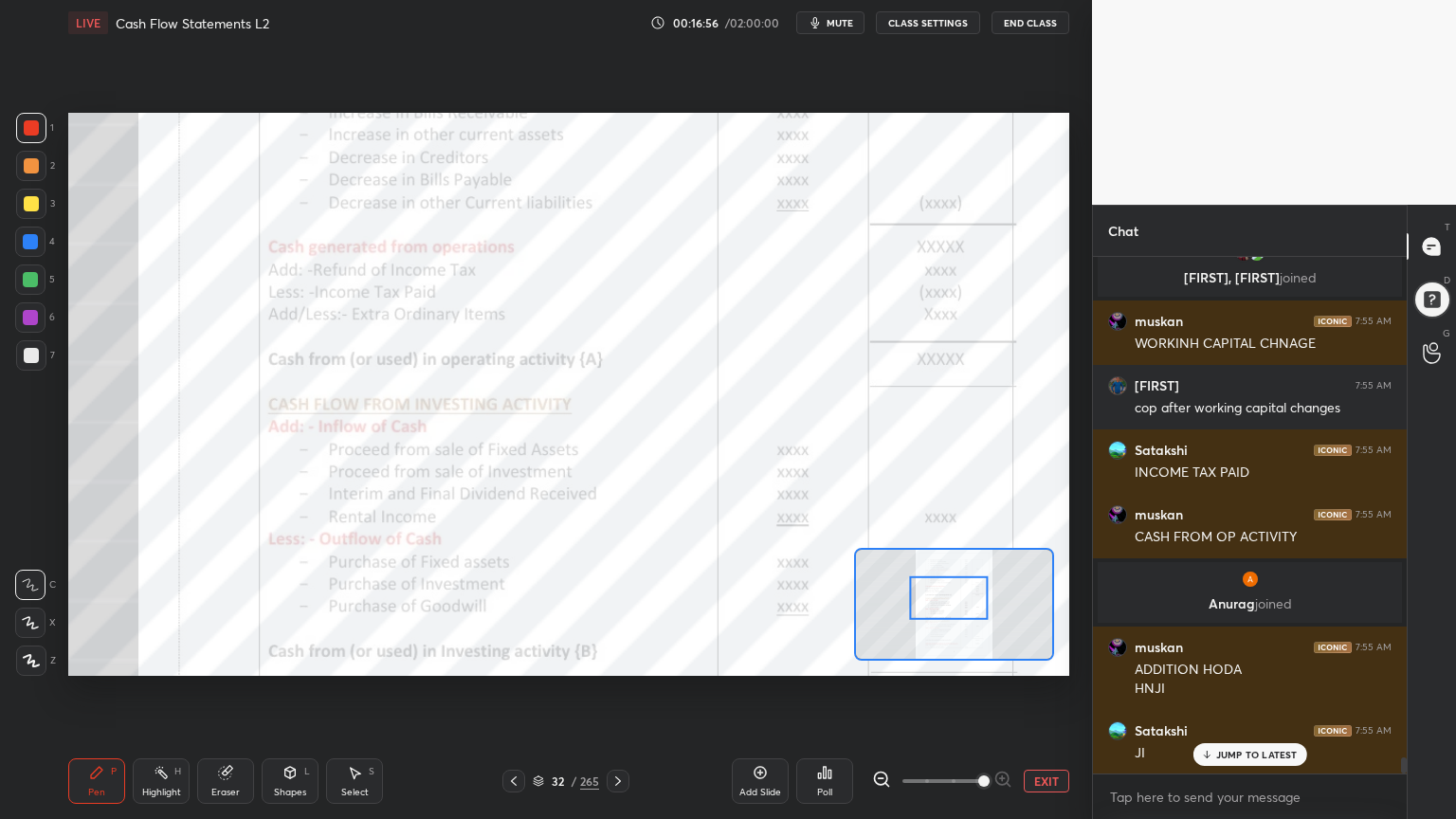 scroll, scrollTop: 15887, scrollLeft: 0, axis: vertical 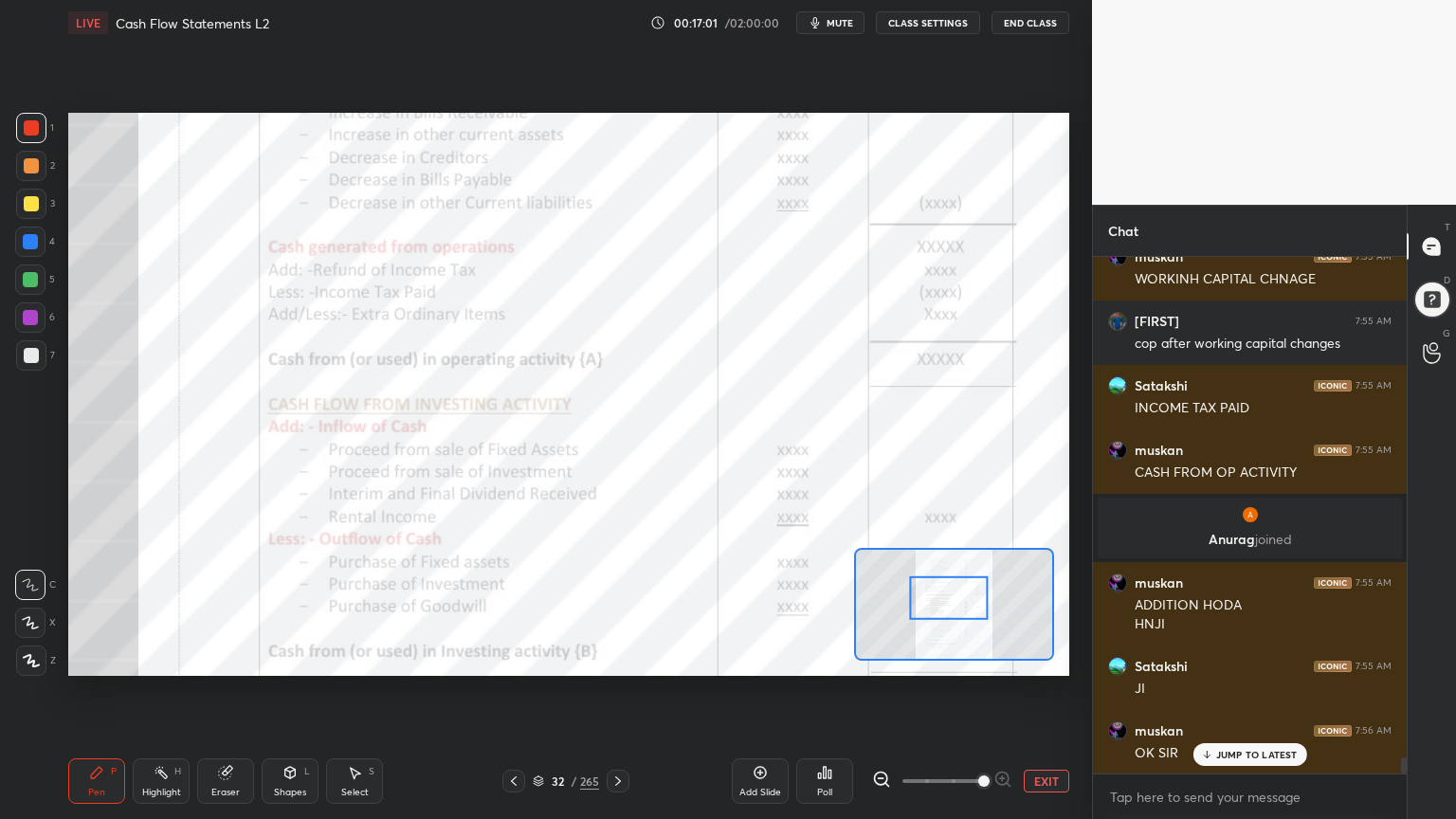 click at bounding box center (30, 280) 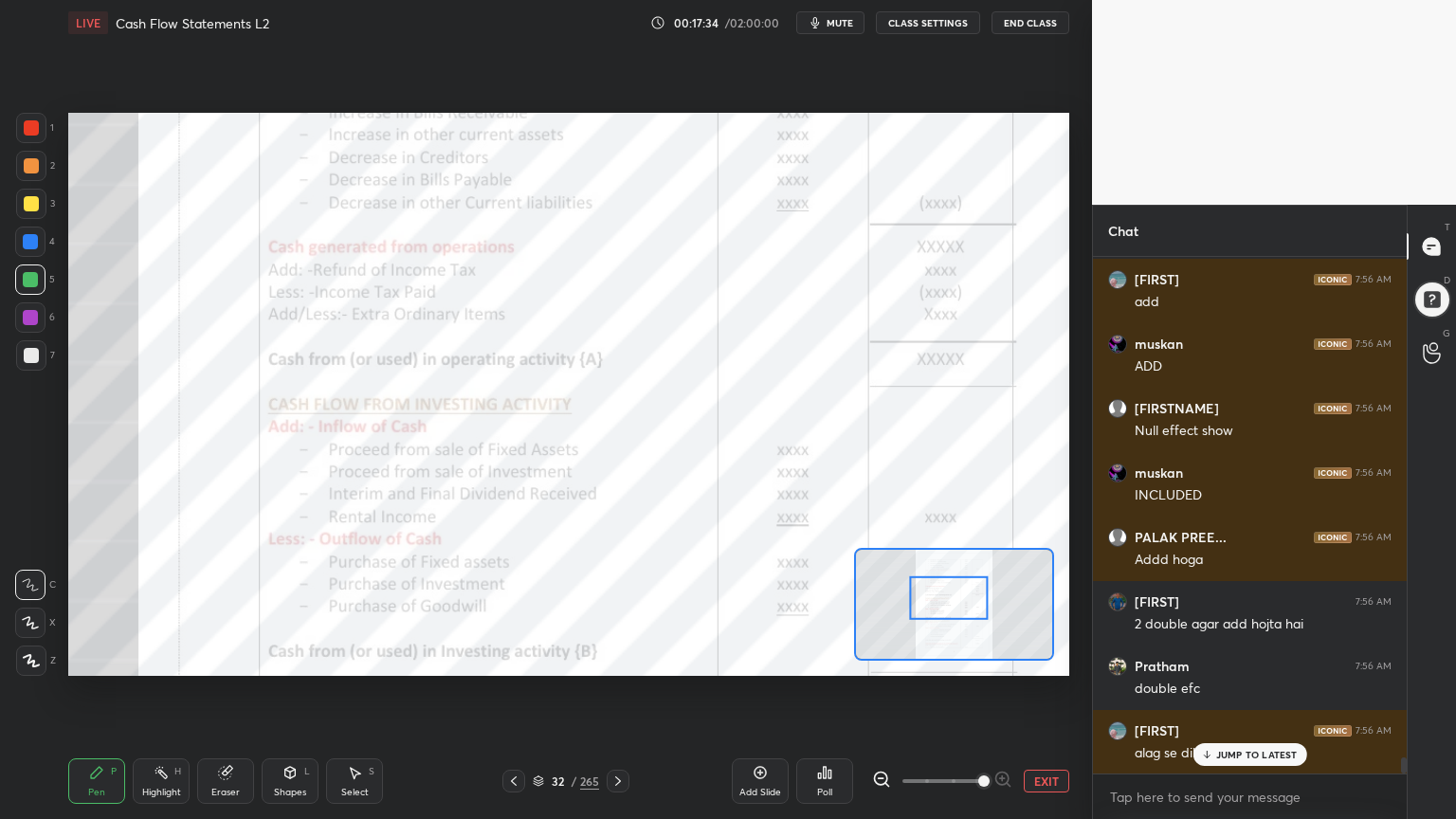 scroll, scrollTop: 16532, scrollLeft: 0, axis: vertical 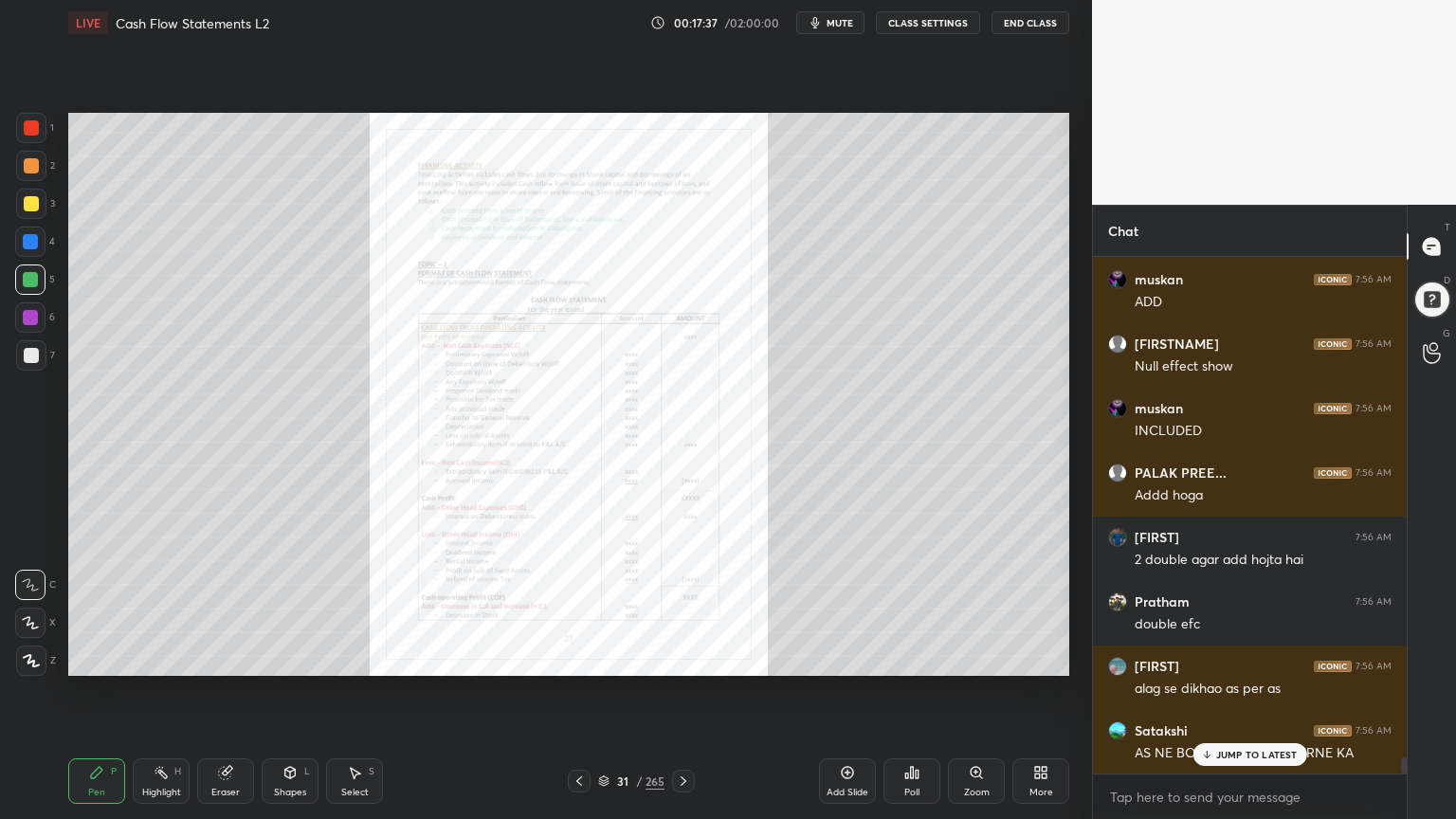 click on "Zoom" at bounding box center (976, 792) 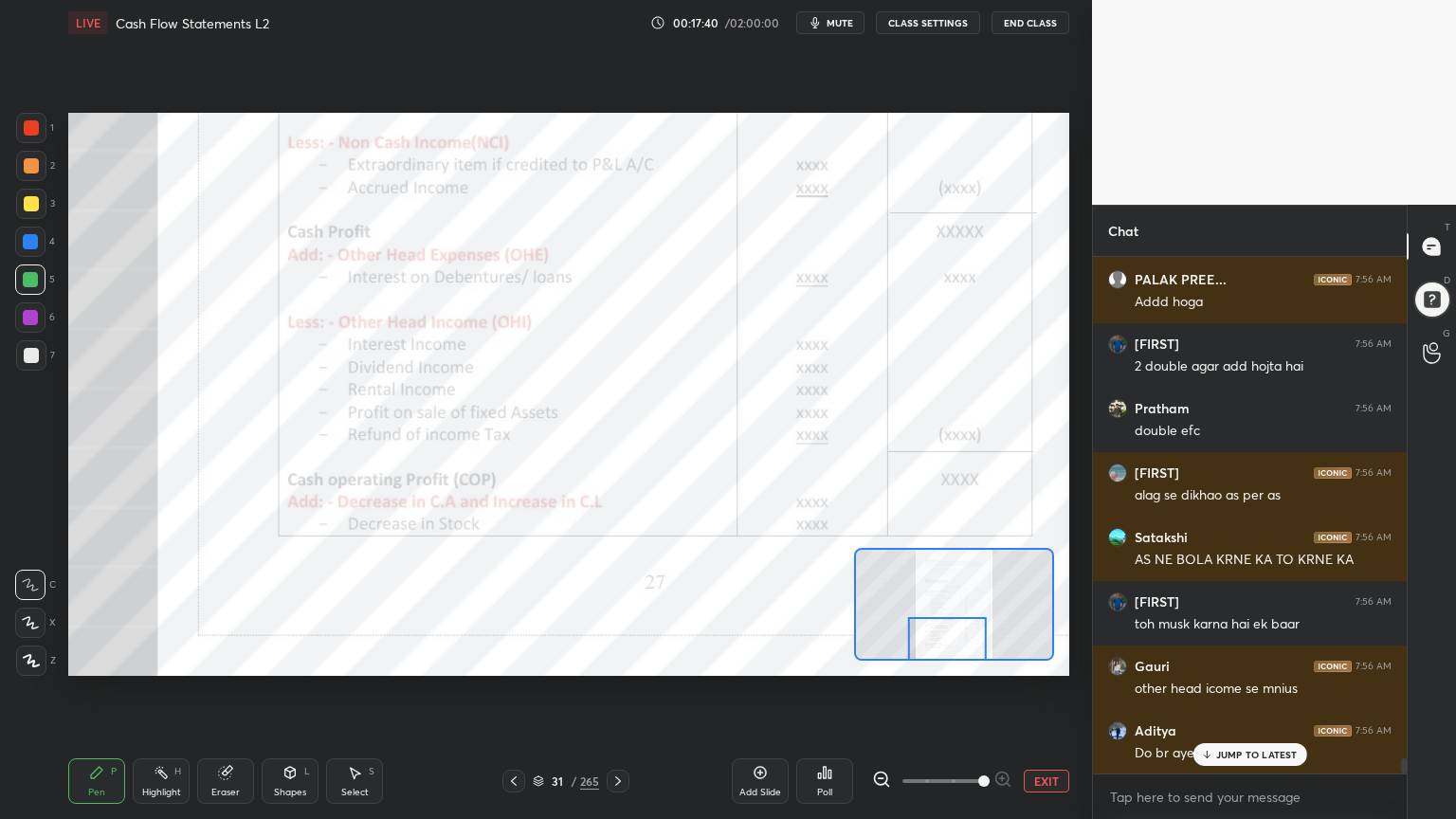 scroll, scrollTop: 16790, scrollLeft: 0, axis: vertical 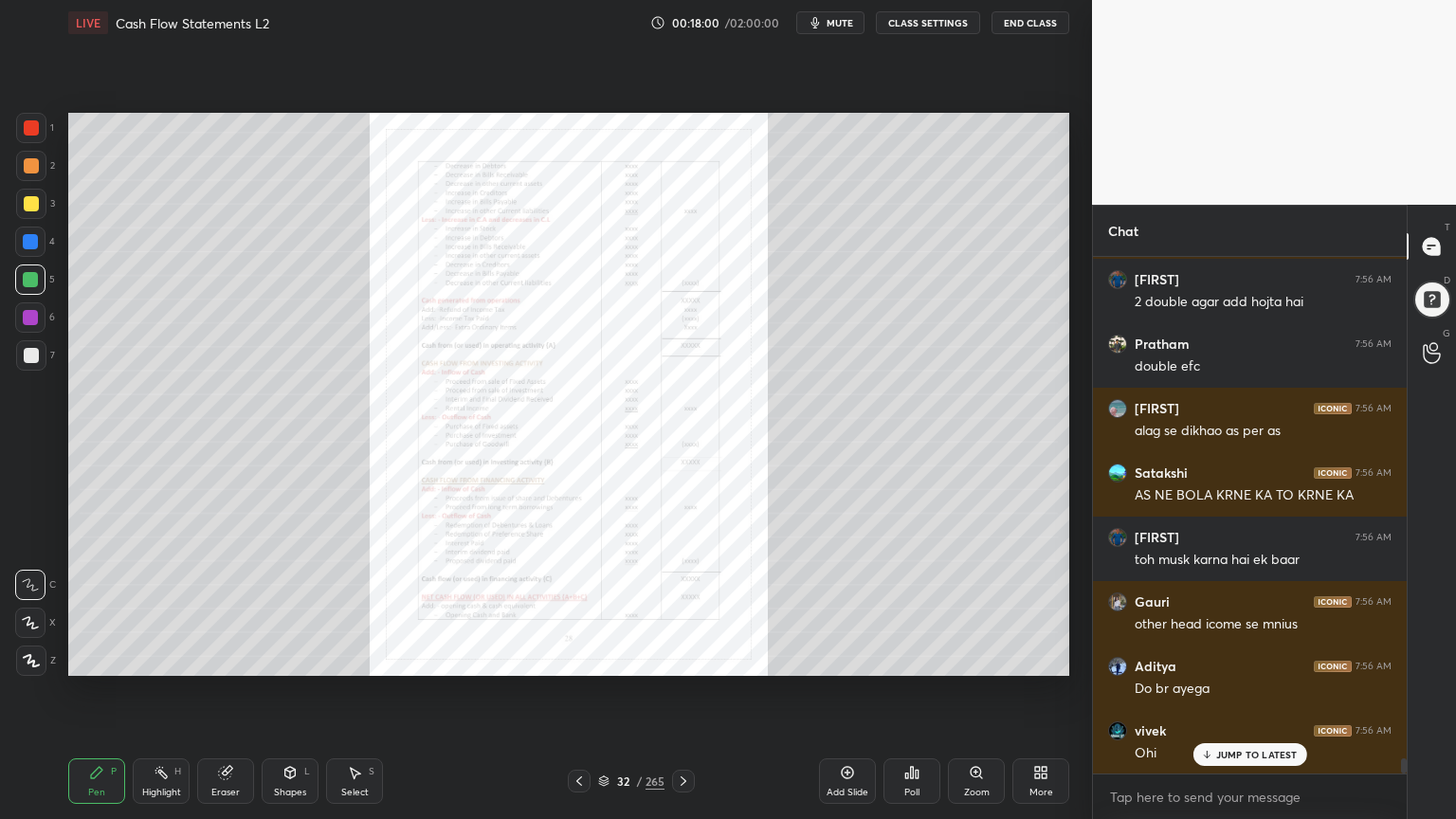 click on "Zoom" at bounding box center (976, 781) 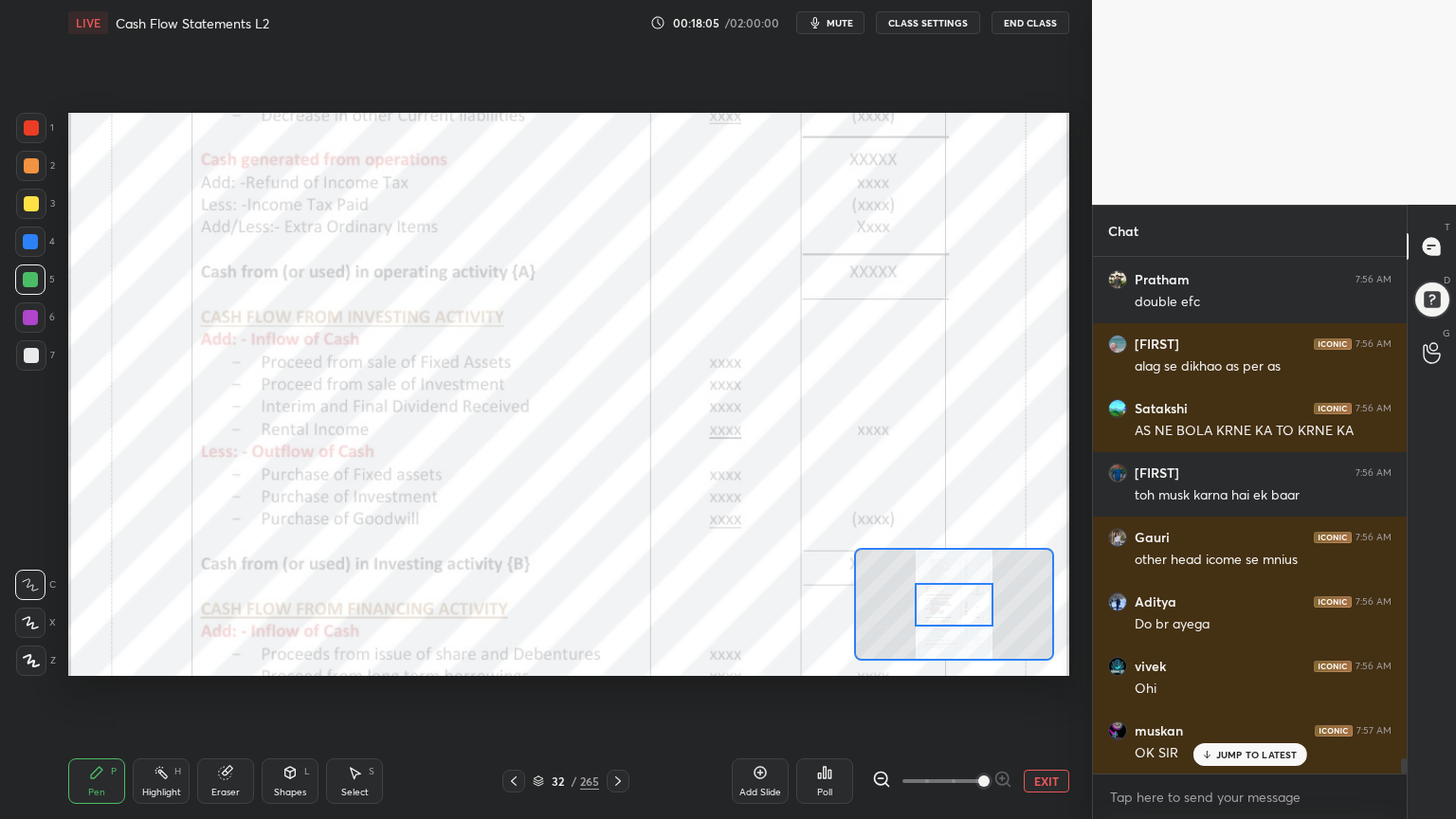 scroll, scrollTop: 16936, scrollLeft: 0, axis: vertical 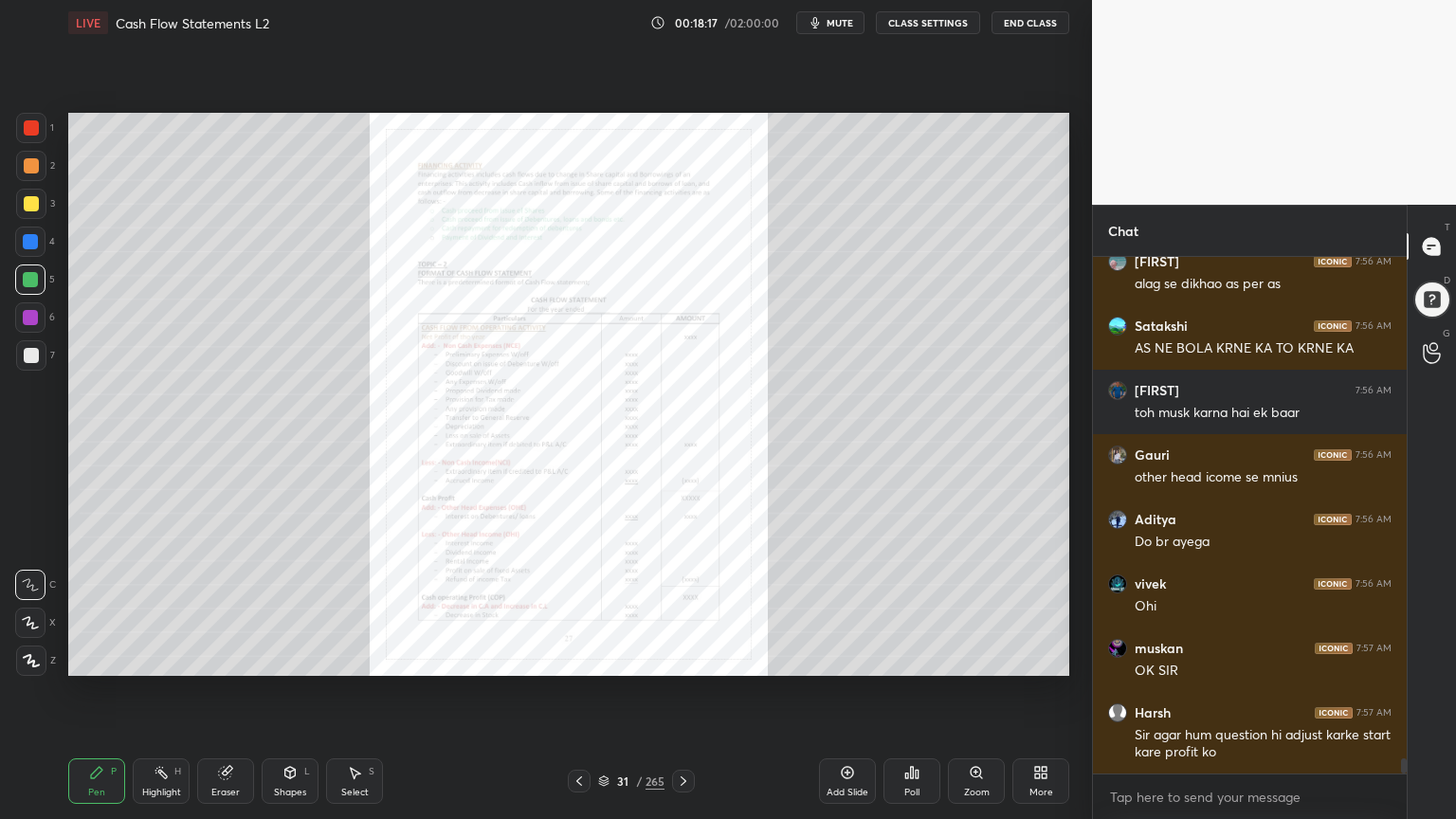 click on "Zoom" at bounding box center (976, 781) 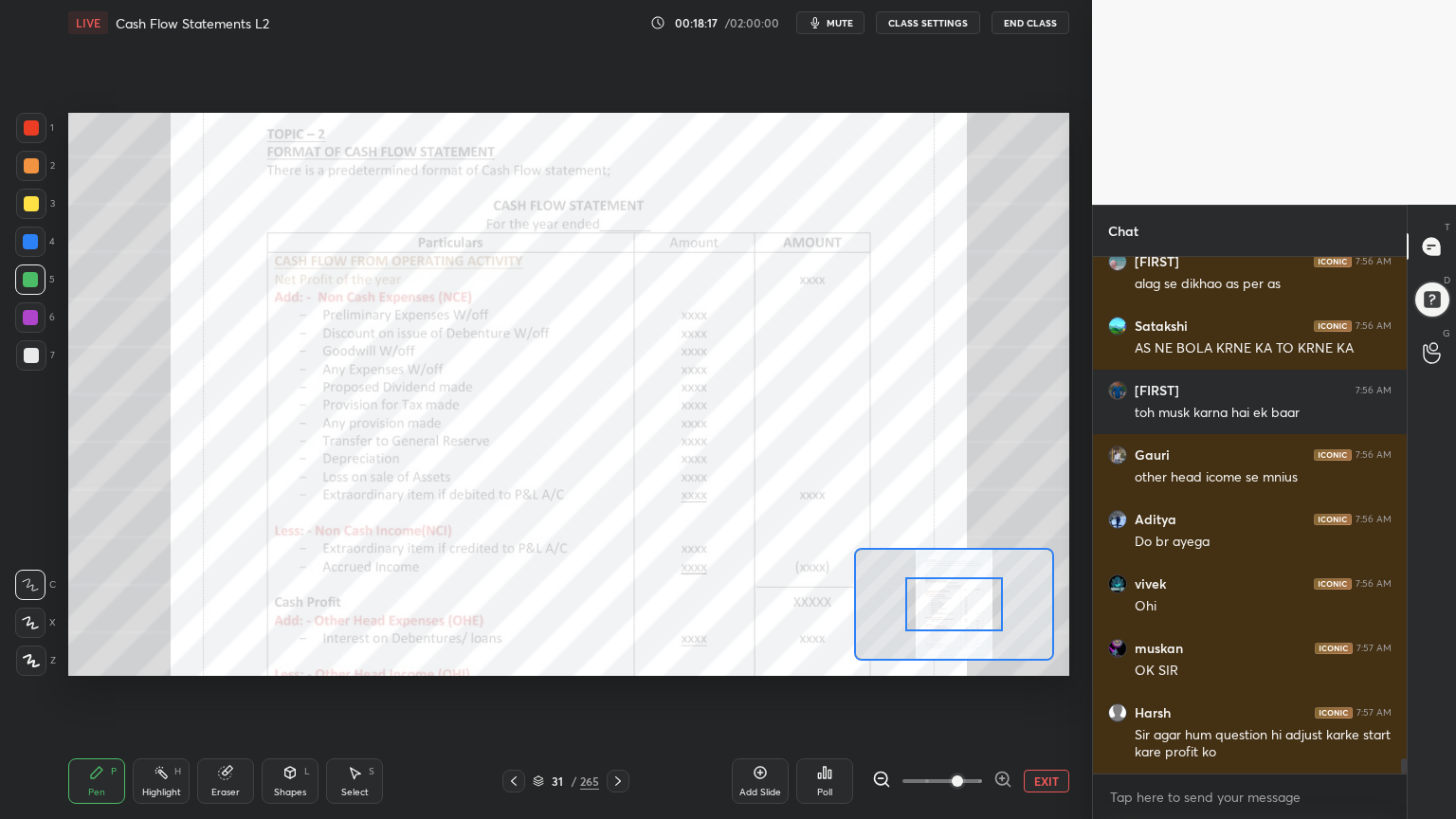 click at bounding box center (957, 781) 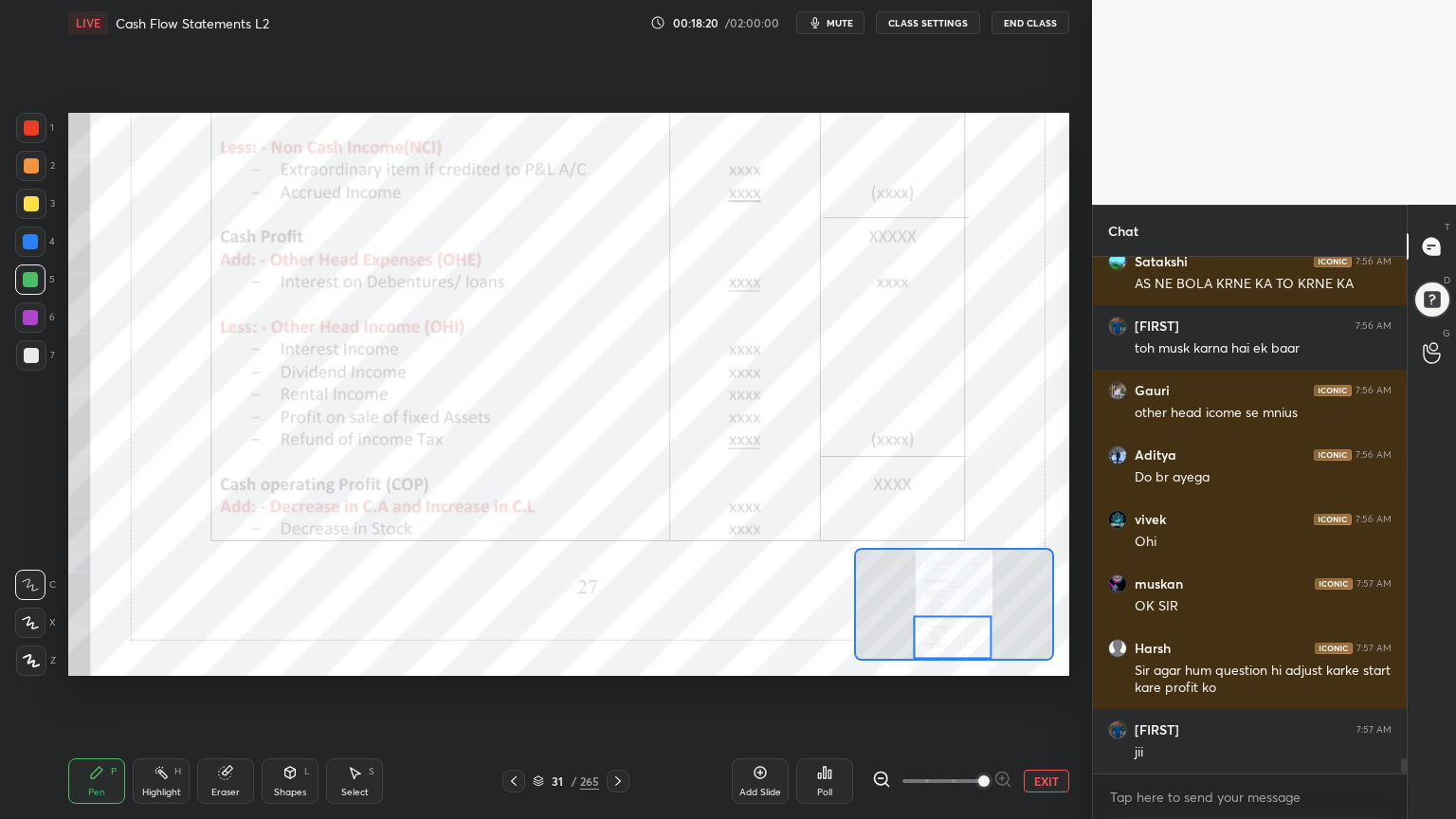 scroll, scrollTop: 17065, scrollLeft: 0, axis: vertical 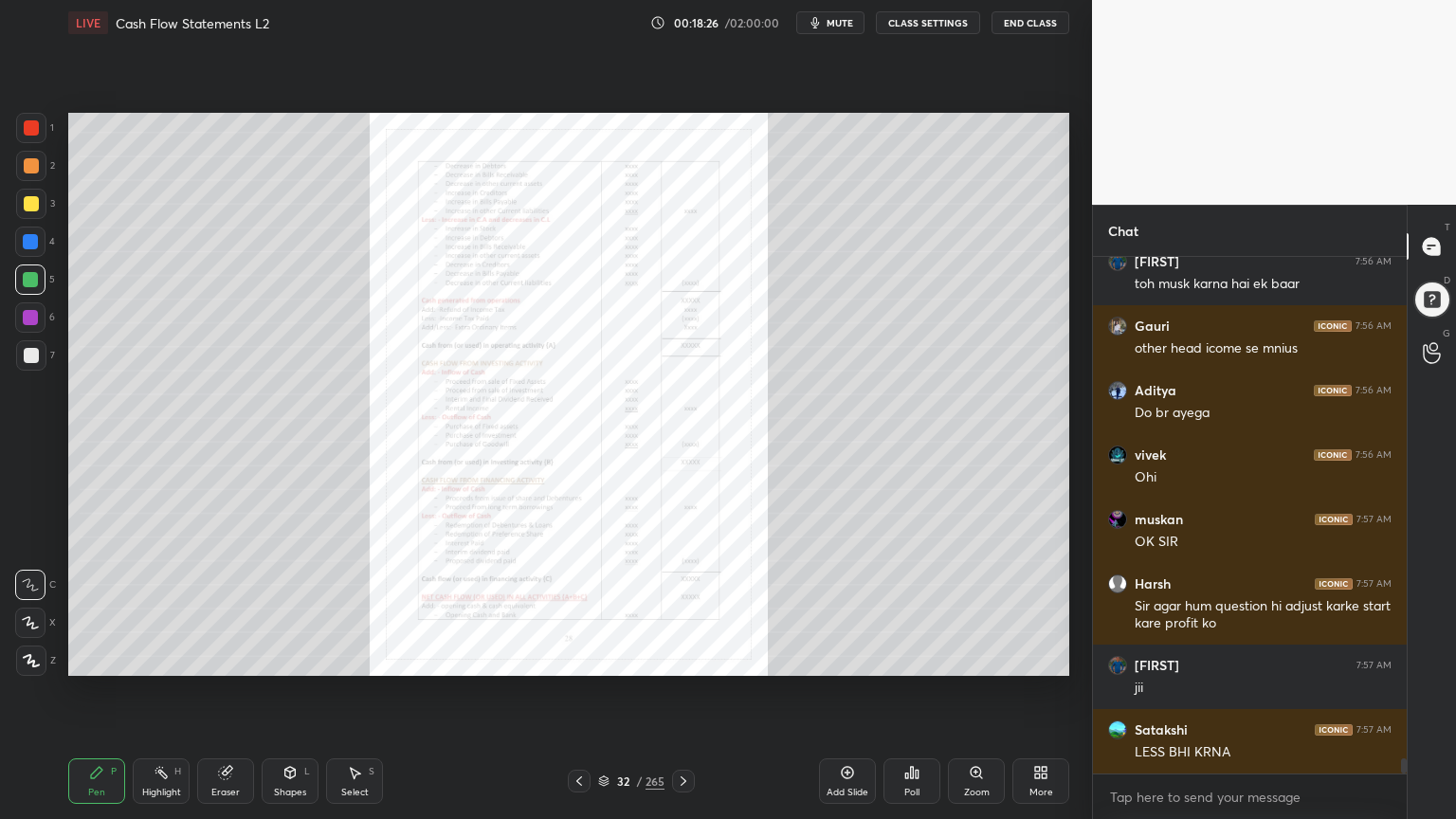 click on "Zoom" at bounding box center (976, 781) 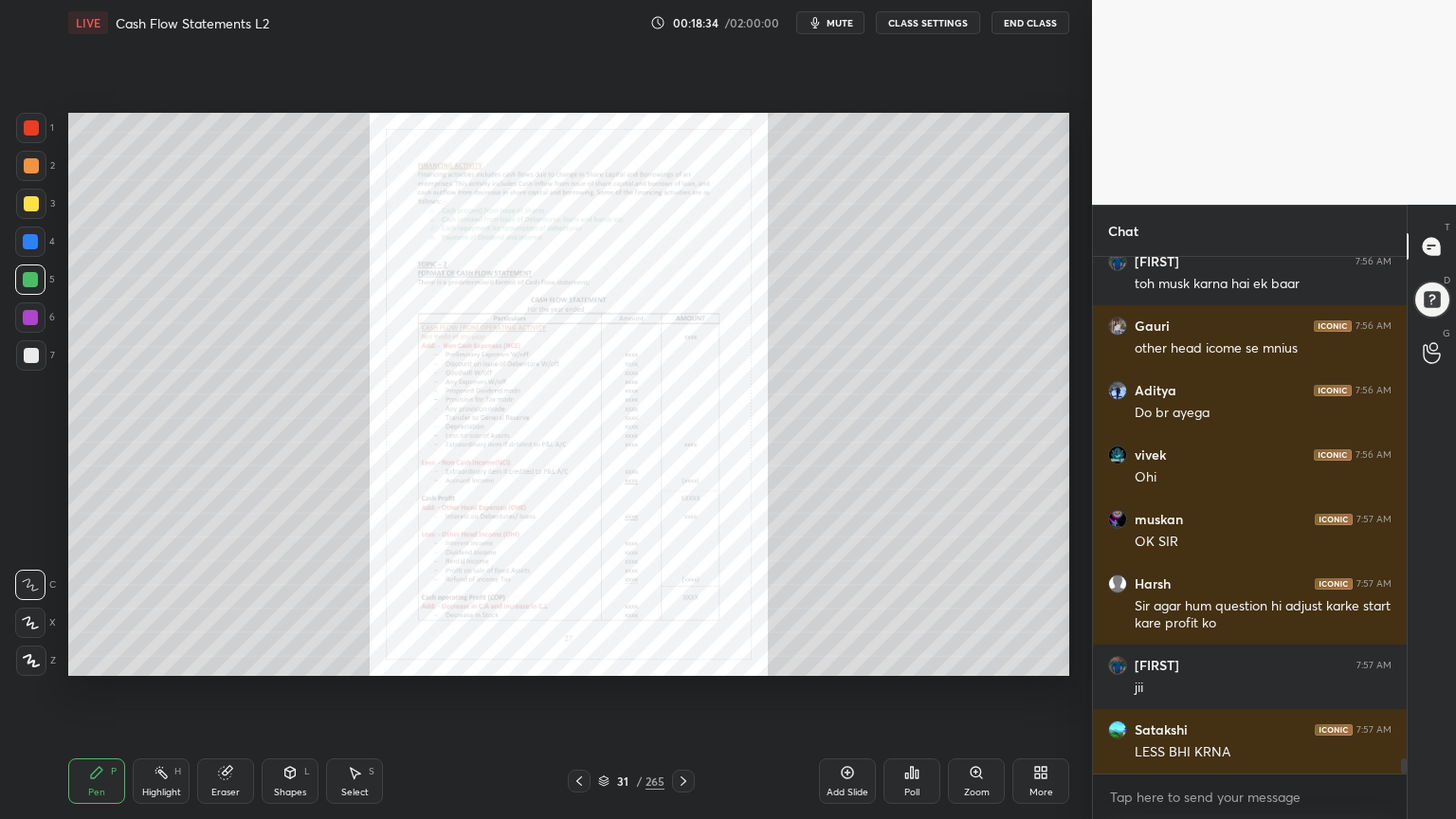 click 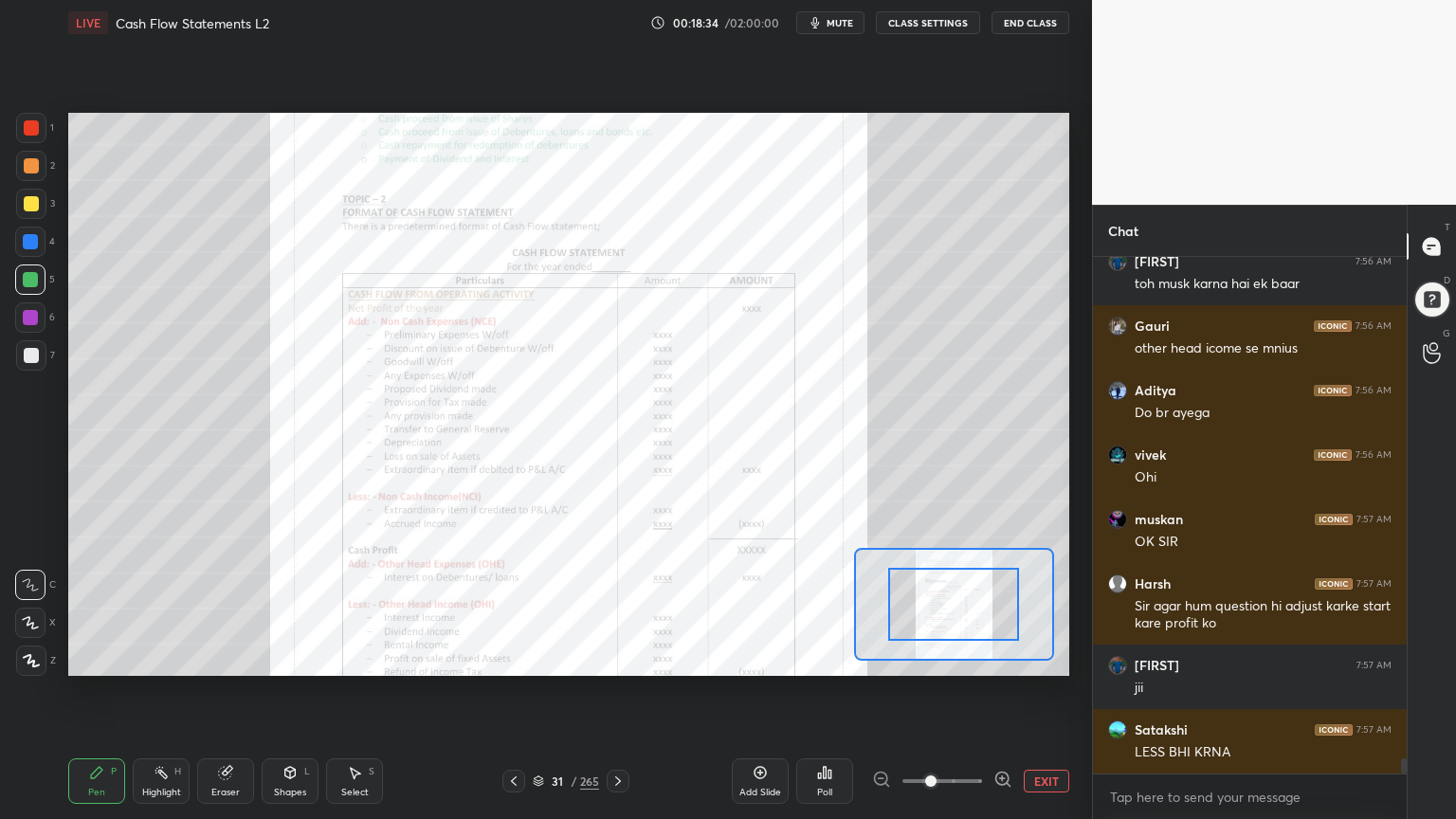 scroll, scrollTop: 17130, scrollLeft: 0, axis: vertical 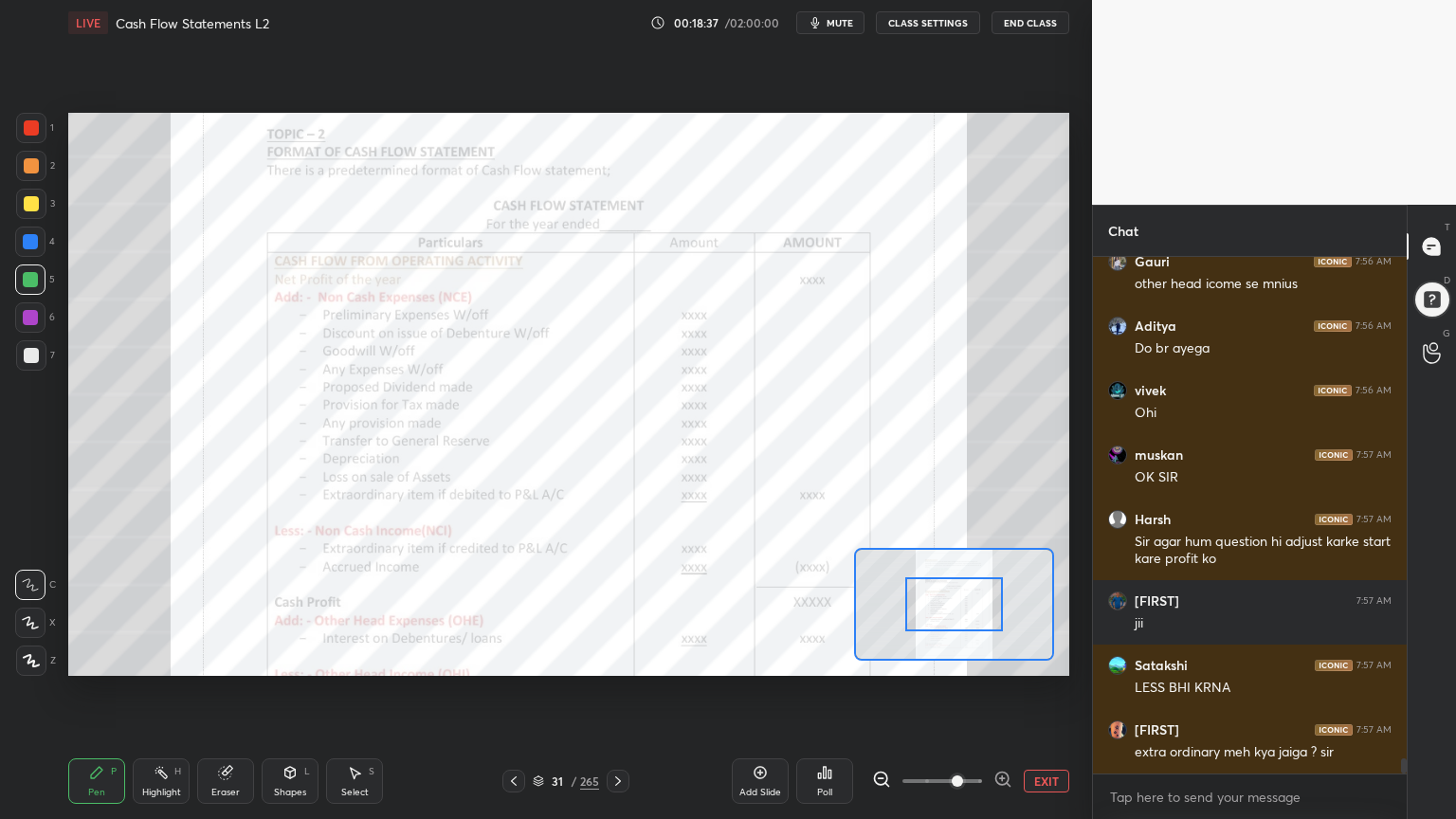 click 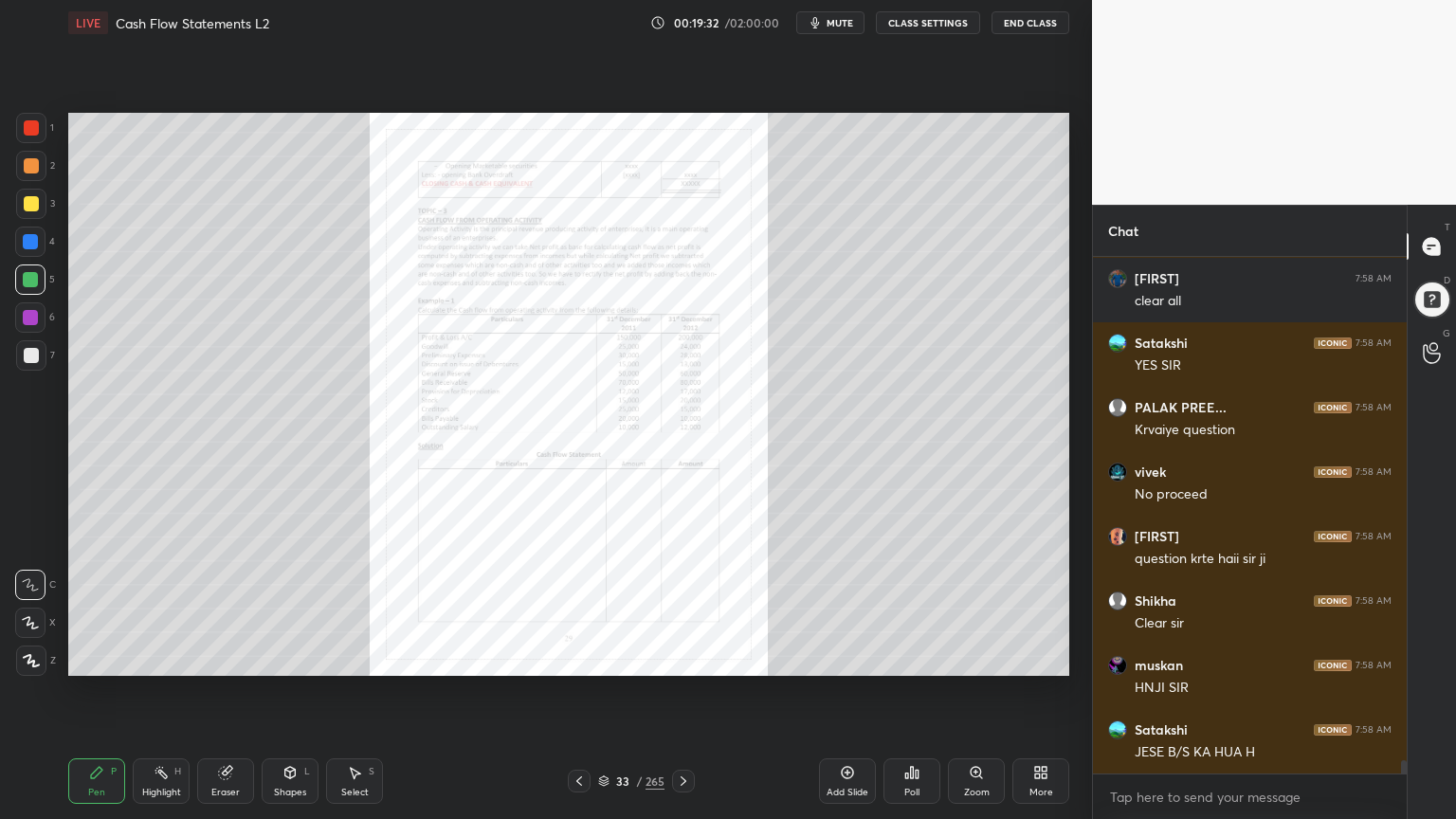 scroll, scrollTop: 18999, scrollLeft: 0, axis: vertical 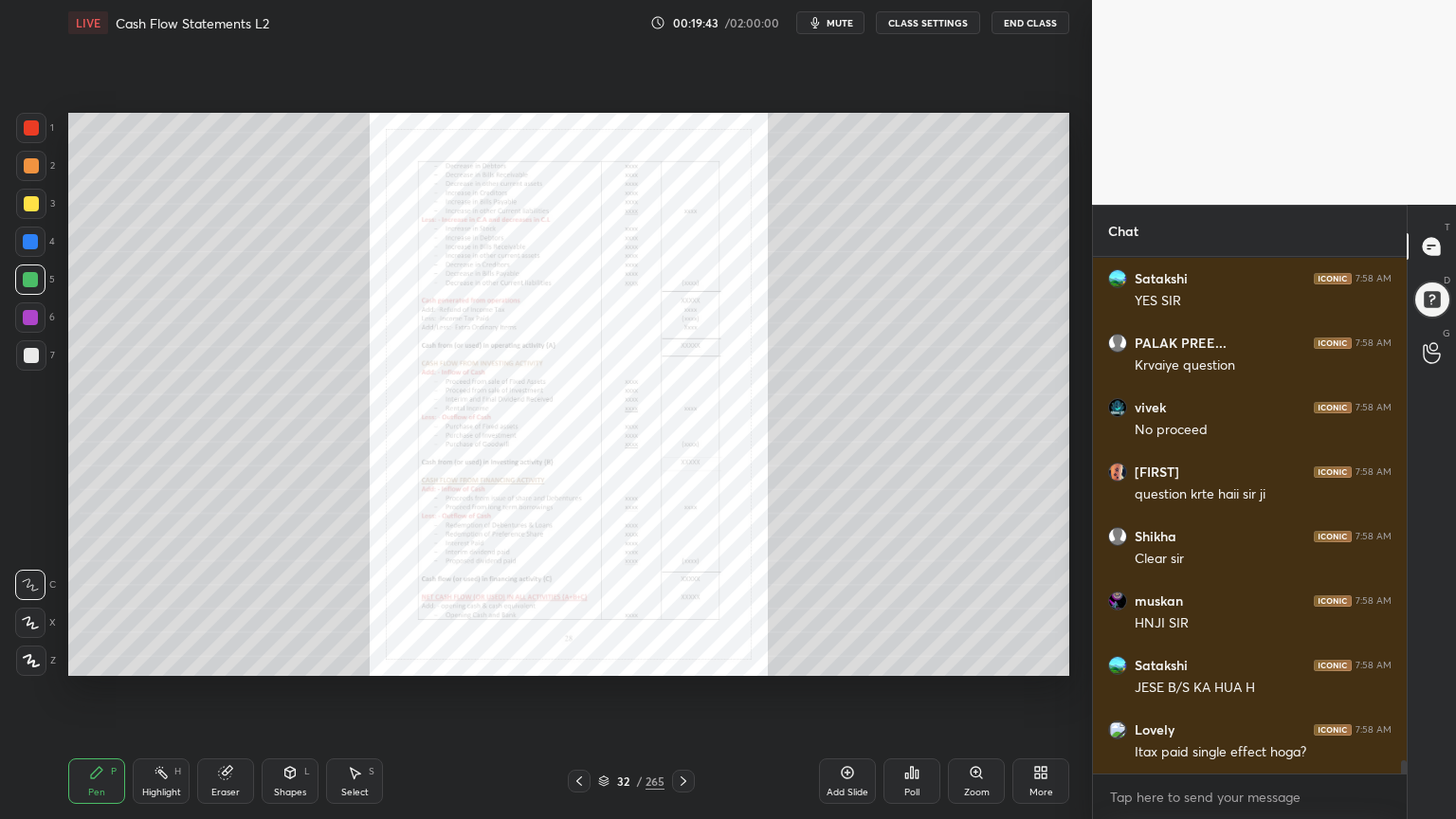 click on "Zoom" at bounding box center [976, 781] 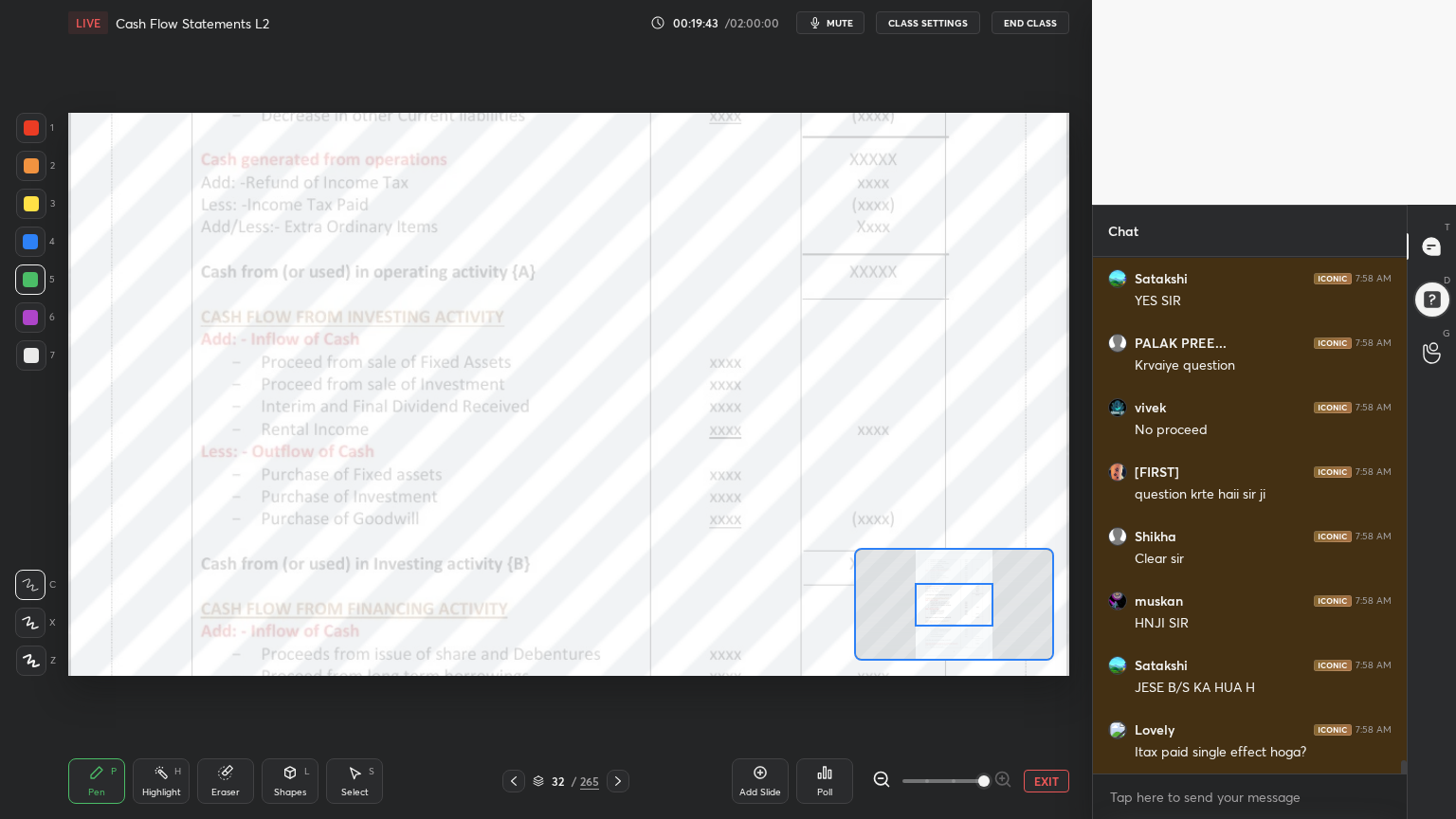 click at bounding box center (984, 781) 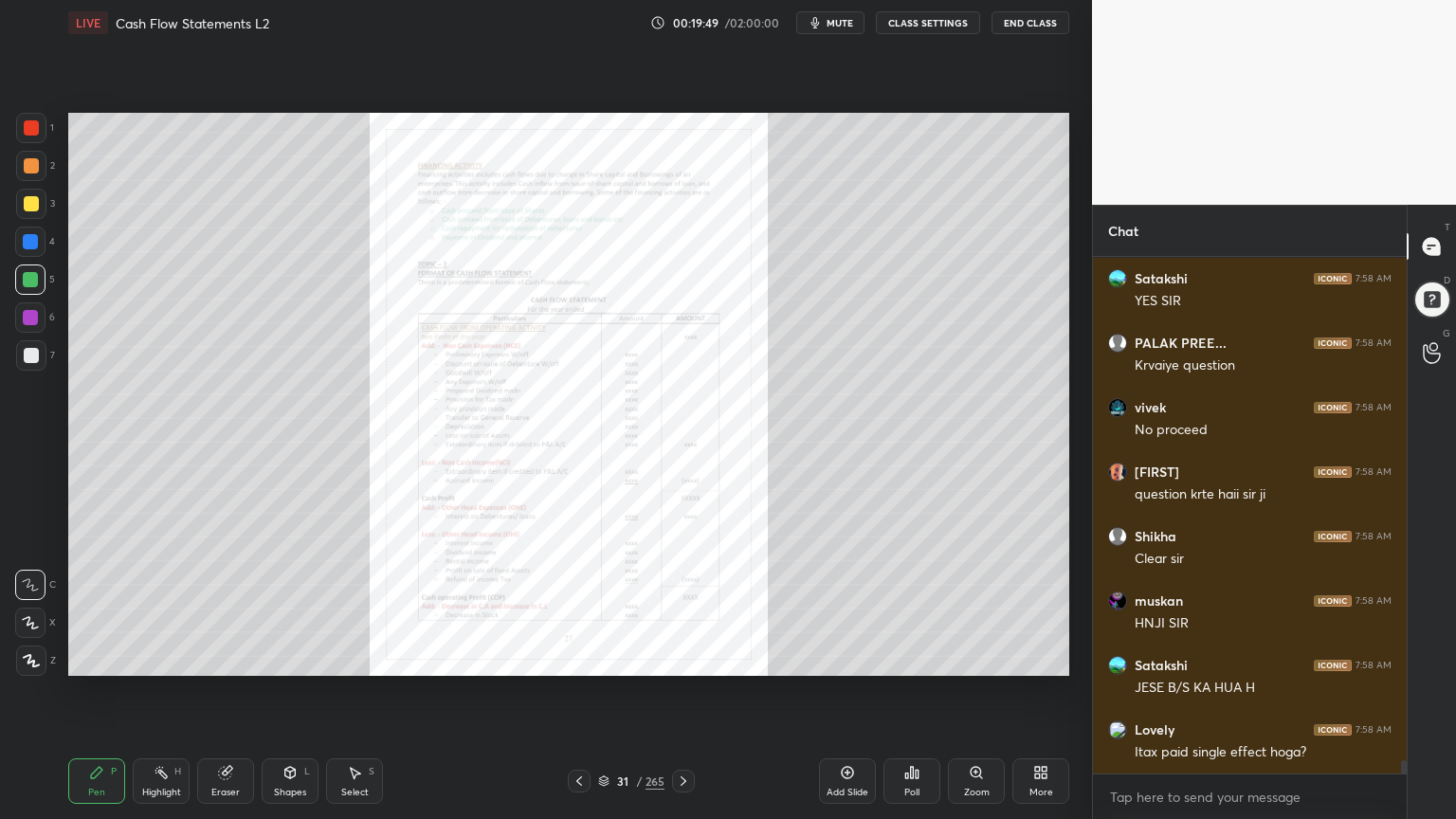 click on "Zoom" at bounding box center (976, 781) 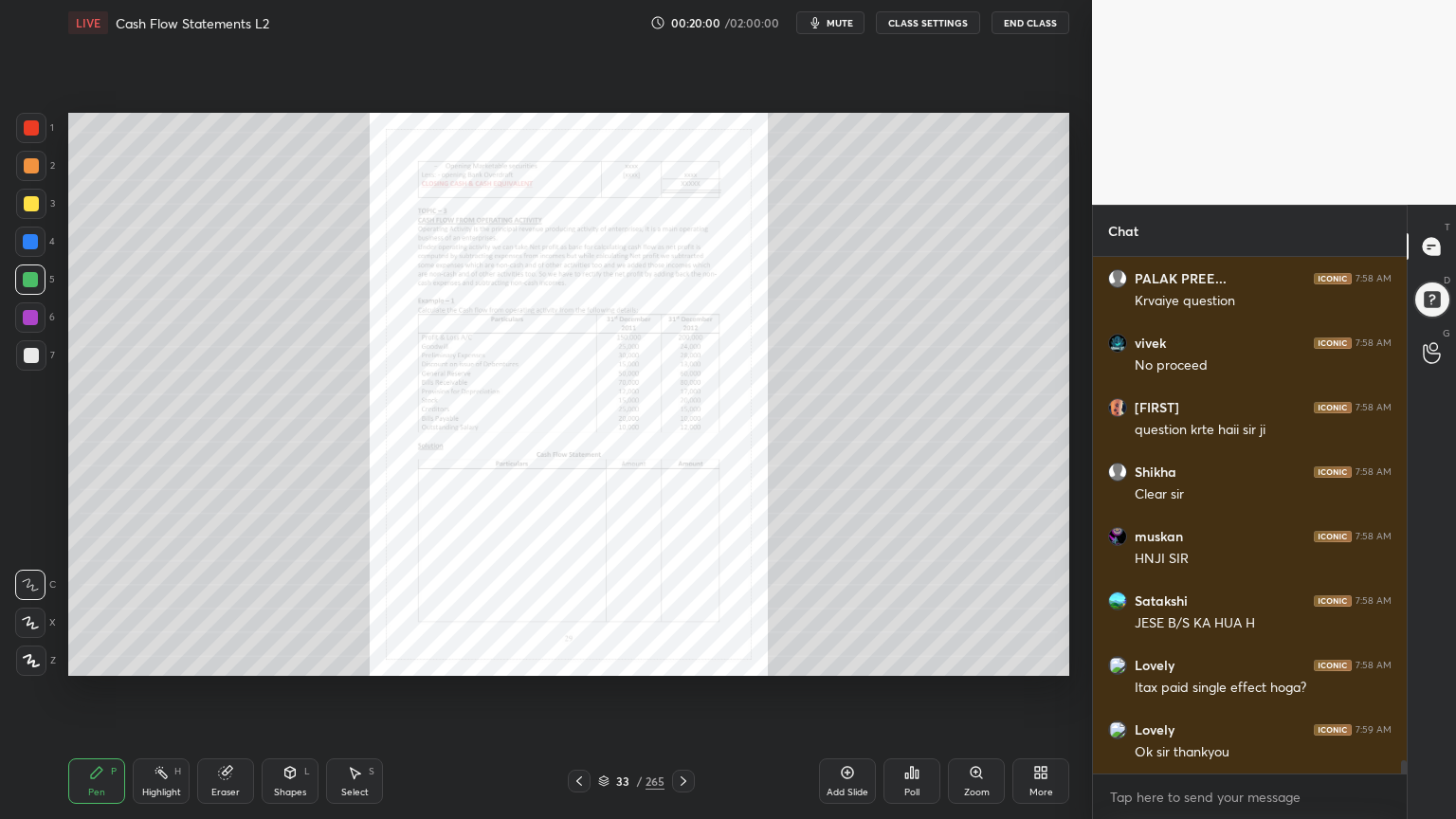 click 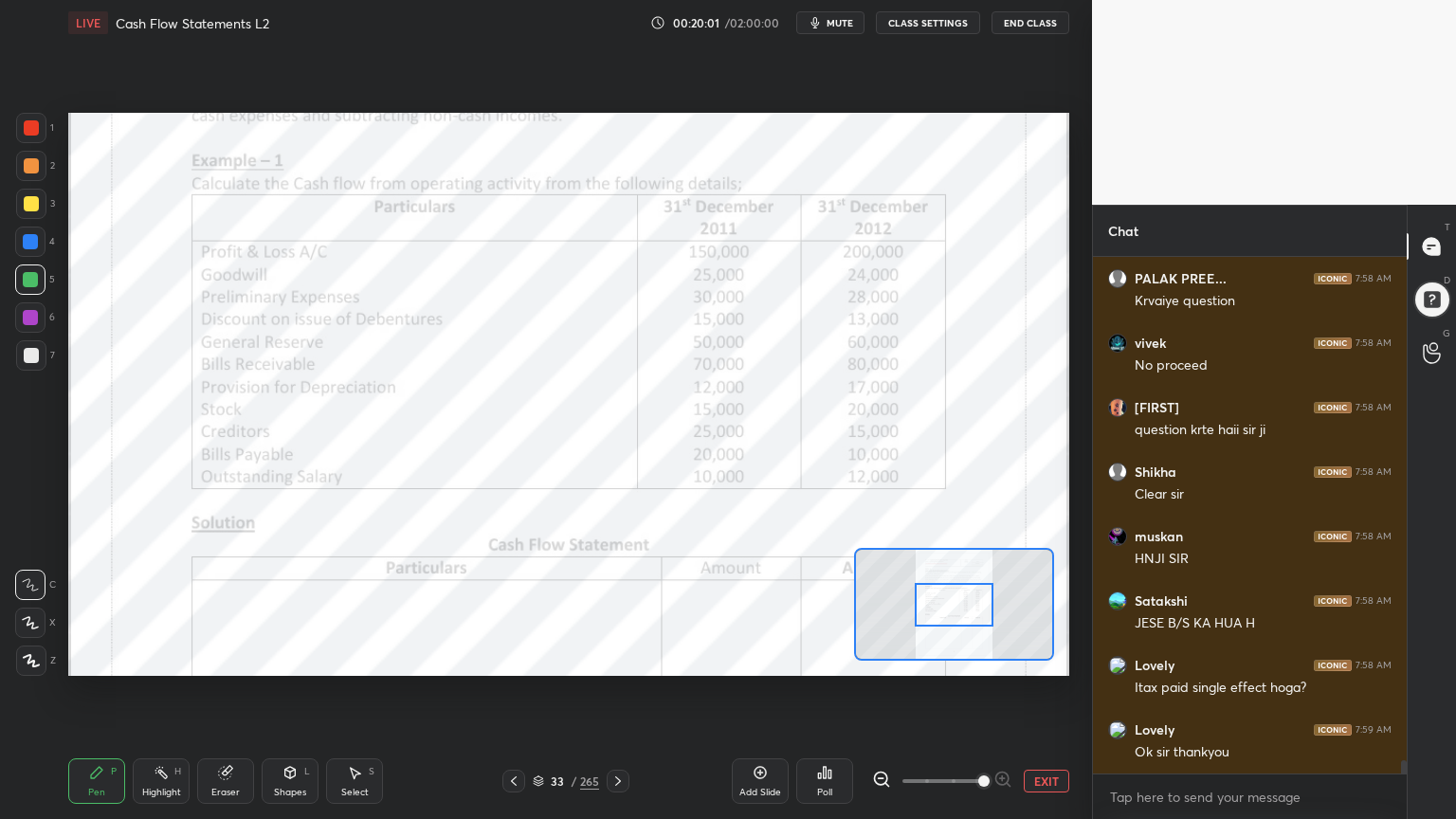 click at bounding box center [984, 781] 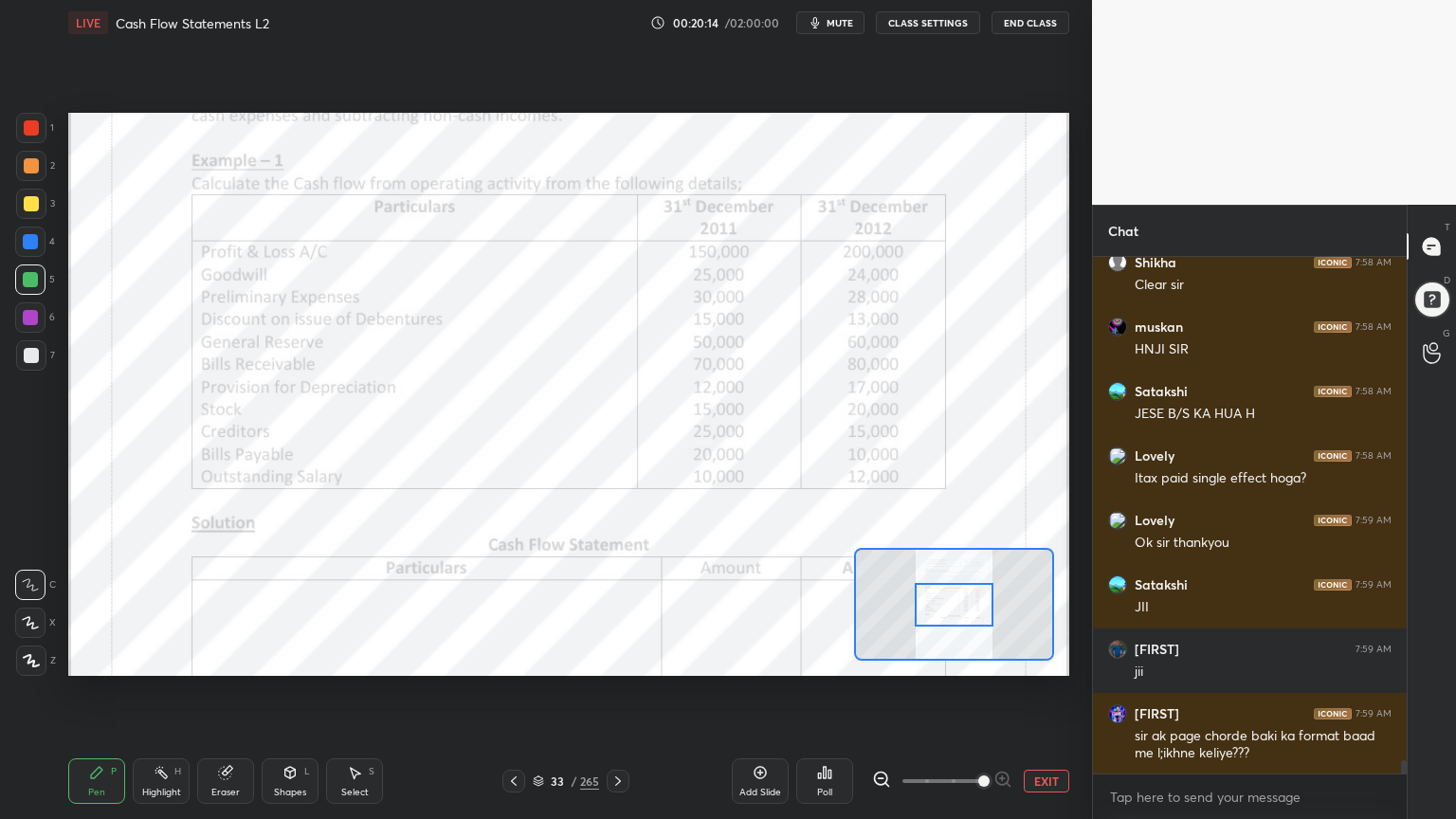 scroll, scrollTop: 19356, scrollLeft: 0, axis: vertical 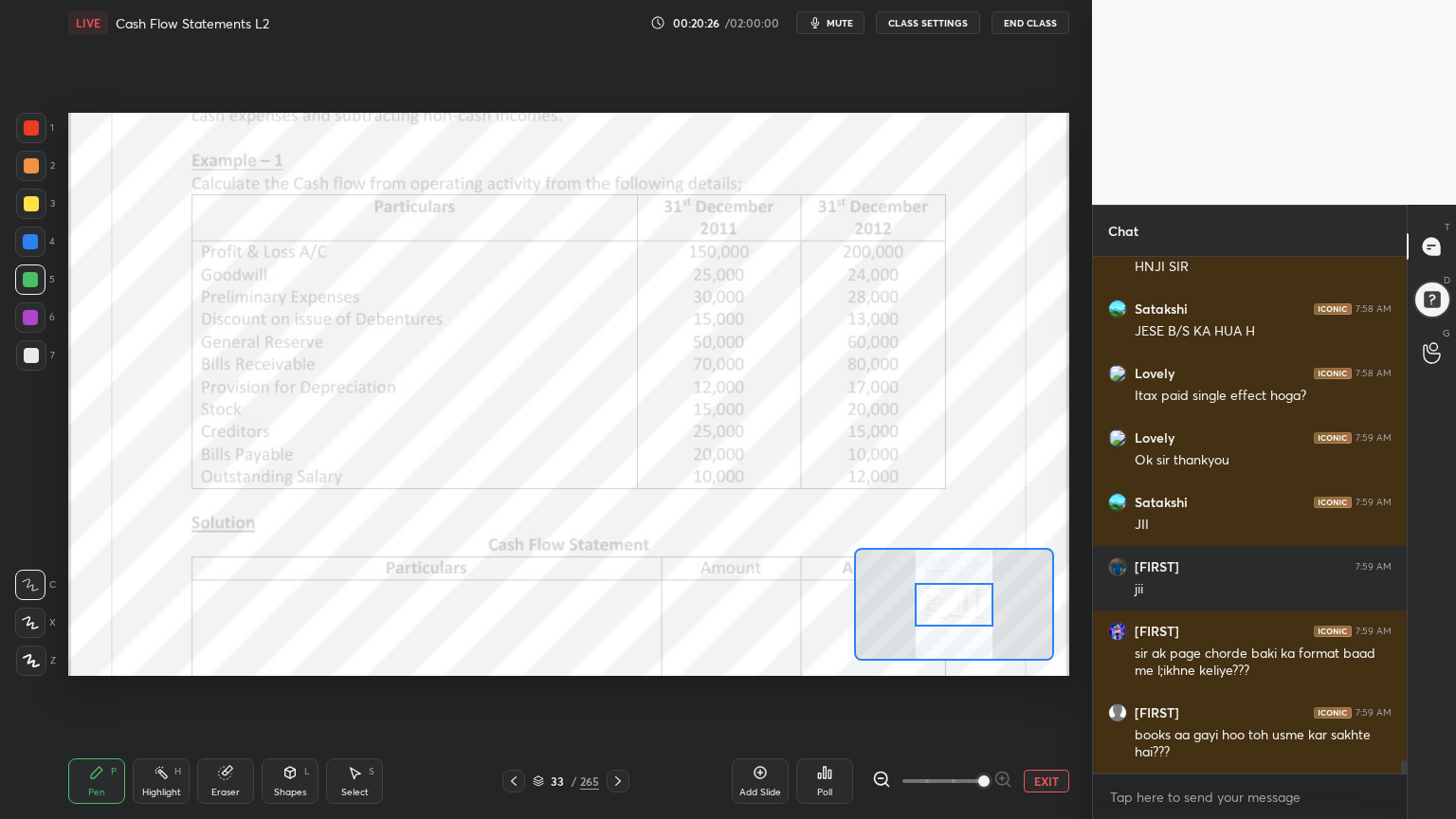 click at bounding box center [31, 128] 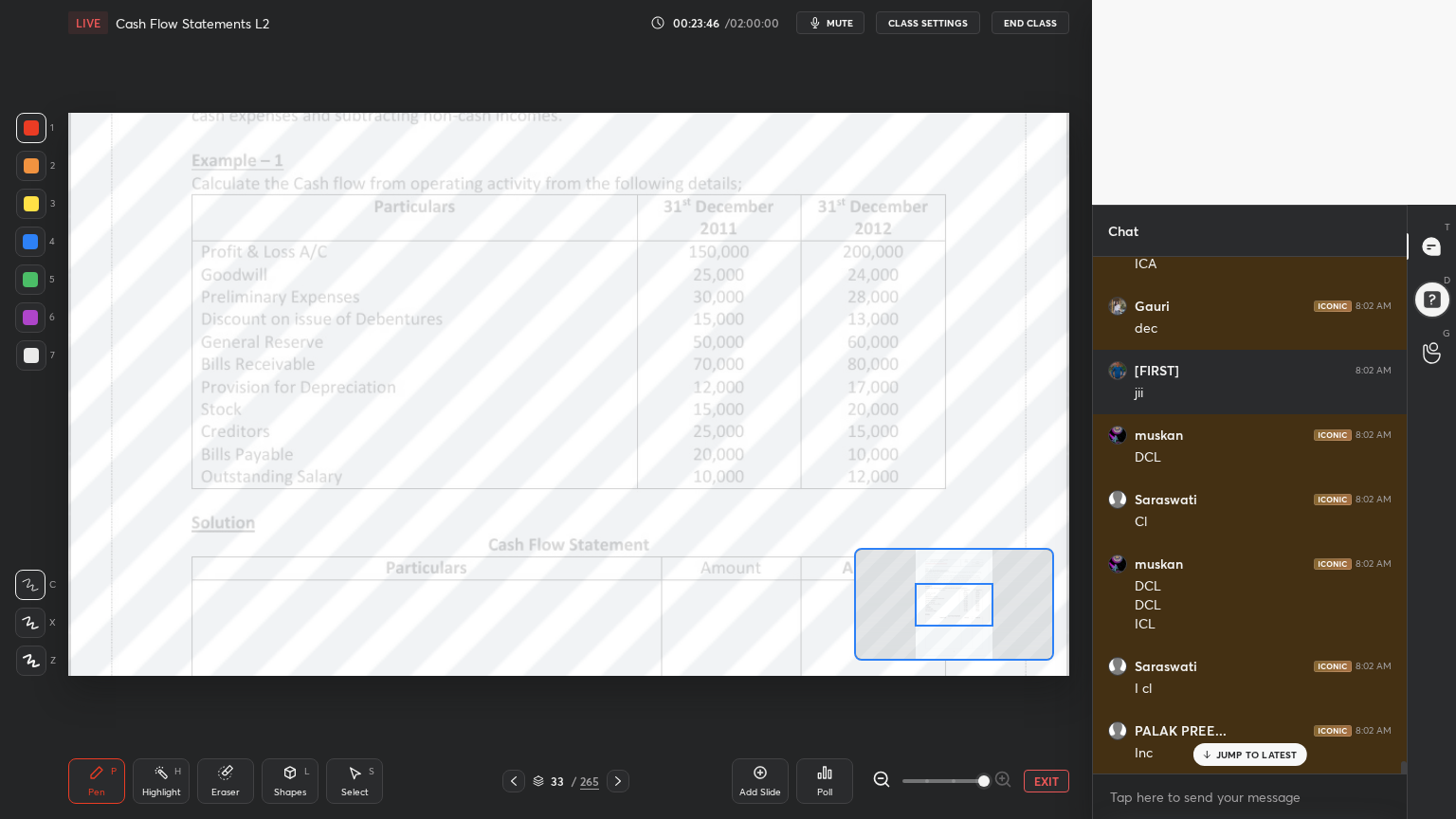 scroll, scrollTop: 20976, scrollLeft: 0, axis: vertical 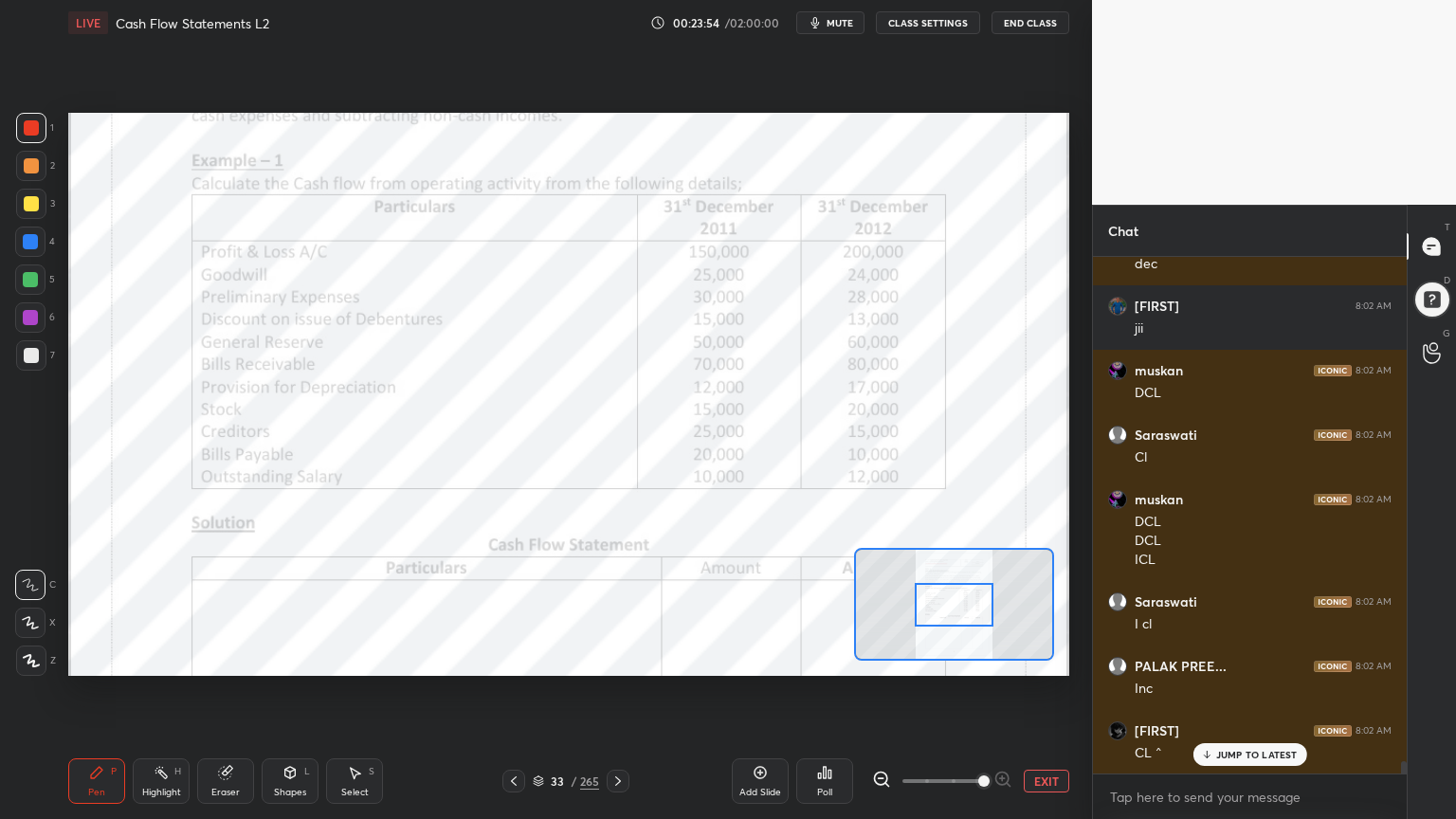 click on "Add Slide" at bounding box center [760, 792] 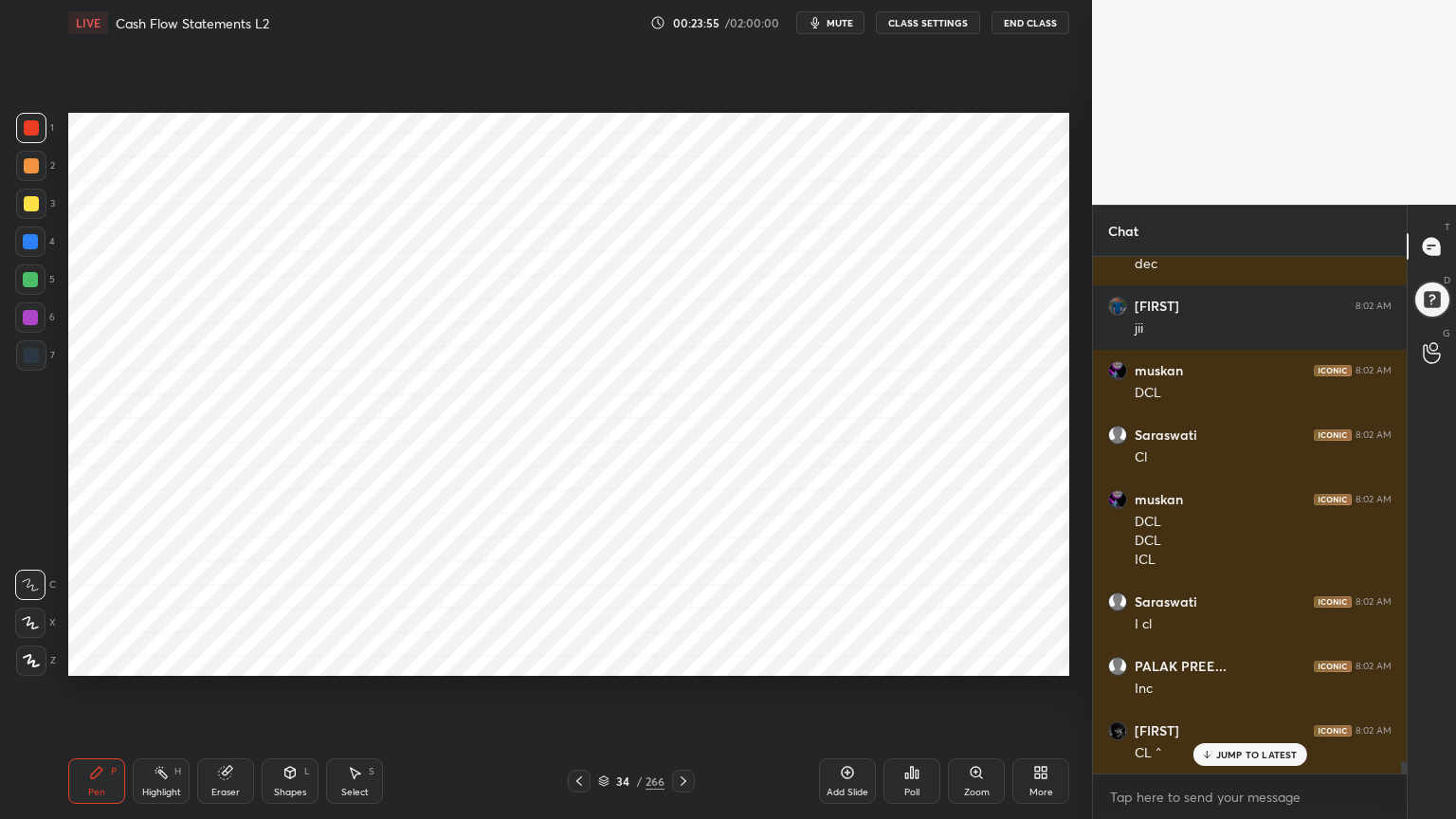 click at bounding box center [30, 242] 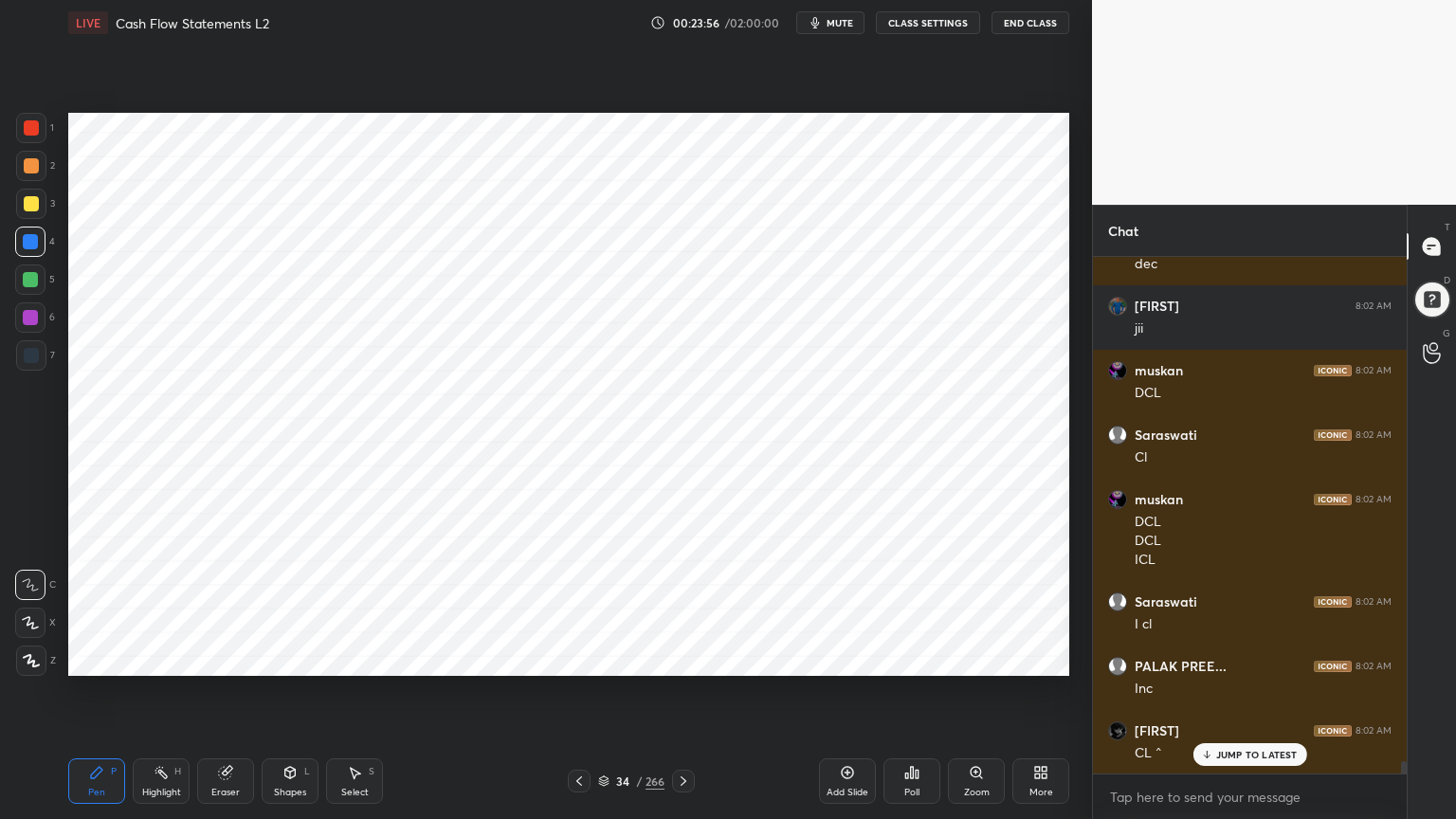 click at bounding box center [31, 661] 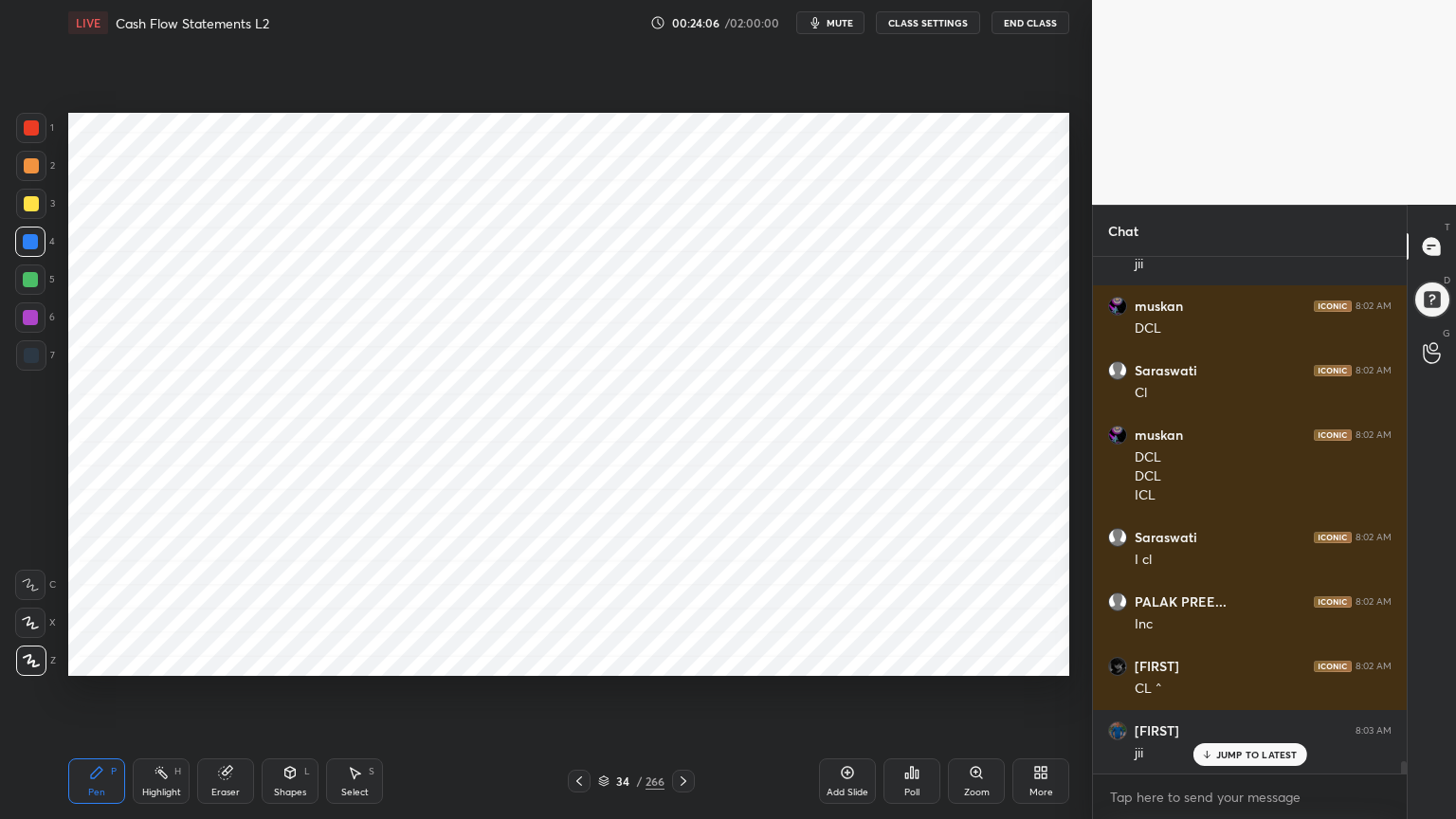 scroll, scrollTop: 21104, scrollLeft: 0, axis: vertical 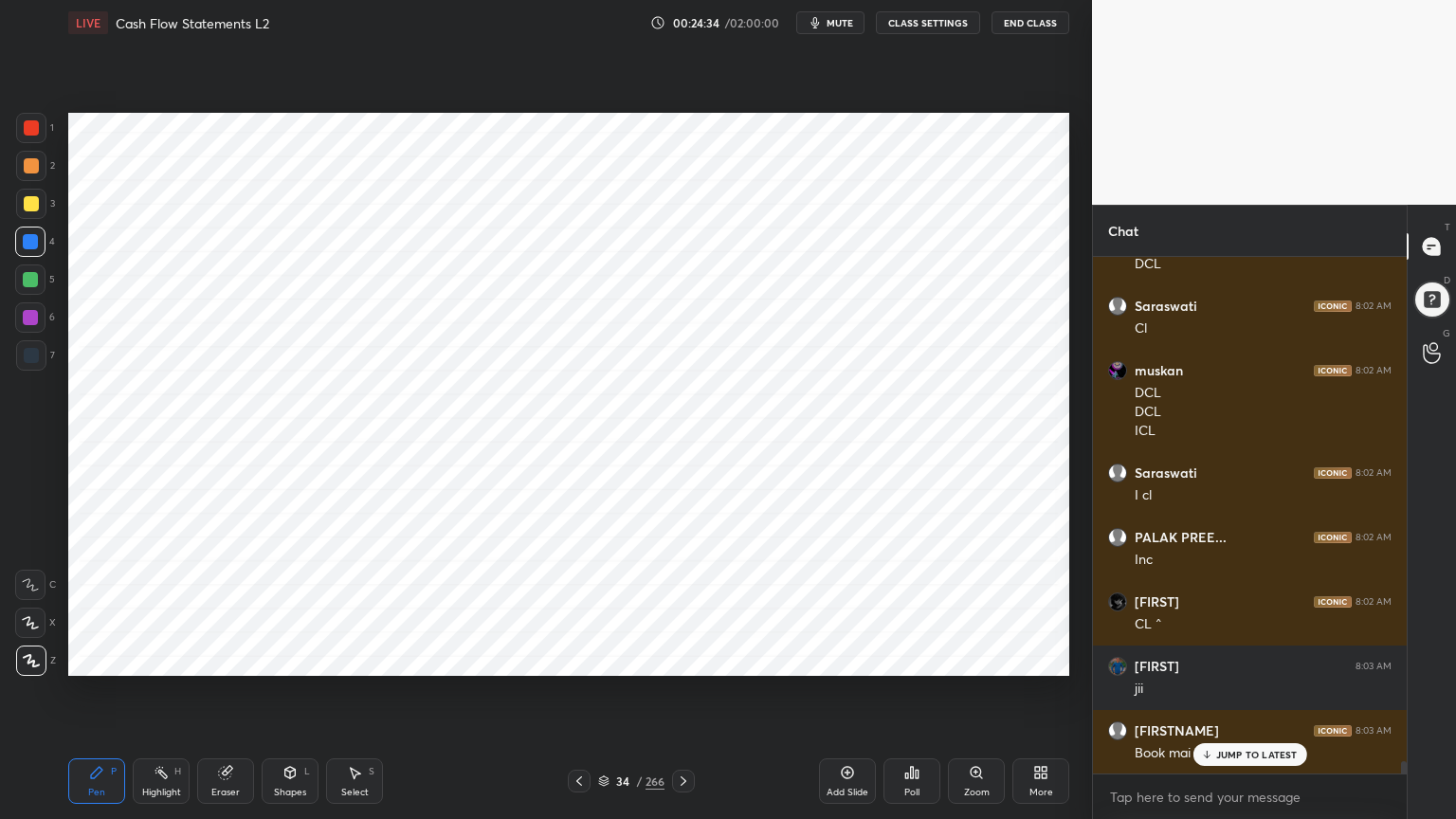 click on "Shapes" at bounding box center [290, 792] 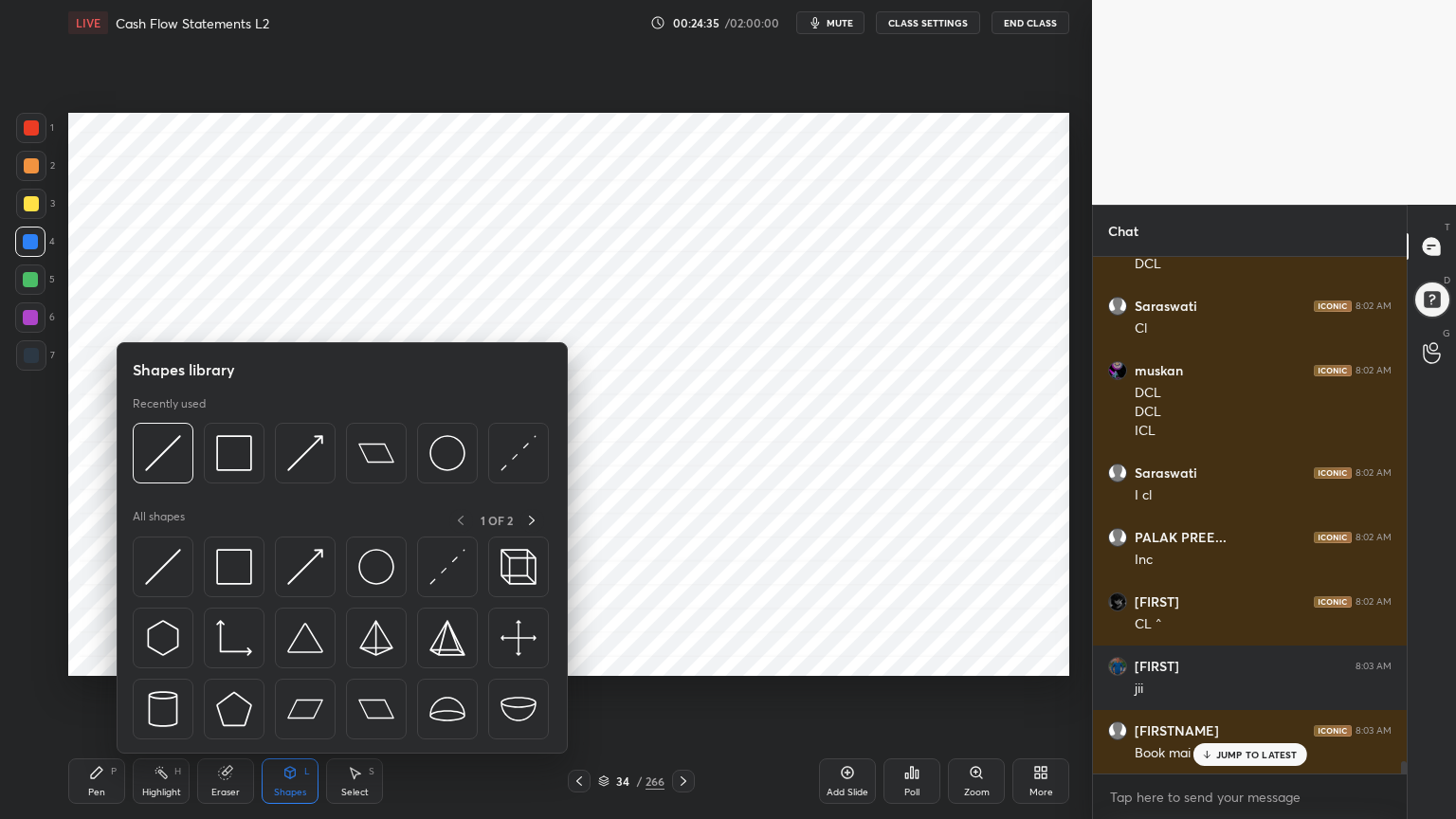 click on "Shapes" at bounding box center [290, 792] 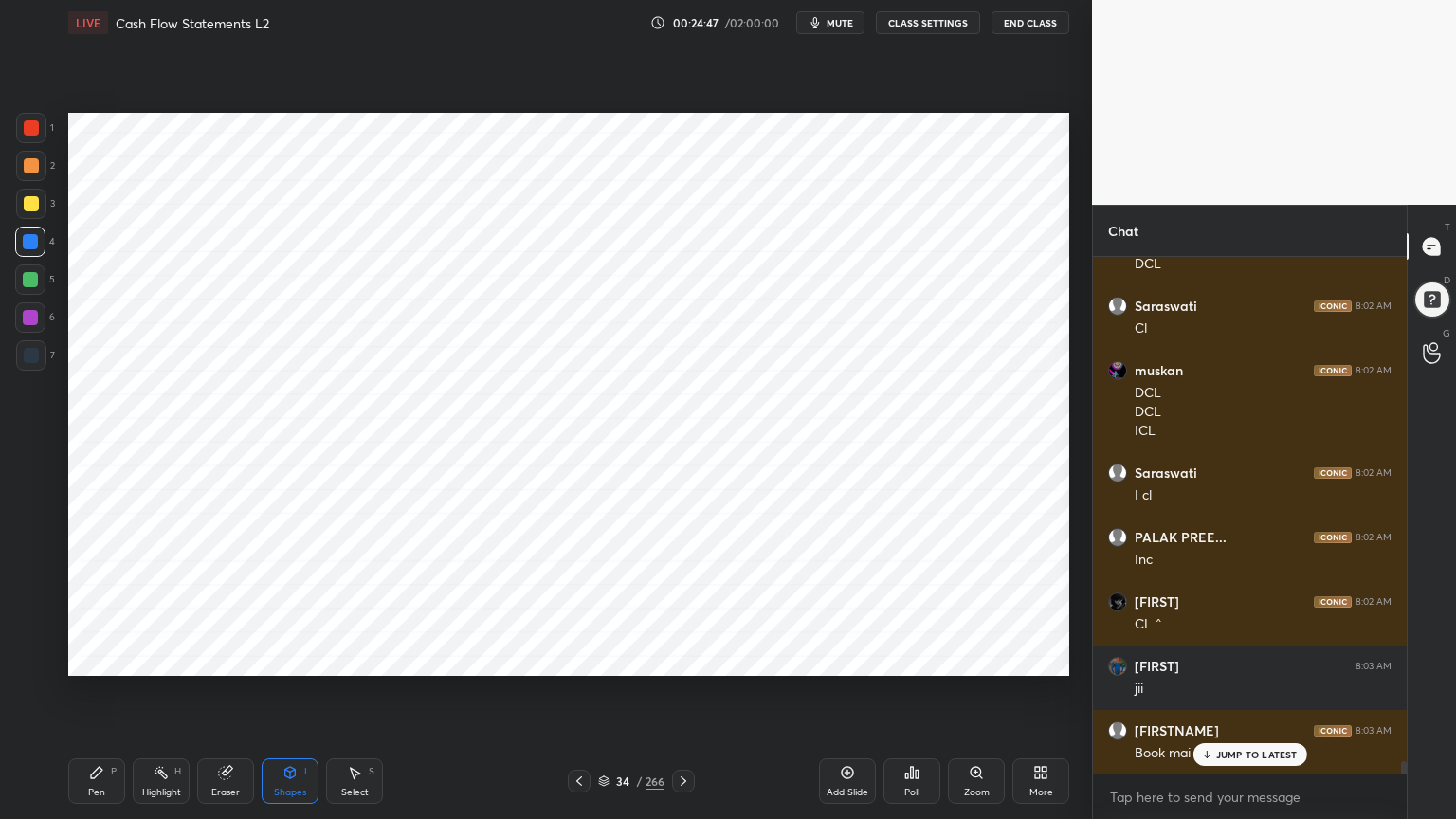 click on "Add Slide" at bounding box center (847, 781) 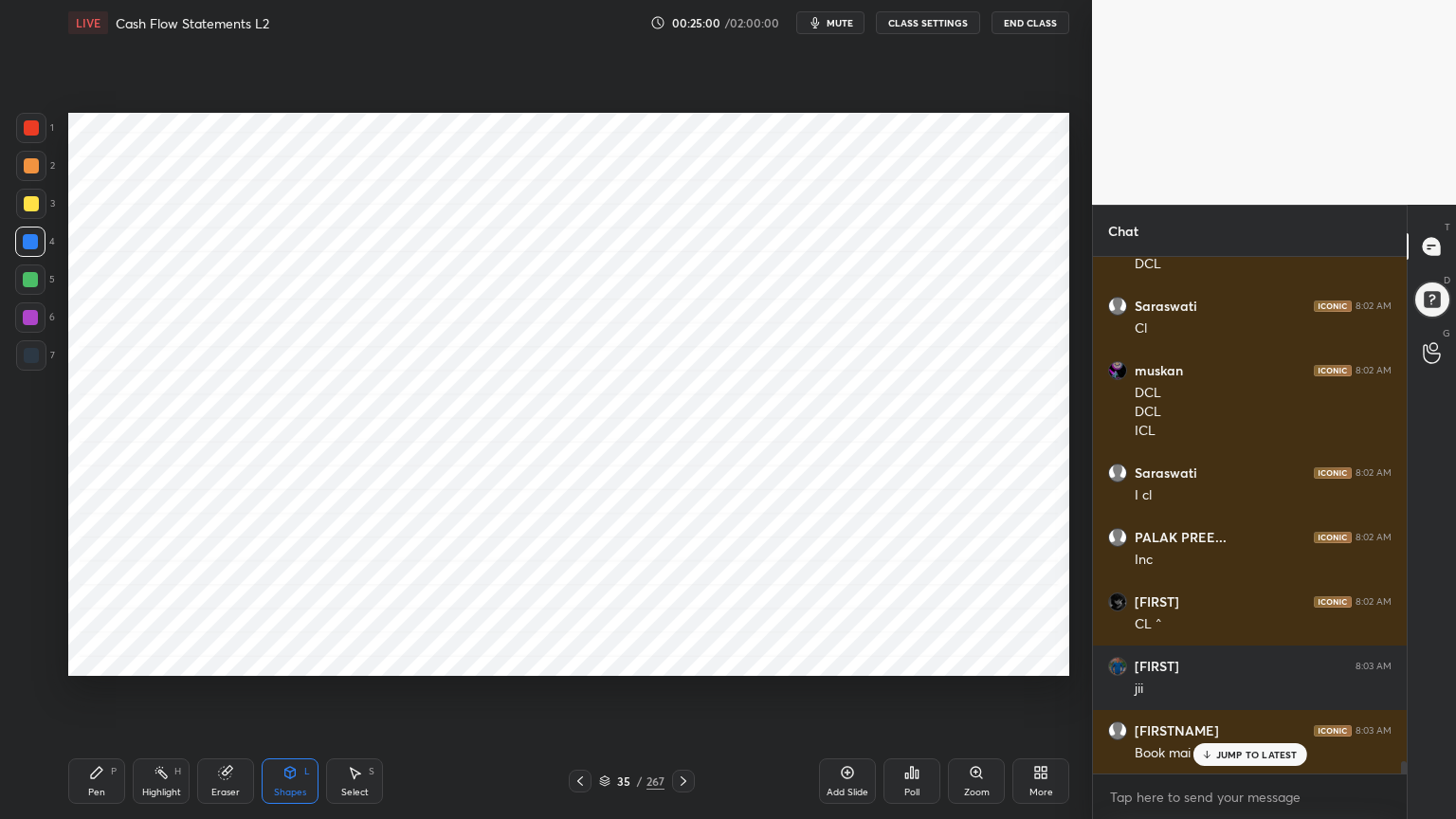 click on "Pen P" at bounding box center (97, 781) 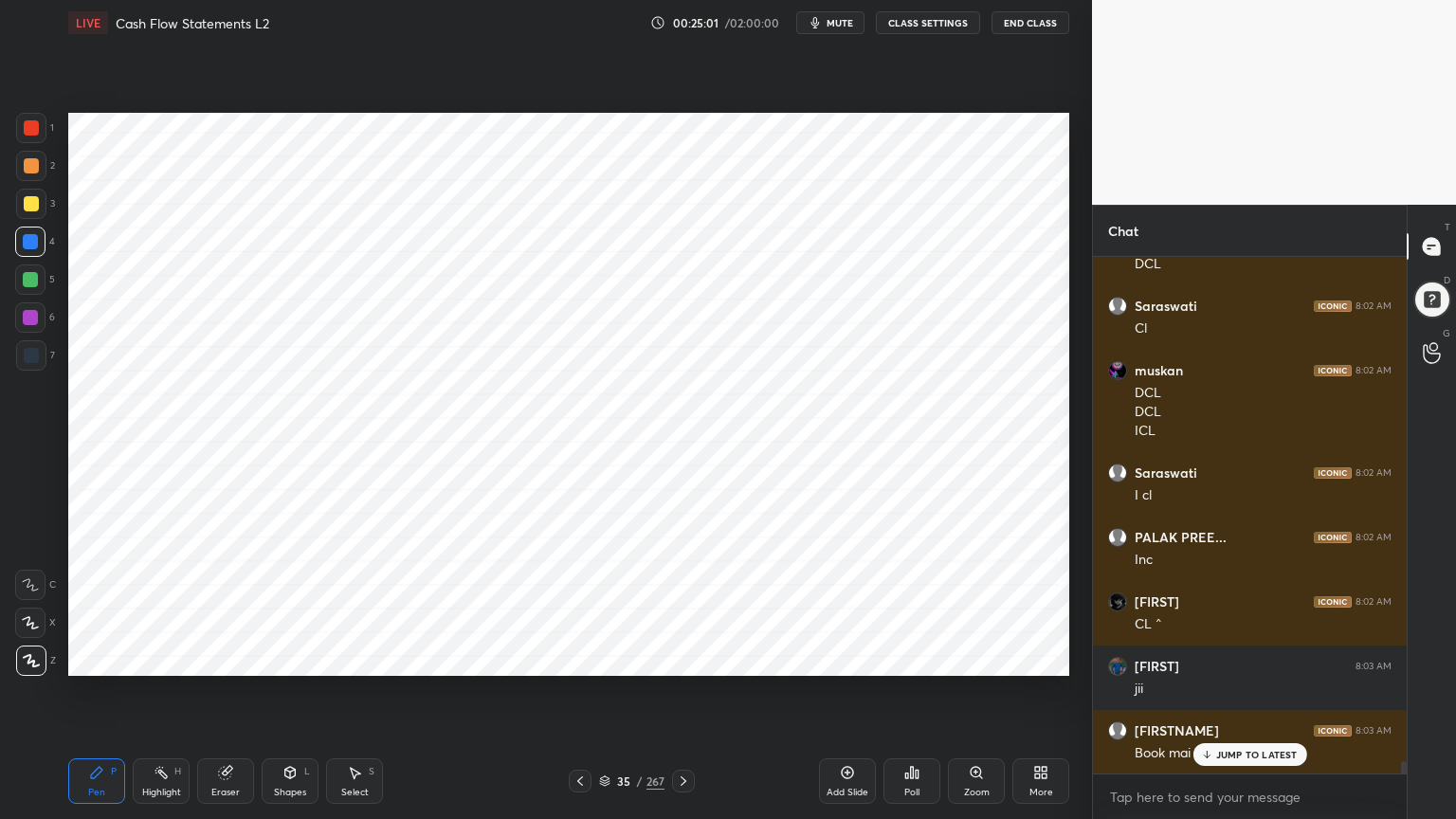 click on "7" at bounding box center [35, 355] 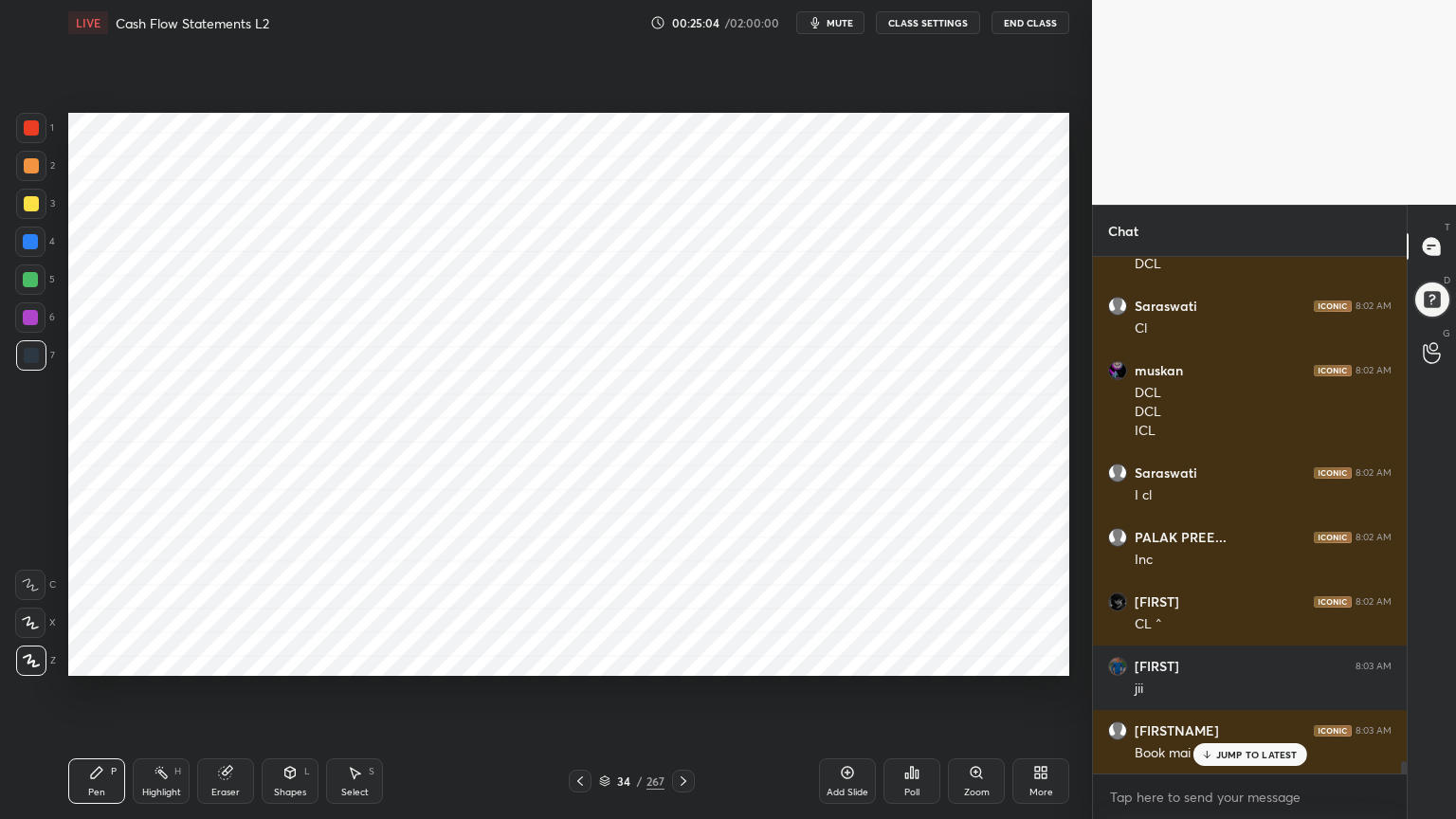 scroll, scrollTop: 21169, scrollLeft: 0, axis: vertical 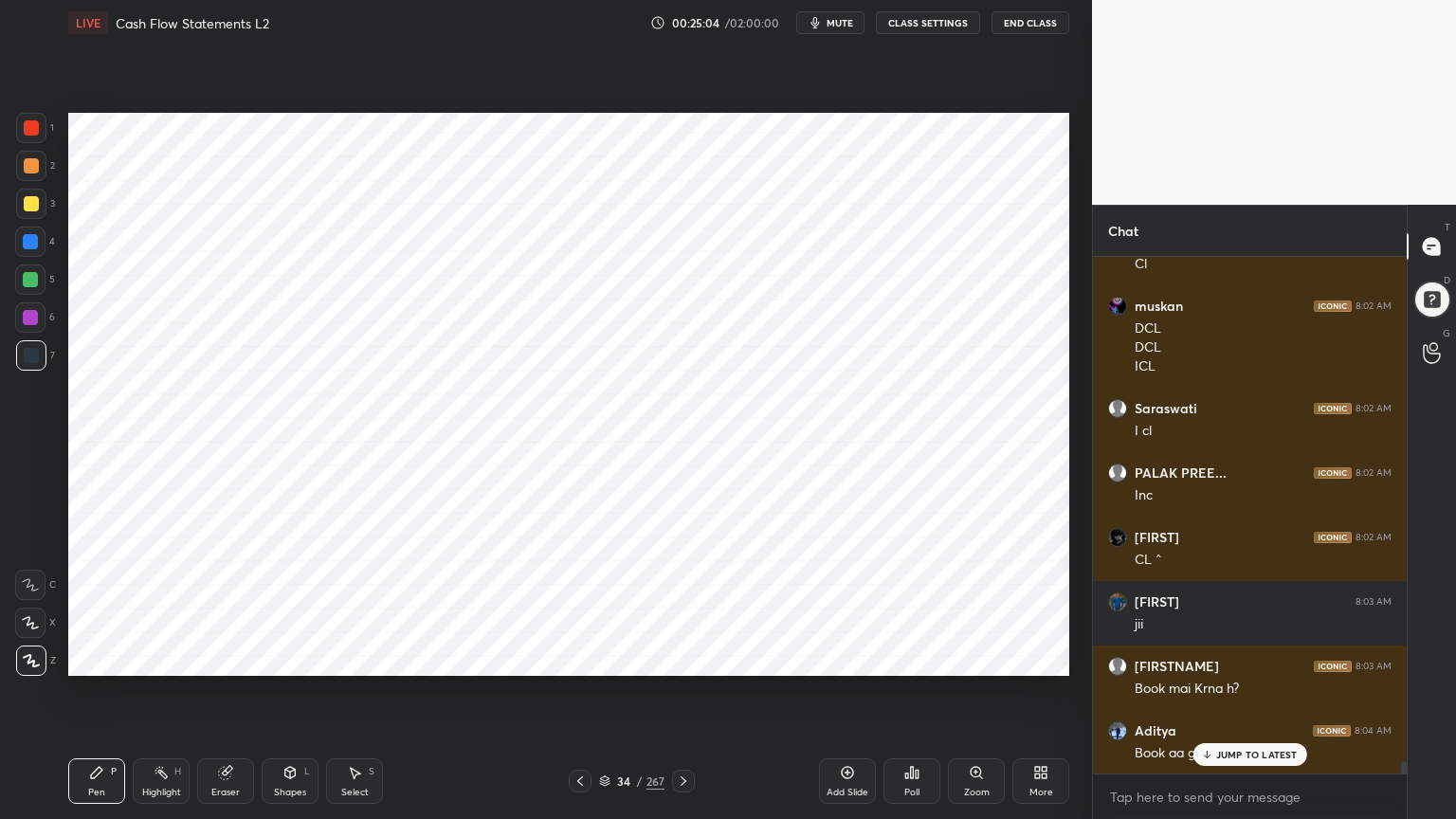 click at bounding box center [30, 318] 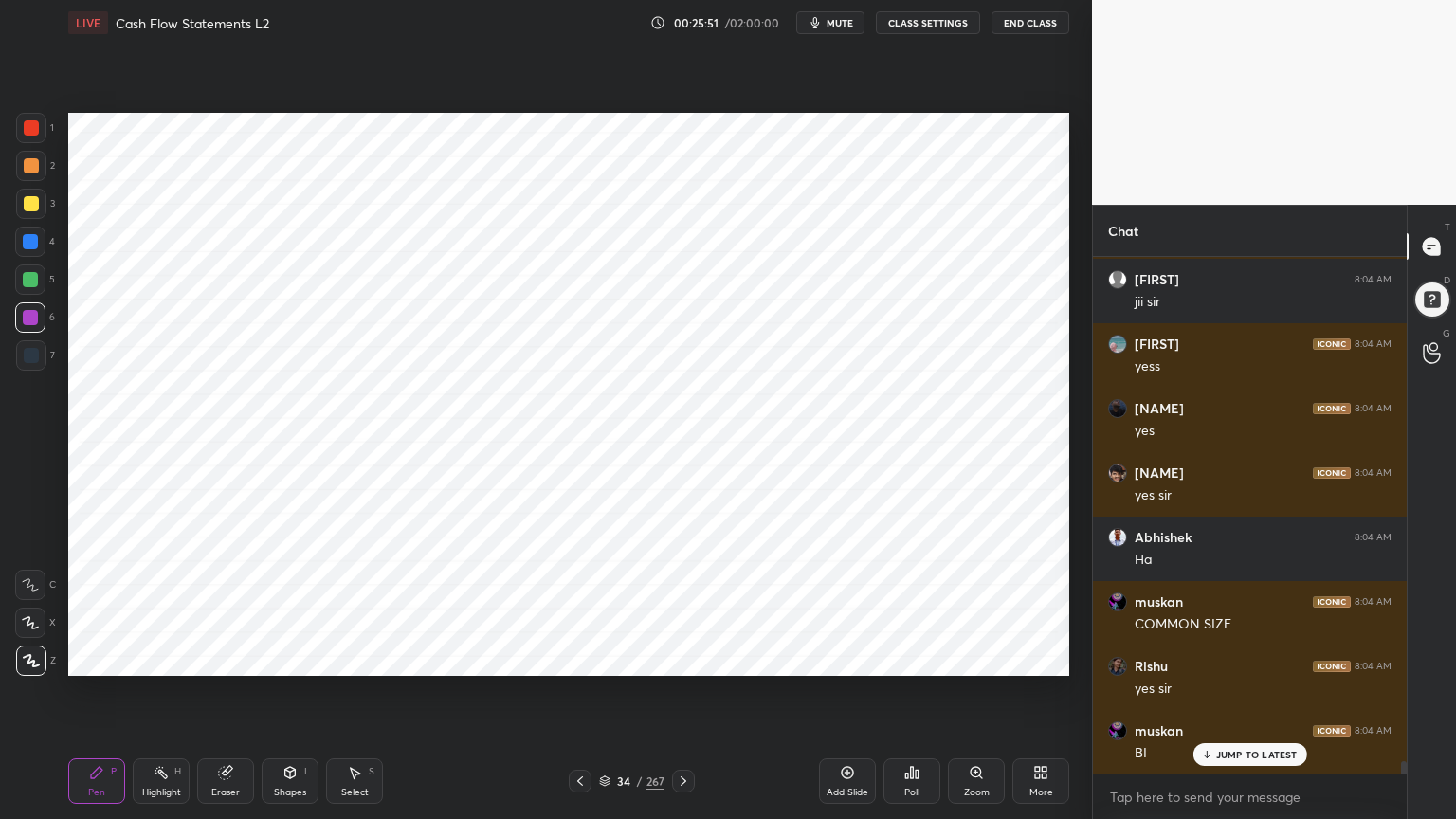 scroll, scrollTop: 22071, scrollLeft: 0, axis: vertical 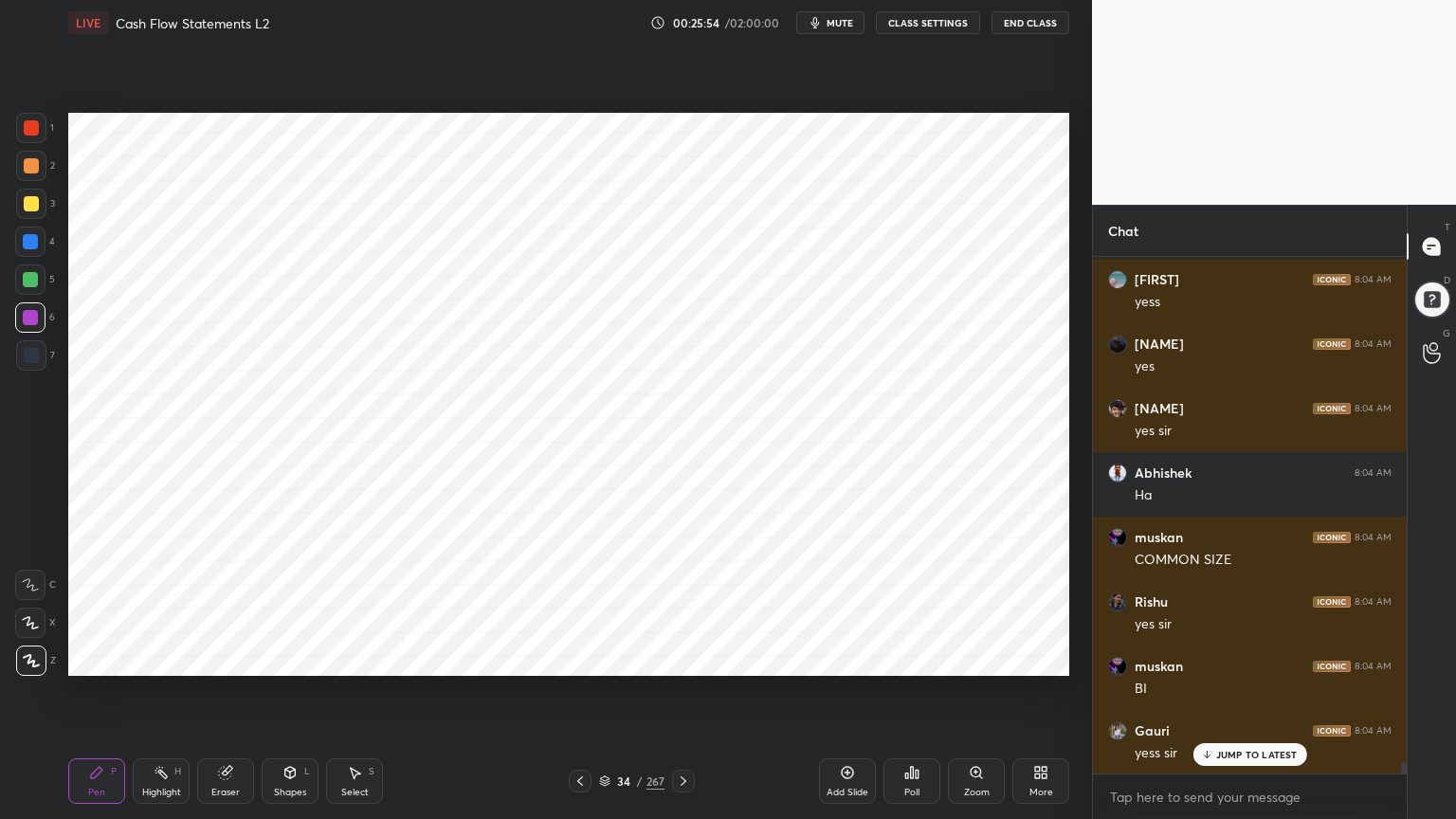 click at bounding box center (31, 355) 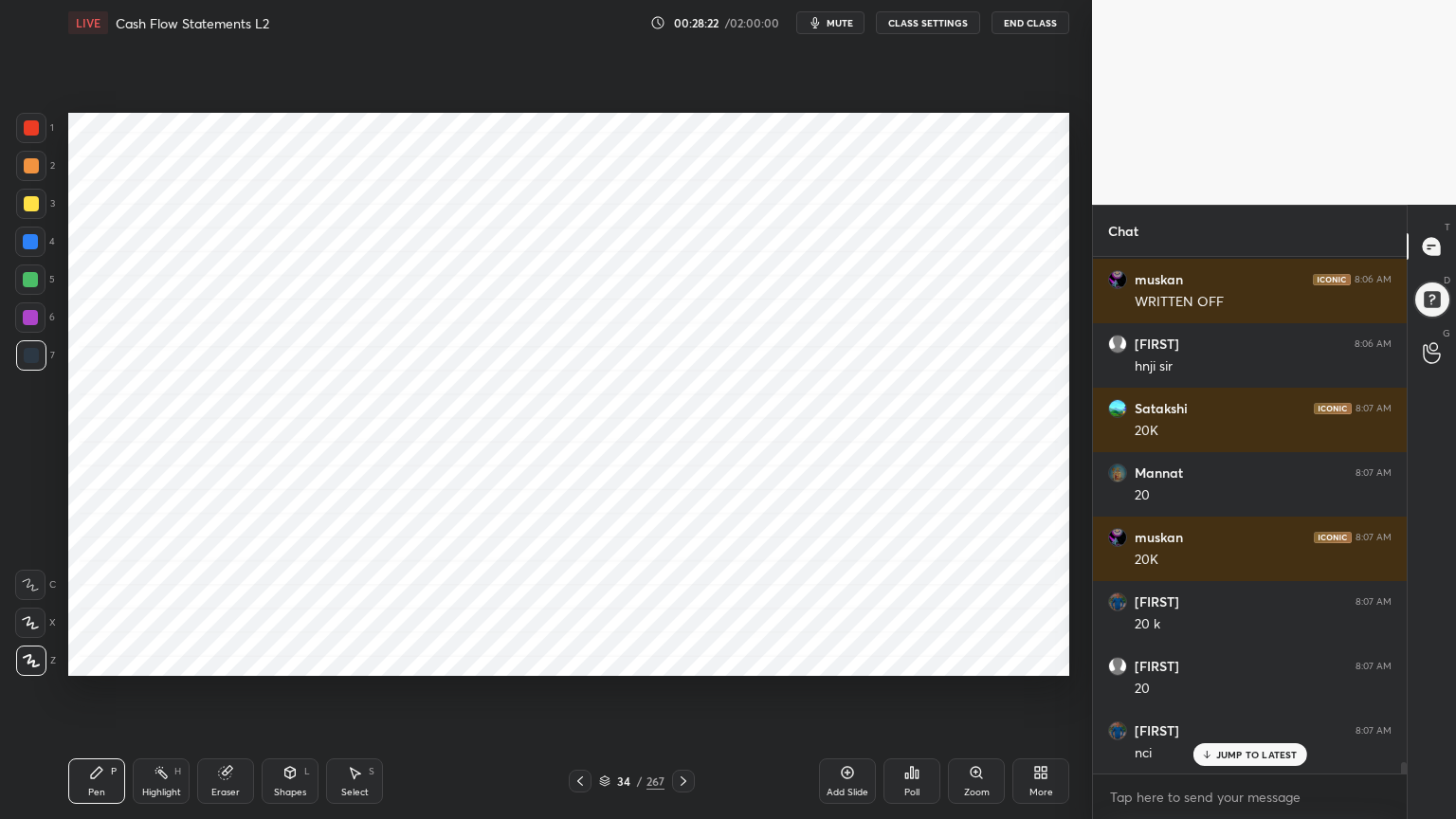 scroll, scrollTop: 23451, scrollLeft: 0, axis: vertical 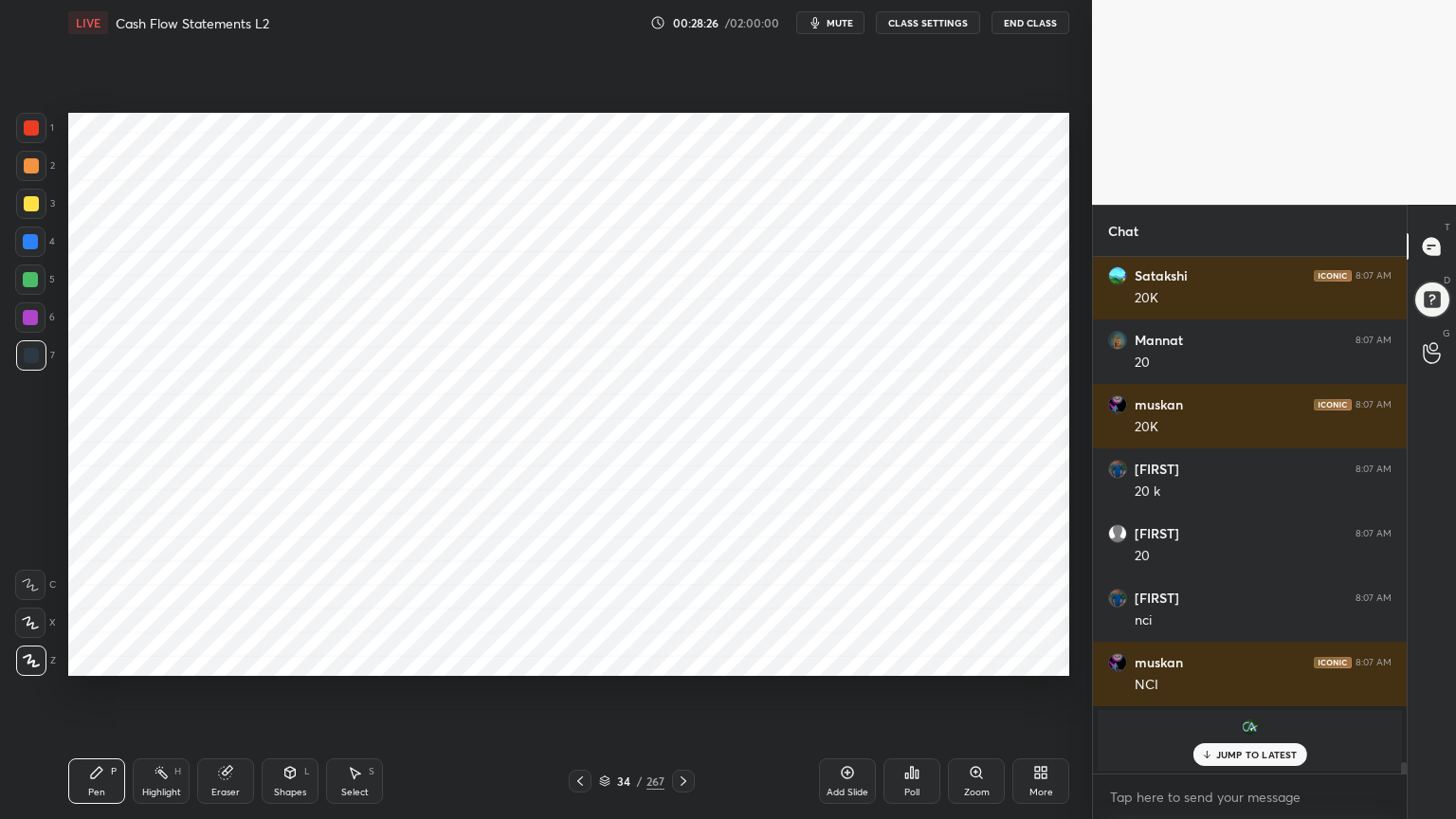 click on "Shapes L" at bounding box center (290, 781) 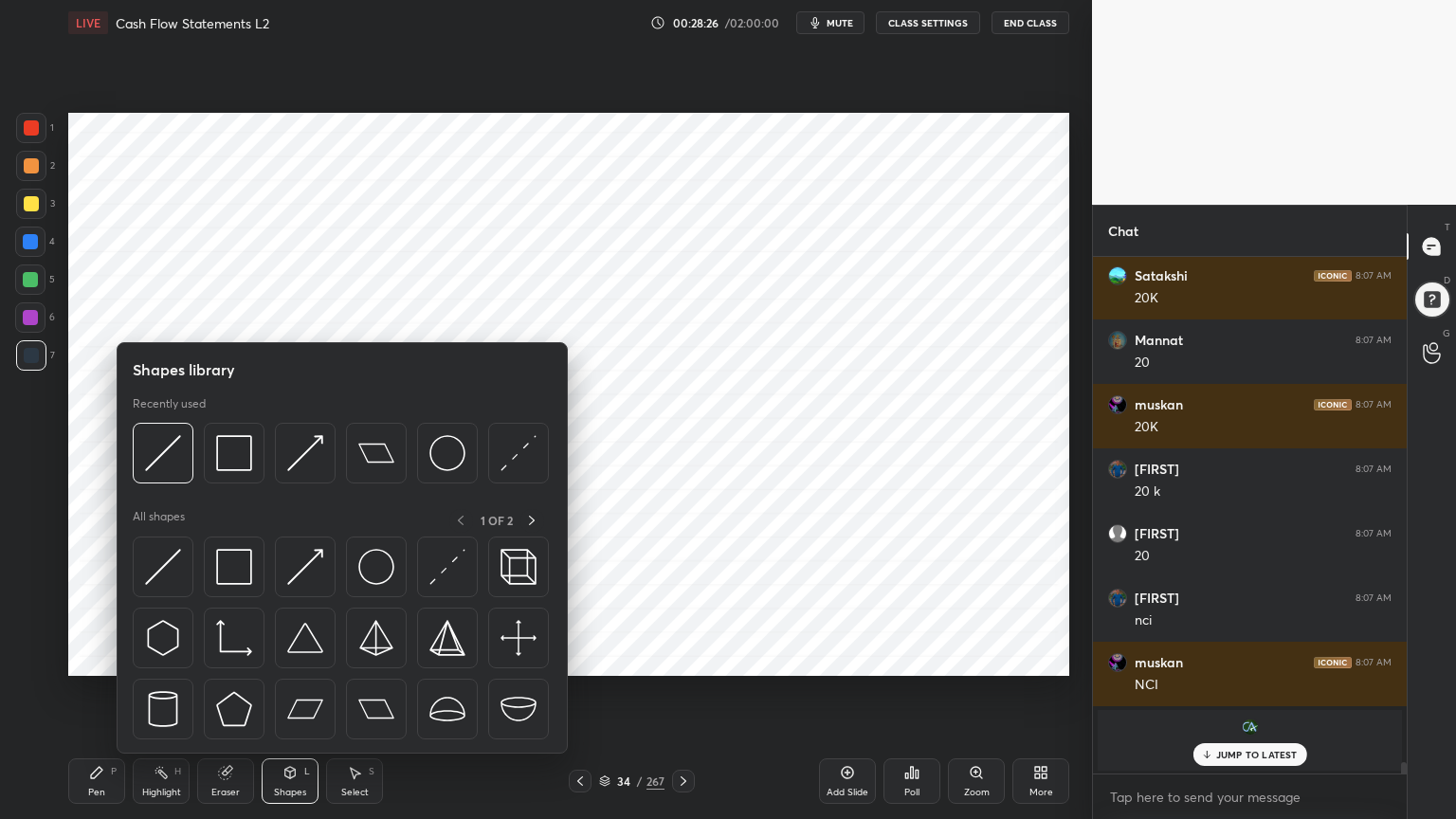 click on "Shapes" at bounding box center (290, 792) 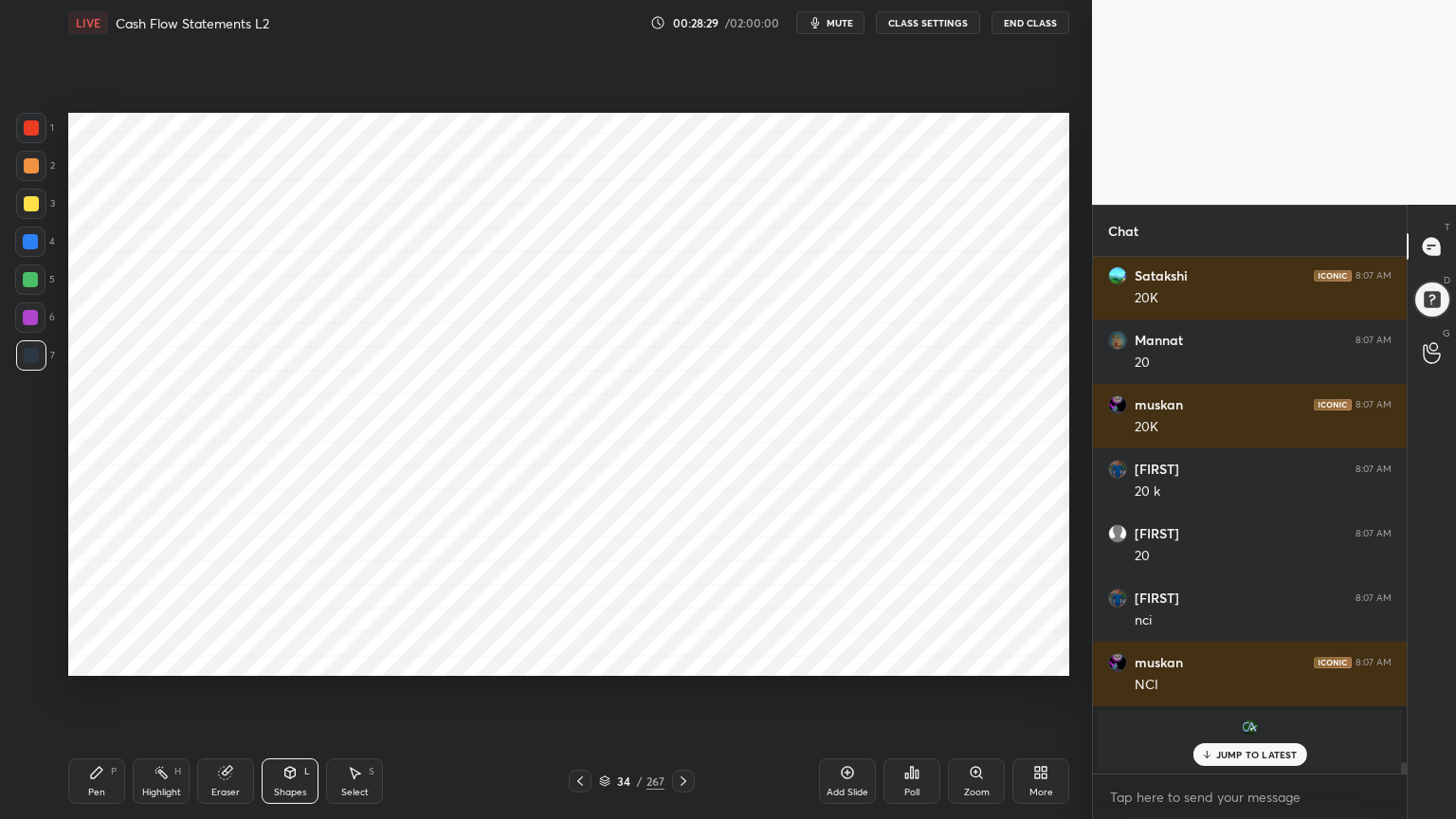 click on "Pen" at bounding box center [97, 792] 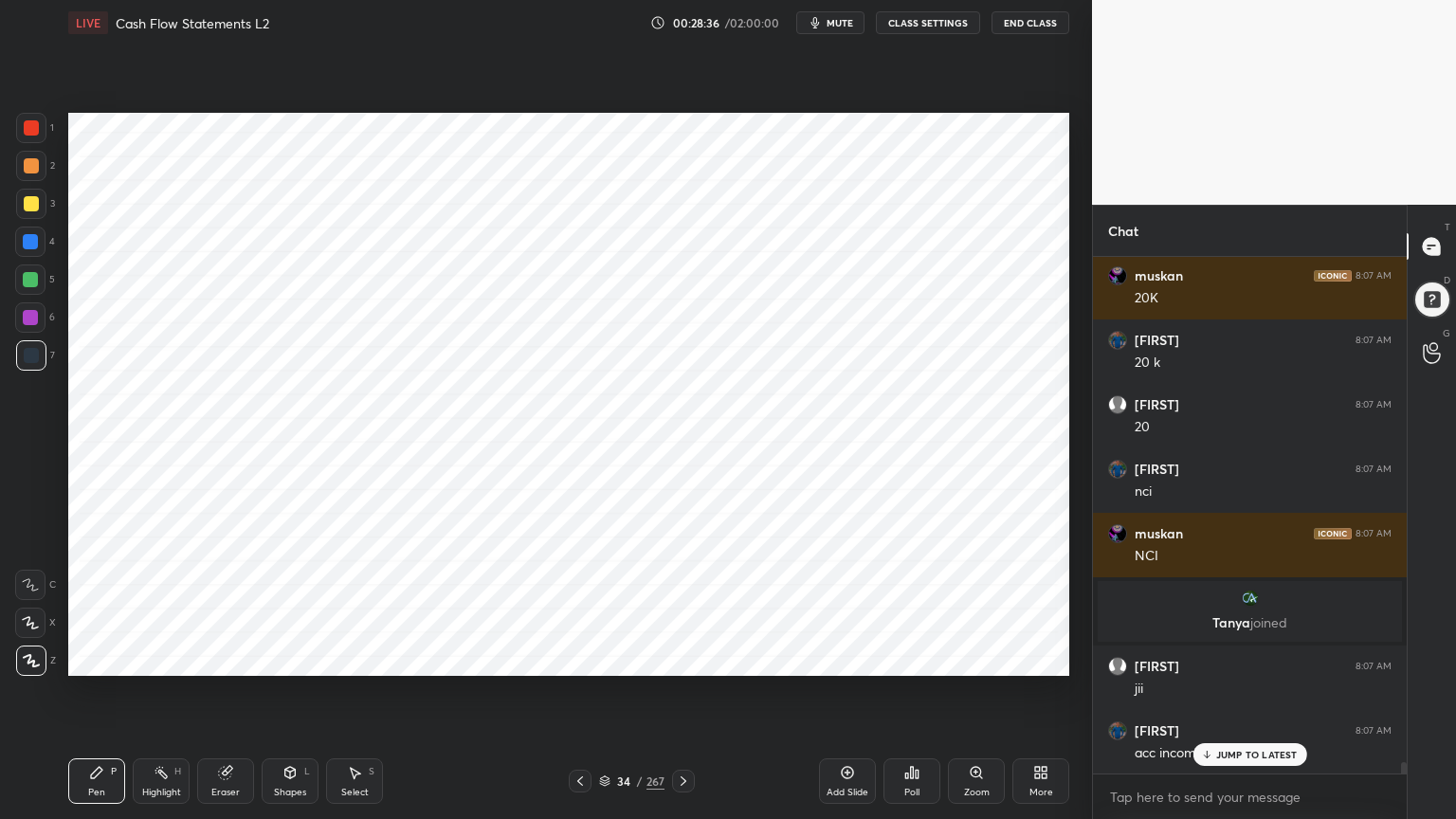 scroll, scrollTop: 23774, scrollLeft: 0, axis: vertical 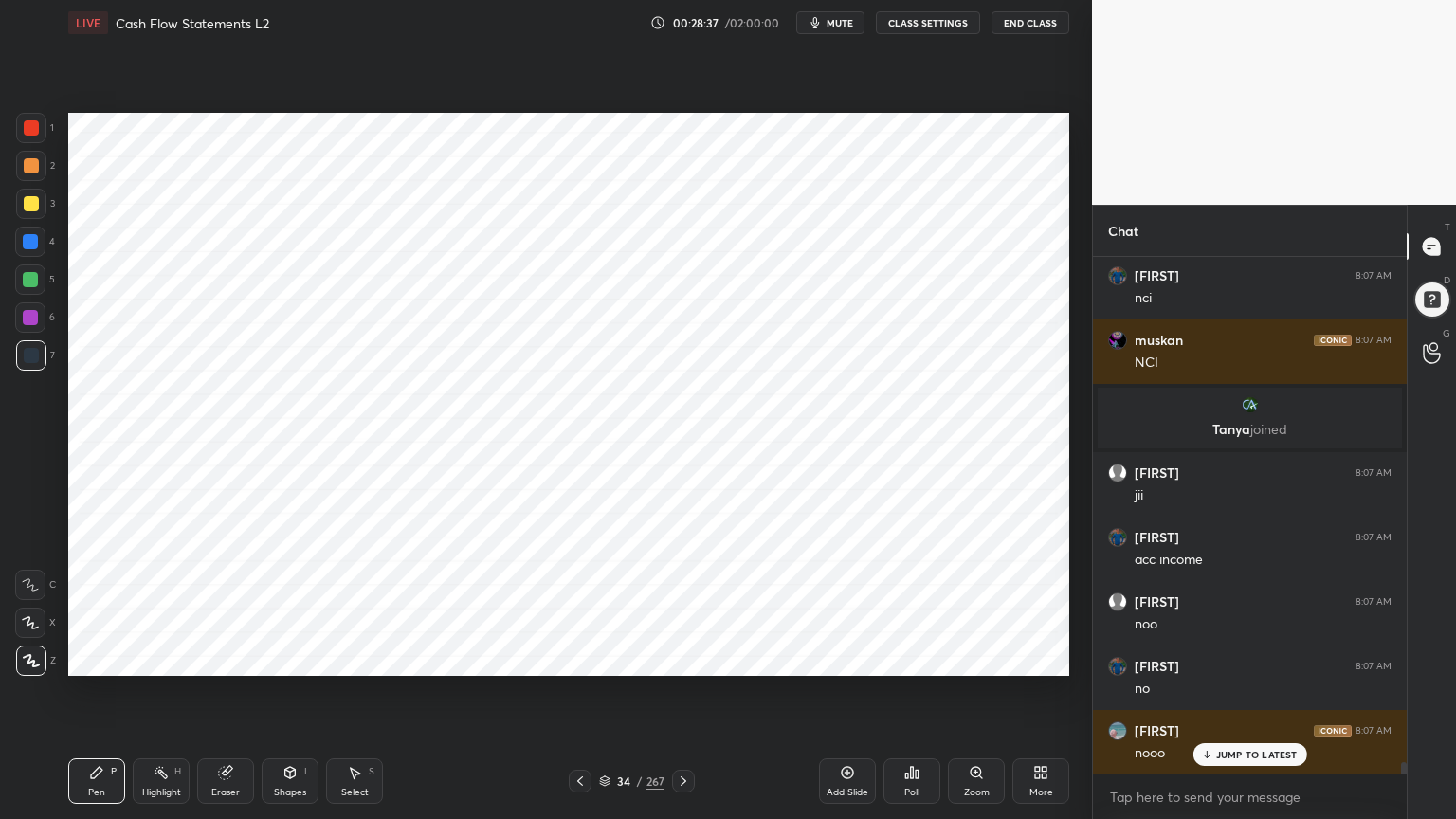 click on "Shapes" at bounding box center [290, 792] 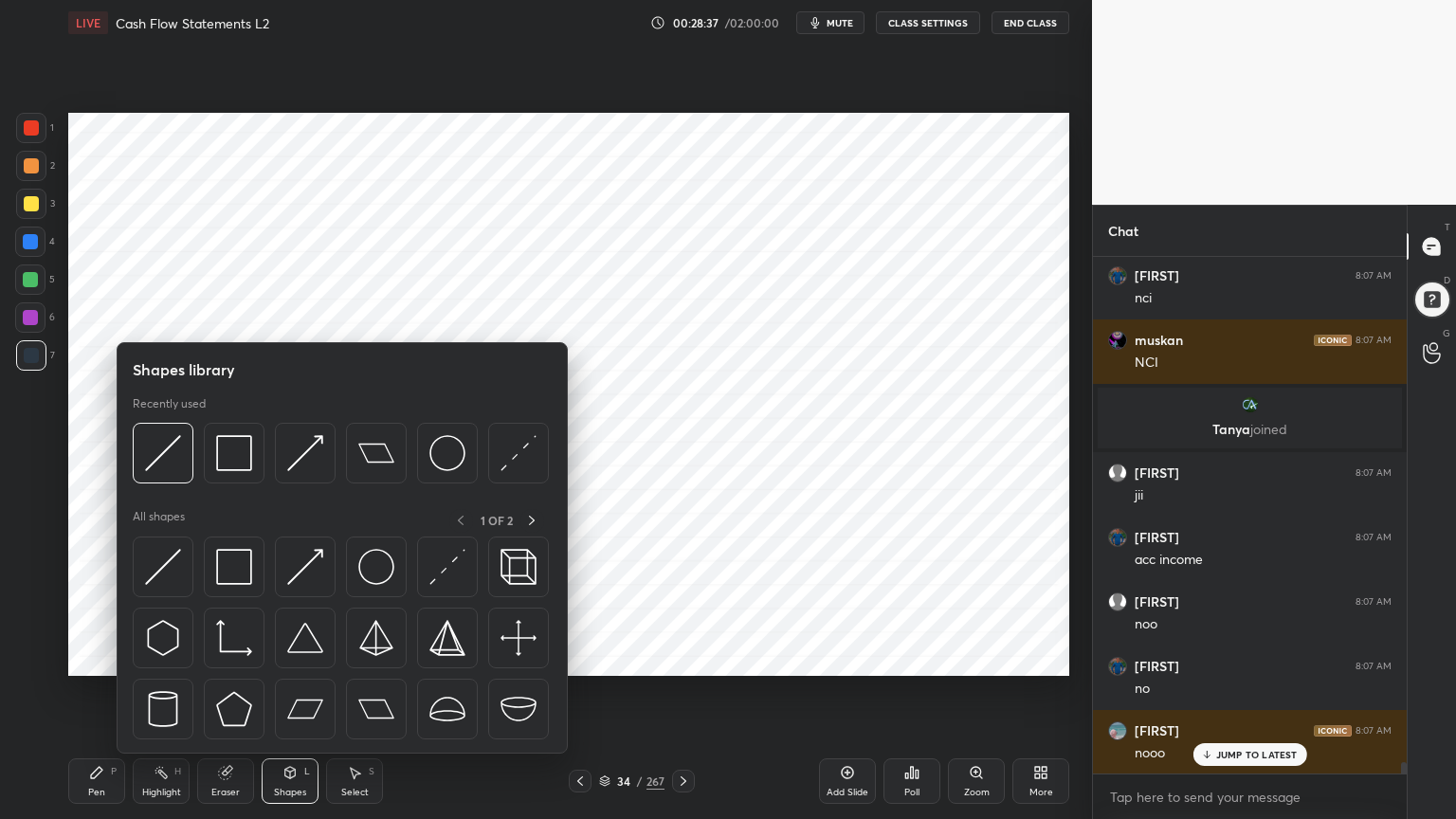 click on "Shapes L" at bounding box center (290, 781) 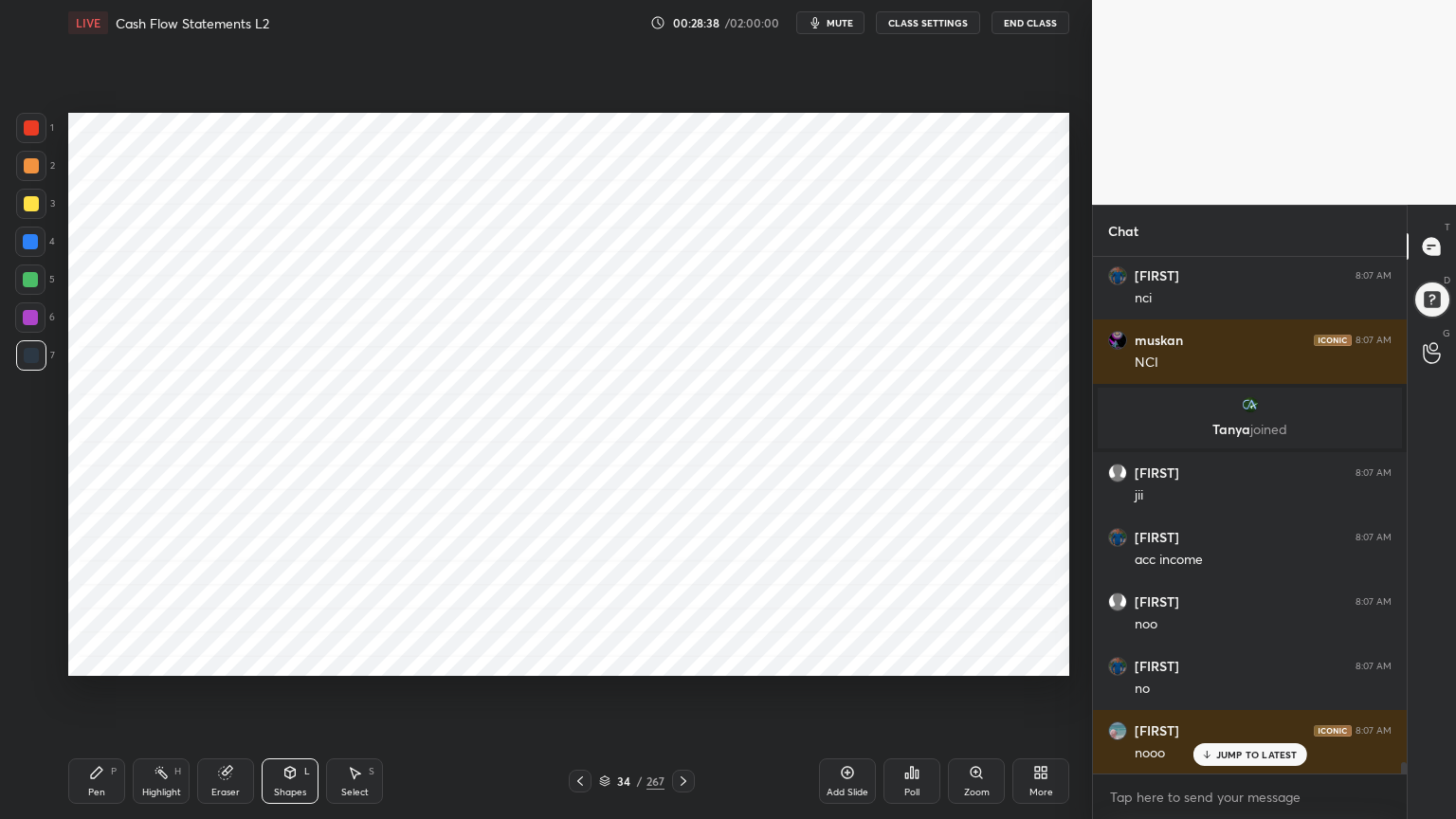 scroll, scrollTop: 23838, scrollLeft: 0, axis: vertical 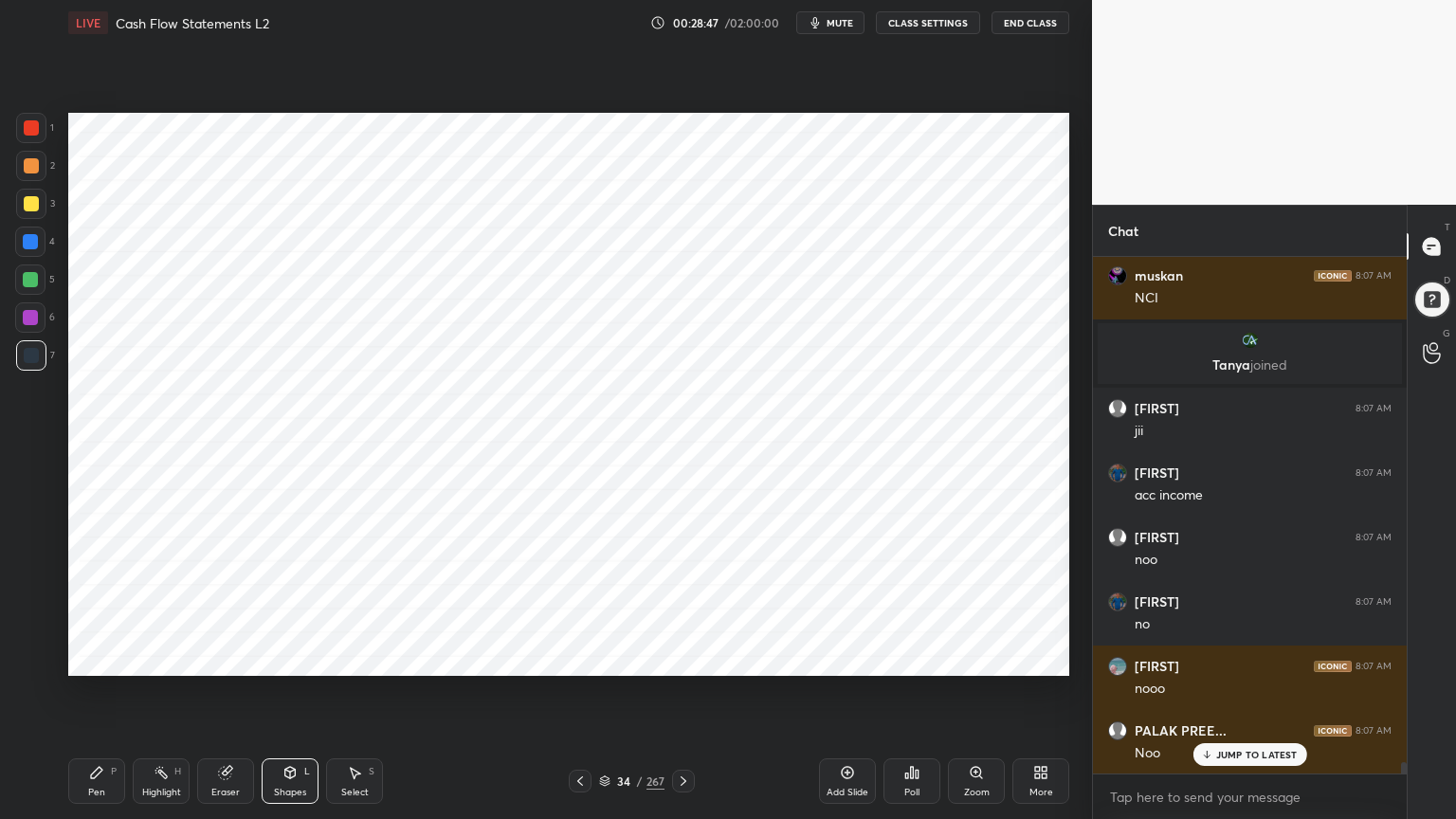 click on "Pen P" at bounding box center [97, 781] 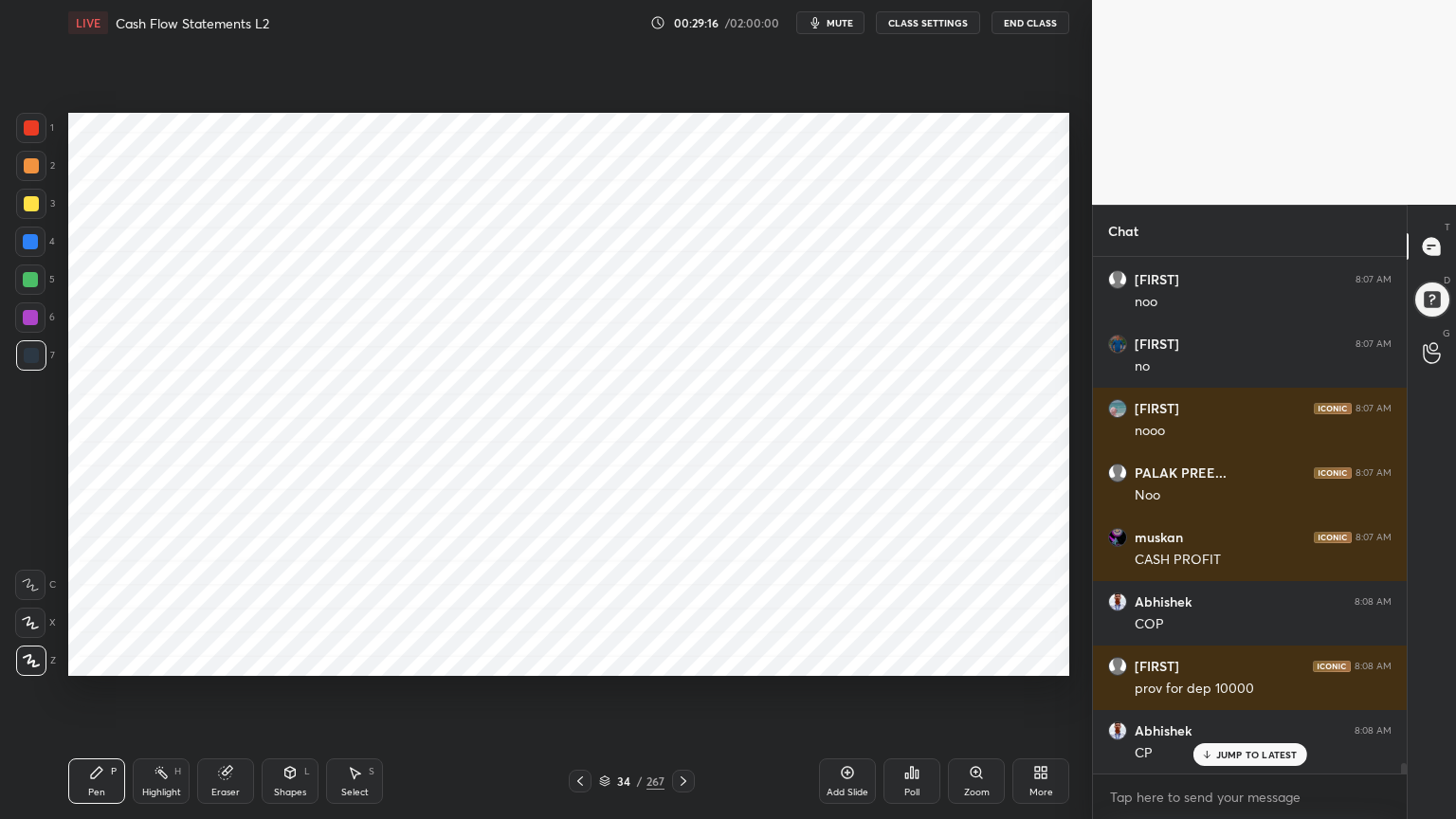scroll, scrollTop: 24160, scrollLeft: 0, axis: vertical 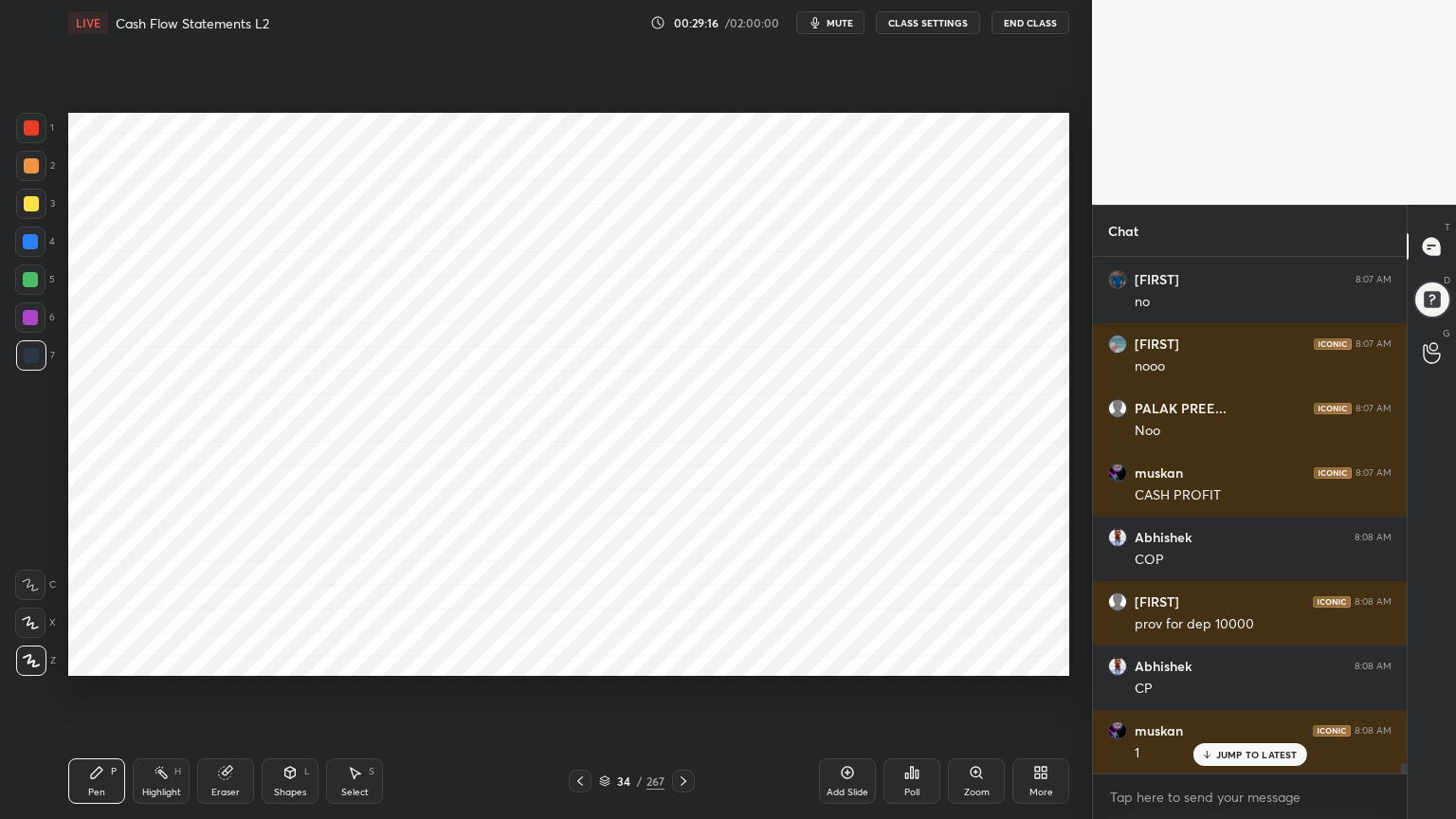 click 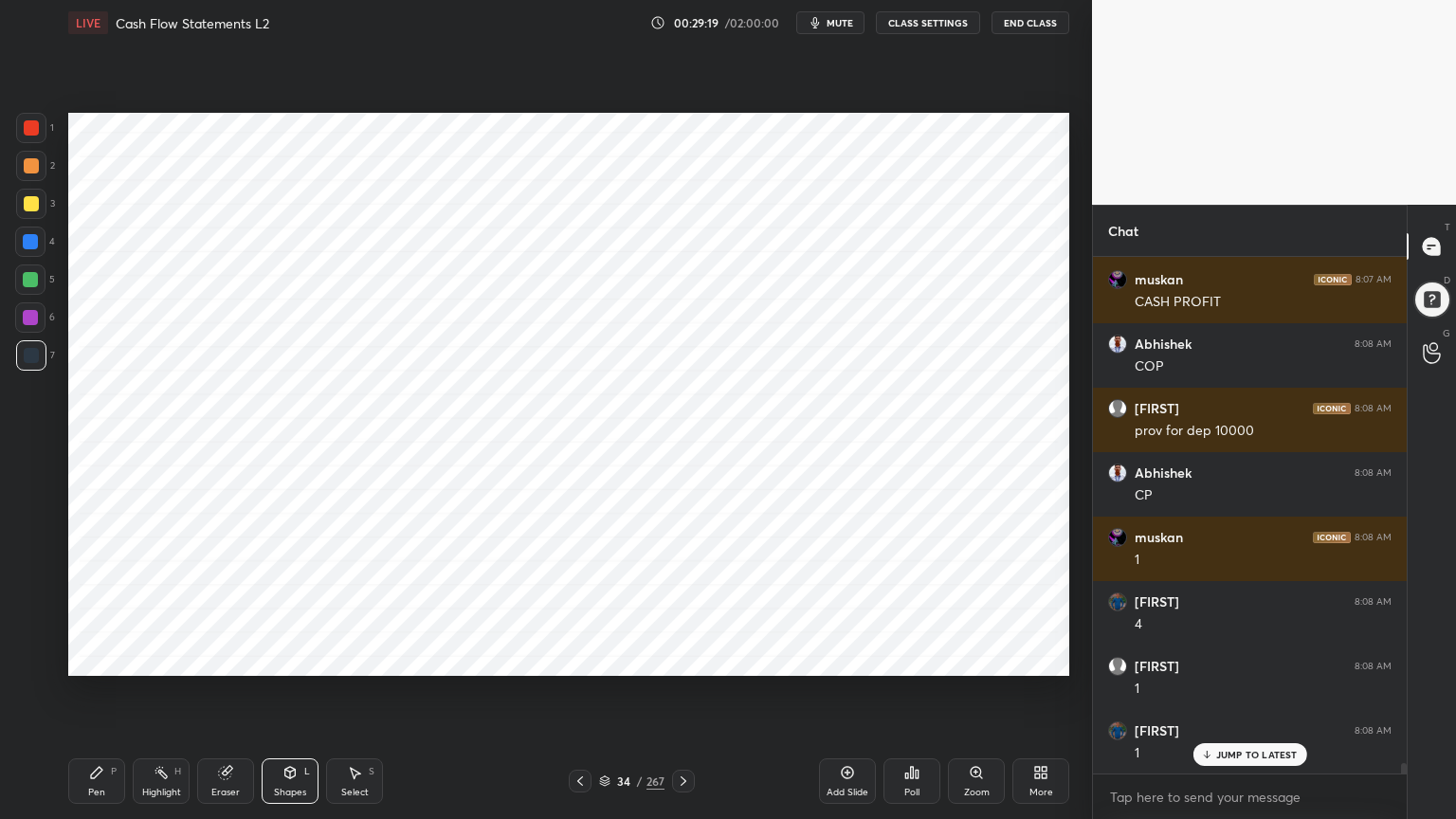 scroll, scrollTop: 24418, scrollLeft: 0, axis: vertical 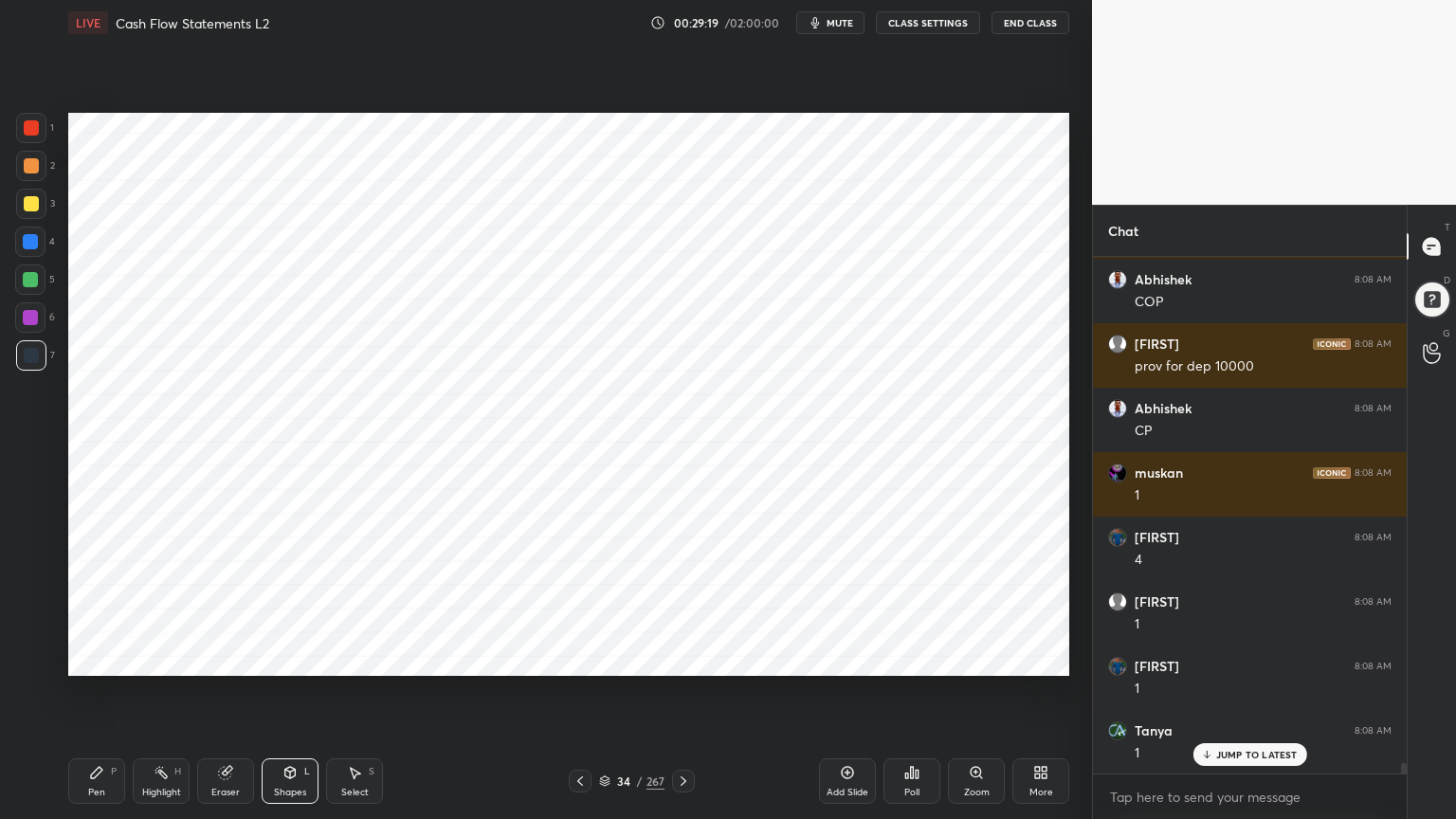 click on "Pen P" at bounding box center [97, 781] 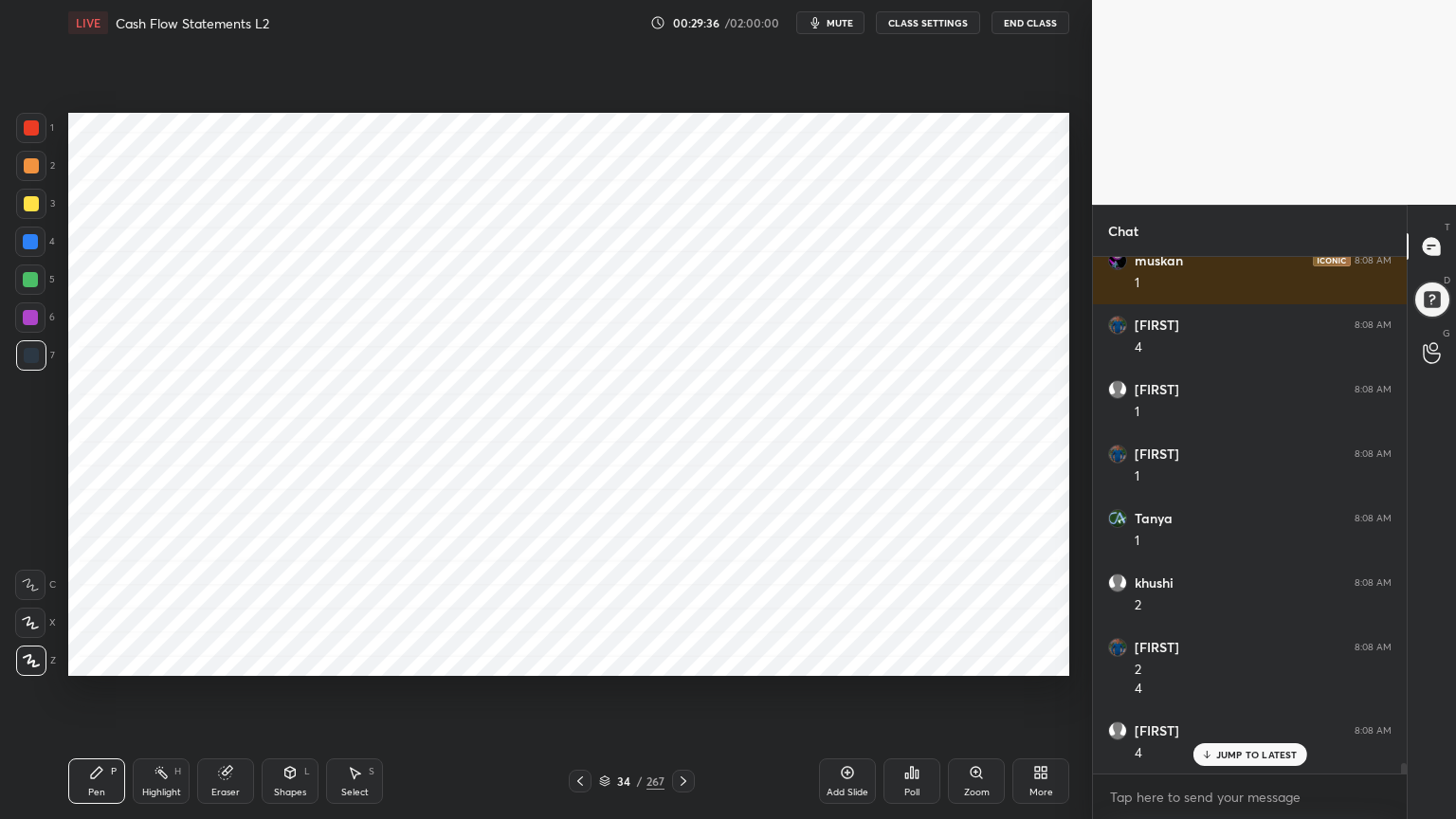 scroll, scrollTop: 24695, scrollLeft: 0, axis: vertical 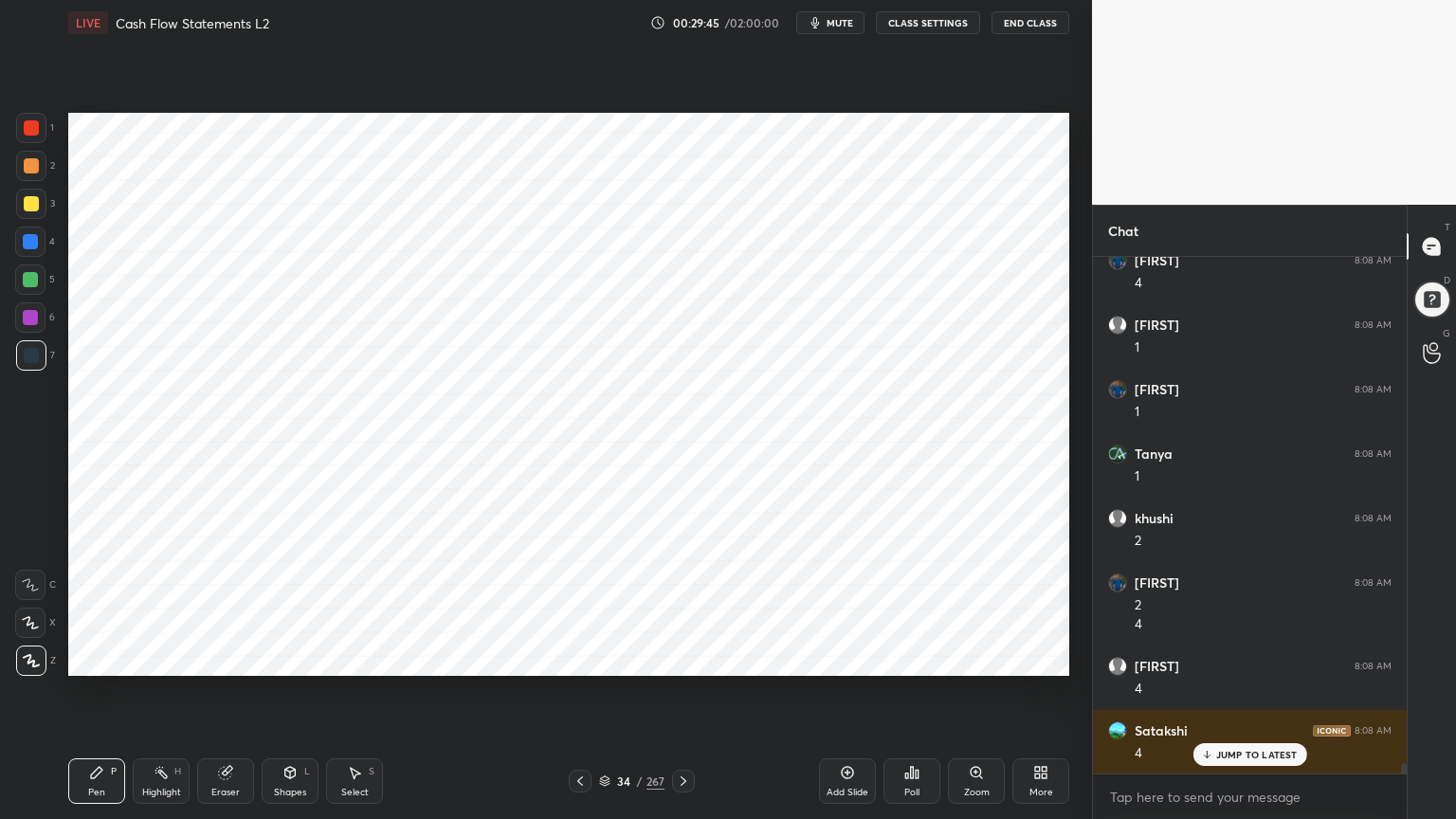click 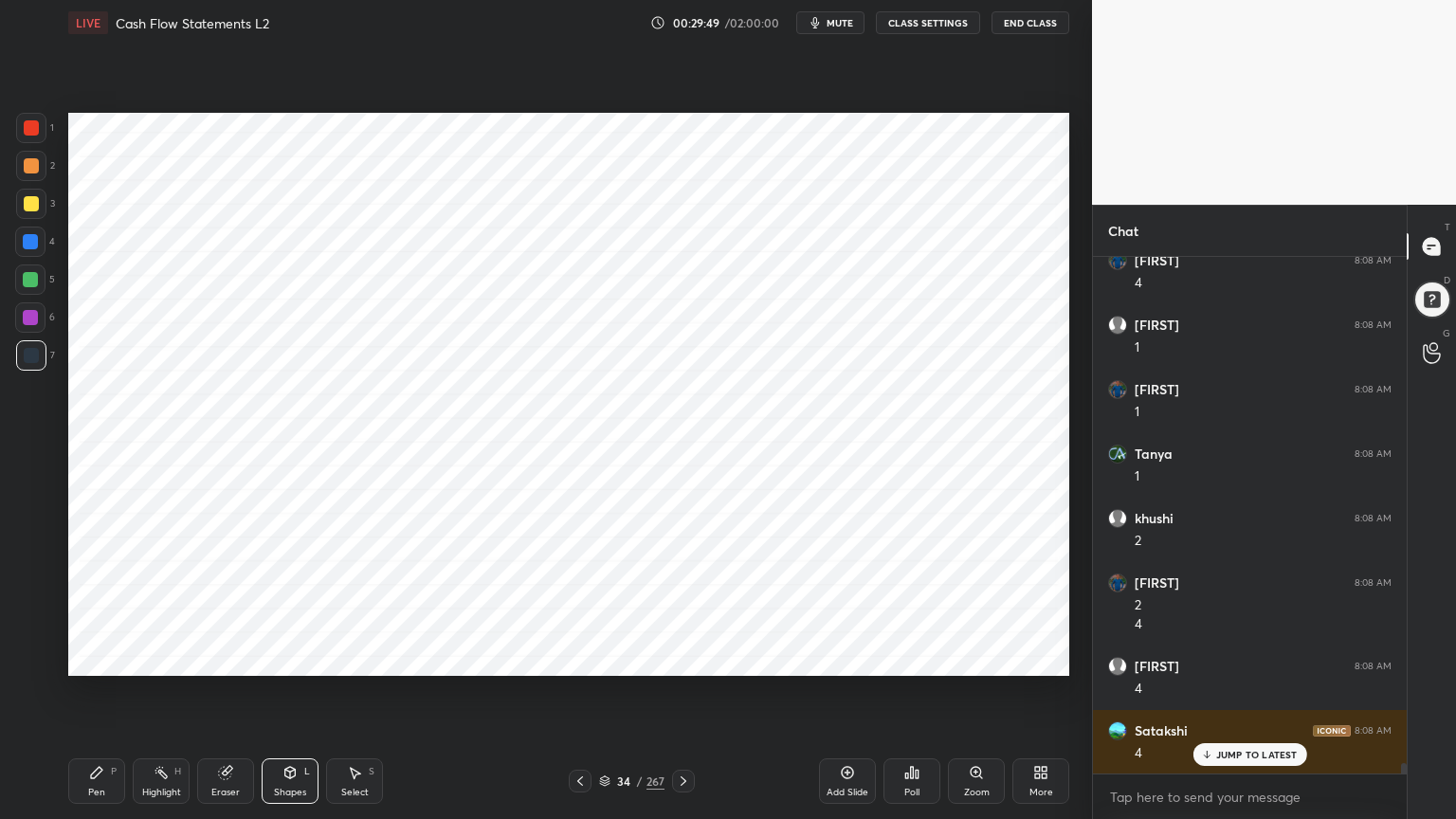 scroll, scrollTop: 24760, scrollLeft: 0, axis: vertical 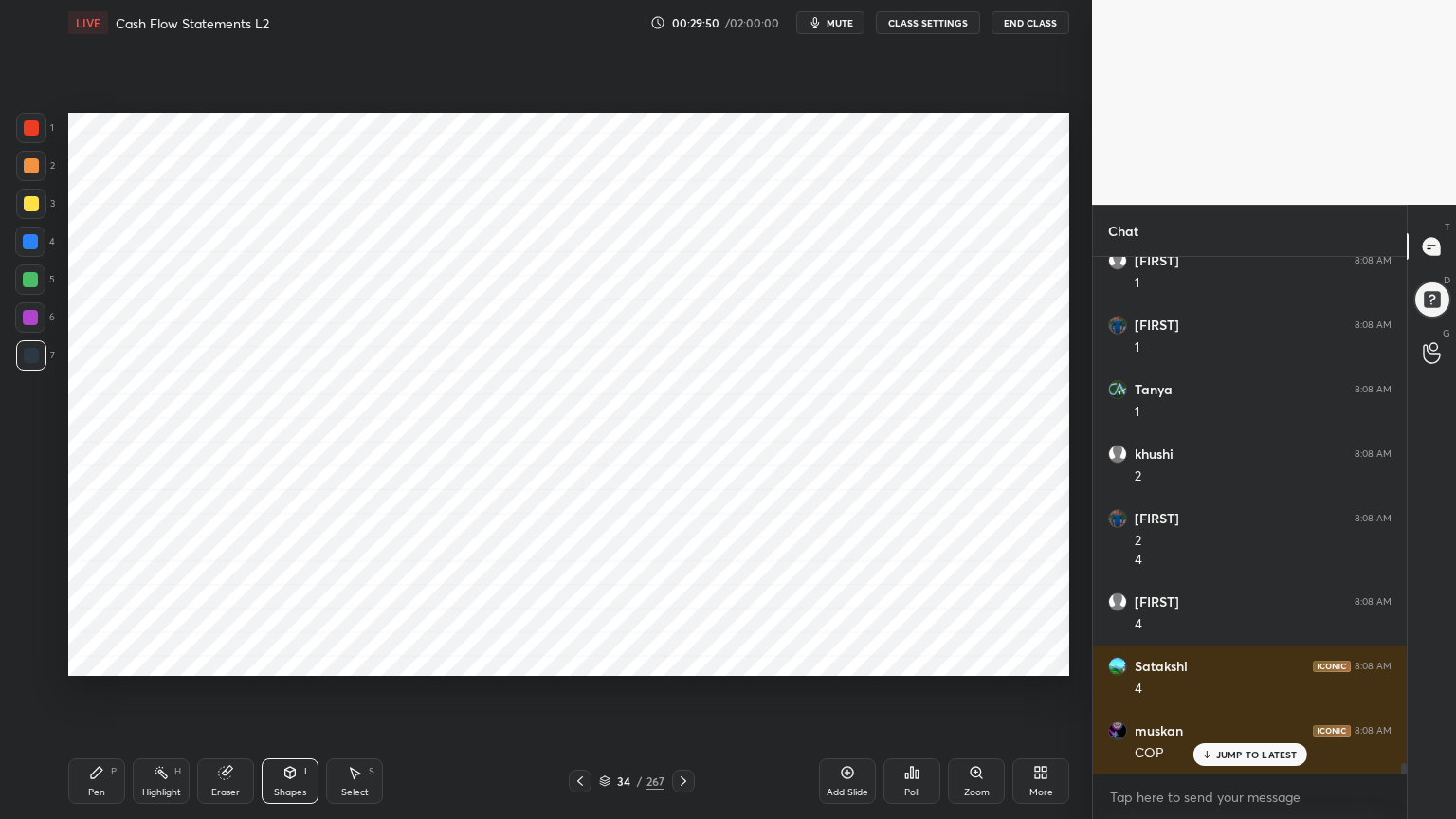 click on "Pen P" at bounding box center [97, 781] 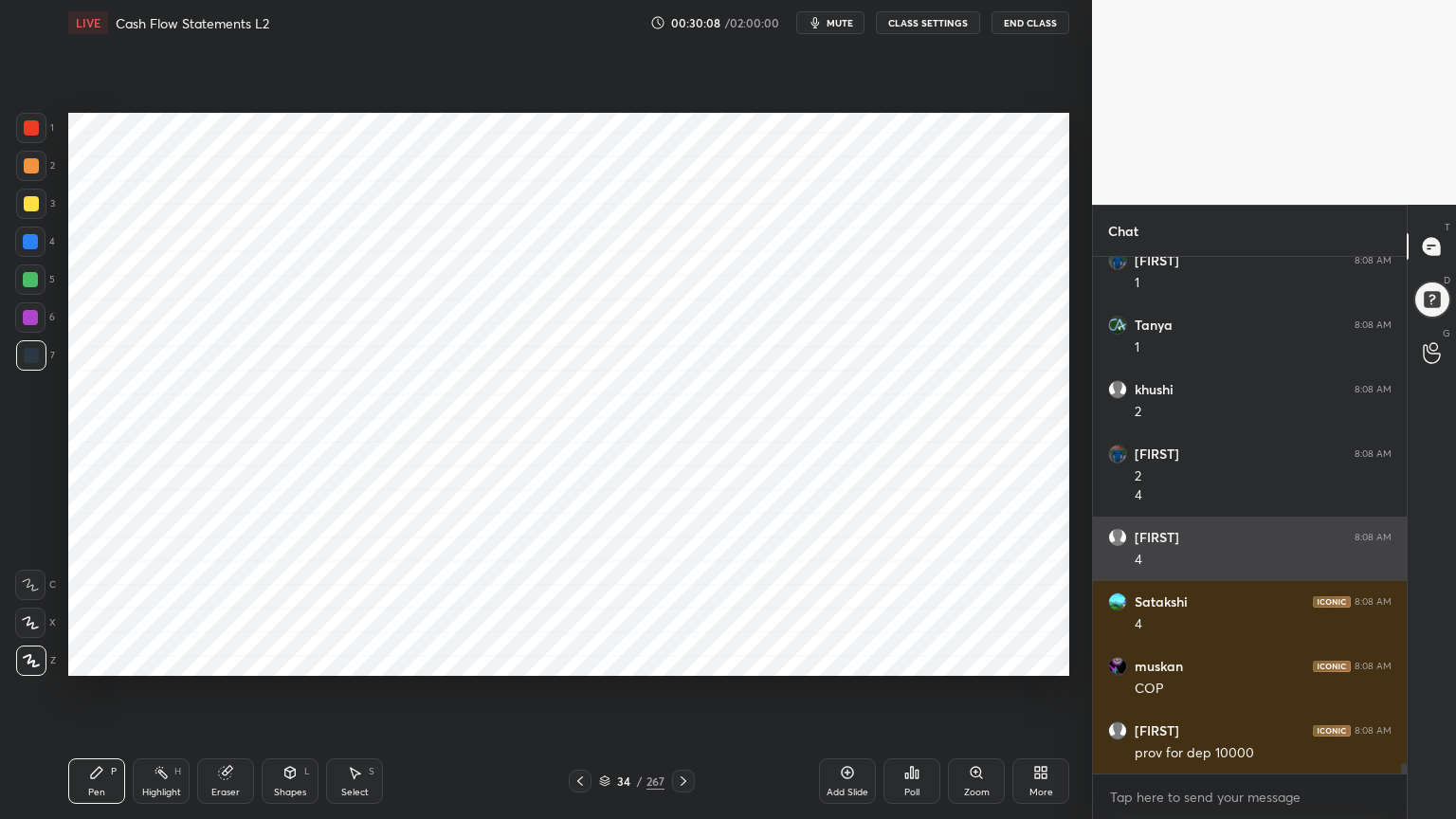 scroll, scrollTop: 24825, scrollLeft: 0, axis: vertical 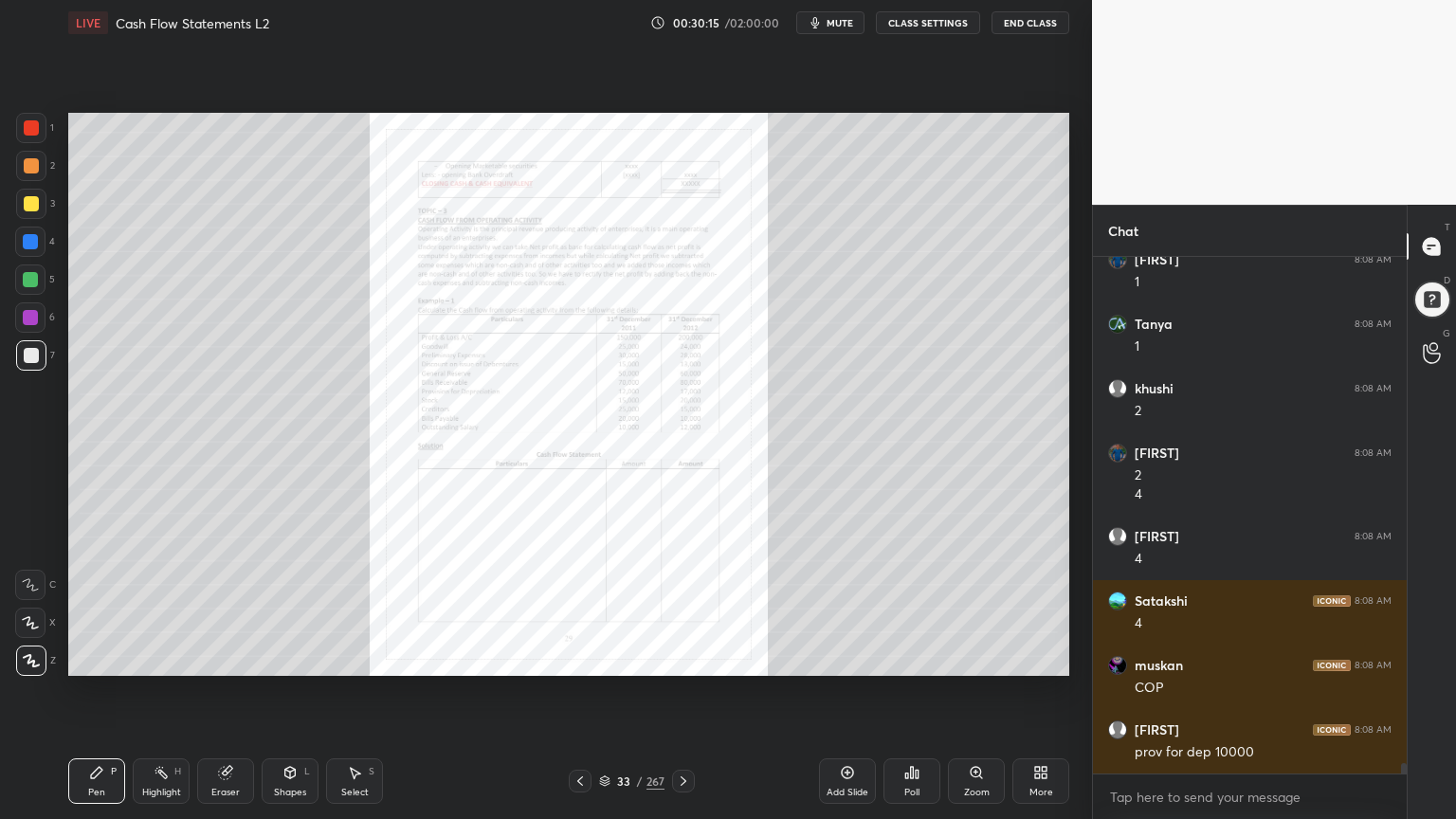 click on "Zoom" at bounding box center (976, 781) 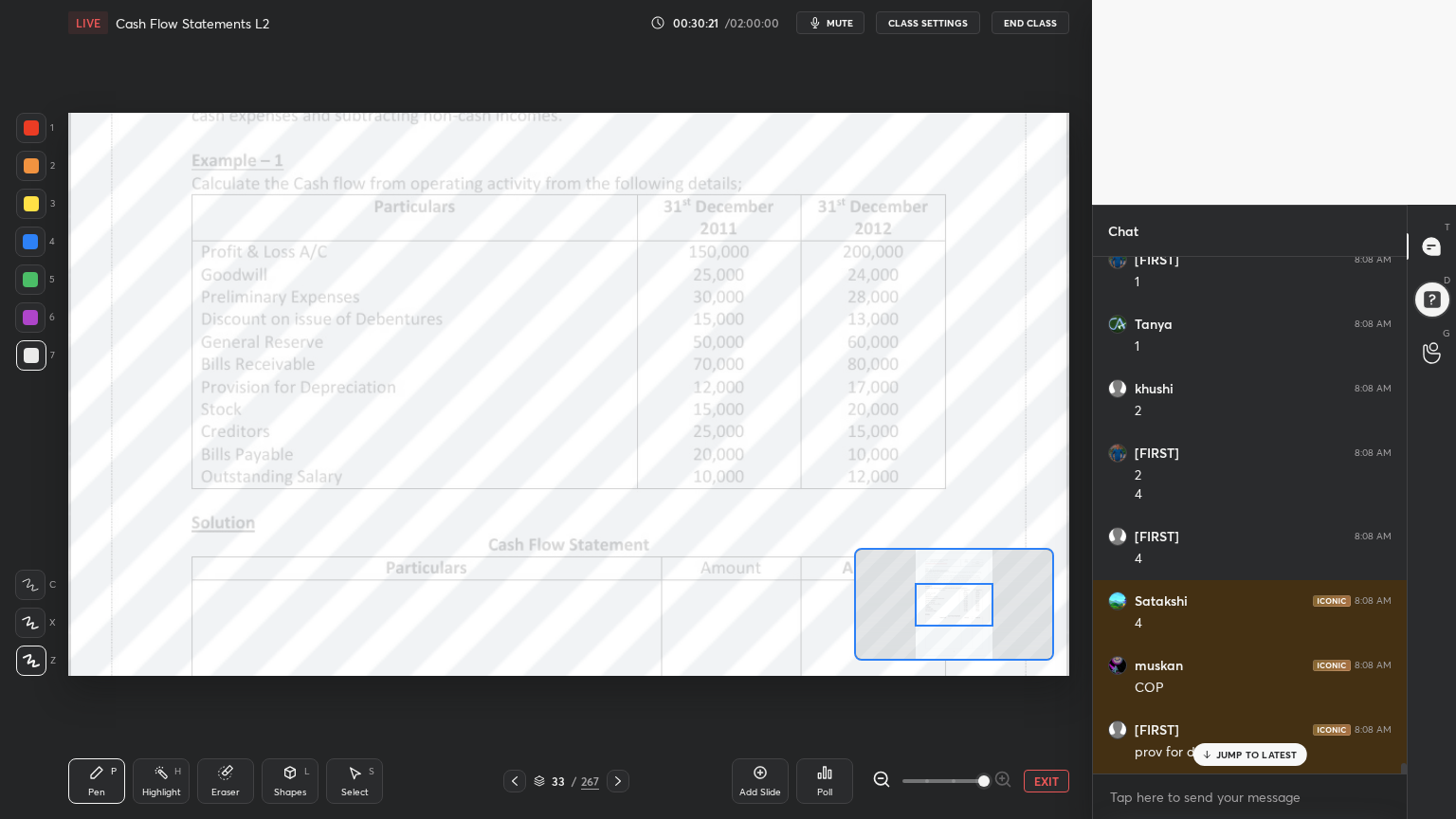 scroll, scrollTop: 24888, scrollLeft: 0, axis: vertical 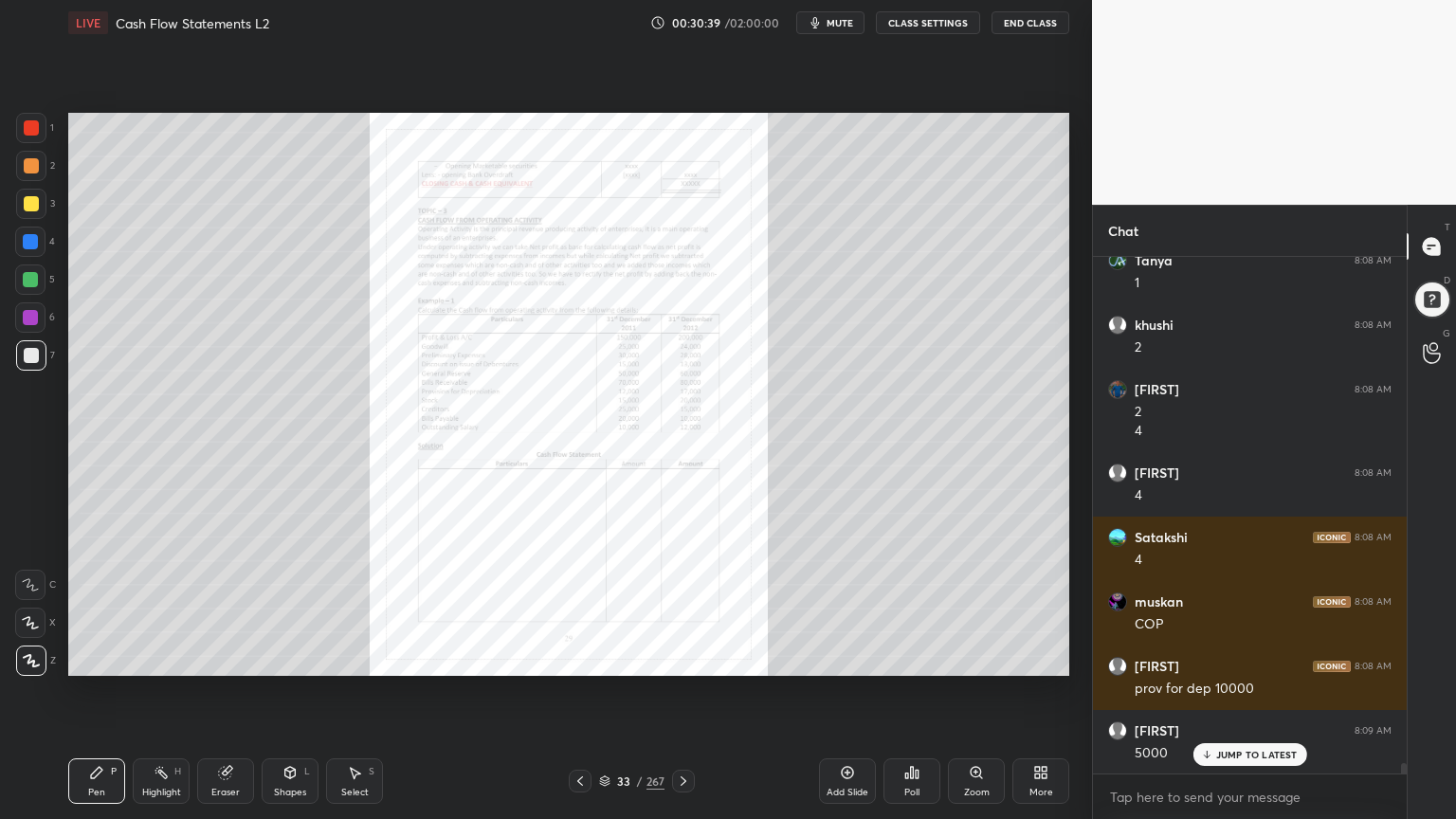 click on "Zoom" at bounding box center [976, 781] 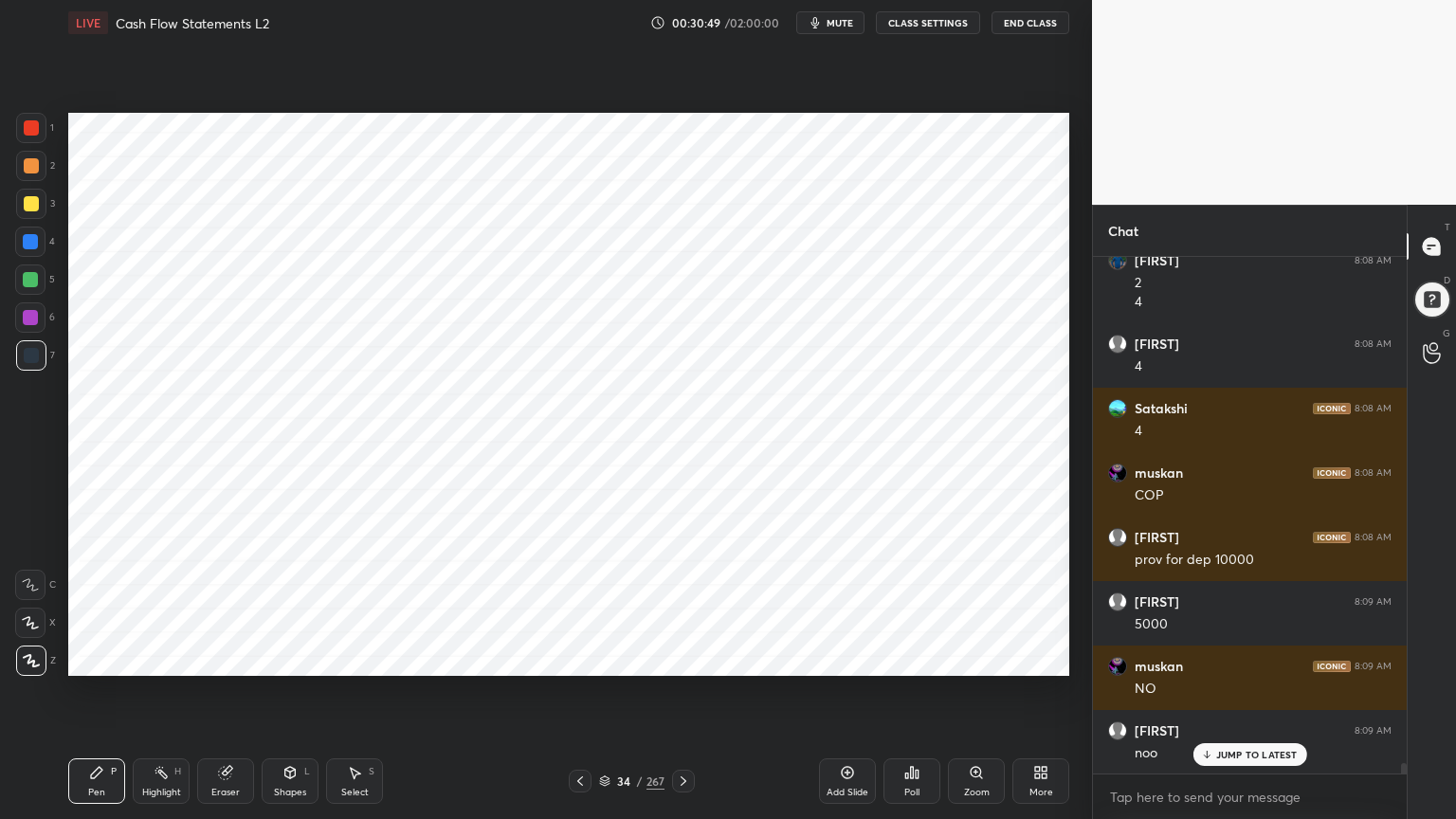 scroll, scrollTop: 25082, scrollLeft: 0, axis: vertical 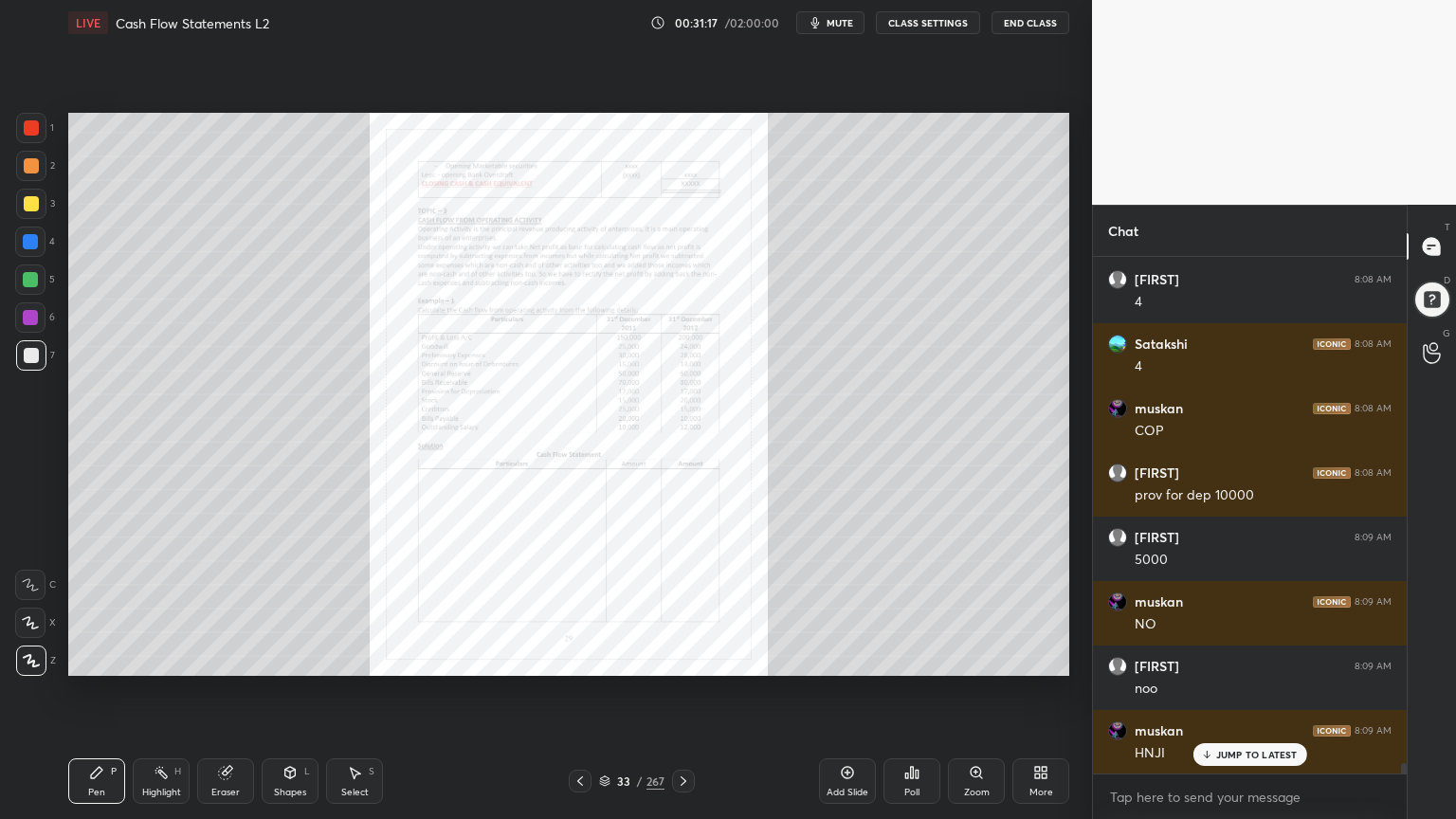 click 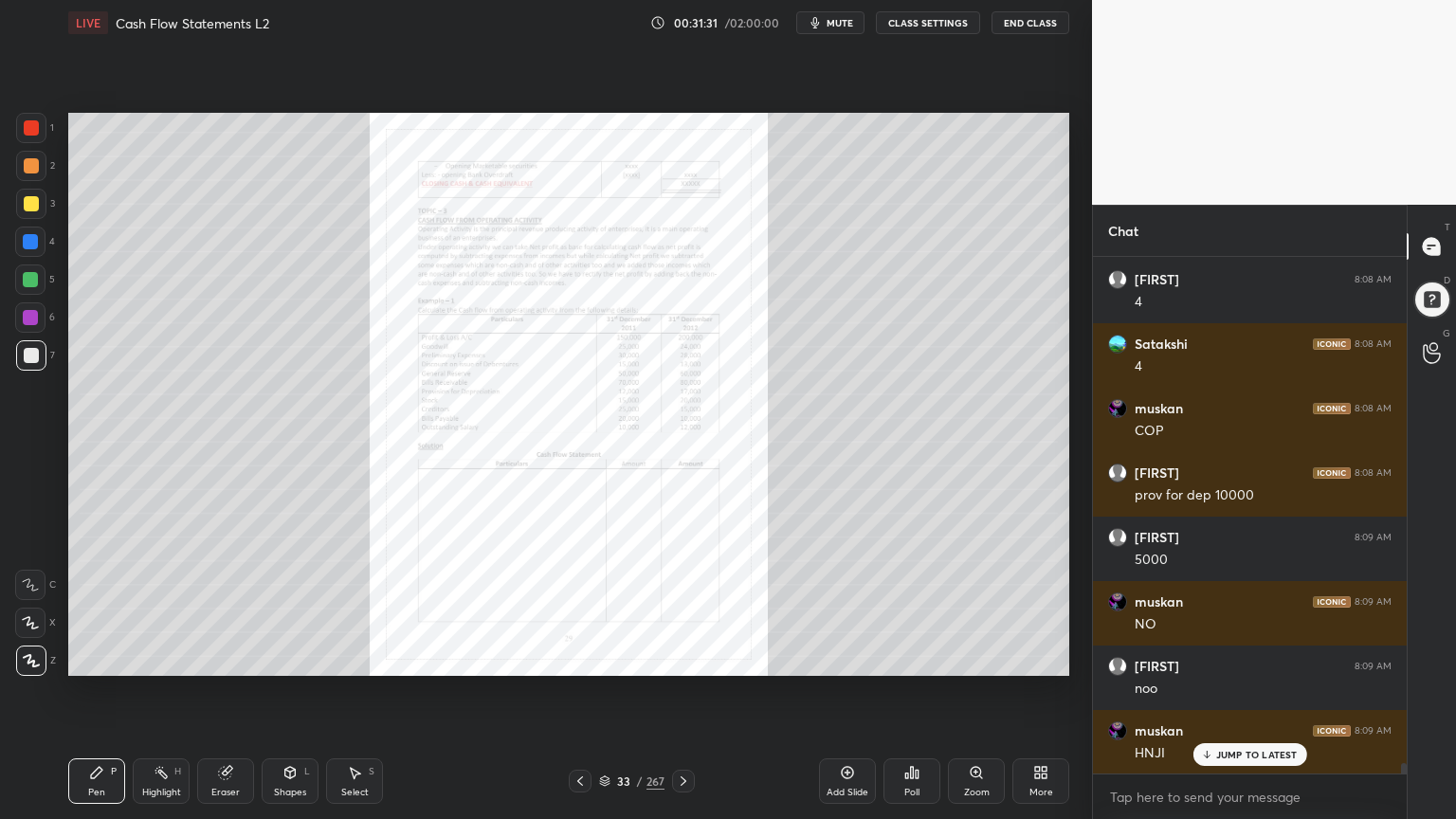 click 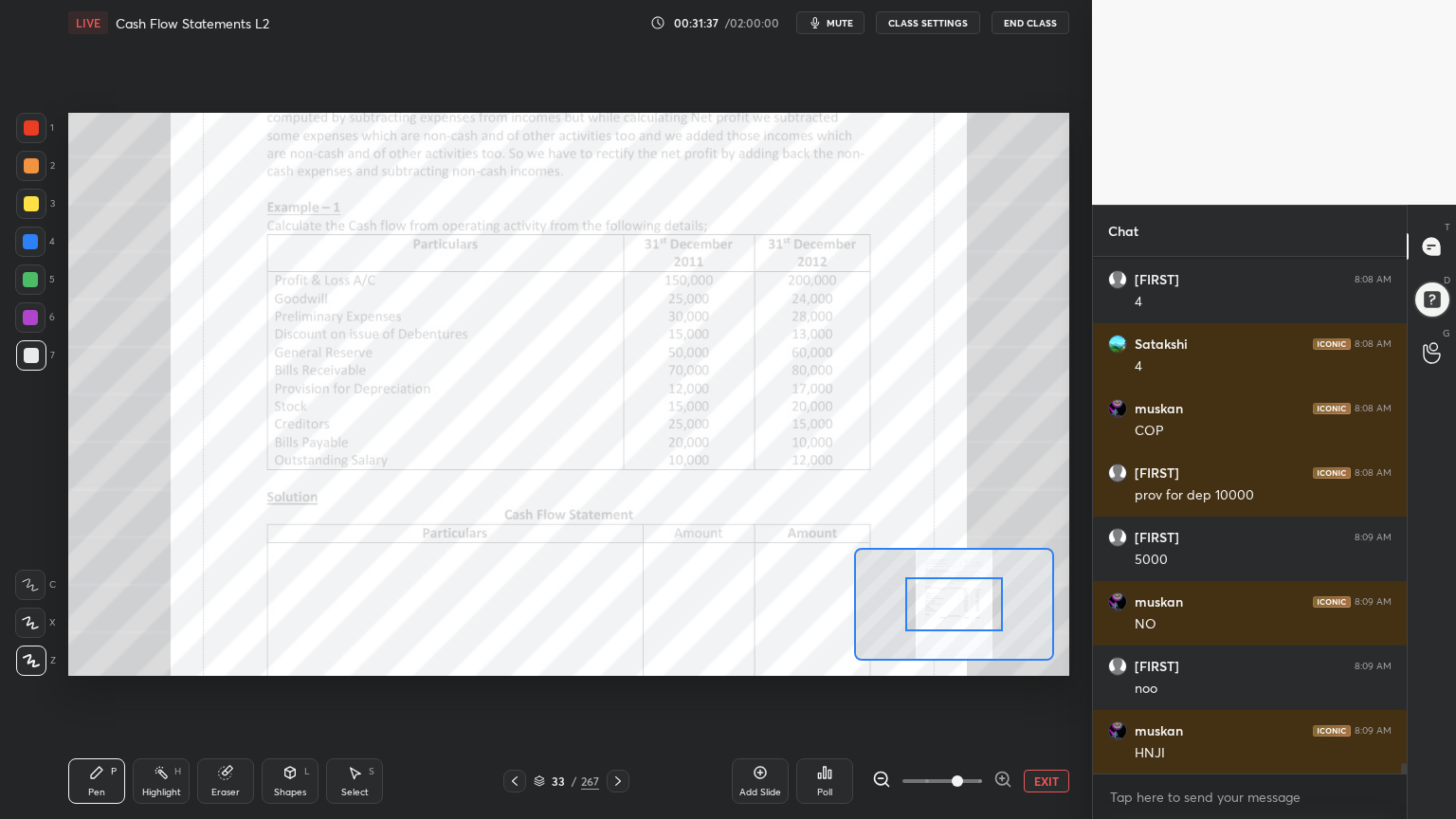 scroll, scrollTop: 25164, scrollLeft: 0, axis: vertical 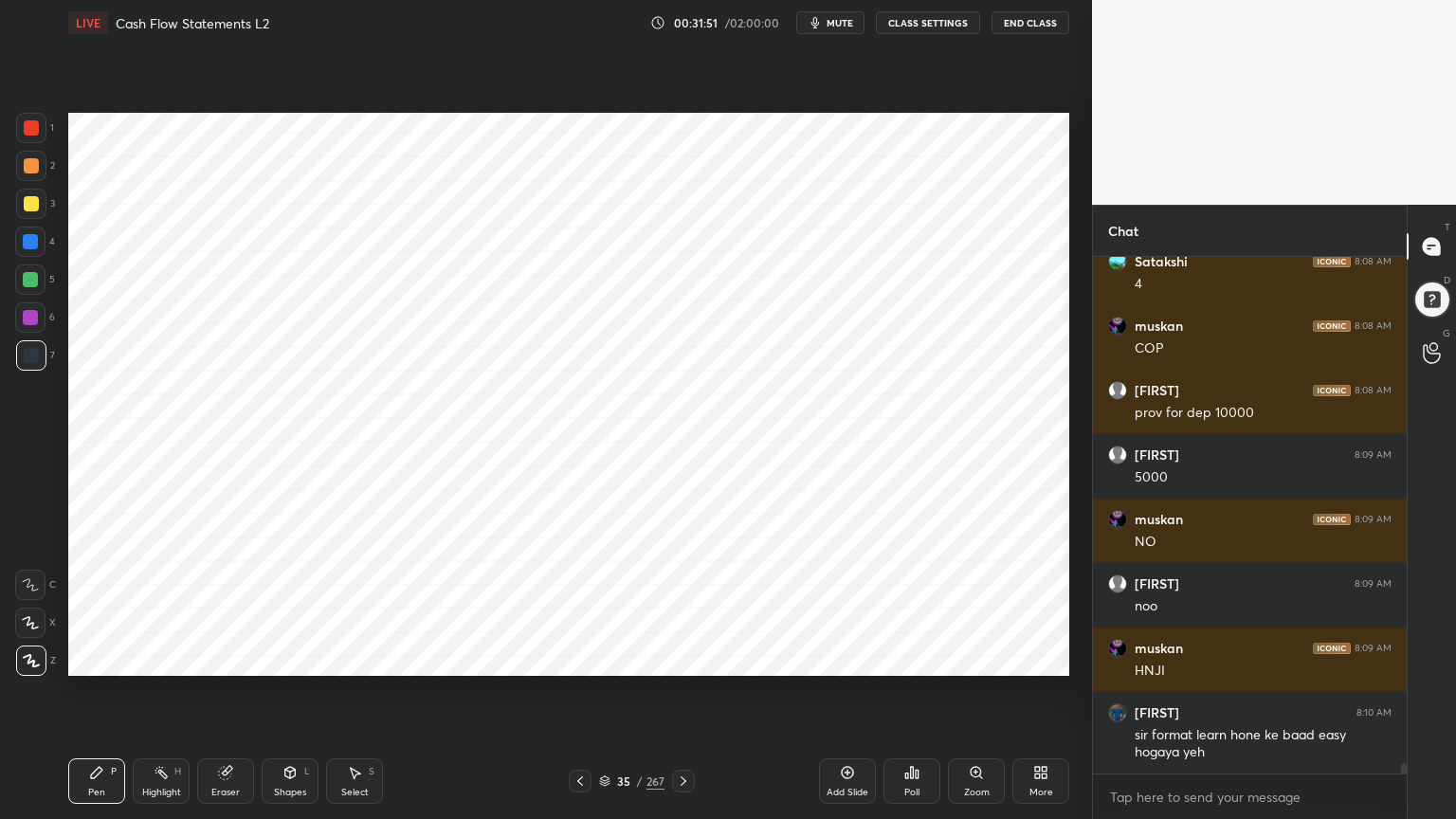 click on "Shapes" at bounding box center (290, 792) 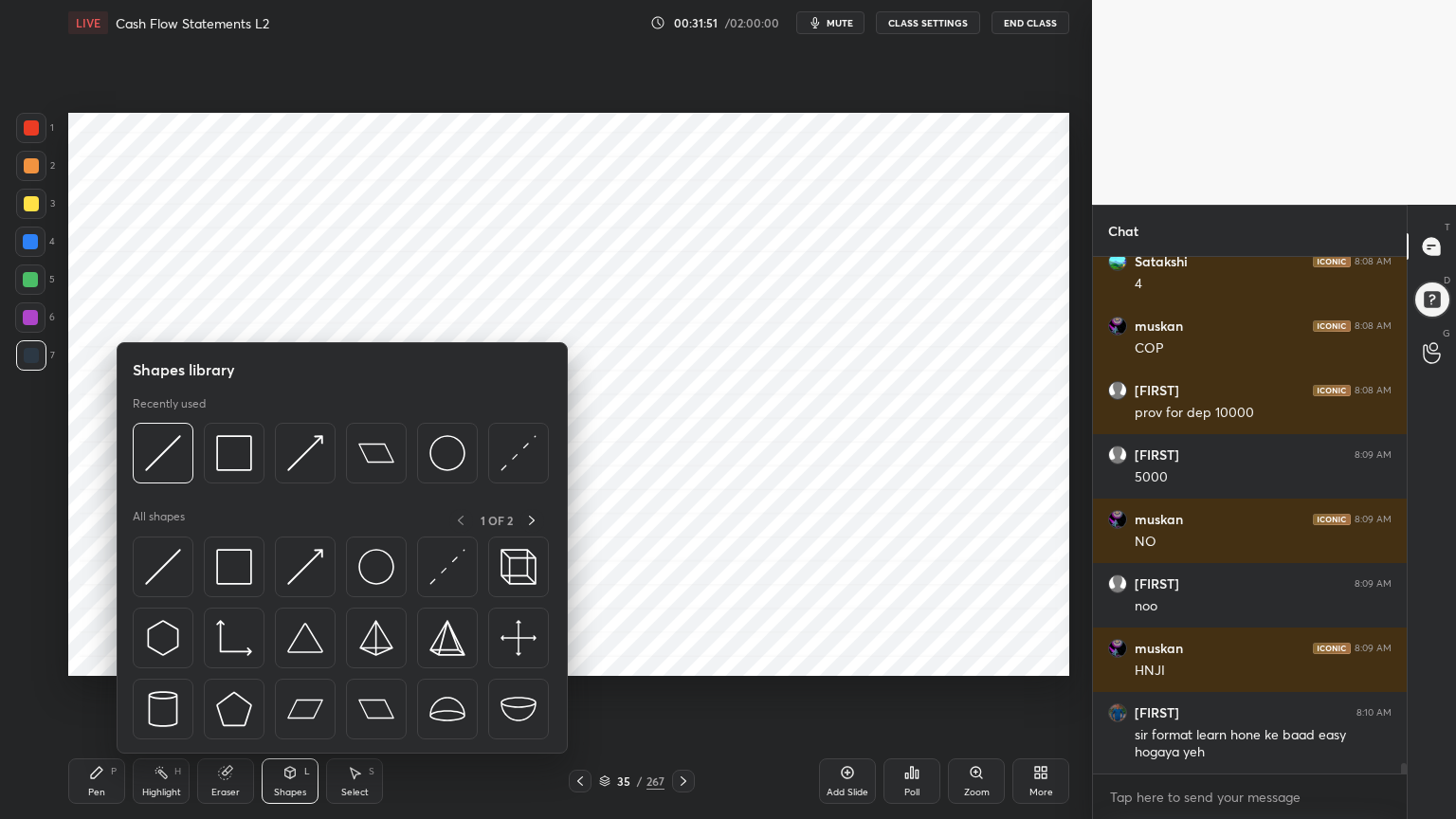 click on "Shapes" at bounding box center (290, 792) 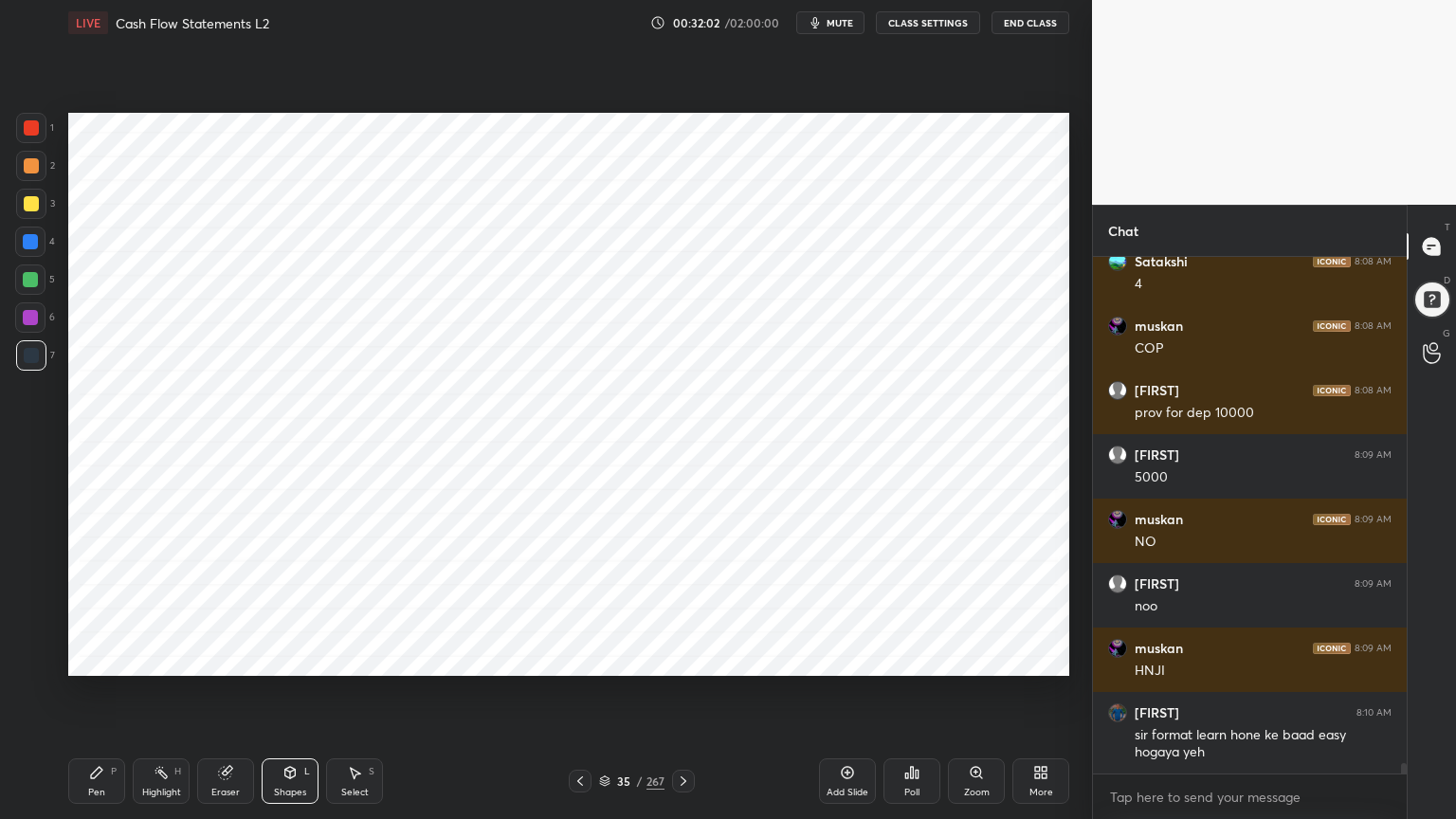 click on "Pen" at bounding box center (97, 792) 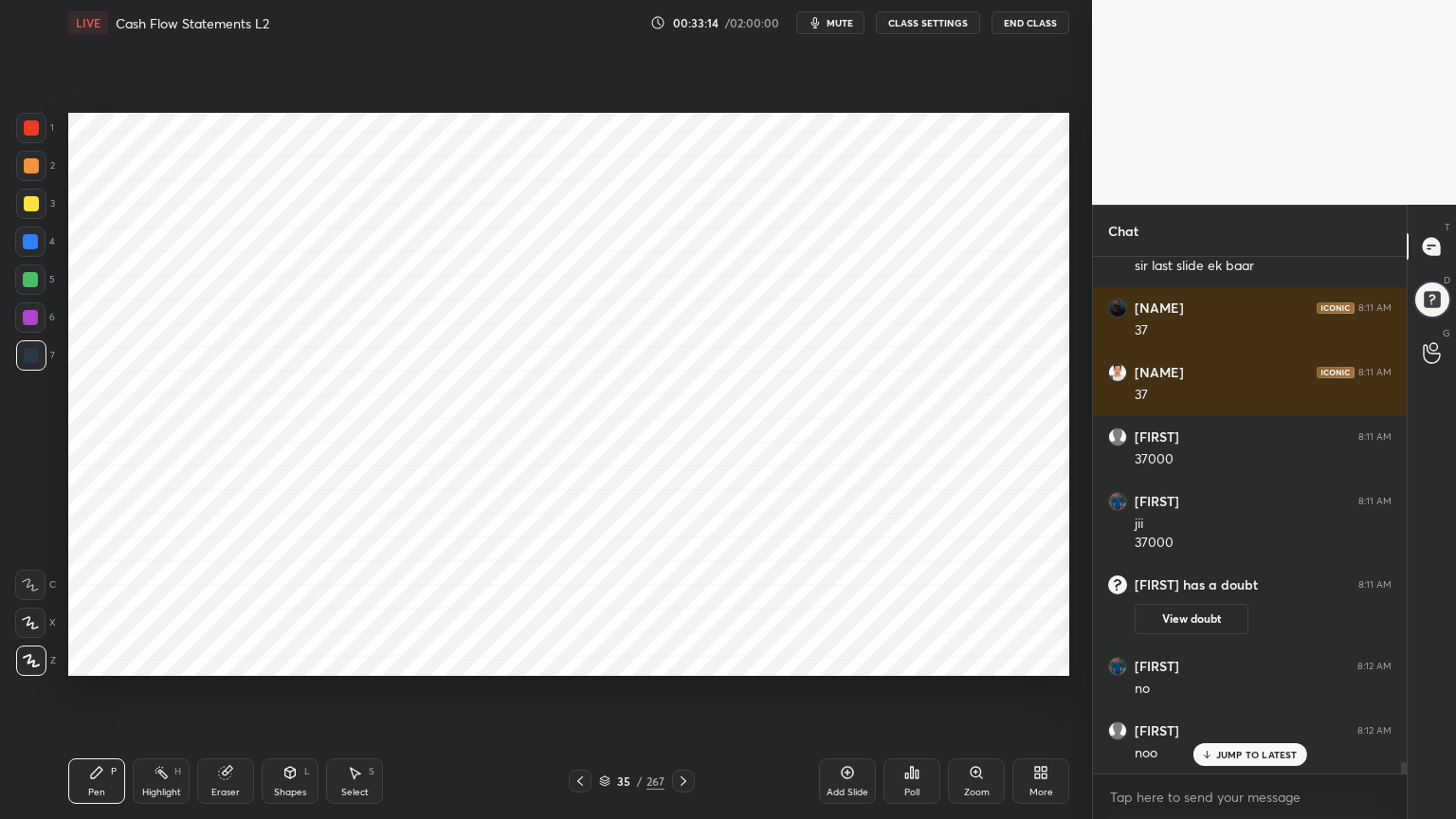 scroll, scrollTop: 23899, scrollLeft: 0, axis: vertical 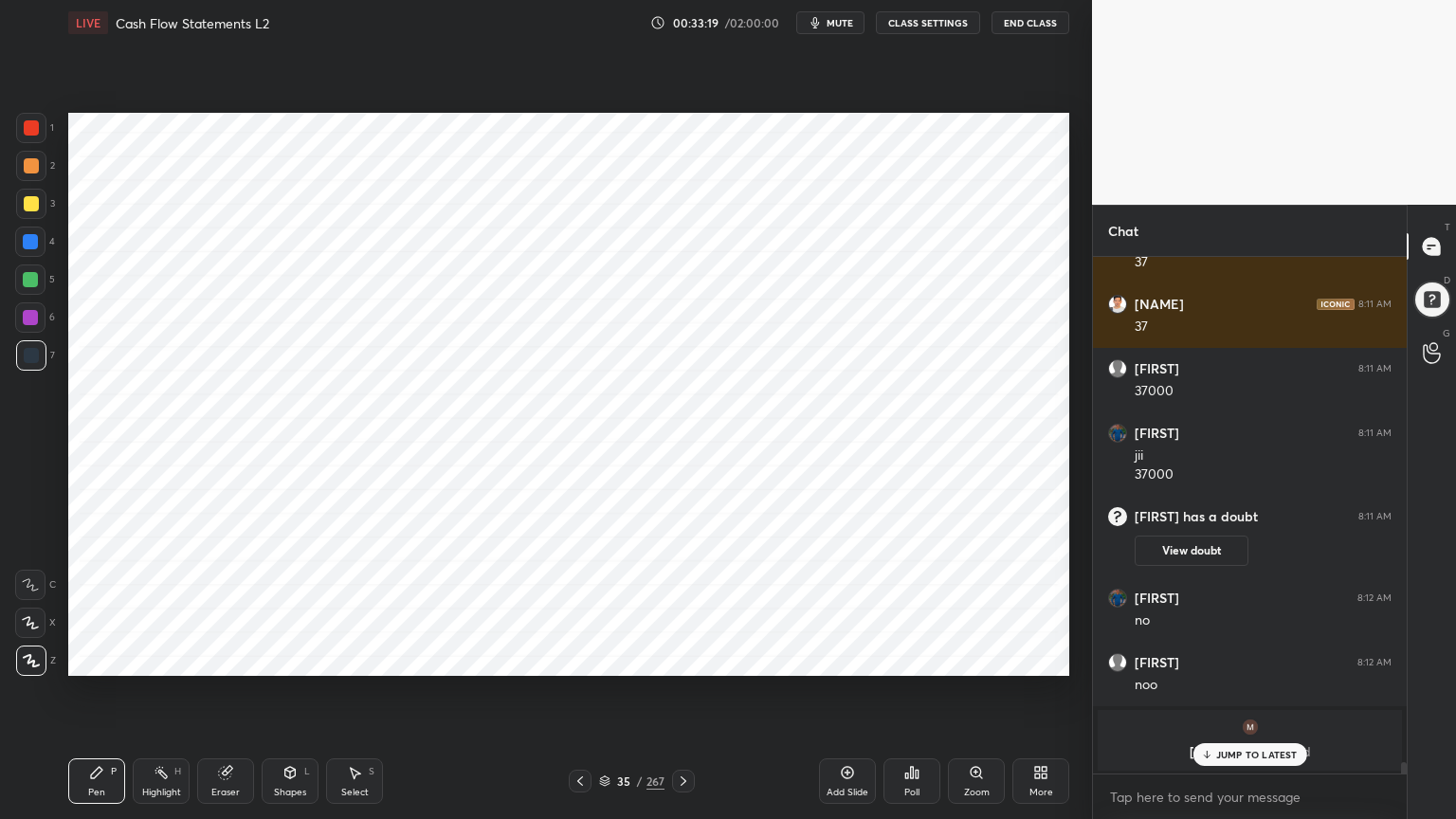 click 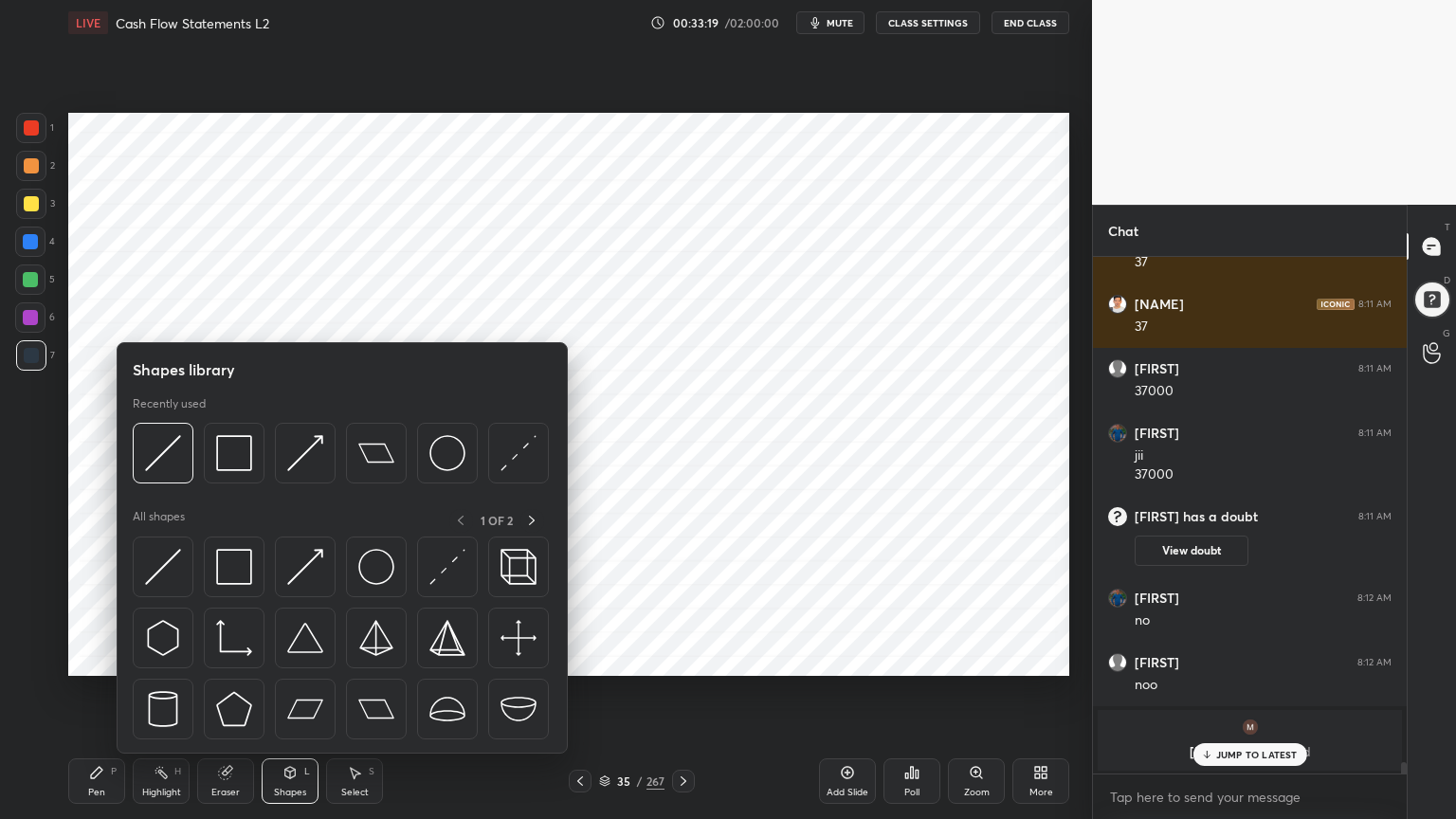 click 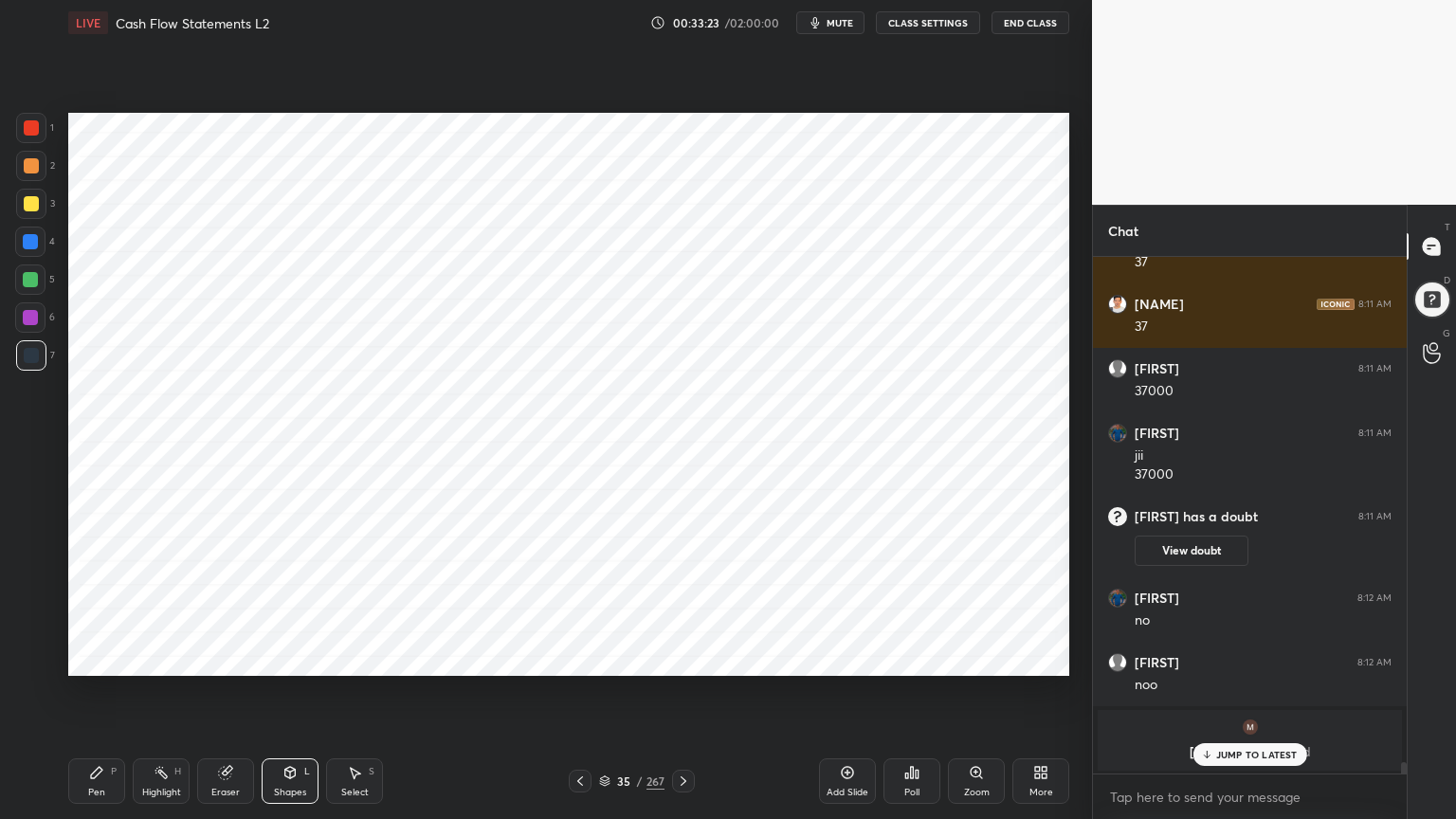 scroll, scrollTop: 23963, scrollLeft: 0, axis: vertical 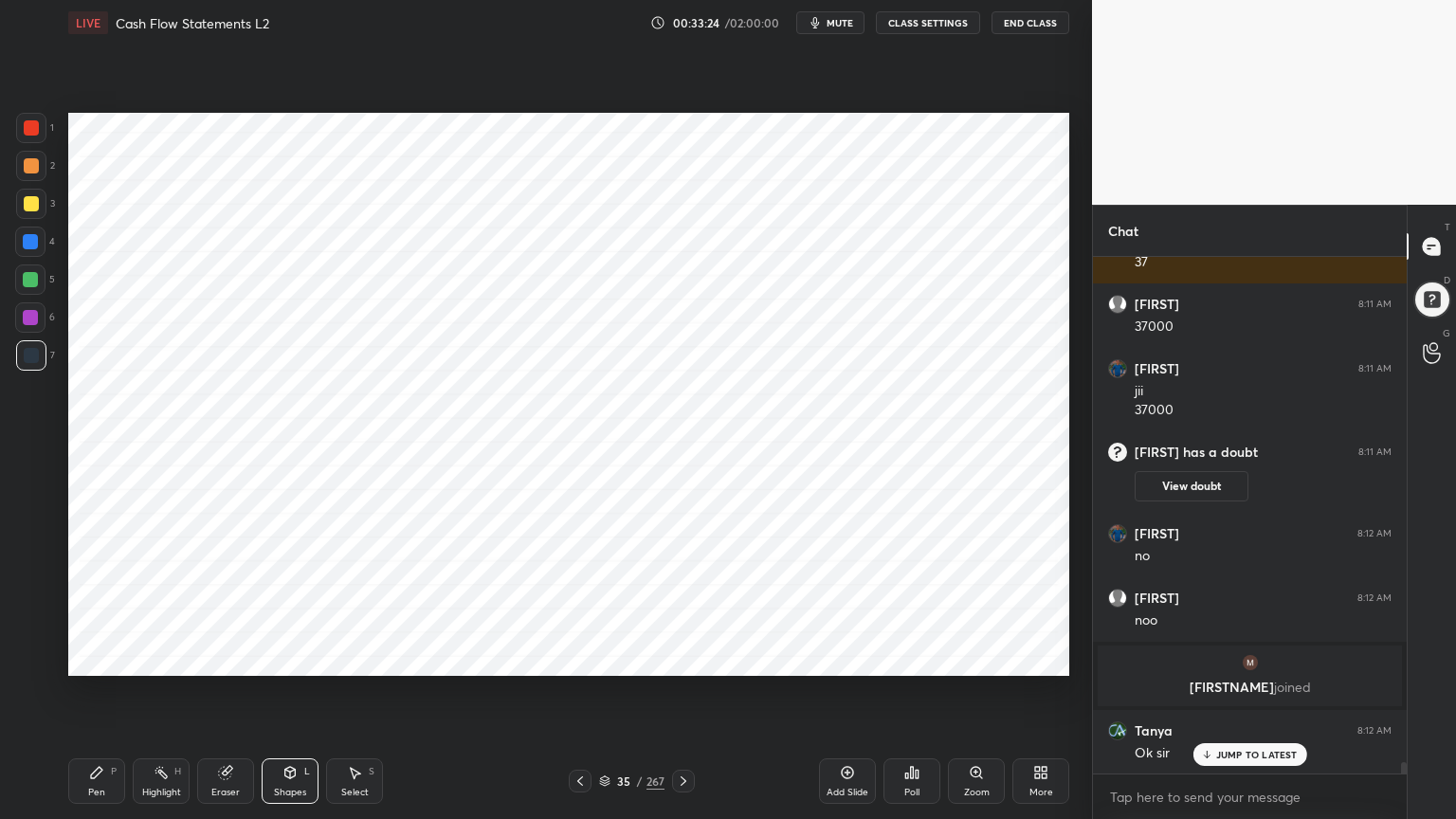 click on "Pen P" at bounding box center [97, 781] 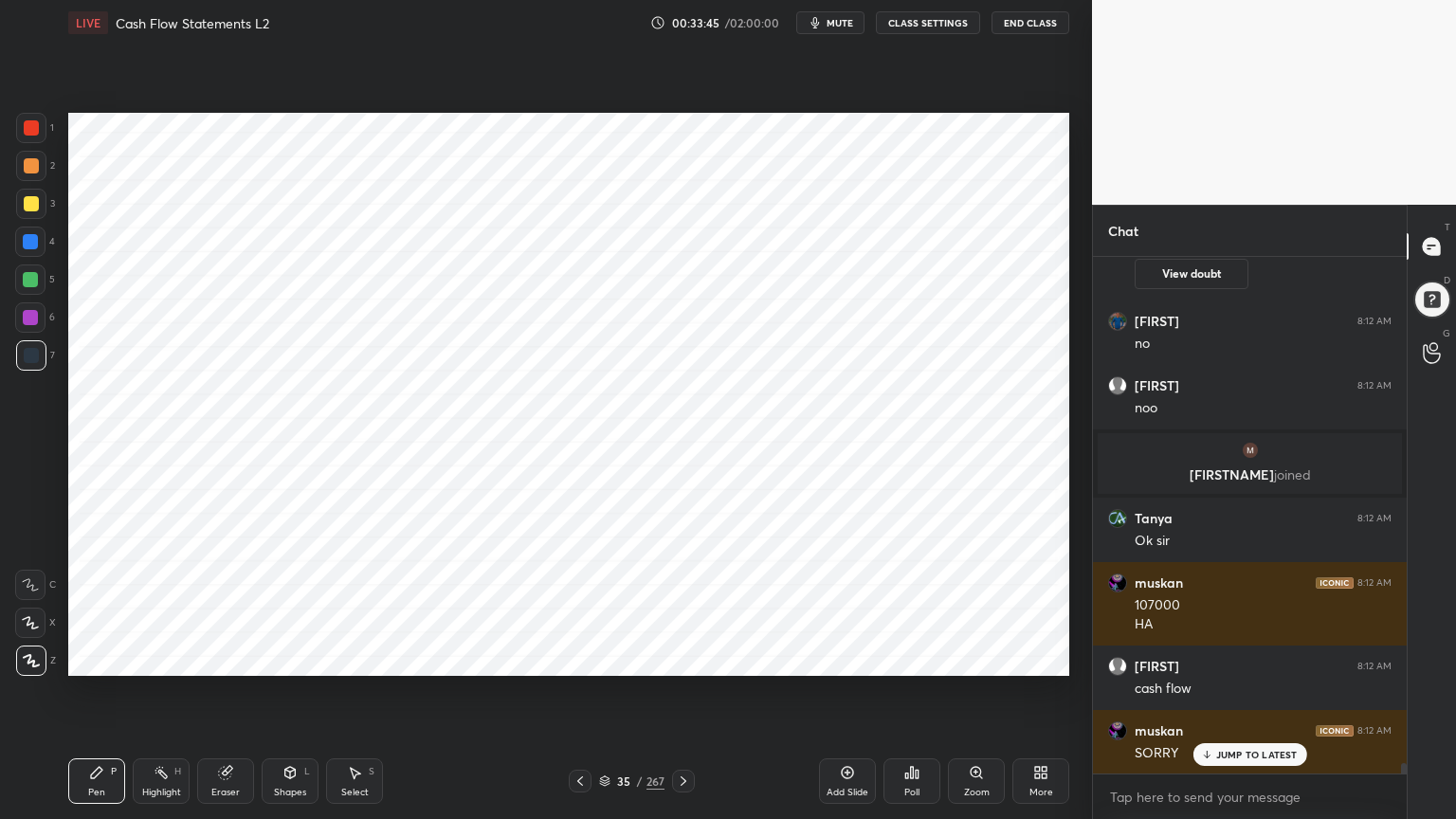 scroll, scrollTop: 24274, scrollLeft: 0, axis: vertical 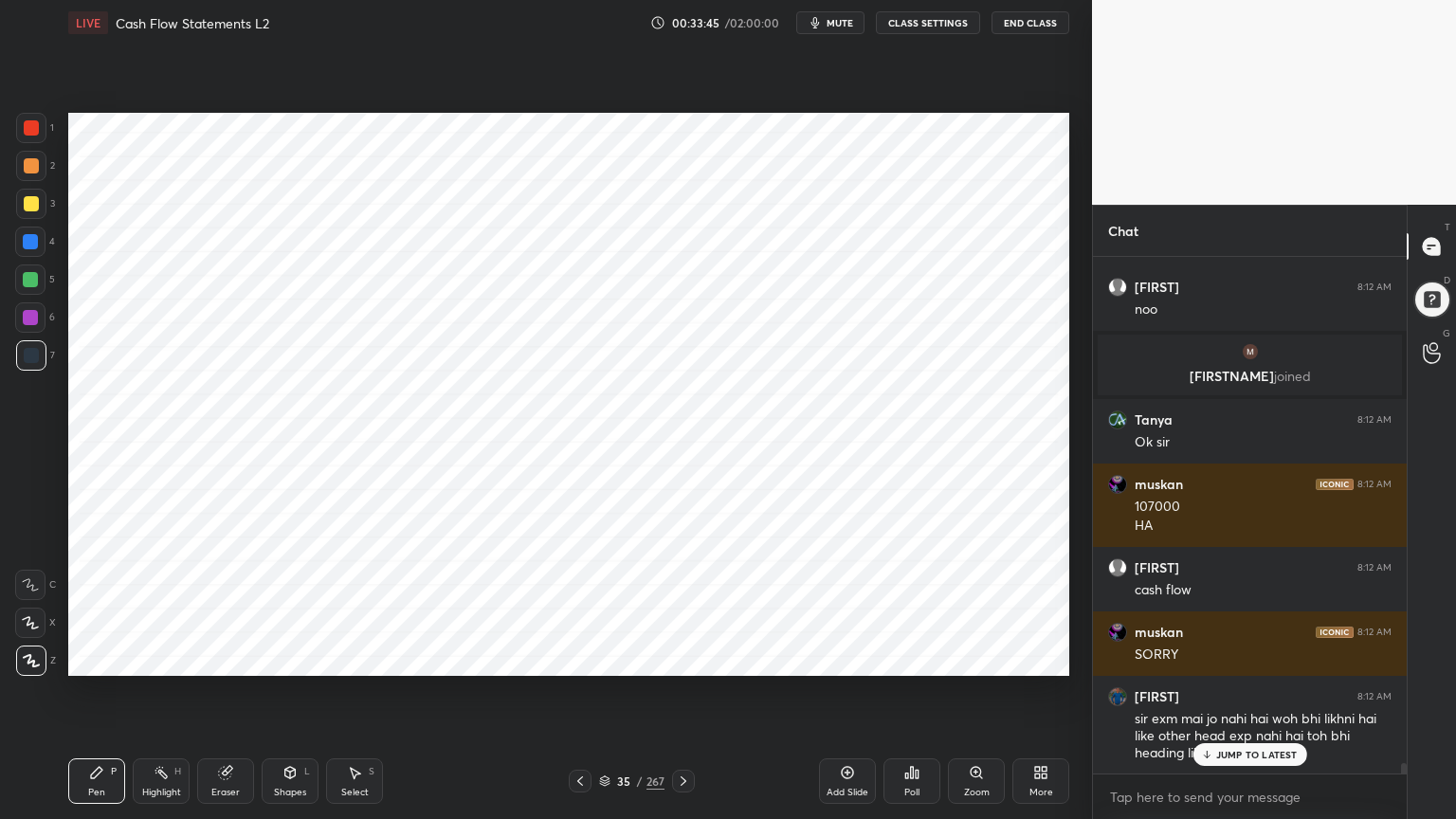 click on "Eraser" at bounding box center (226, 792) 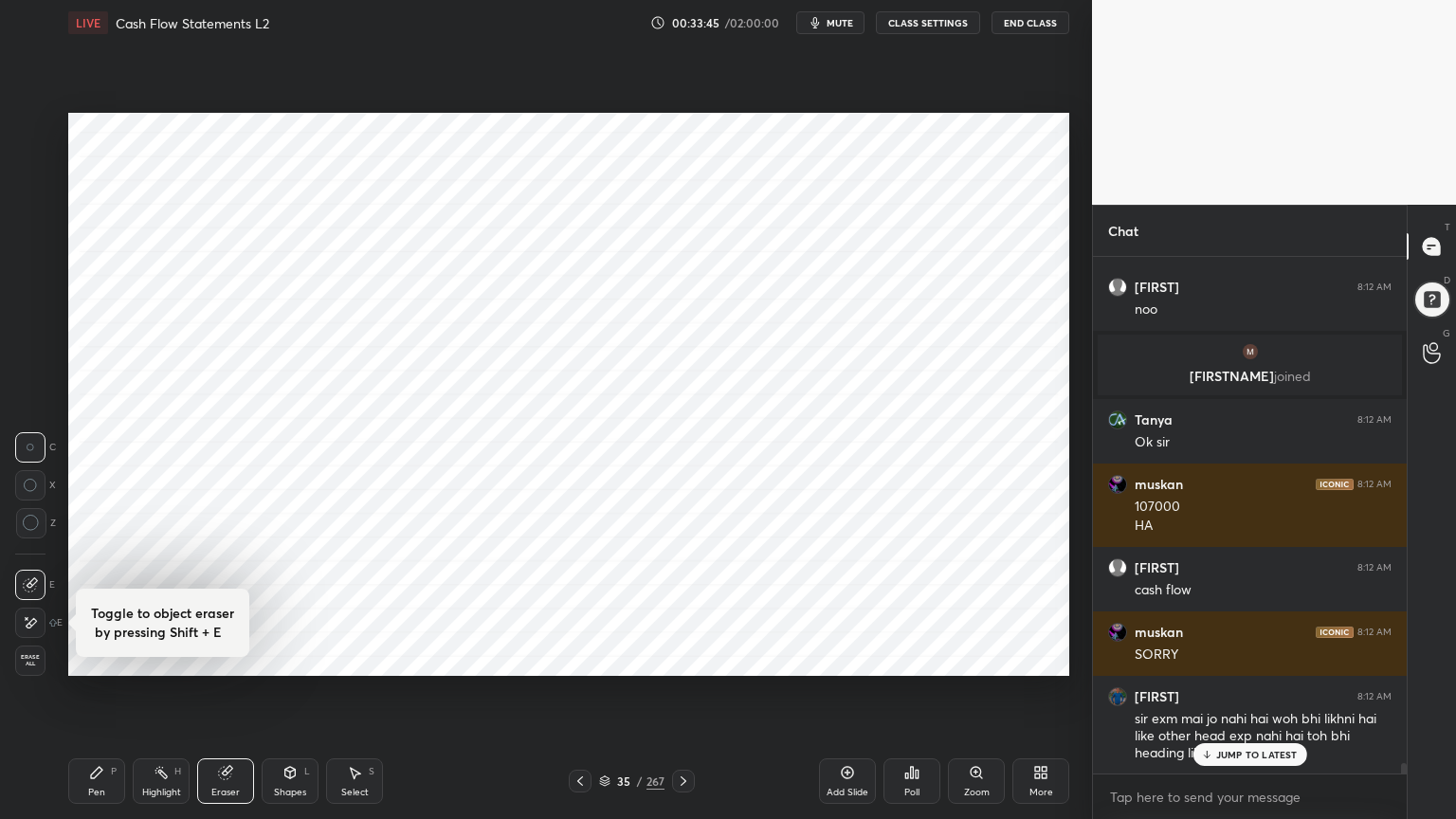 click on "Eraser" at bounding box center [226, 792] 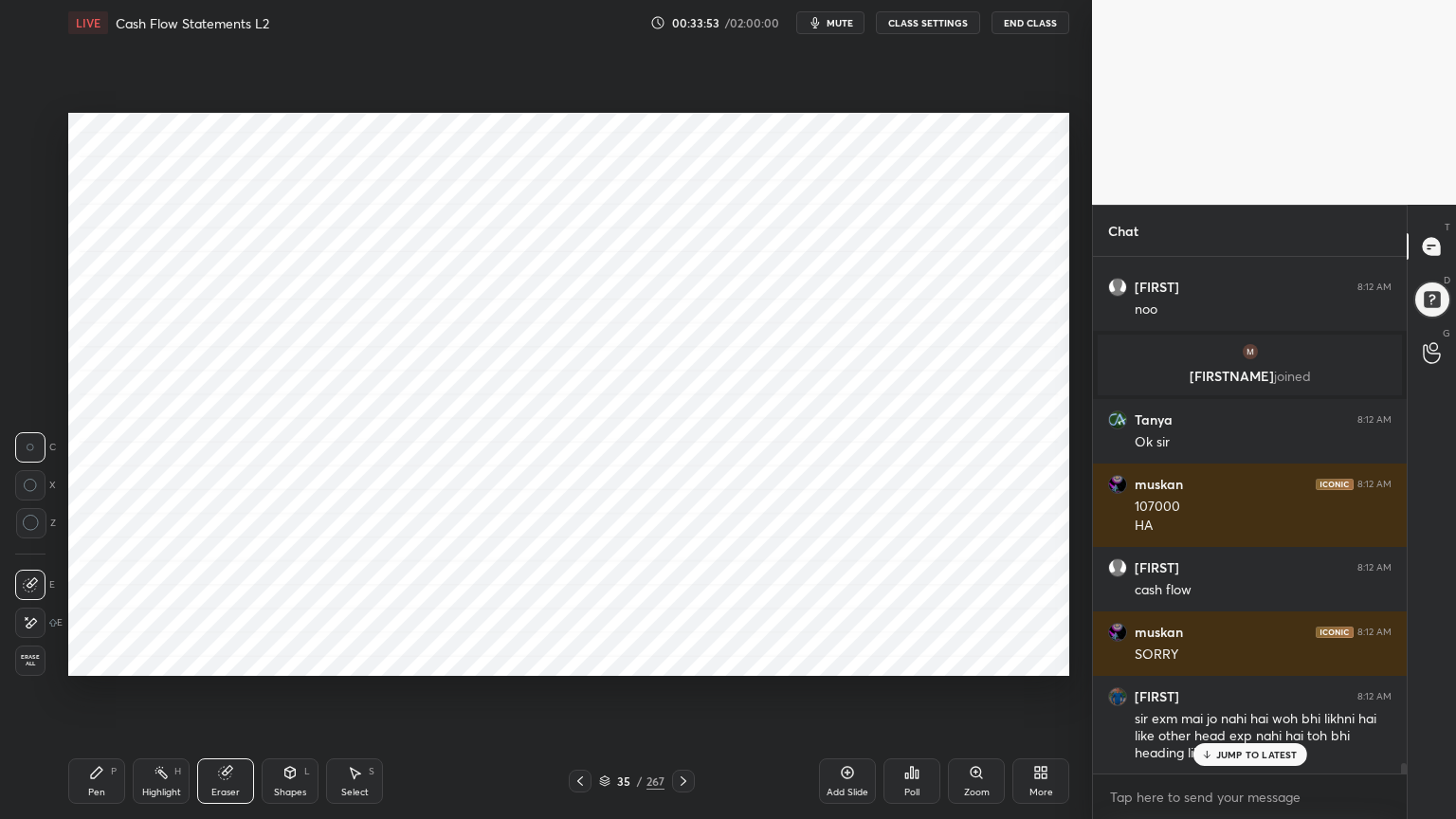 click on "Pen P" at bounding box center [97, 781] 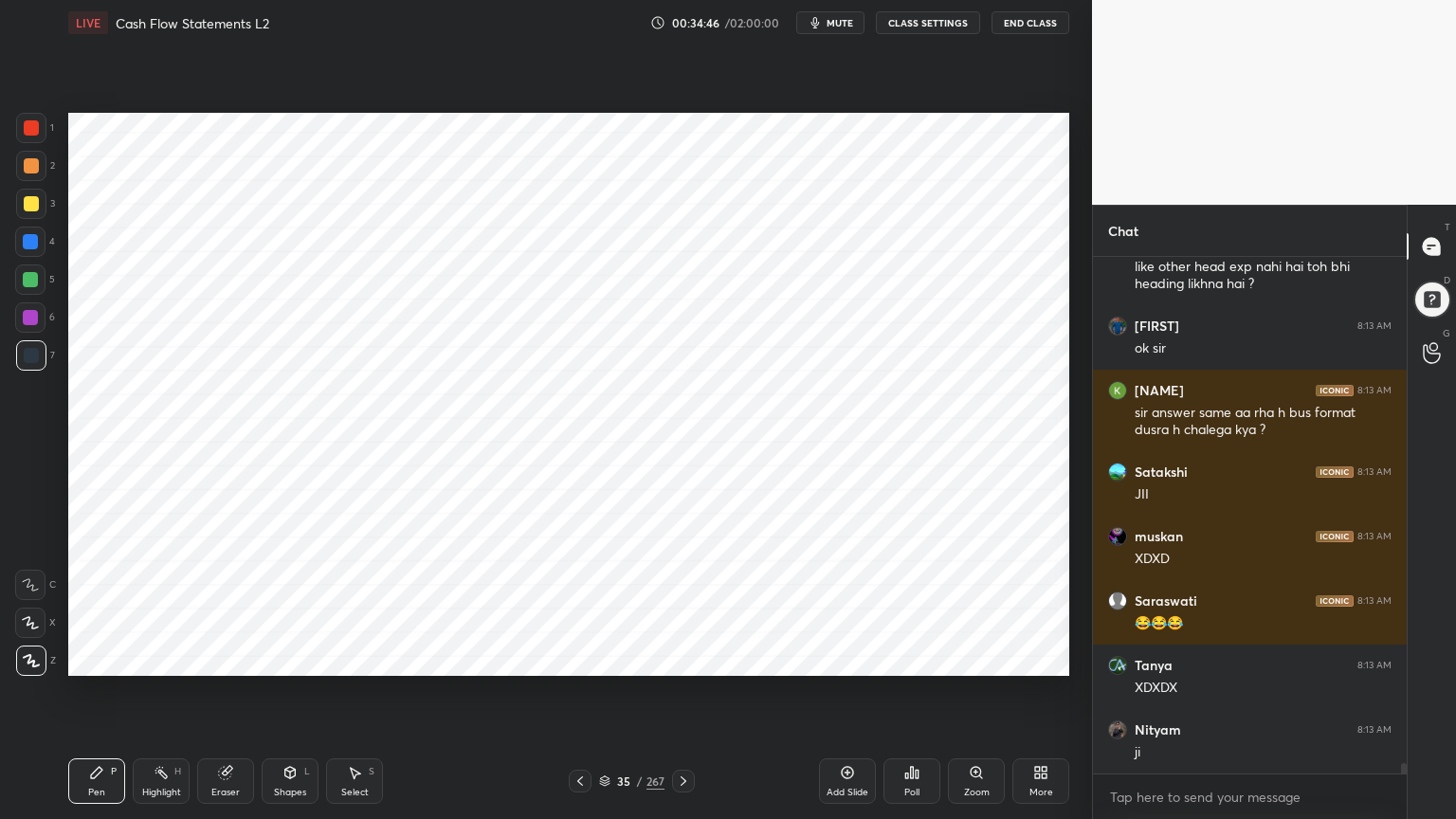 scroll, scrollTop: 24872, scrollLeft: 0, axis: vertical 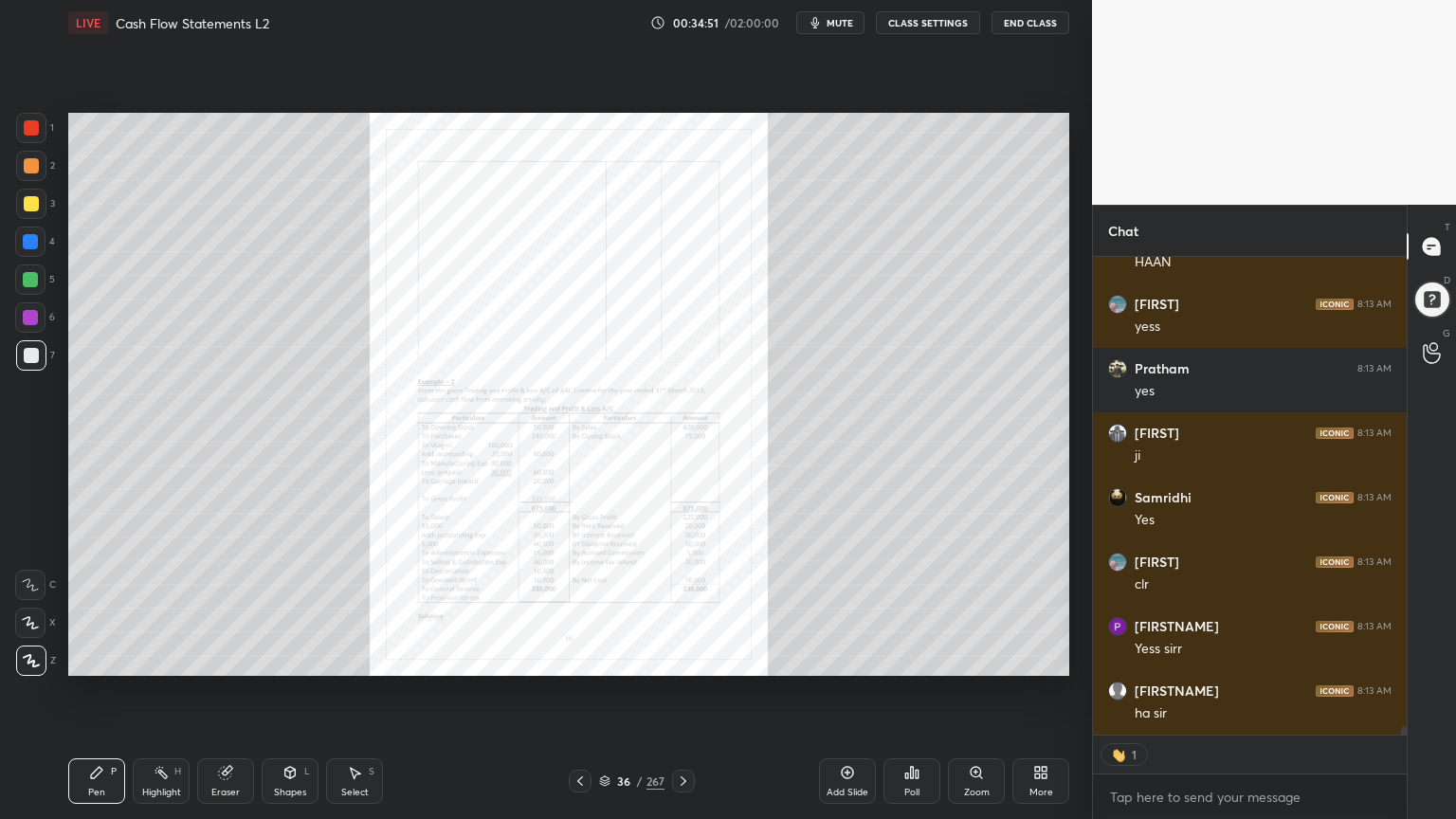 click 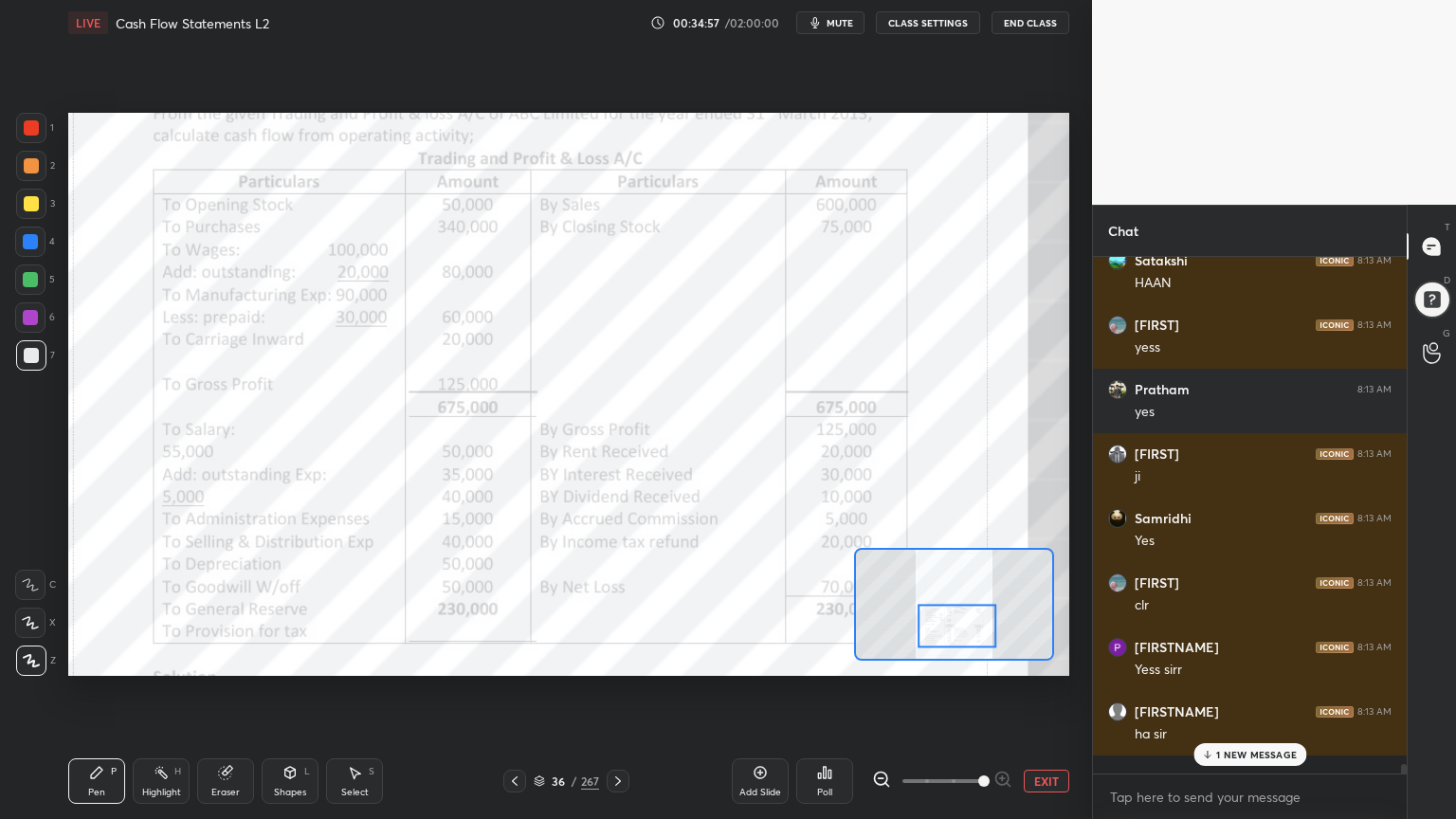 scroll, scrollTop: 6, scrollLeft: 6, axis: both 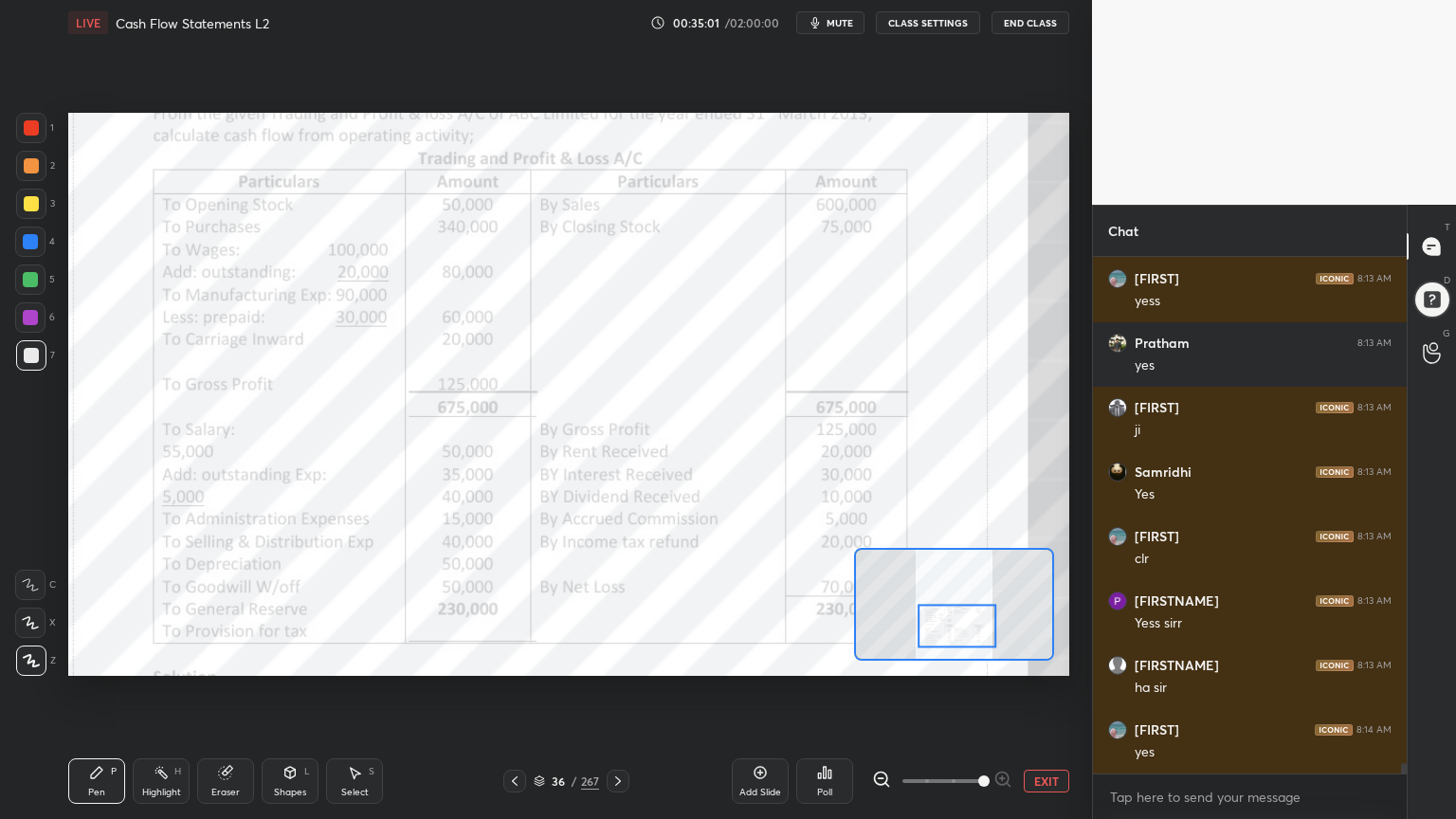 click at bounding box center [30, 280] 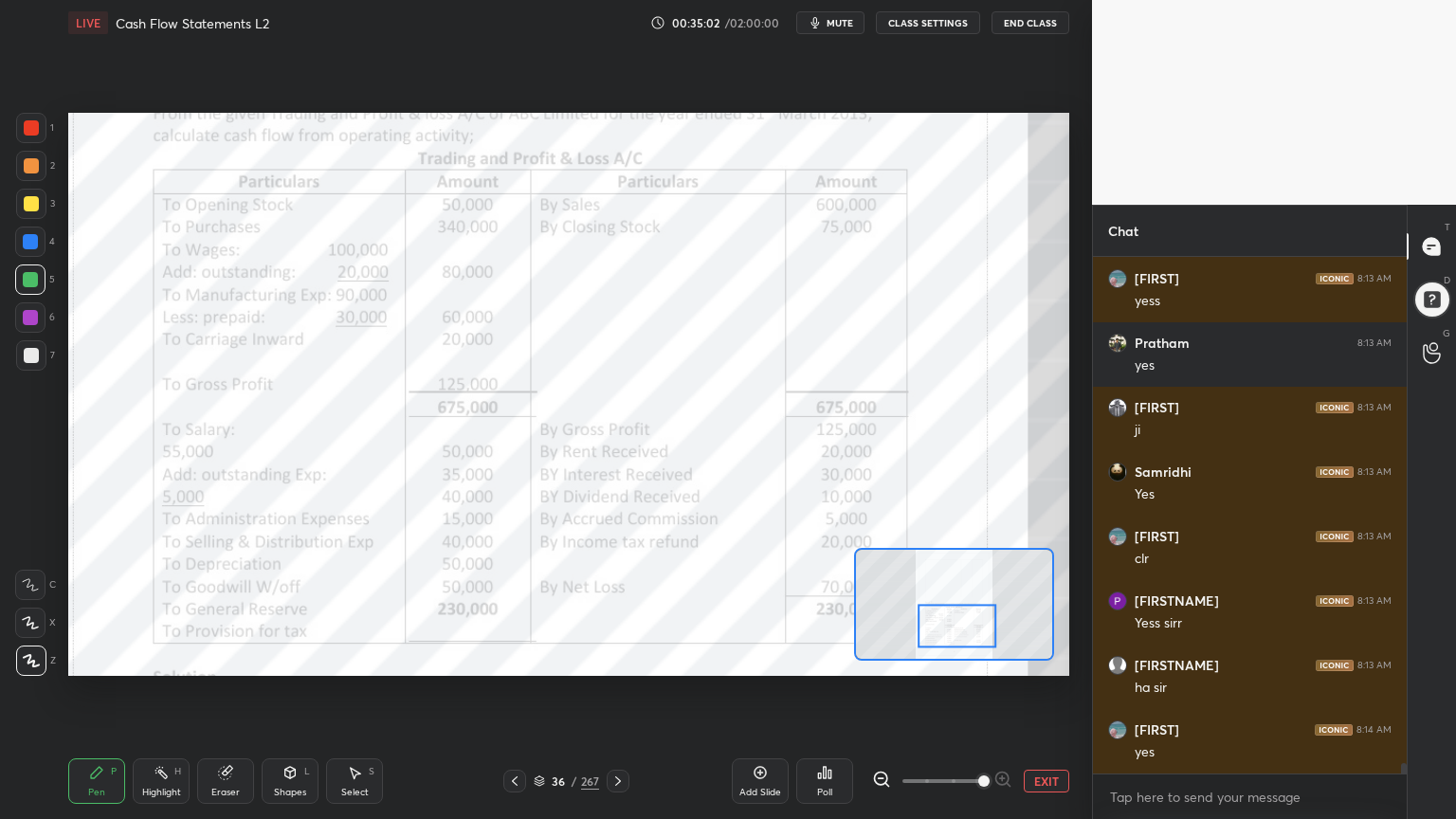 scroll, scrollTop: 25388, scrollLeft: 0, axis: vertical 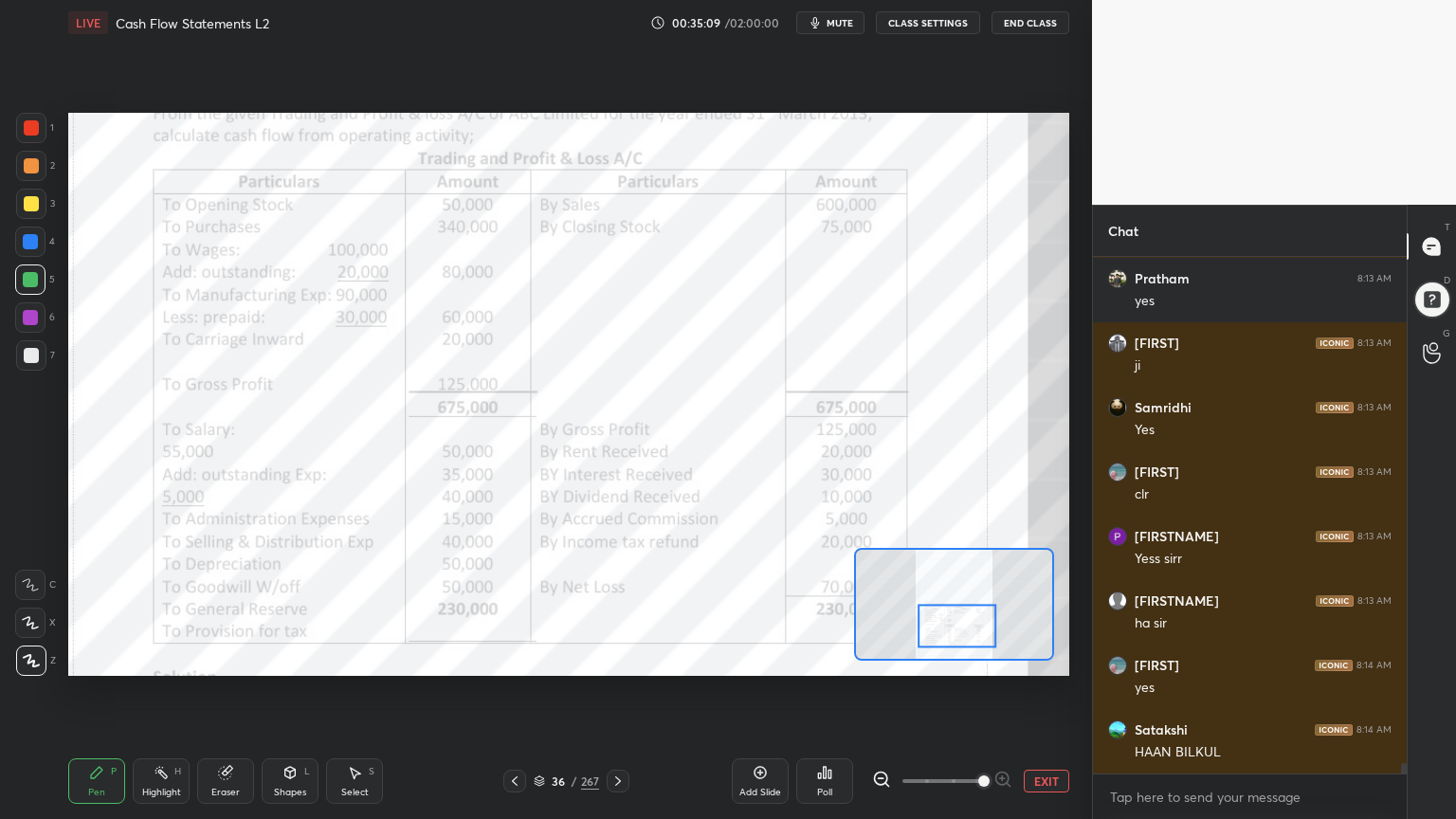 click at bounding box center [30, 585] 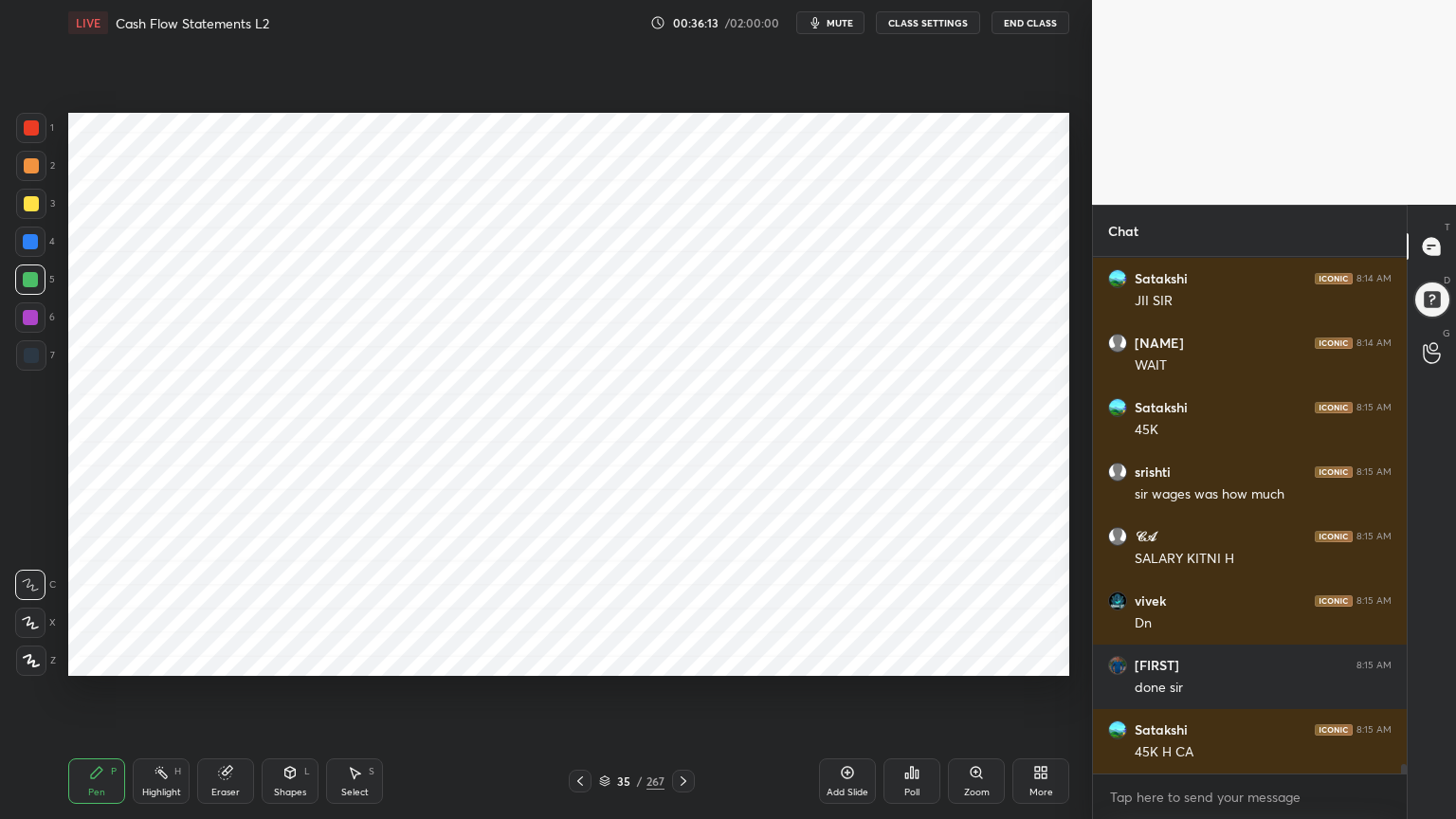 scroll, scrollTop: 26503, scrollLeft: 0, axis: vertical 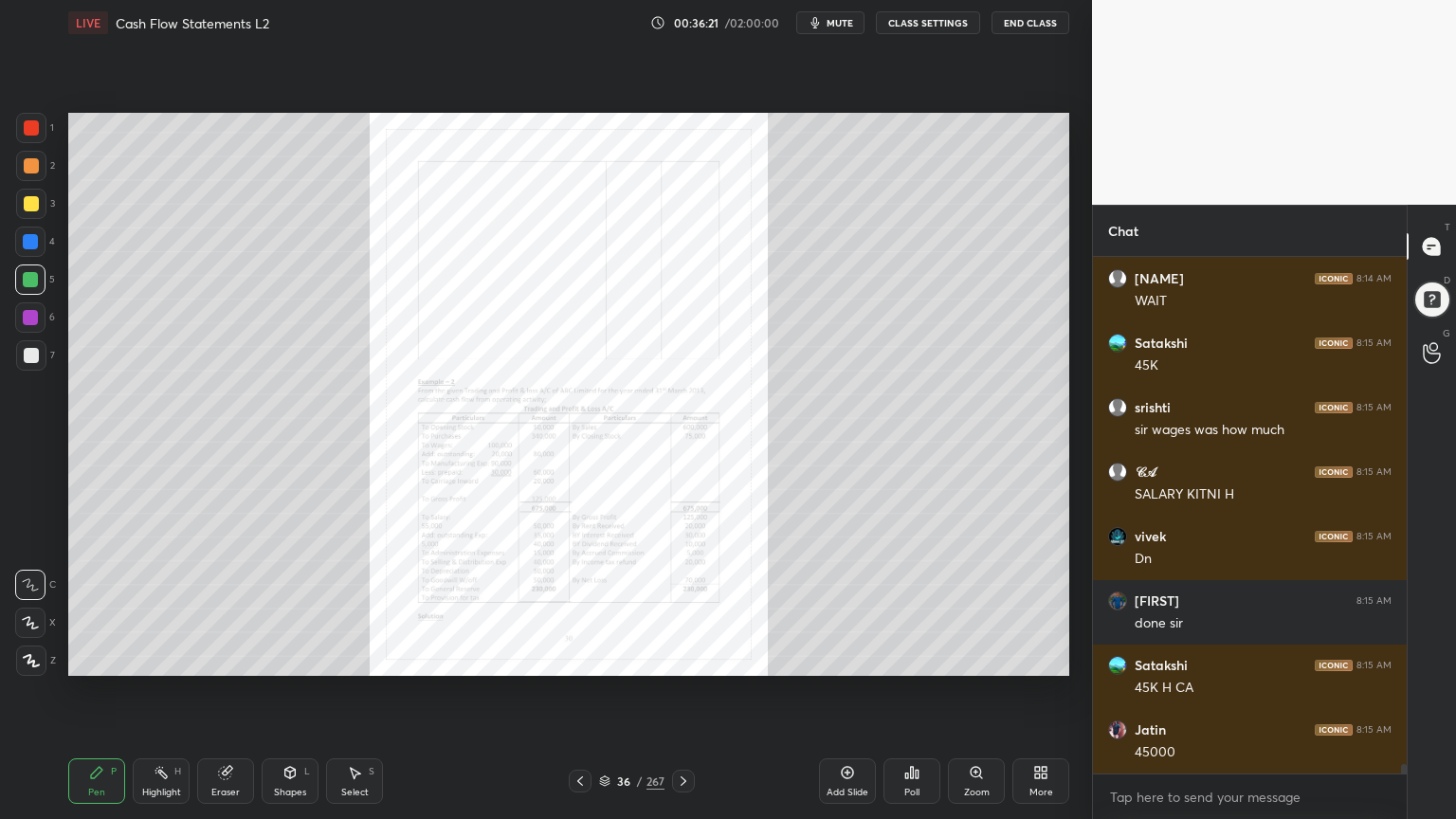 click on "Zoom" at bounding box center [976, 781] 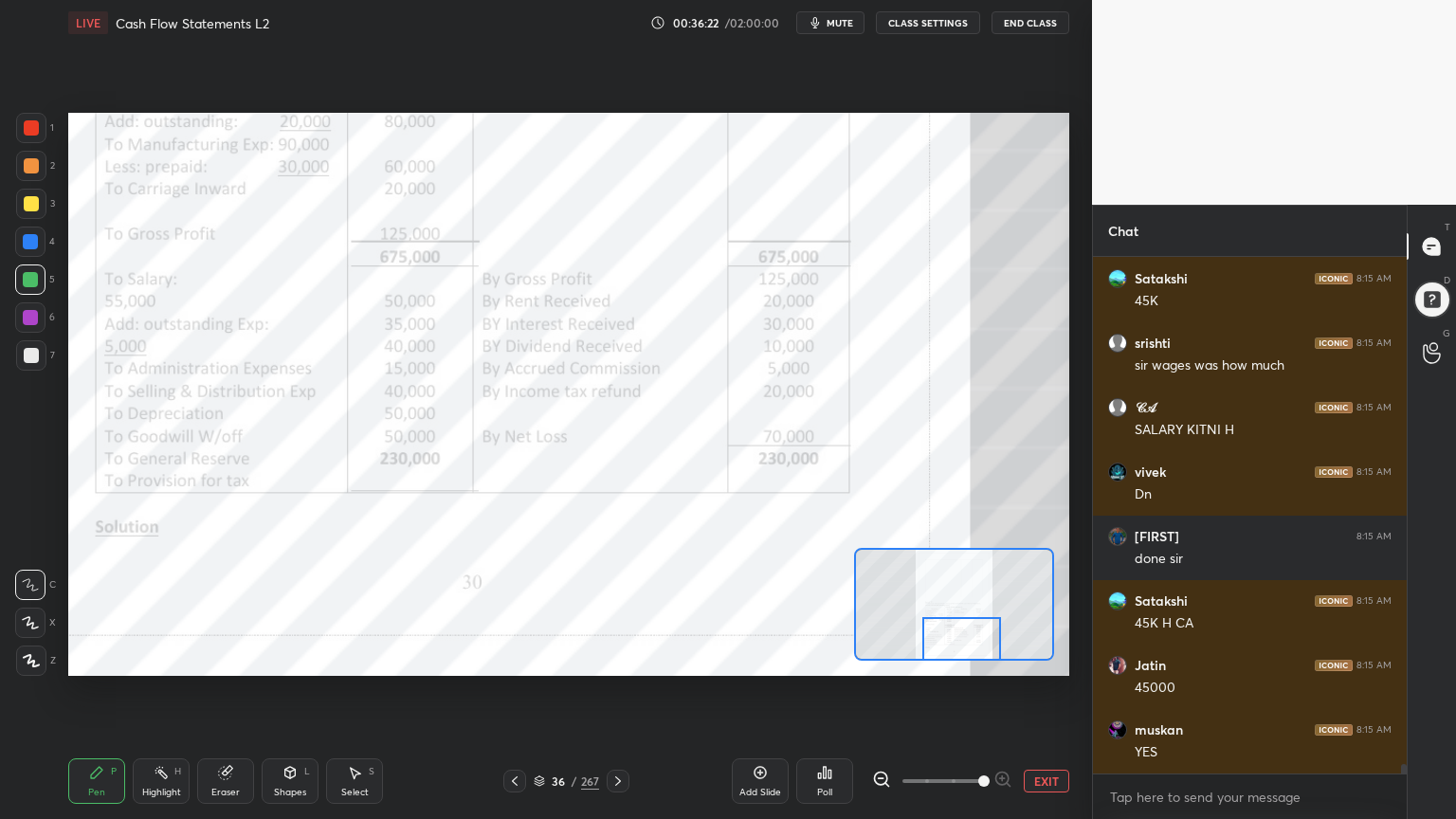 scroll, scrollTop: 26632, scrollLeft: 0, axis: vertical 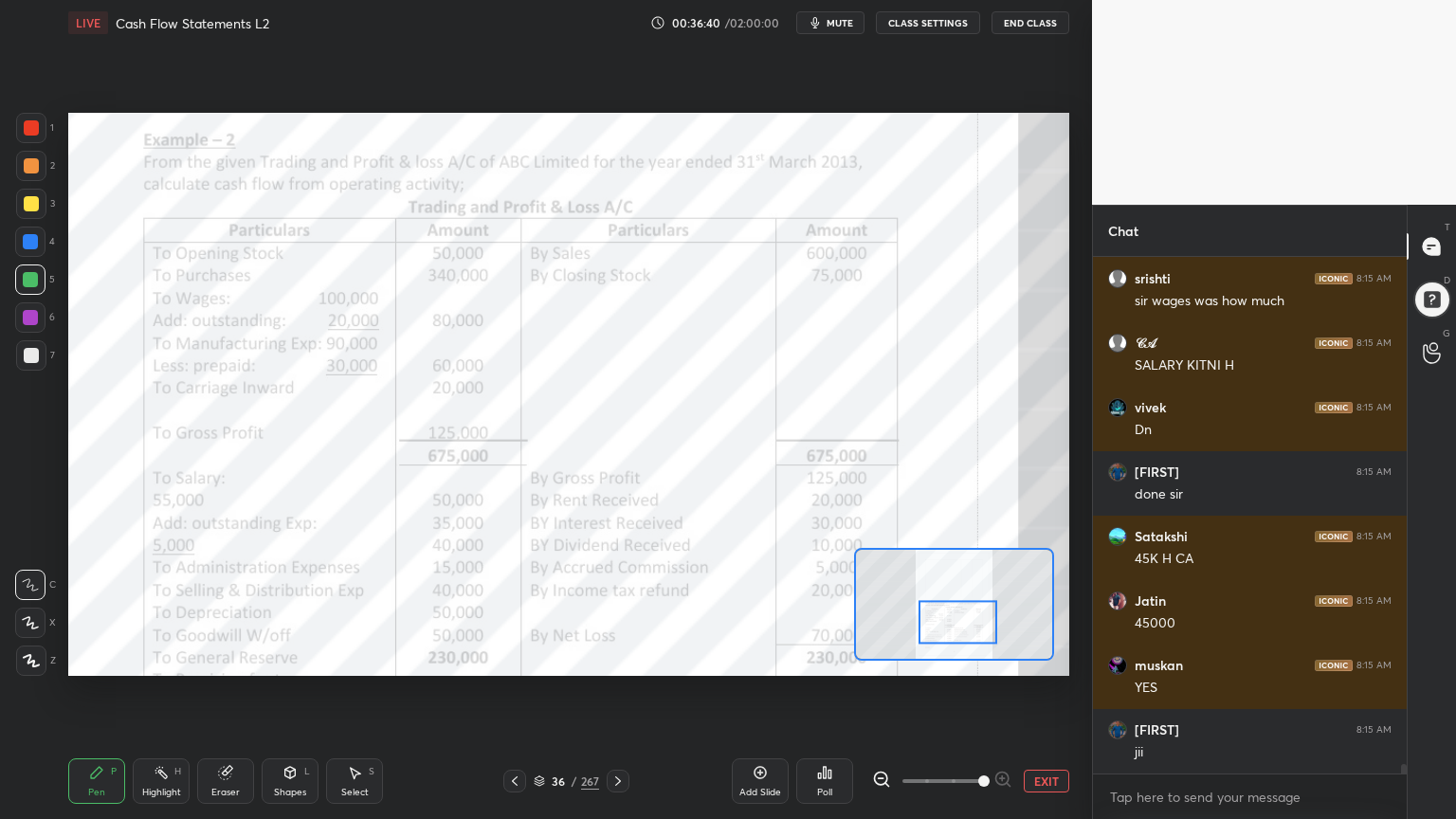 click at bounding box center (31, 128) 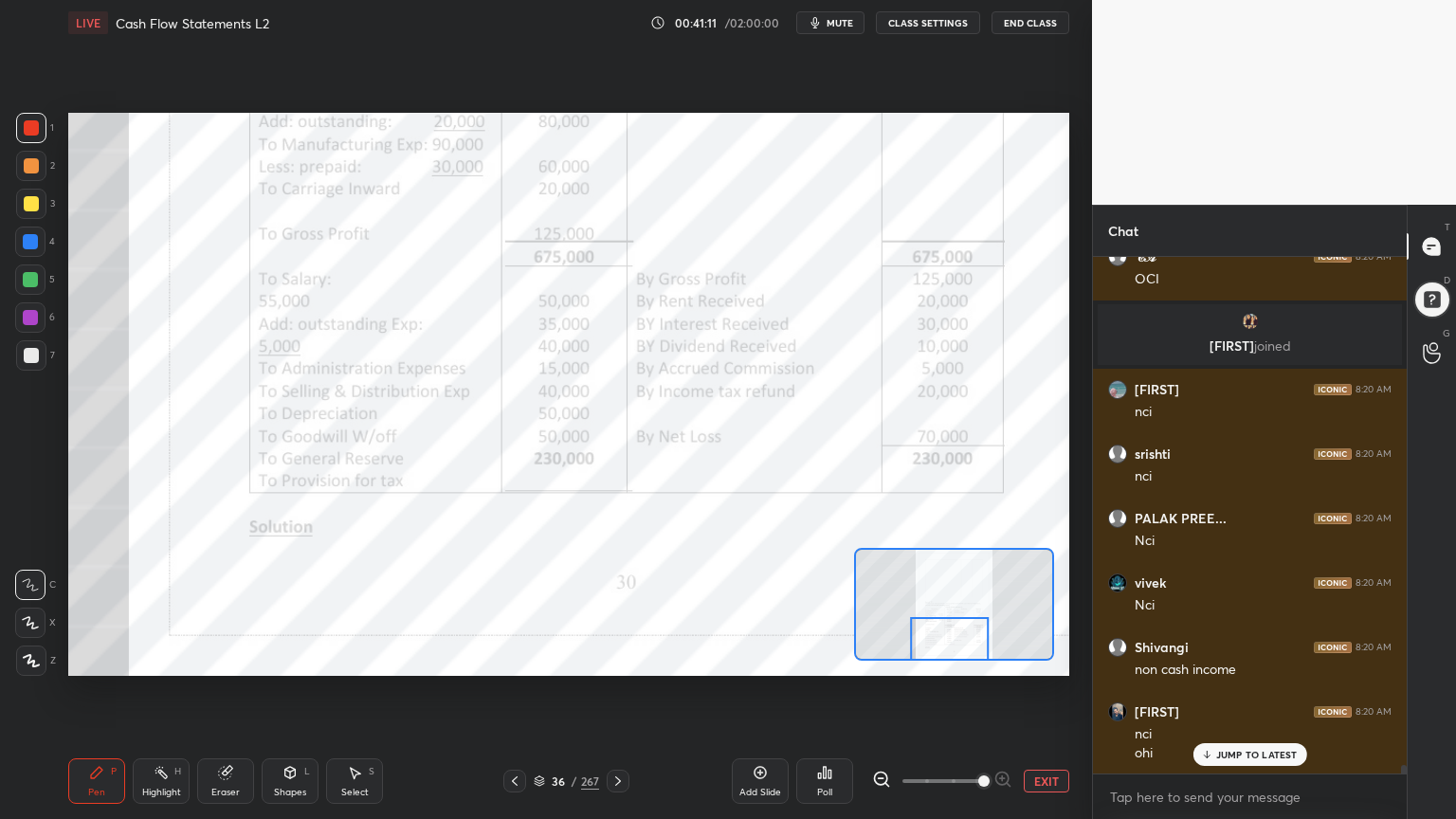 scroll, scrollTop: 31183, scrollLeft: 0, axis: vertical 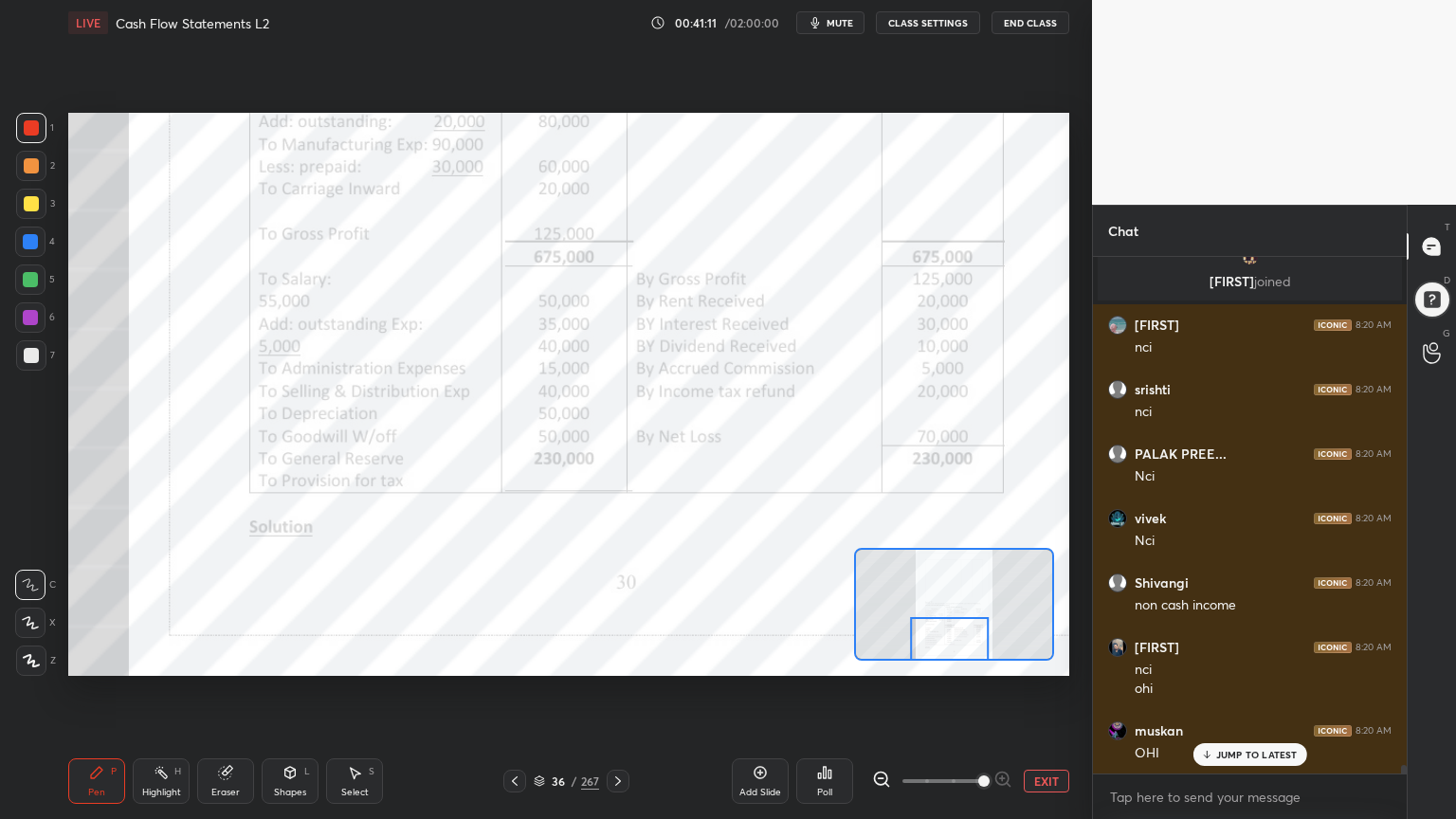 click at bounding box center [30, 318] 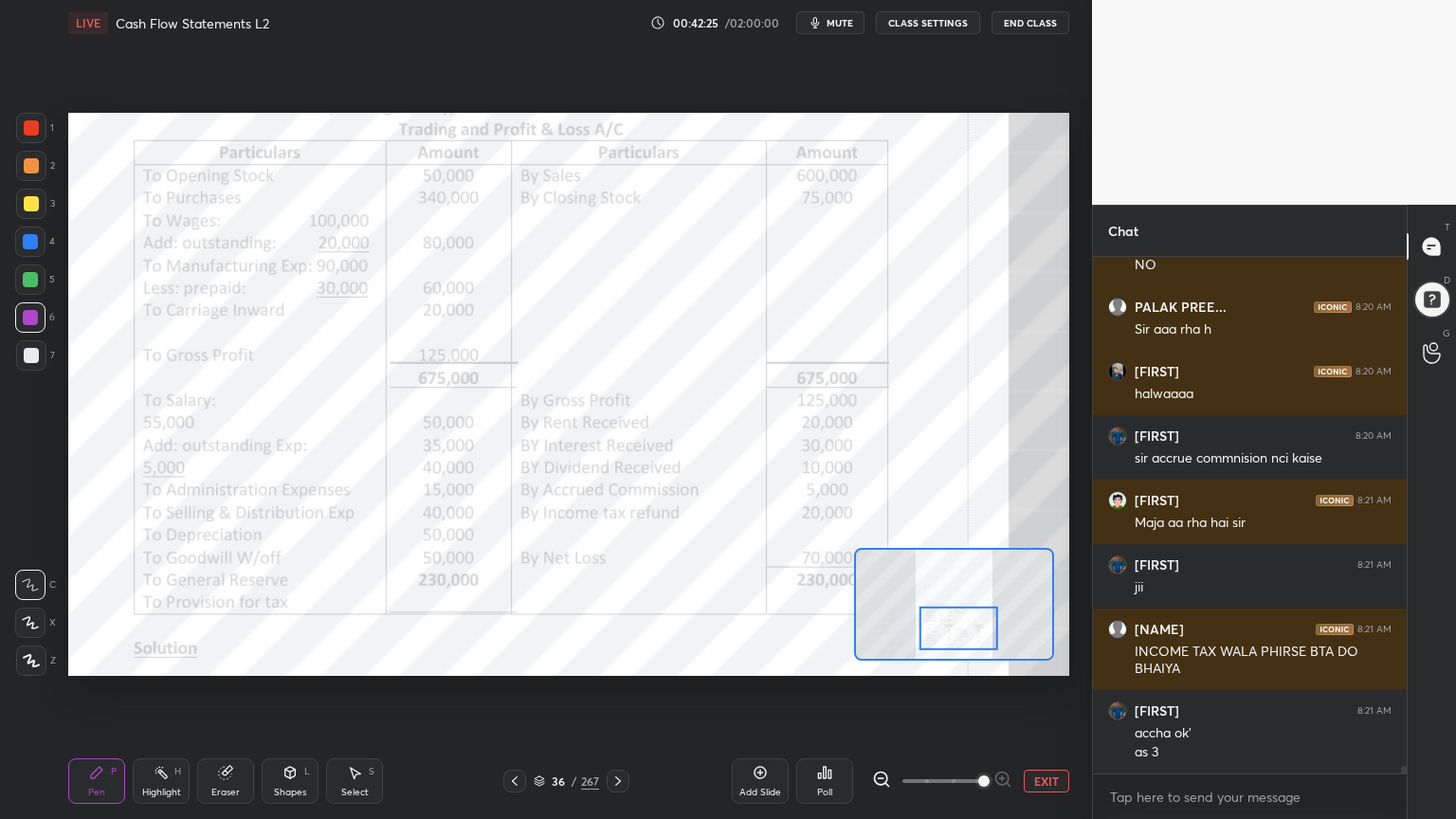 scroll, scrollTop: 33605, scrollLeft: 0, axis: vertical 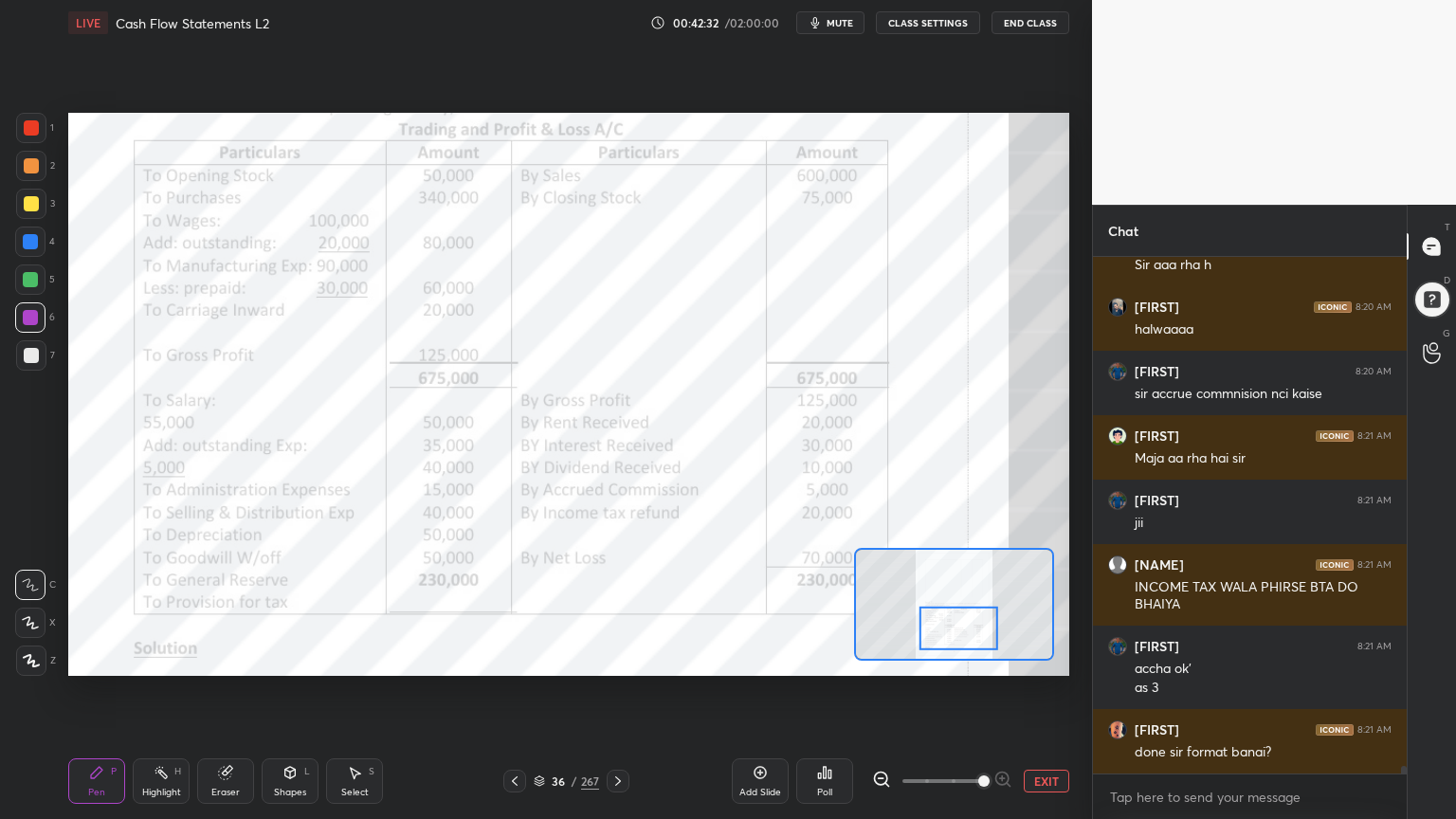 click 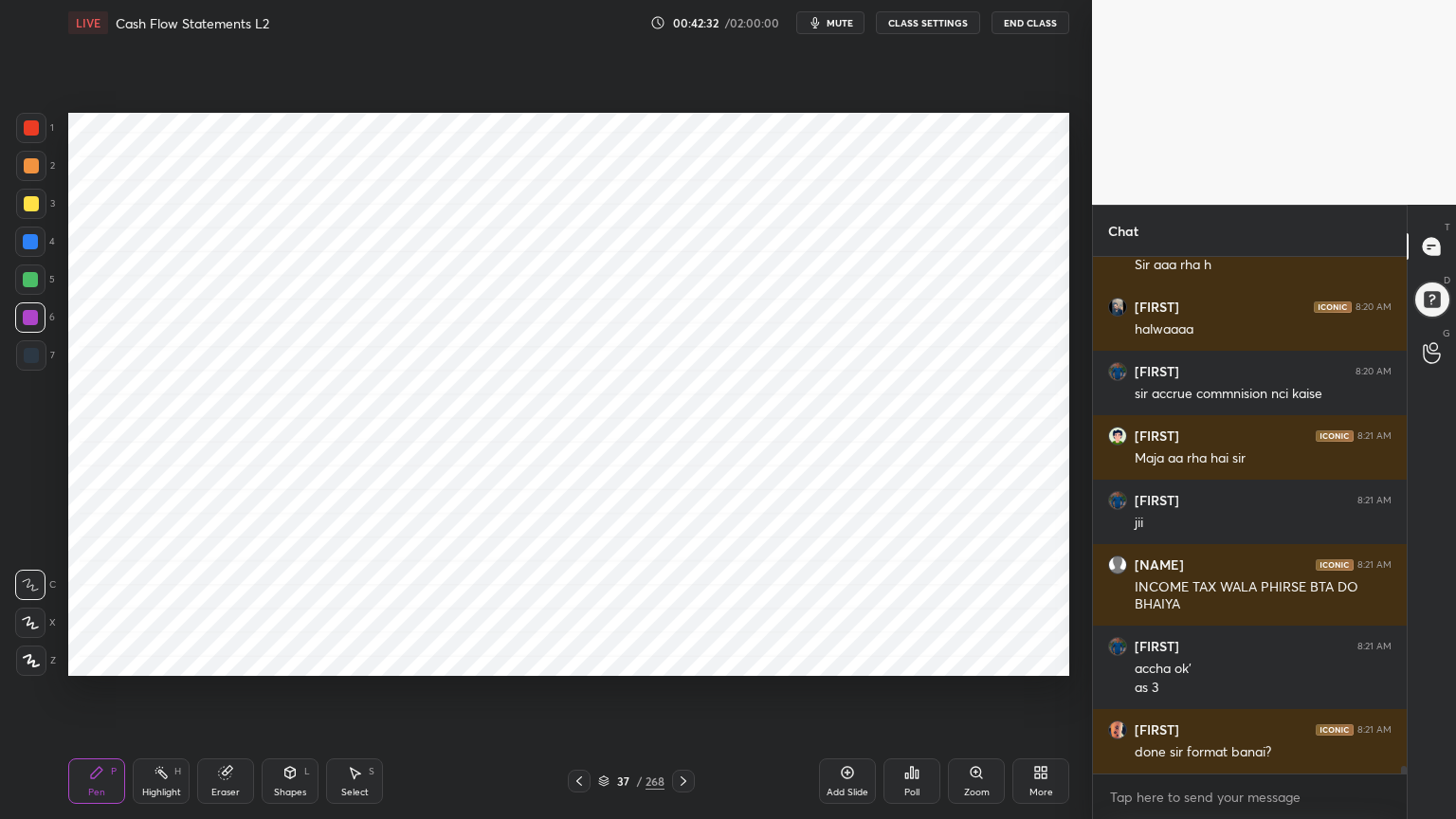 scroll, scrollTop: 33669, scrollLeft: 0, axis: vertical 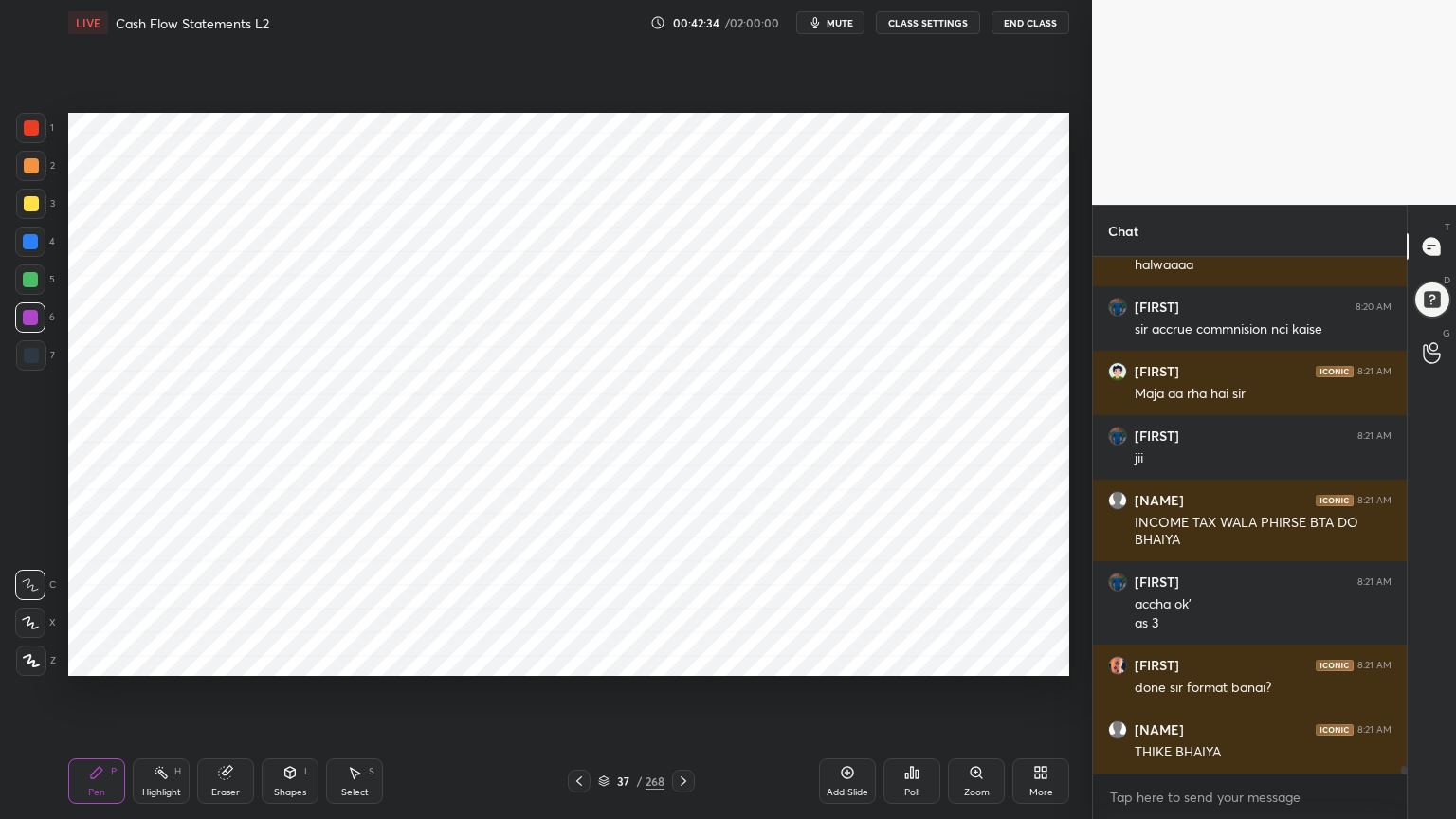 click at bounding box center [30, 242] 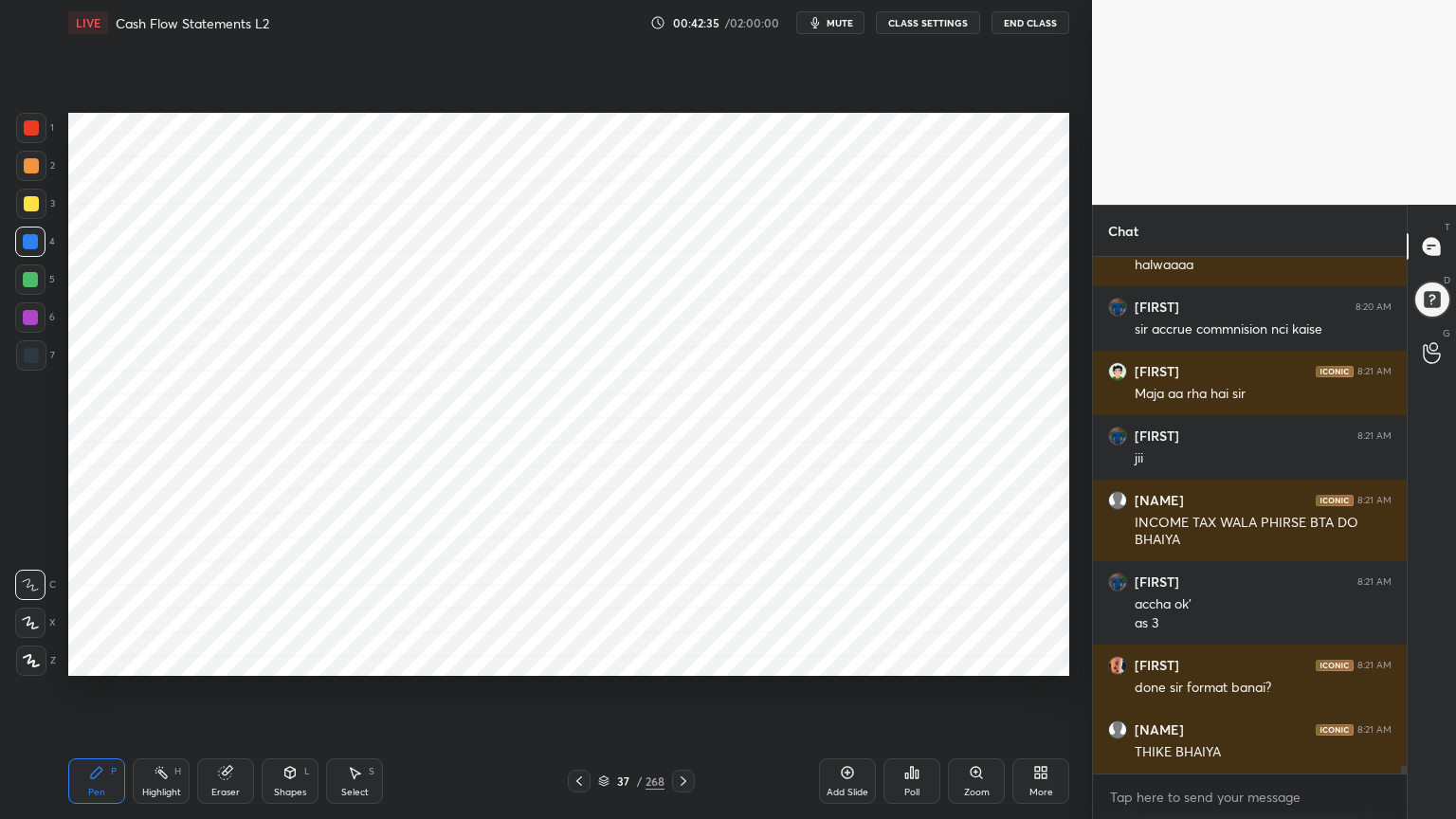 click 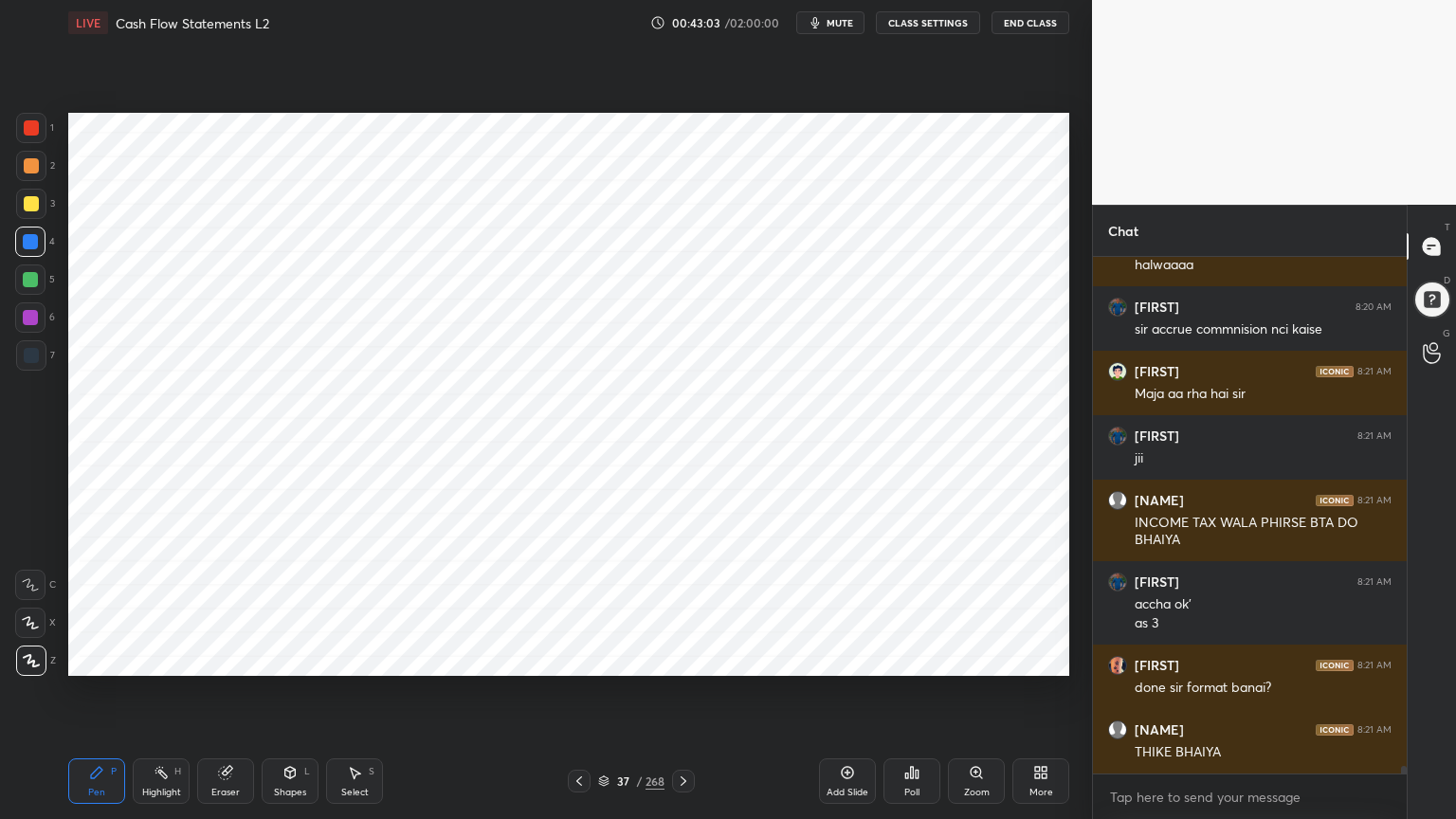 click on "Shapes" at bounding box center [290, 792] 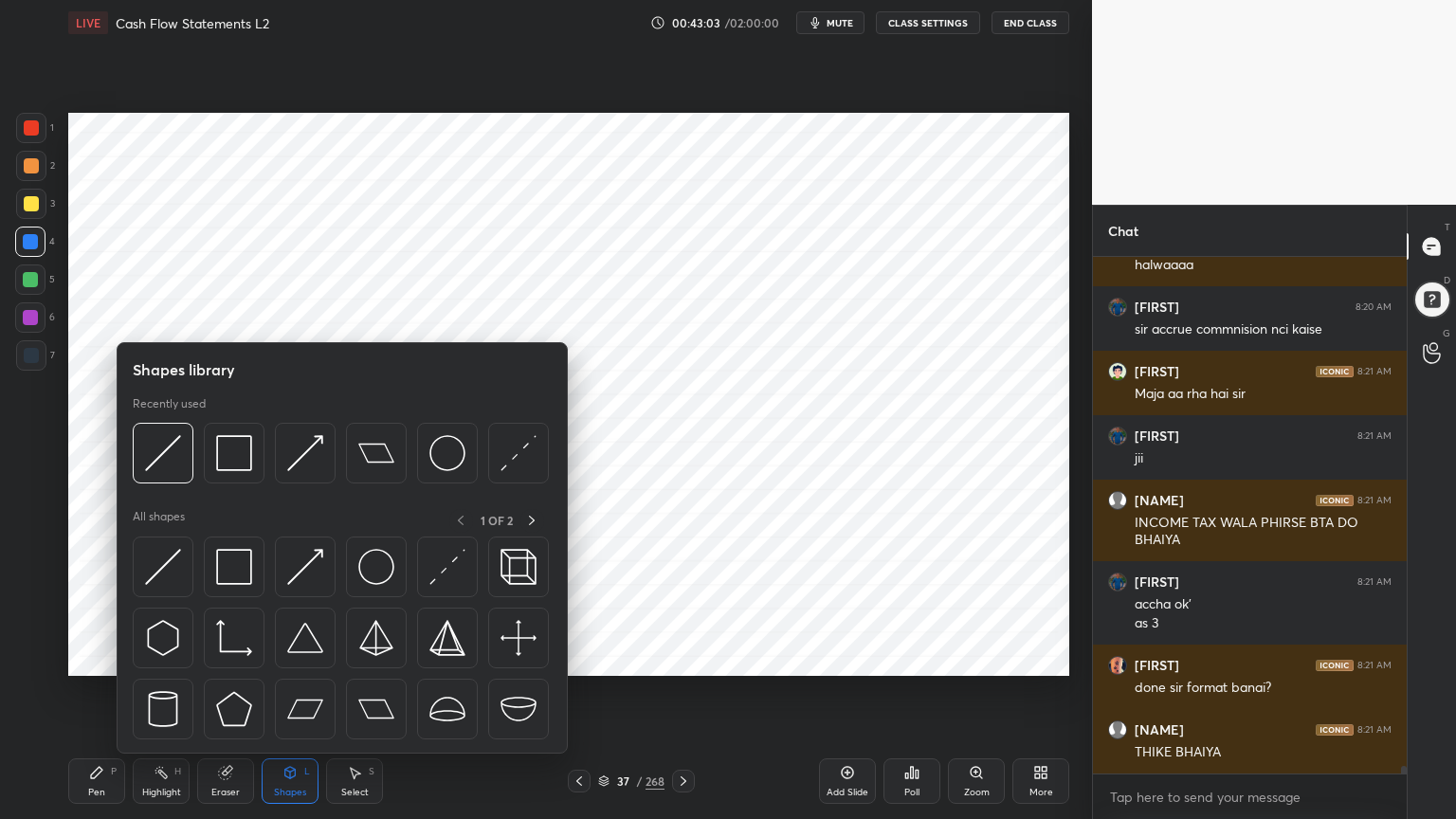 click on "Shapes" at bounding box center [290, 792] 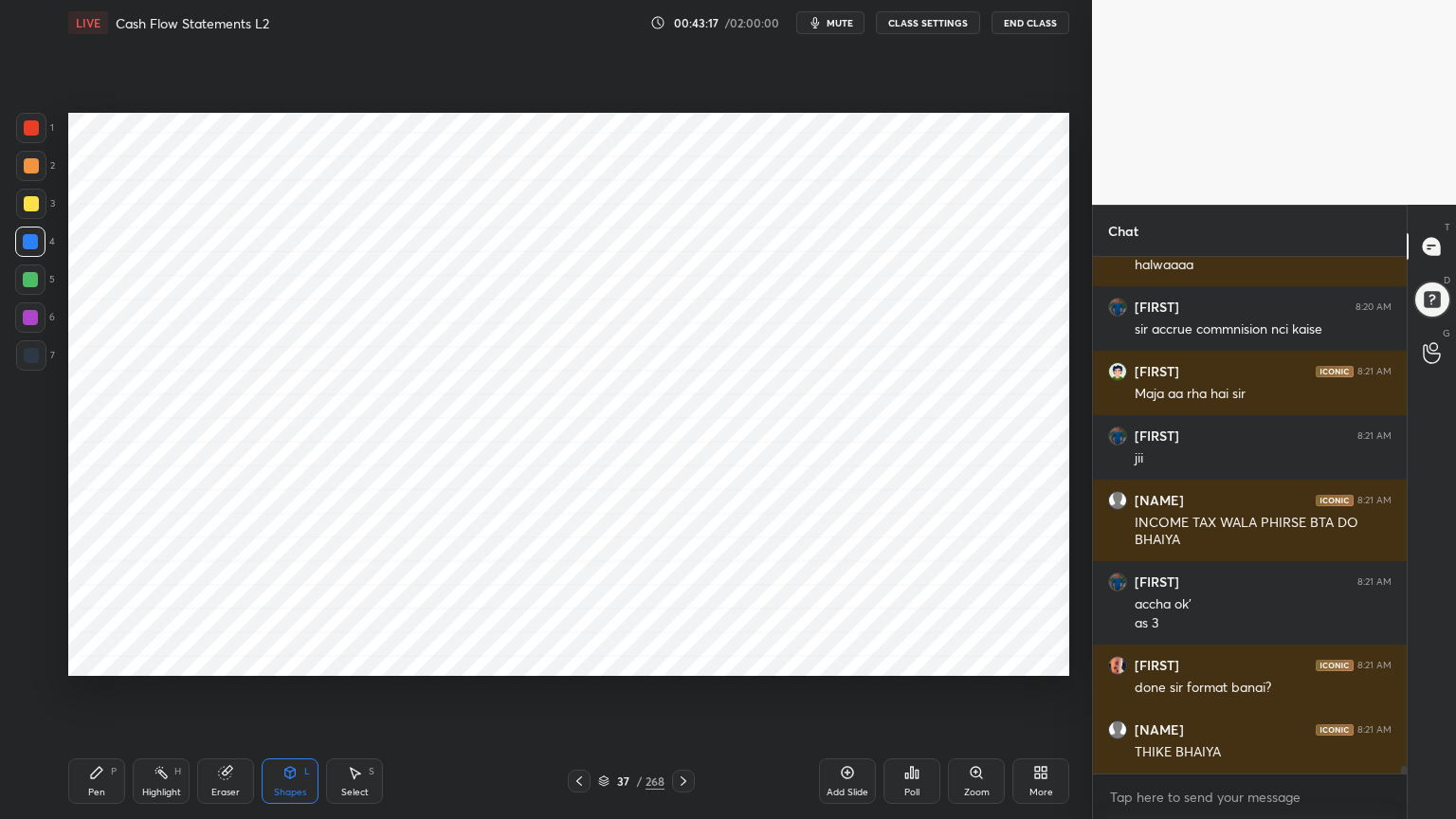 click on "Add Slide" at bounding box center (847, 781) 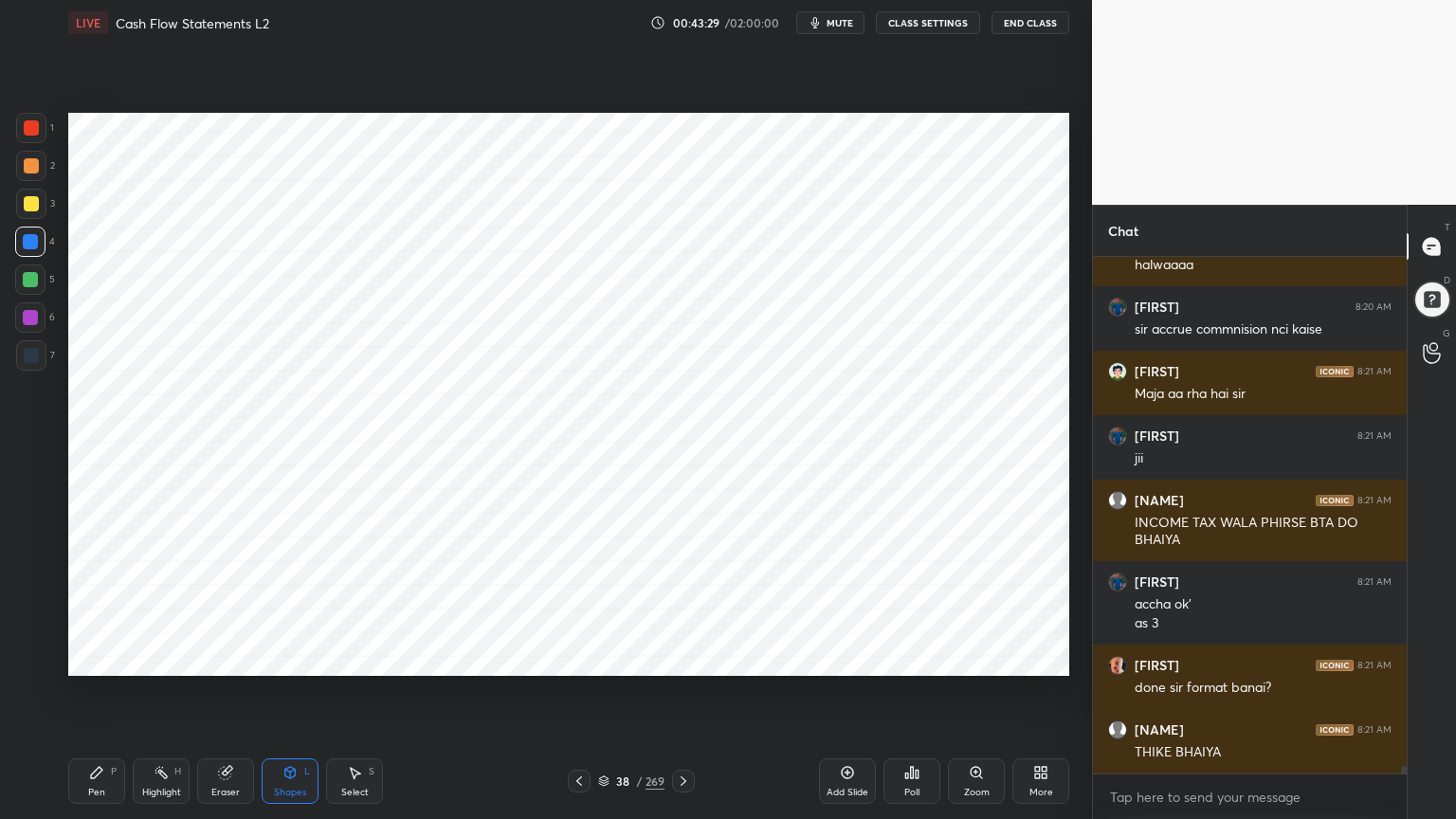 click 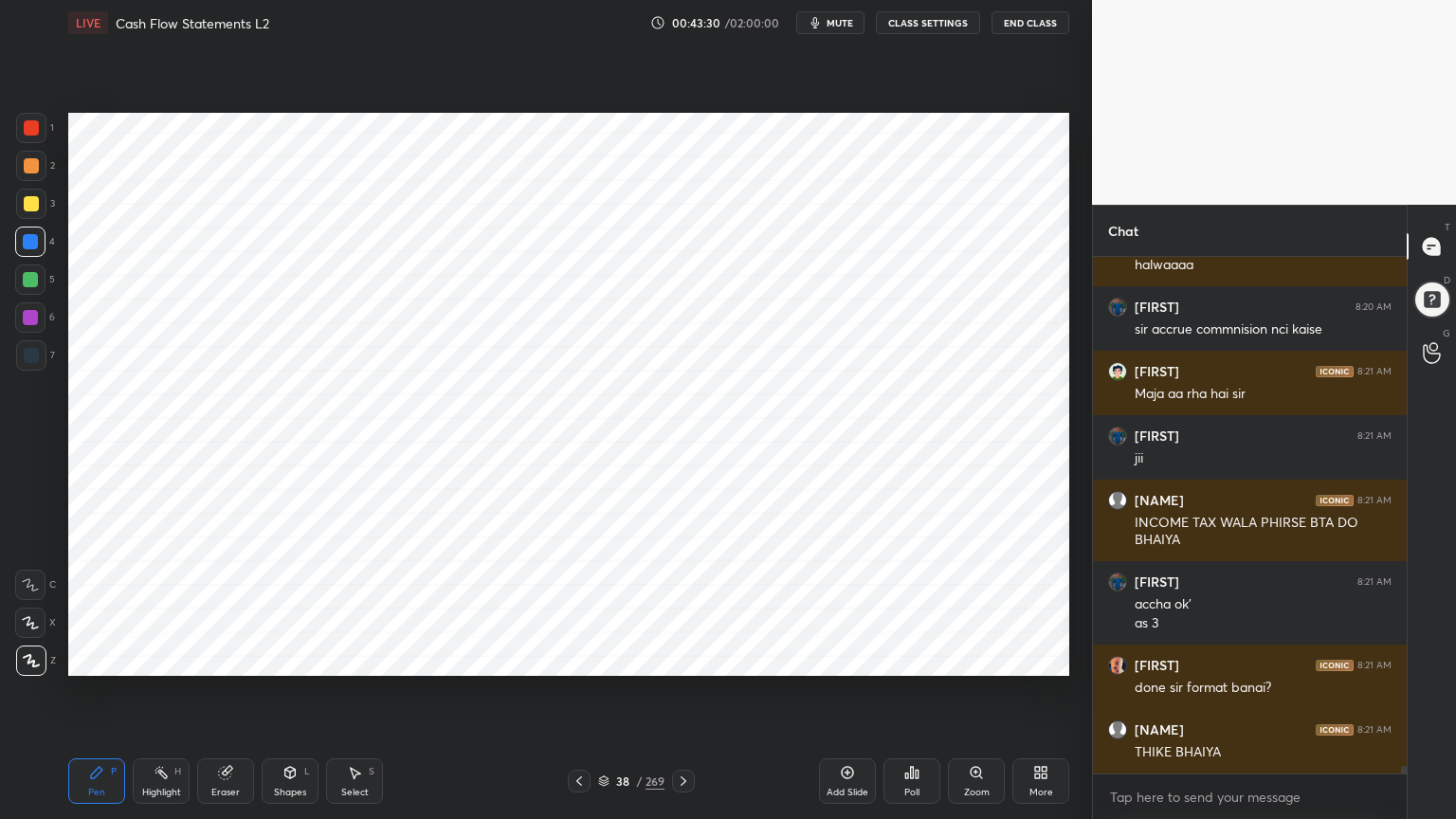 click at bounding box center [31, 355] 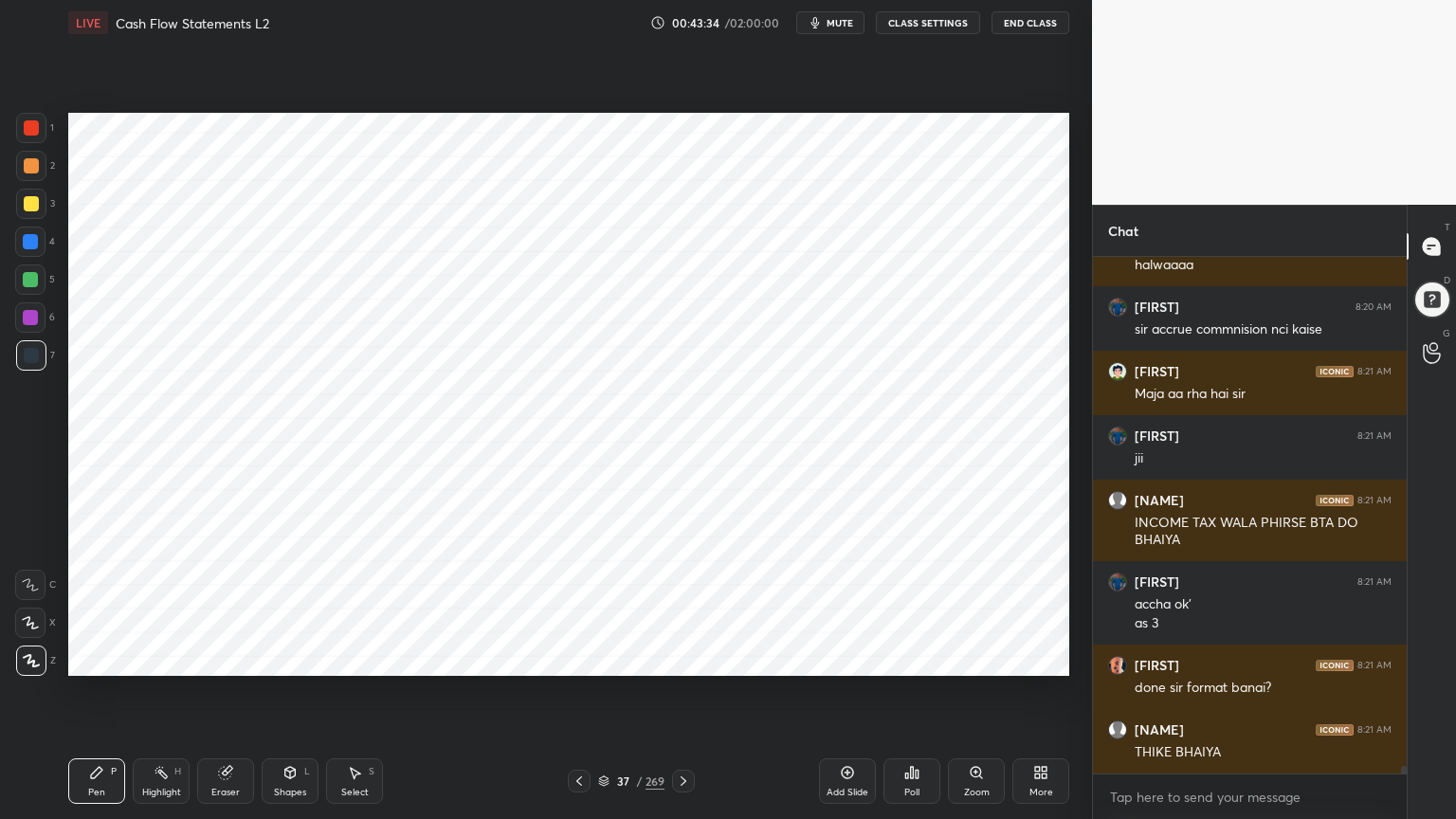 click at bounding box center (30, 318) 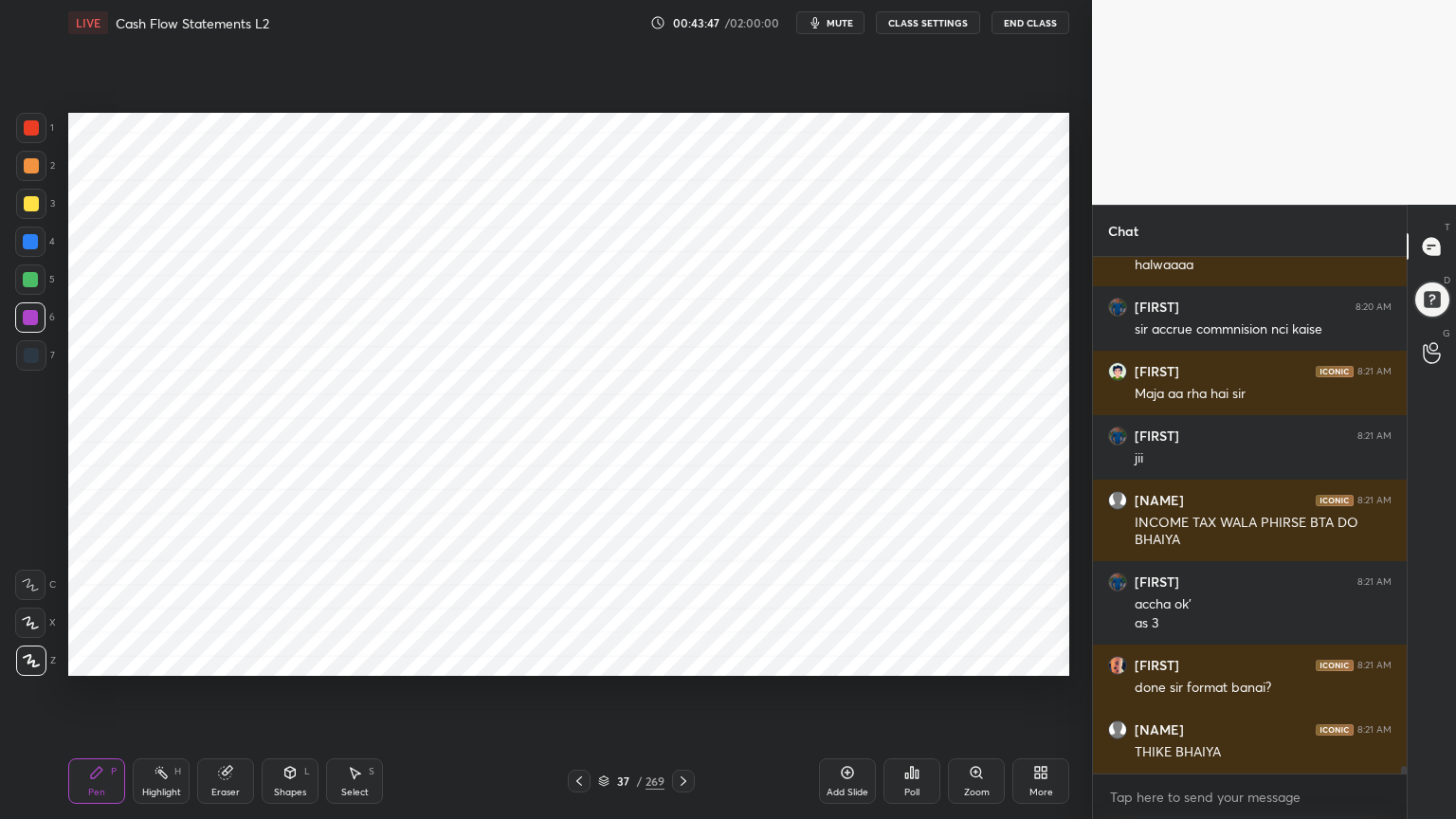 click at bounding box center (31, 355) 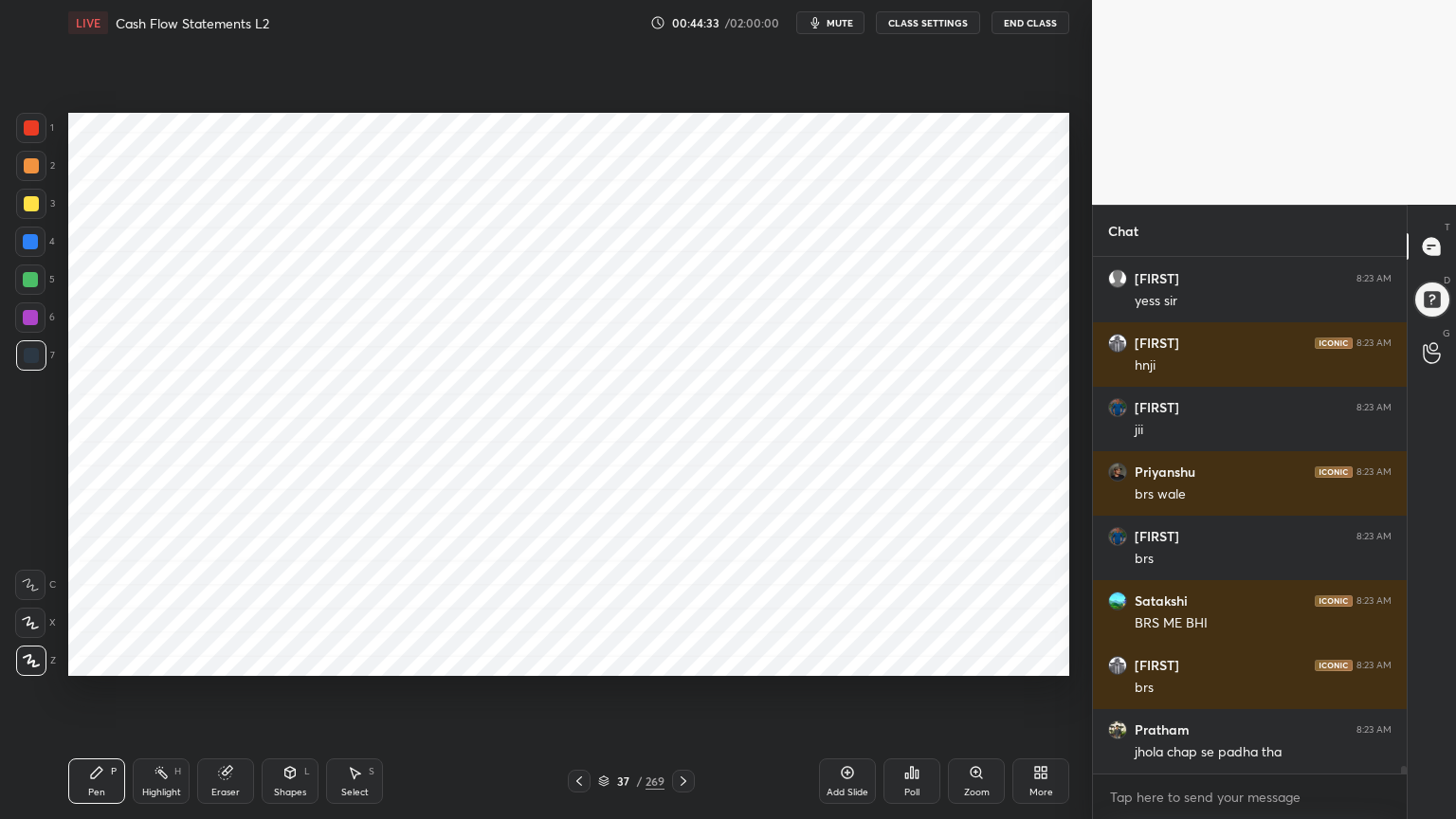 scroll, scrollTop: 33764, scrollLeft: 0, axis: vertical 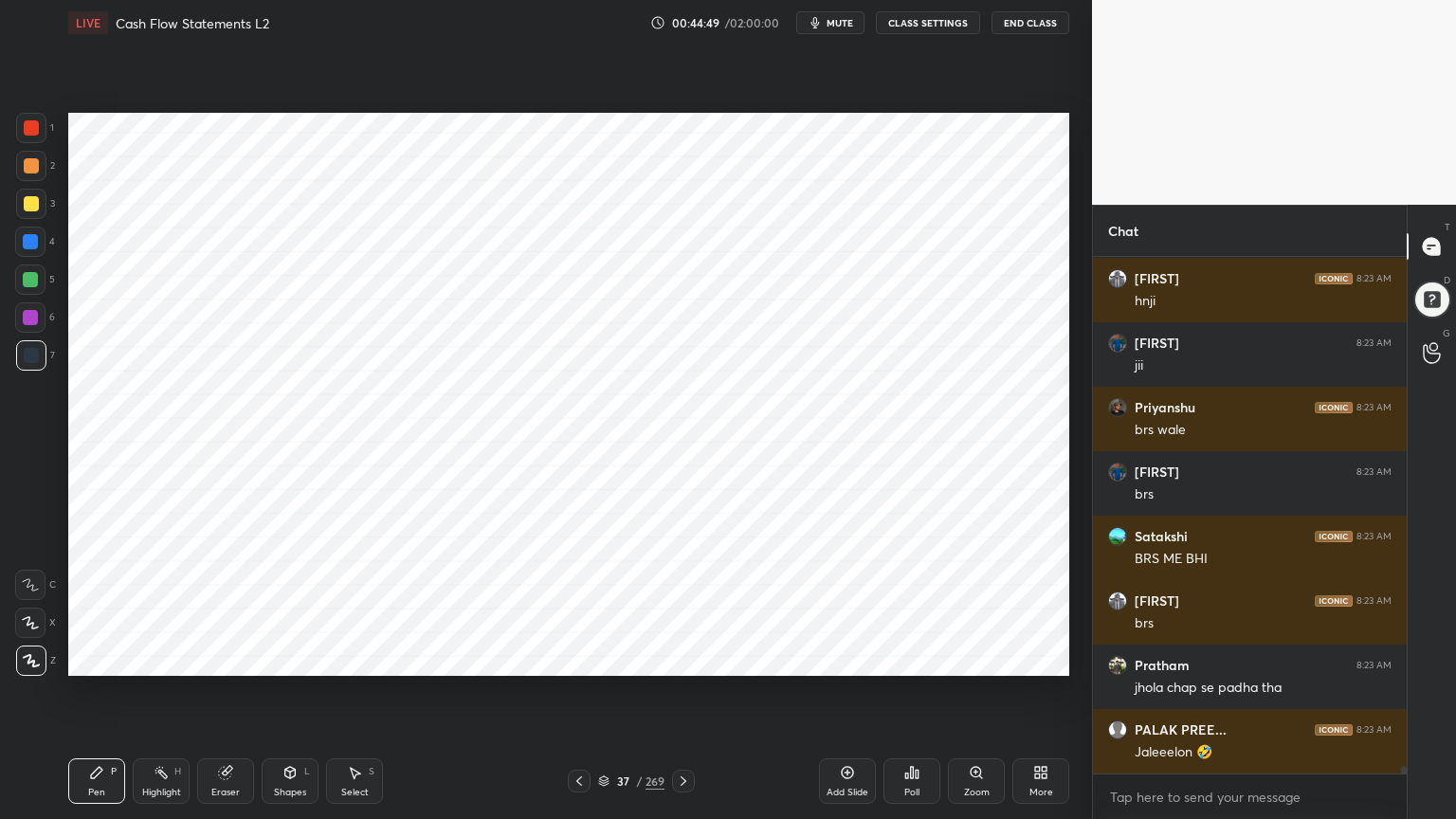 click on "Shapes" at bounding box center [290, 792] 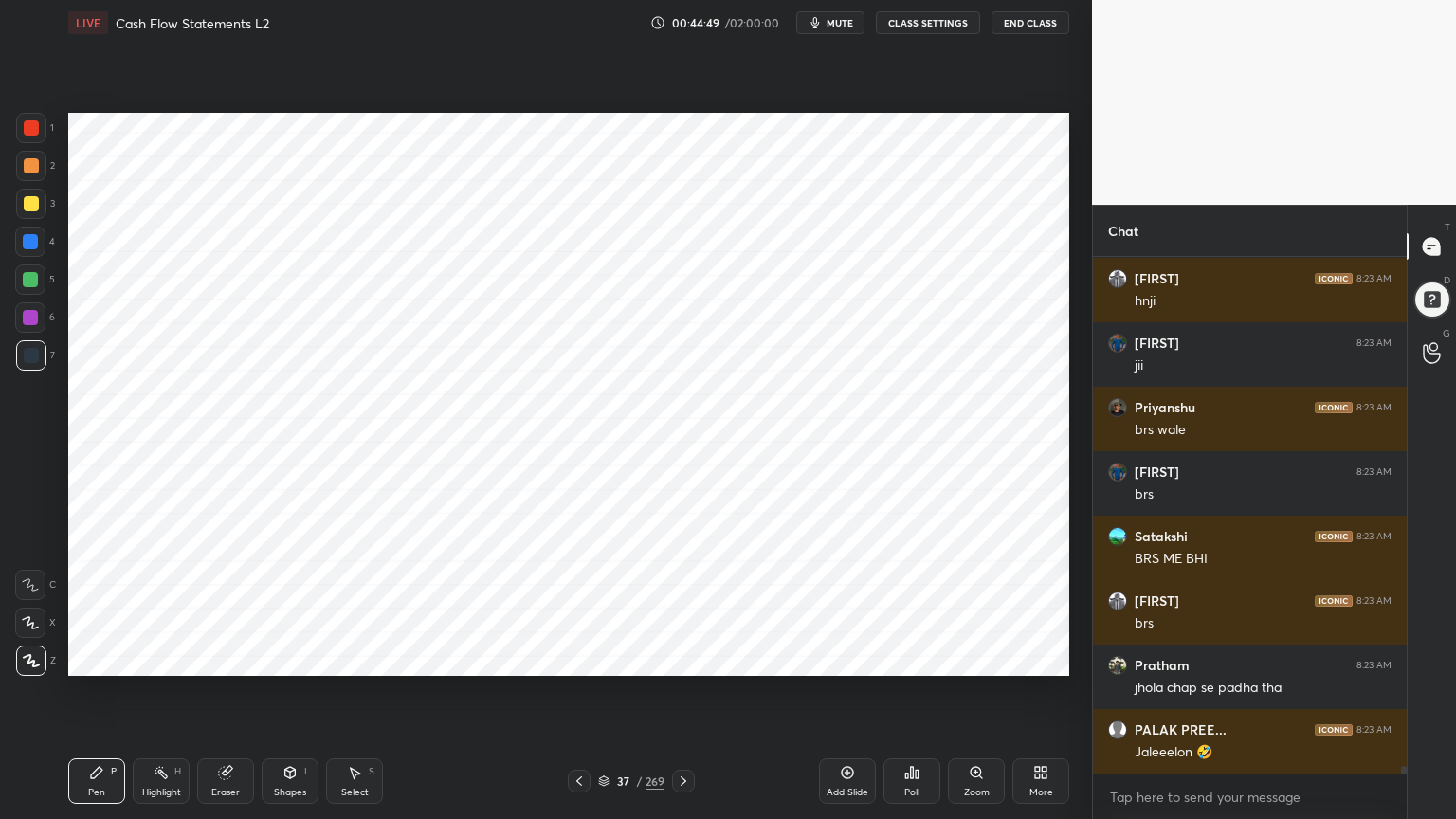 click on "Shapes L" at bounding box center [290, 781] 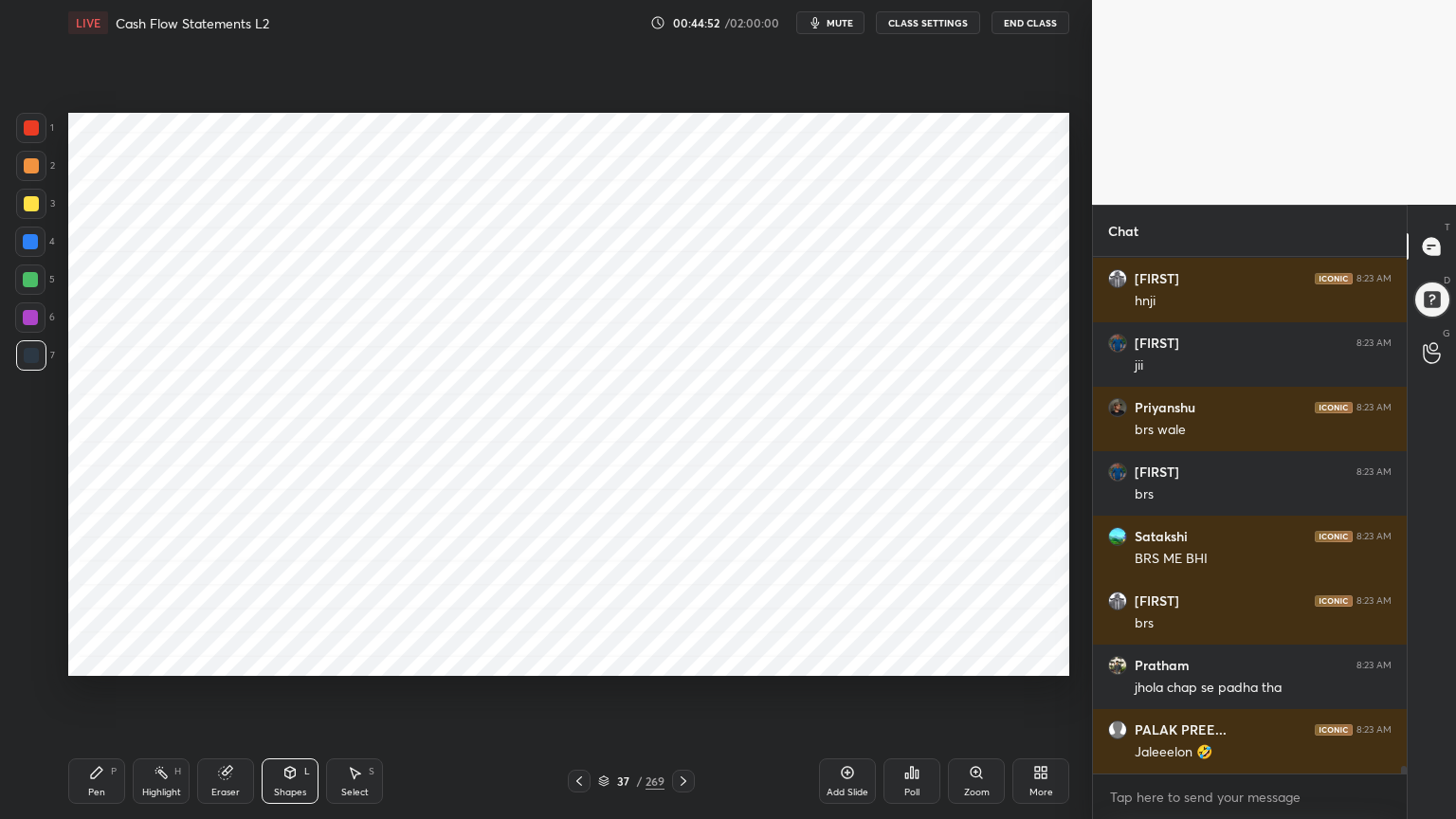 click on "Pen P" at bounding box center (97, 781) 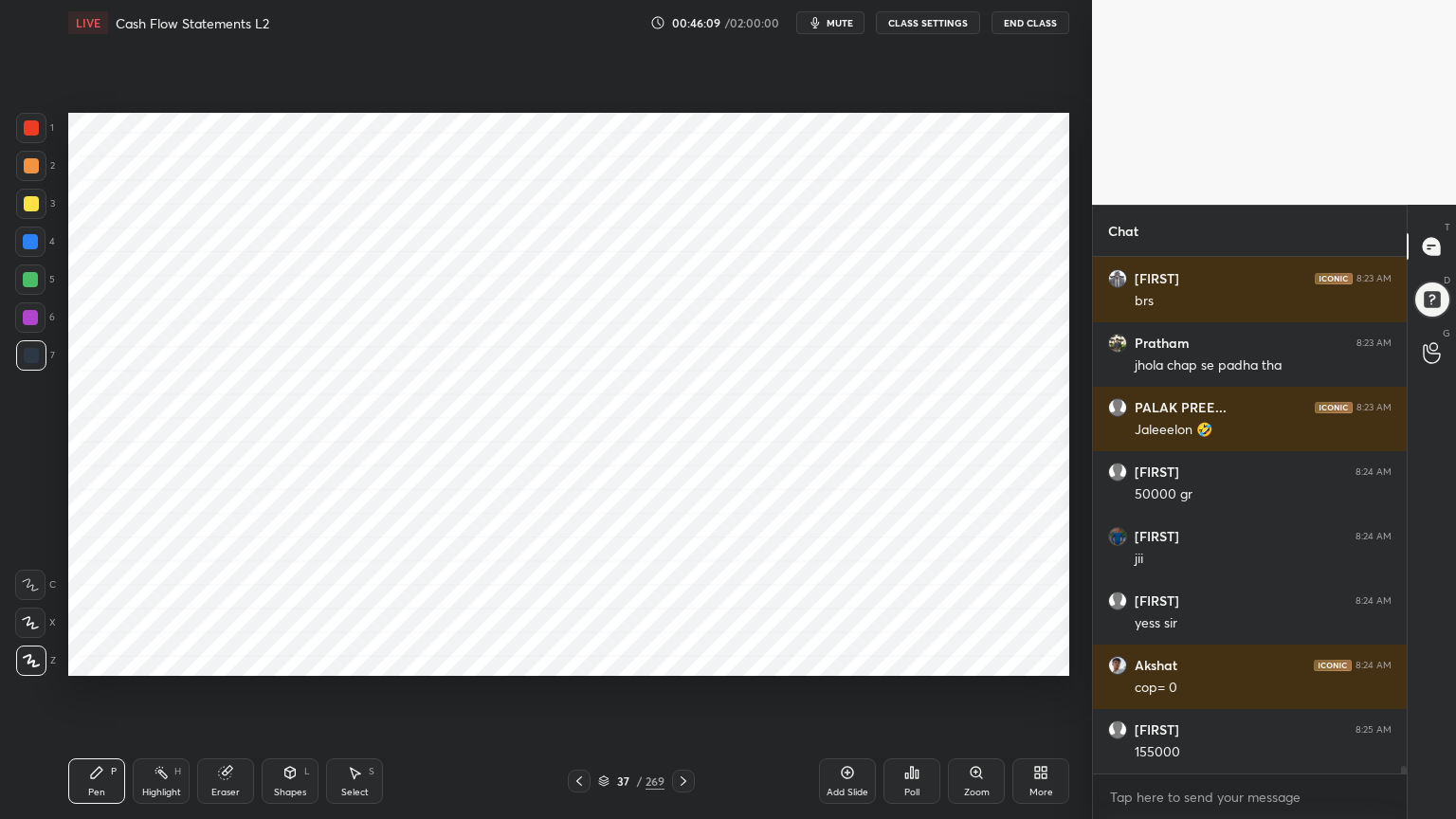 scroll, scrollTop: 34151, scrollLeft: 0, axis: vertical 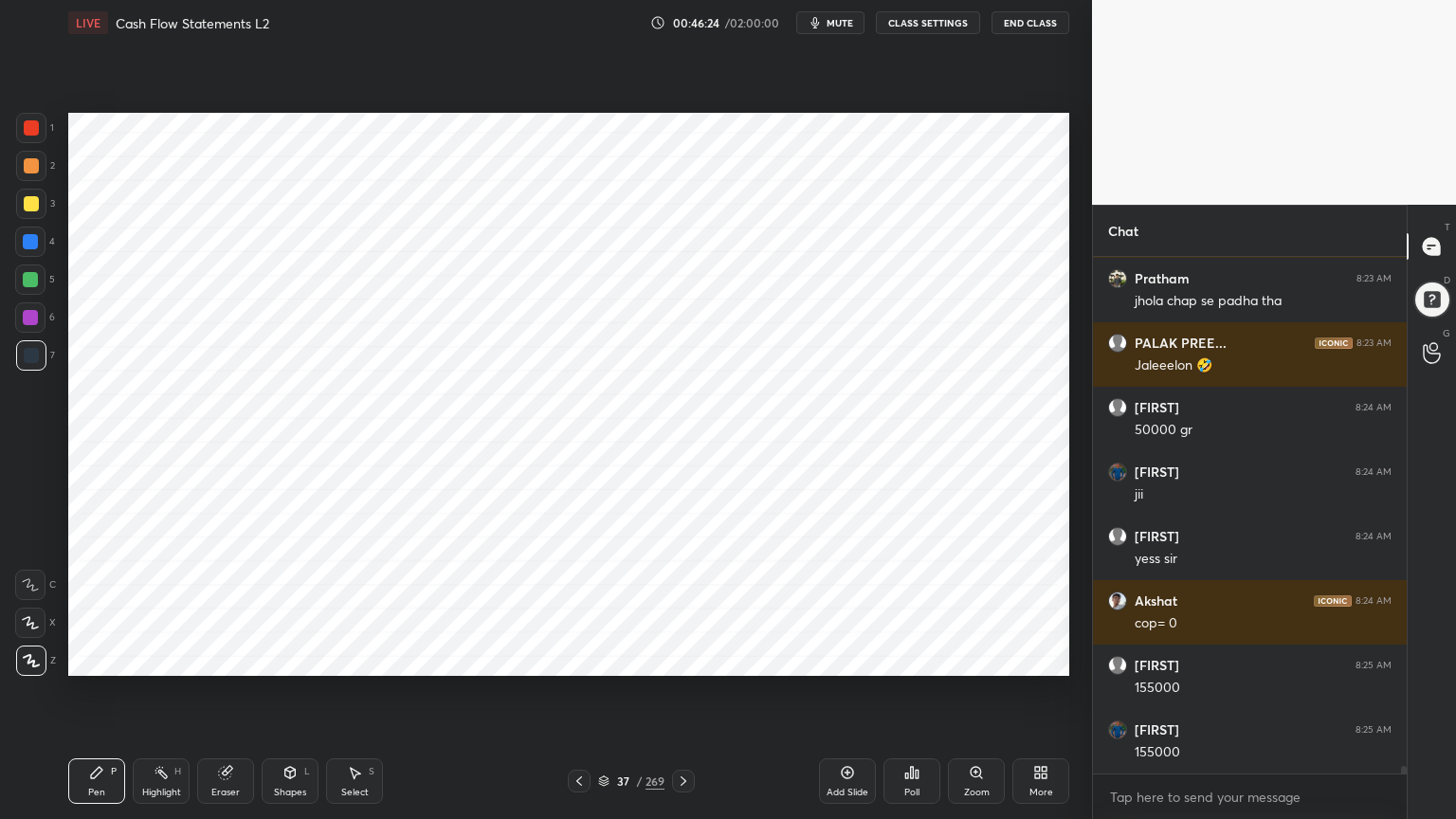 click on "Shapes L" at bounding box center (290, 781) 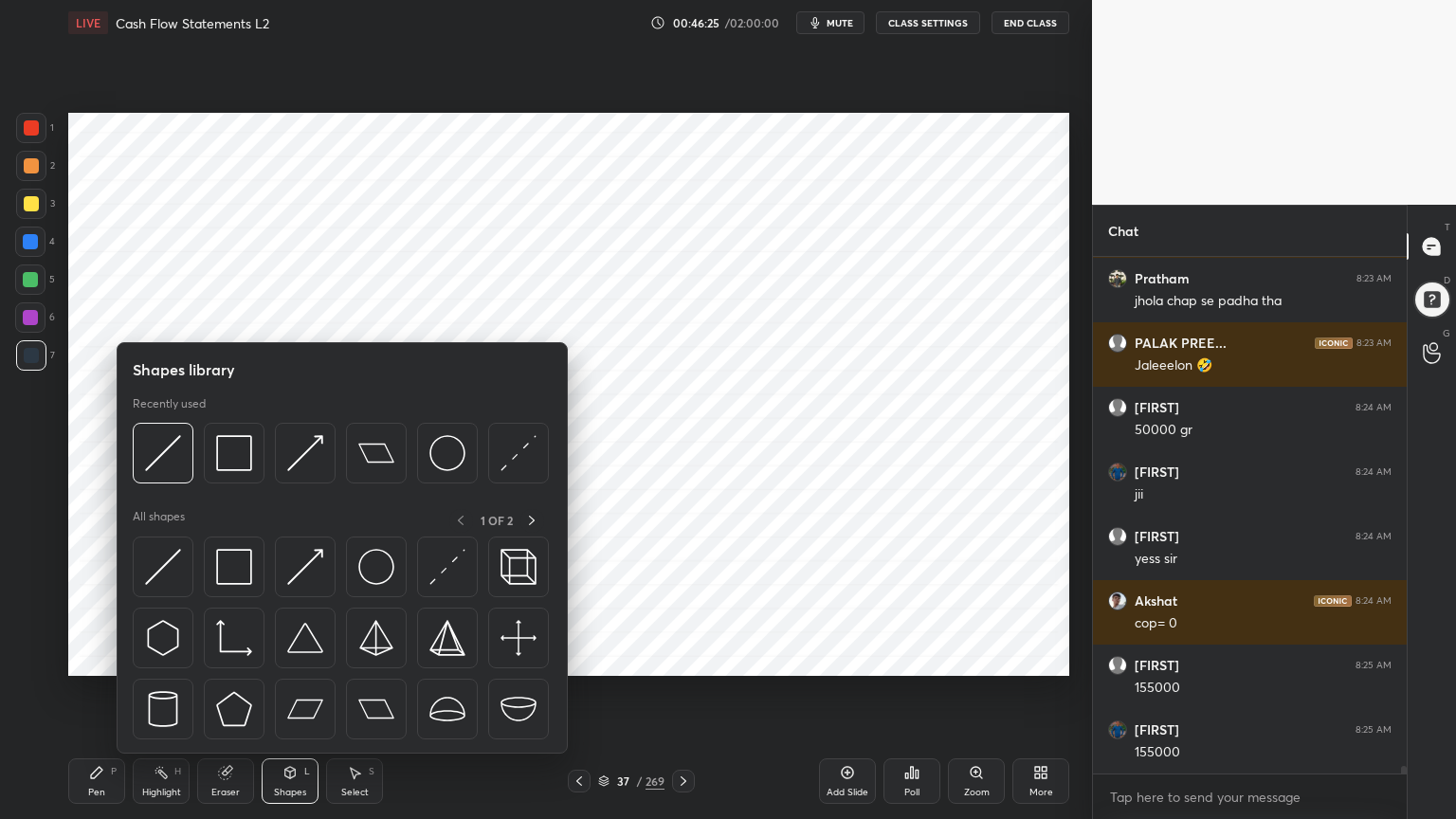 click on "Shapes L" at bounding box center [290, 781] 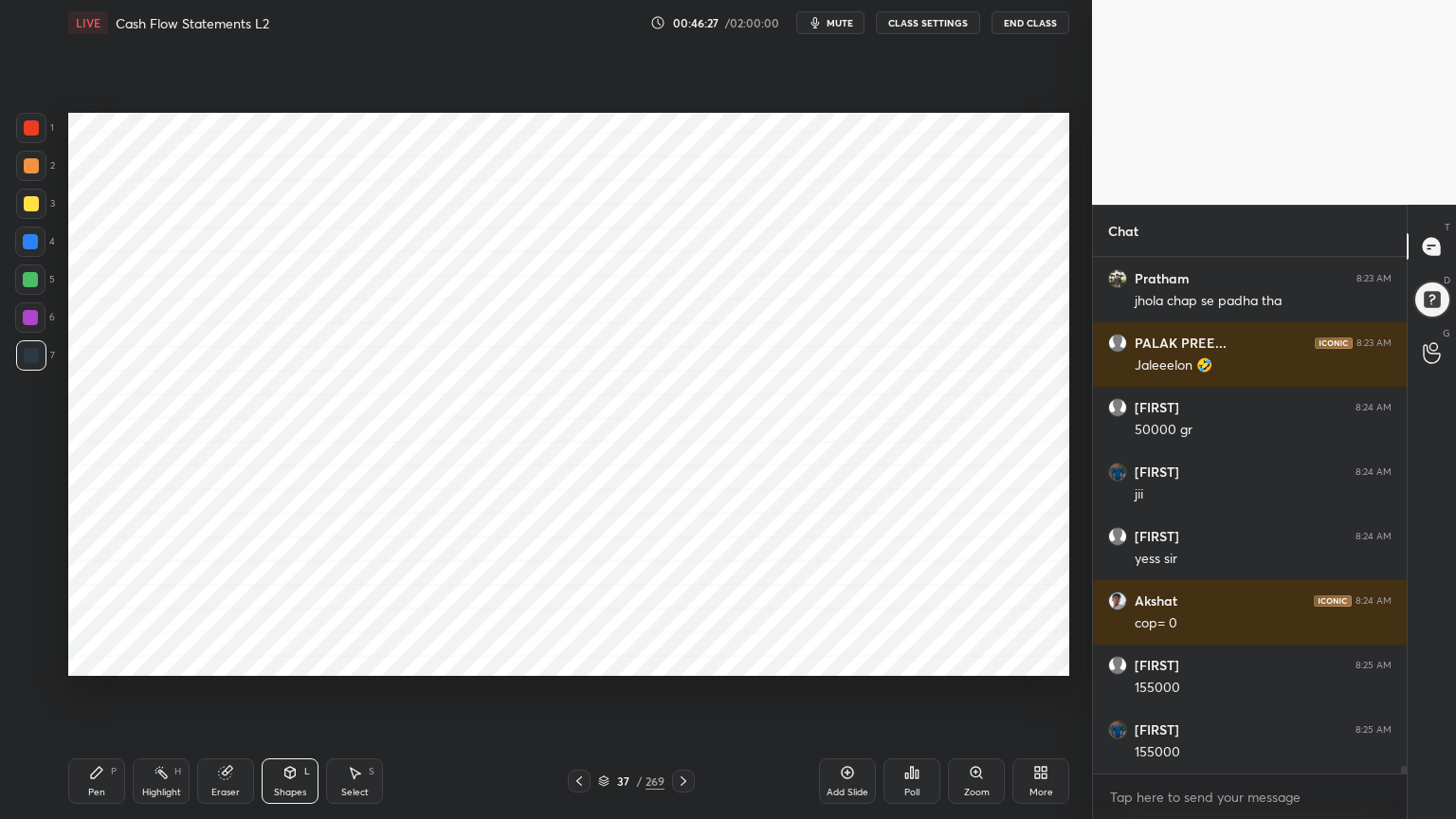 click on "Pen" at bounding box center [97, 792] 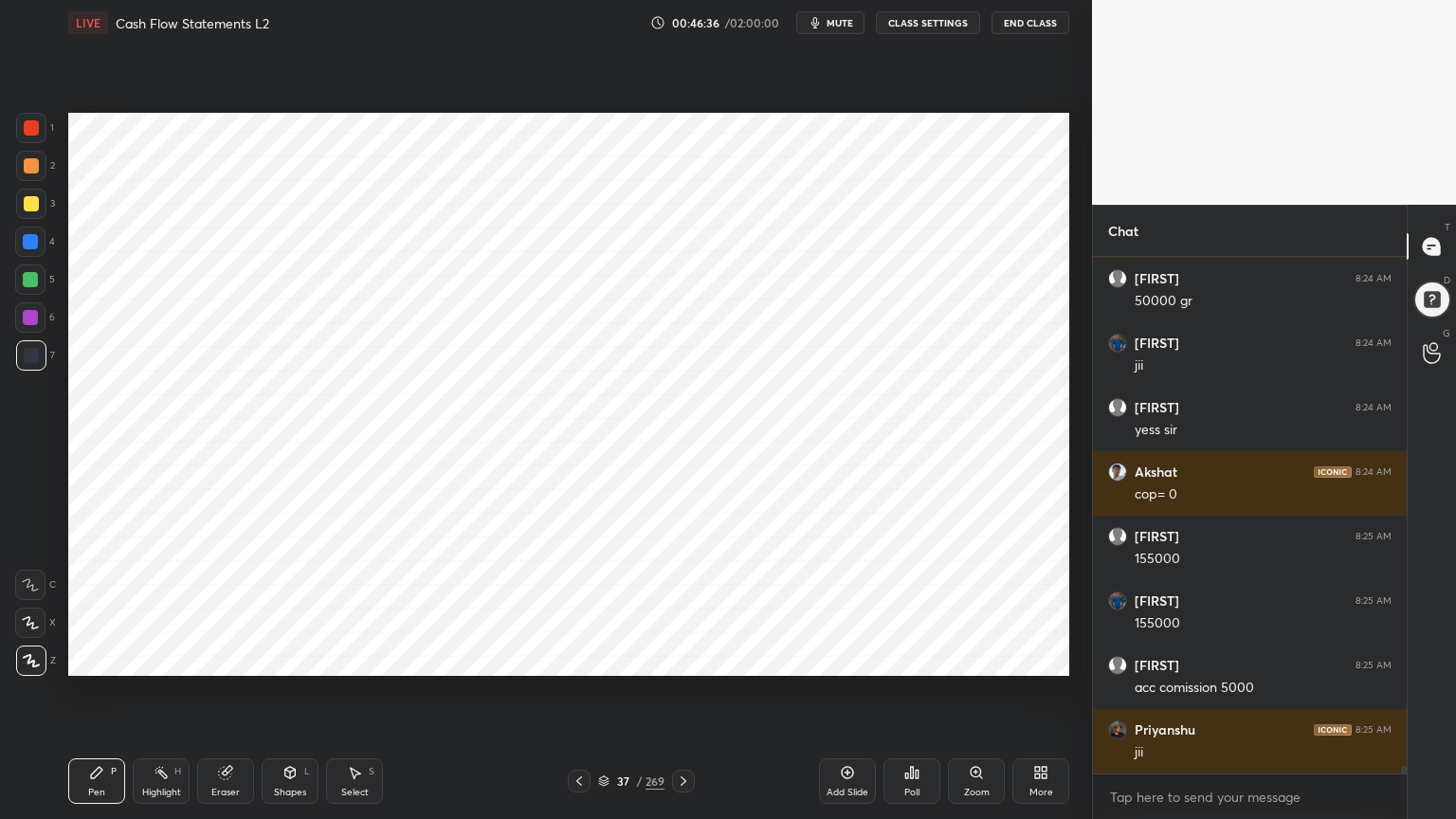 scroll, scrollTop: 34344, scrollLeft: 0, axis: vertical 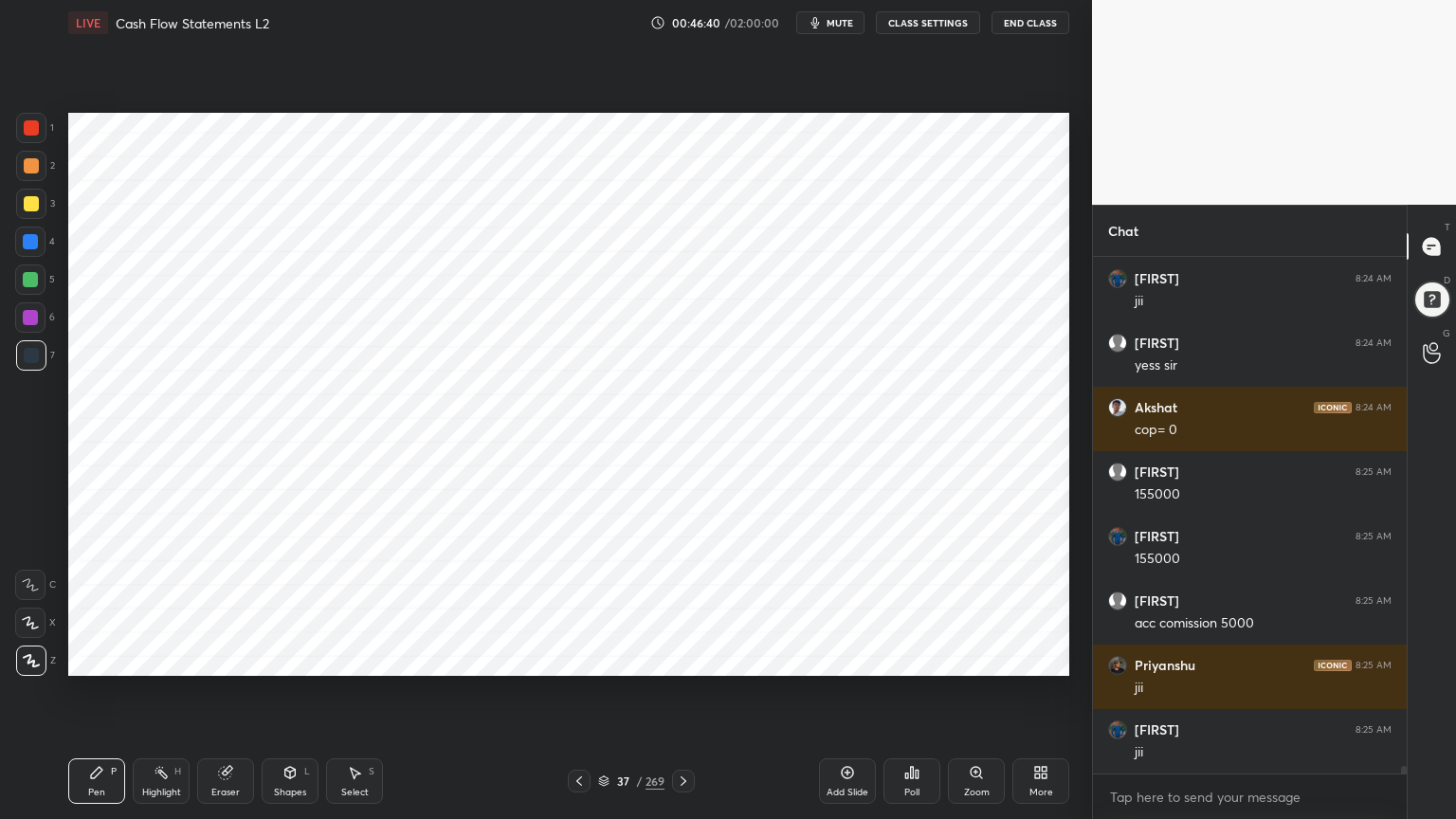 click on "Shapes" at bounding box center (290, 792) 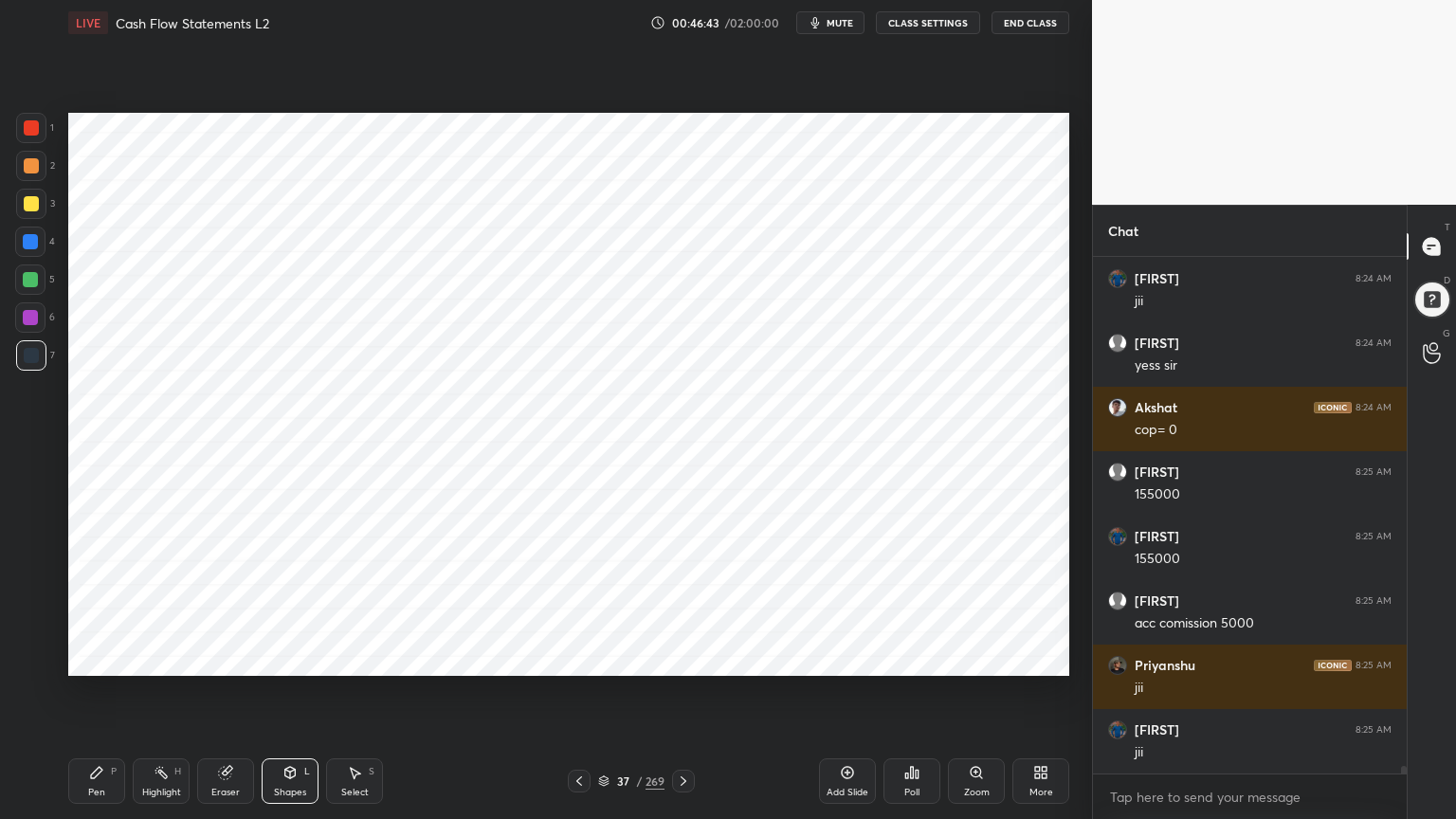 click on "Pen P" at bounding box center [97, 781] 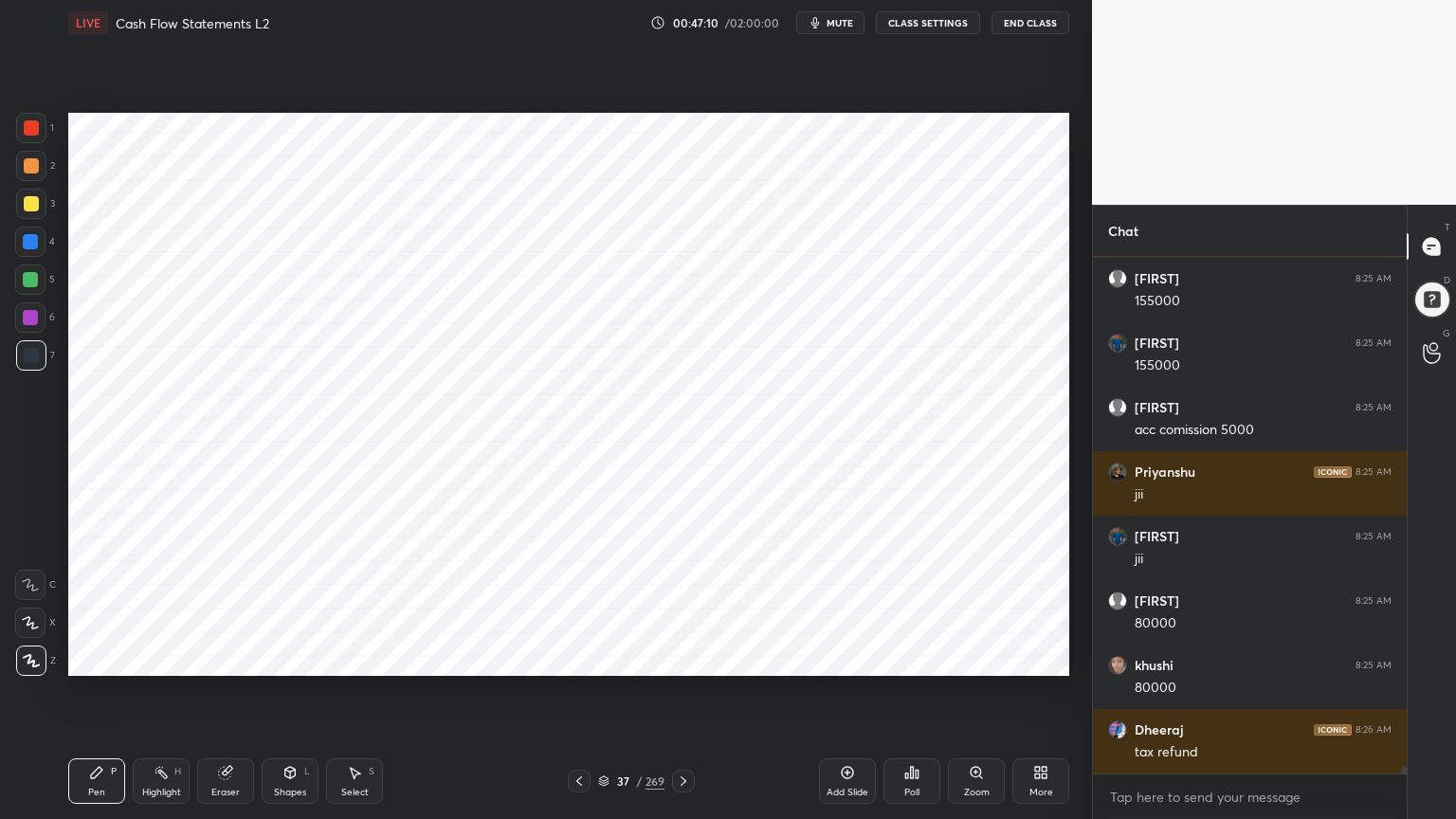 scroll, scrollTop: 34602, scrollLeft: 0, axis: vertical 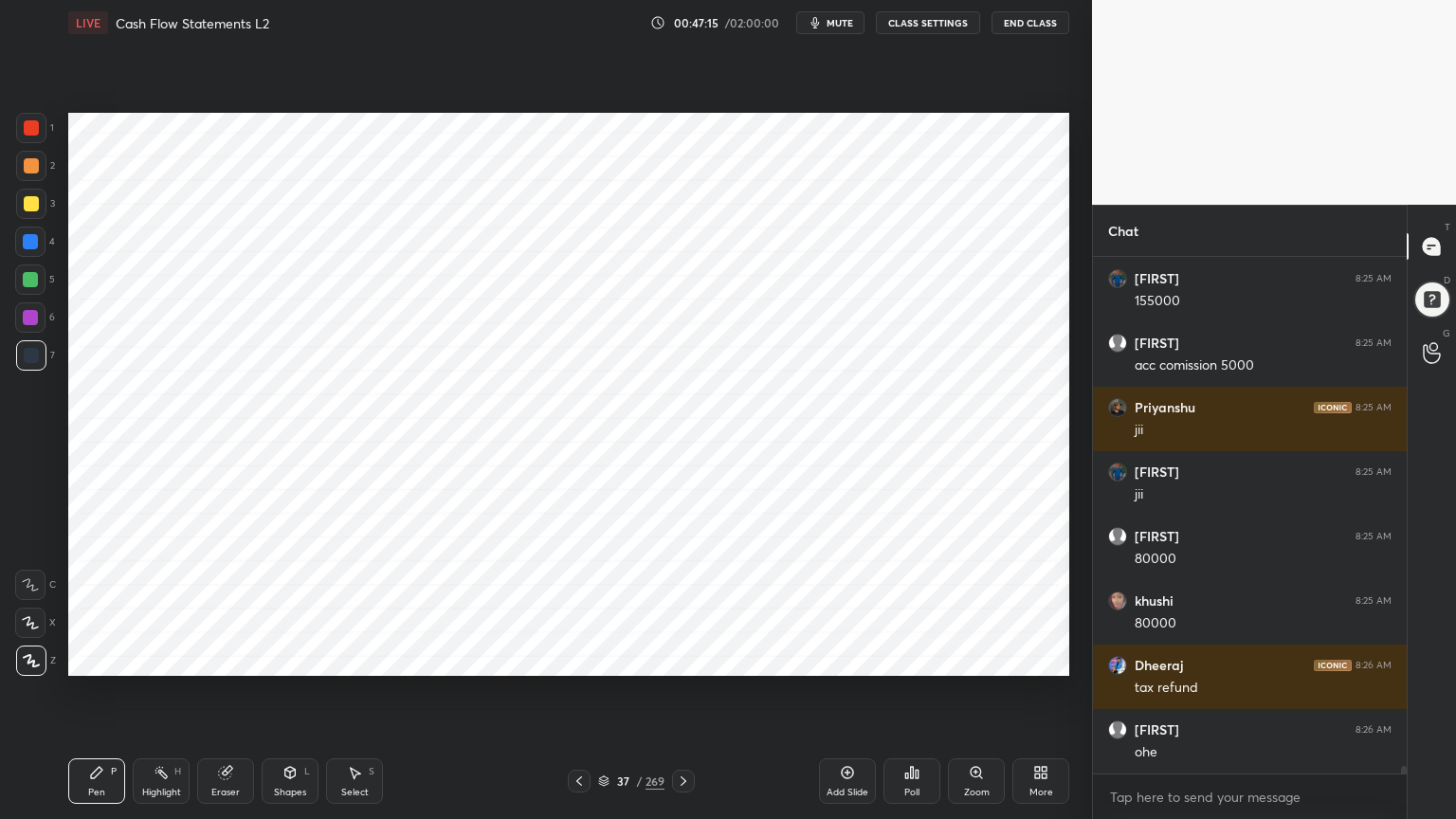 click 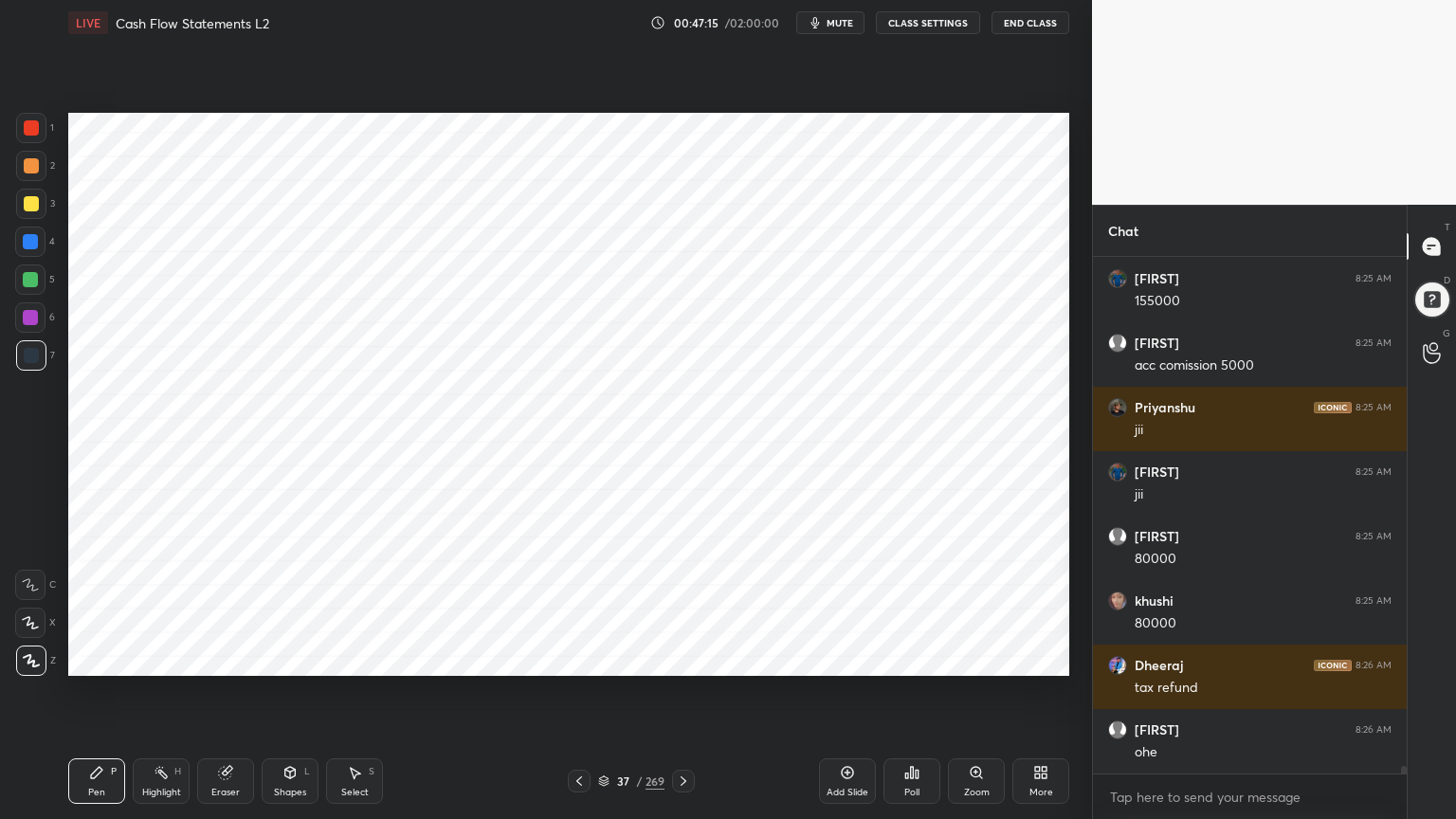 click 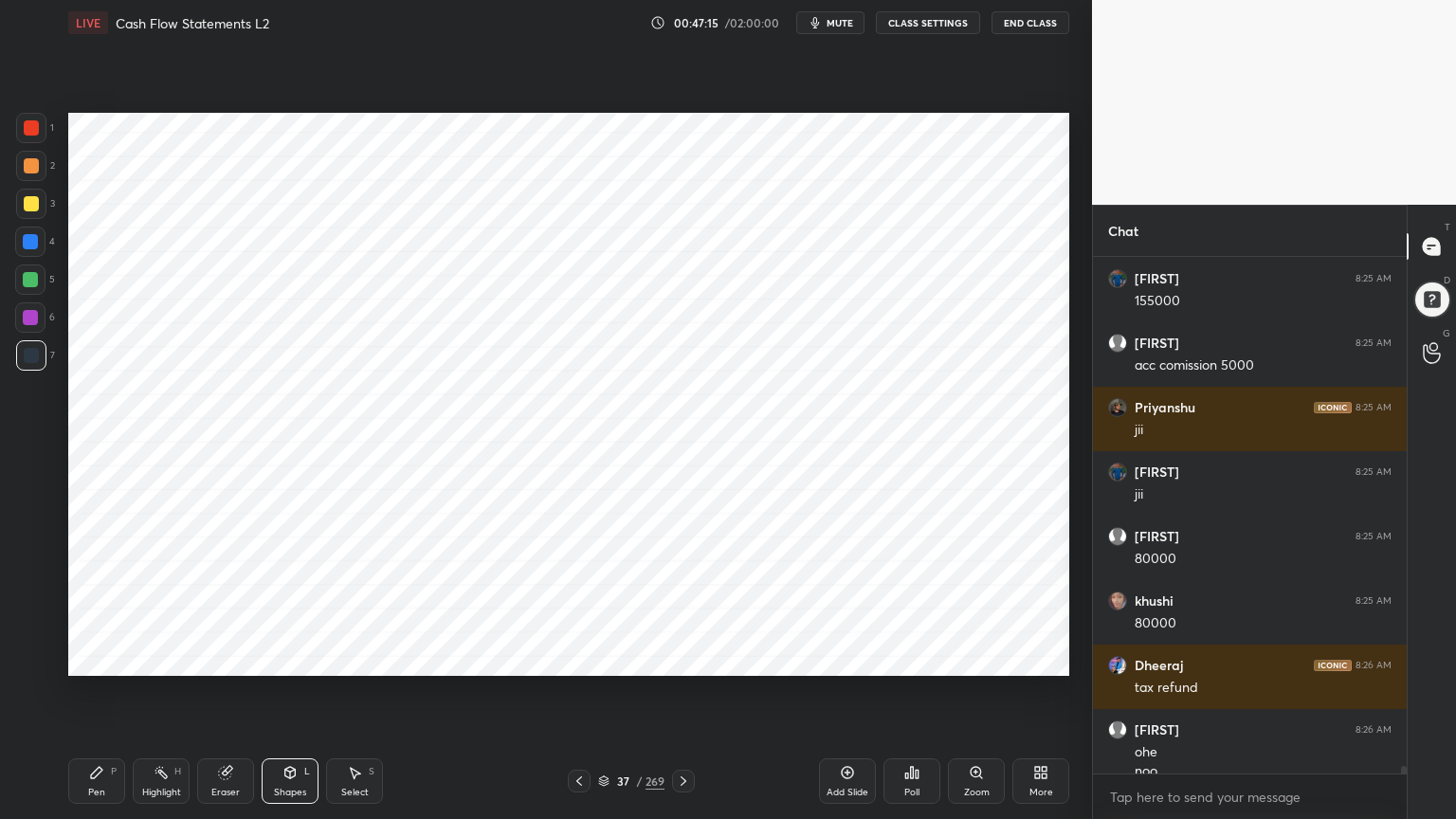 scroll, scrollTop: 34621, scrollLeft: 0, axis: vertical 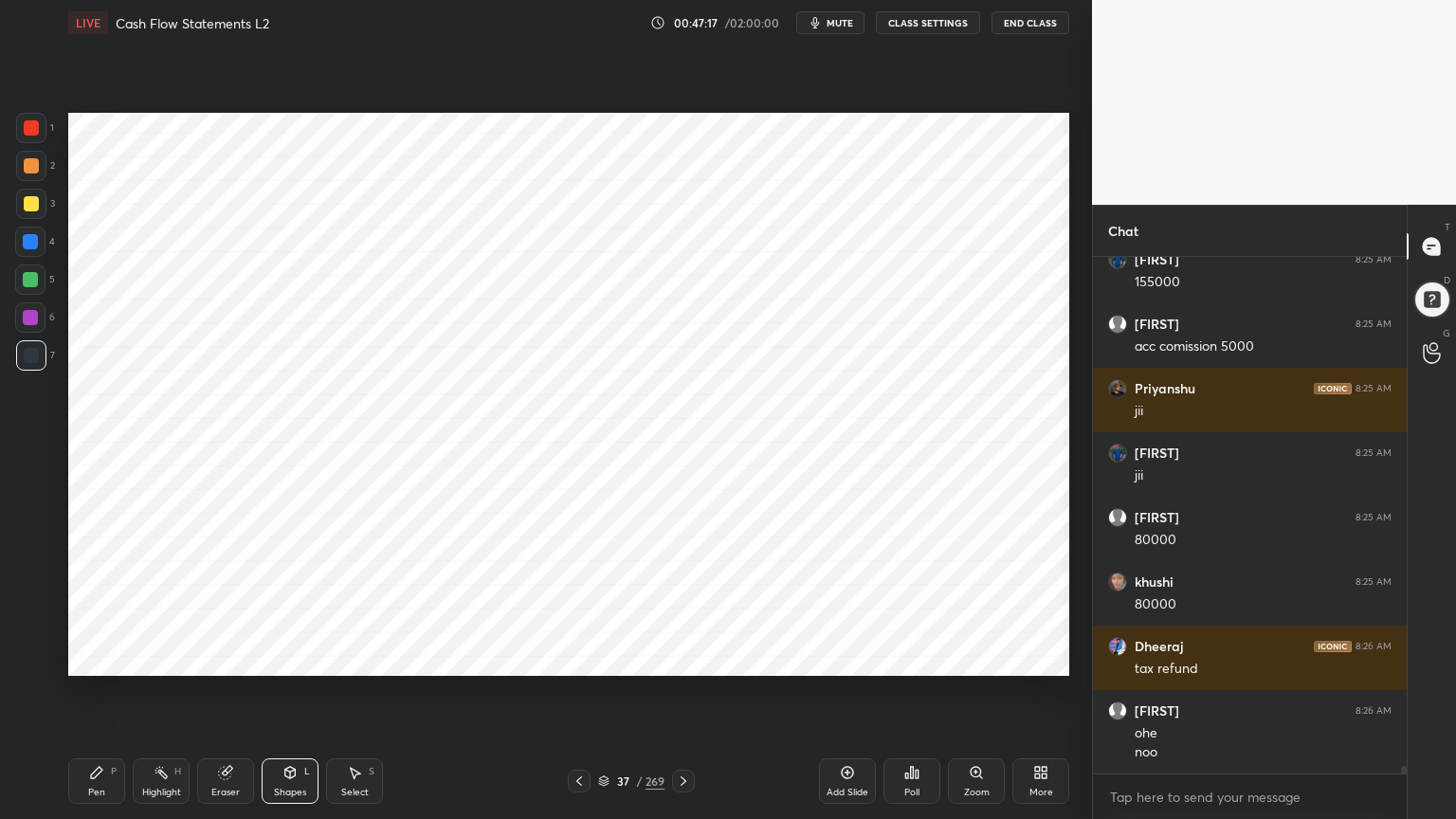 click on "Pen P" at bounding box center (97, 781) 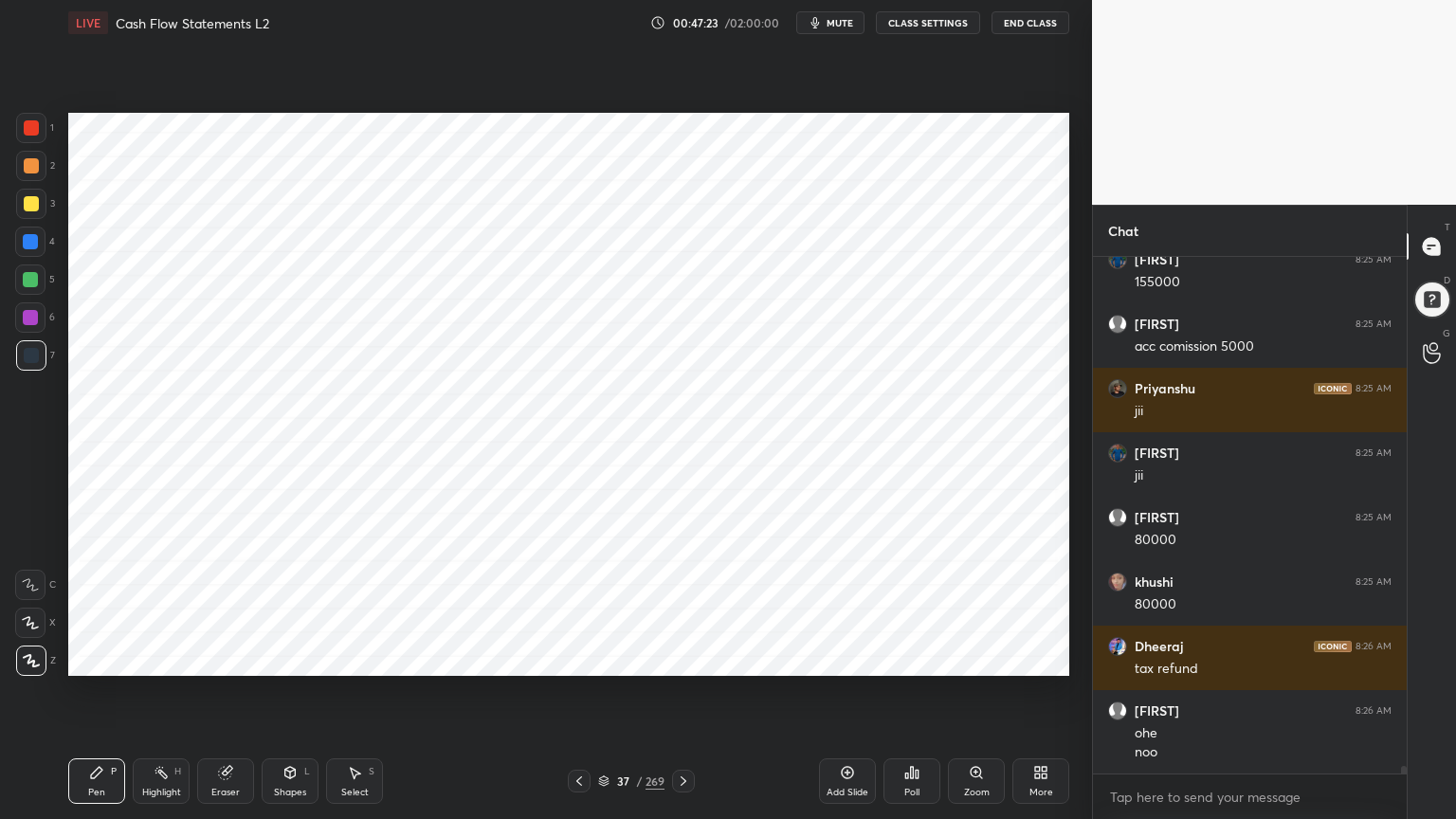 scroll, scrollTop: 34685, scrollLeft: 0, axis: vertical 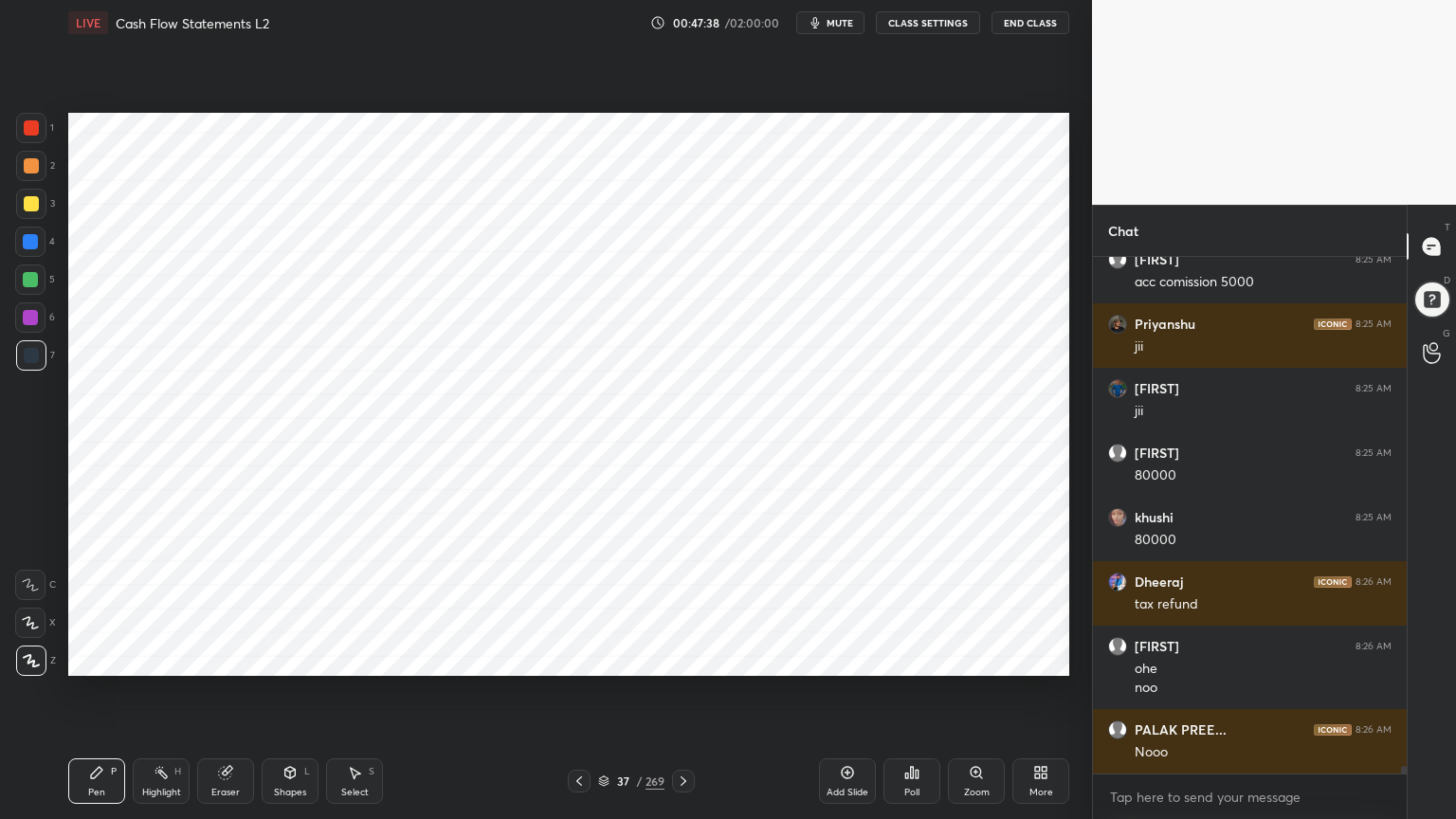 click on "Shapes" at bounding box center (290, 792) 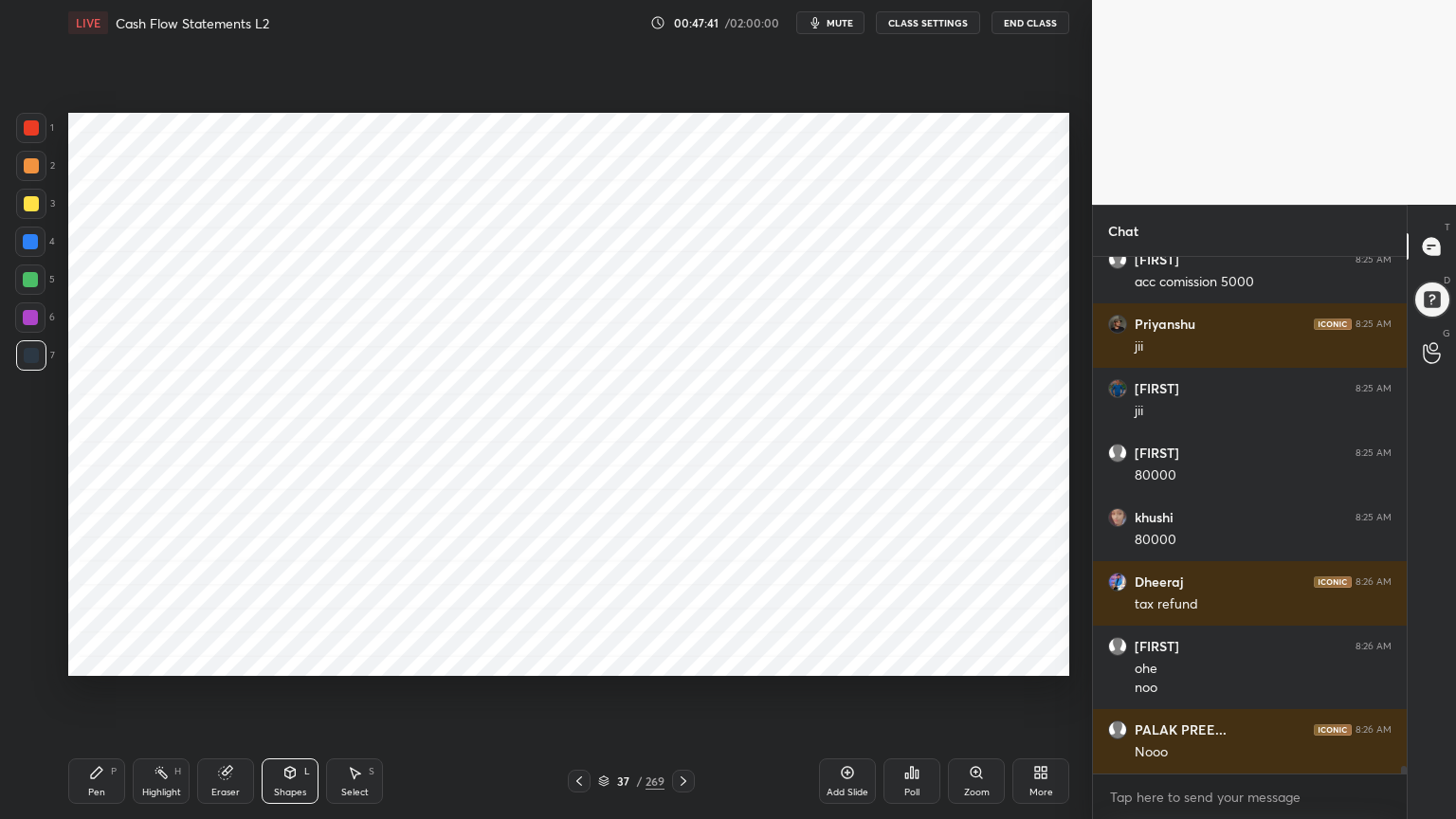 click on "Pen" at bounding box center [97, 792] 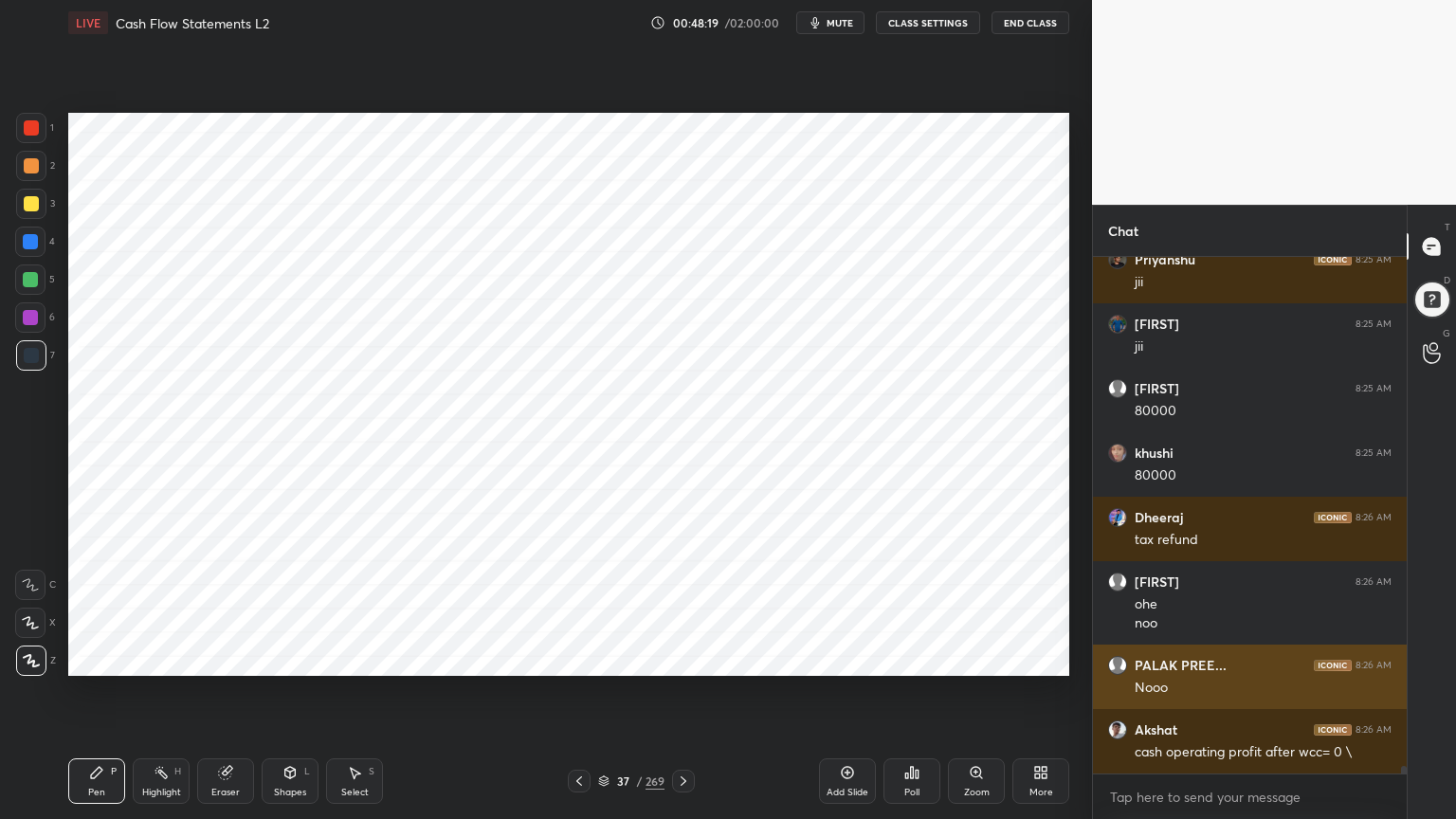 scroll, scrollTop: 34814, scrollLeft: 0, axis: vertical 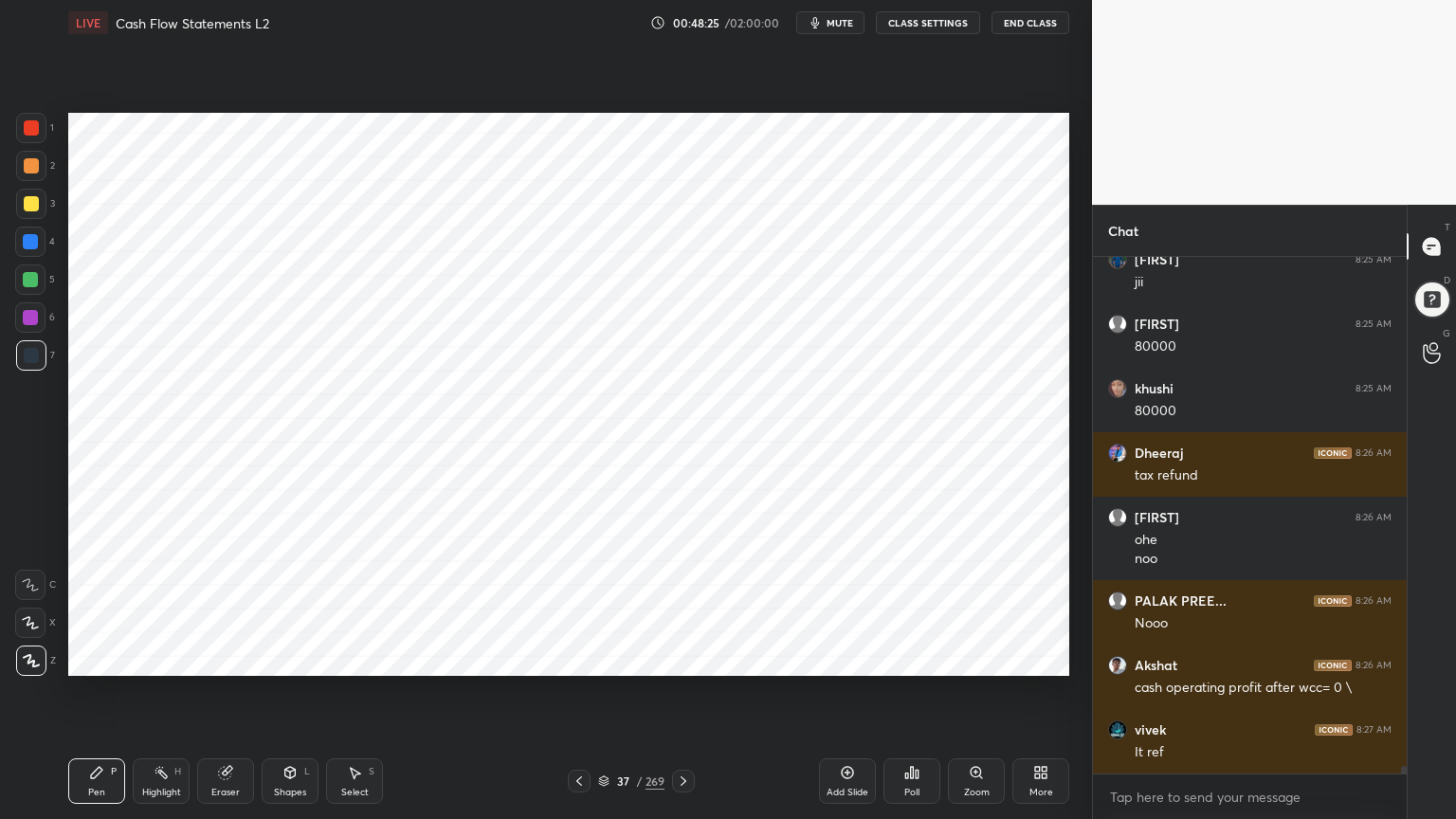 click 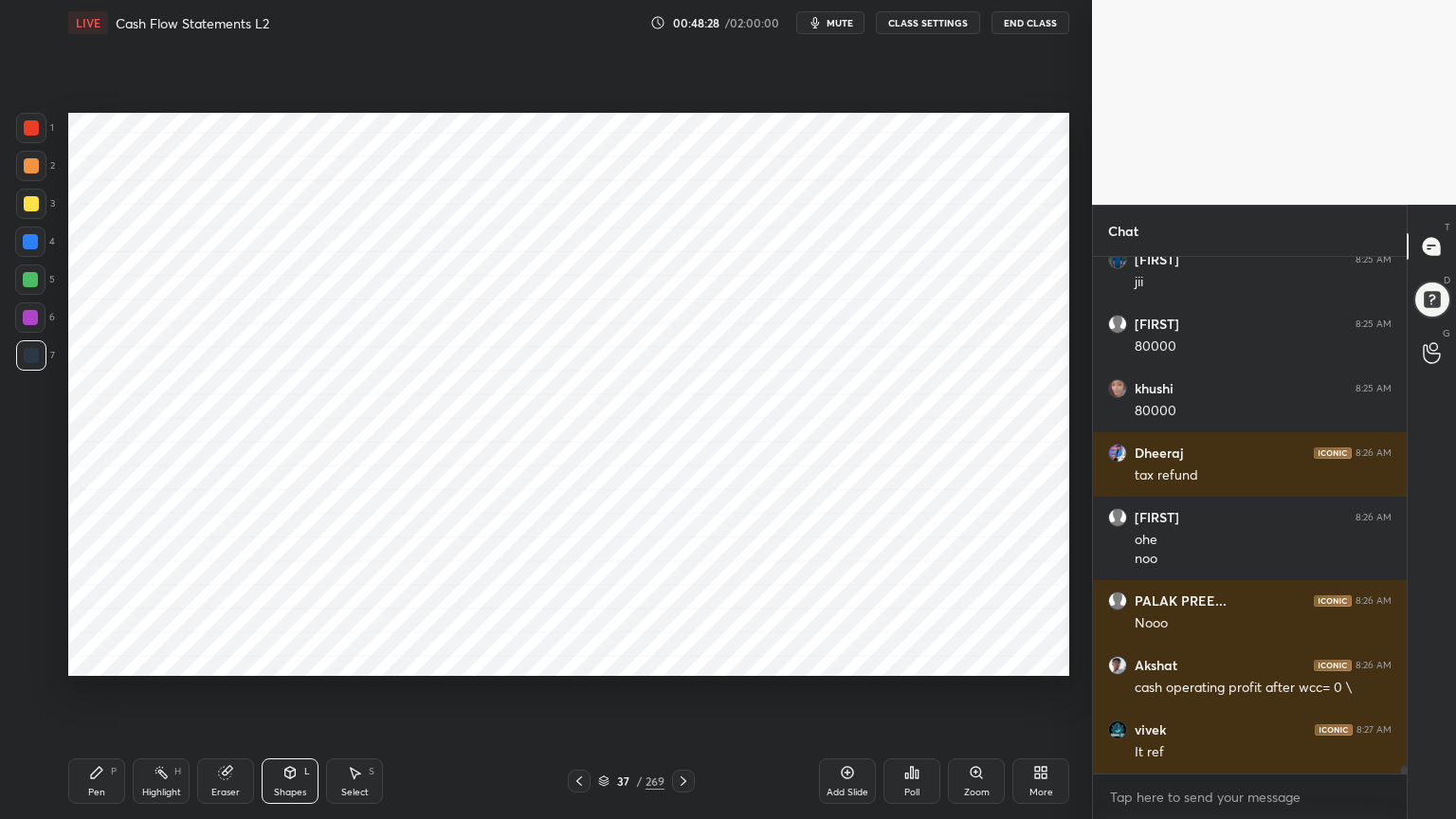 click on "Pen P" at bounding box center (97, 781) 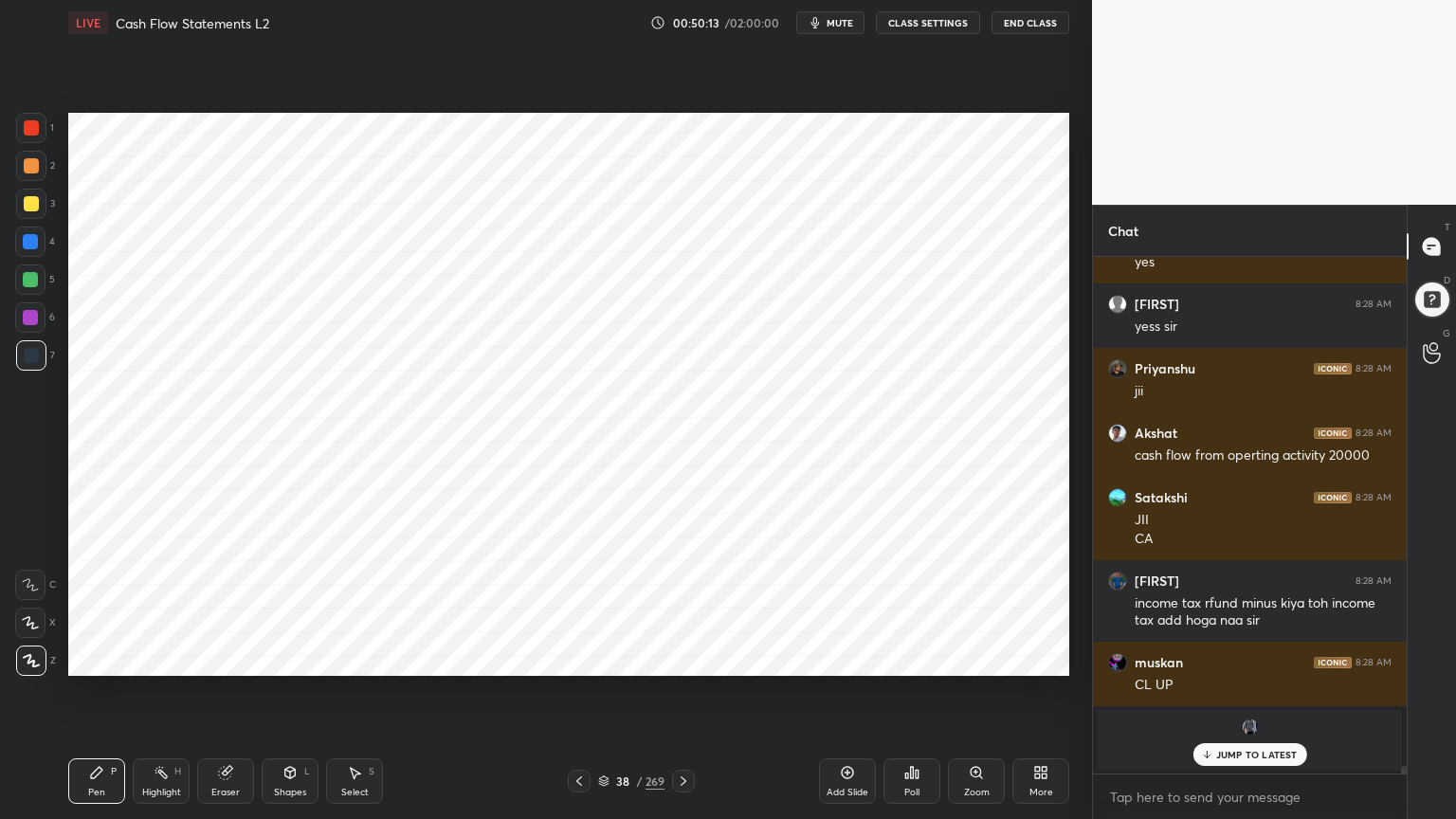 scroll, scrollTop: 35774, scrollLeft: 0, axis: vertical 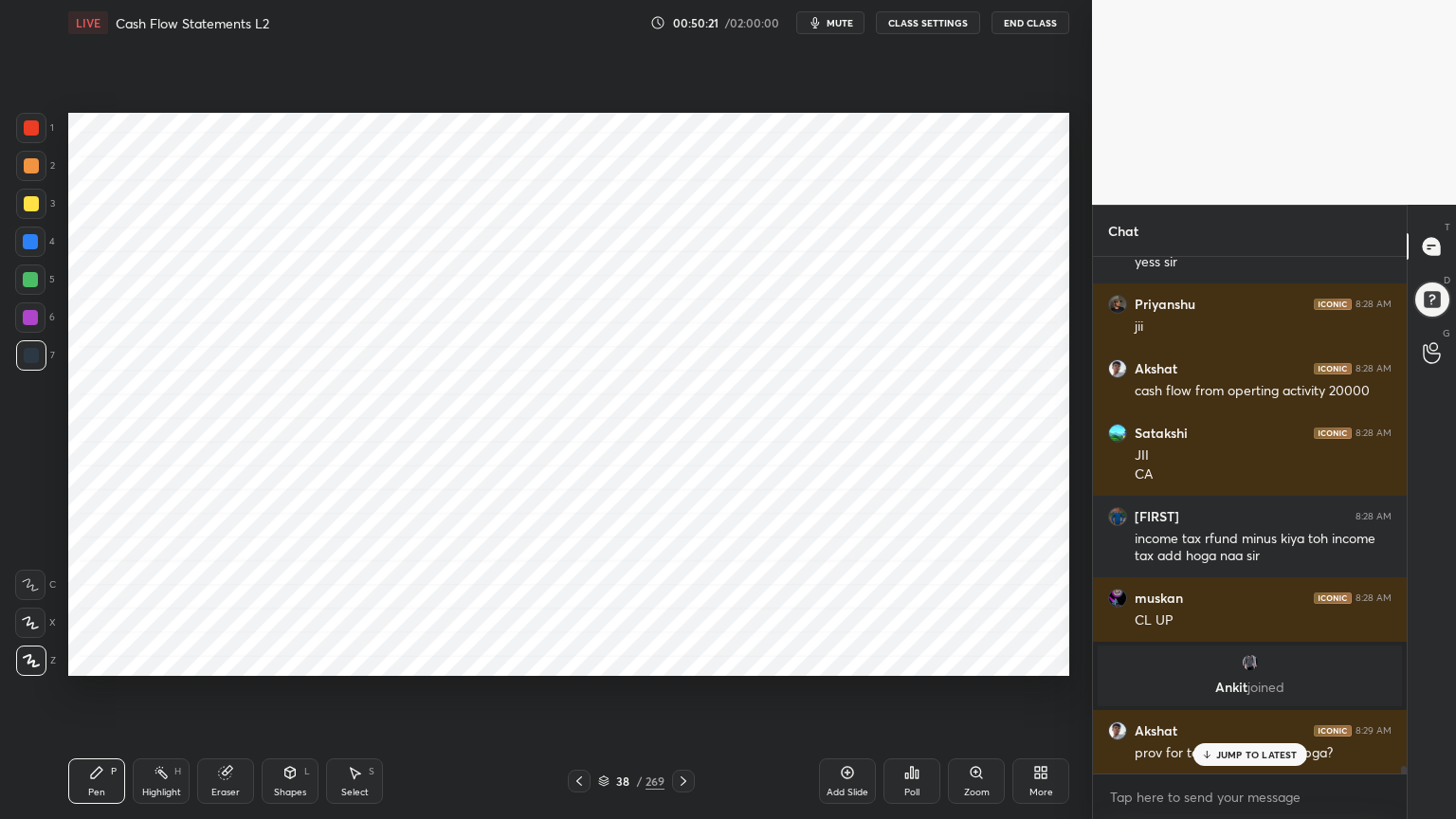 click on "Shapes" at bounding box center [290, 792] 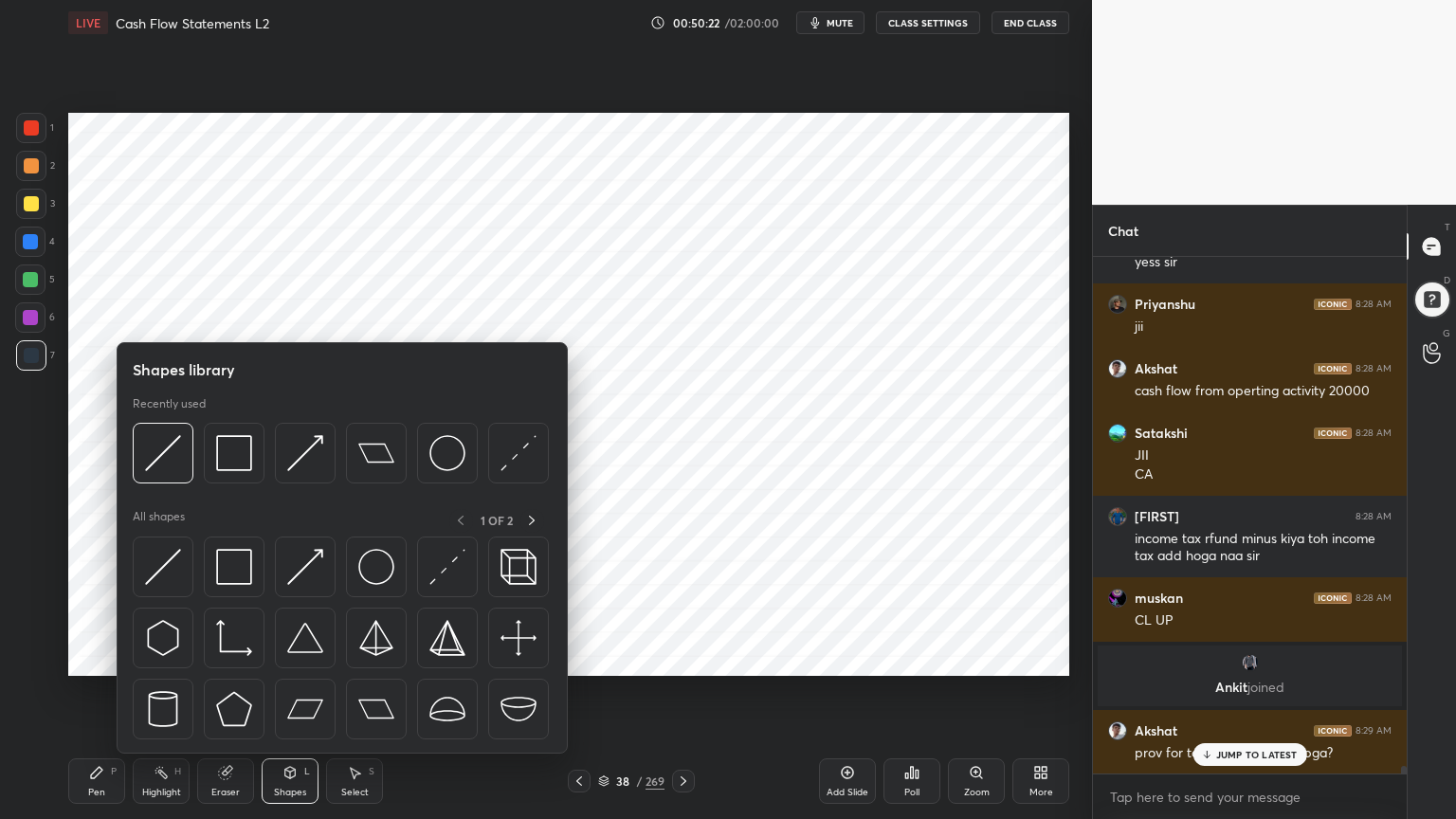 click on "Shapes" at bounding box center [290, 792] 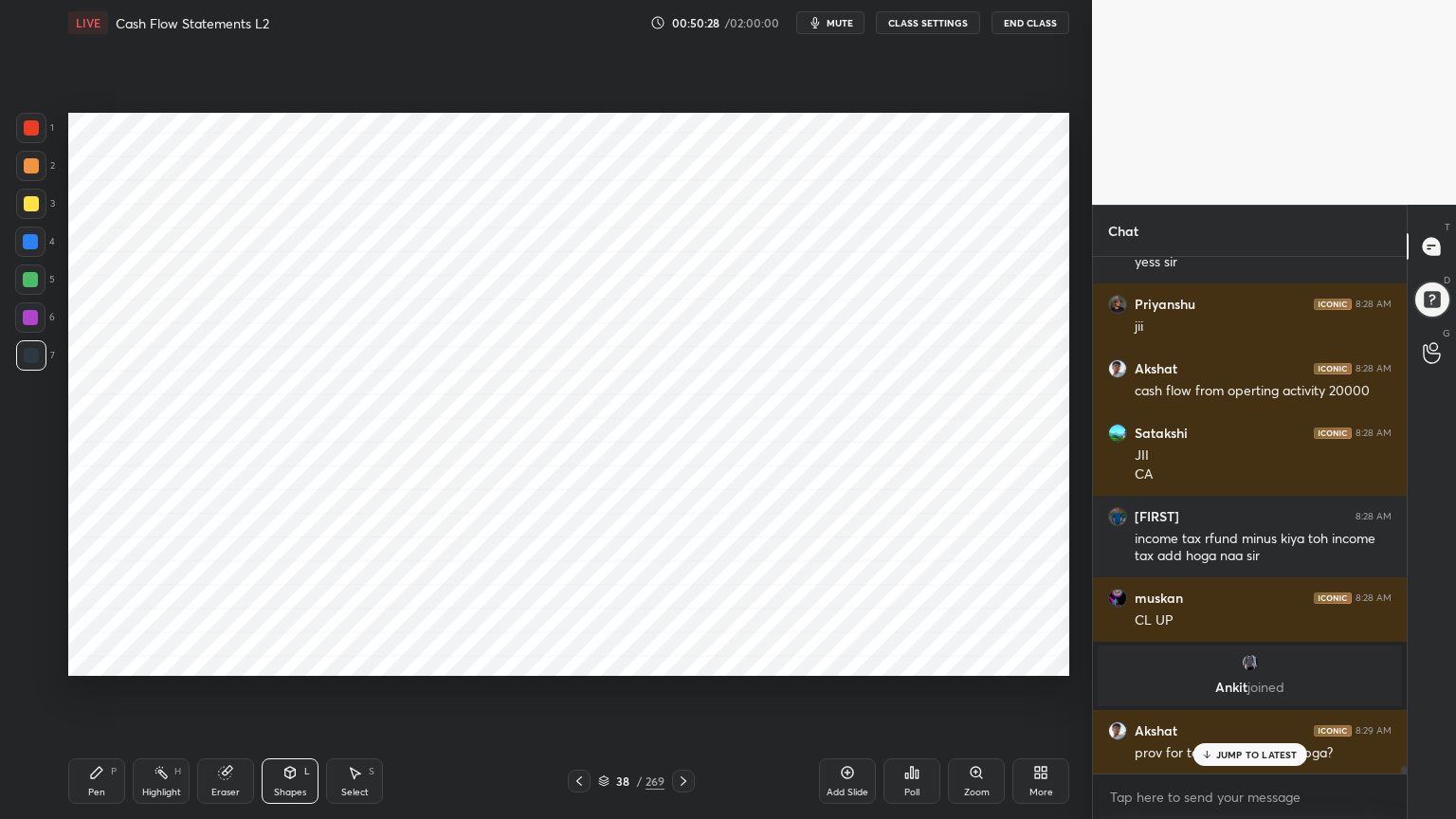 click on "Pen P" at bounding box center (97, 781) 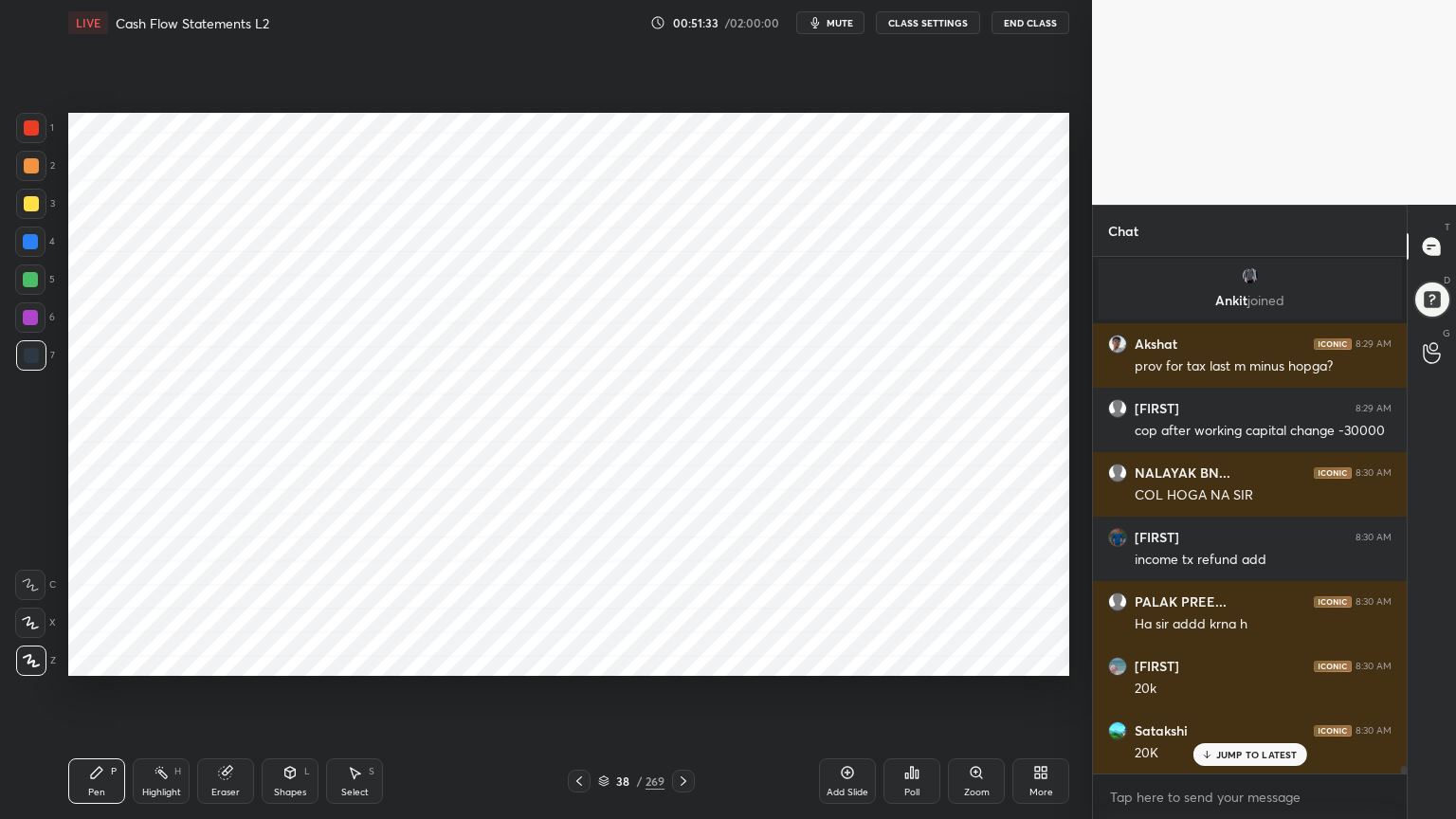 scroll, scrollTop: 36226, scrollLeft: 0, axis: vertical 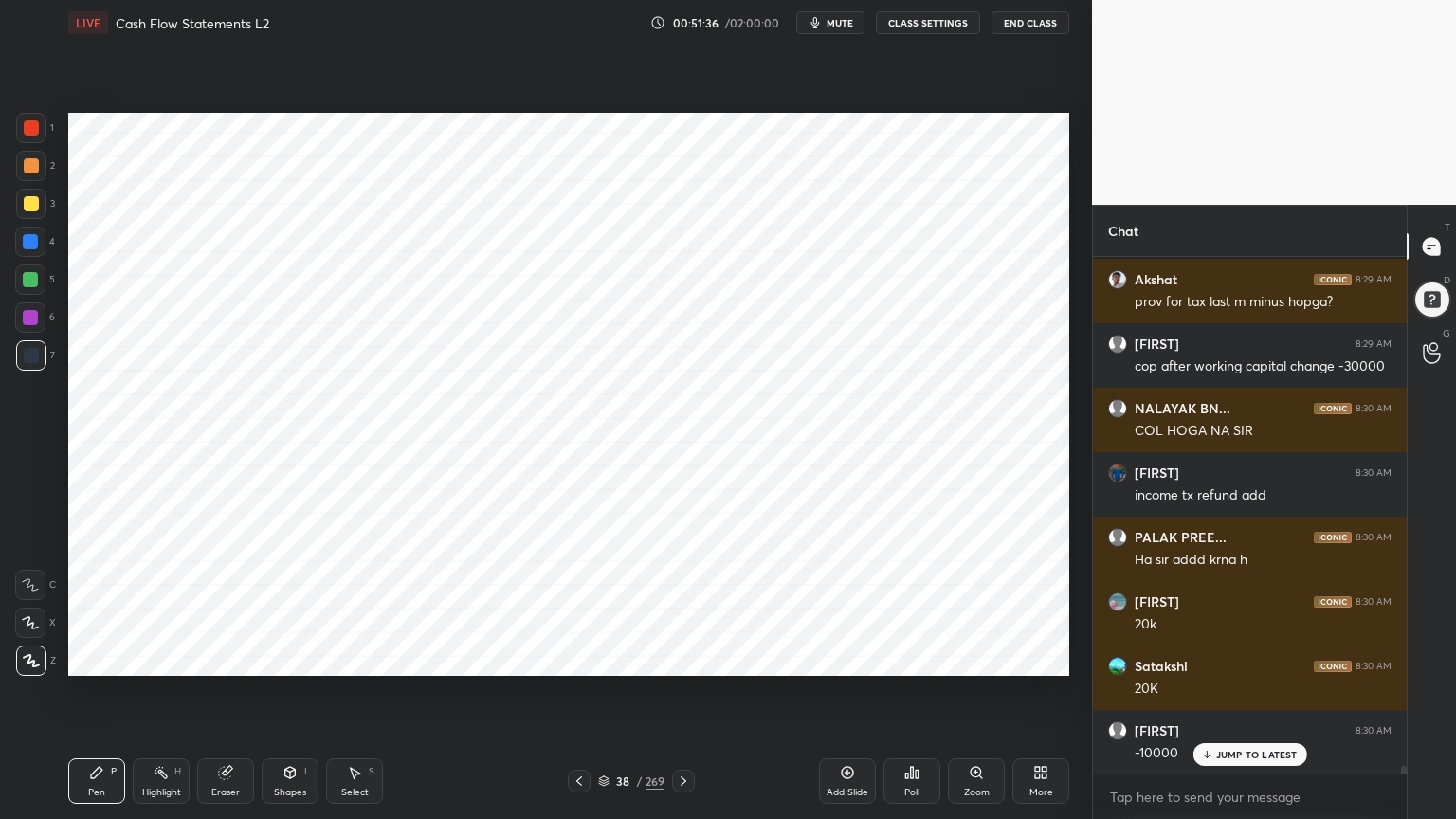 click on "Eraser" at bounding box center [226, 781] 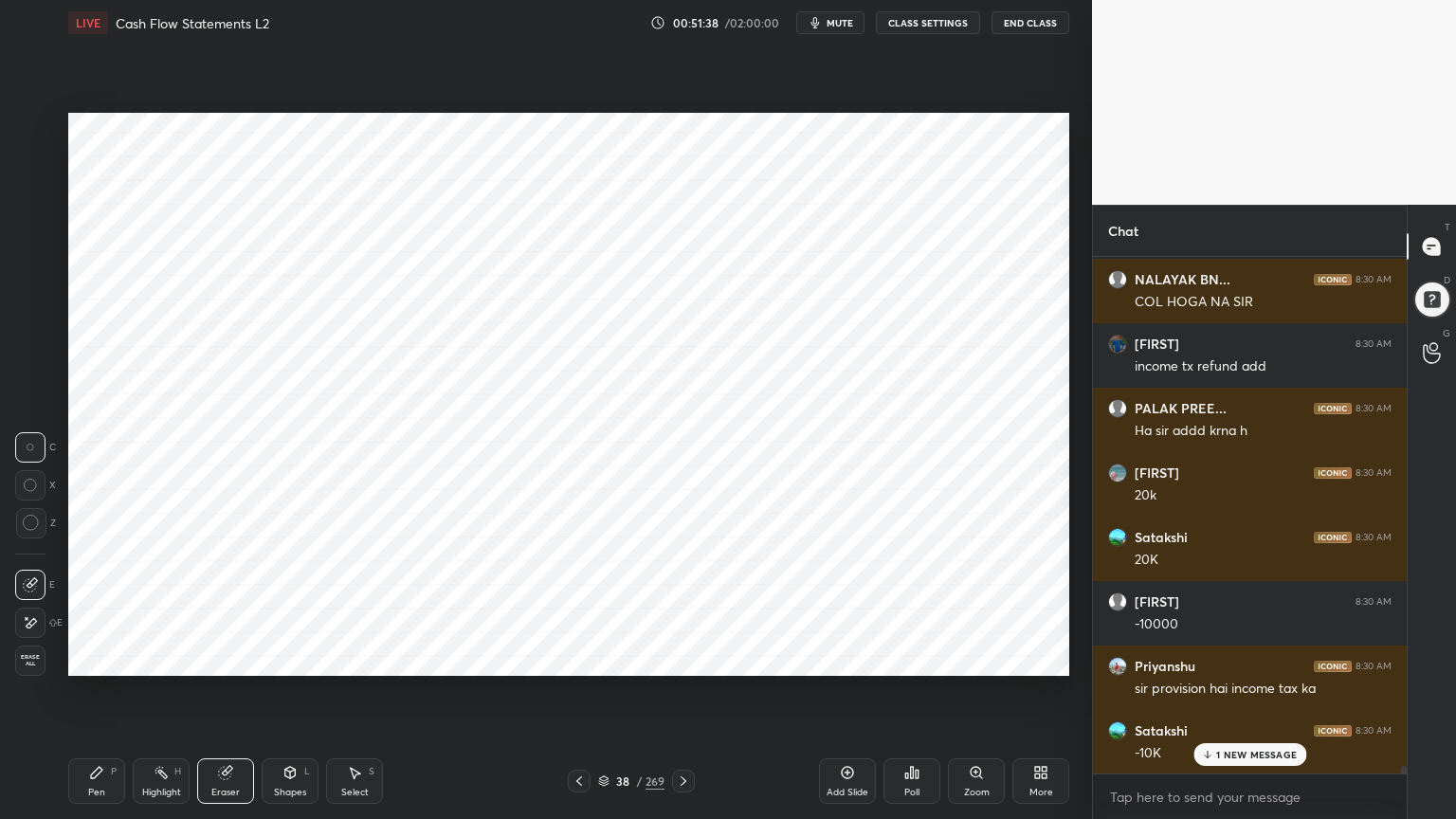 scroll, scrollTop: 36419, scrollLeft: 0, axis: vertical 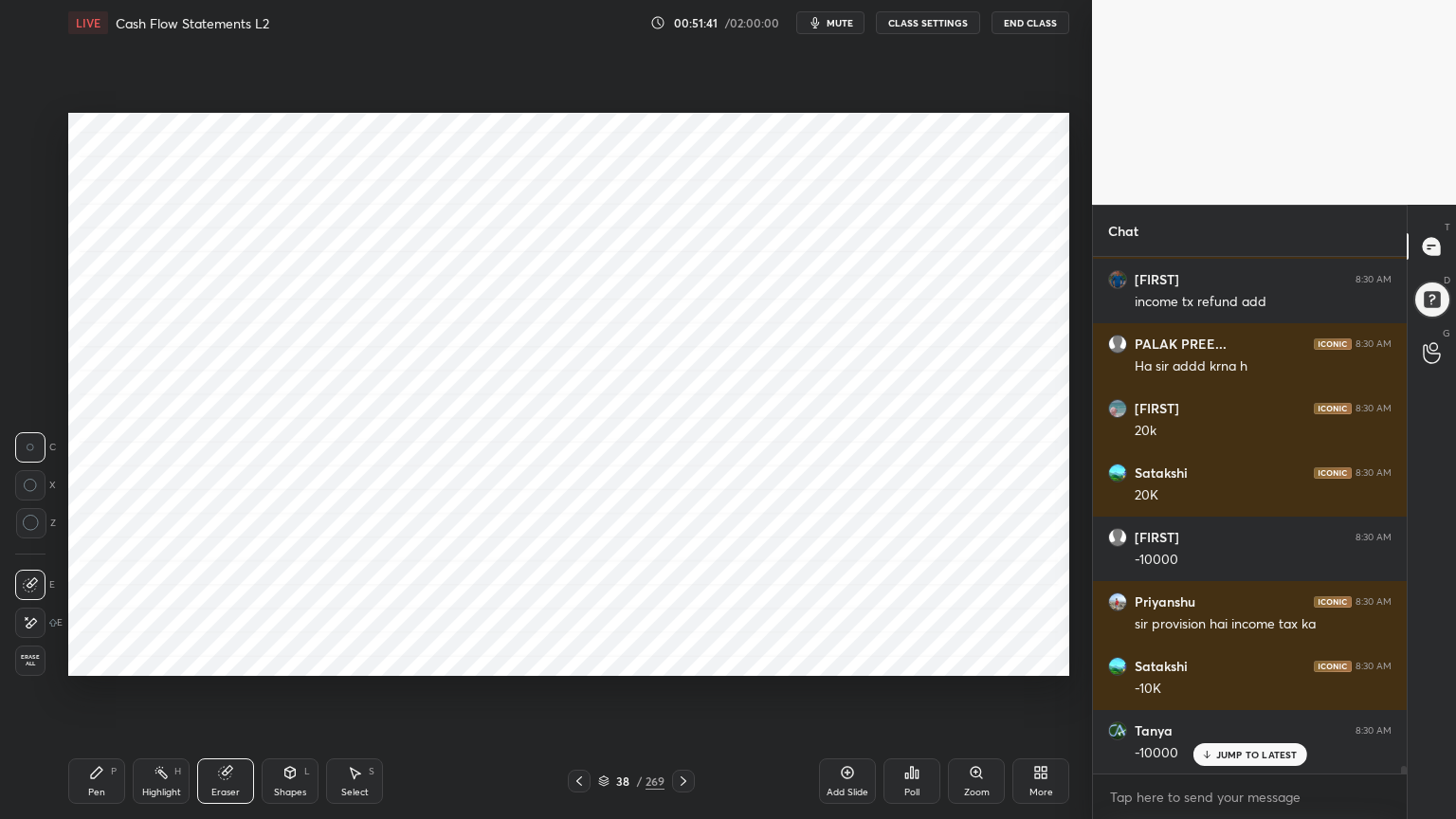 click on "Pen P" at bounding box center [97, 781] 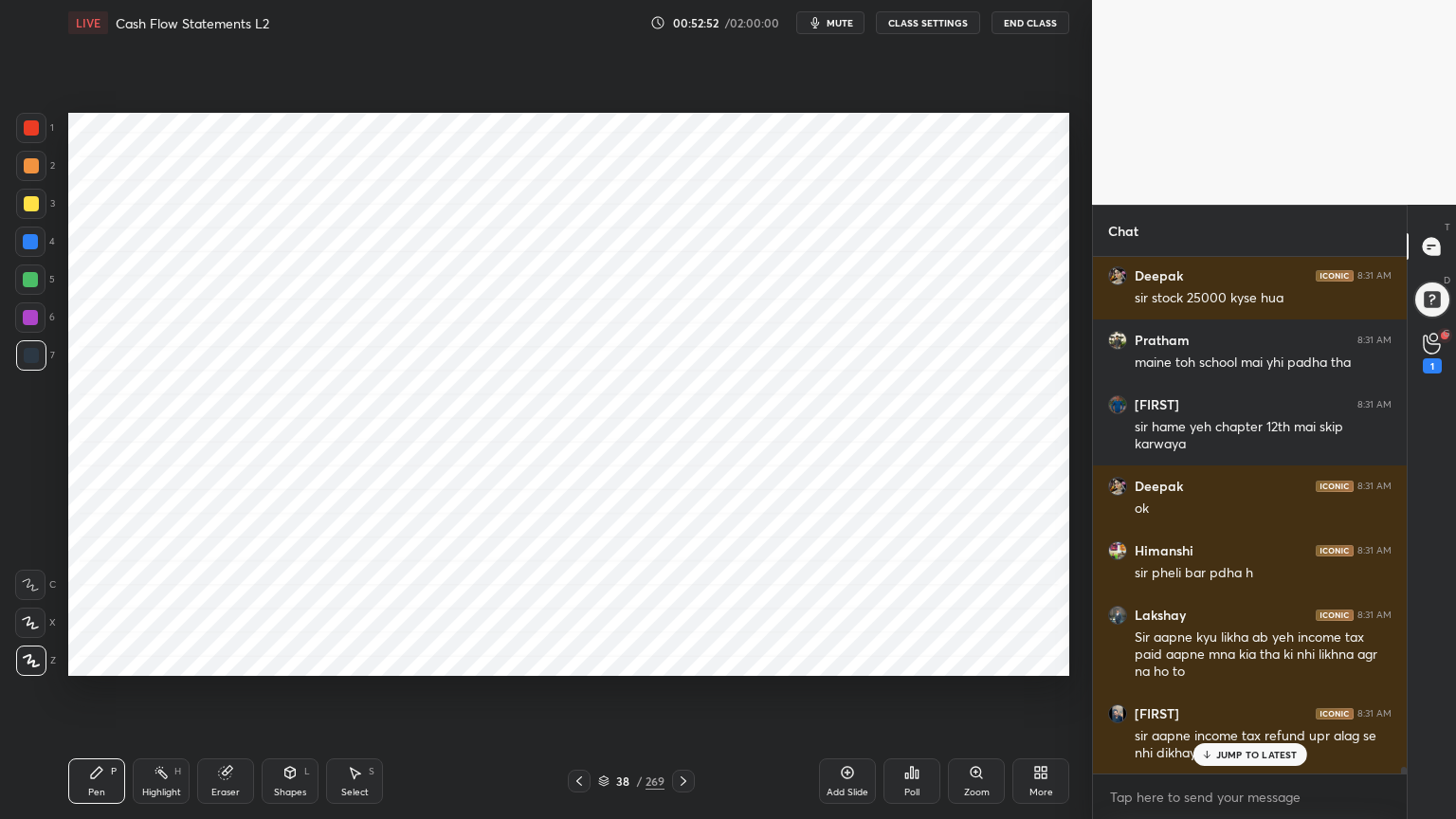 scroll, scrollTop: 37682, scrollLeft: 0, axis: vertical 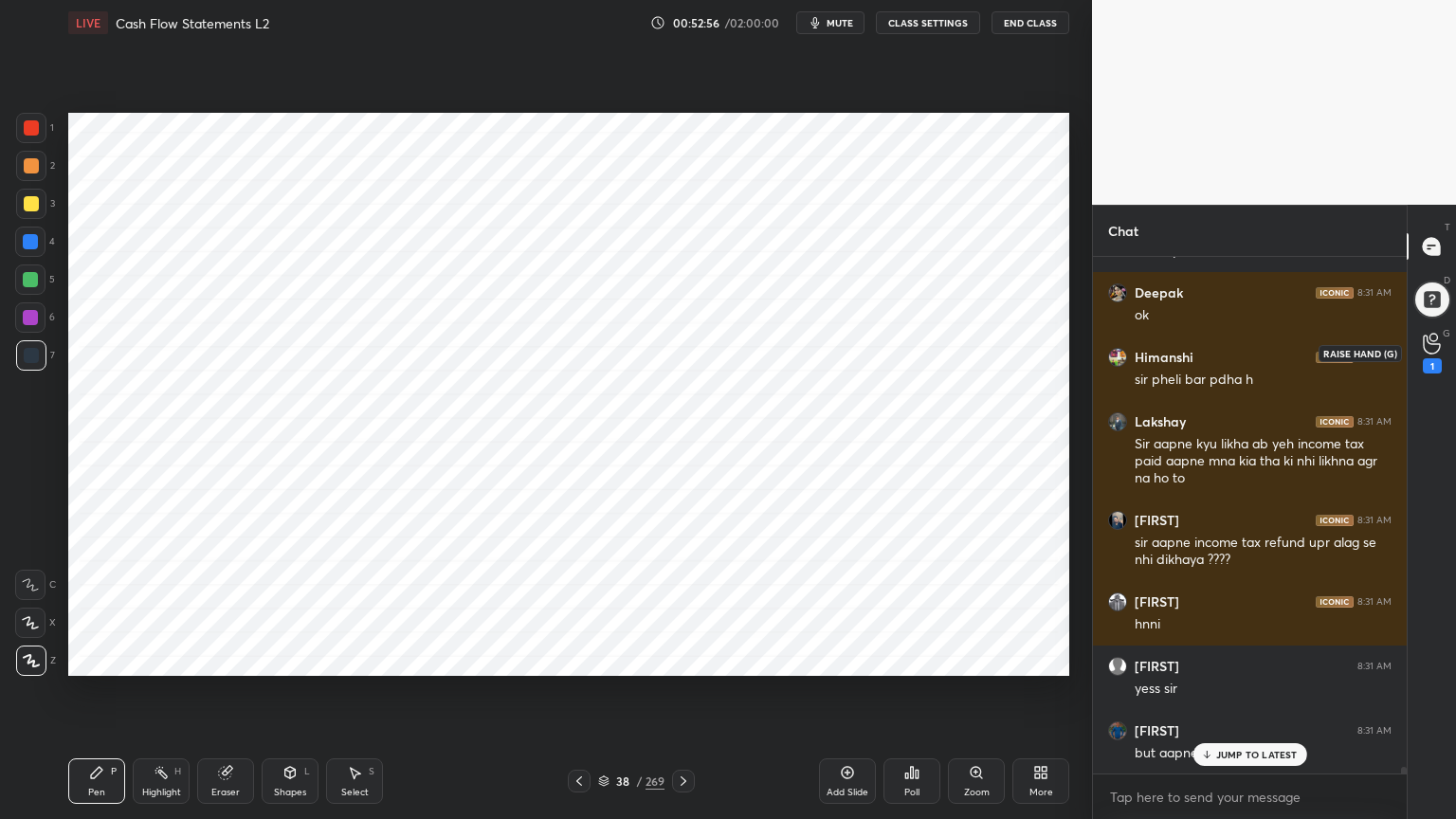 click on "1" at bounding box center [1432, 353] 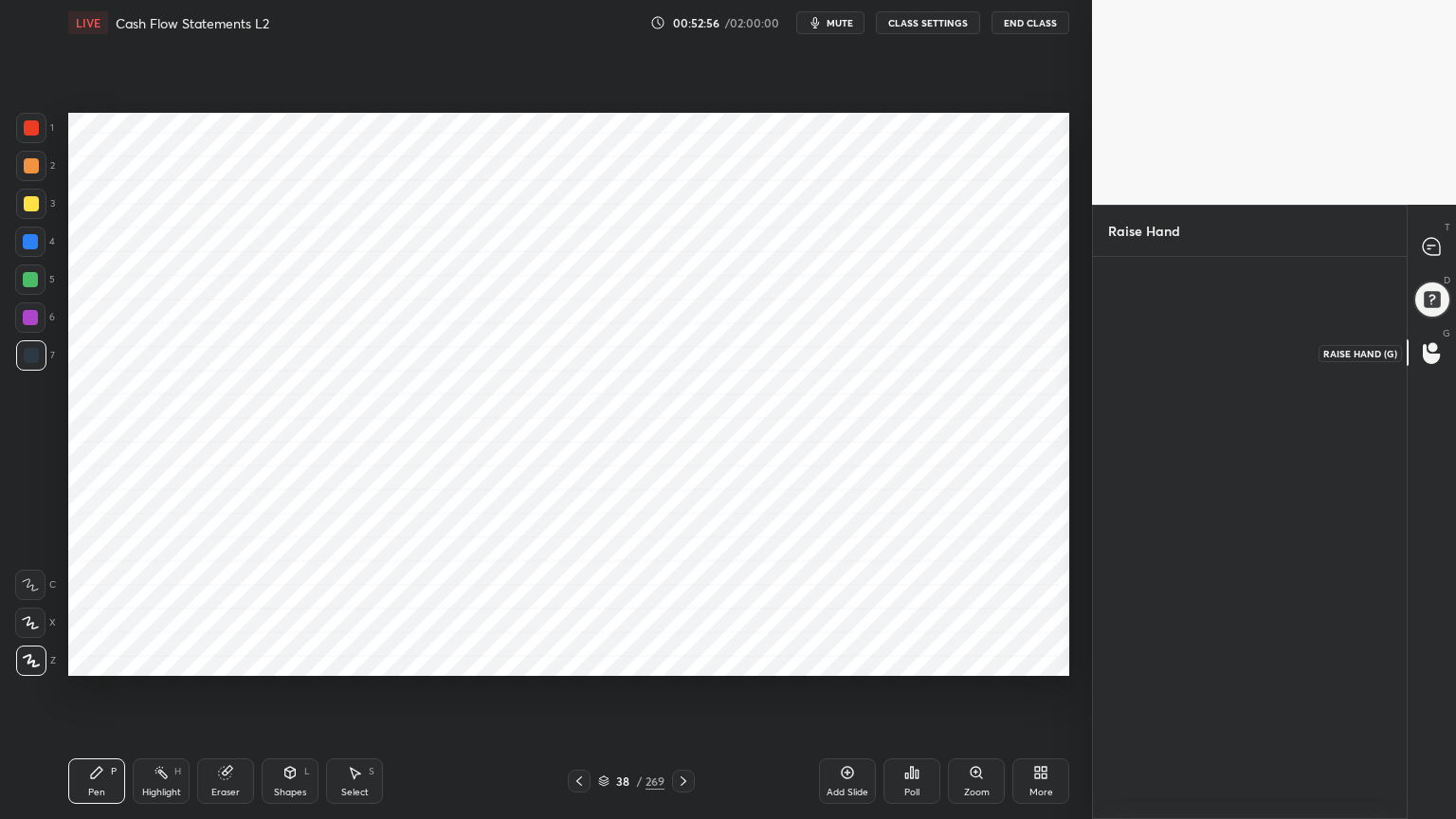 scroll, scrollTop: 556, scrollLeft: 308, axis: both 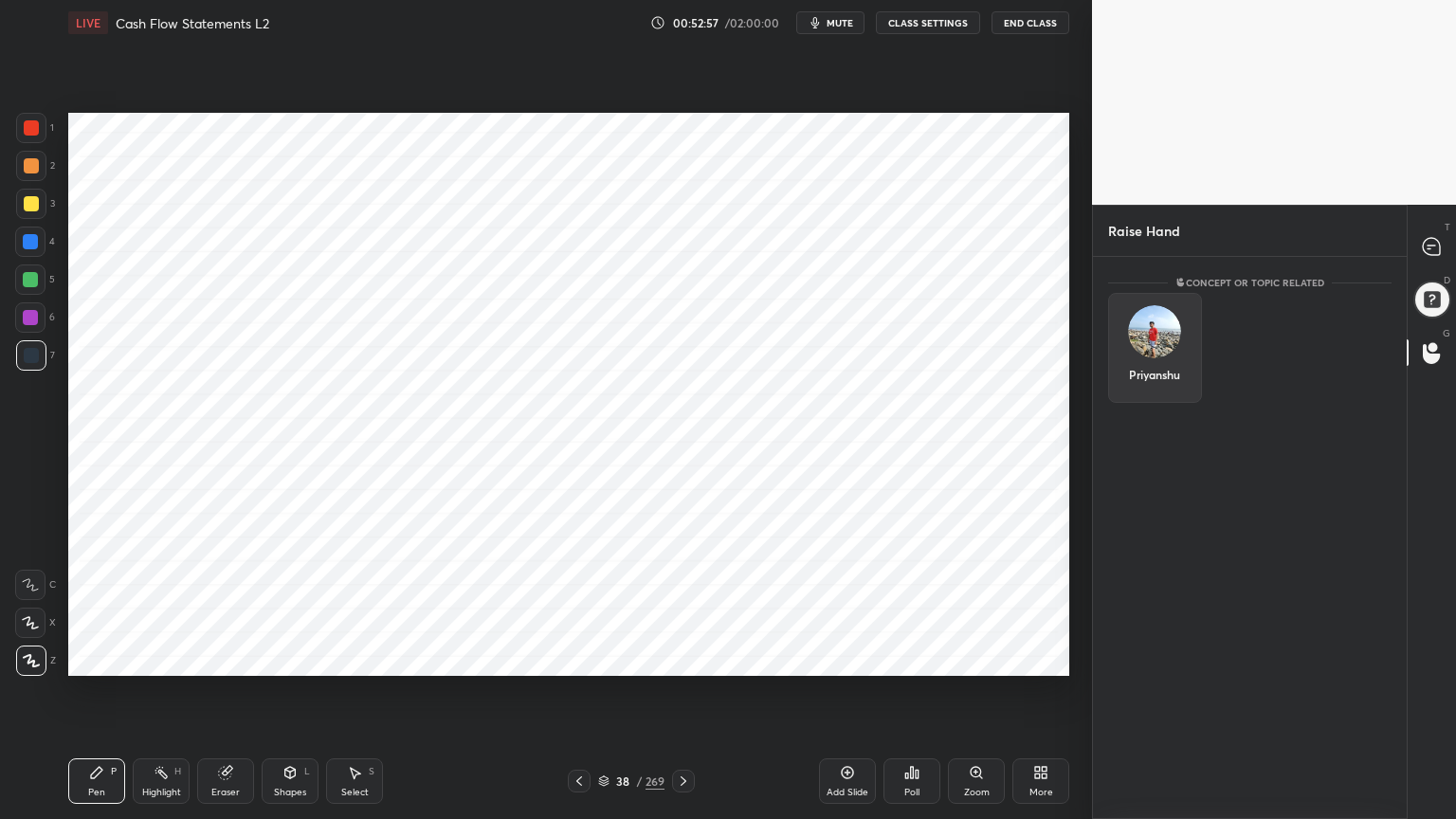 click on "Priyanshu" at bounding box center (1155, 348) 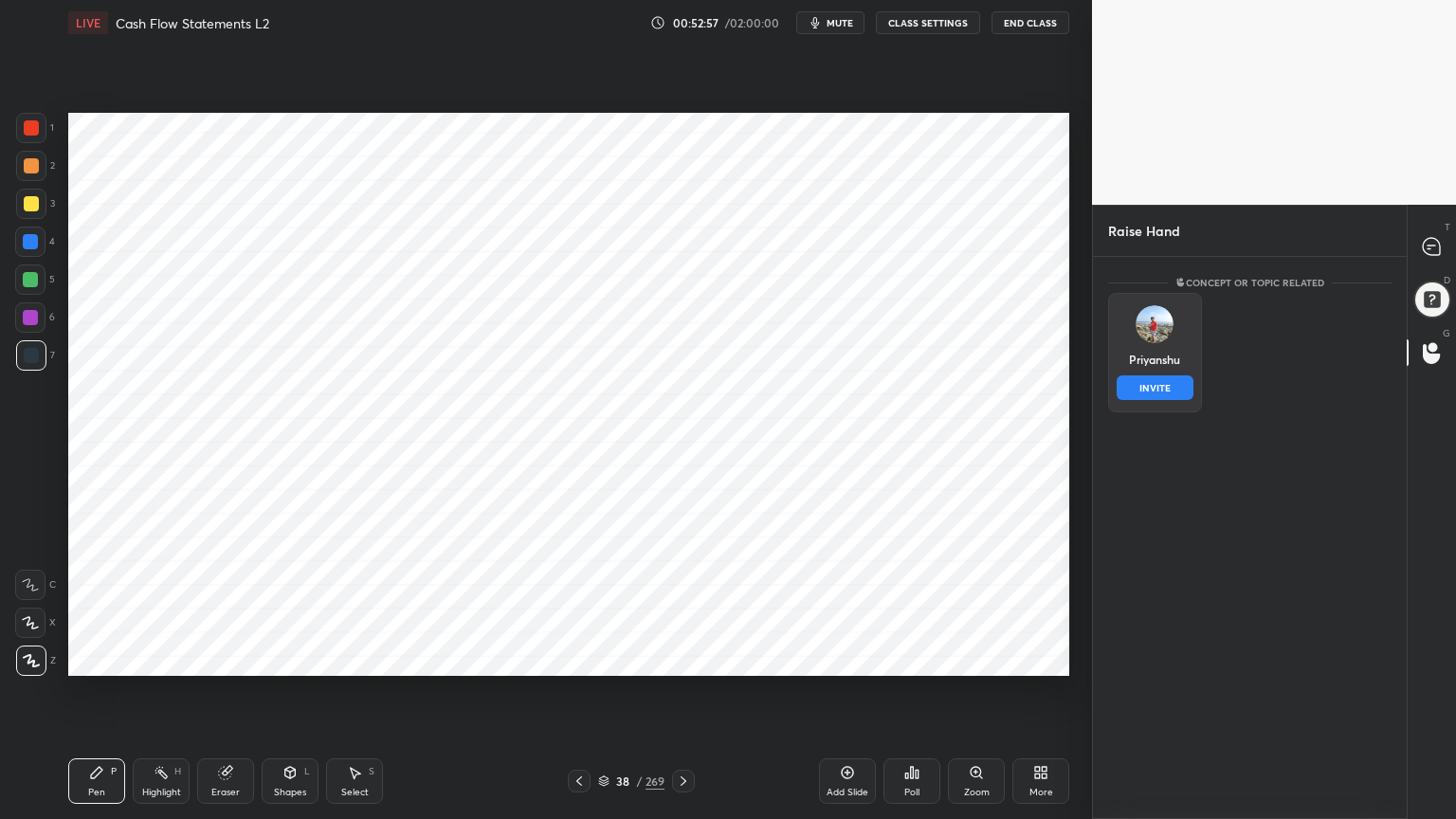 click on "INVITE" at bounding box center (1155, 388) 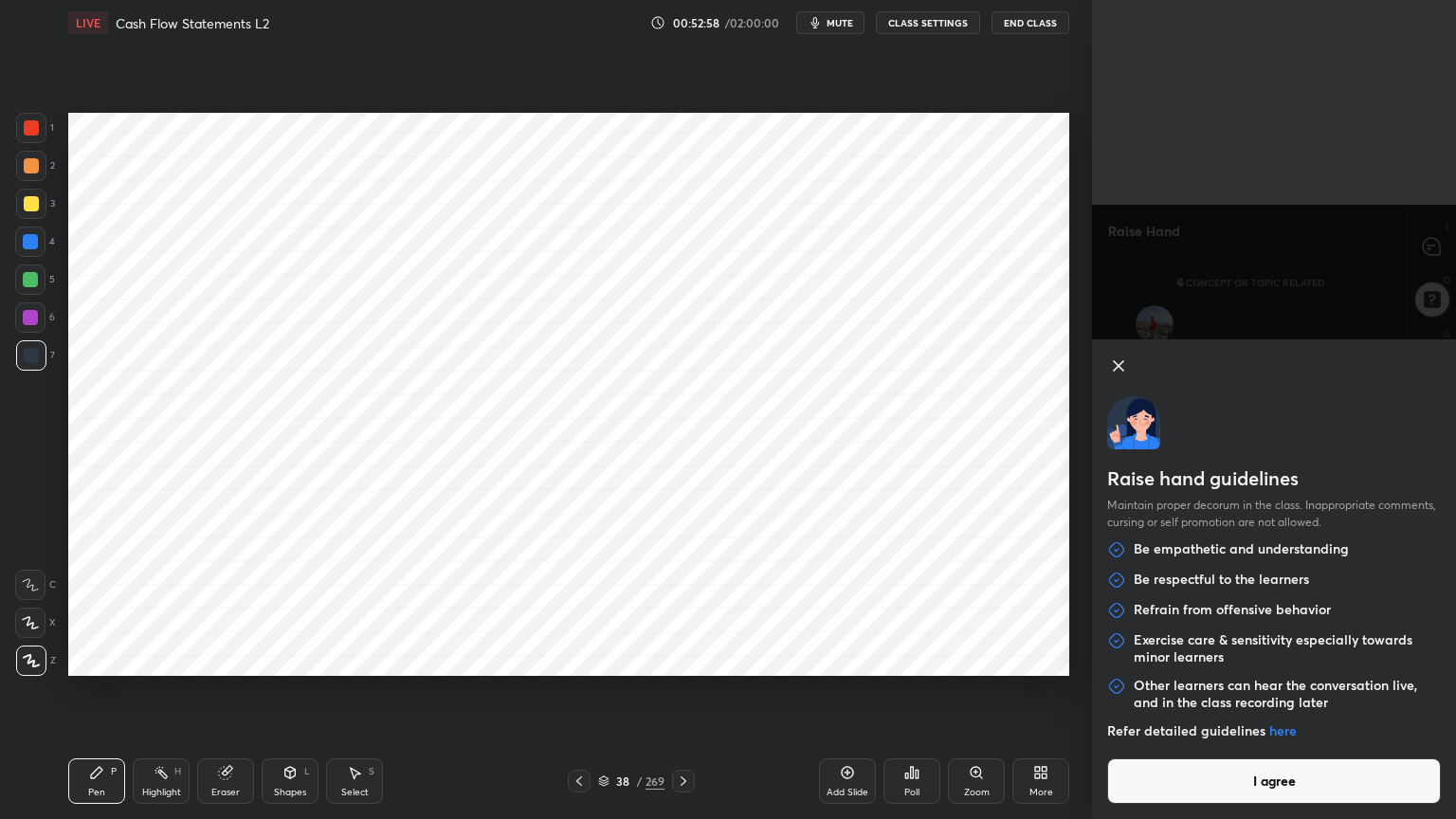 click on "I agree" at bounding box center (1274, 781) 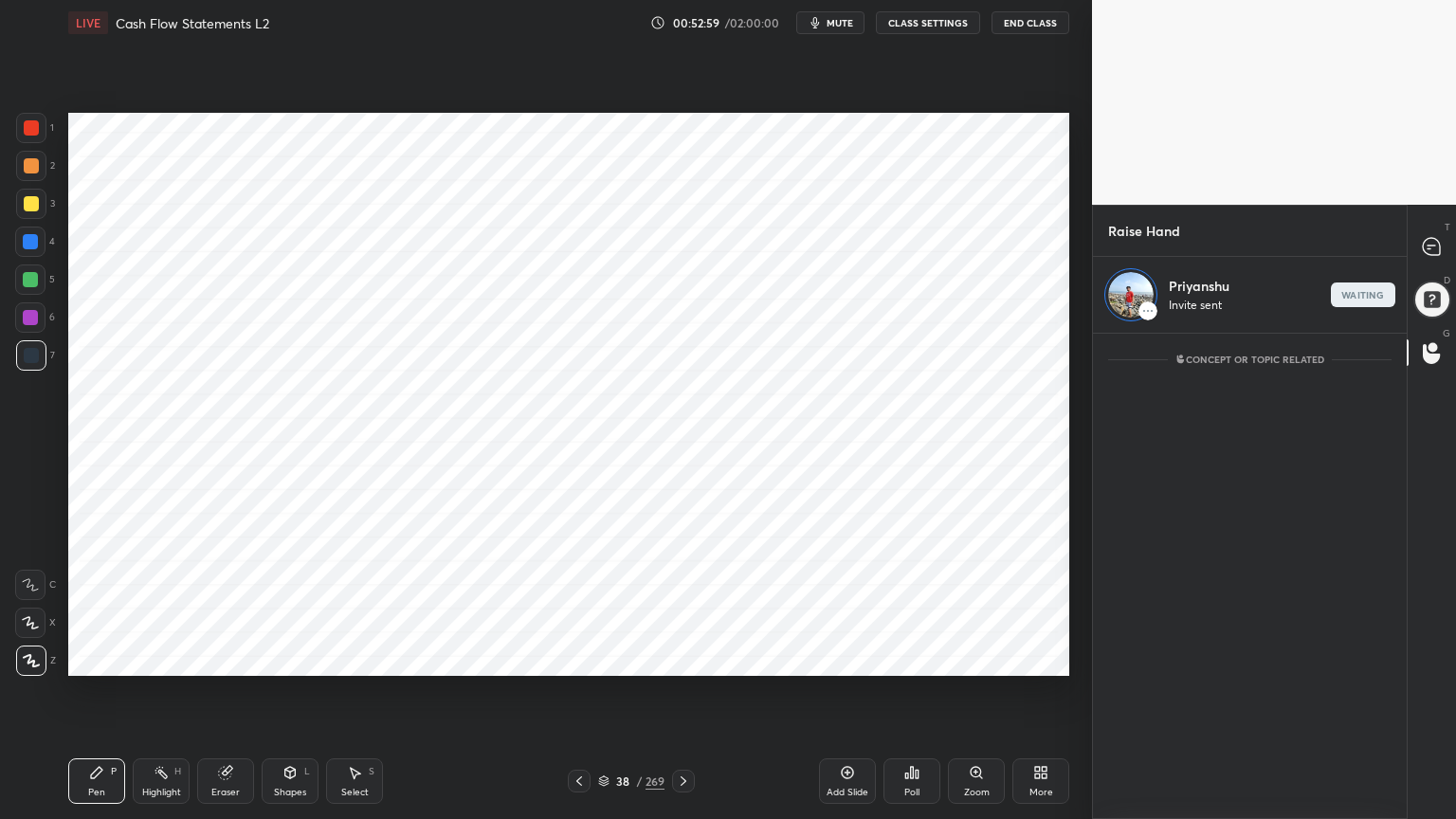 scroll, scrollTop: 481, scrollLeft: 308, axis: both 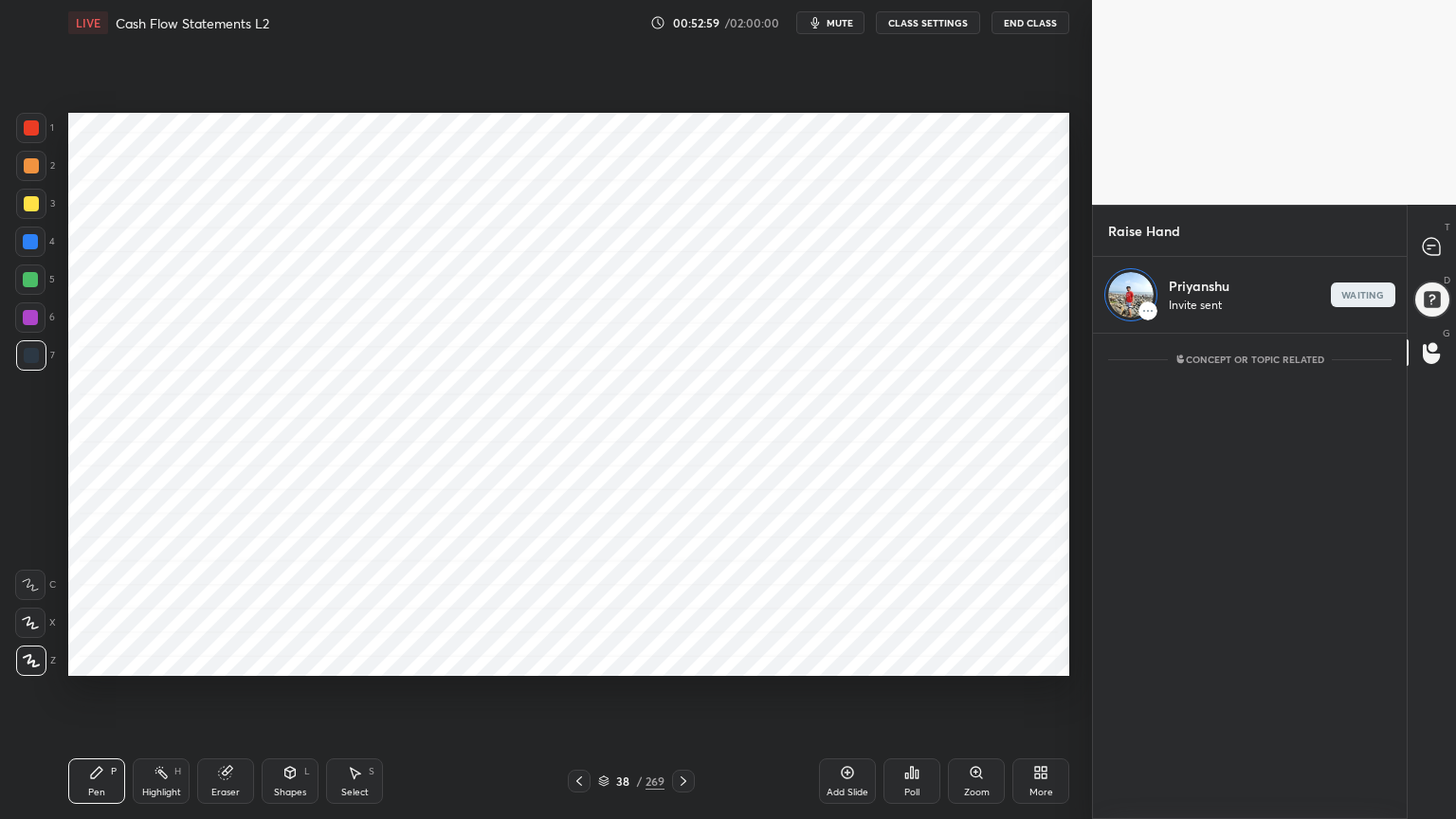 click at bounding box center (1432, 246) 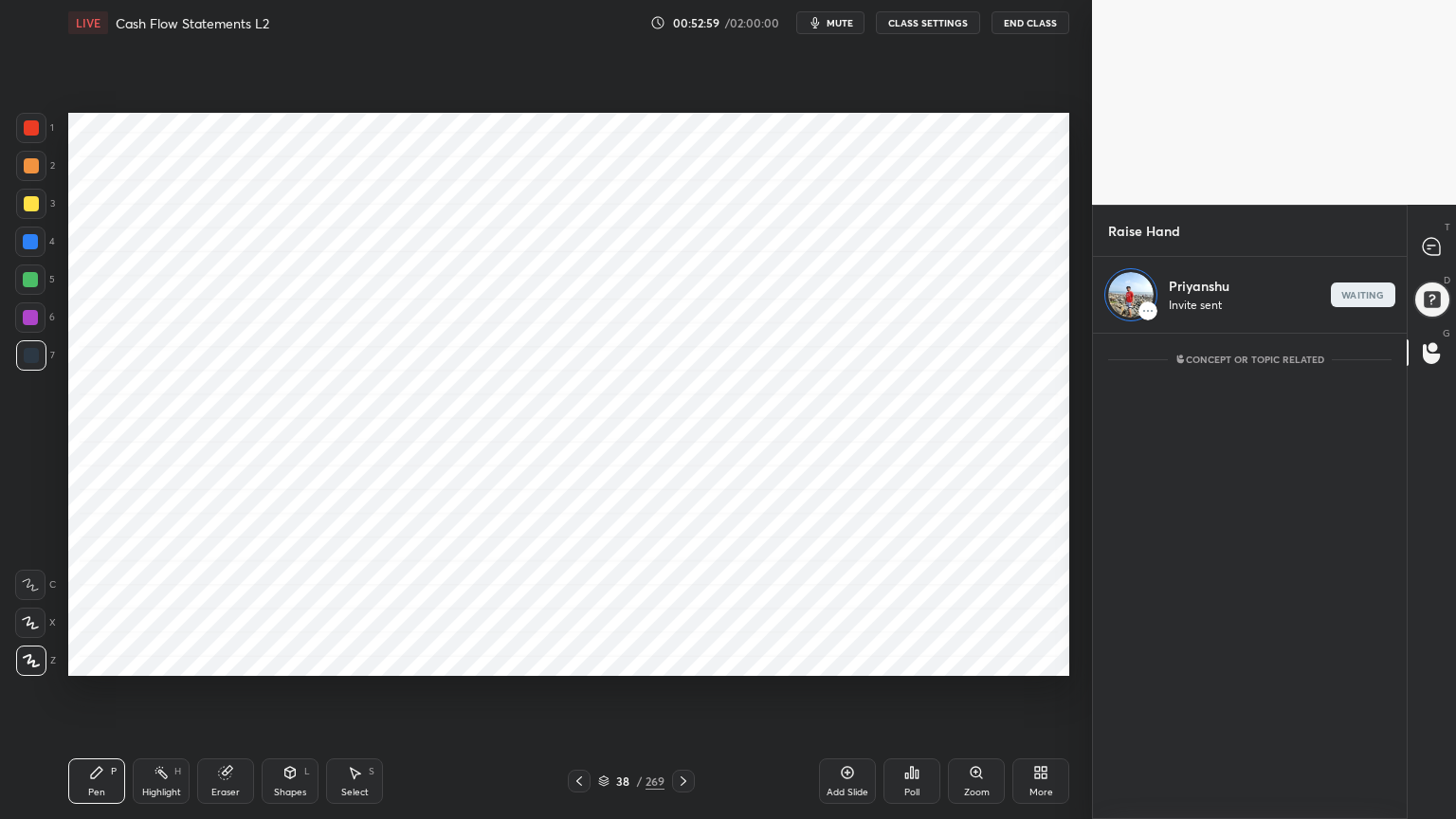 scroll, scrollTop: 277, scrollLeft: 308, axis: both 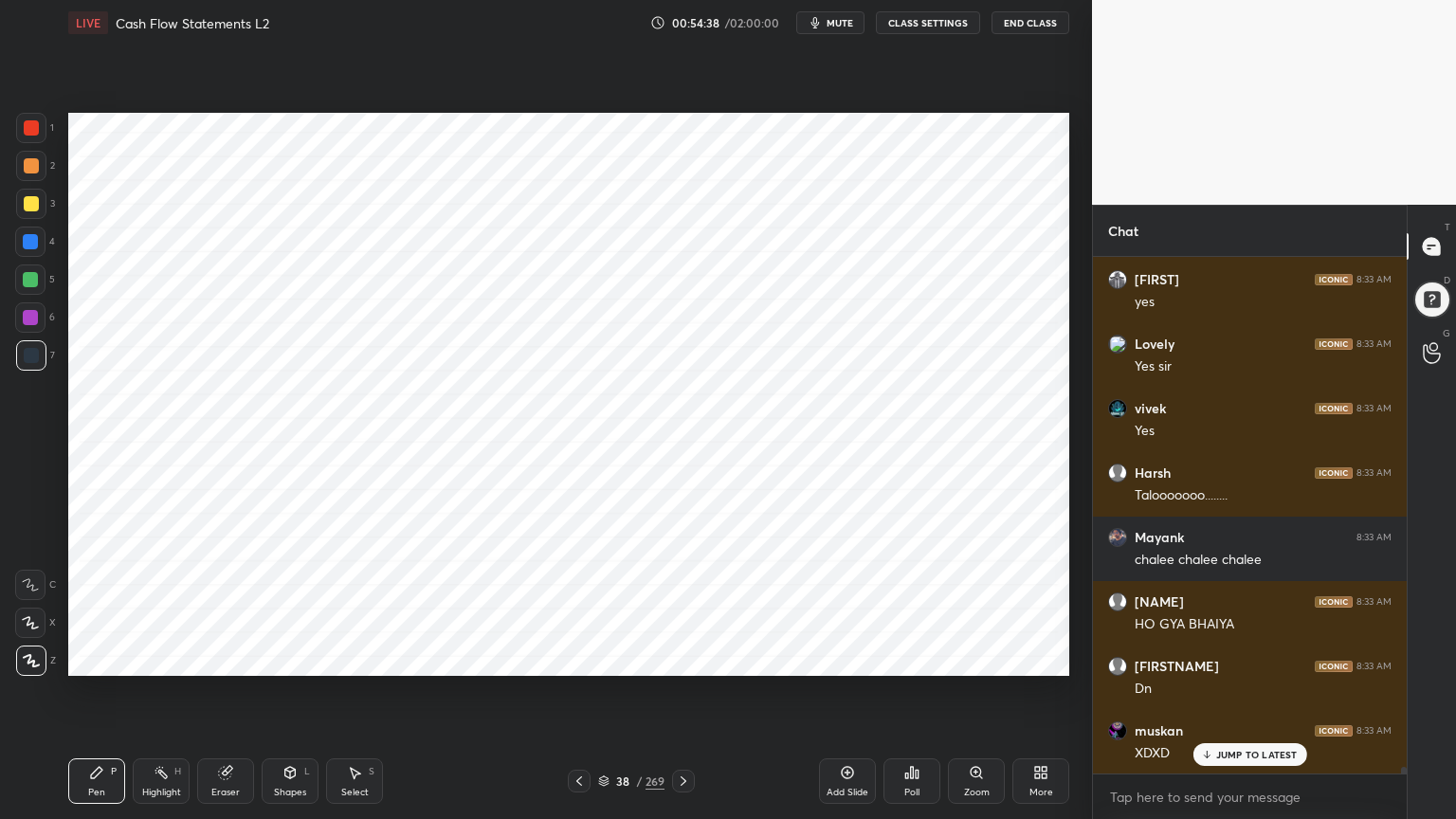 click on "Add Slide" at bounding box center [847, 781] 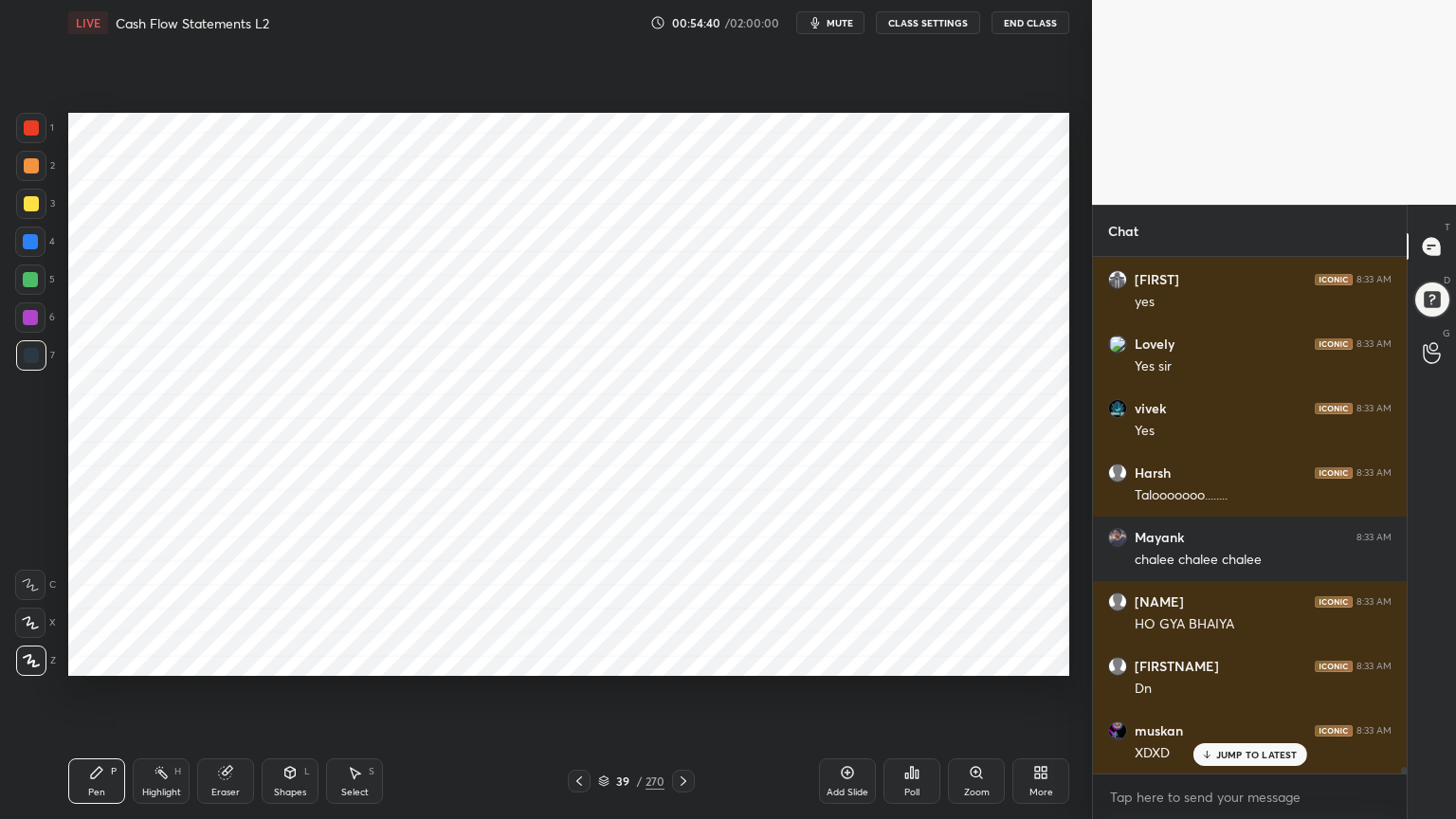 scroll, scrollTop: 37454, scrollLeft: 0, axis: vertical 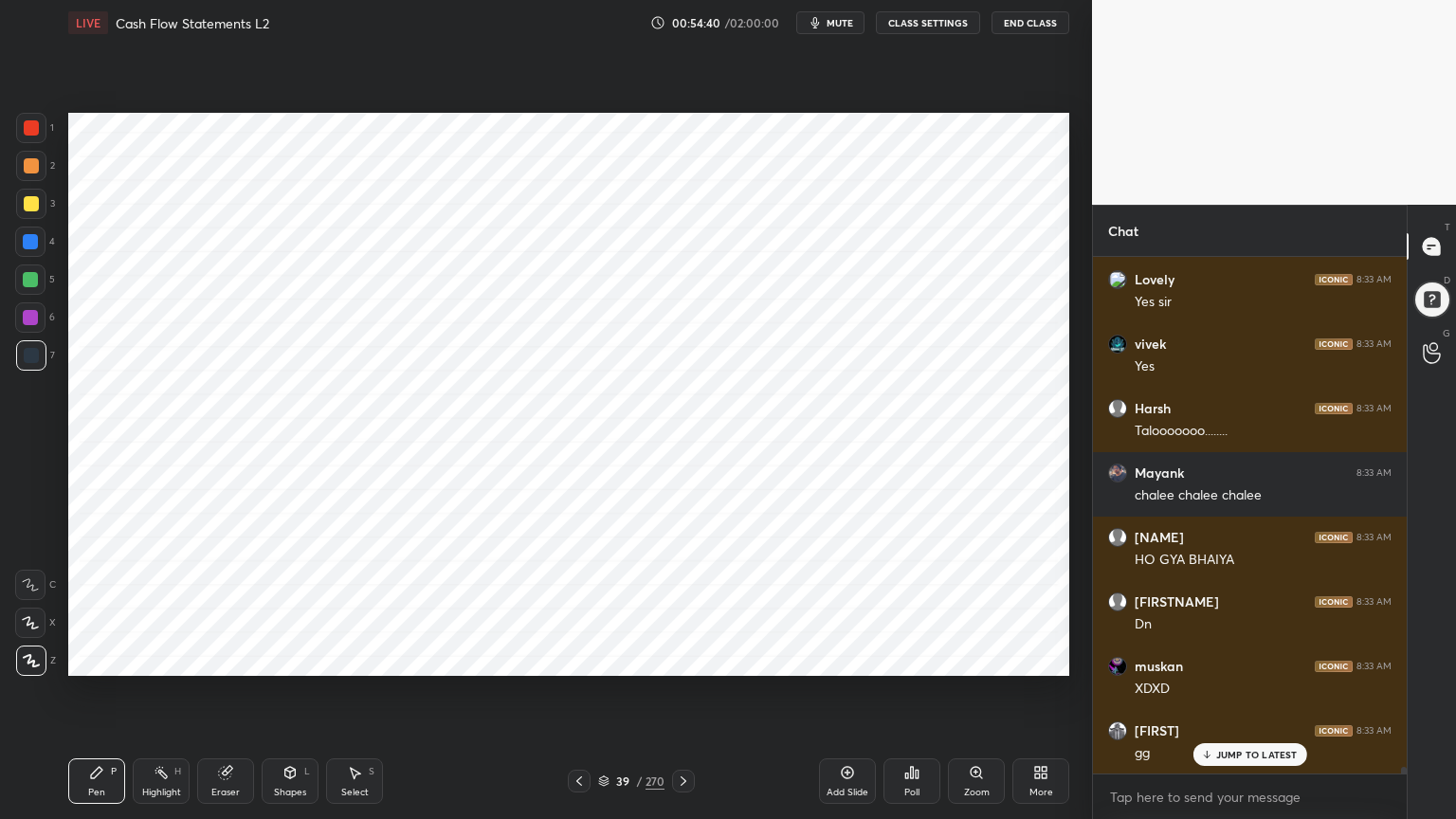 click at bounding box center (30, 242) 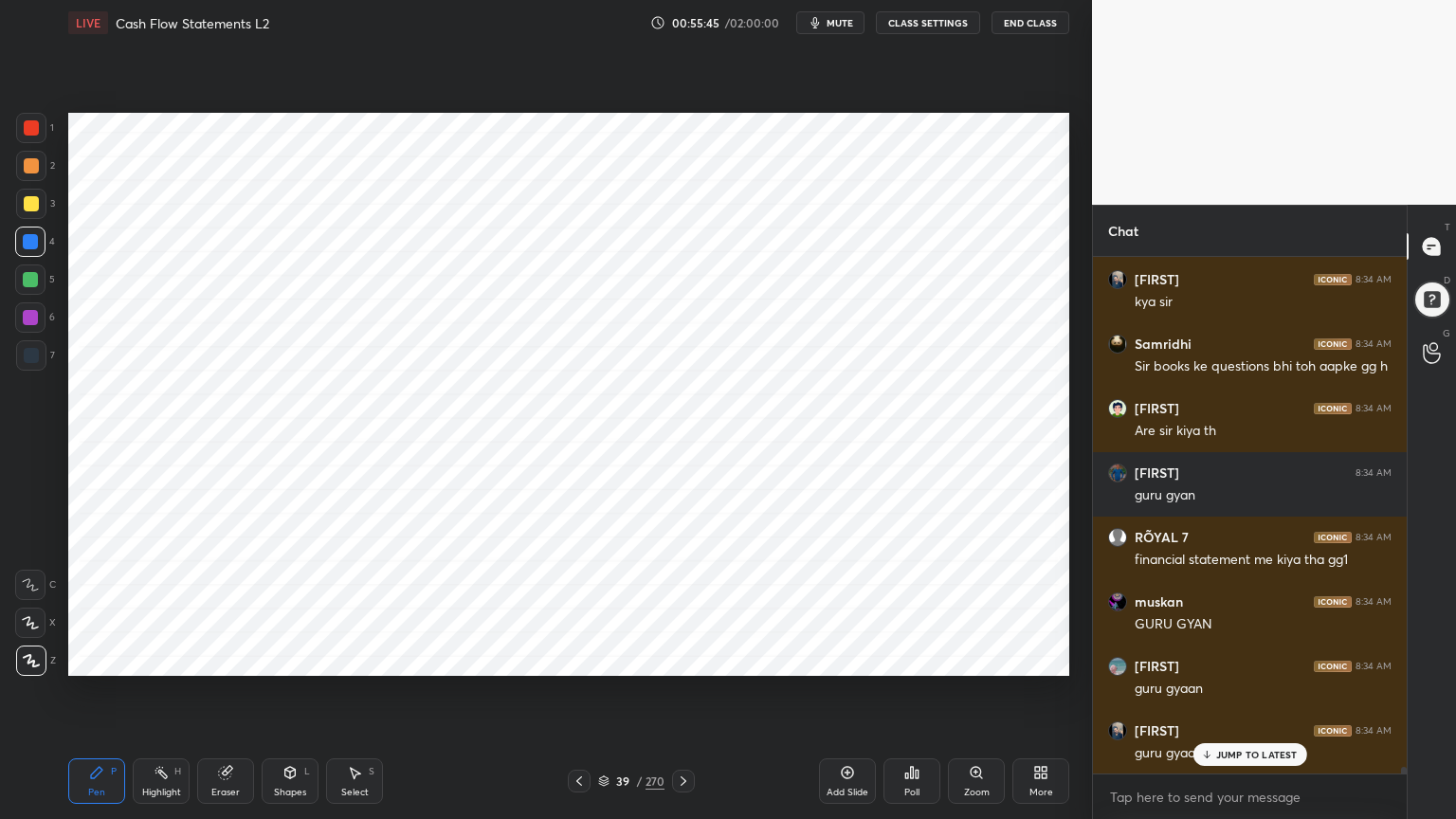 scroll, scrollTop: 40840, scrollLeft: 0, axis: vertical 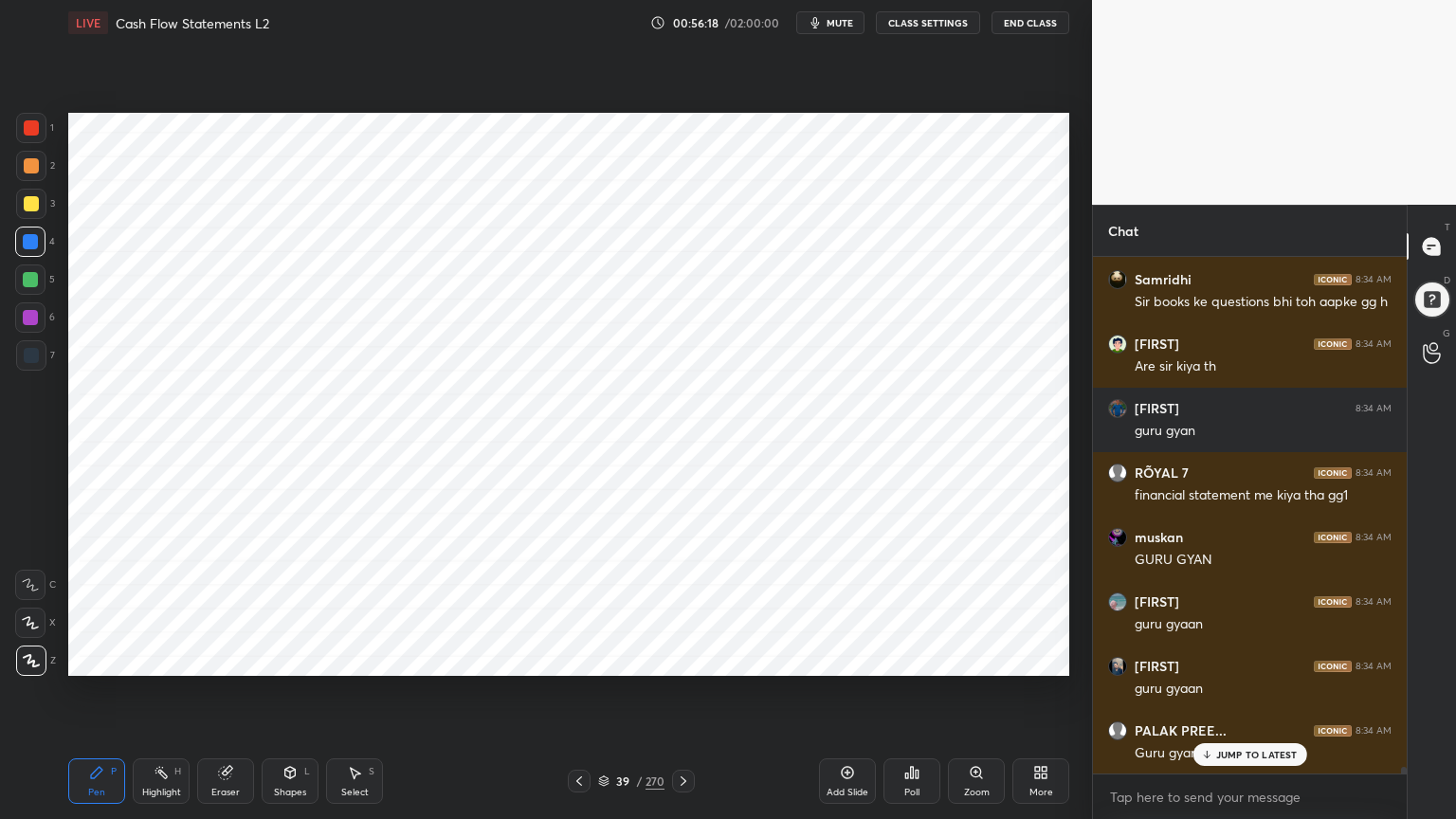 click 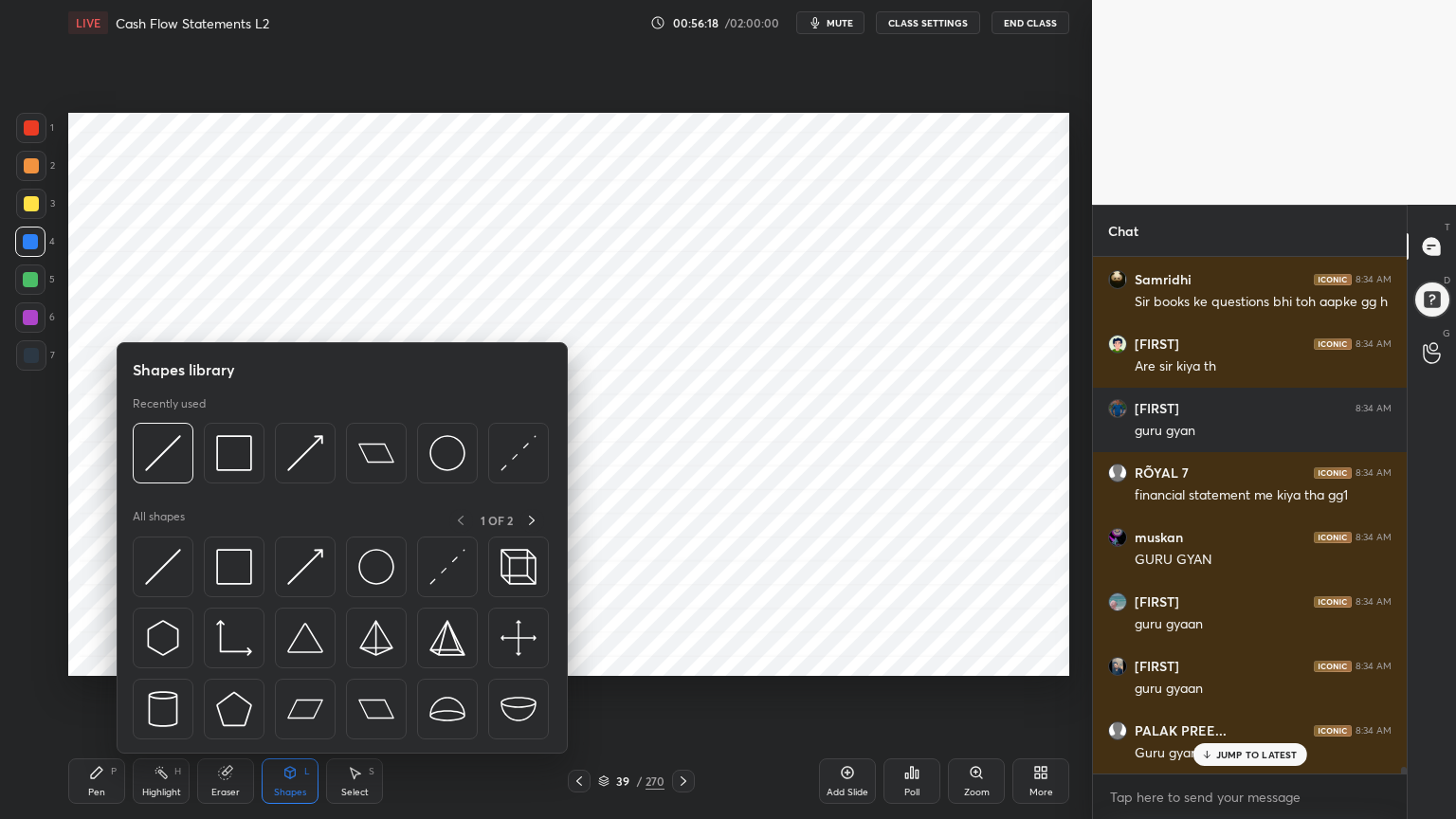 click on "Shapes L" at bounding box center (290, 781) 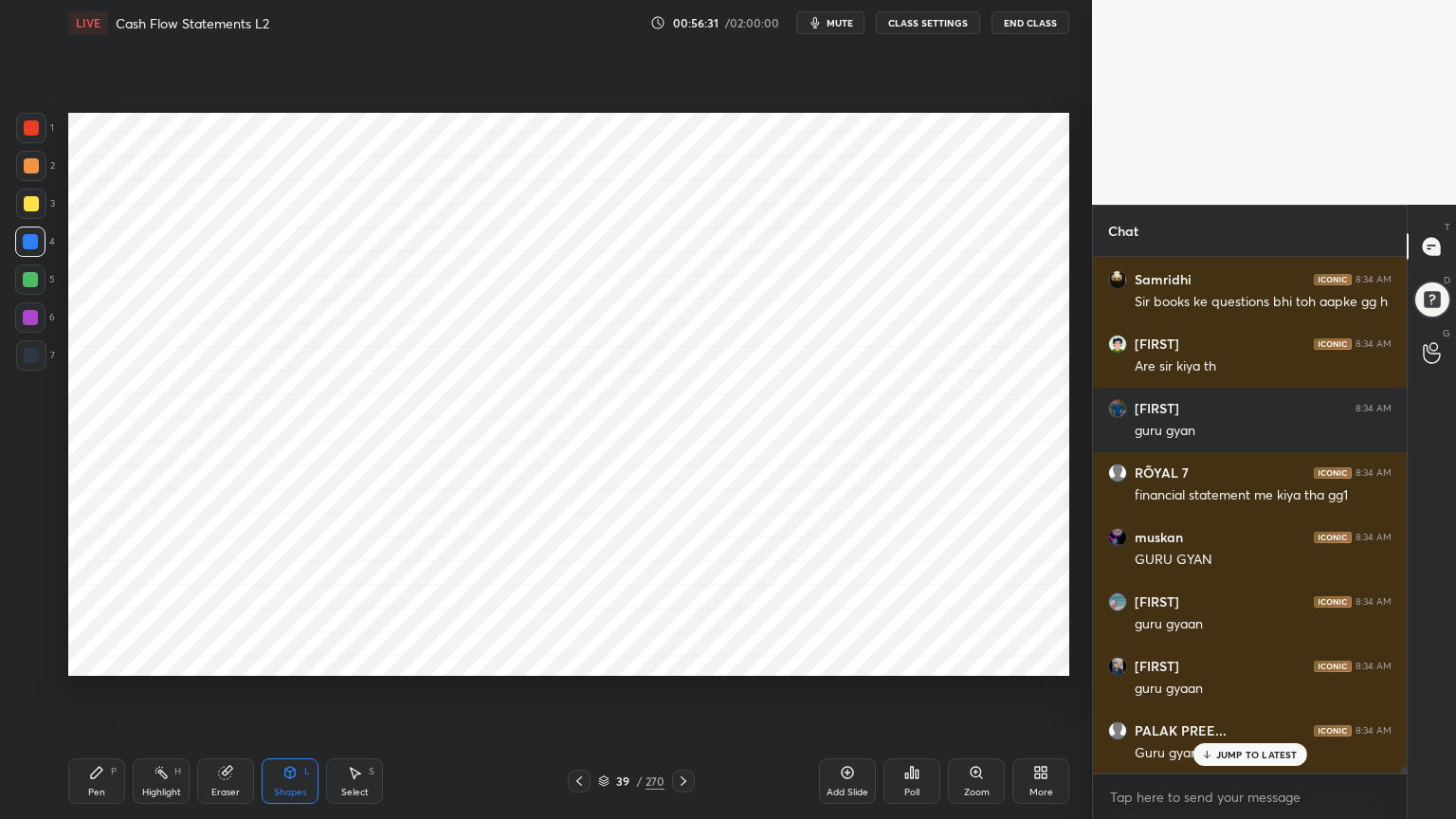click on "Pen P" at bounding box center (97, 781) 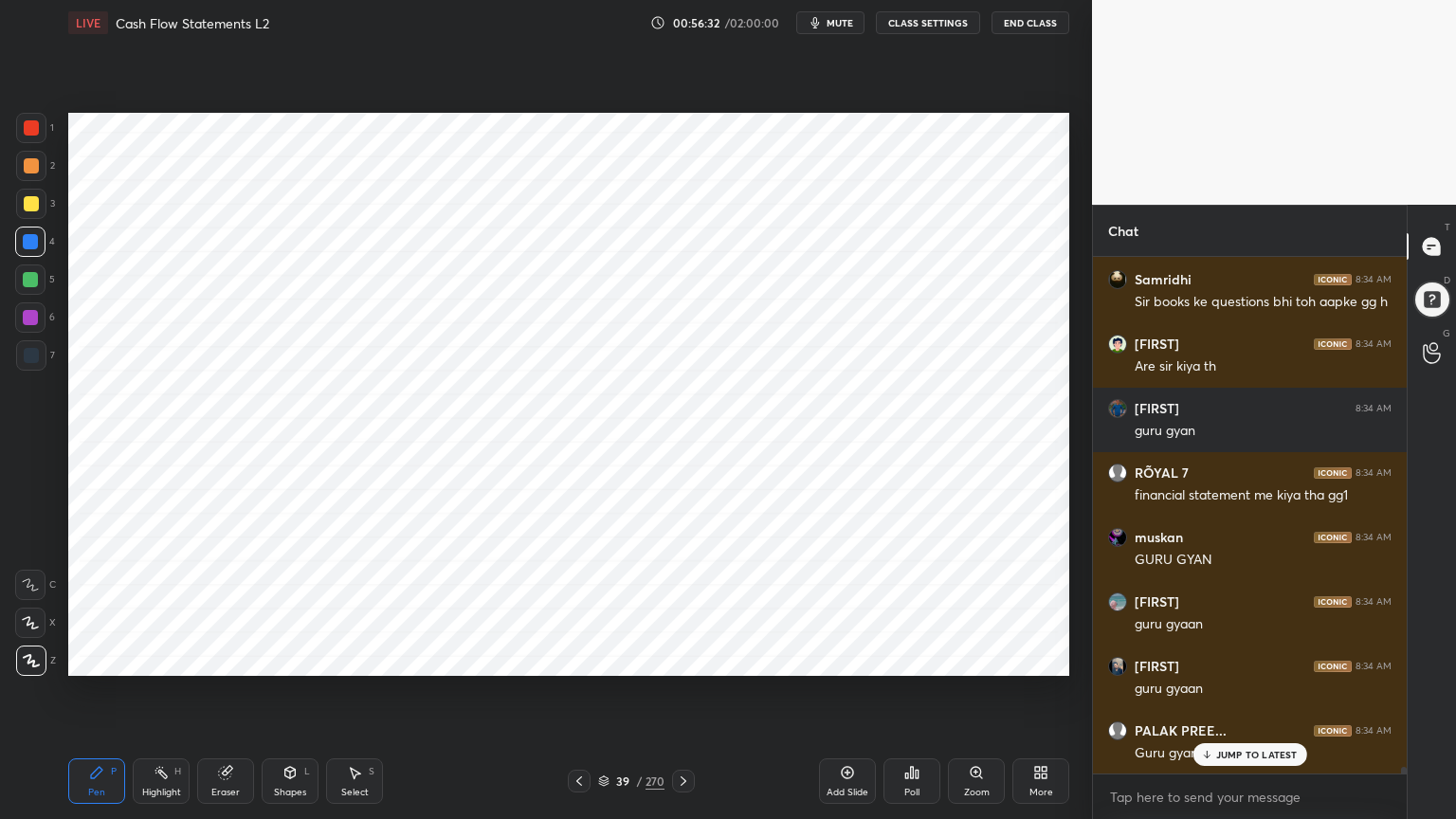 click at bounding box center (31, 355) 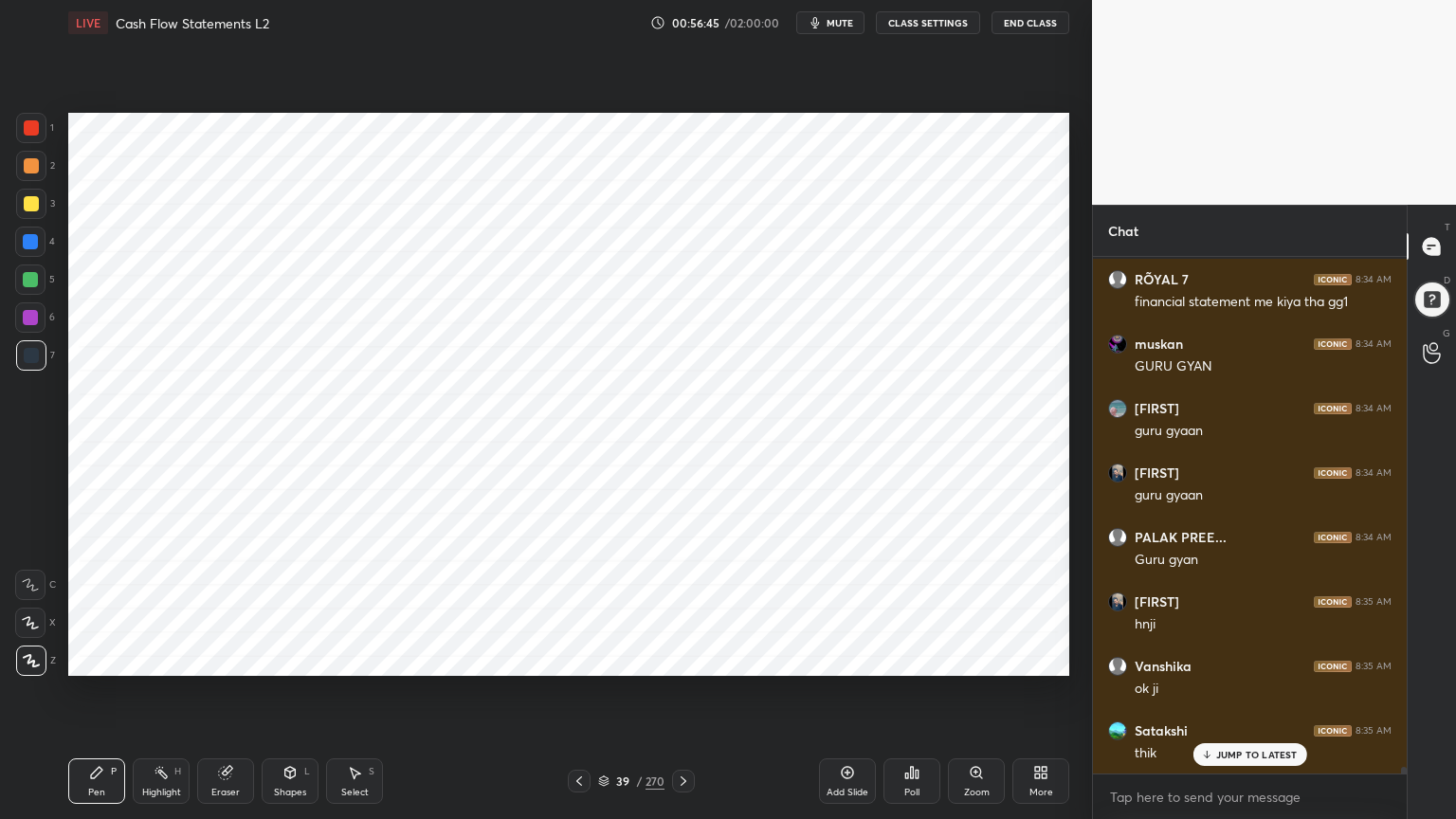 scroll, scrollTop: 41098, scrollLeft: 0, axis: vertical 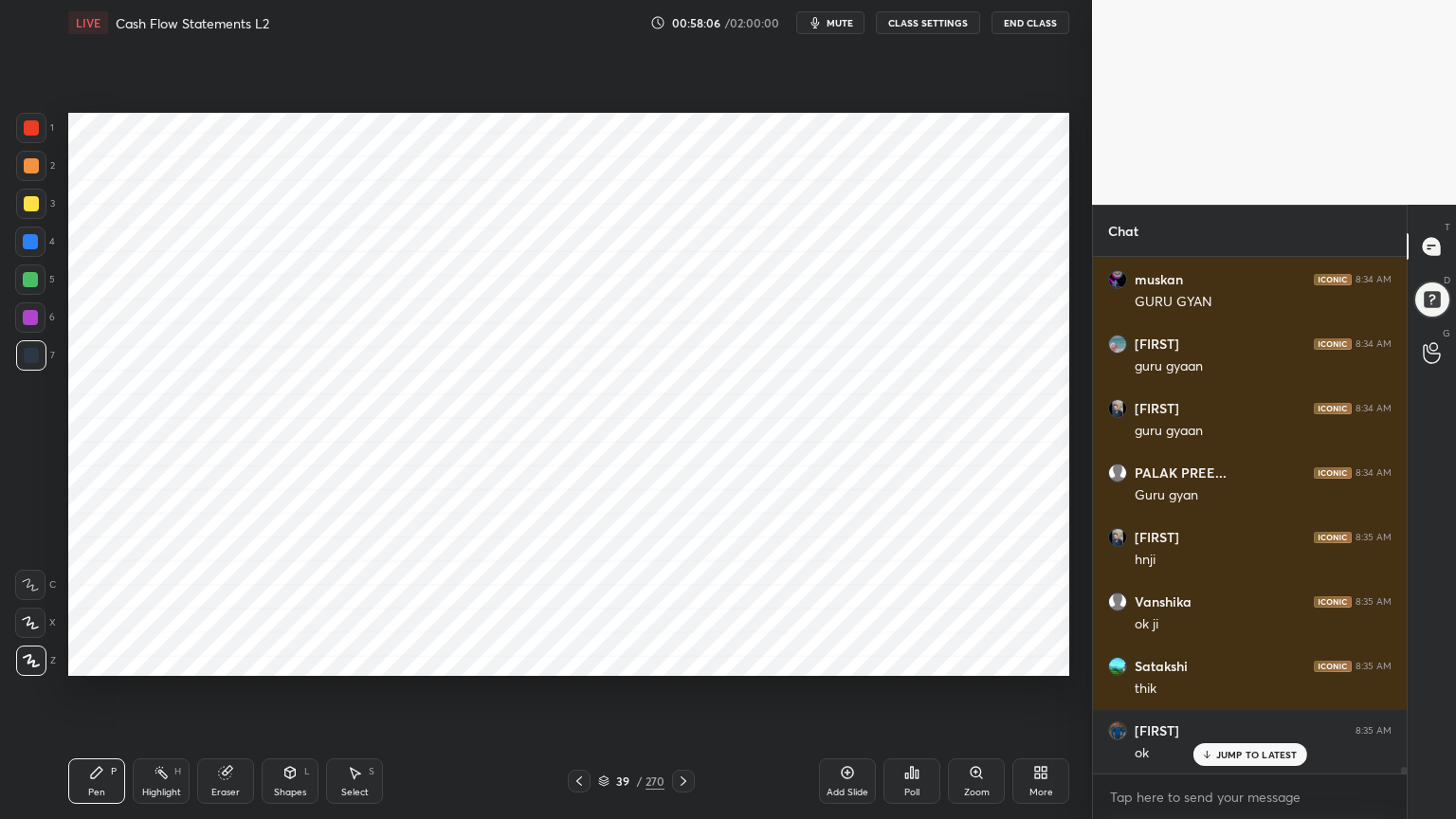 click on "Eraser" at bounding box center (226, 792) 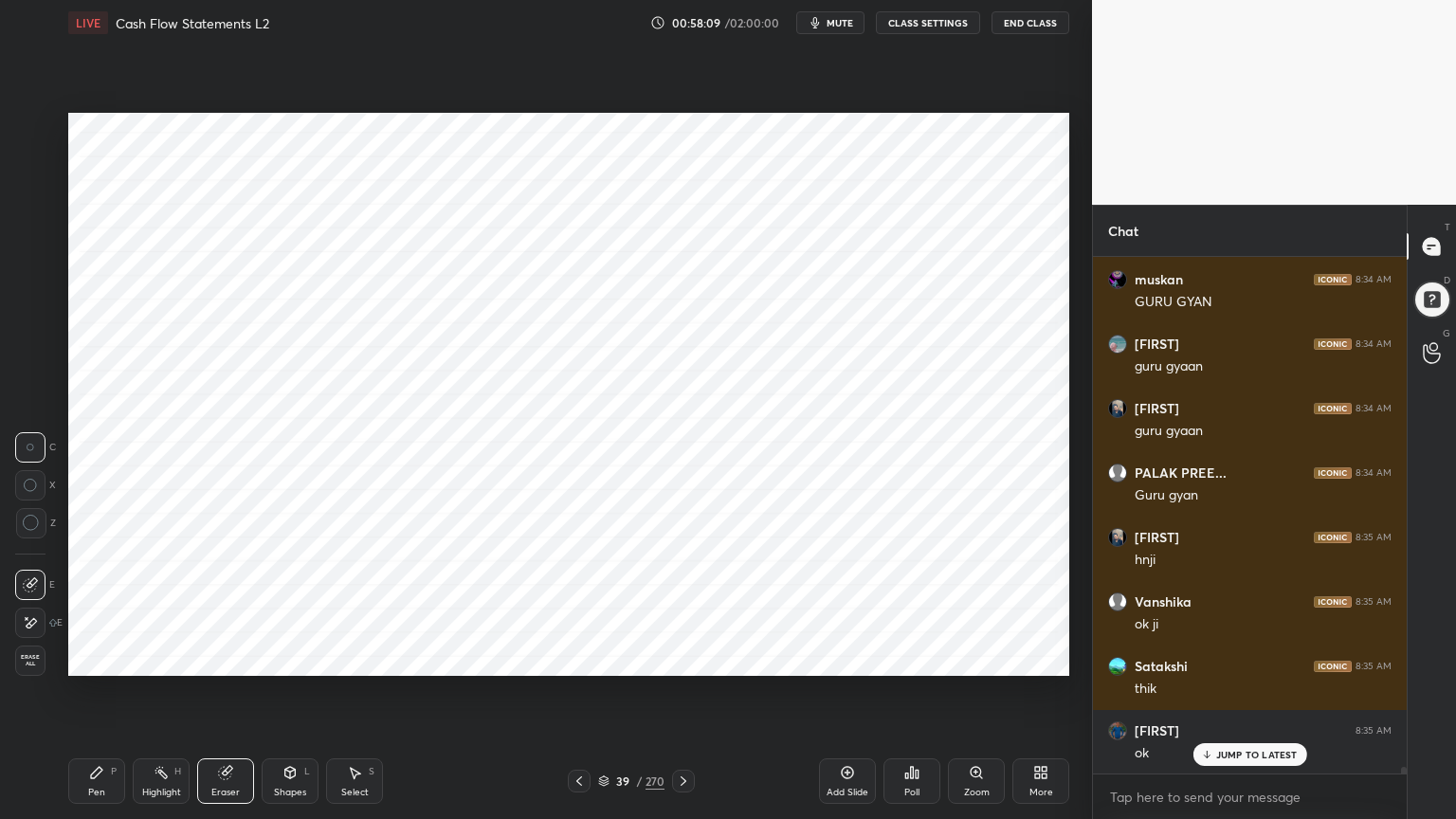 click on "Pen P Highlight H Eraser Shapes L Select S 39 / 270 Add Slide Poll Zoom More" at bounding box center (569, 781) 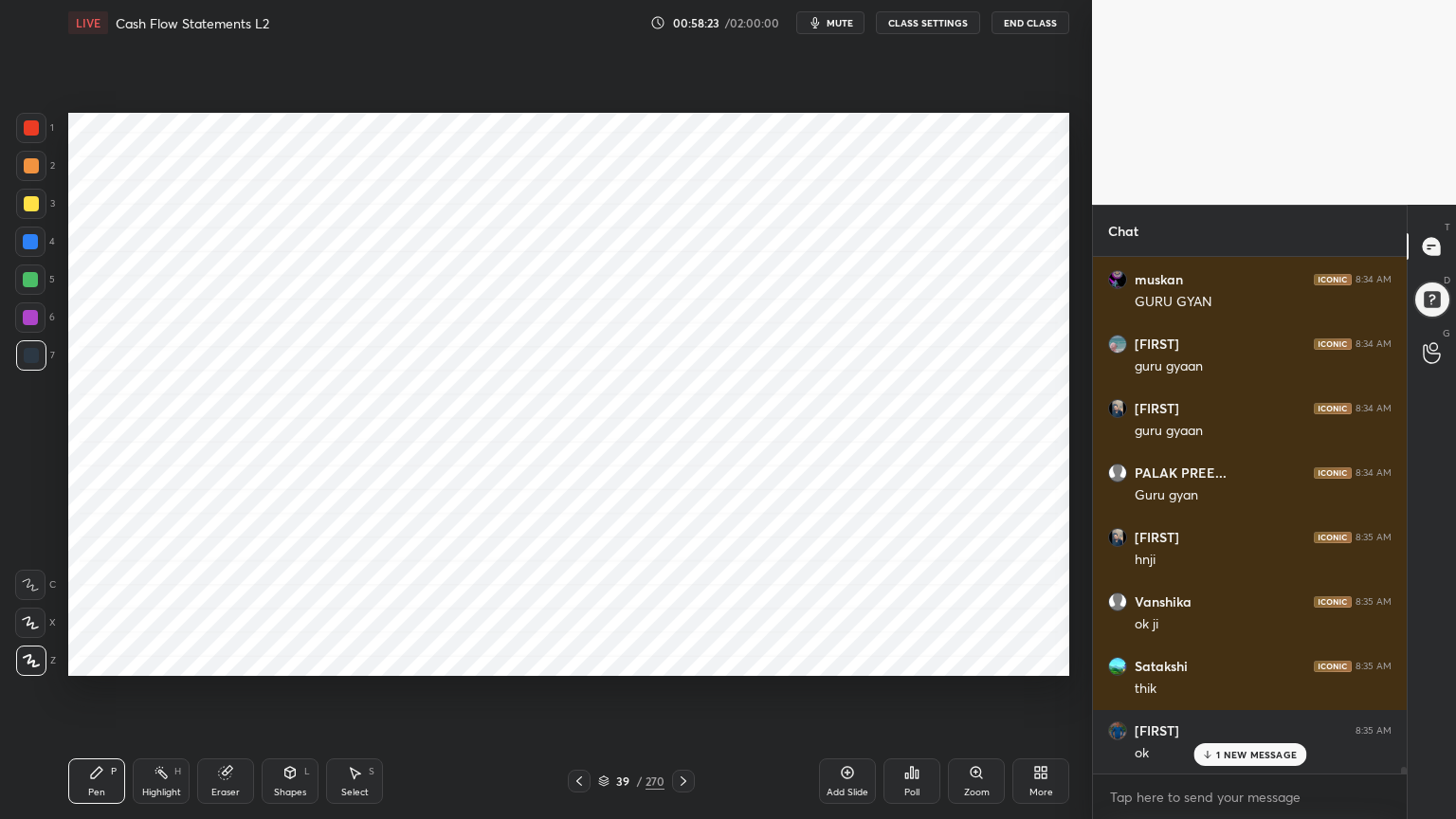 scroll, scrollTop: 41180, scrollLeft: 0, axis: vertical 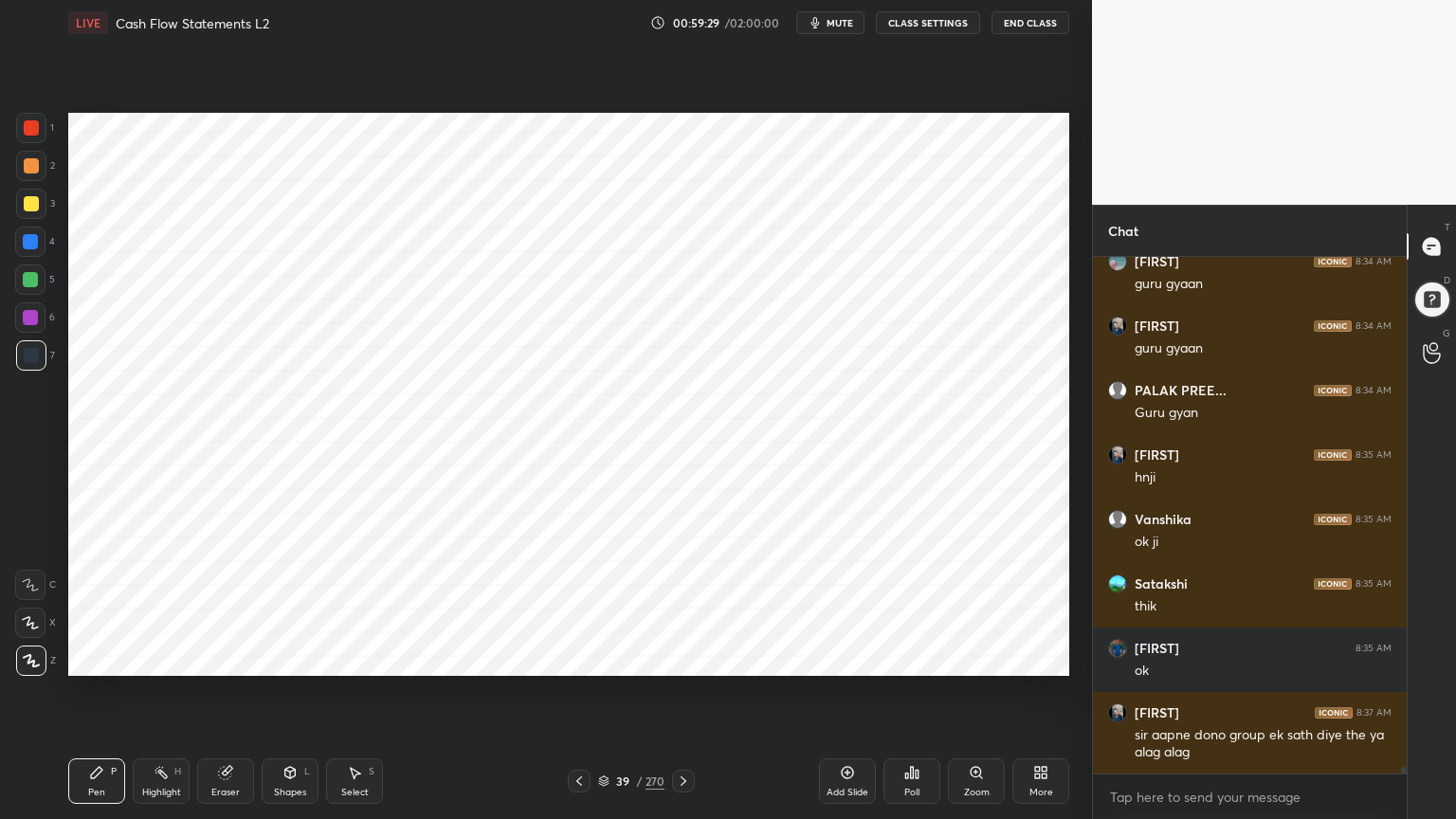 click at bounding box center [30, 242] 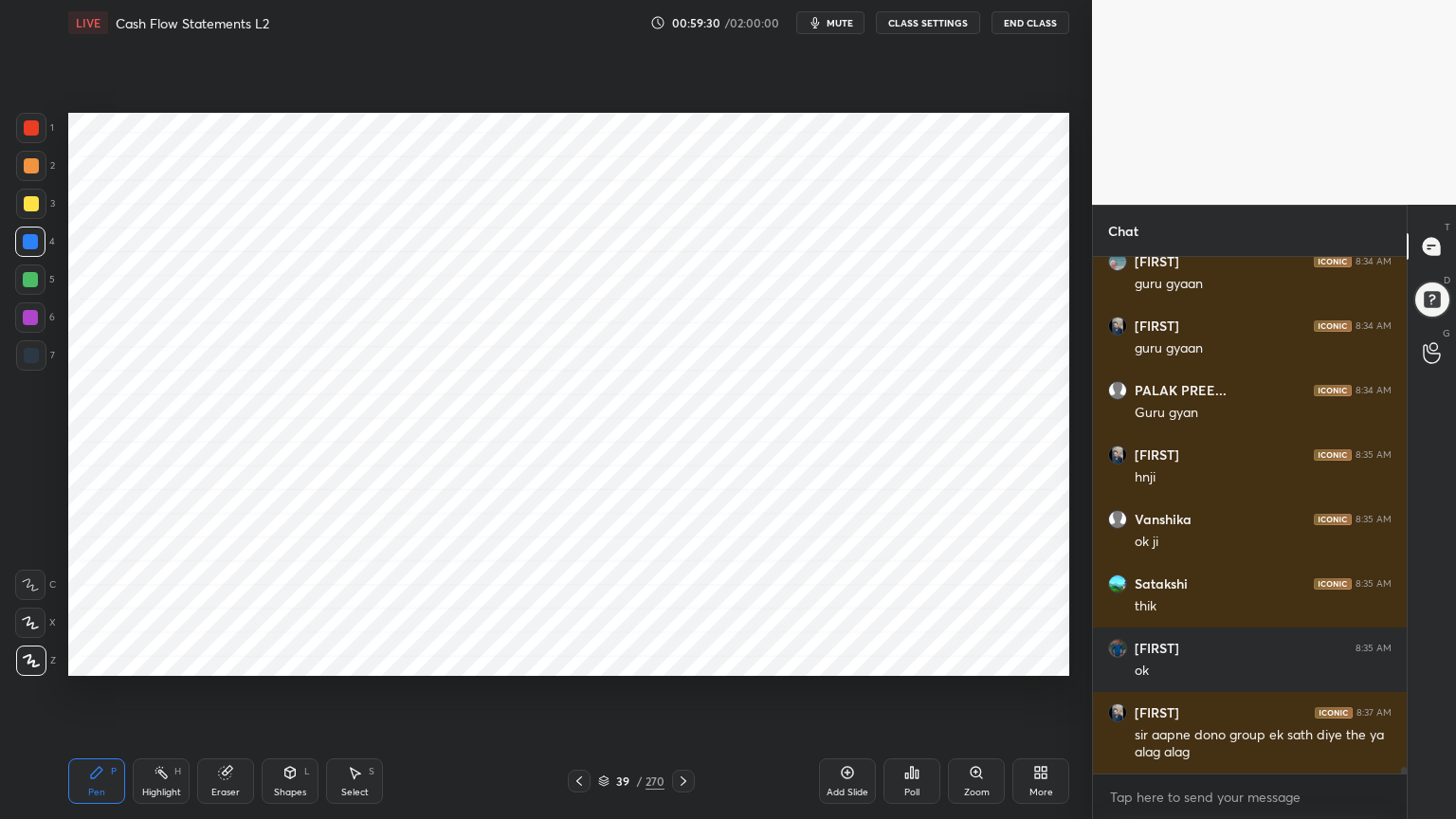click on "Shapes L" at bounding box center (290, 781) 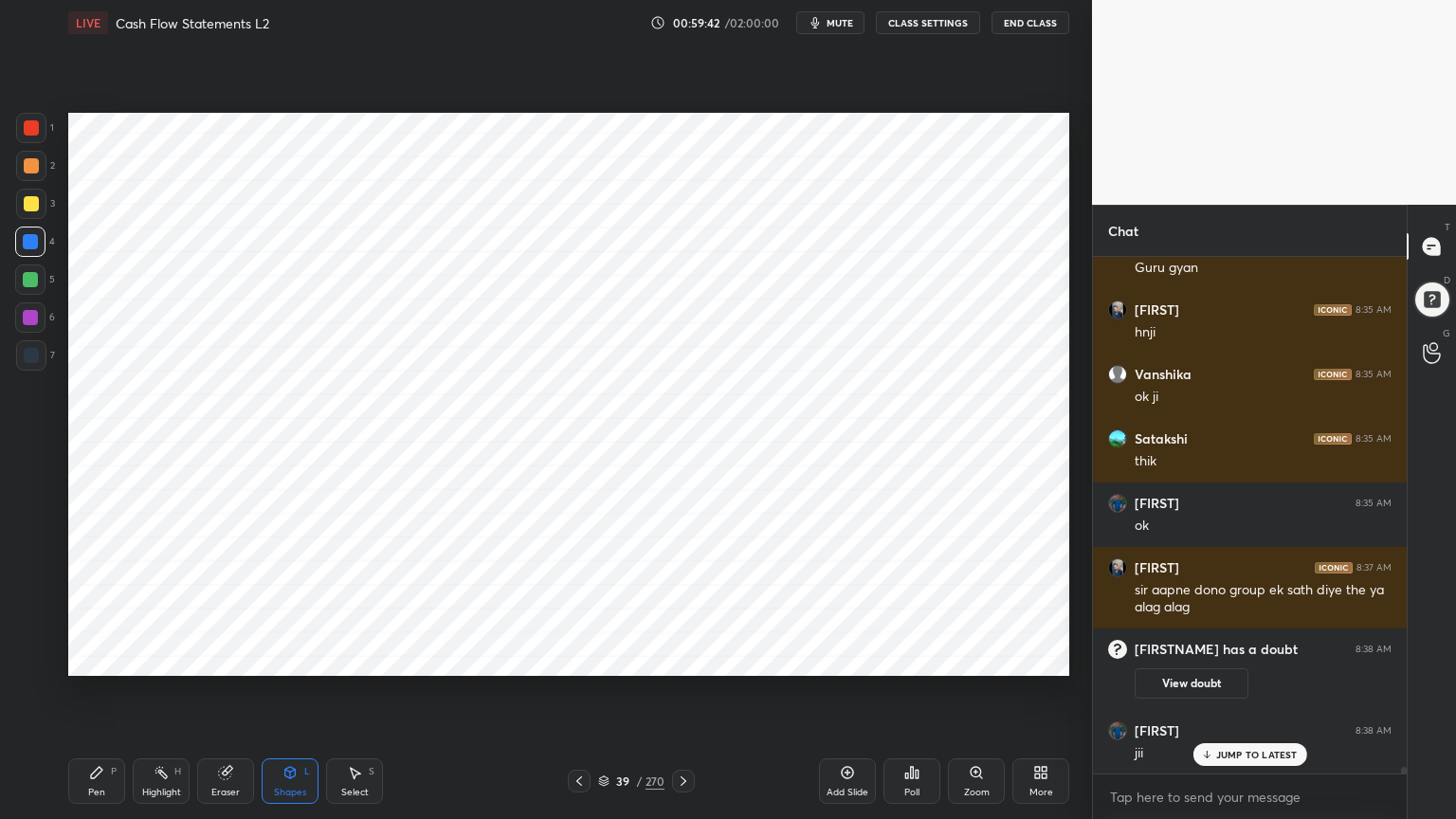 scroll, scrollTop: 39972, scrollLeft: 0, axis: vertical 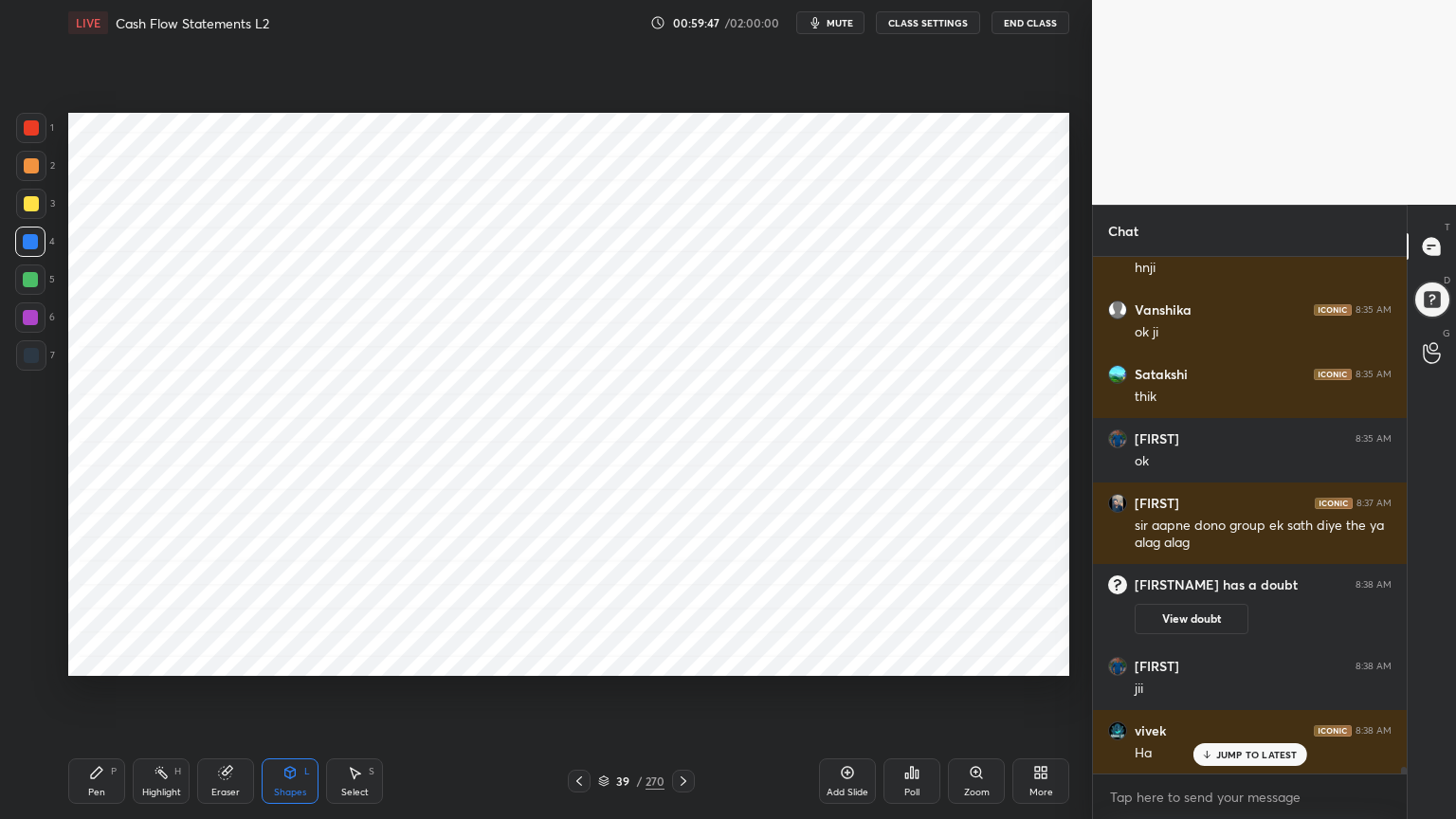 click on "Pen P" at bounding box center [97, 781] 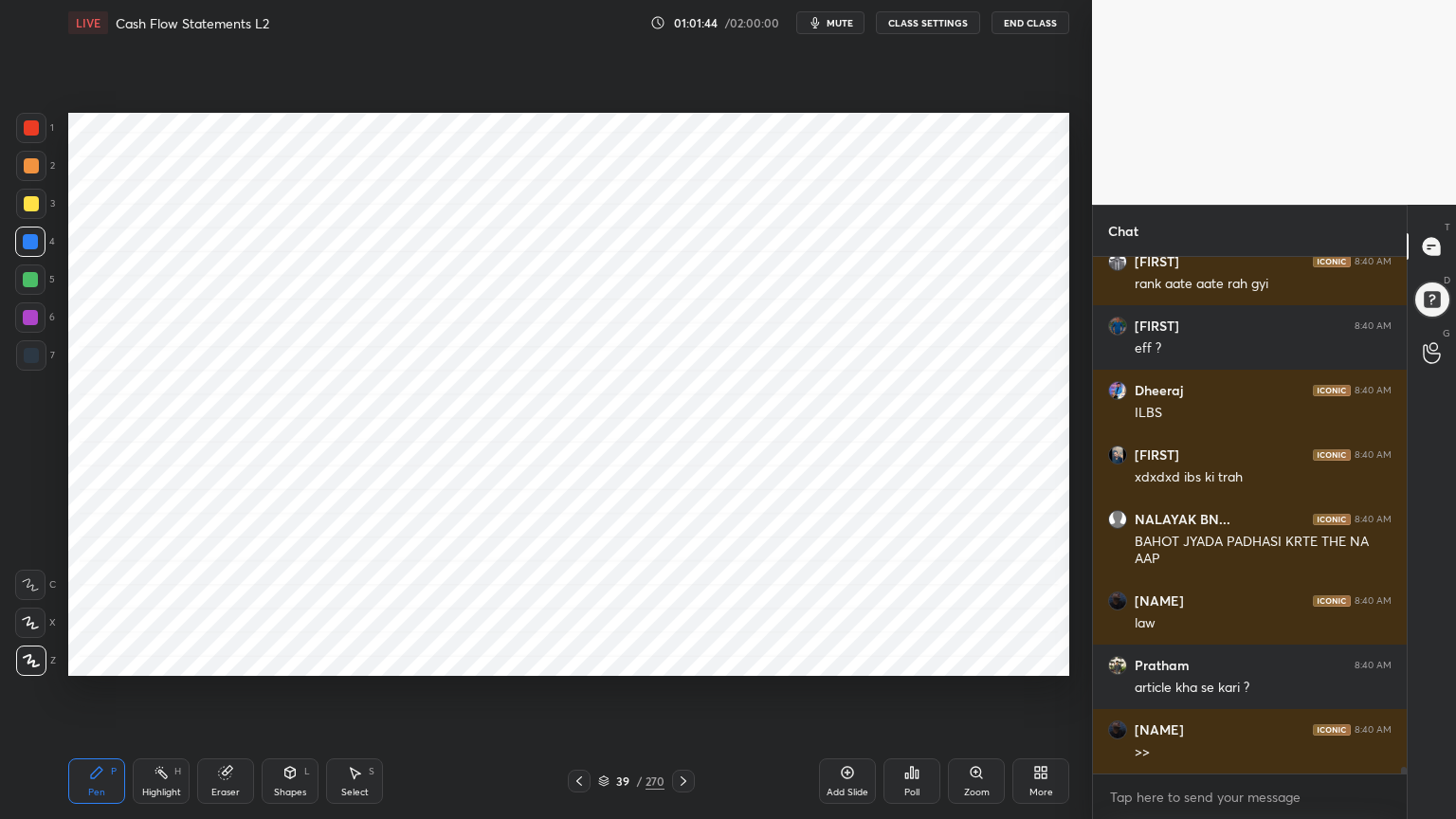 scroll, scrollTop: 41089, scrollLeft: 0, axis: vertical 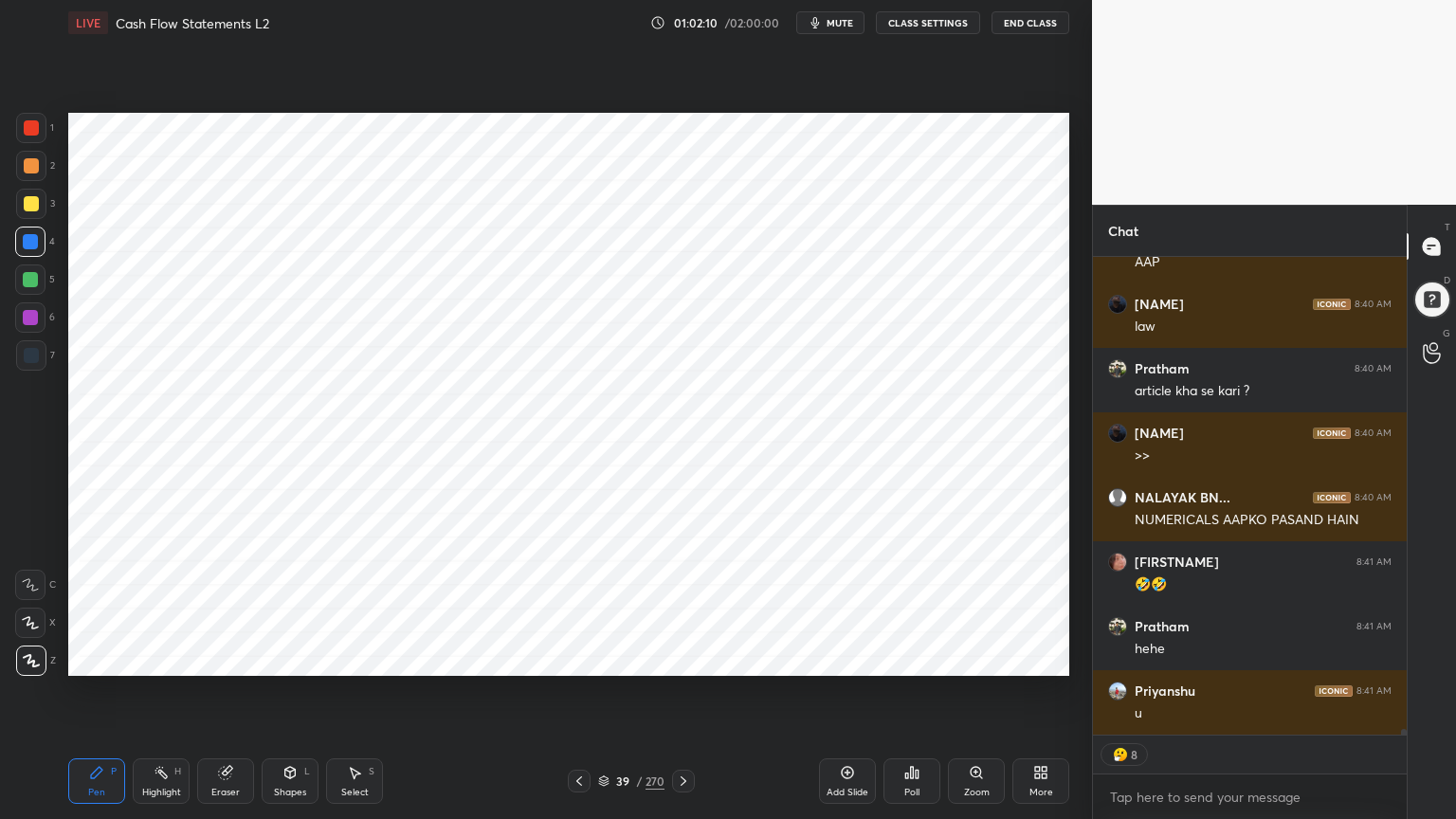 type on "x" 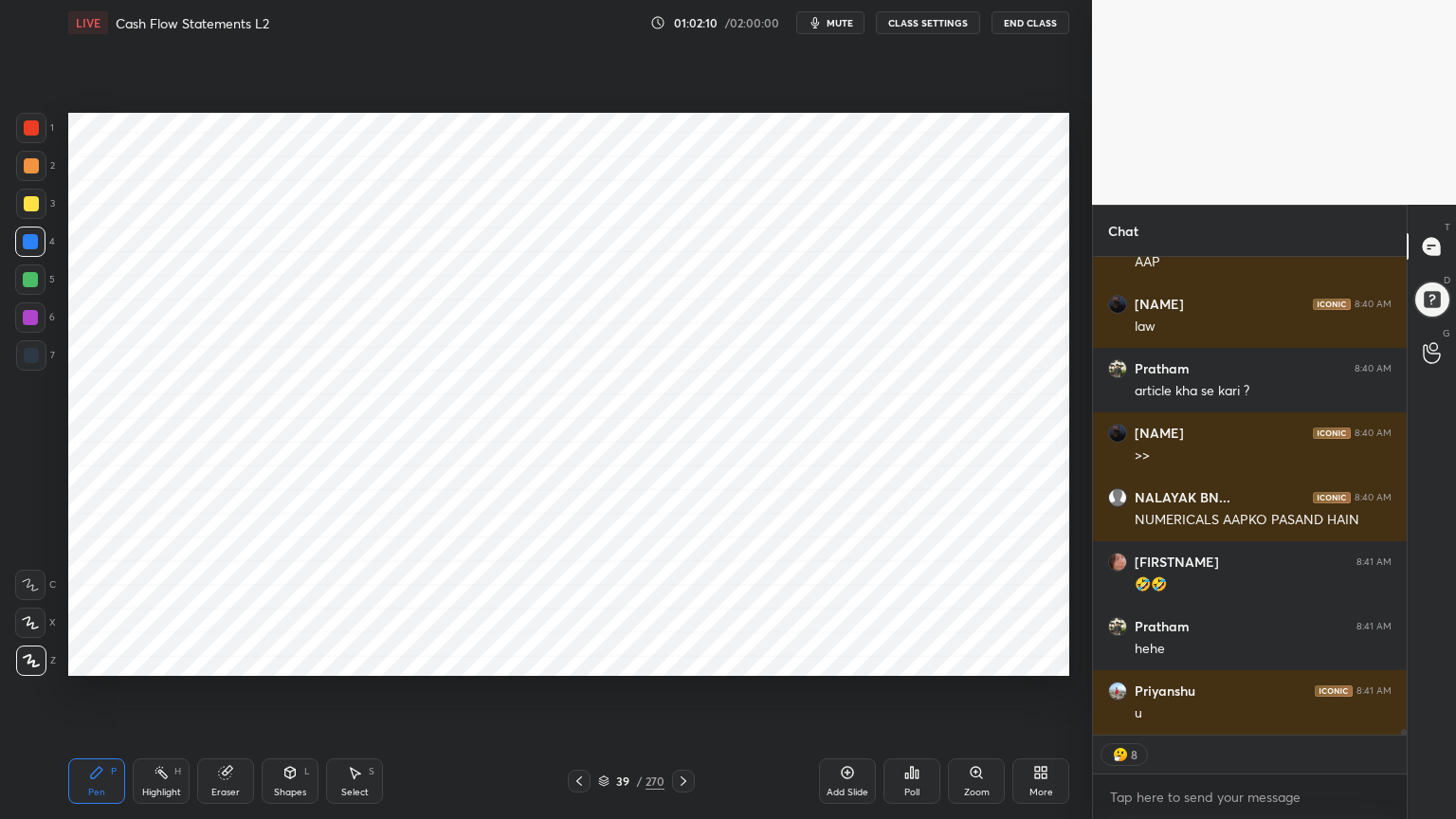 scroll, scrollTop: 41283, scrollLeft: 0, axis: vertical 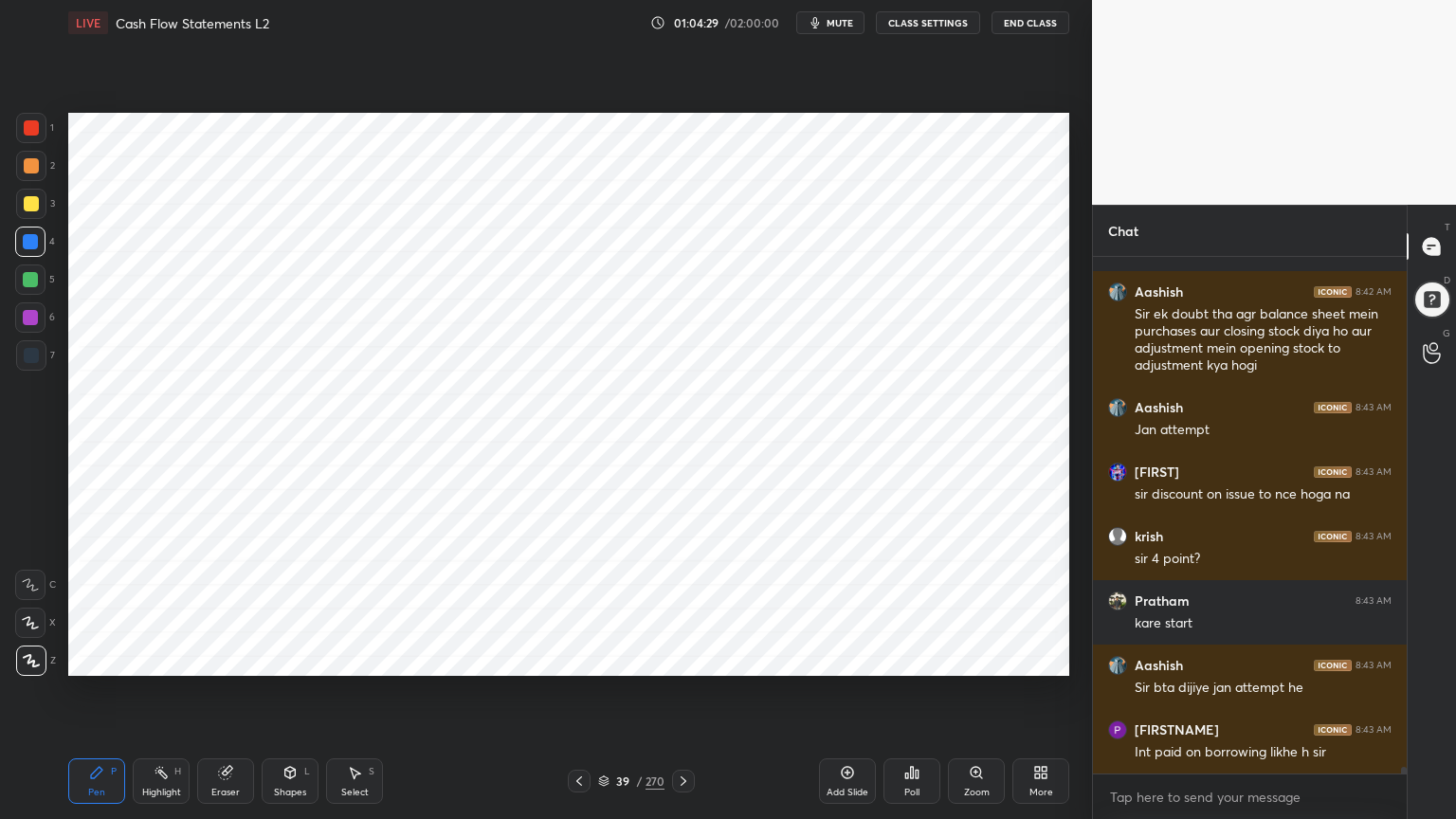 click on "Poll" at bounding box center (912, 781) 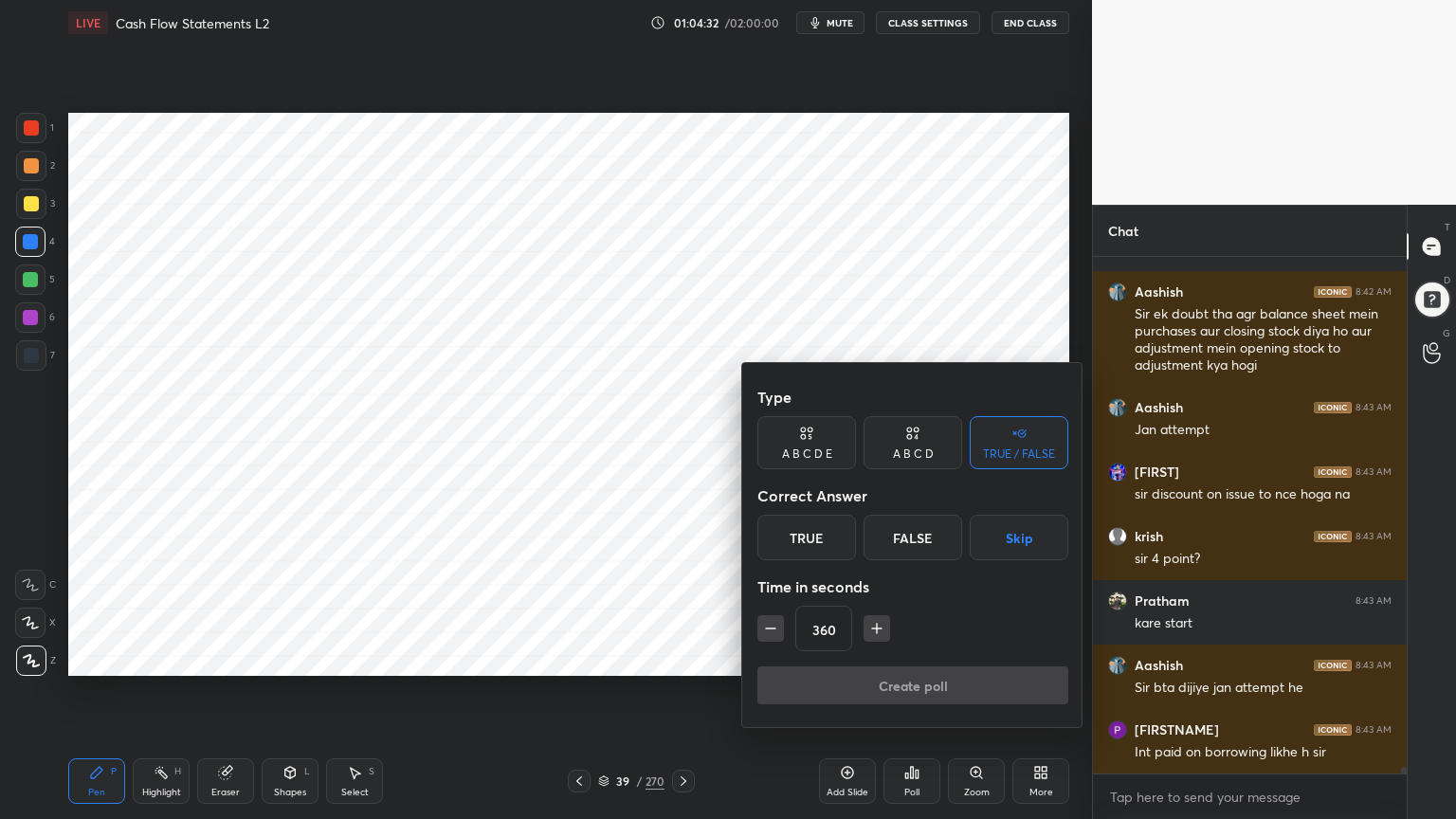 click 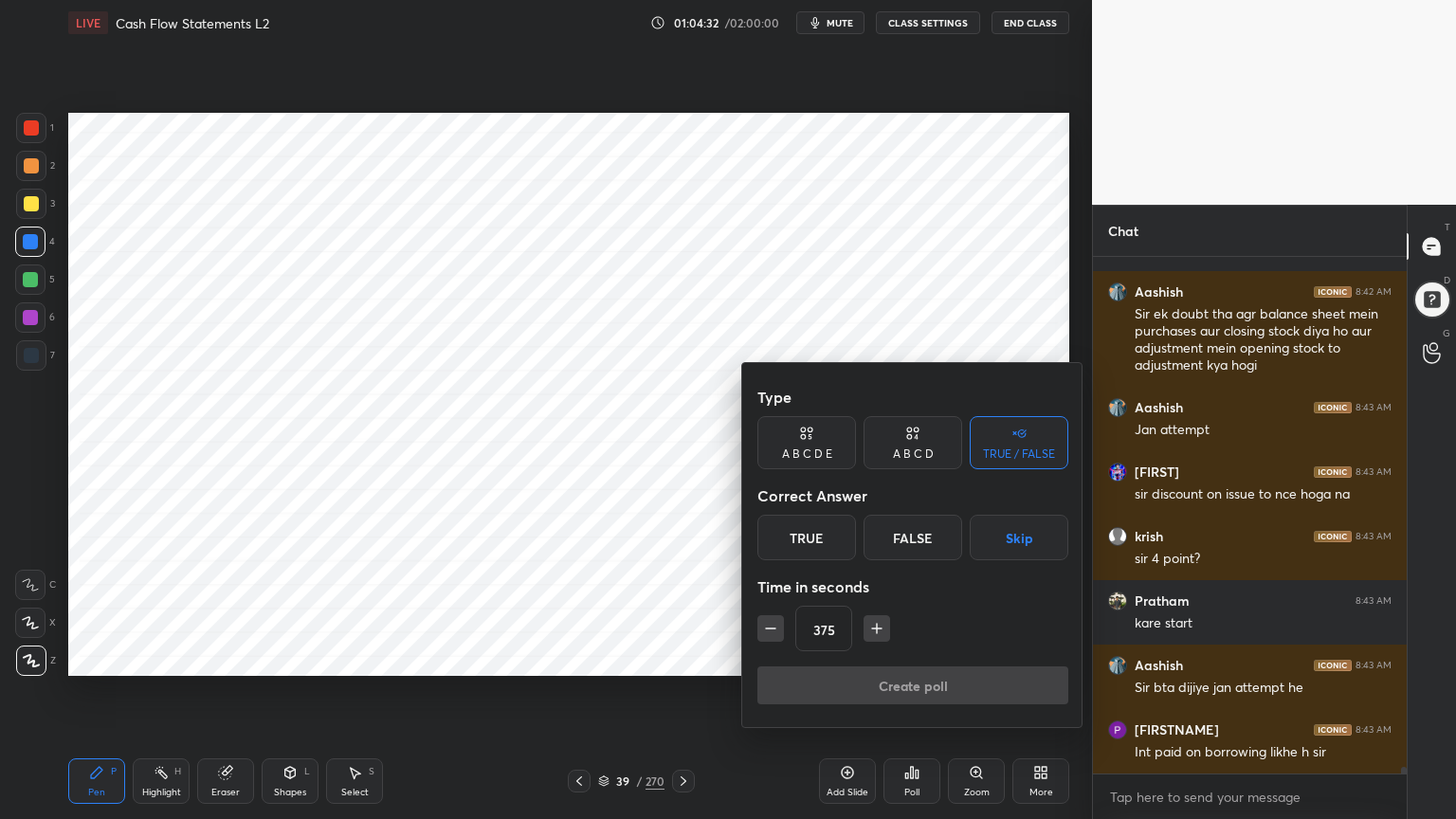 scroll, scrollTop: 41606, scrollLeft: 0, axis: vertical 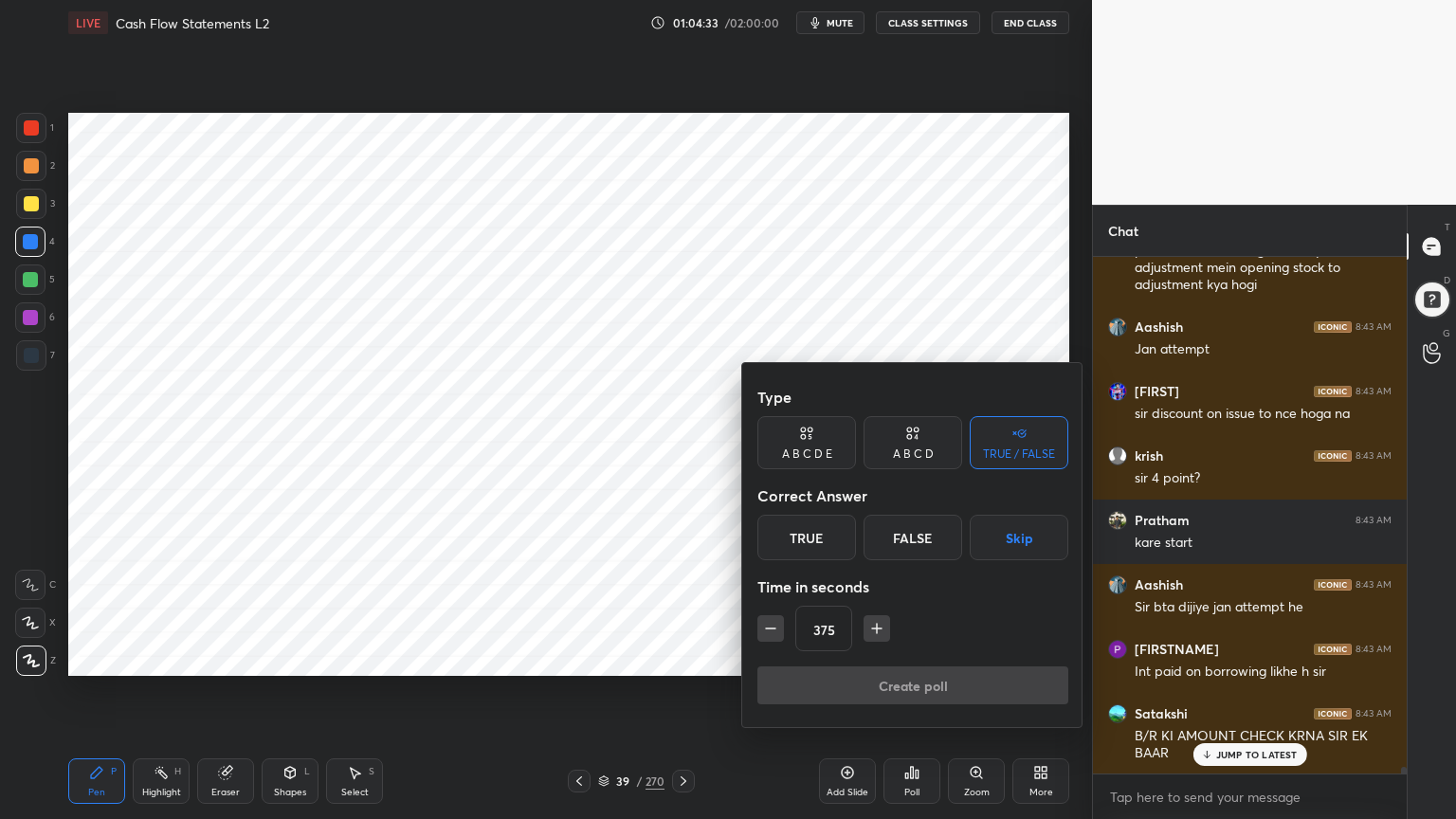 click 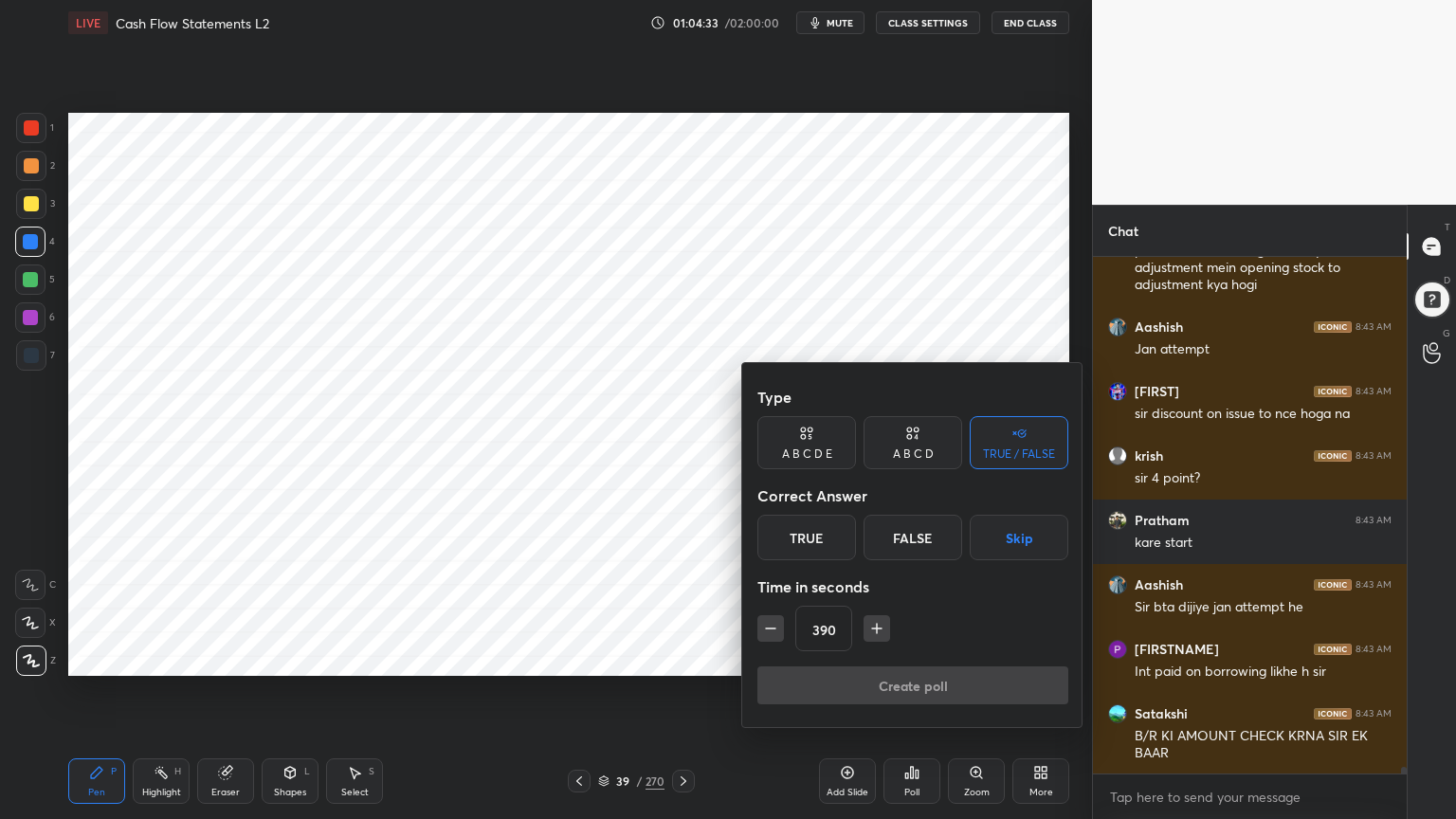 click 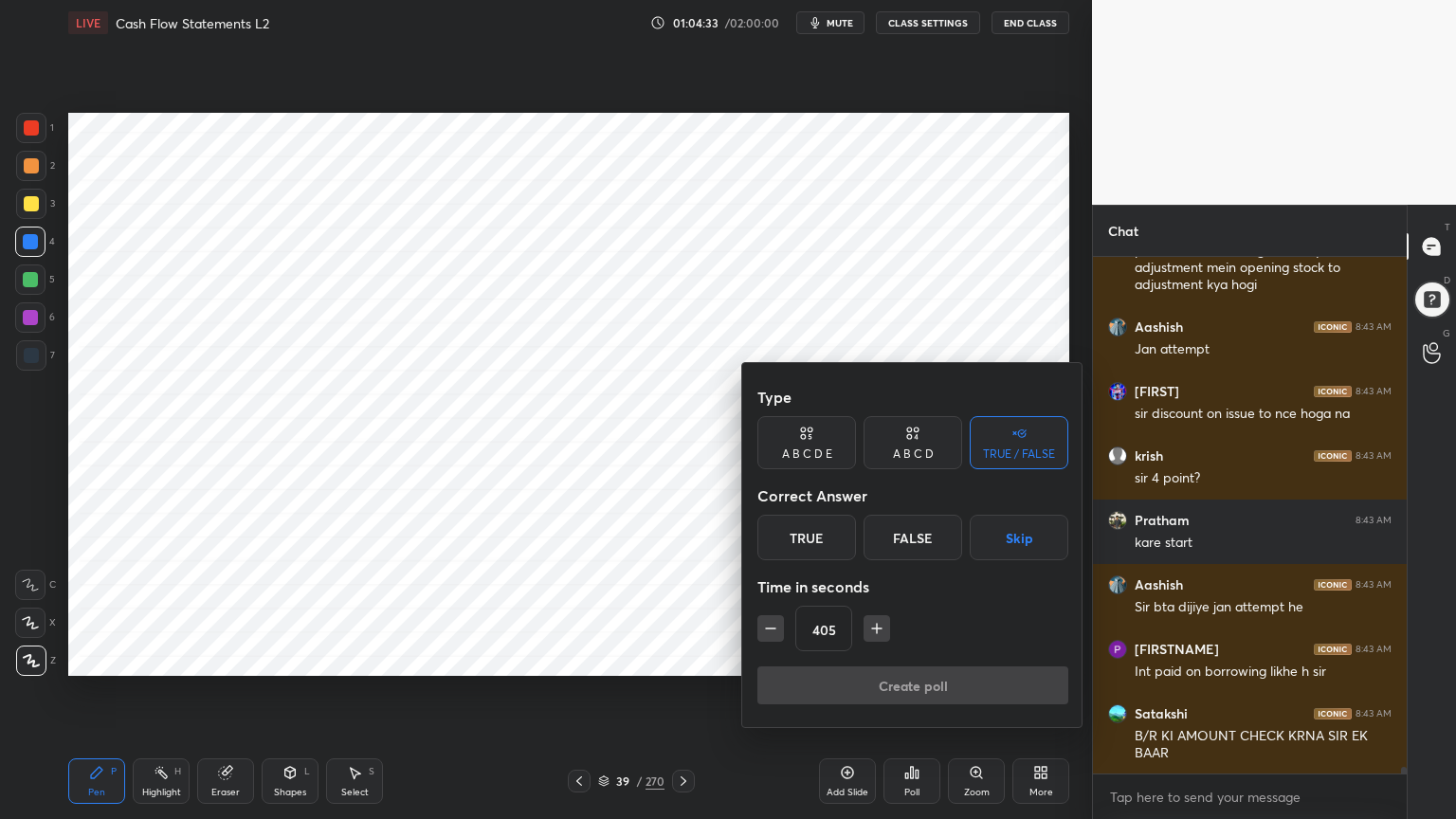 click 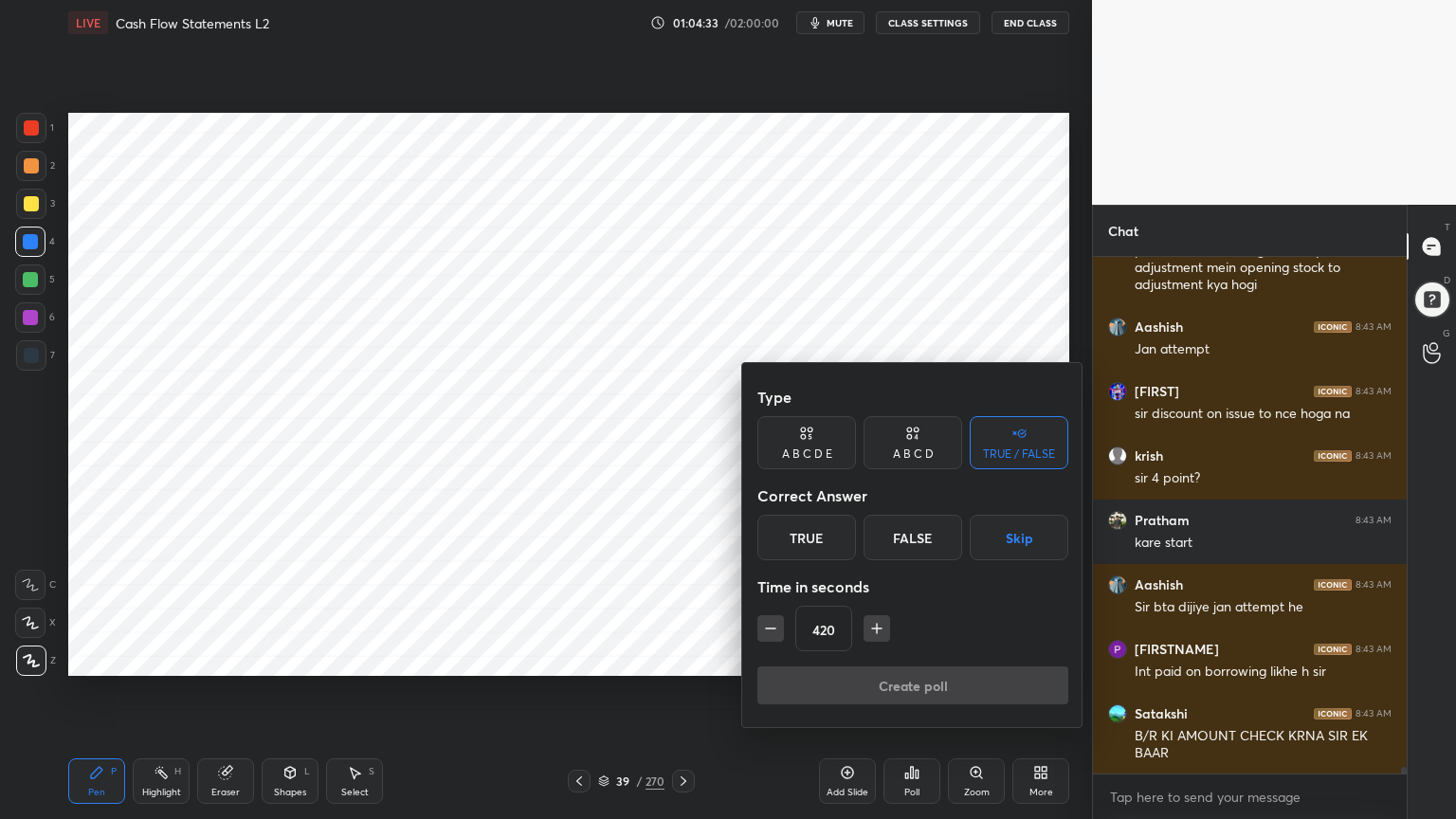 click 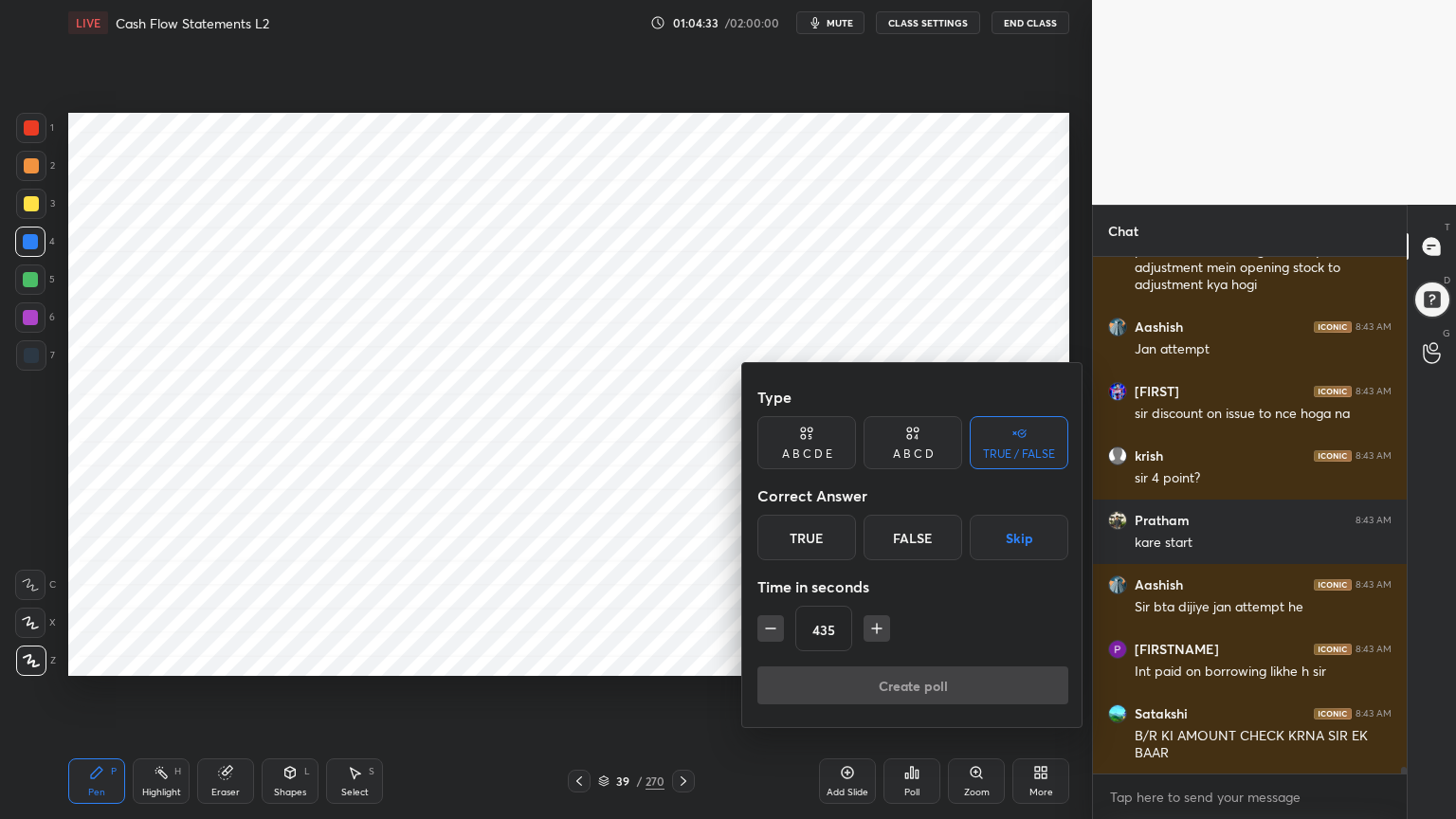 click 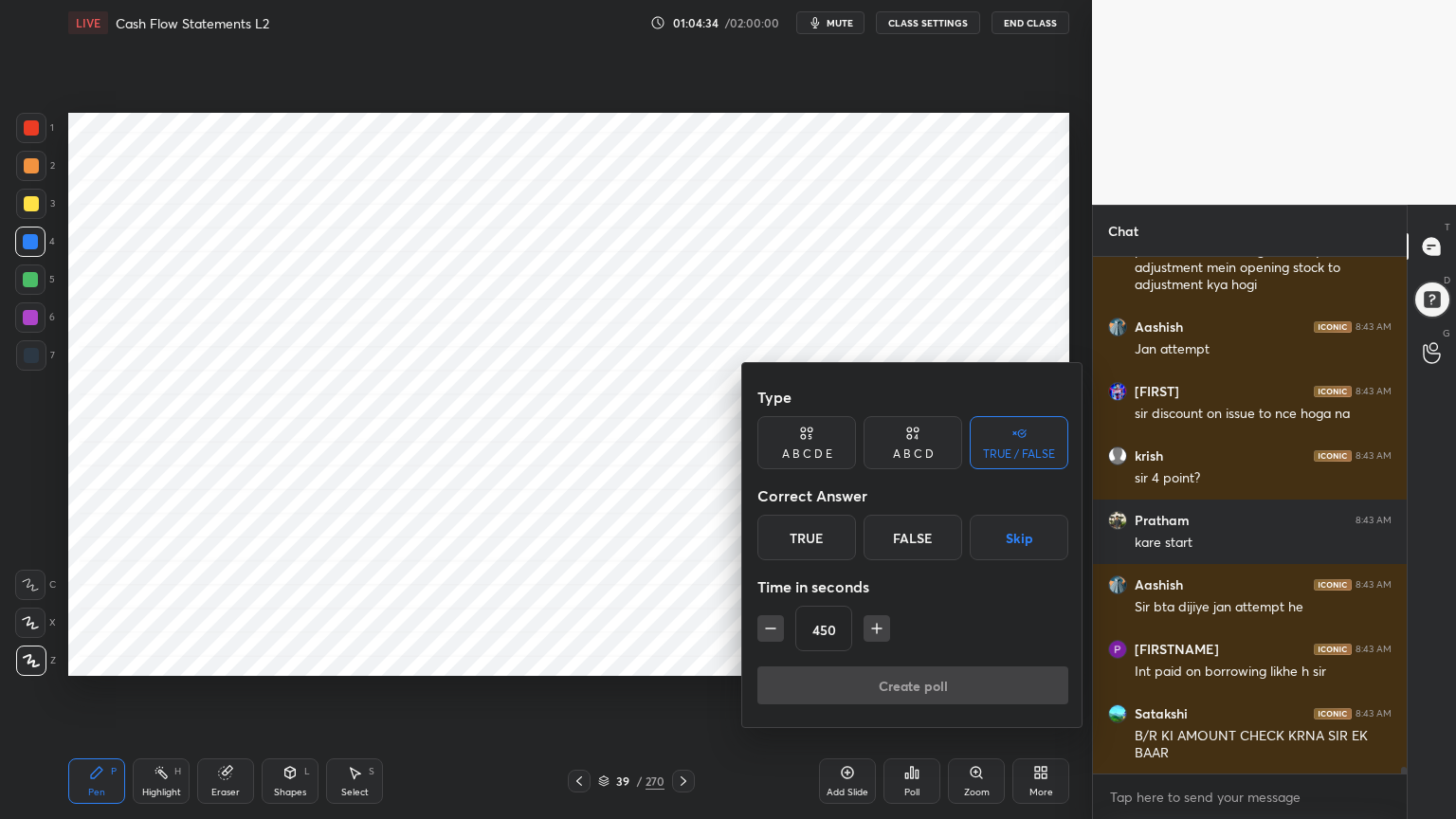 click 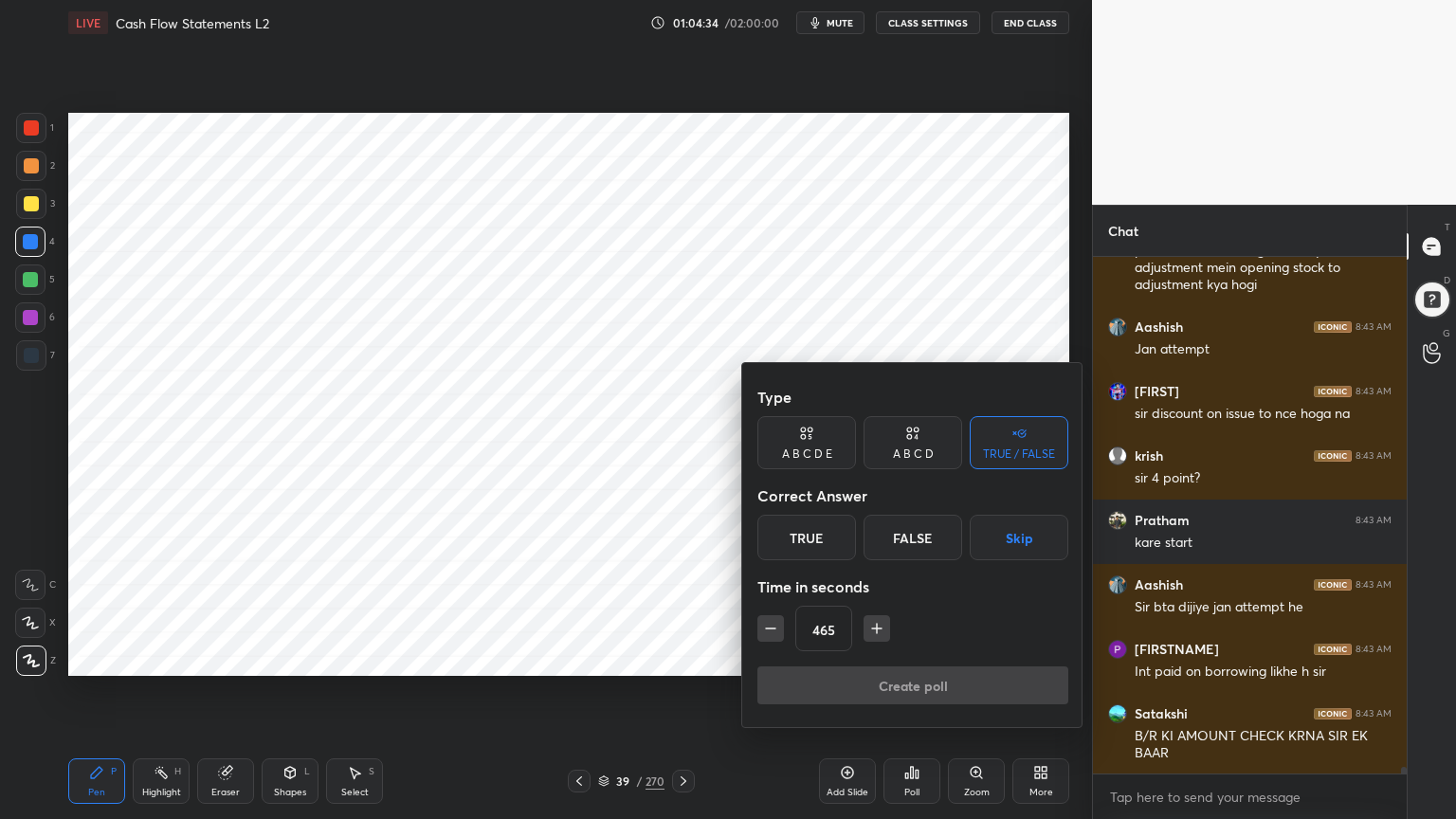 click 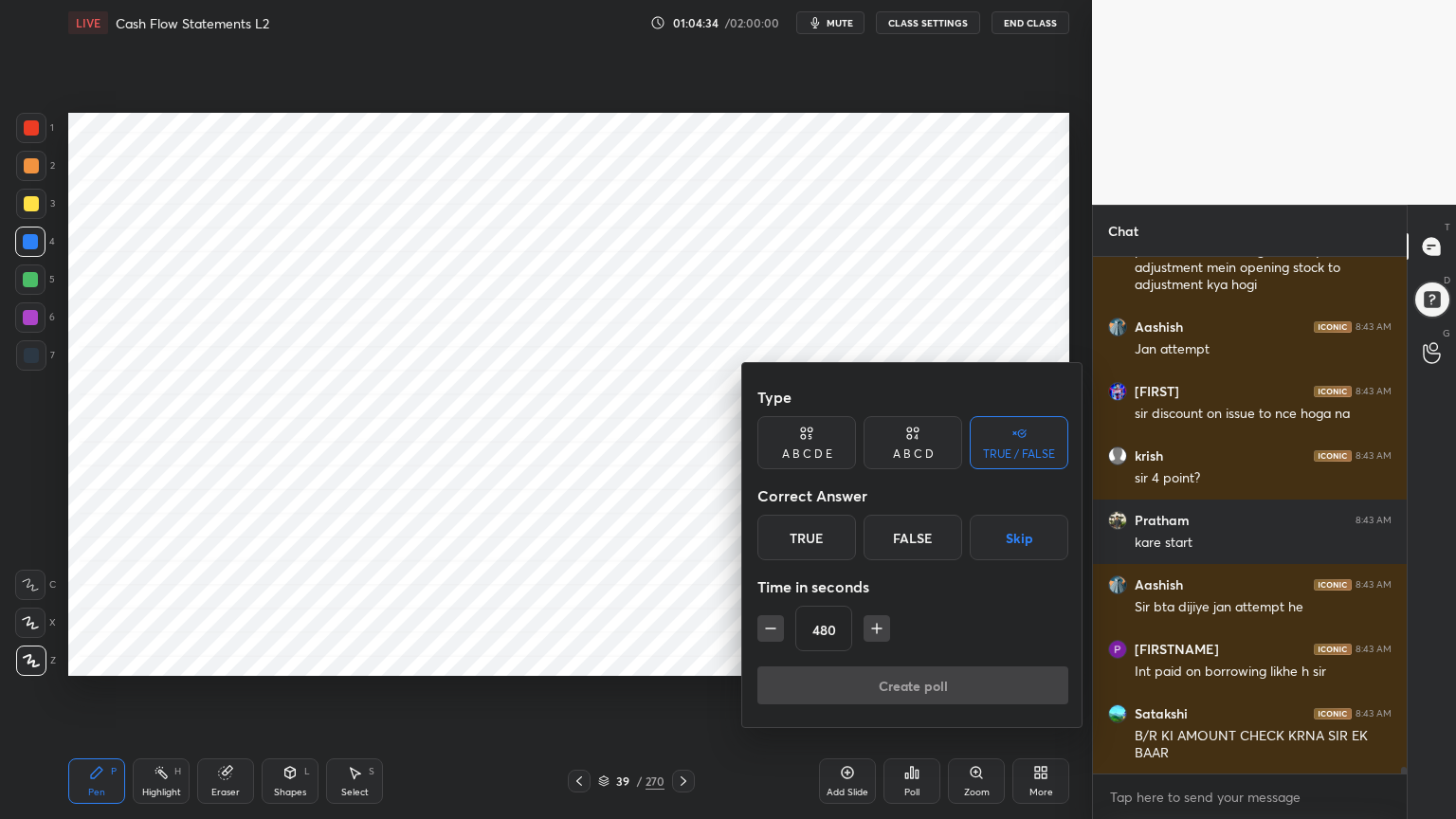 click 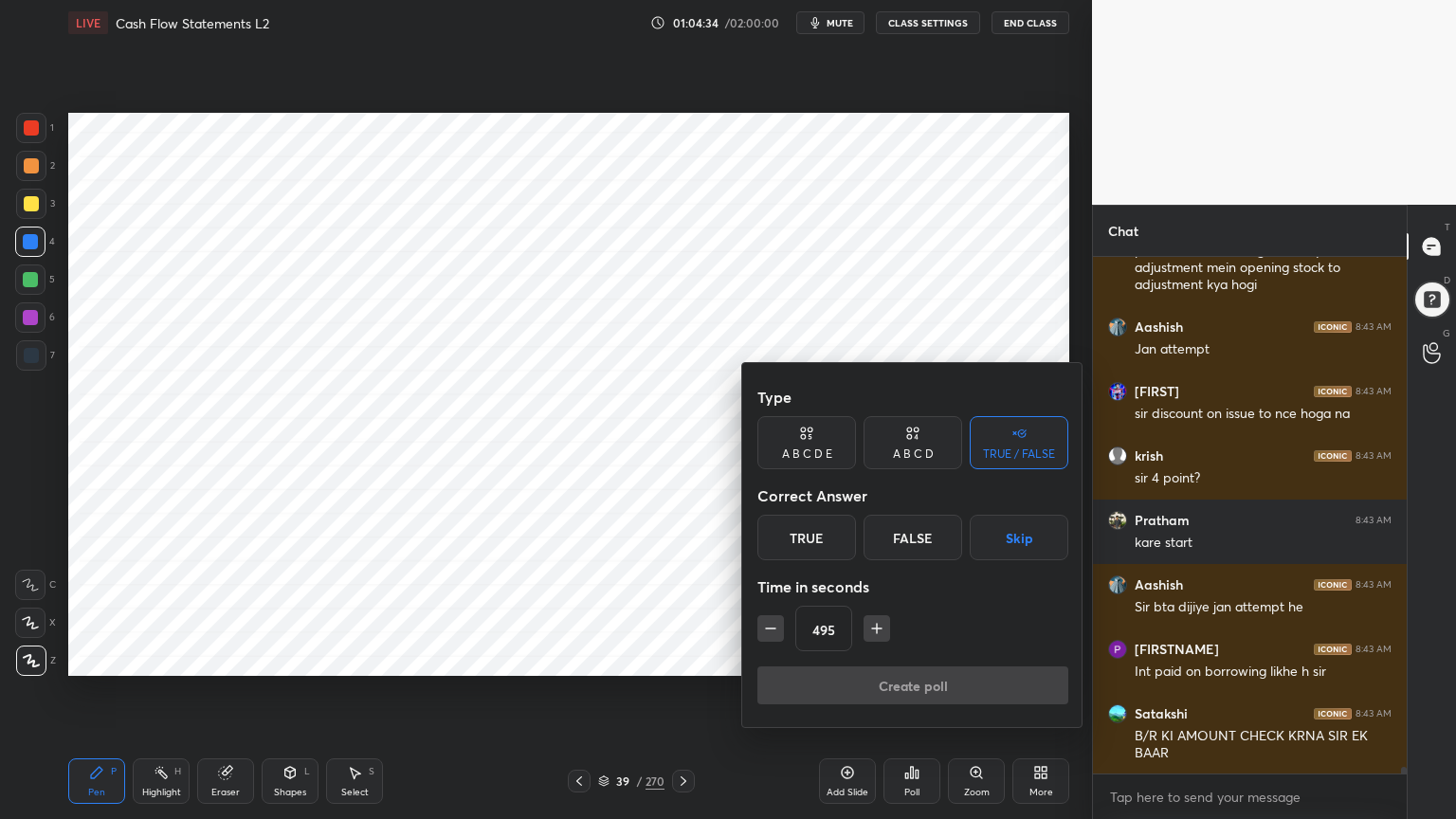 click 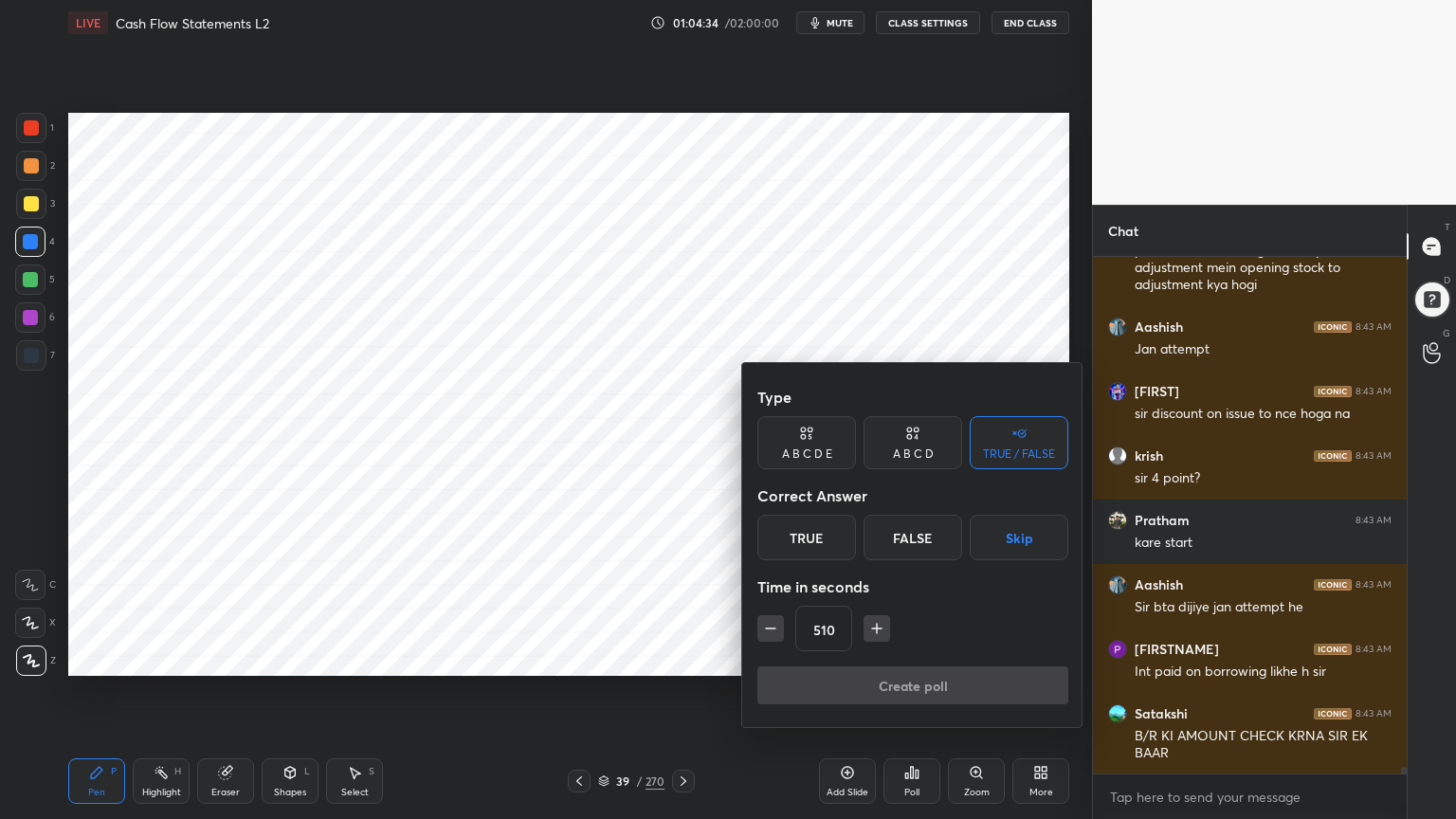 click 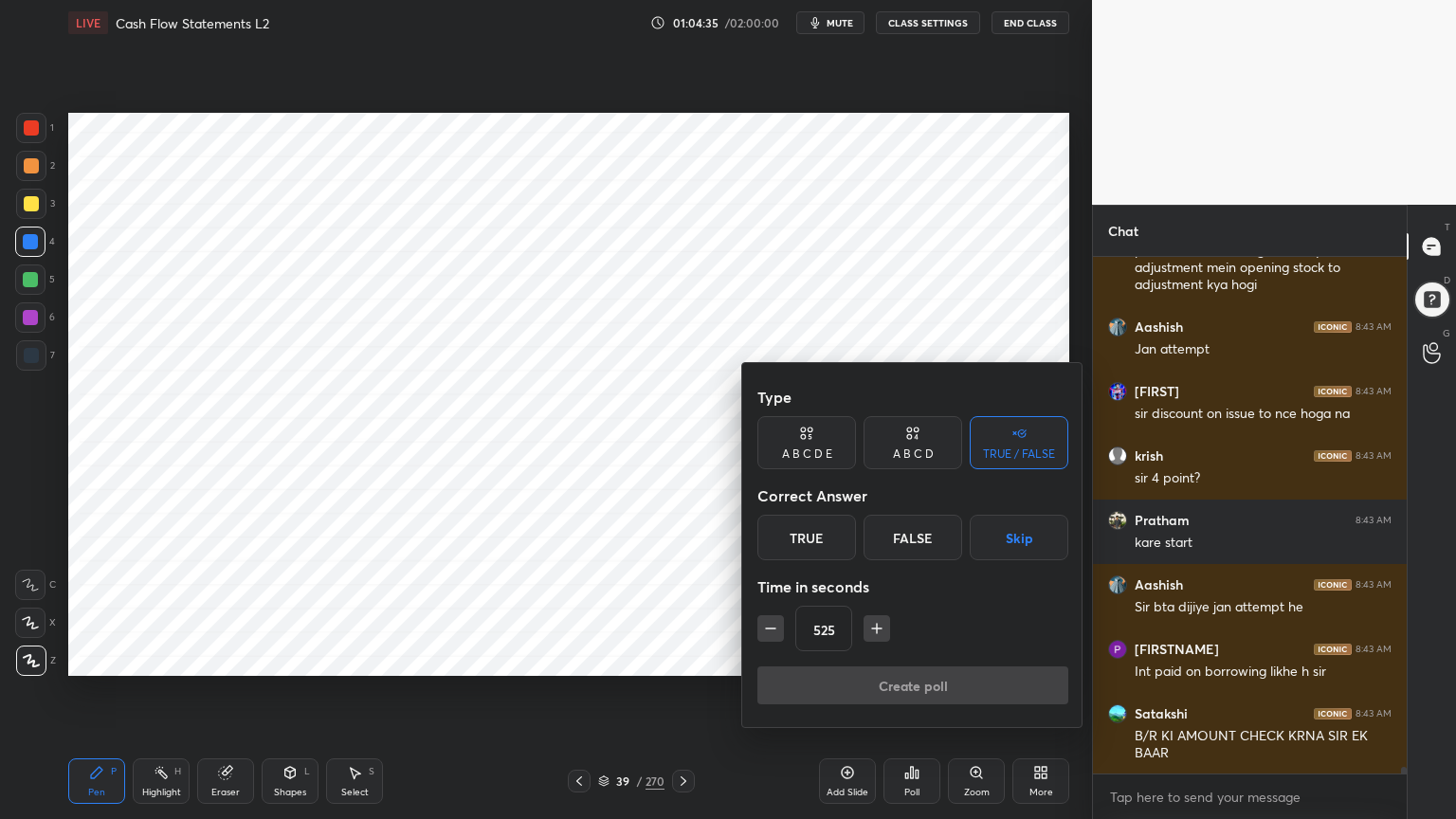 click 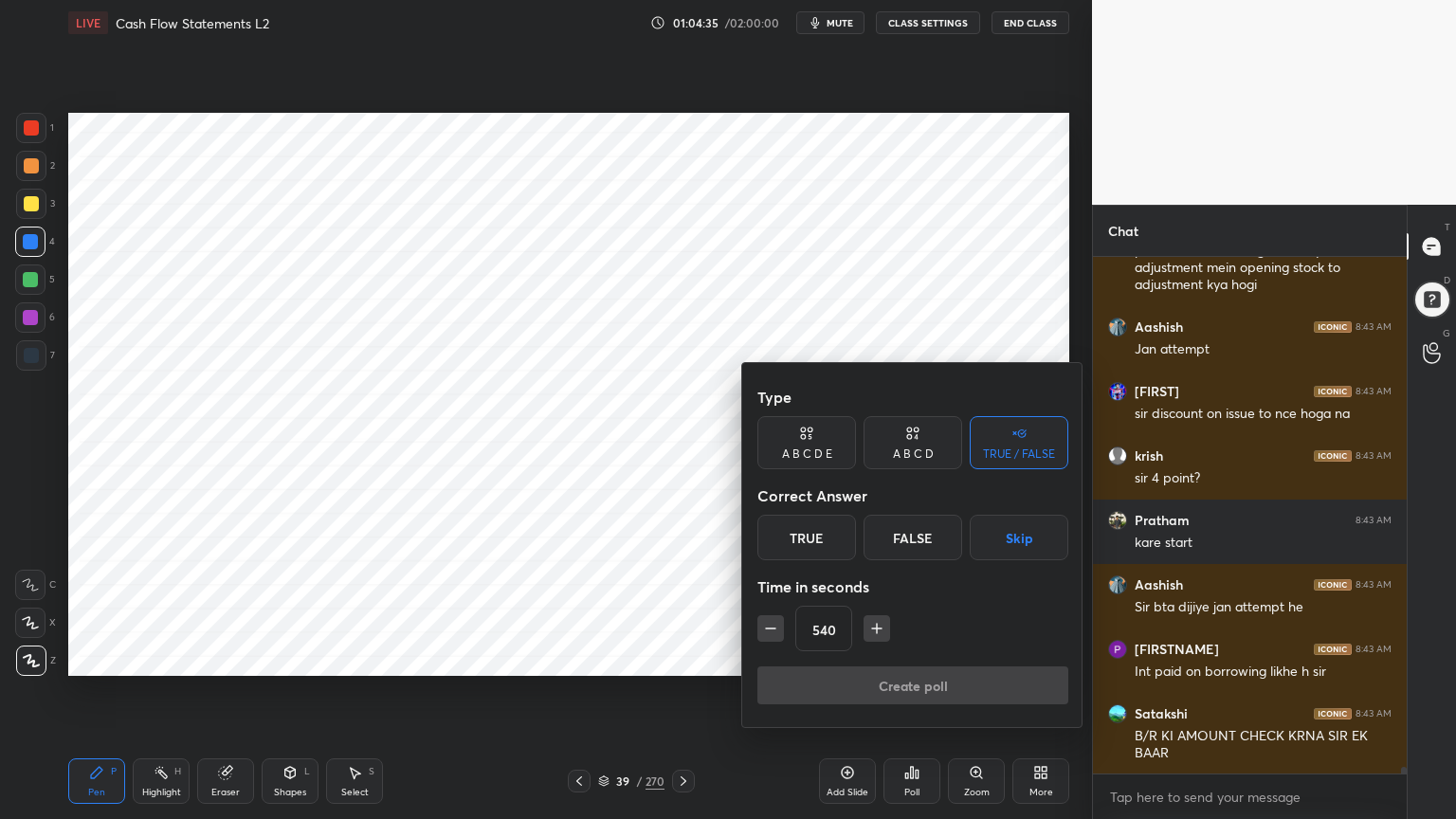 click 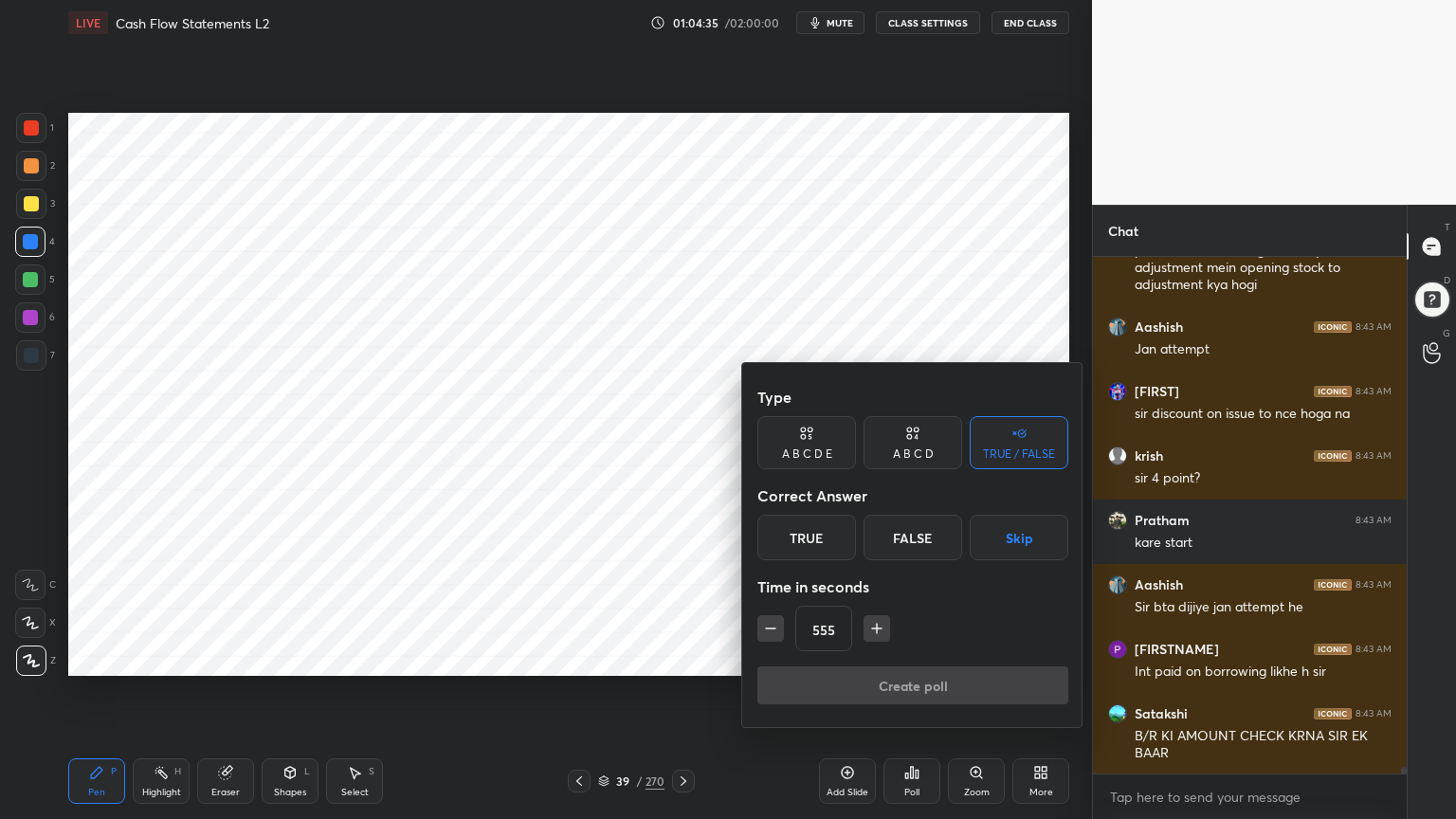 click 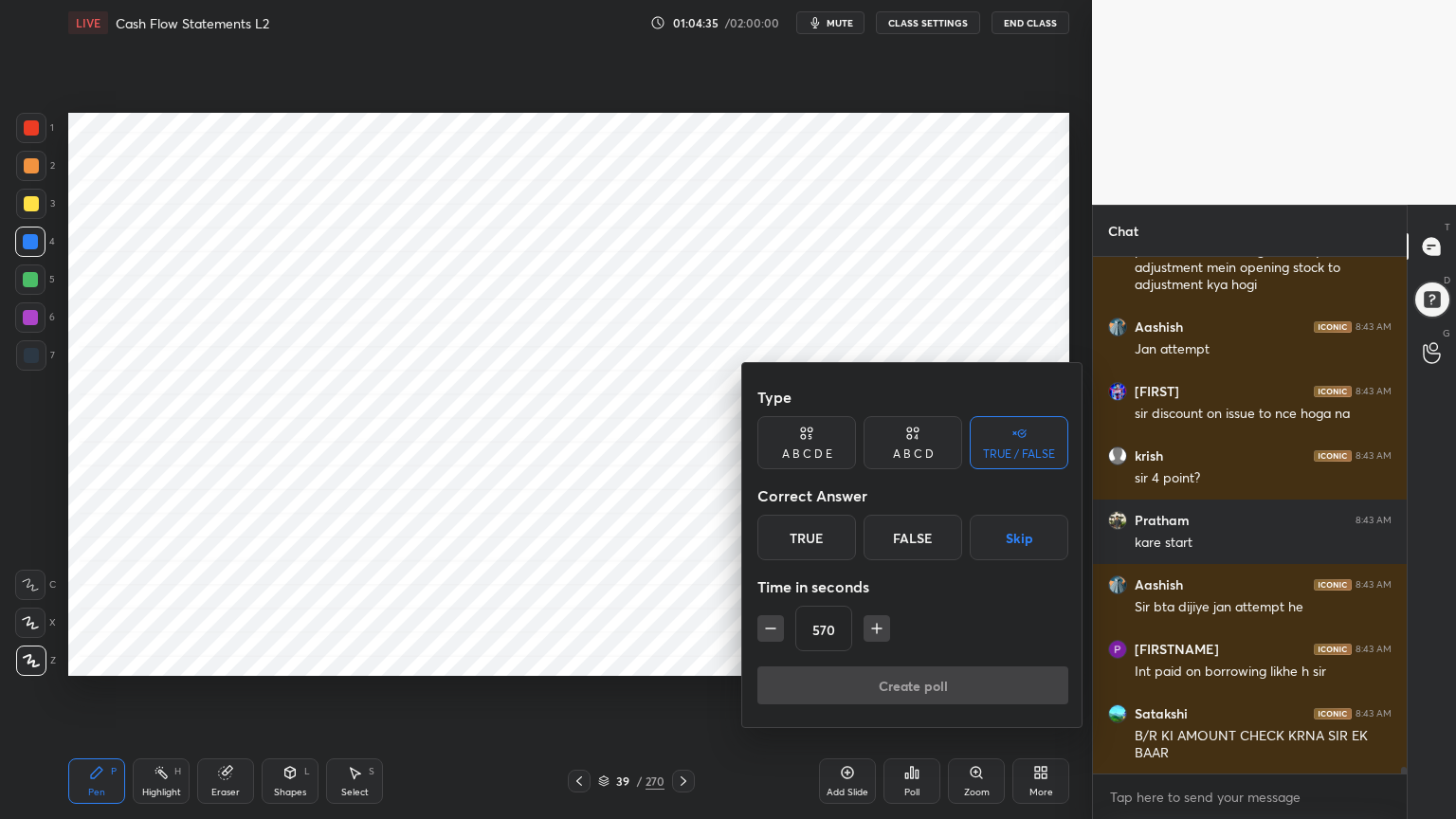 click 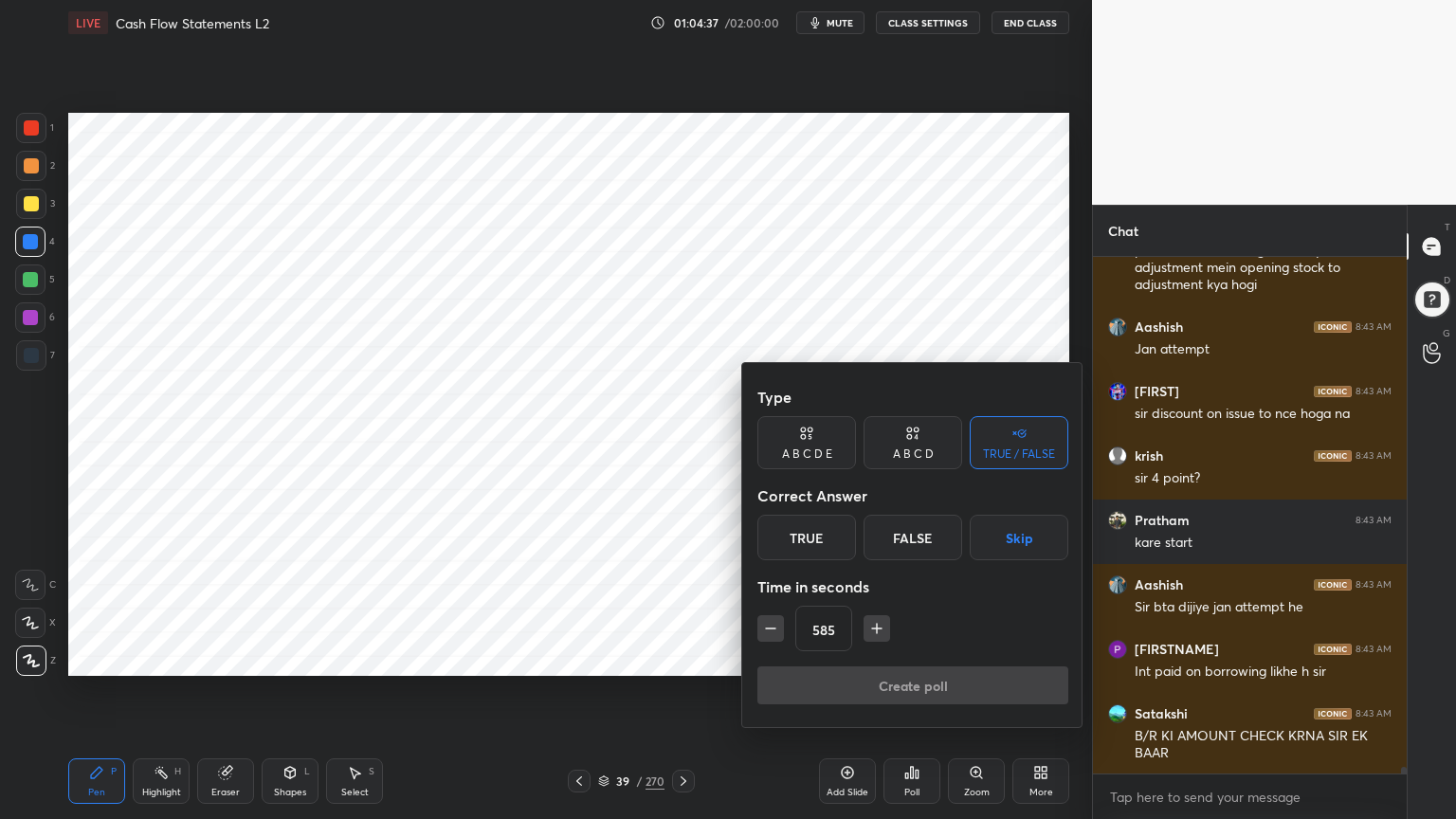 click 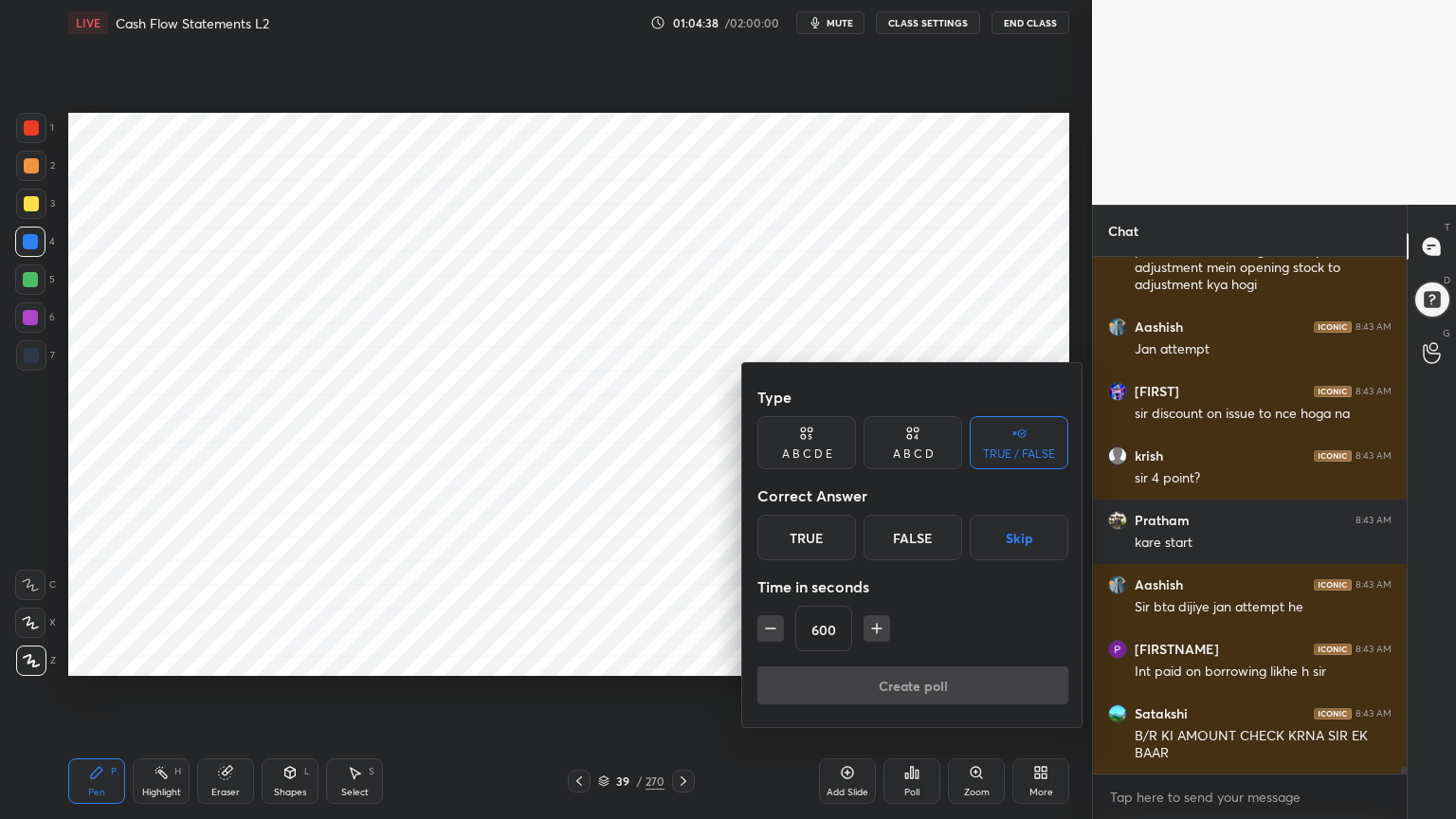 click 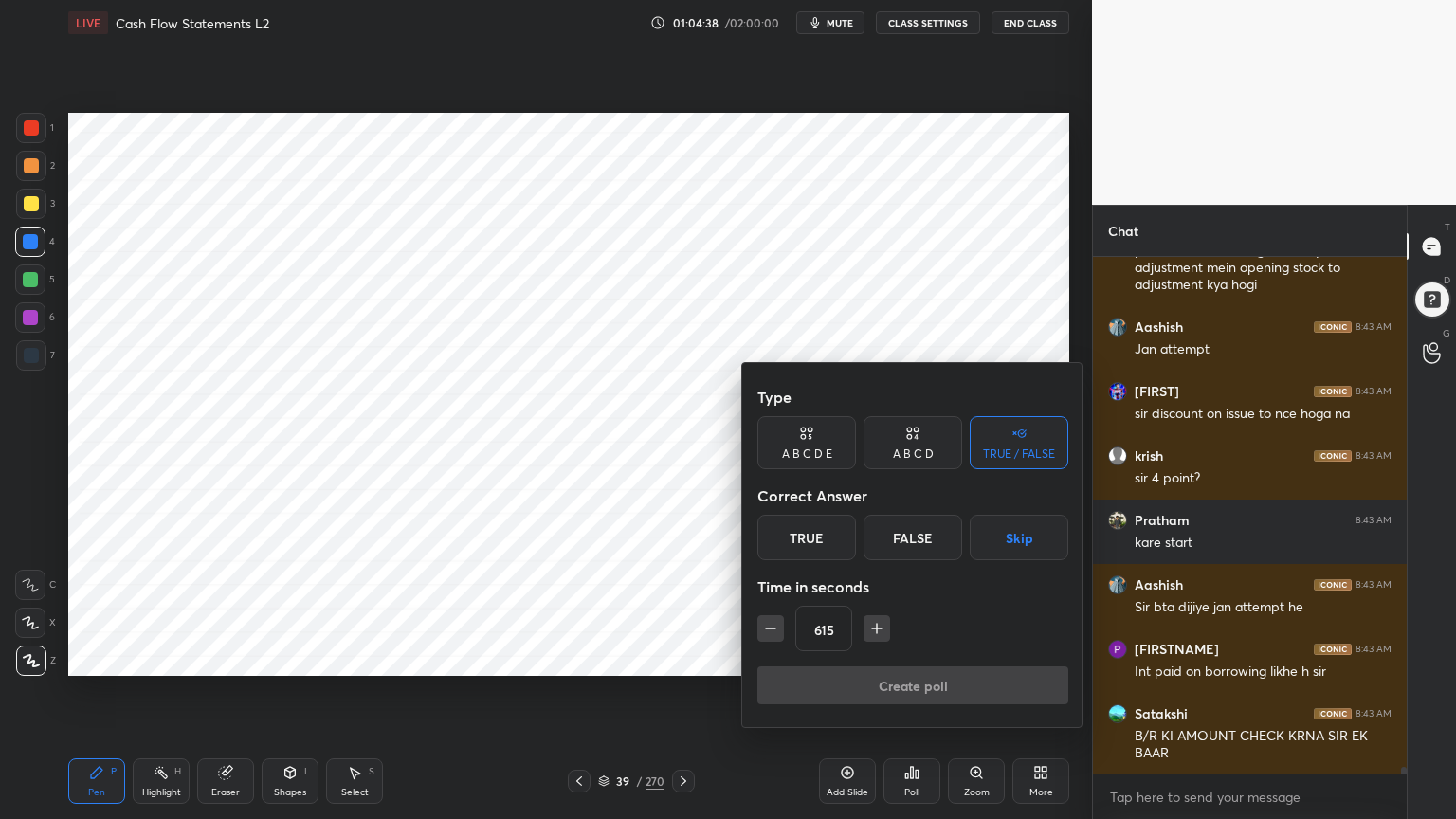 click 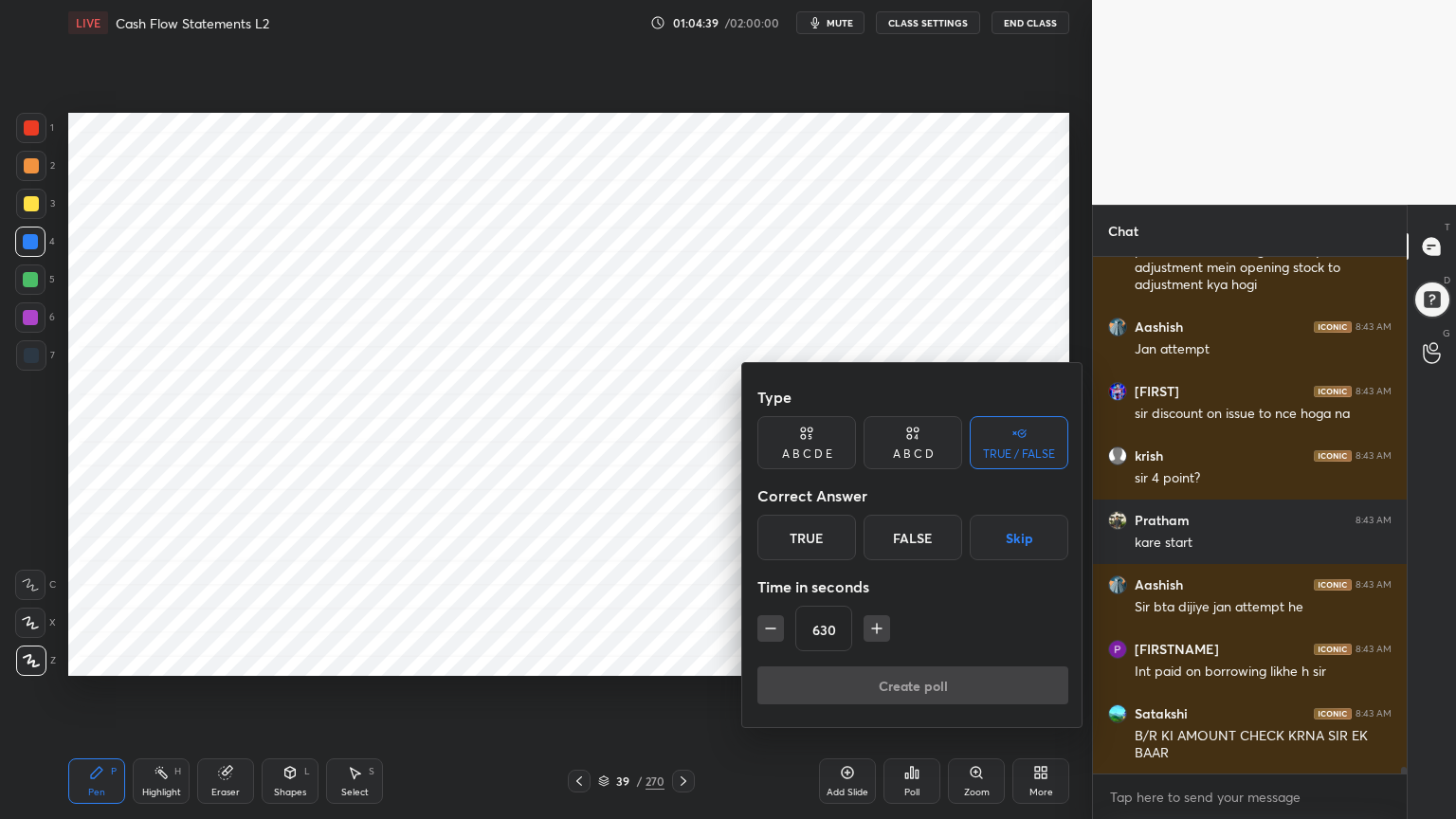 click on "Skip" at bounding box center [1019, 537] 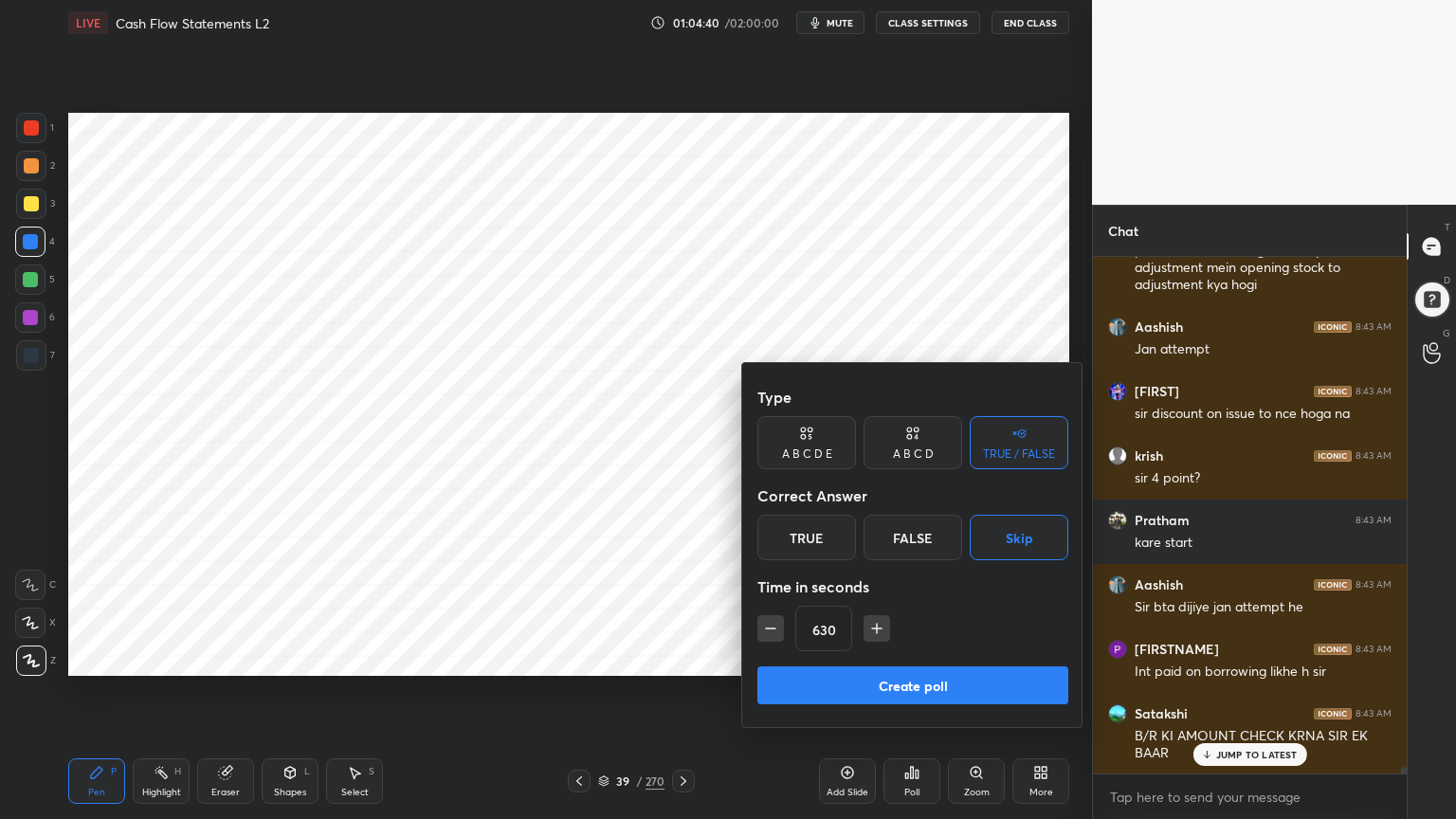 scroll, scrollTop: 41670, scrollLeft: 0, axis: vertical 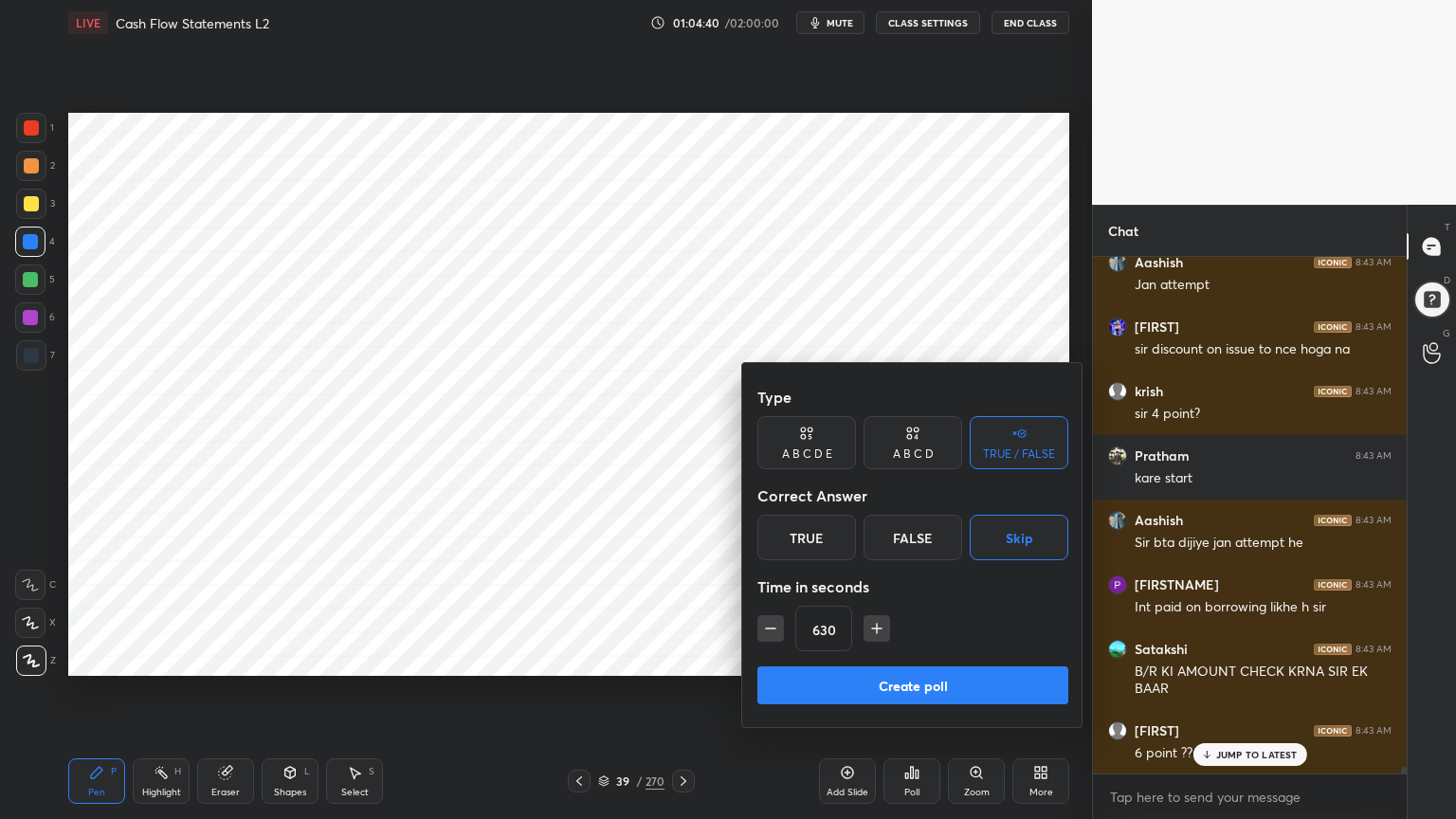 click 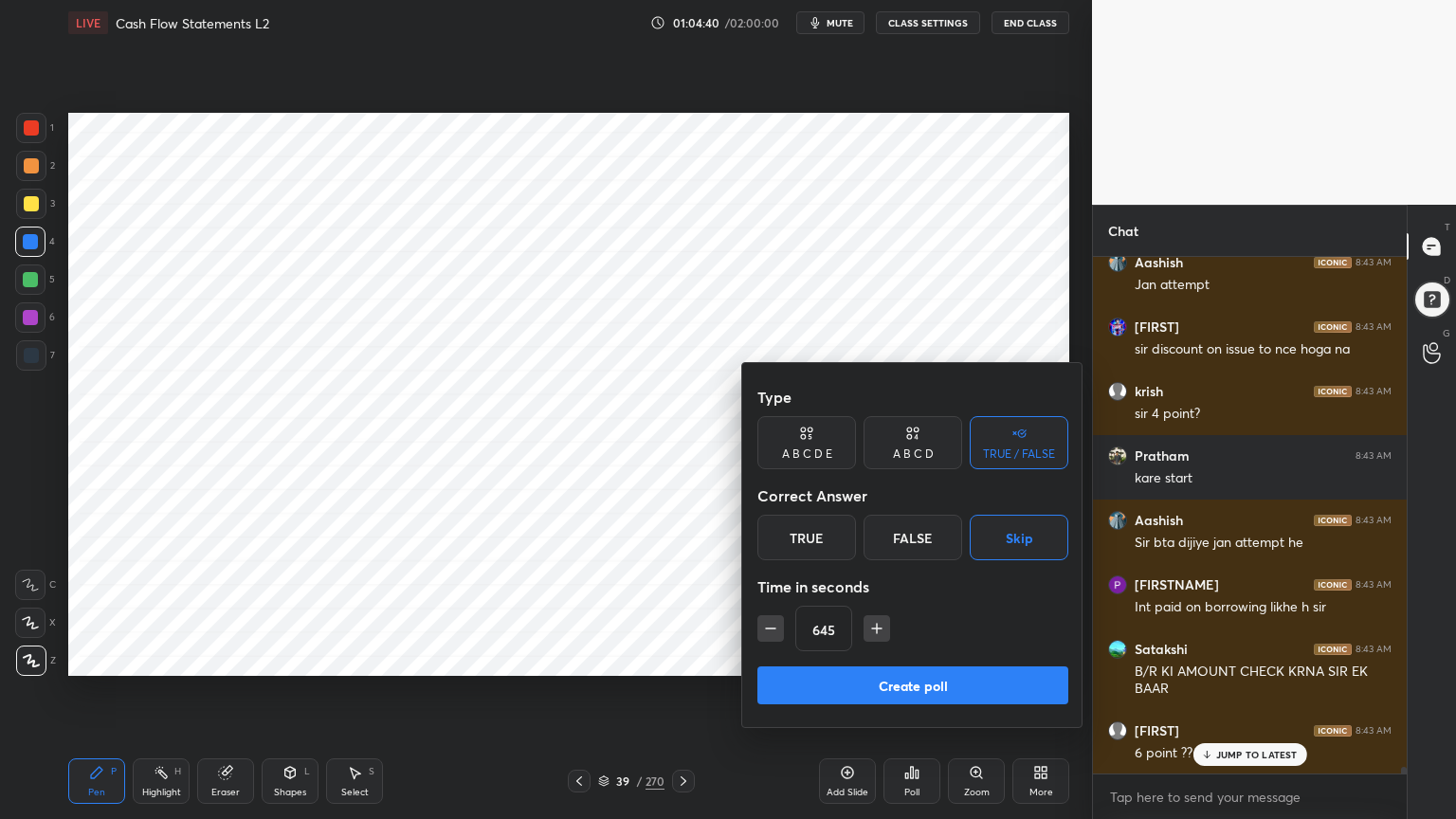 click 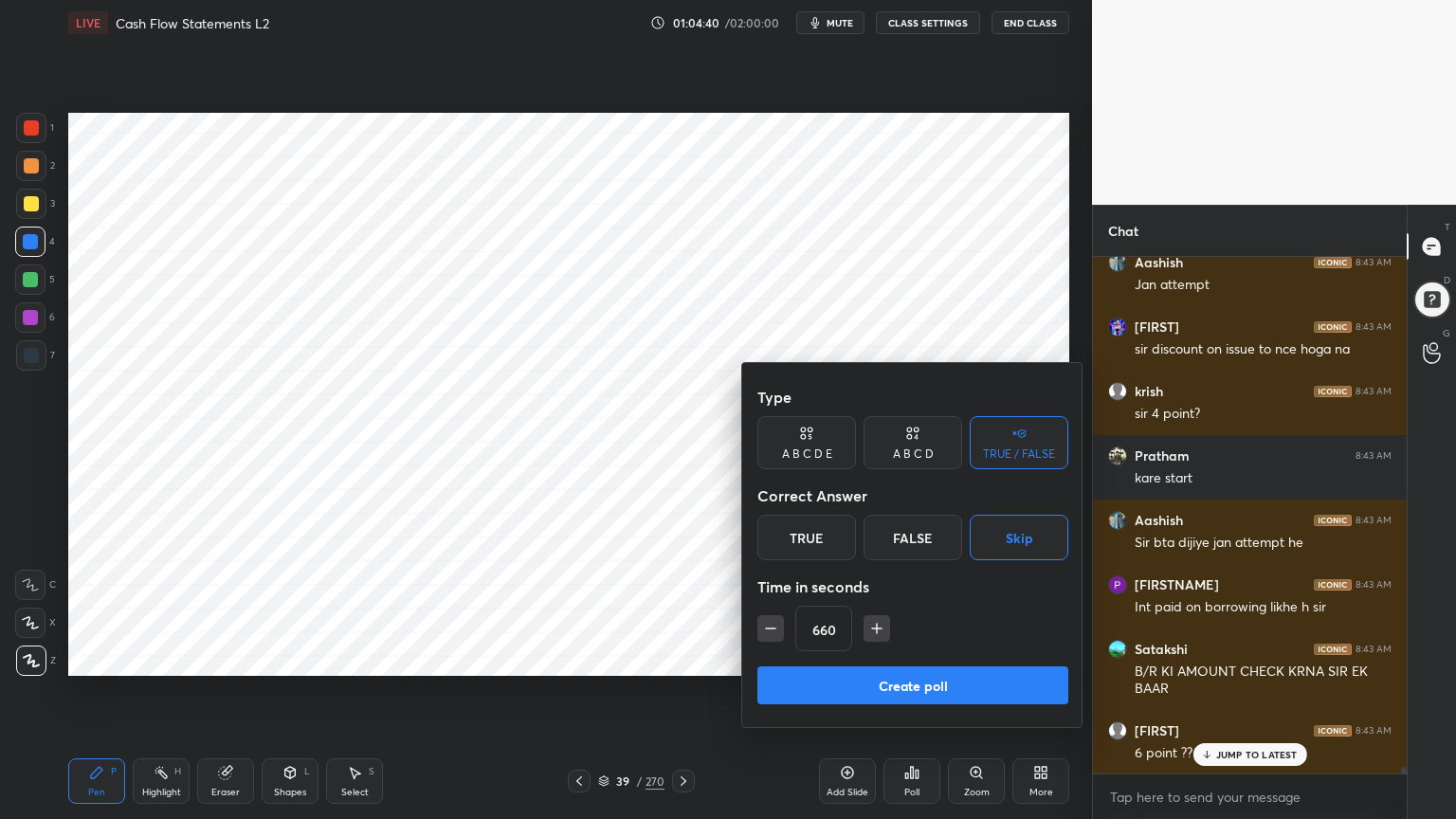 click 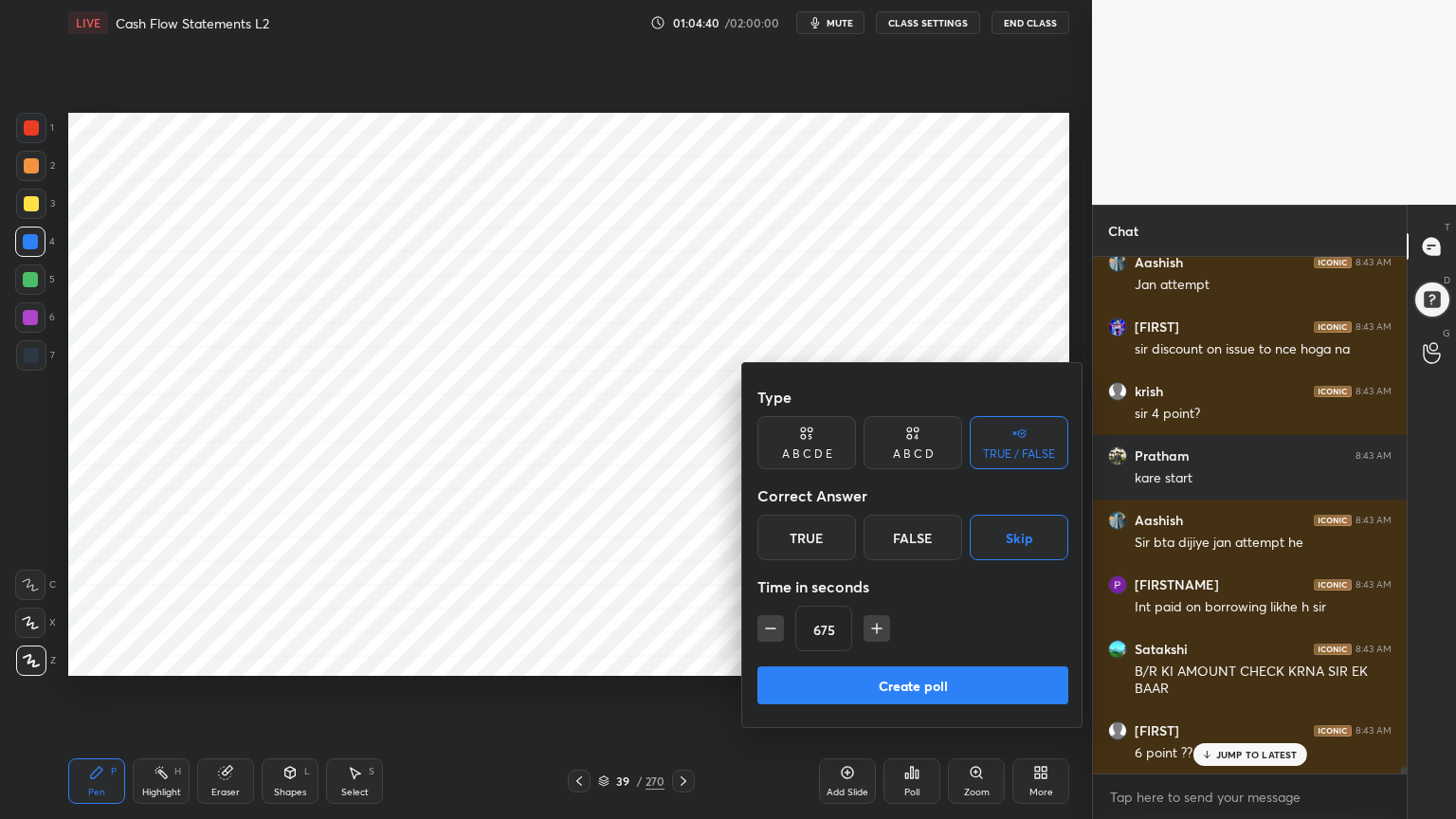 click 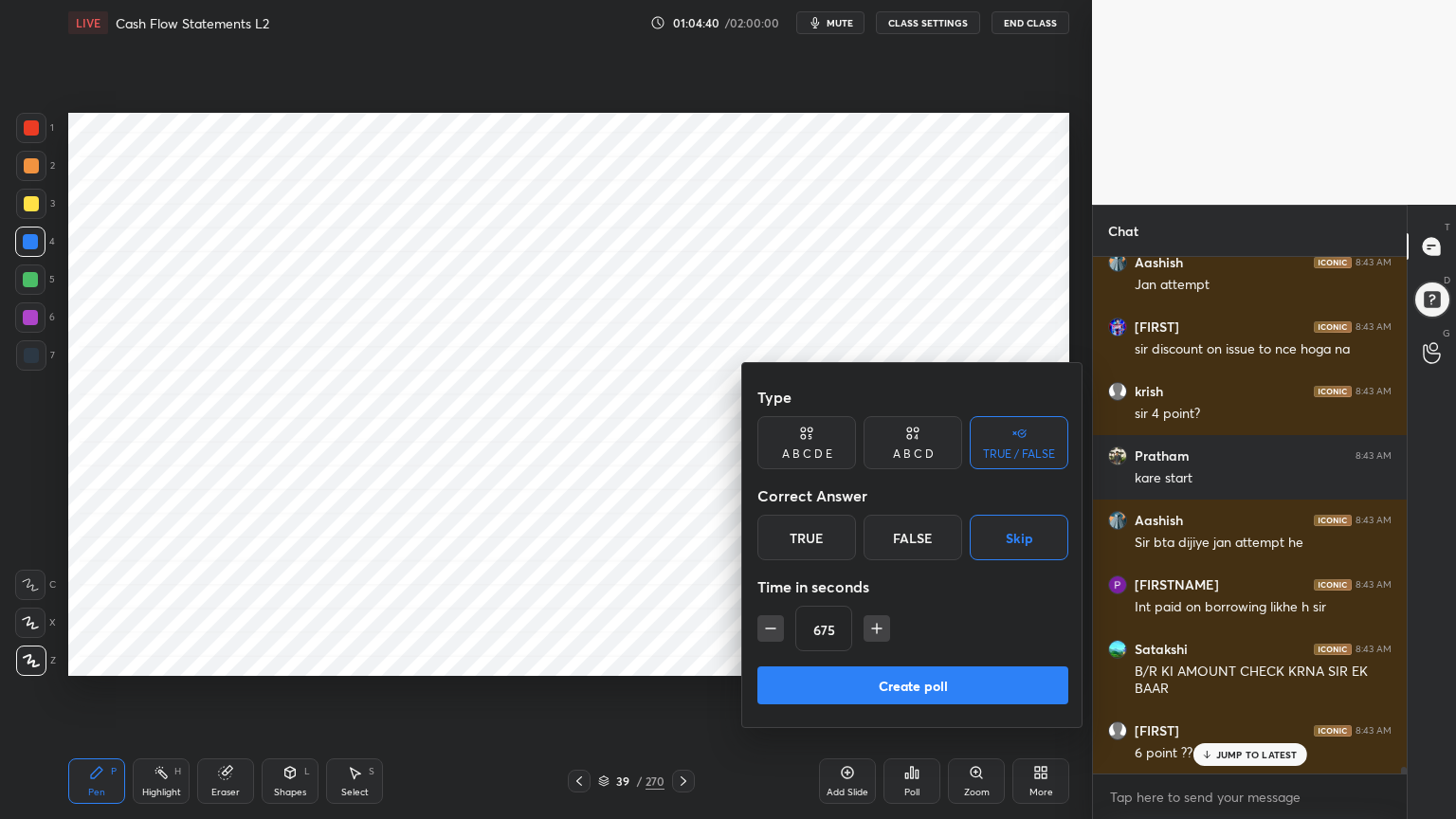 type on "690" 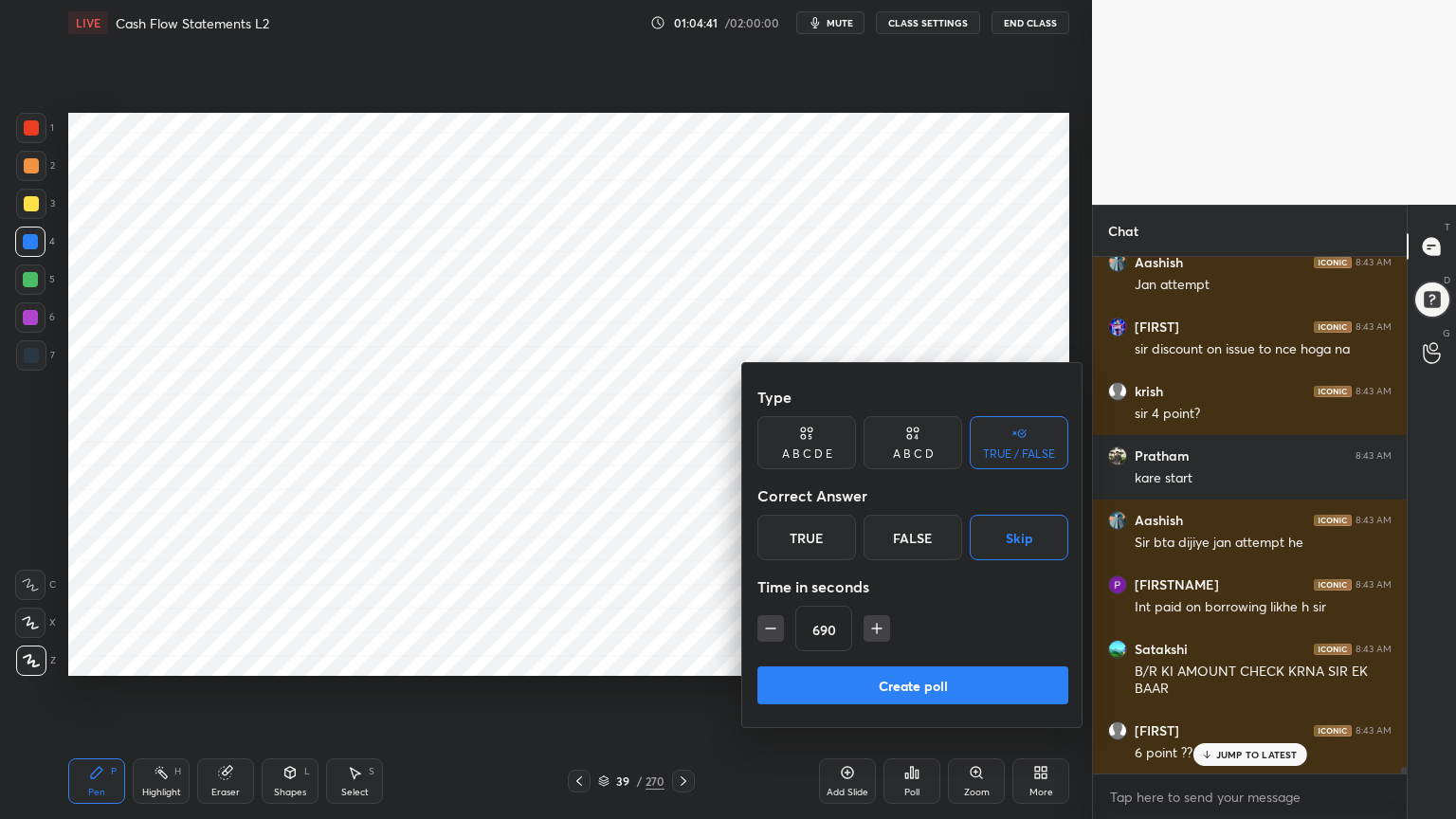 click on "Create poll" at bounding box center (913, 685) 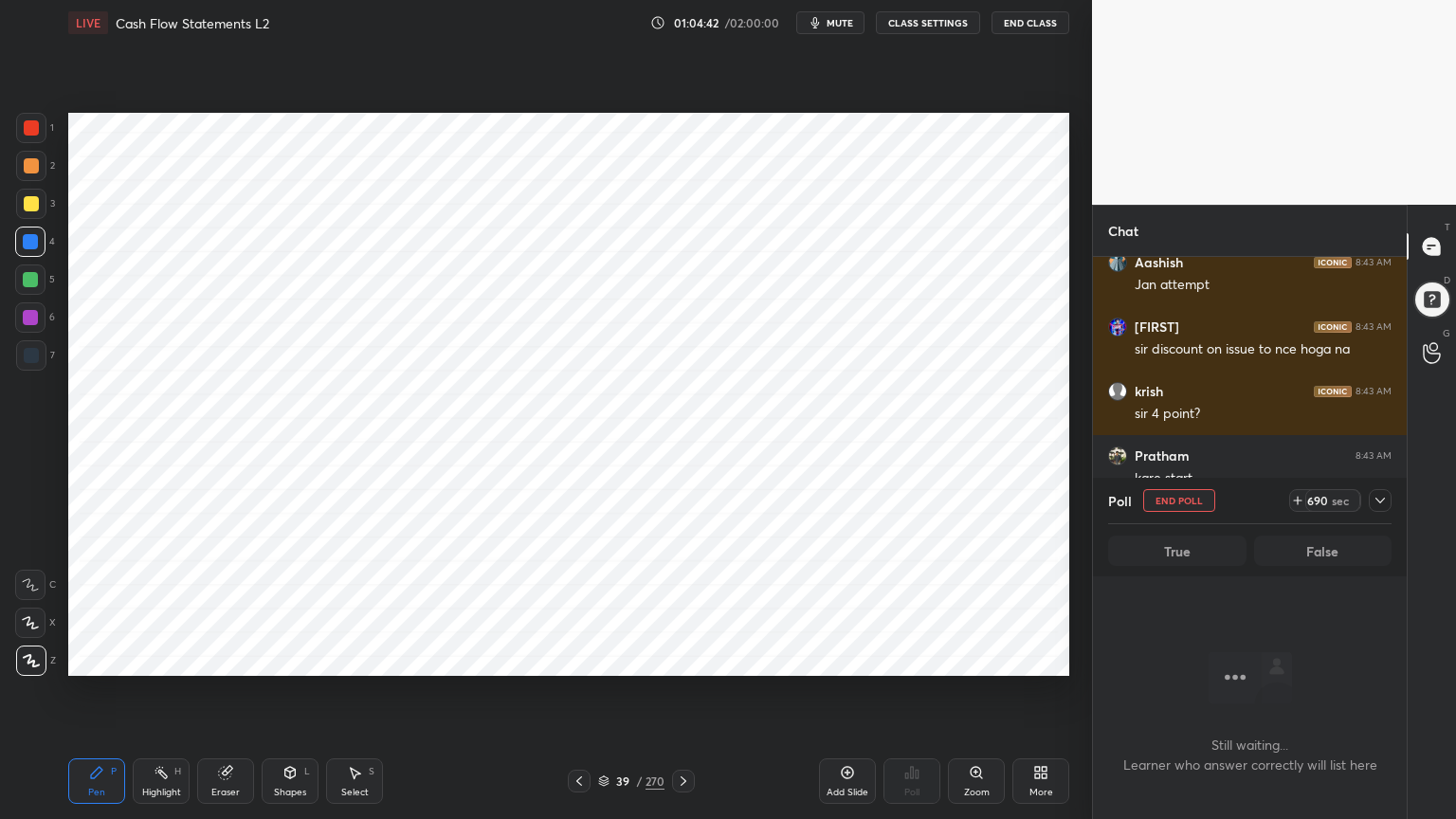 scroll, scrollTop: 444, scrollLeft: 308, axis: both 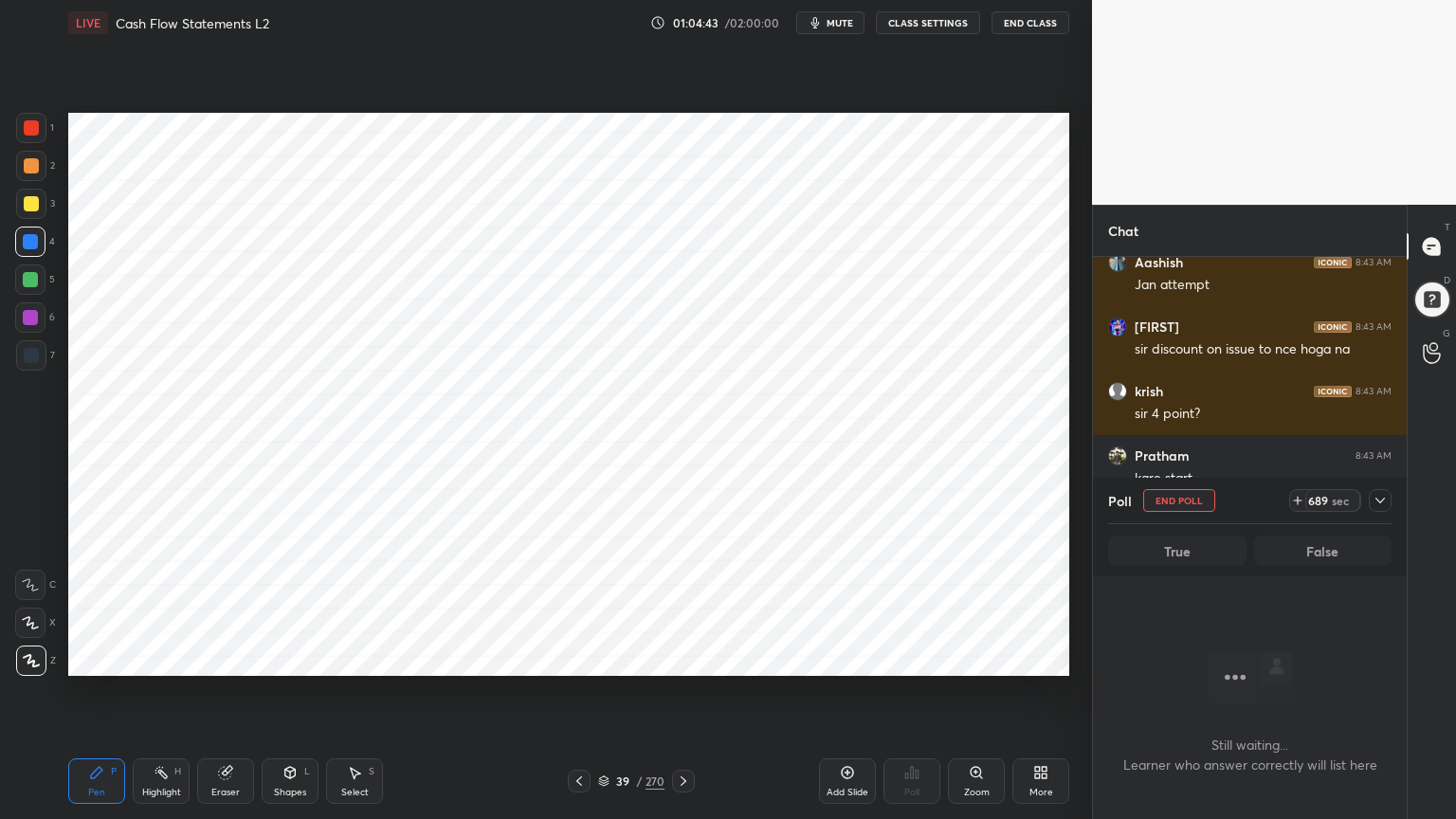 click 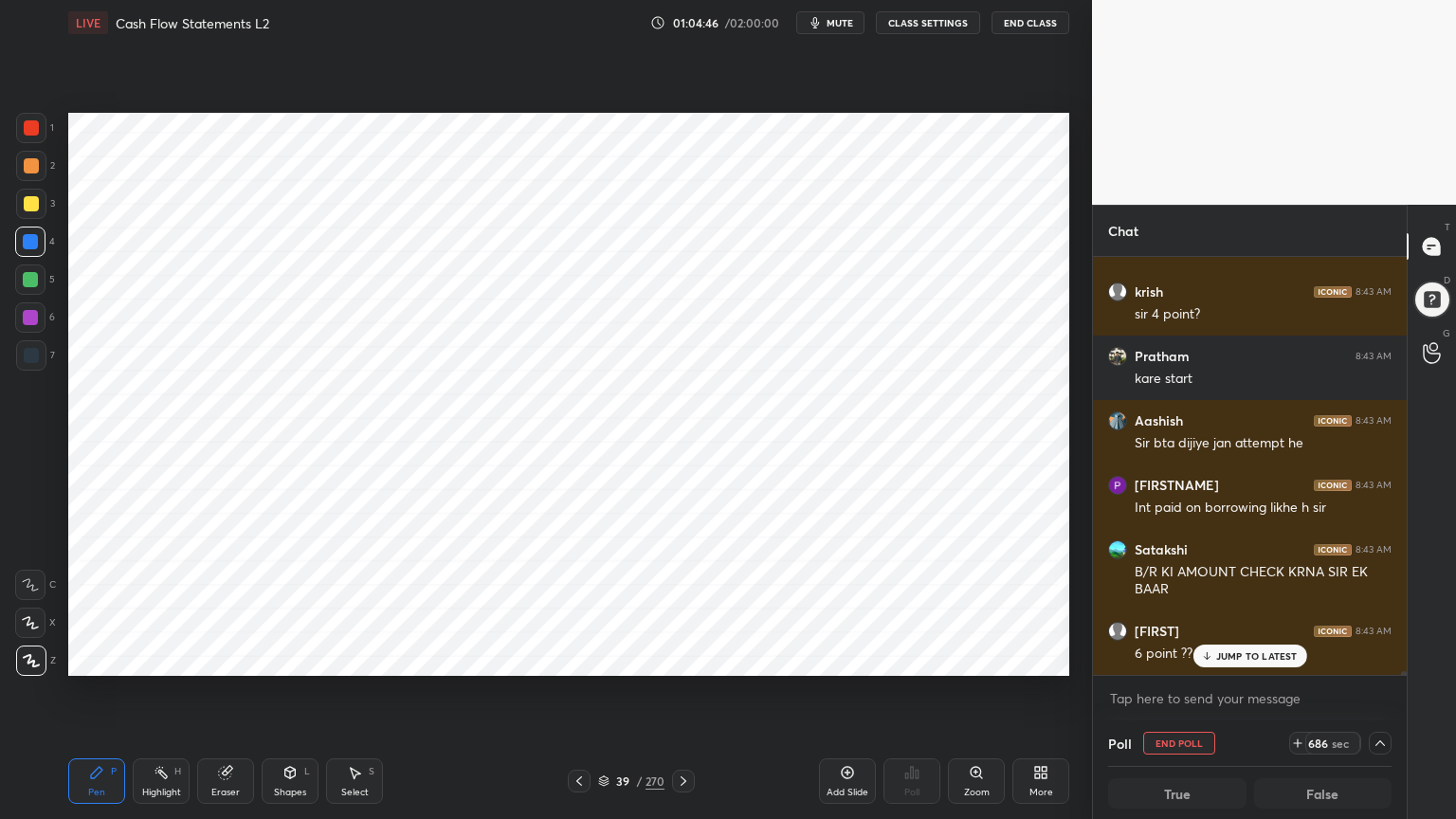 scroll, scrollTop: 41833, scrollLeft: 0, axis: vertical 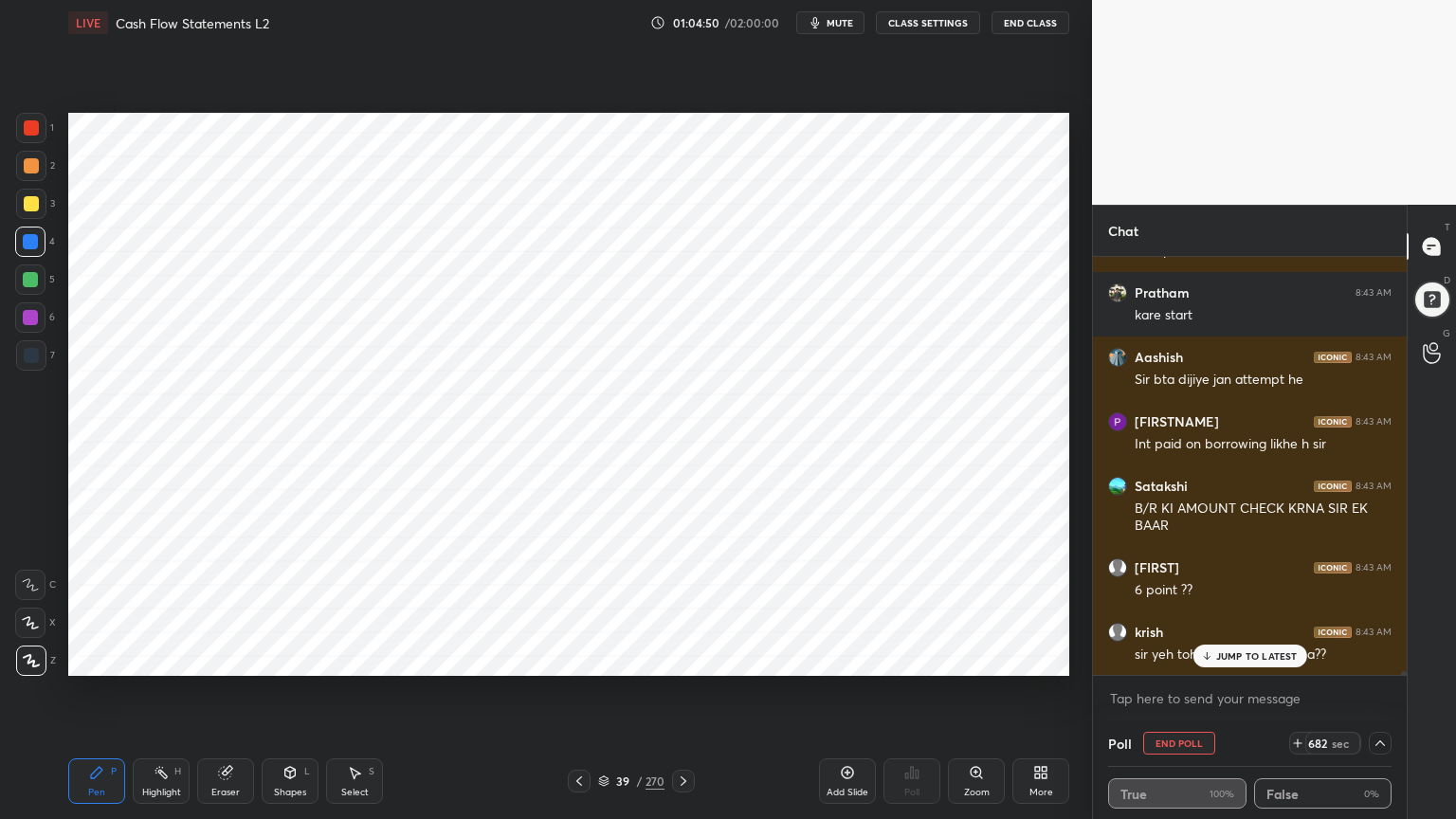 click 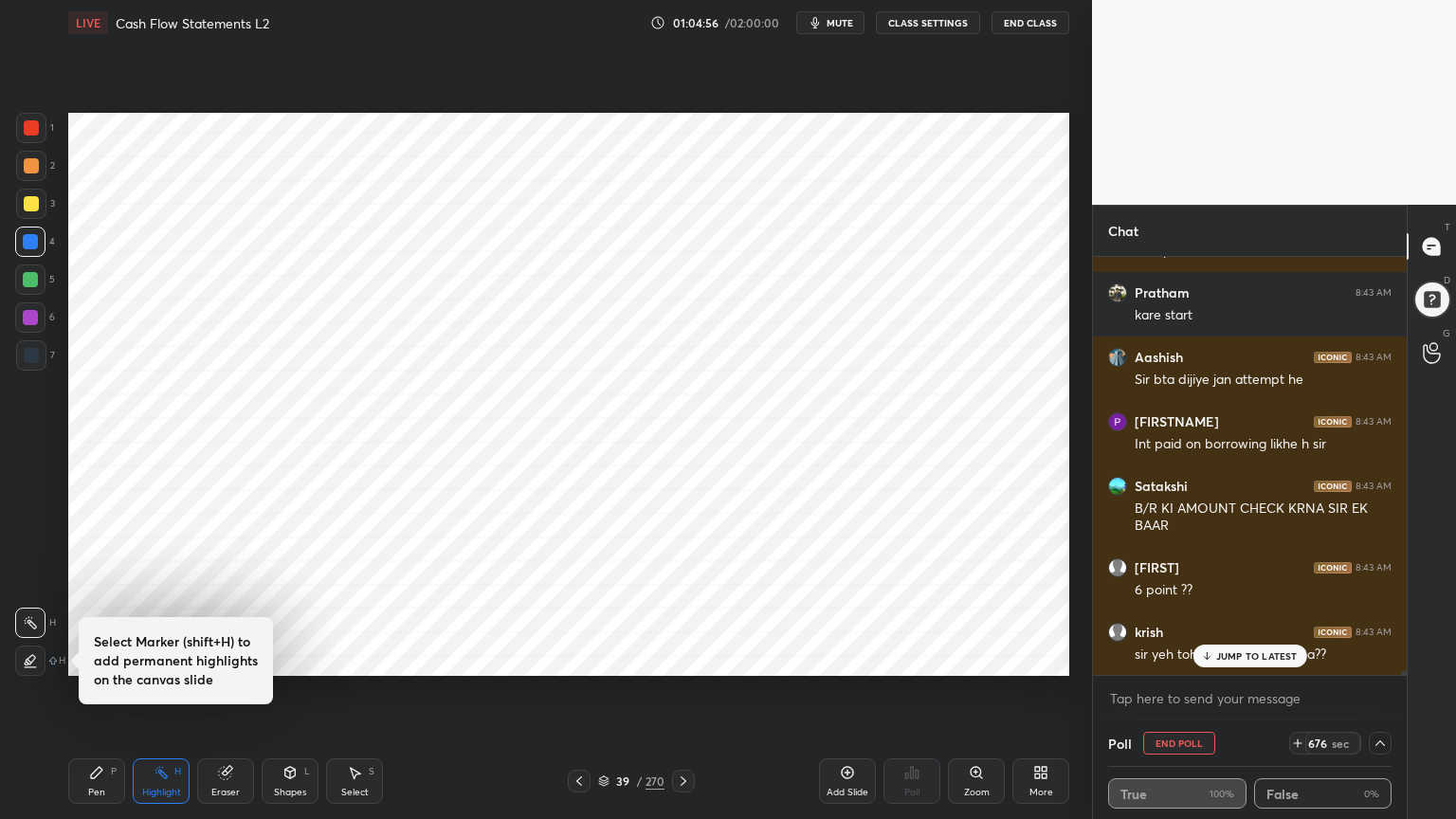 click on "Pen P" at bounding box center (97, 781) 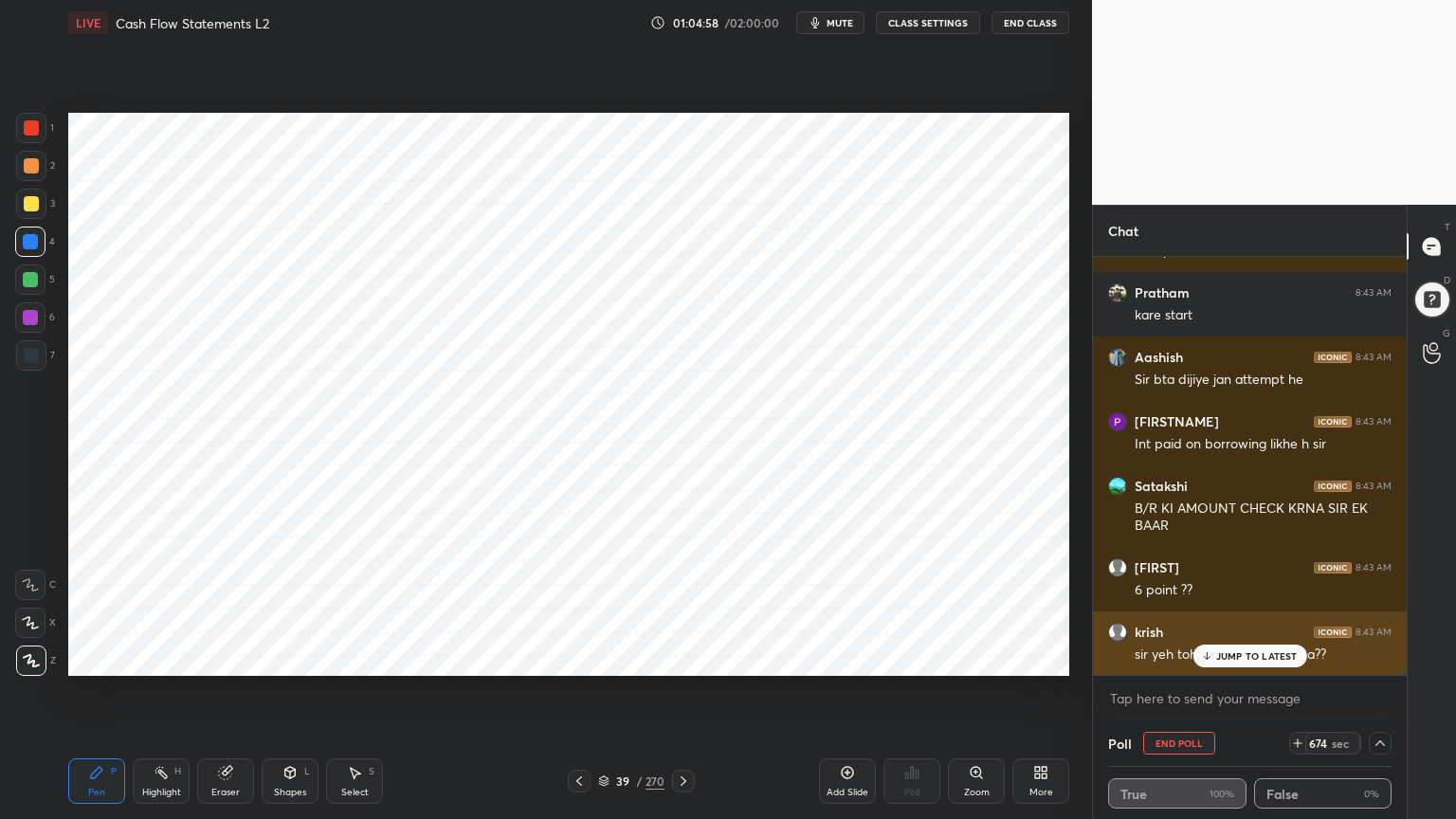 click on "JUMP TO LATEST" at bounding box center (1257, 656) 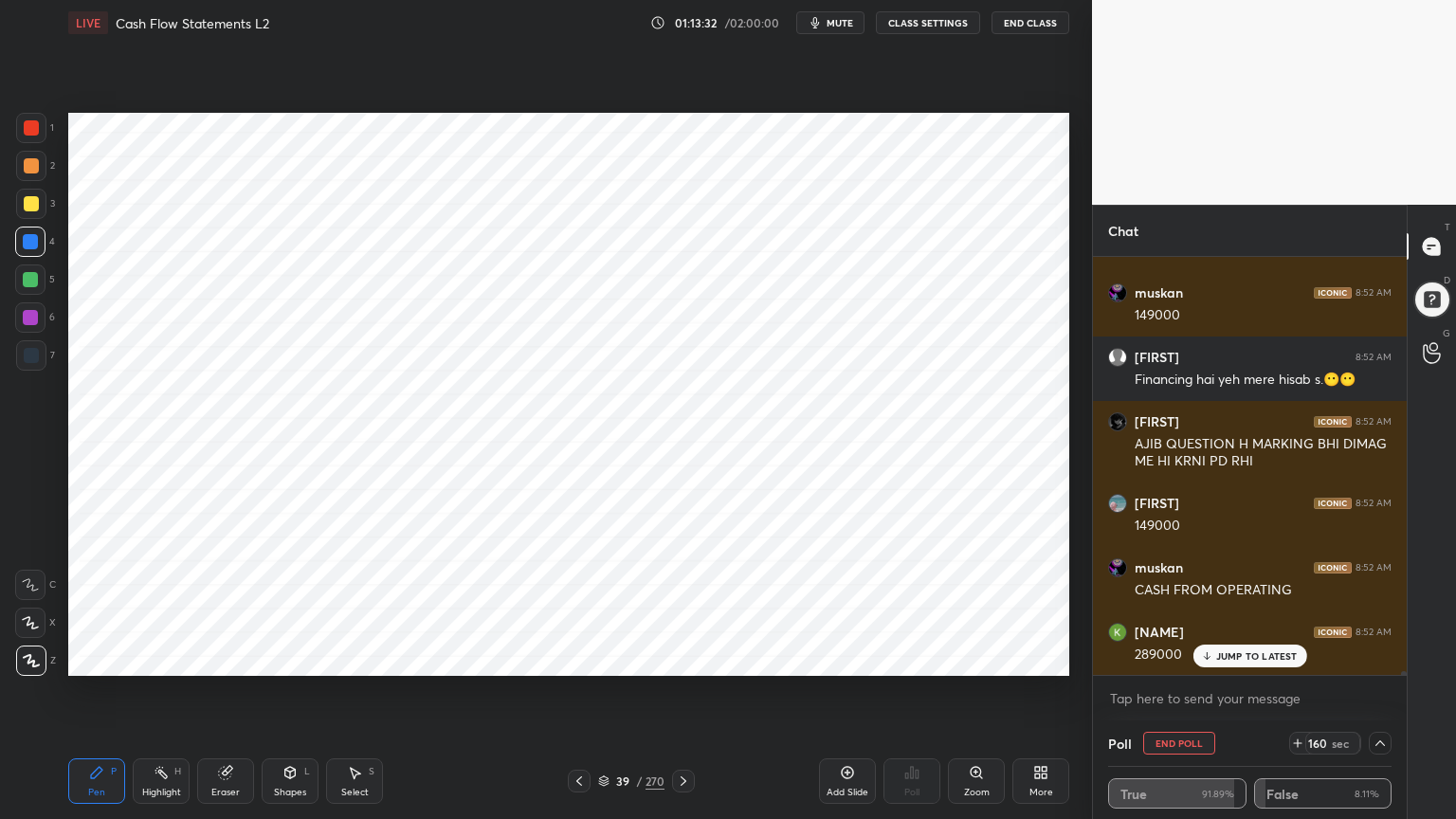 scroll, scrollTop: 43422, scrollLeft: 0, axis: vertical 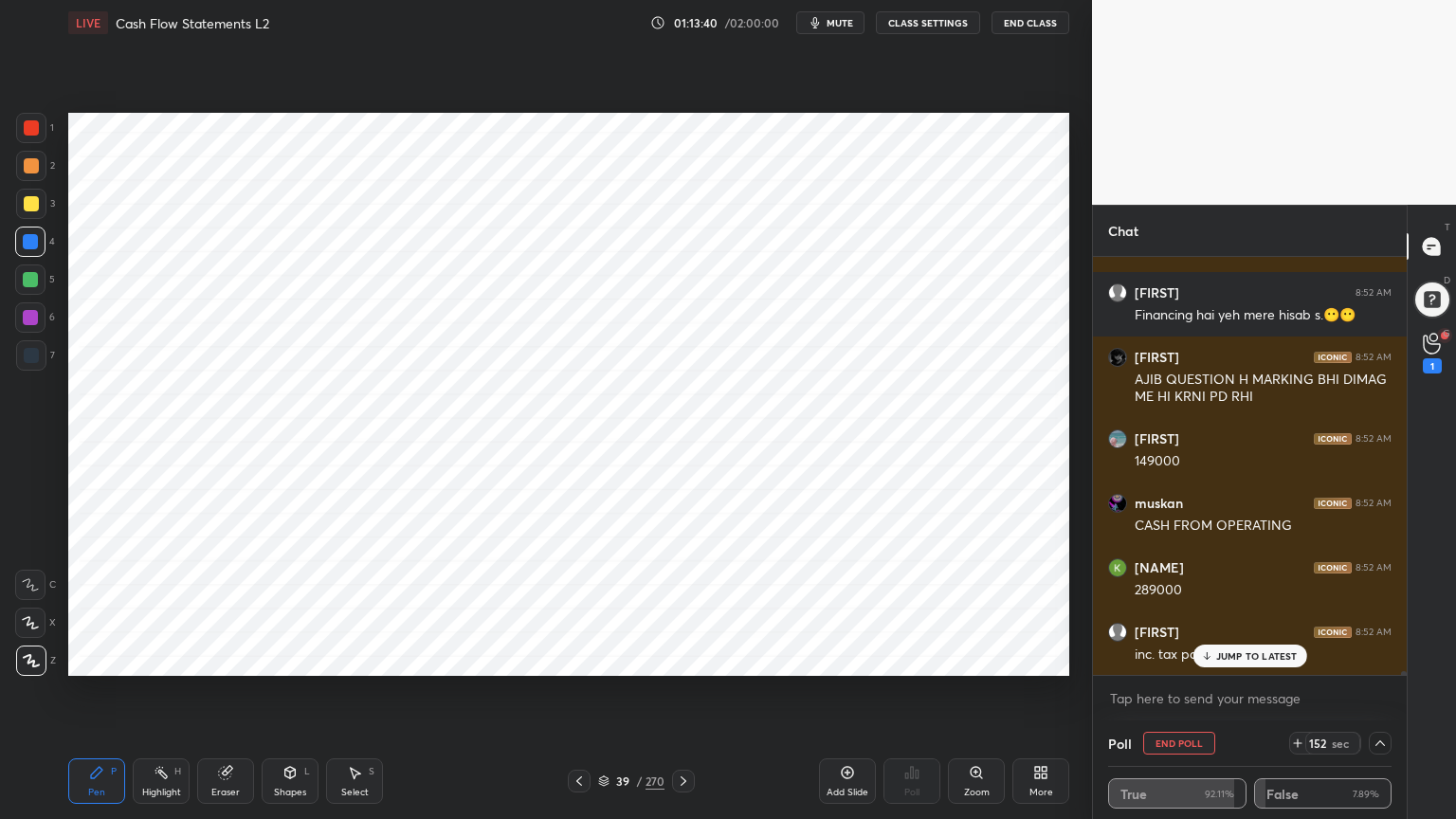 click 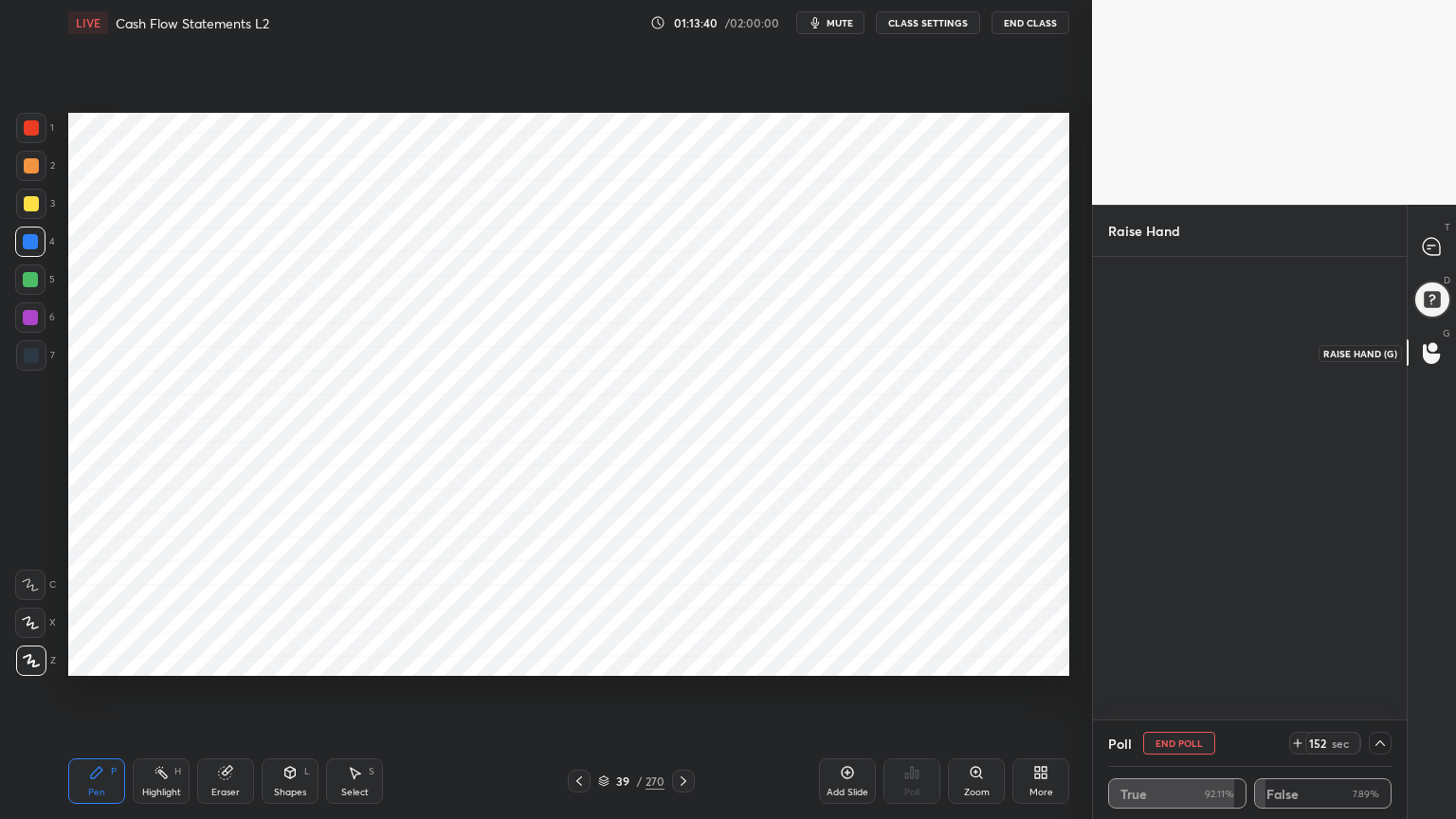 scroll, scrollTop: 458, scrollLeft: 308, axis: both 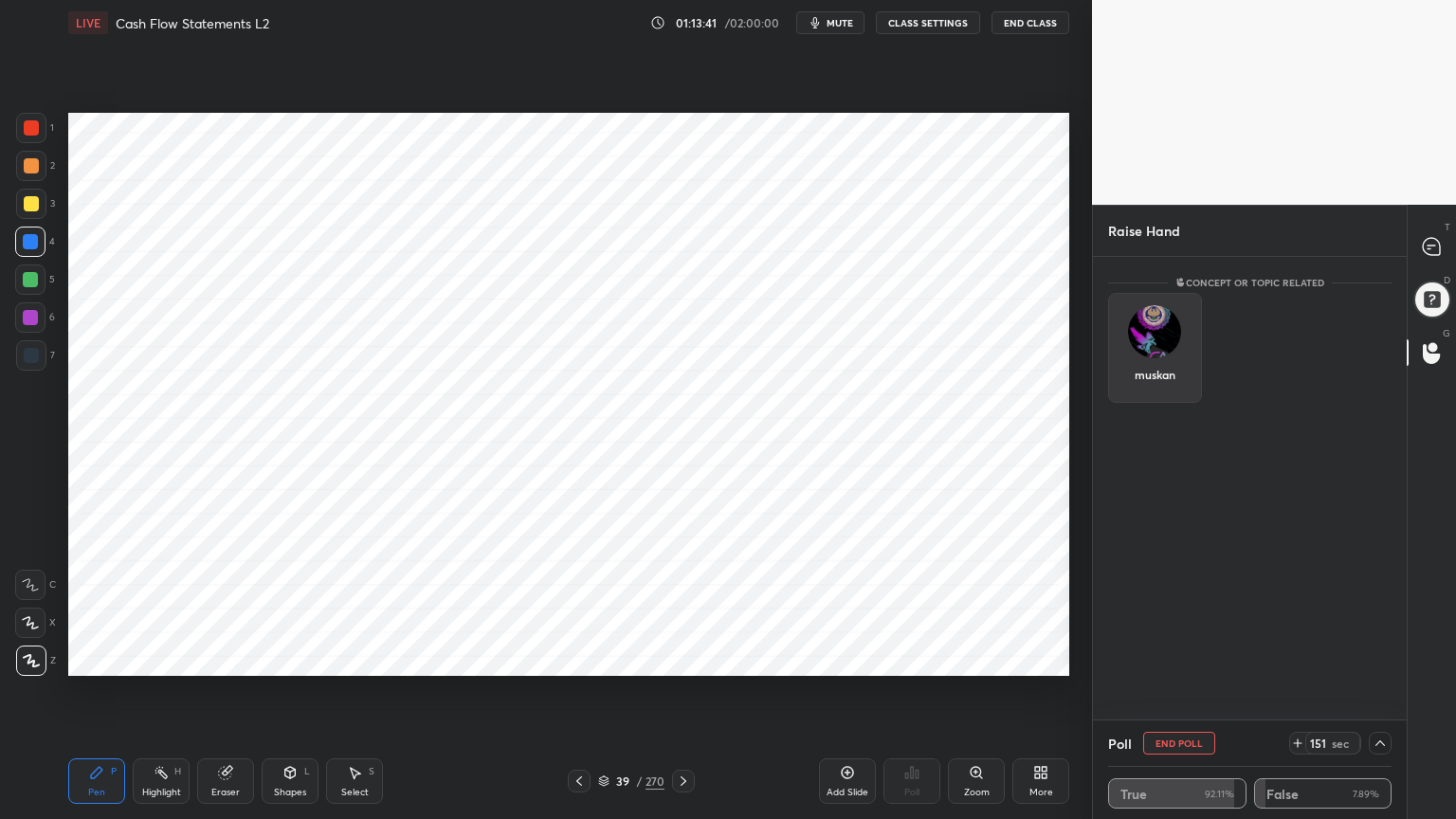 click at bounding box center (1155, 332) 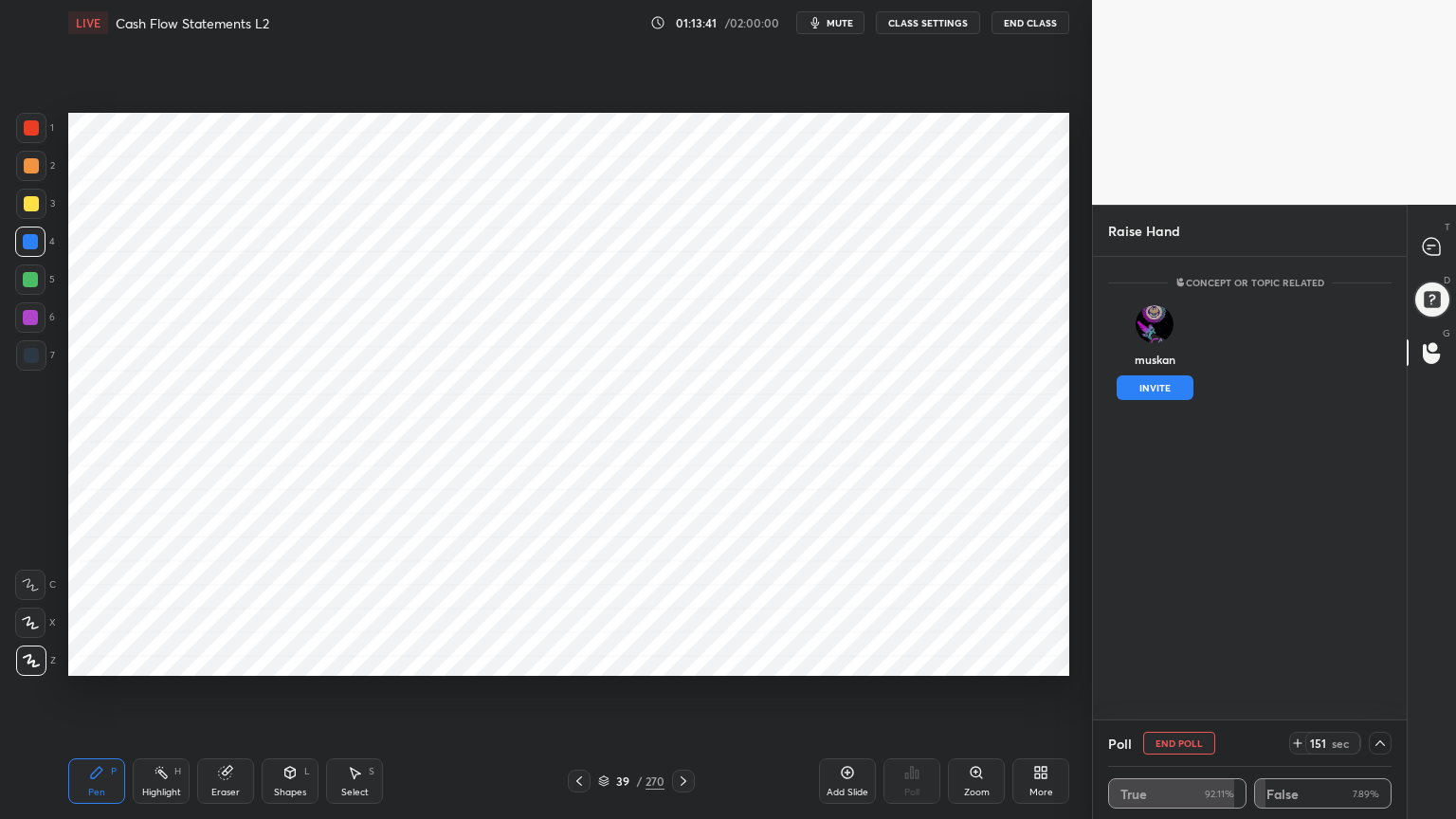 click on "INVITE" at bounding box center [1155, 388] 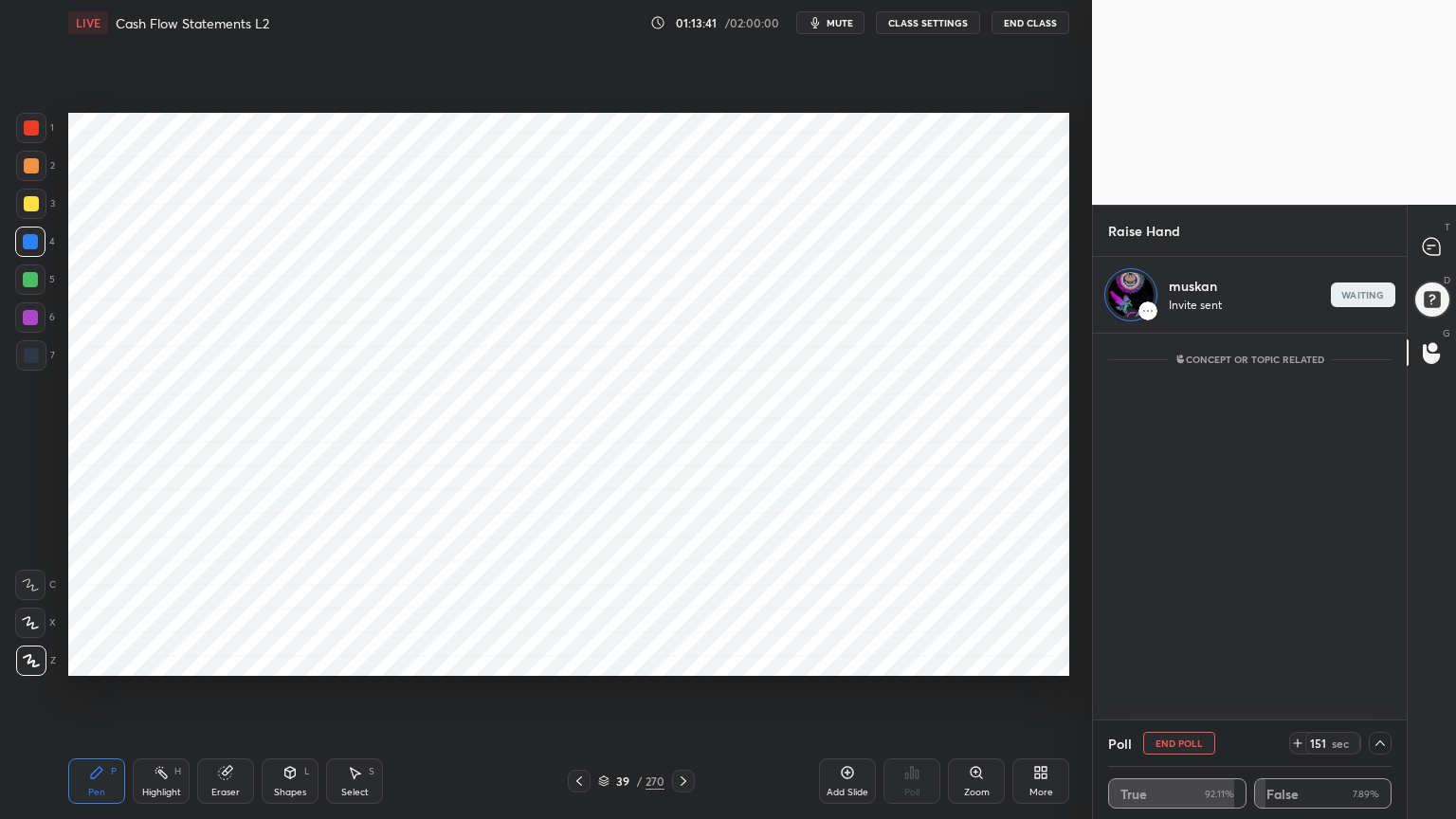 scroll, scrollTop: 382, scrollLeft: 308, axis: both 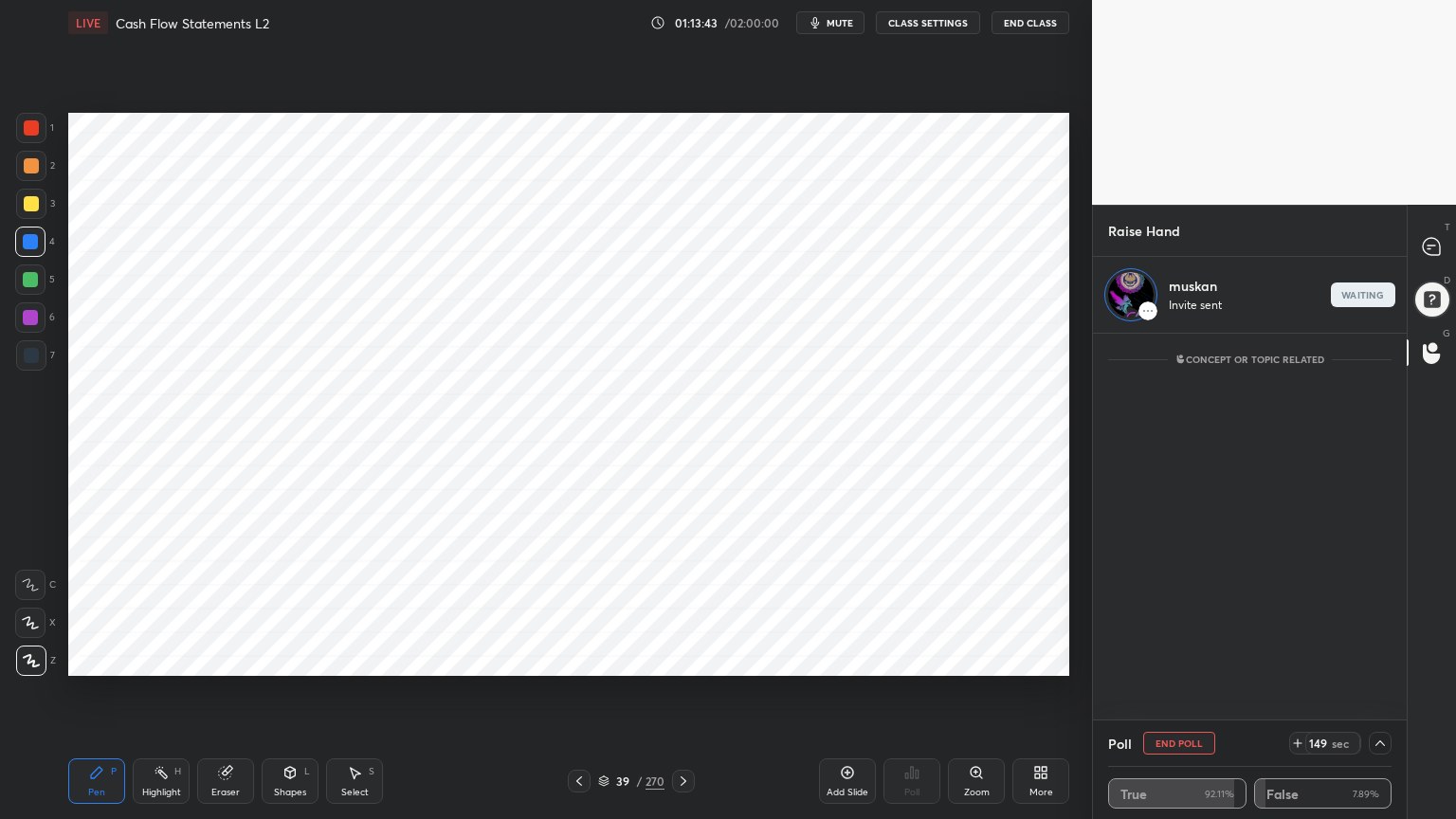 click 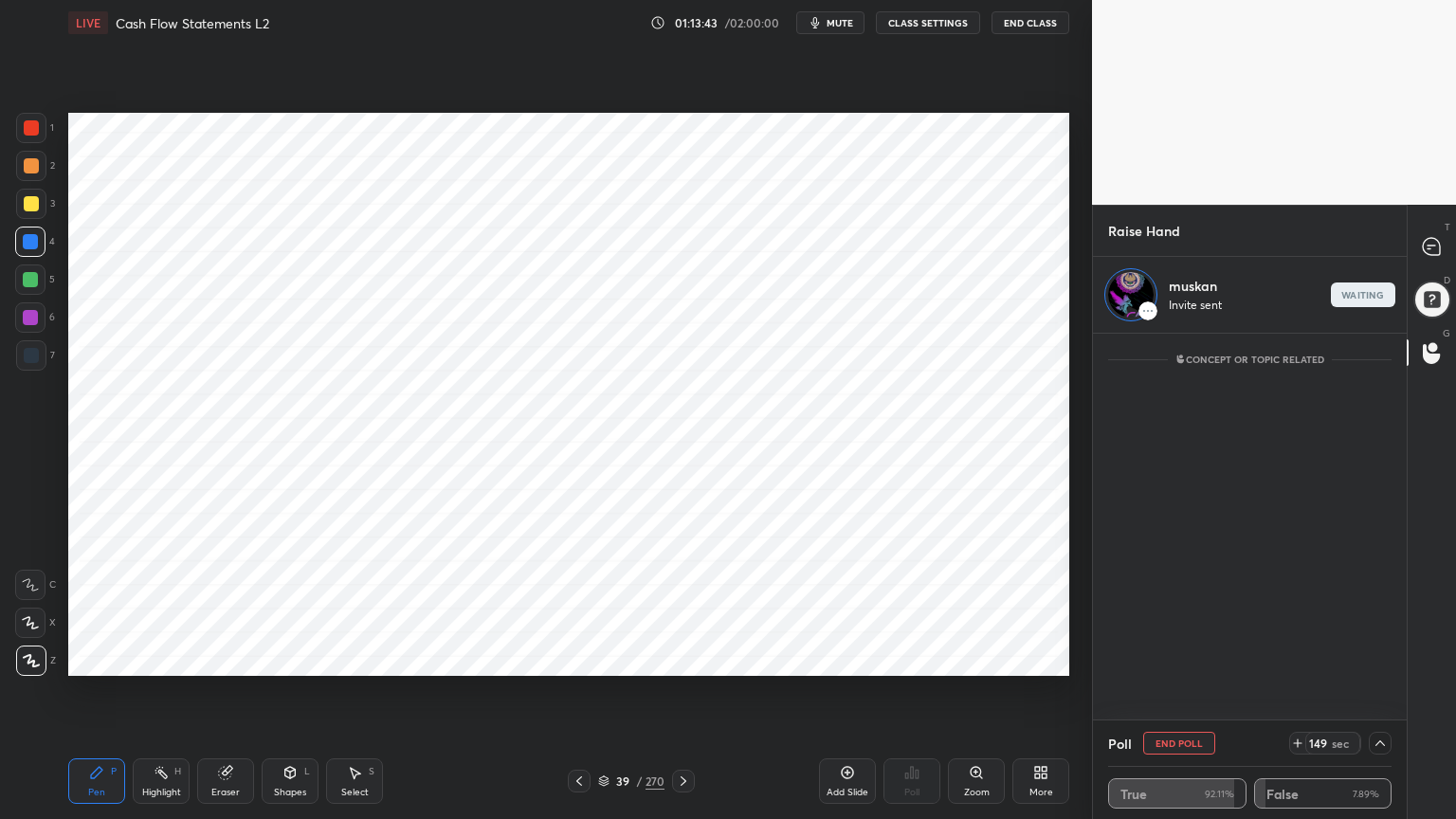 scroll, scrollTop: 178, scrollLeft: 308, axis: both 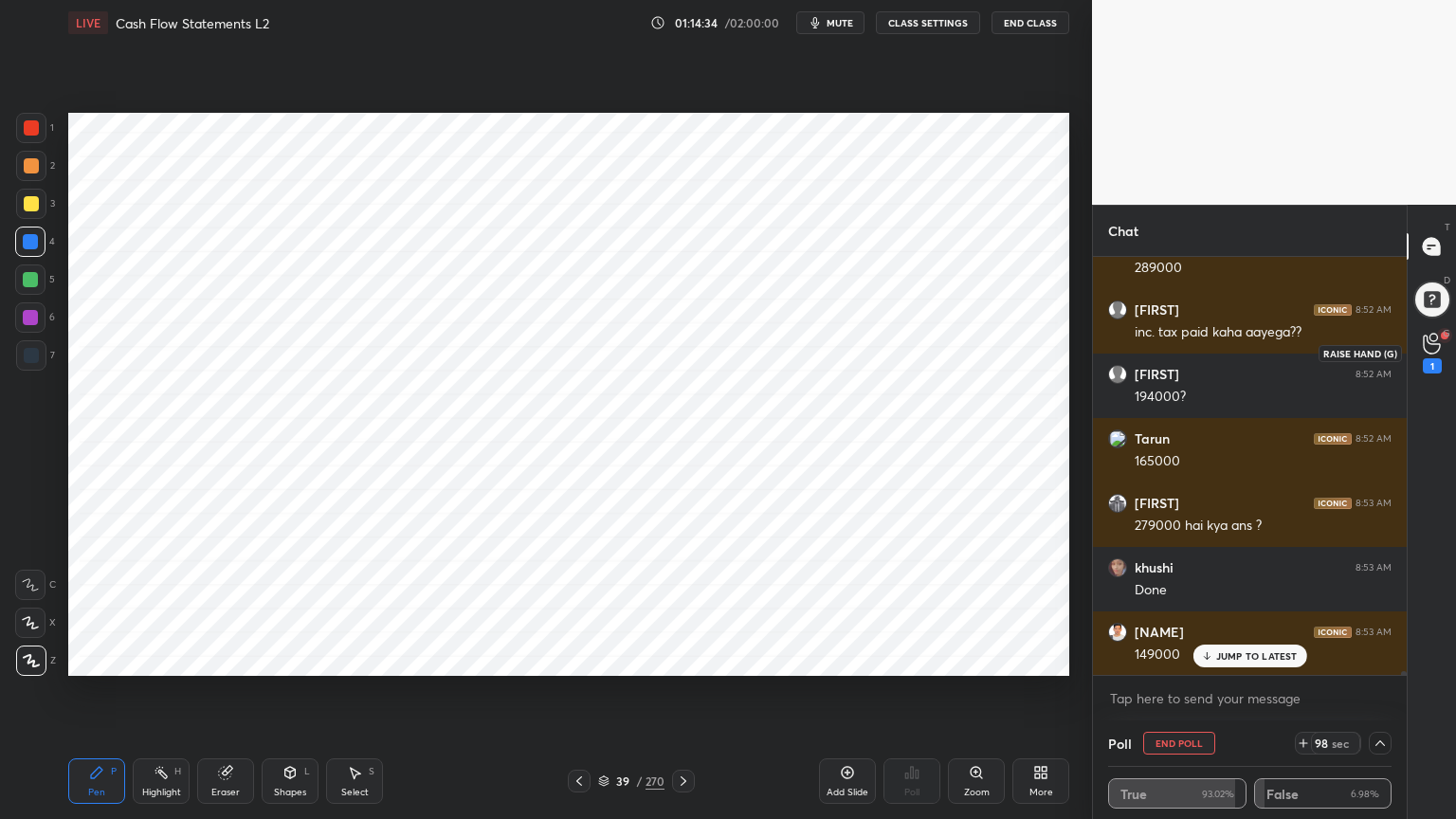 click 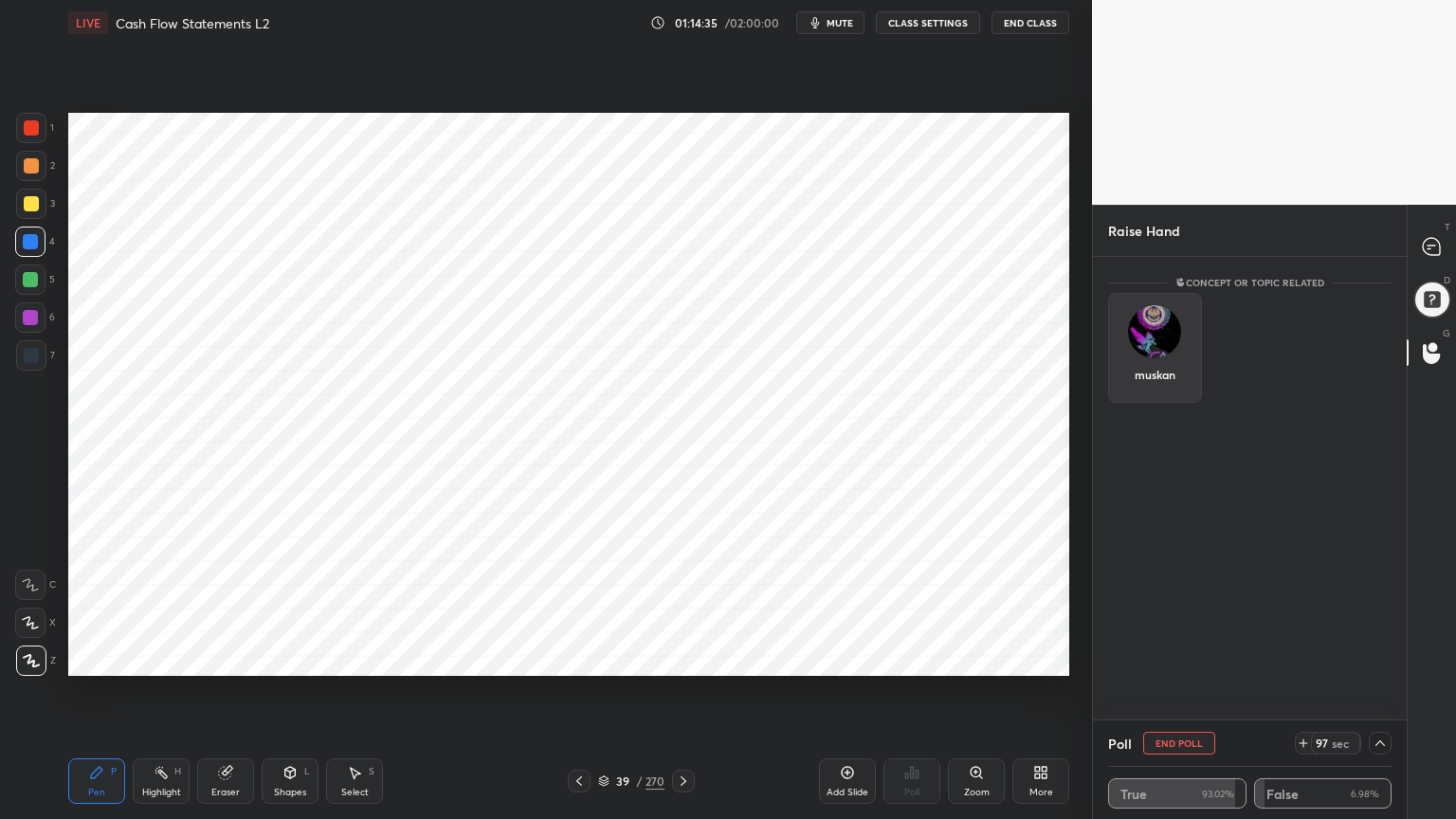click at bounding box center (1155, 332) 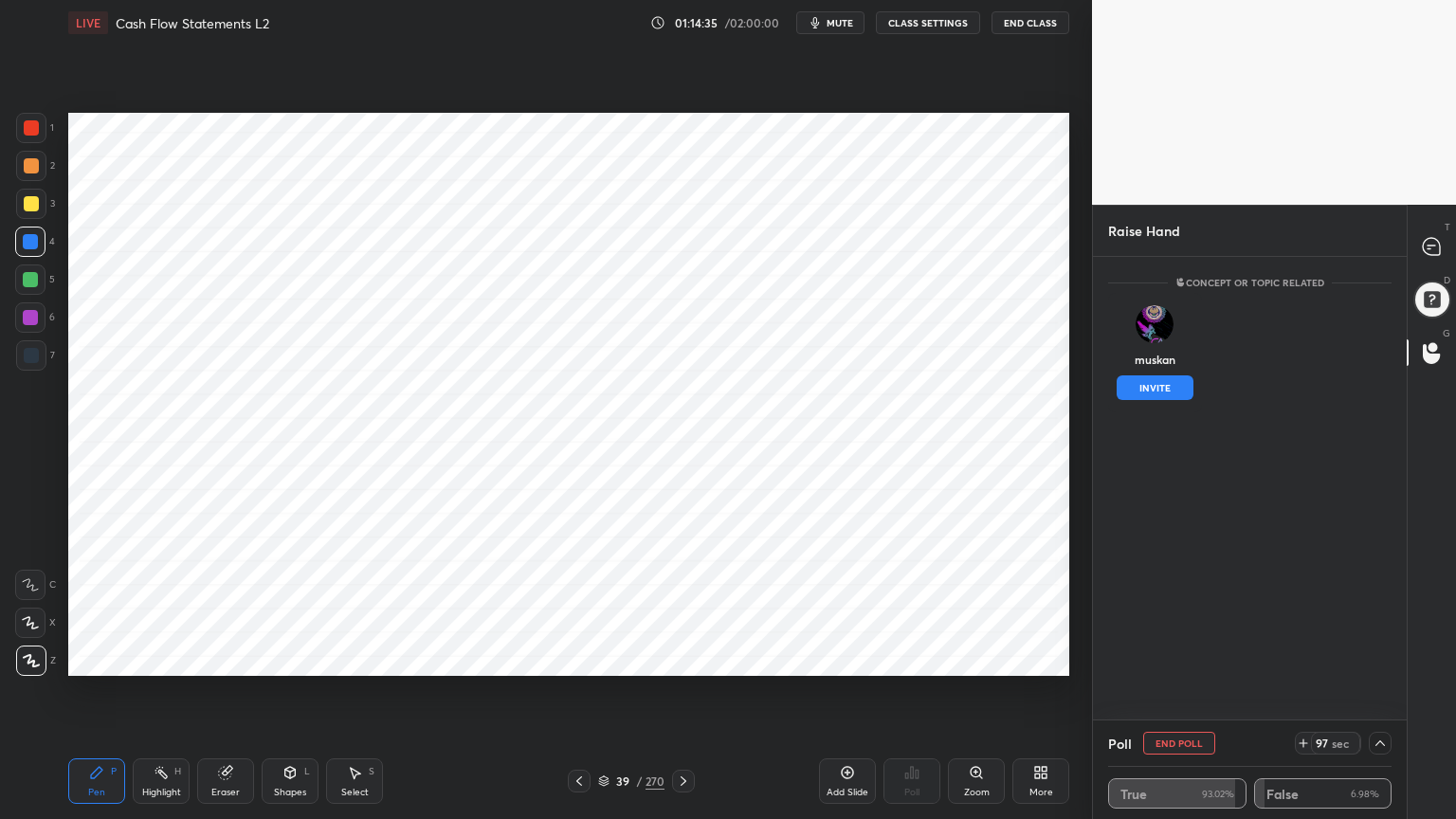 click on "INVITE" at bounding box center (1155, 388) 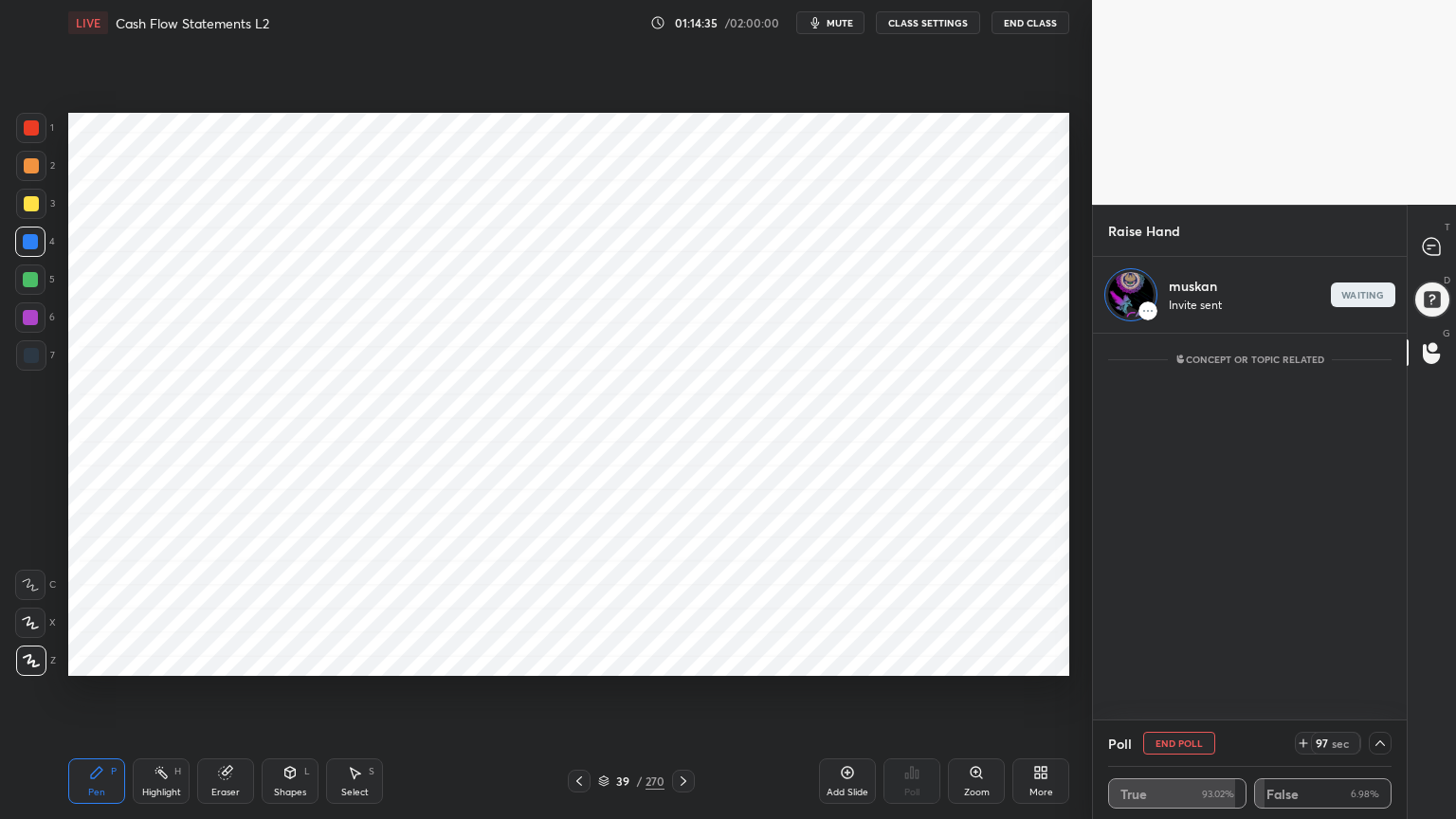 scroll, scrollTop: 382, scrollLeft: 308, axis: both 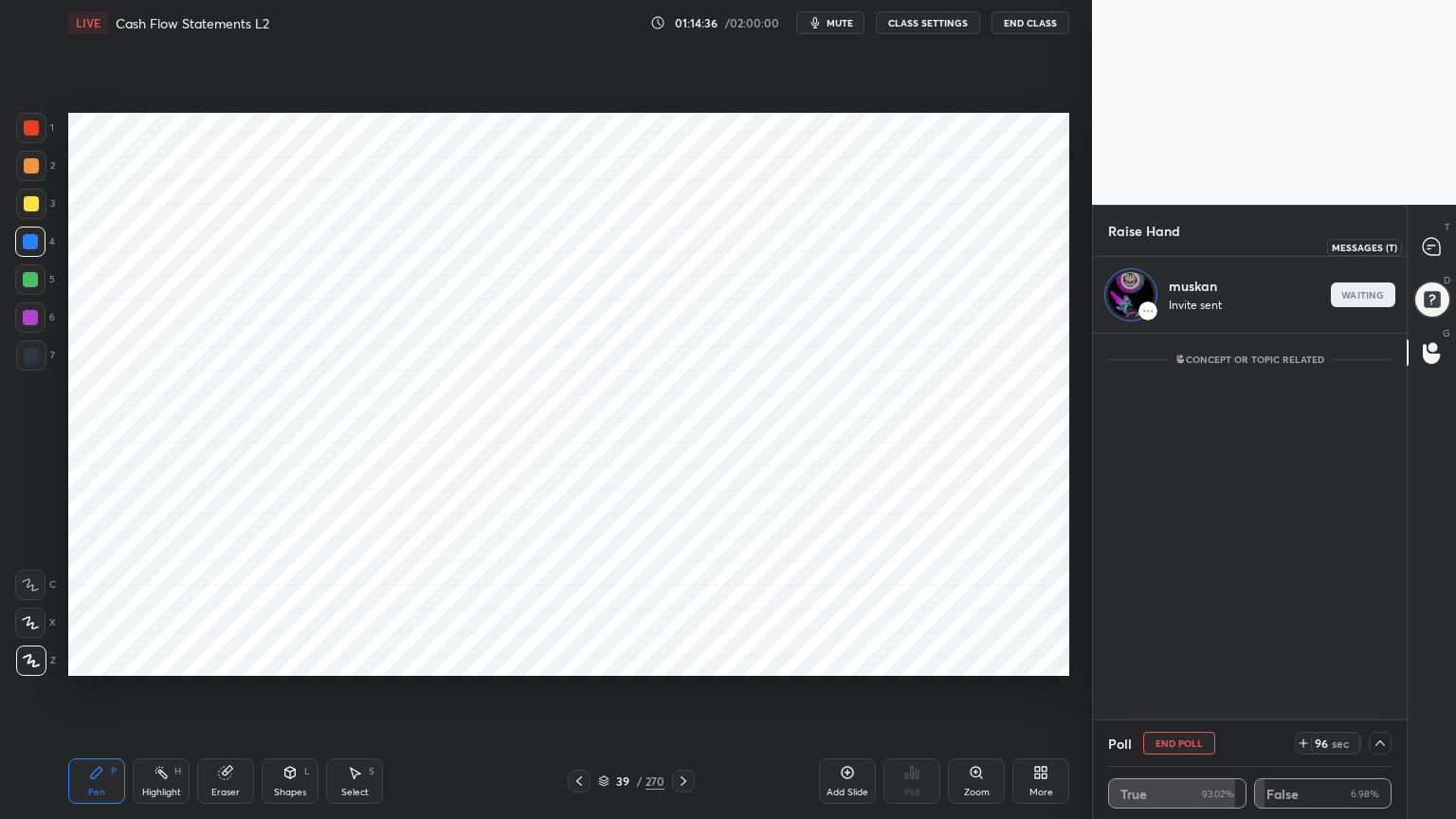 click 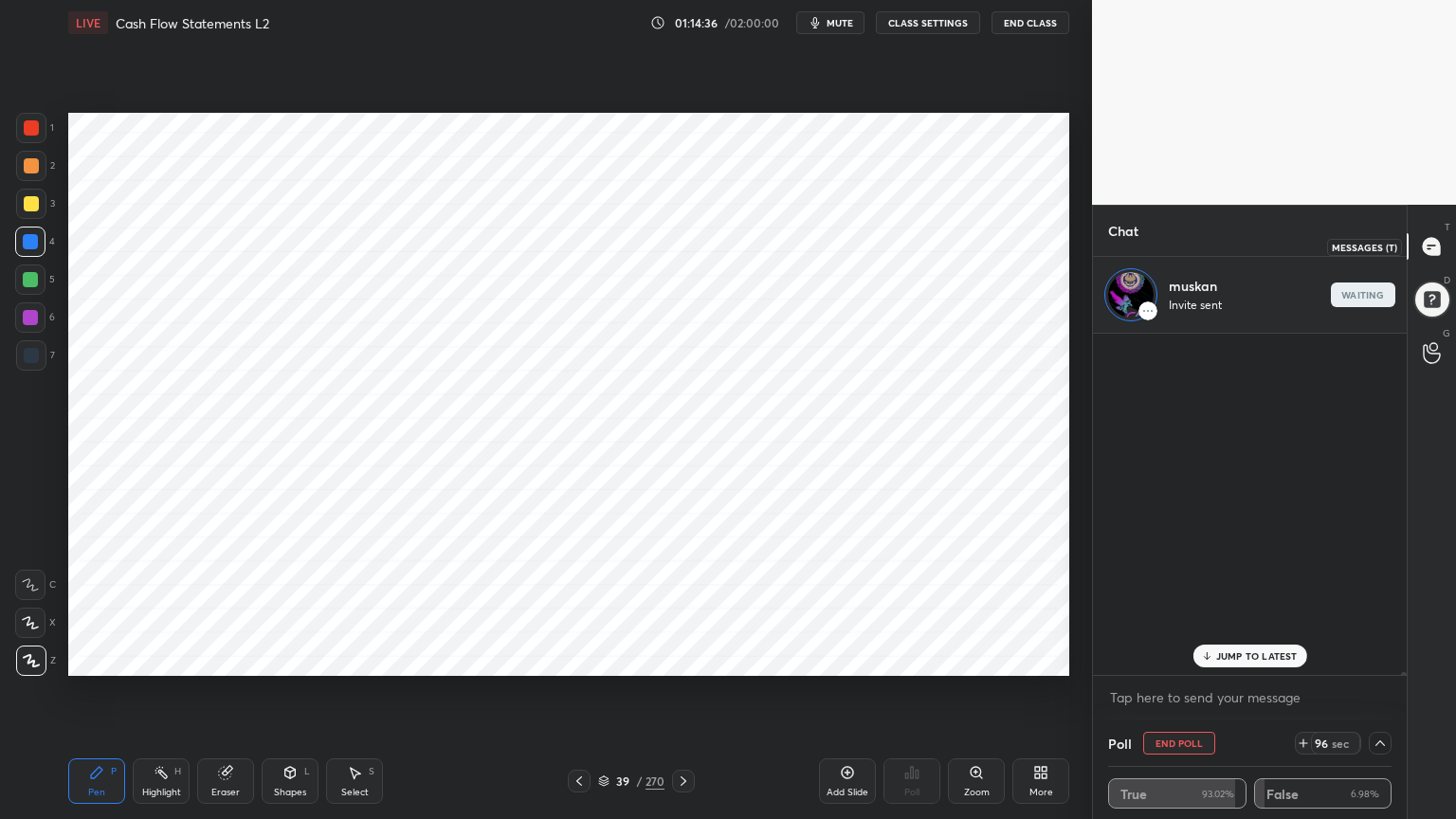 scroll, scrollTop: 44248, scrollLeft: 0, axis: vertical 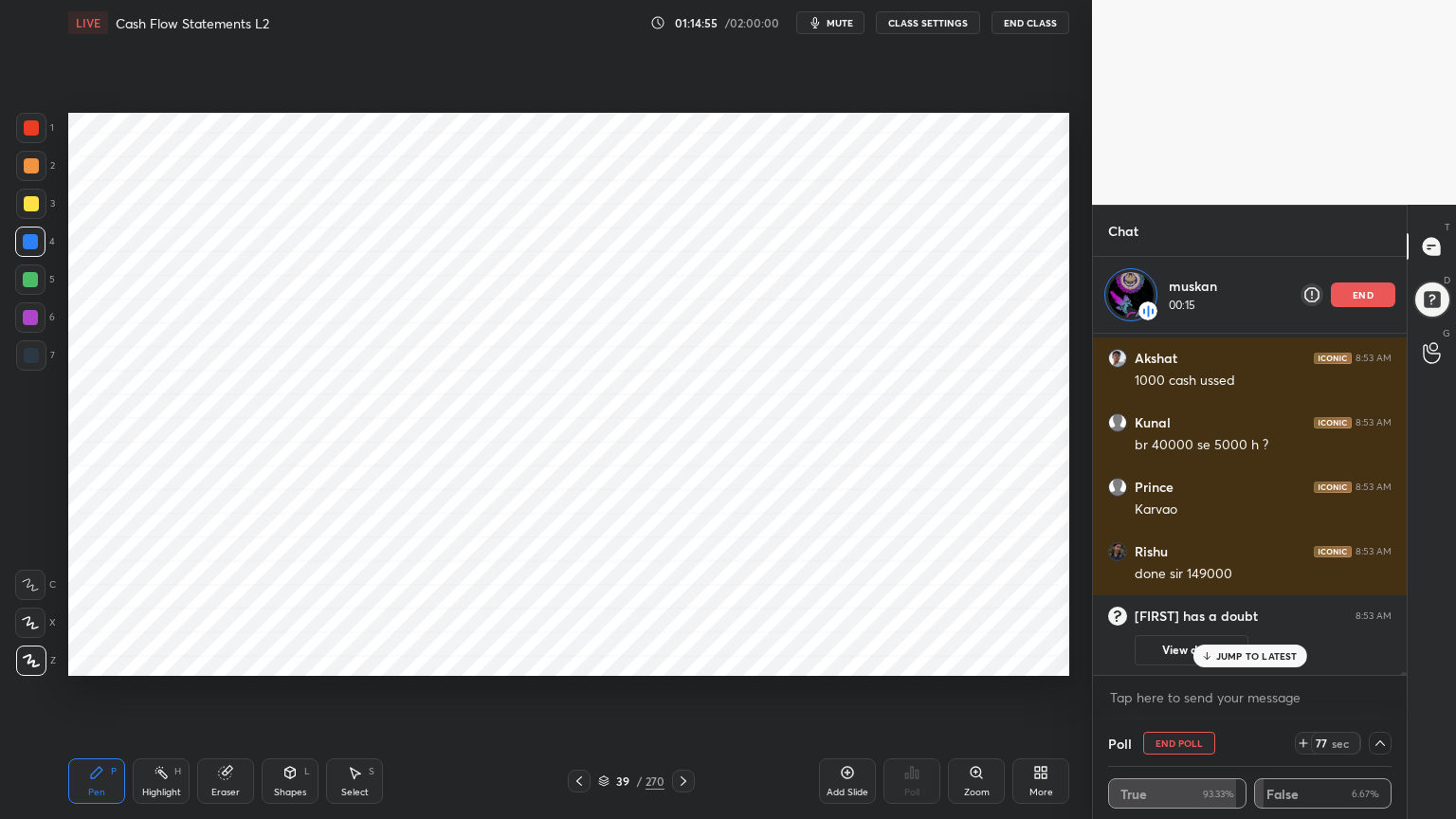 click on "end" at bounding box center [1363, 295] 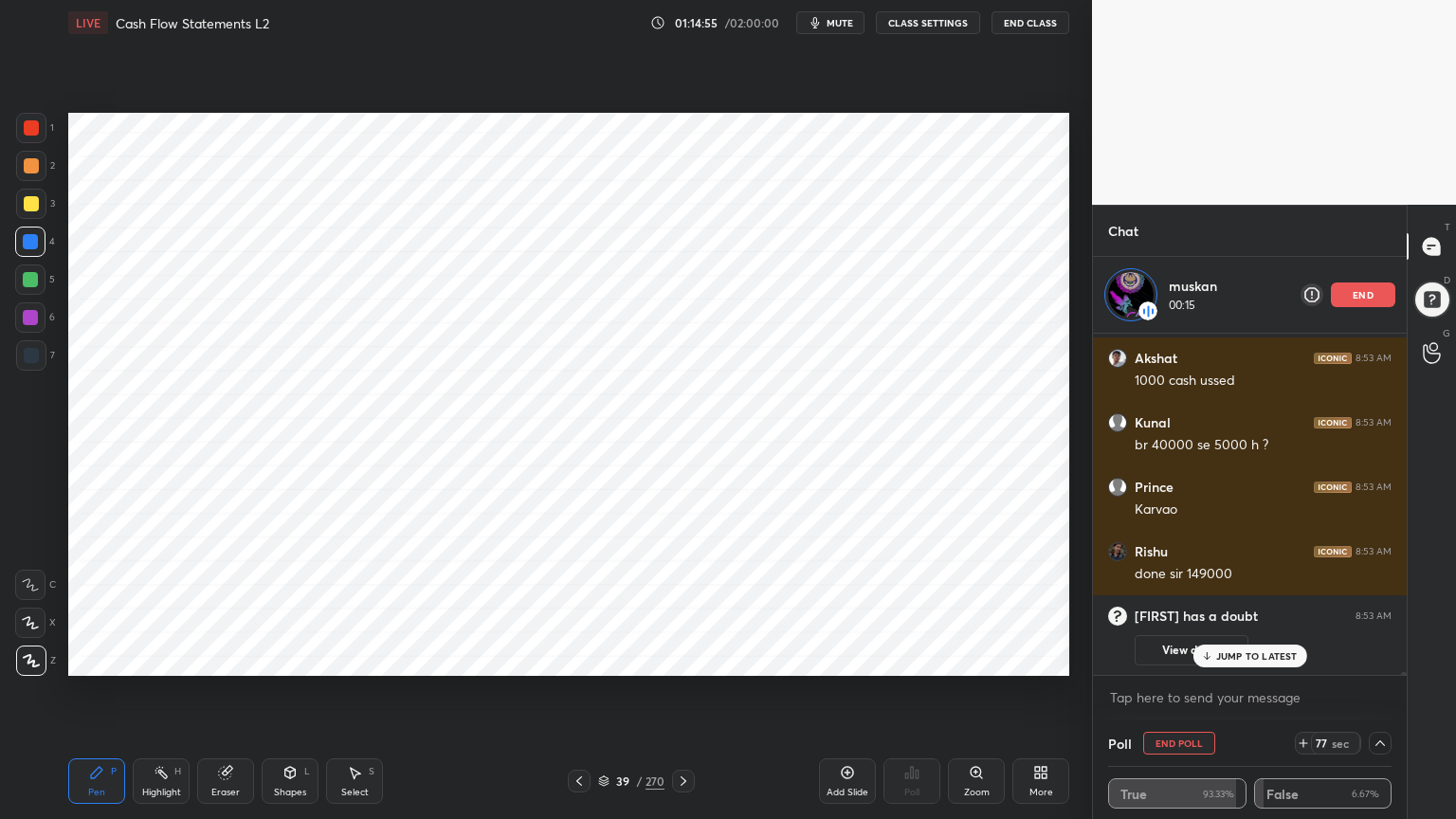 scroll, scrollTop: 6, scrollLeft: 6, axis: both 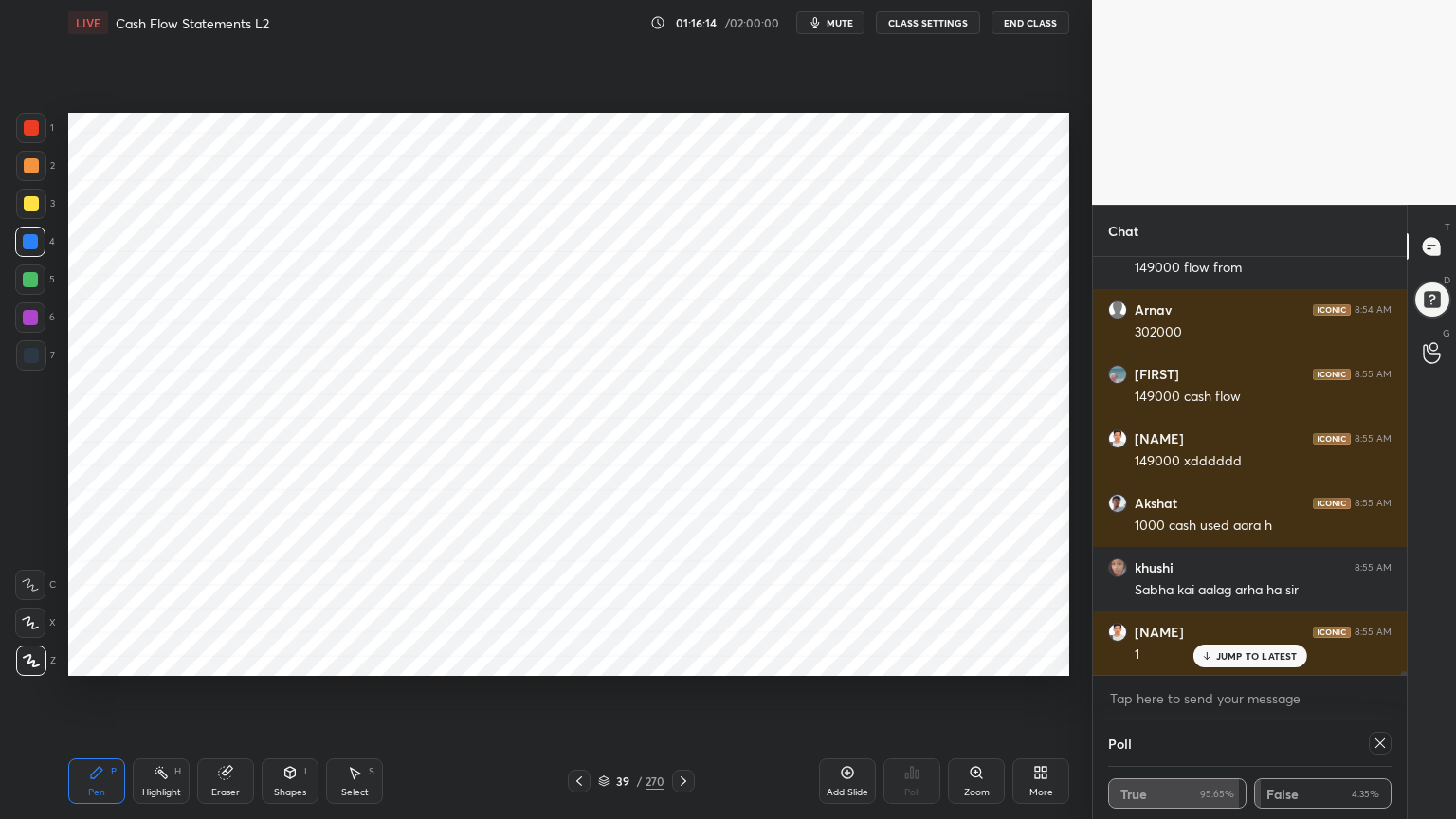 click 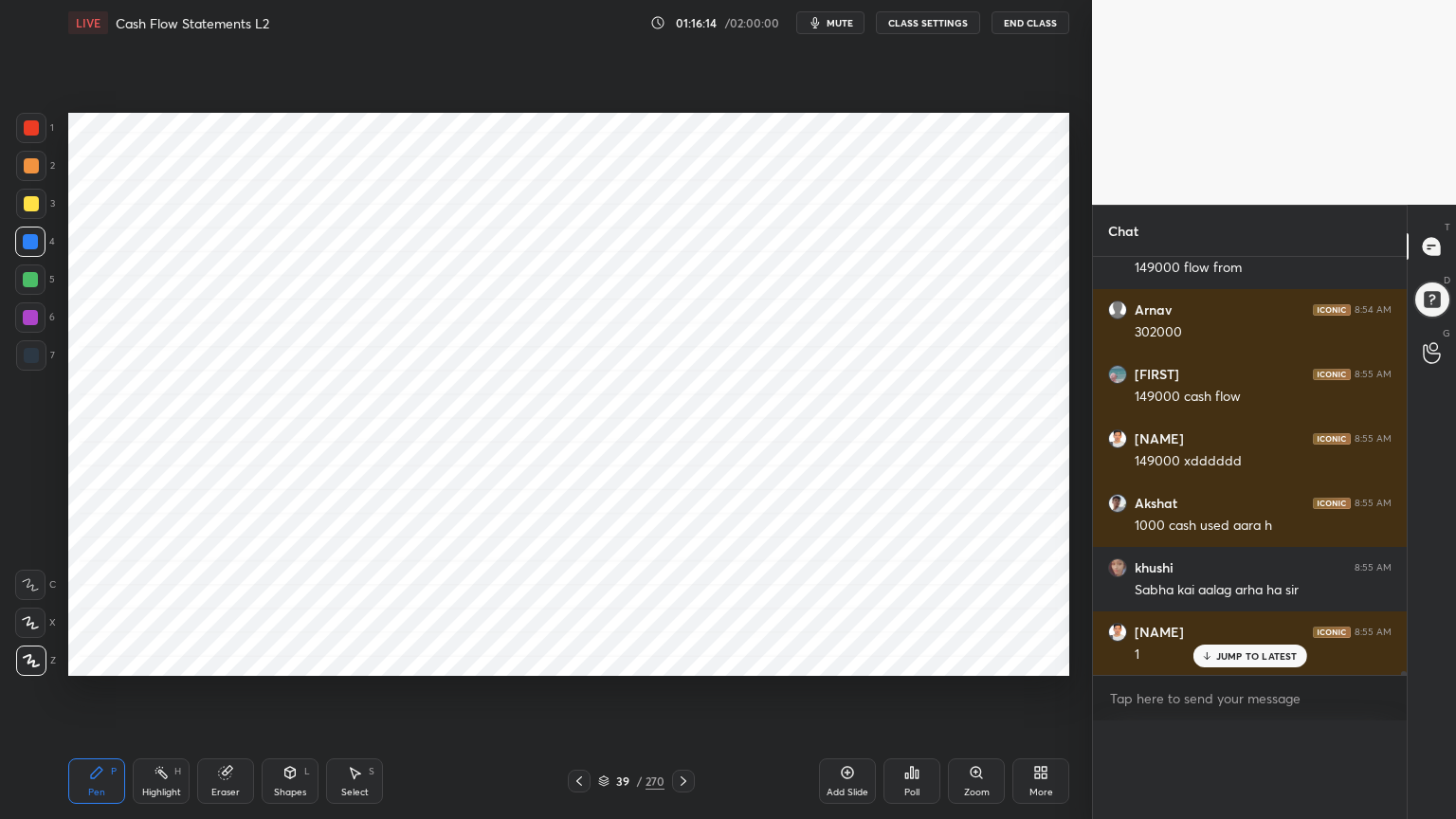 scroll, scrollTop: 7, scrollLeft: 6, axis: both 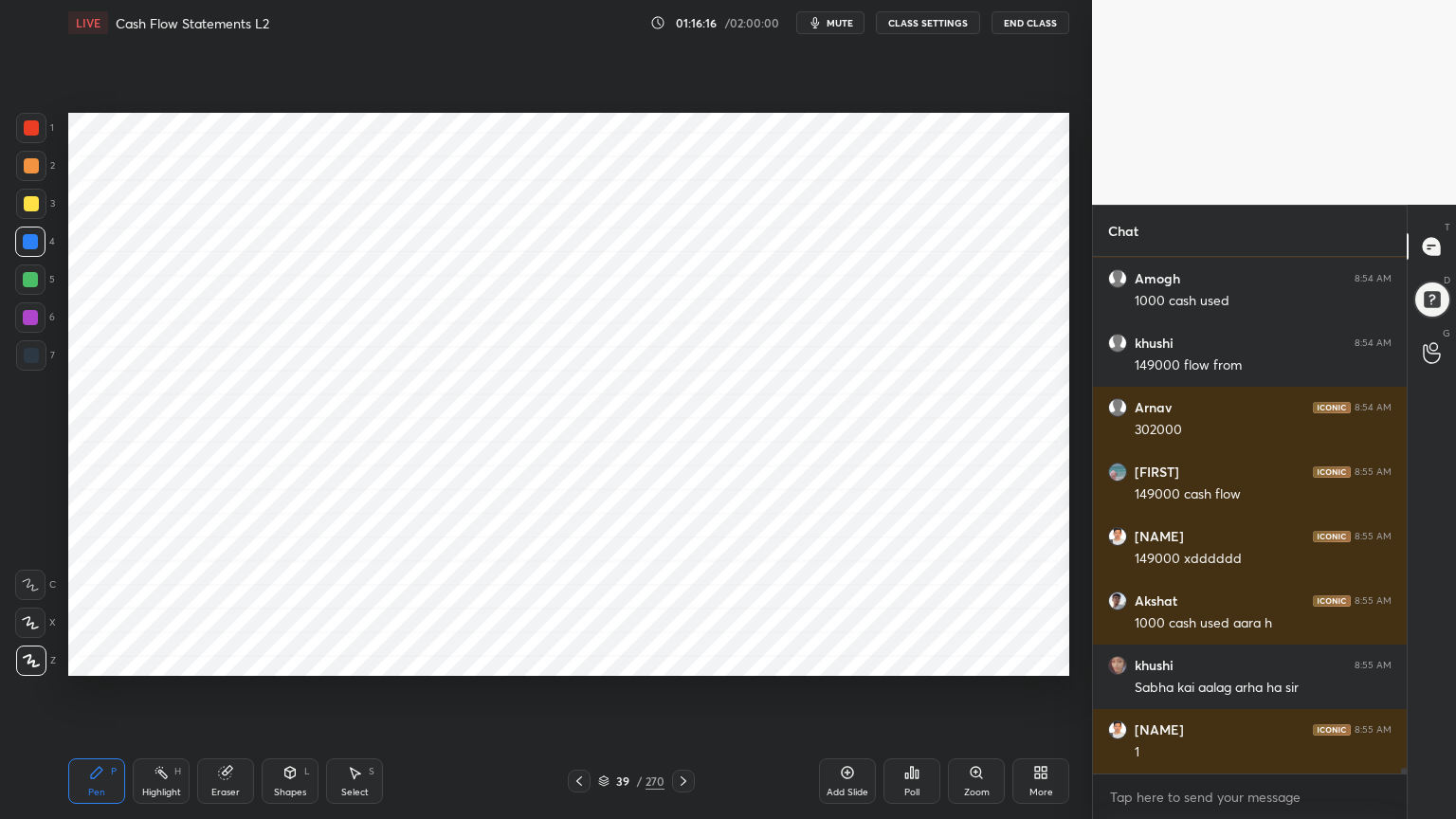 click at bounding box center (31, 128) 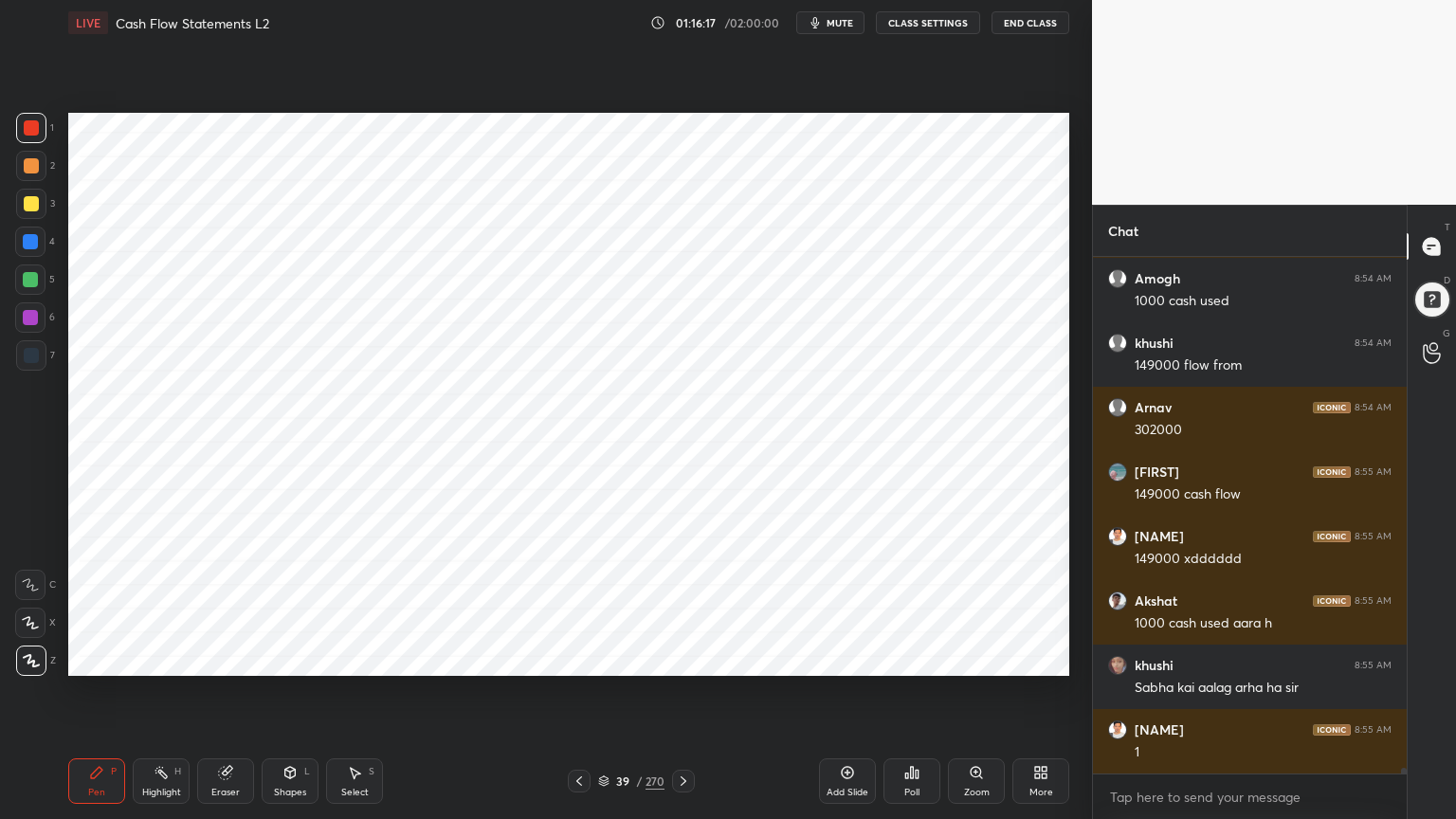 click 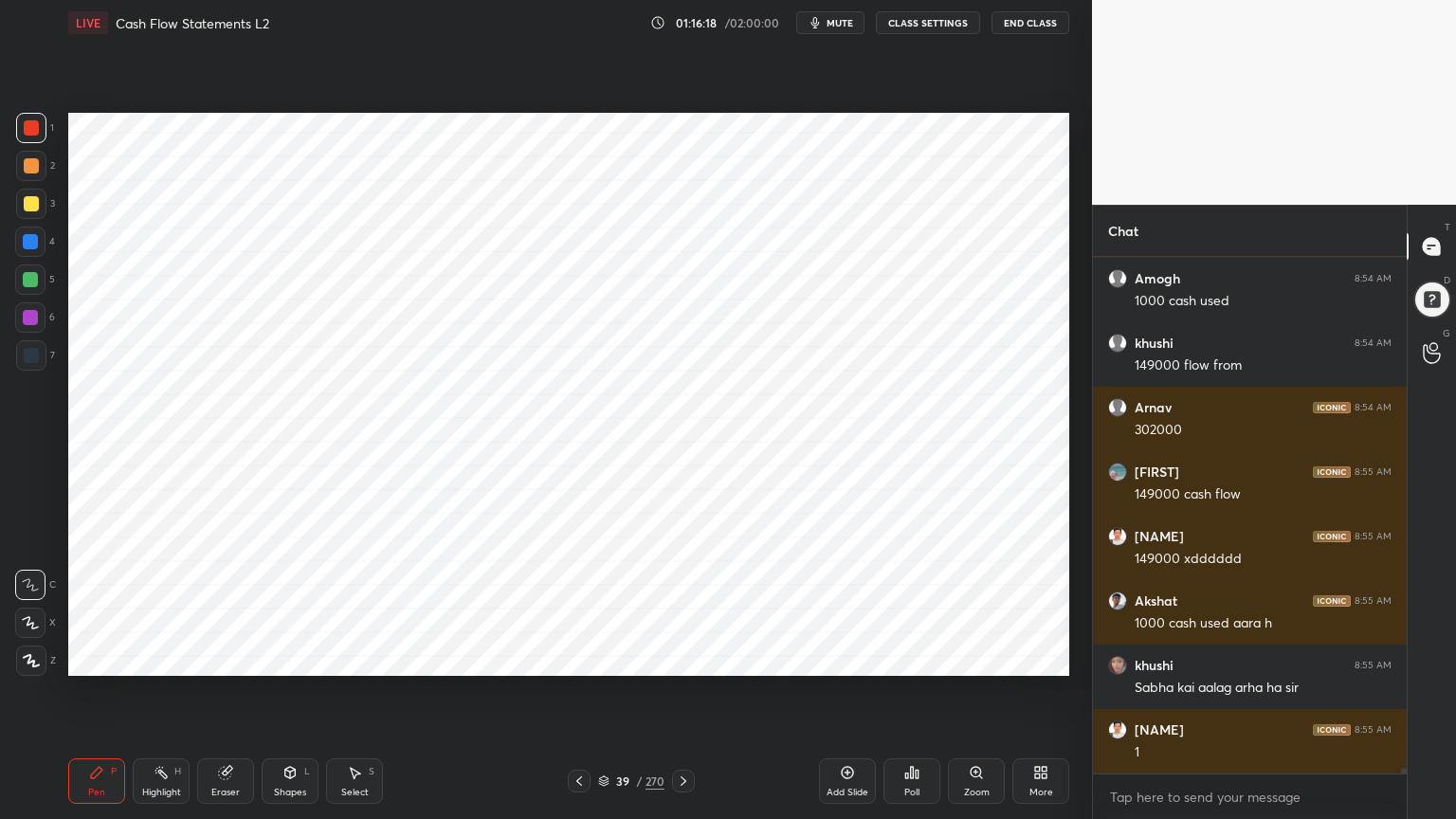 click at bounding box center (31, 661) 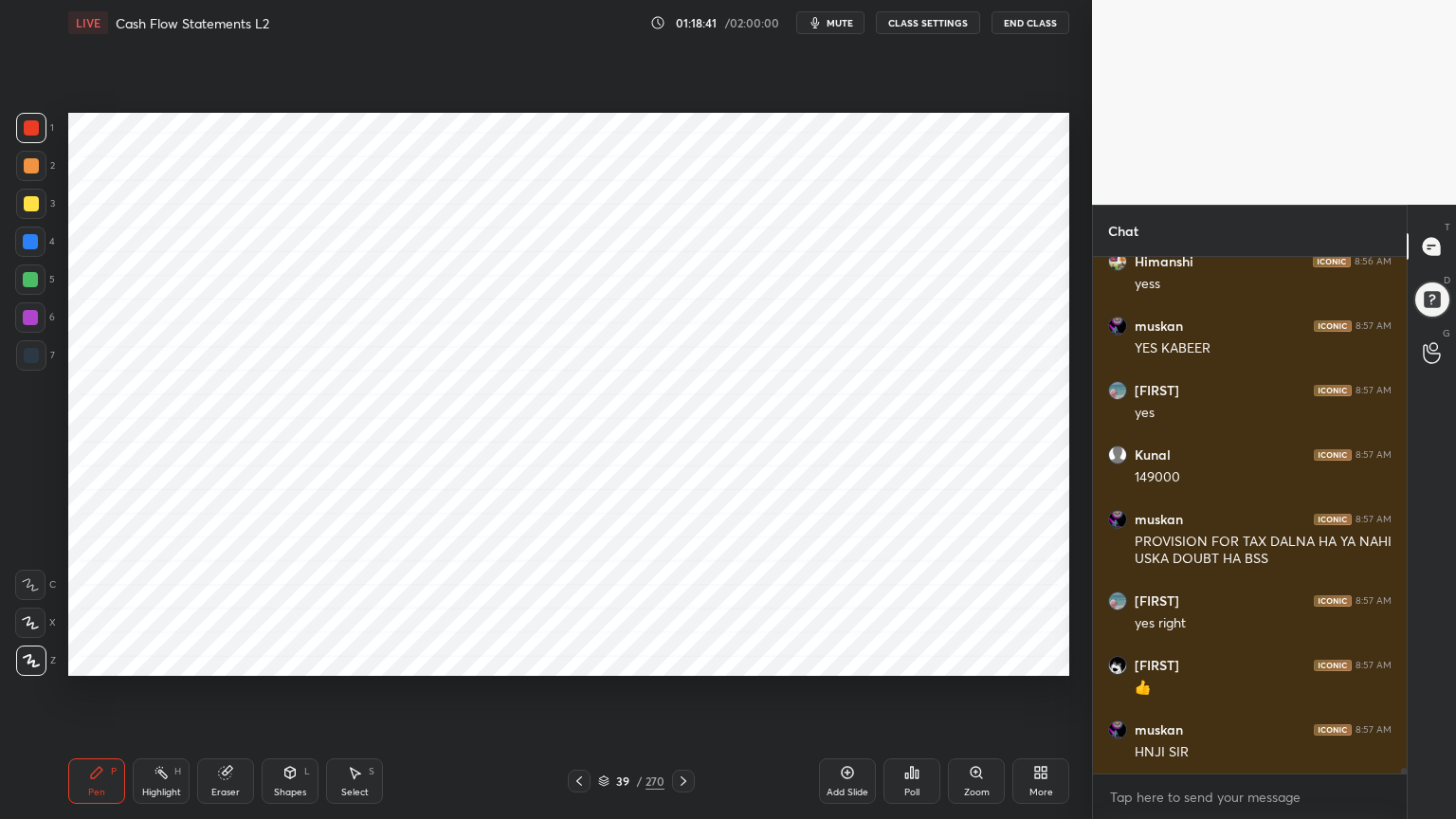 scroll, scrollTop: 47372, scrollLeft: 0, axis: vertical 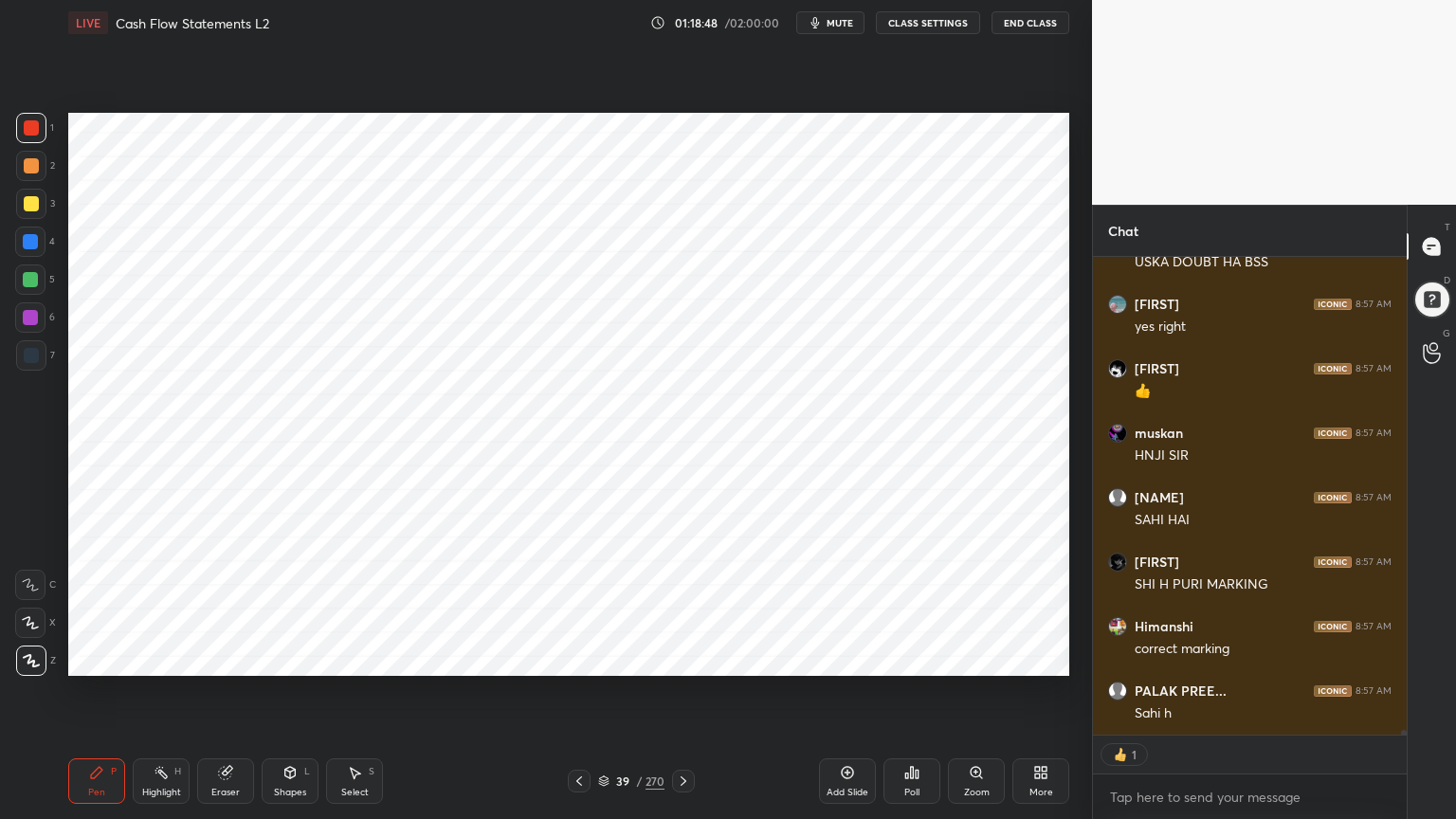 click 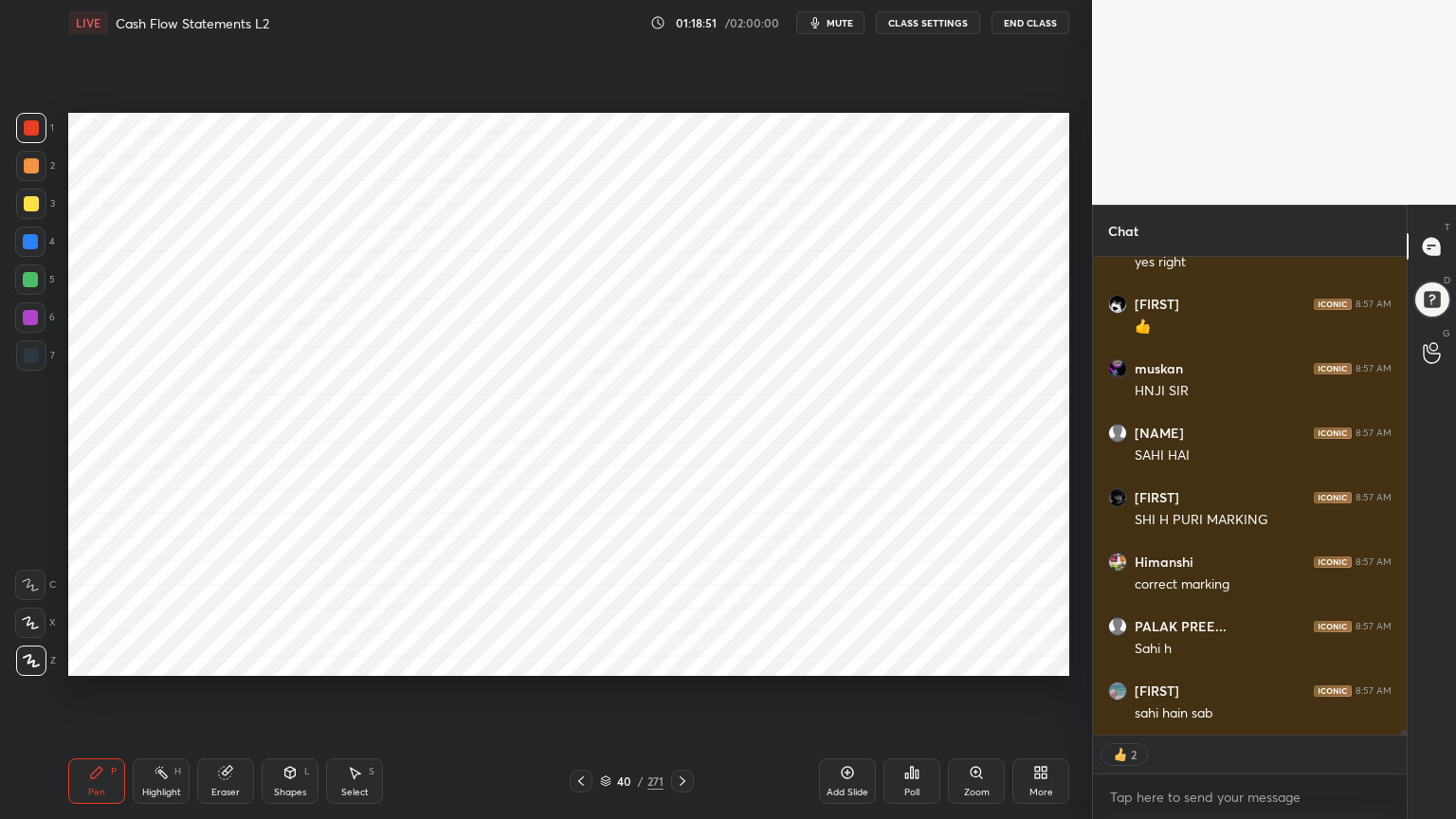 click at bounding box center (30, 242) 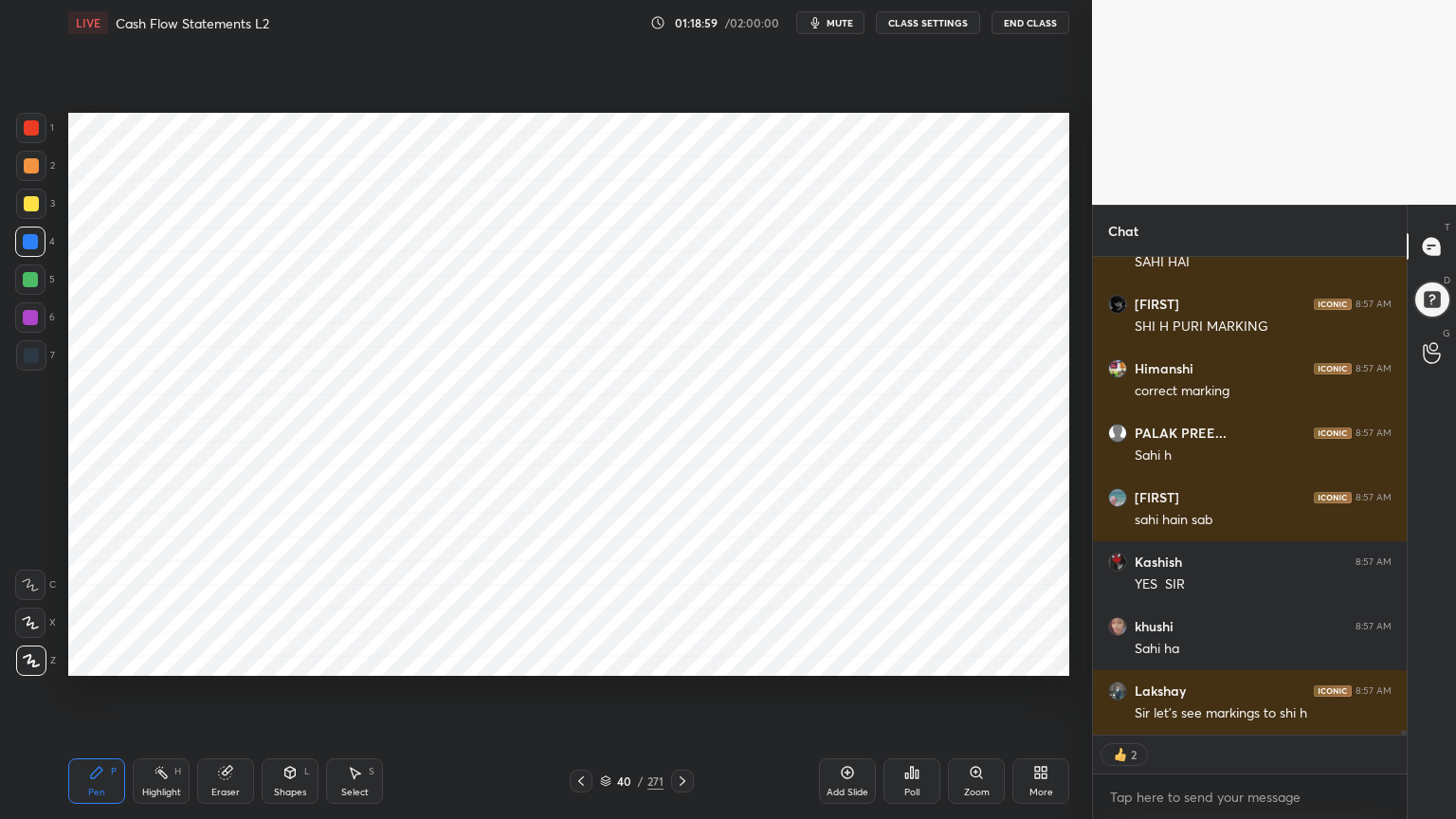 scroll, scrollTop: 47927, scrollLeft: 0, axis: vertical 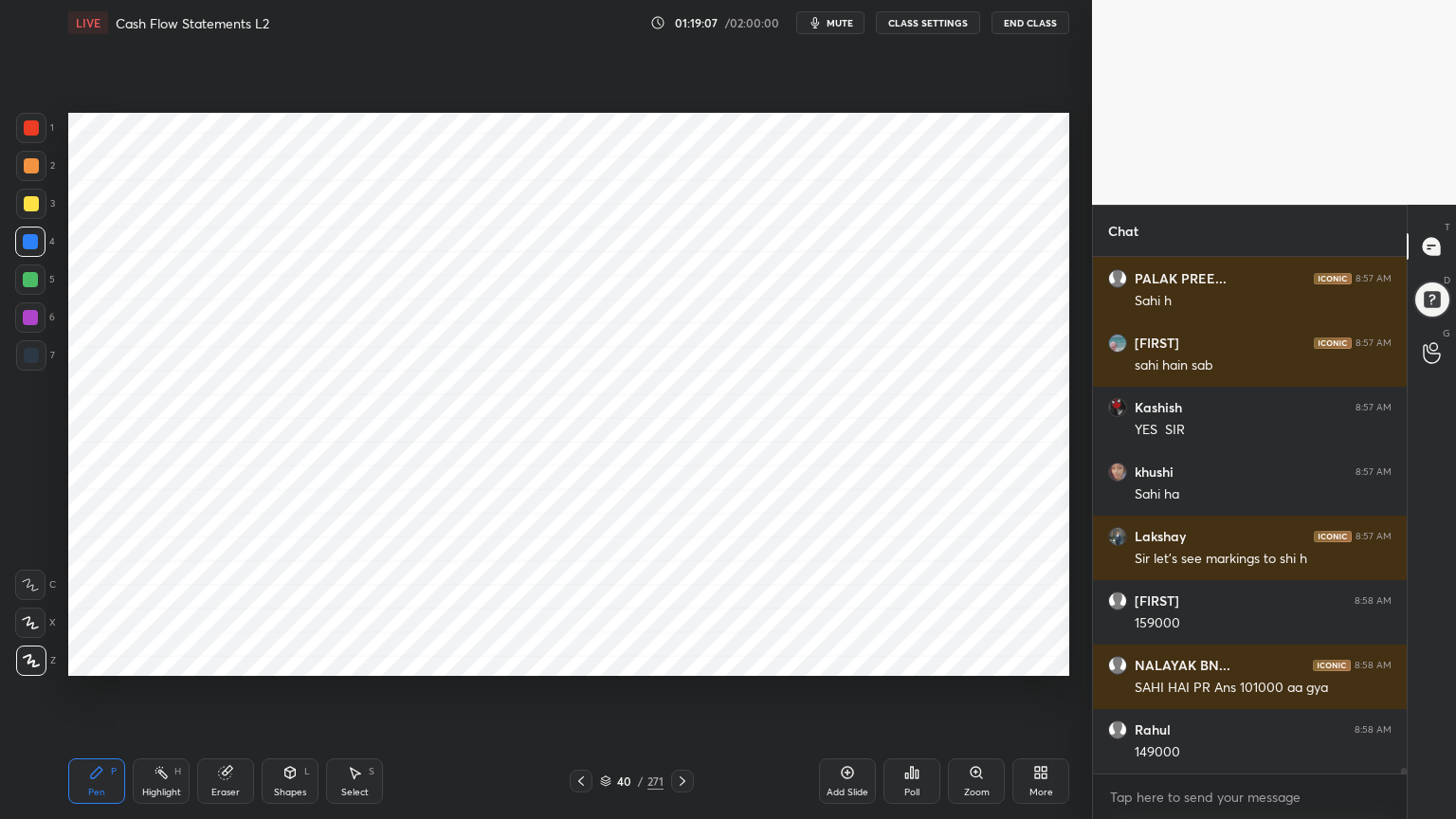 click on "Shapes L" at bounding box center [290, 781] 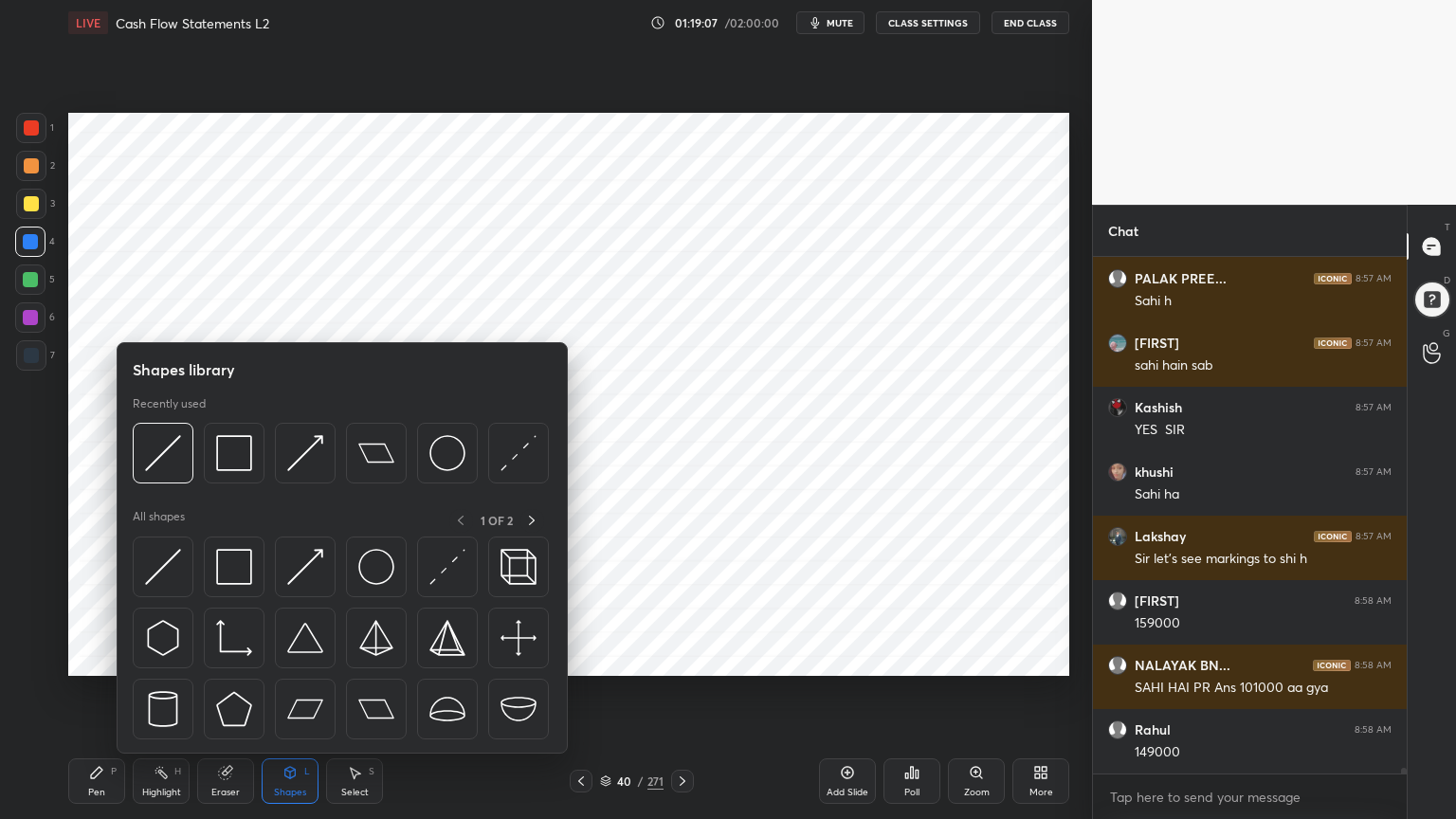 click on "Shapes" at bounding box center (290, 792) 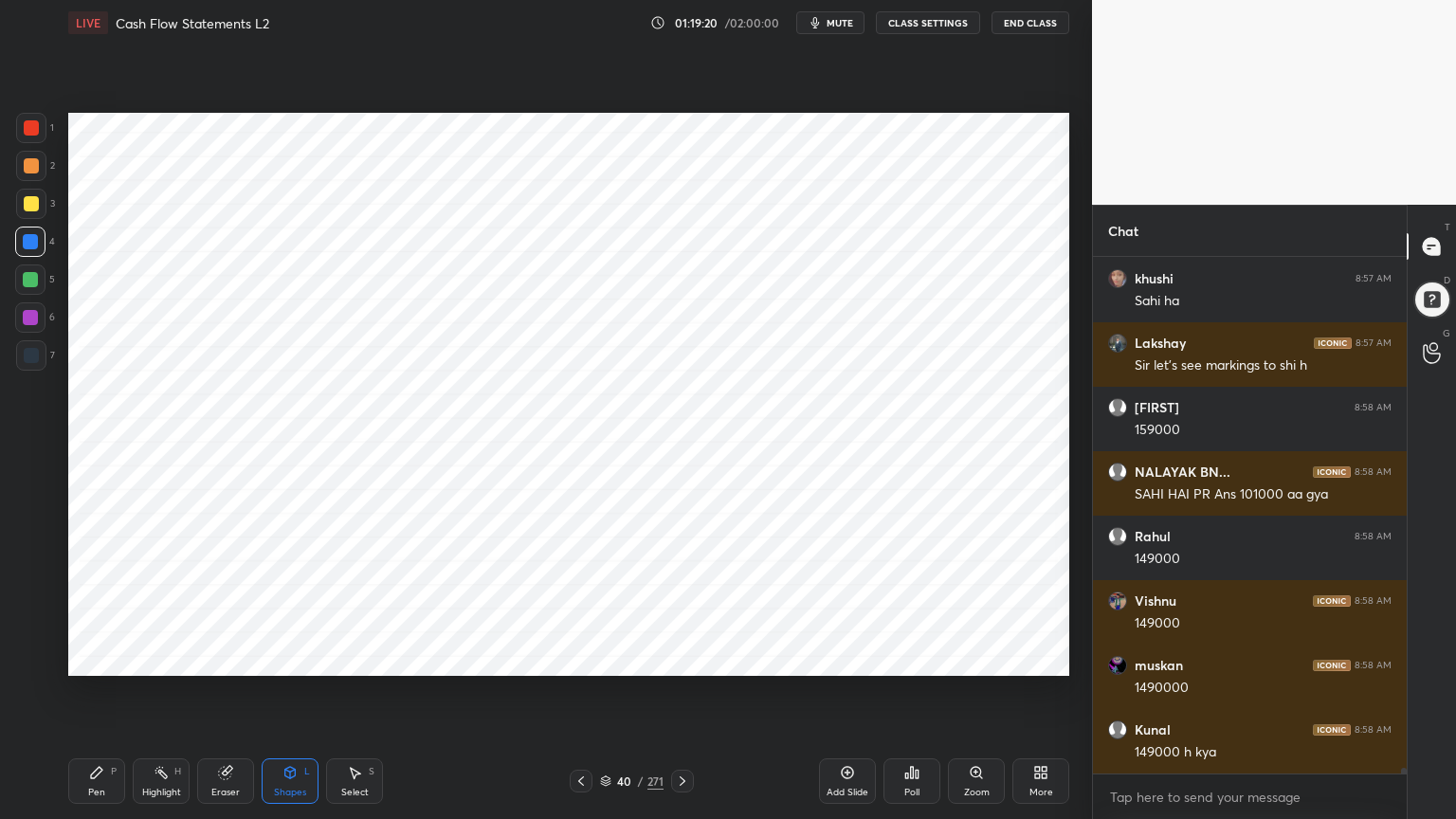 scroll, scrollTop: 48291, scrollLeft: 0, axis: vertical 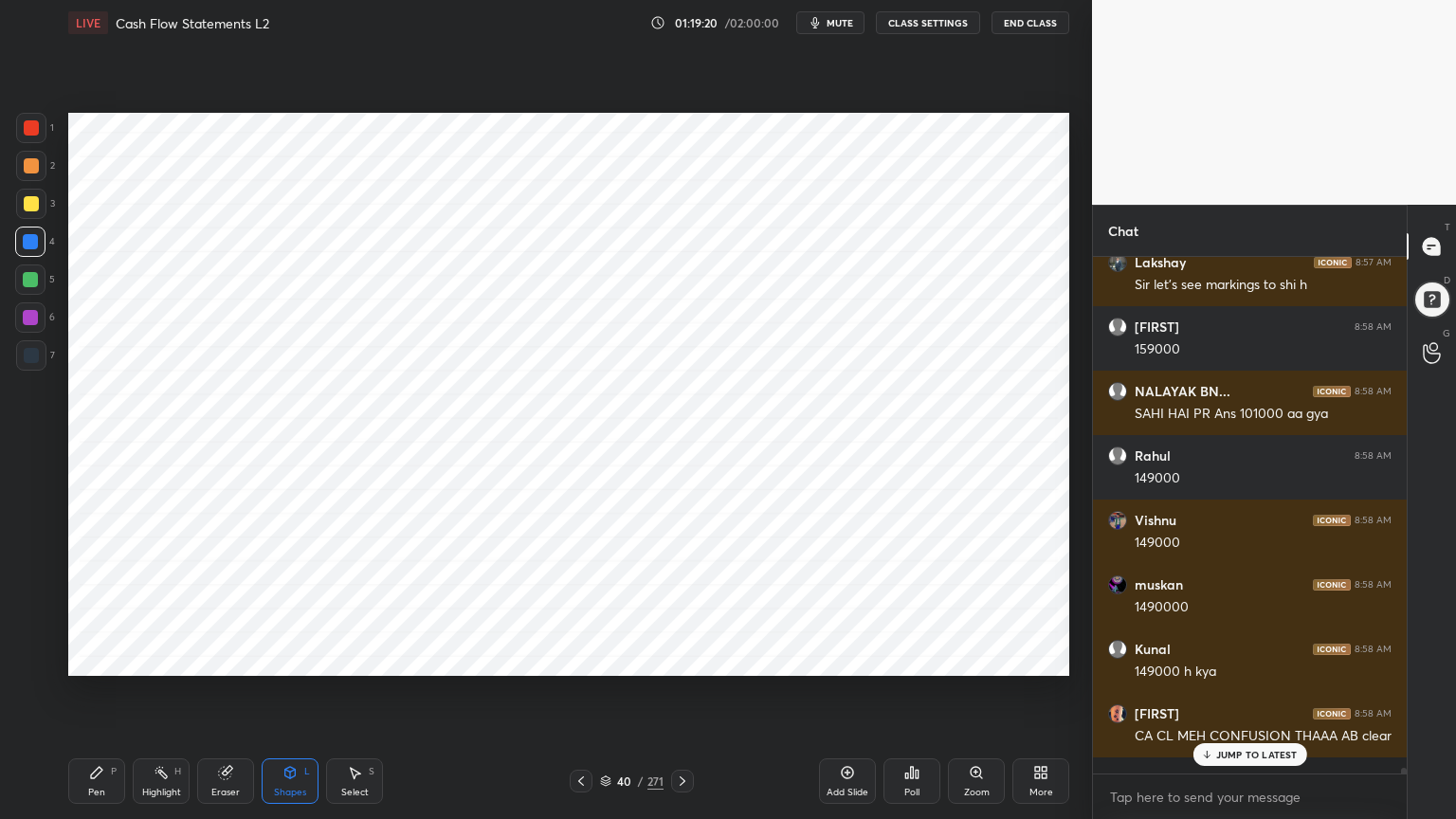 click on "Add Slide" at bounding box center (847, 781) 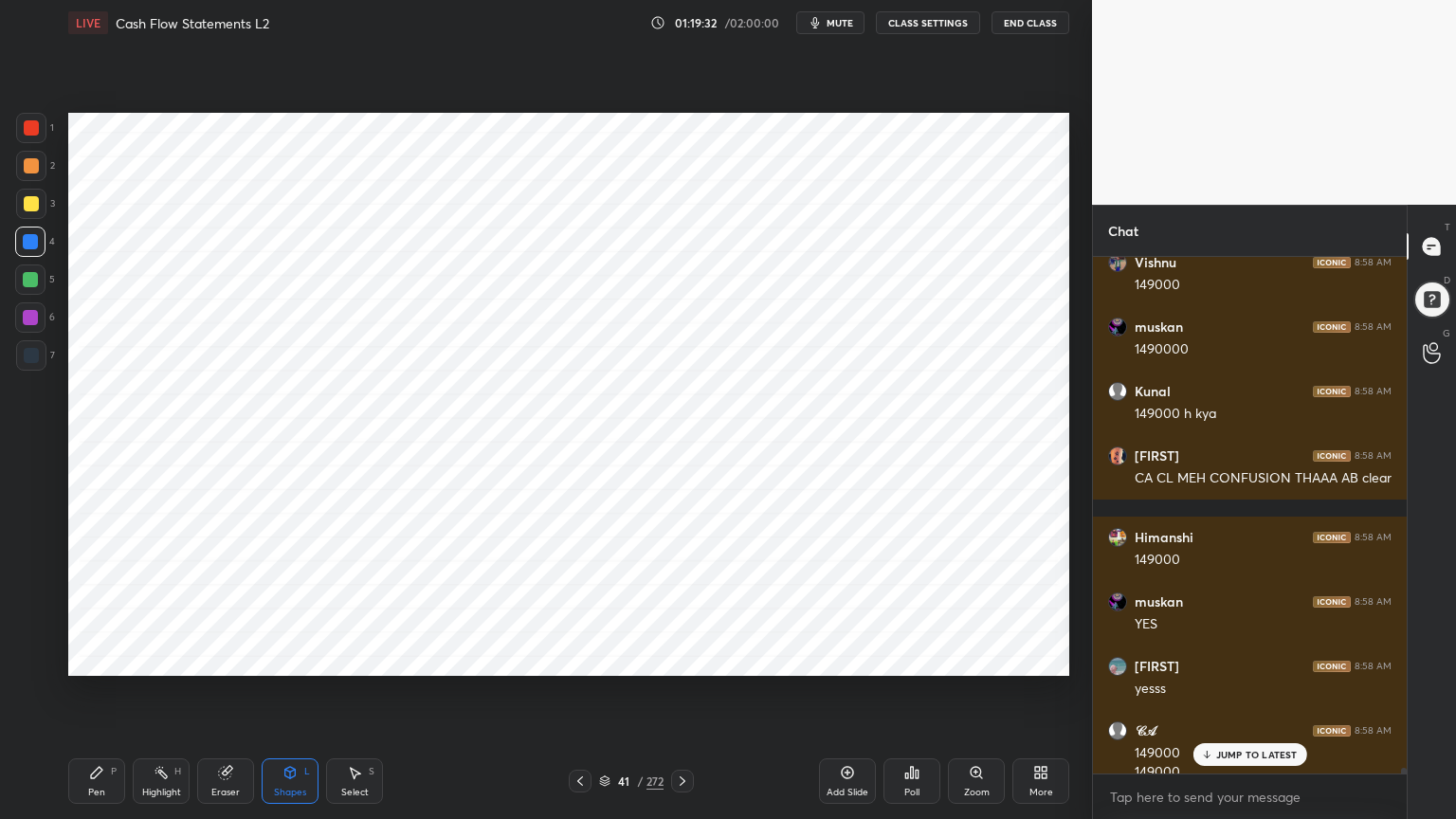 scroll, scrollTop: 48567, scrollLeft: 0, axis: vertical 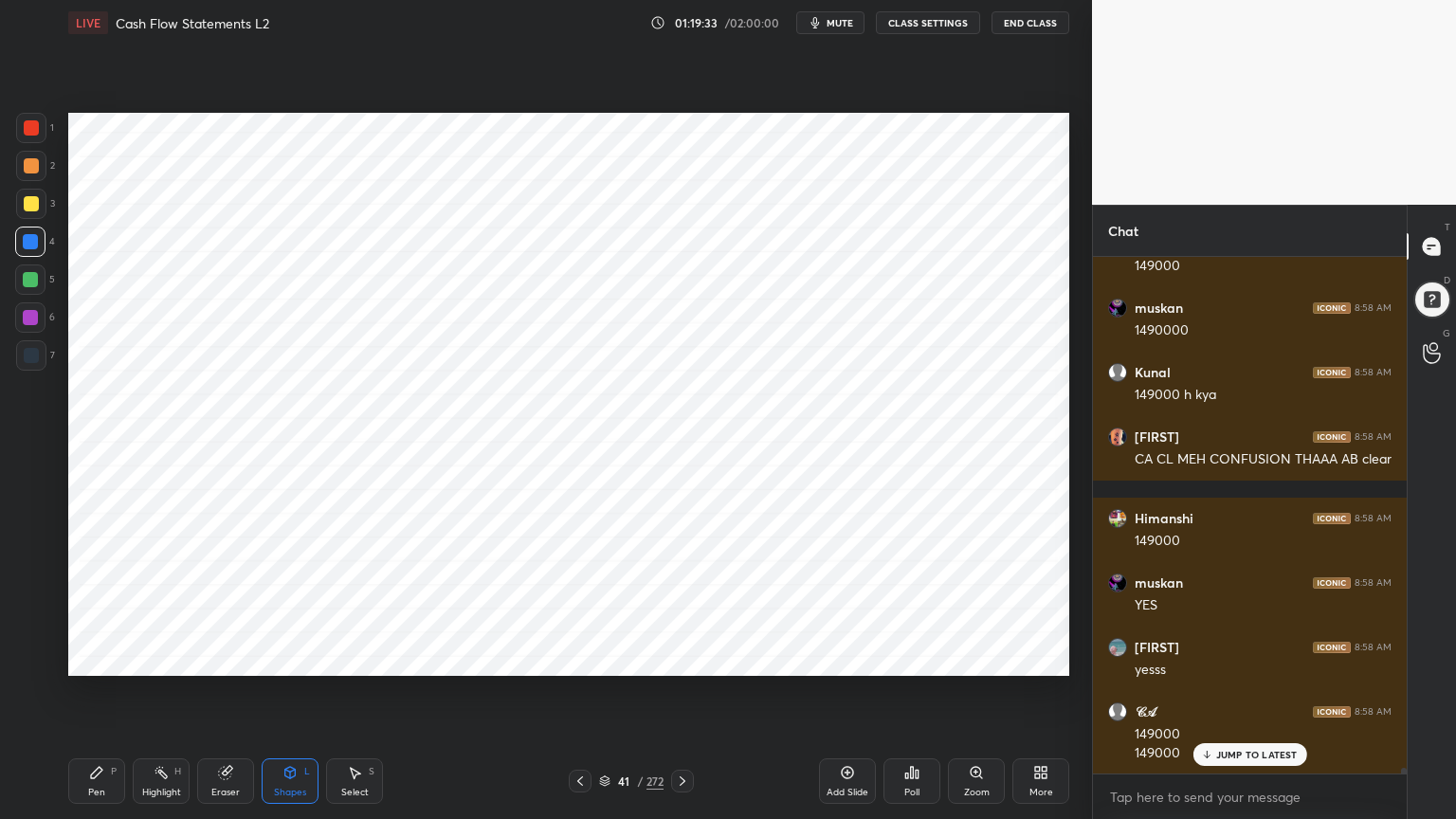click on "Pen P" at bounding box center [97, 781] 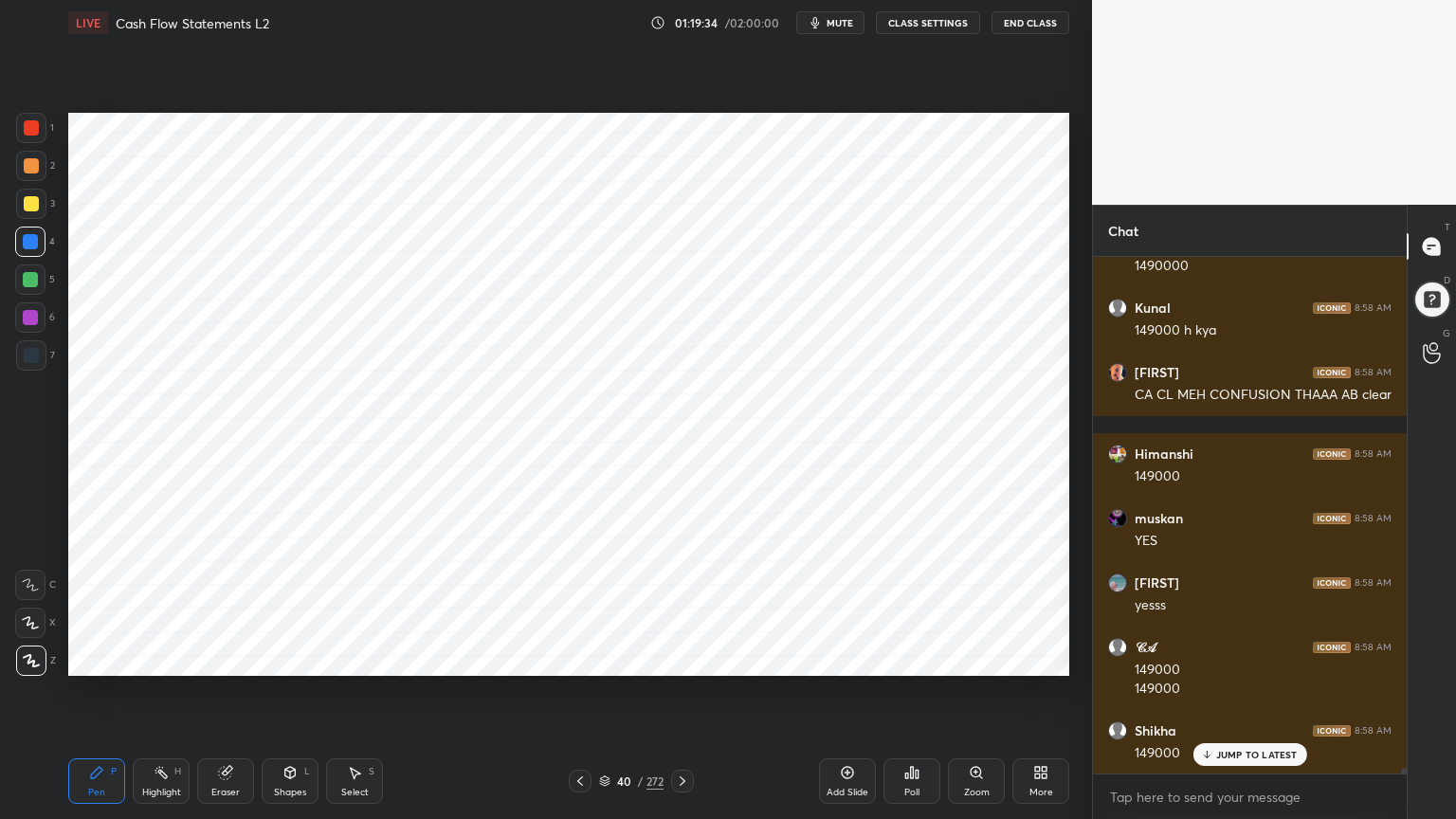 scroll, scrollTop: 48700, scrollLeft: 0, axis: vertical 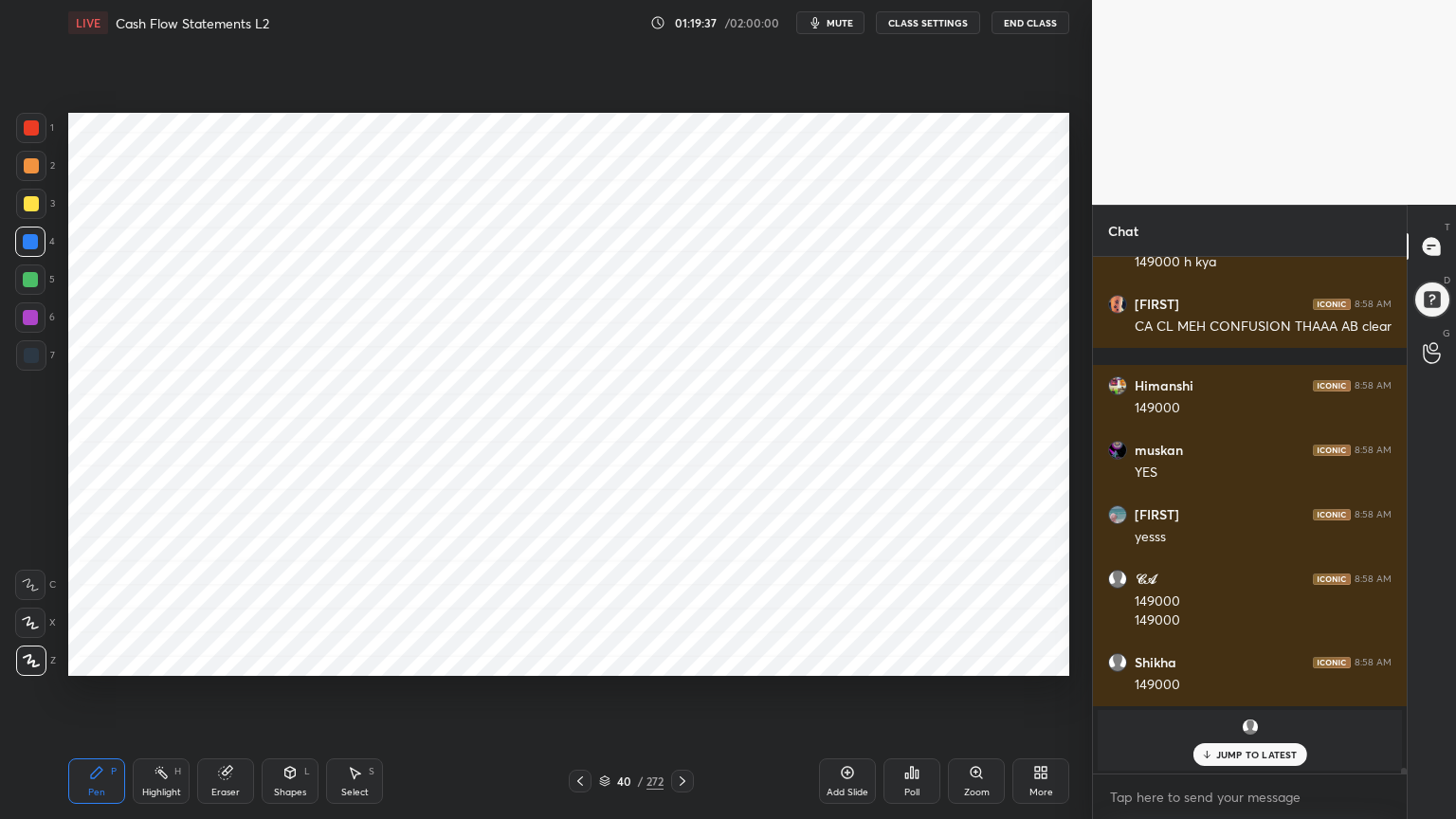 click at bounding box center [30, 318] 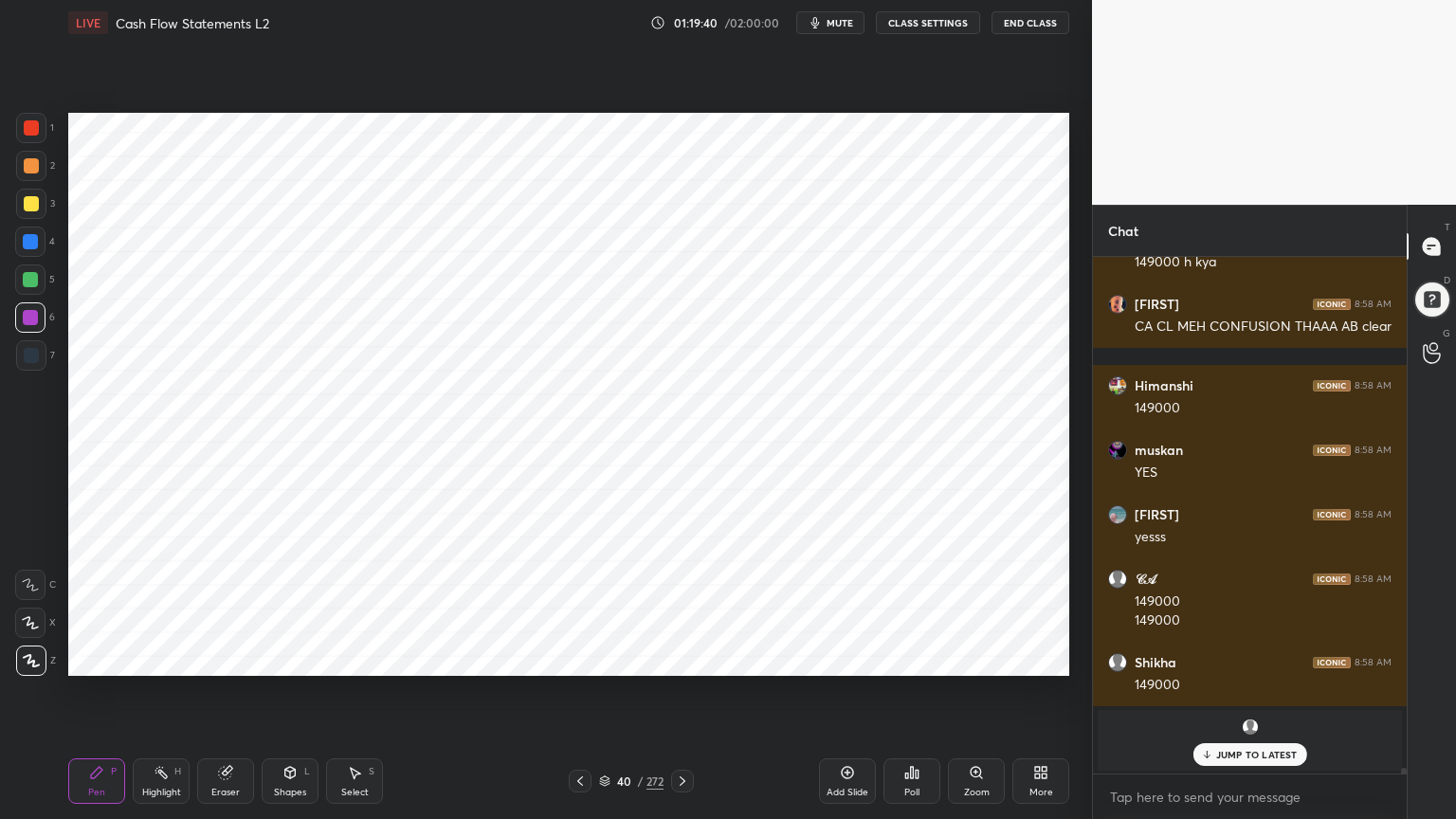 scroll, scrollTop: 48783, scrollLeft: 0, axis: vertical 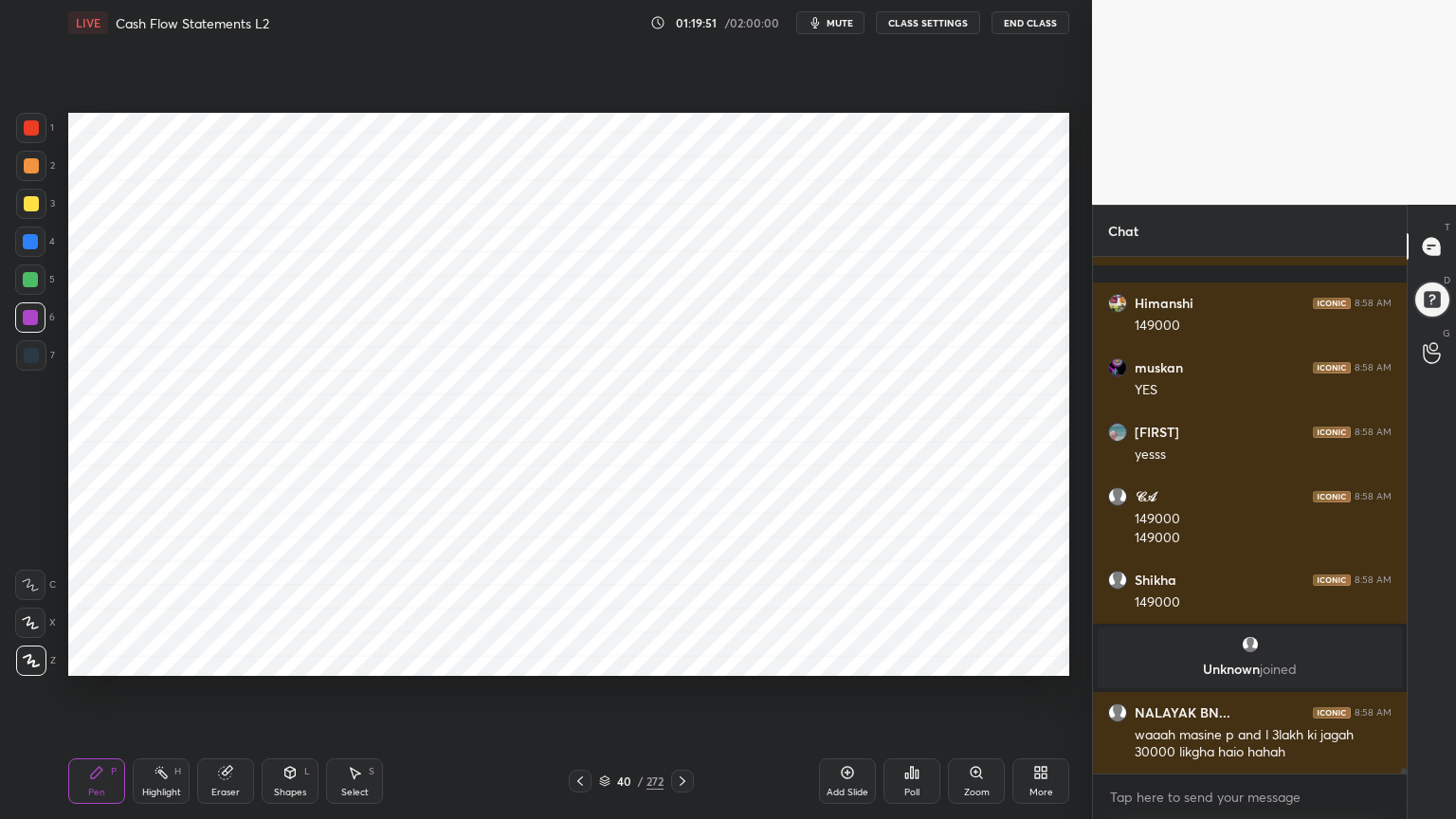 click at bounding box center (31, 355) 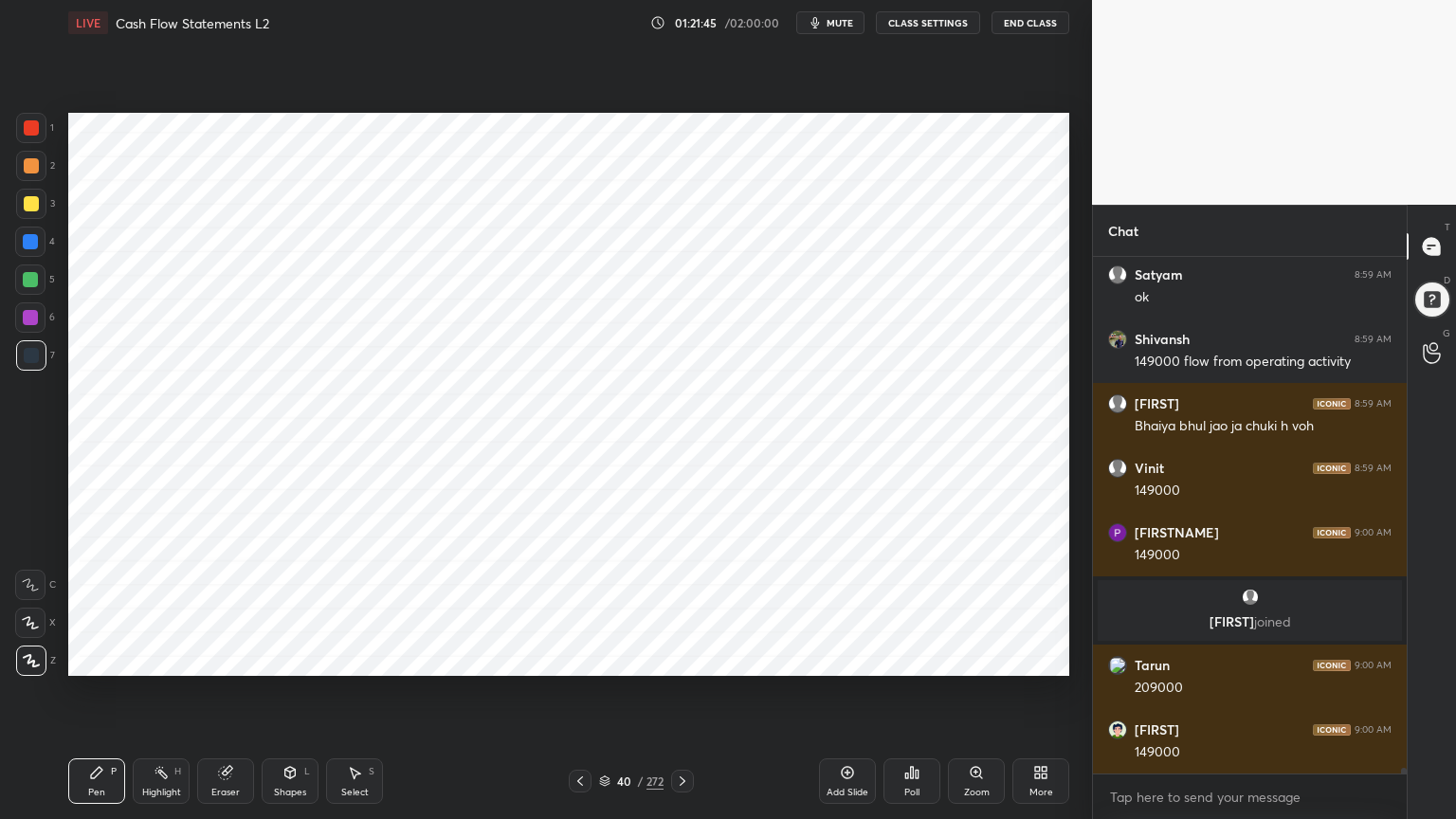 scroll, scrollTop: 48537, scrollLeft: 0, axis: vertical 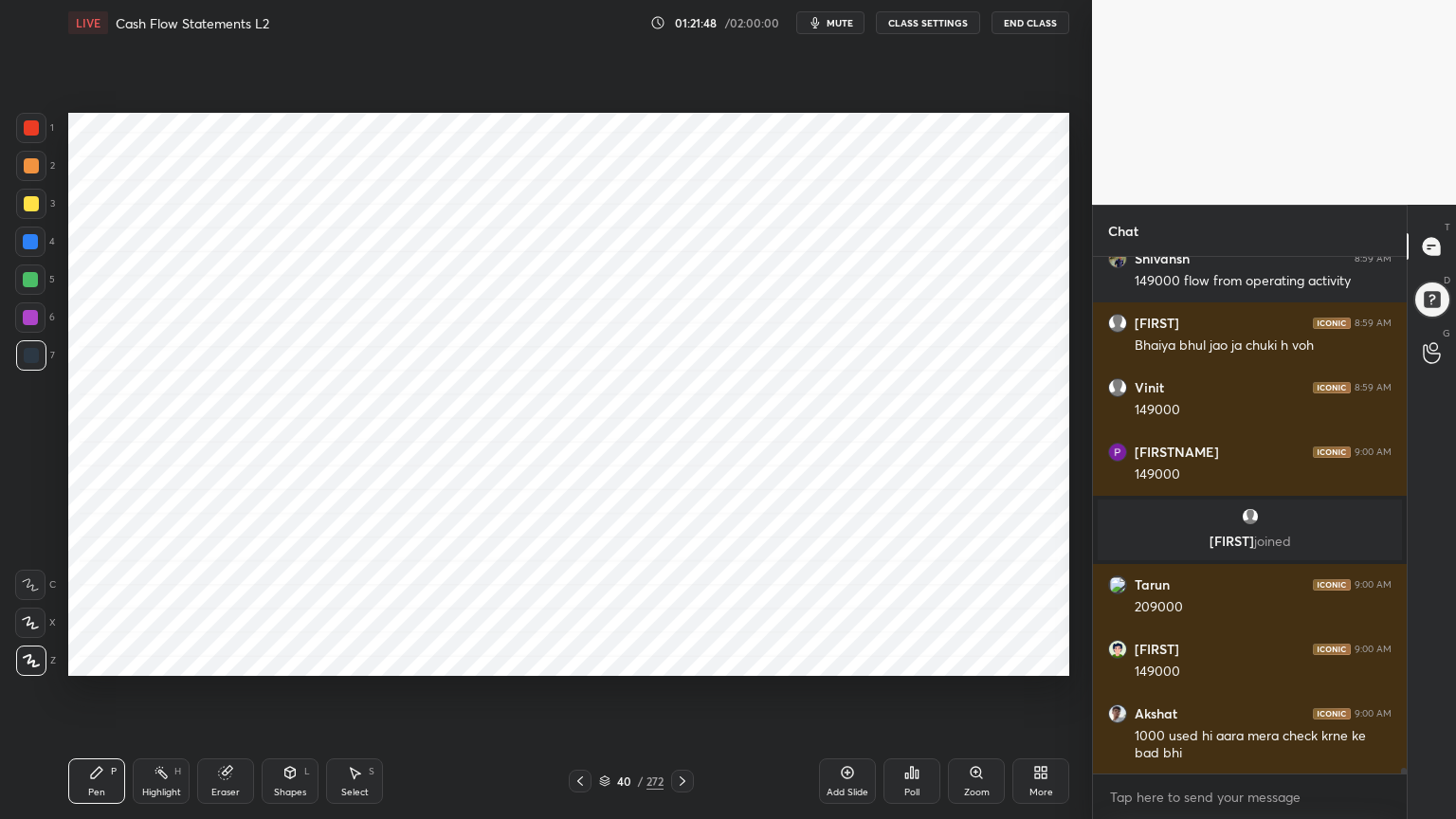 click on "Highlight H" at bounding box center (161, 781) 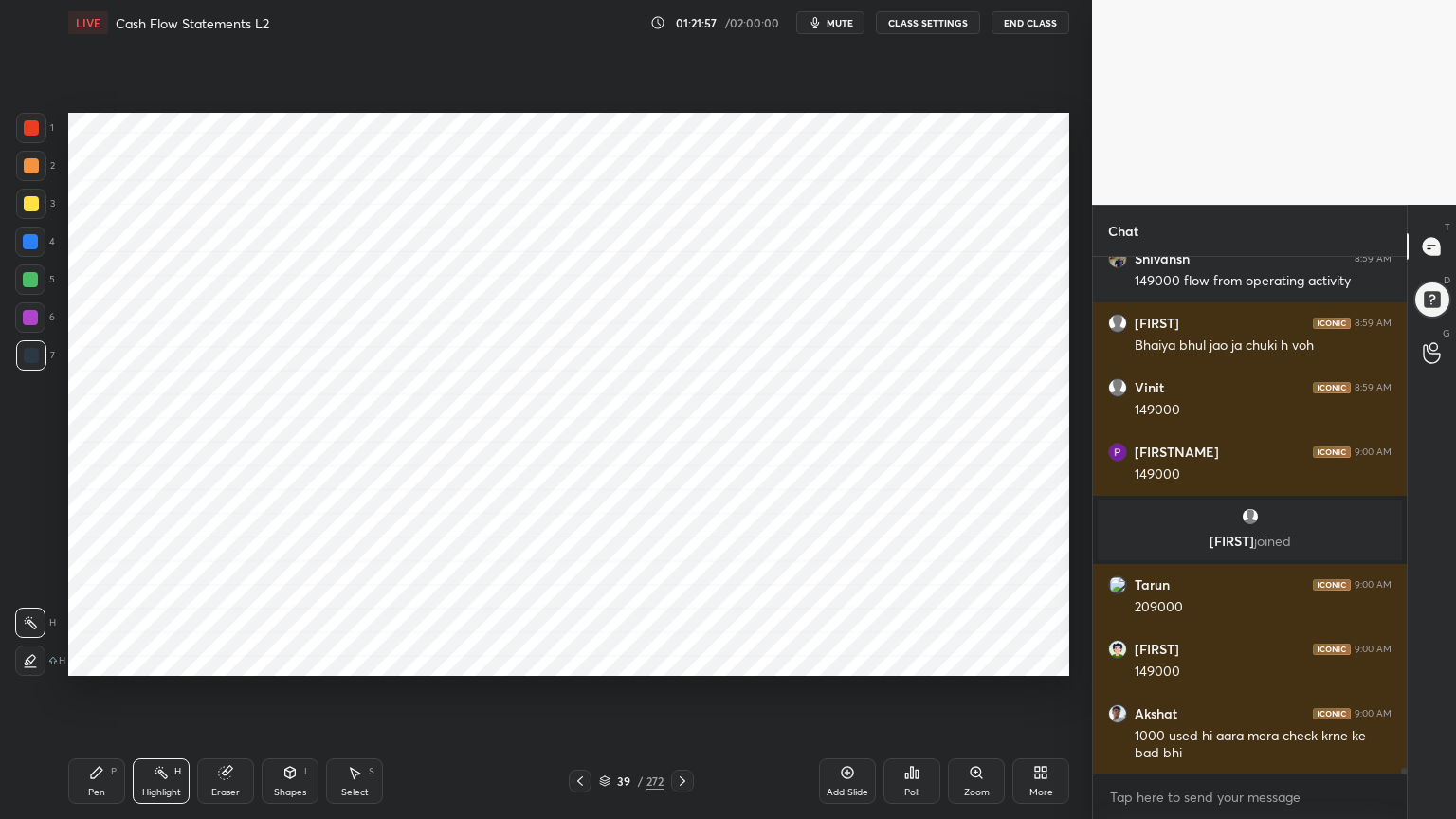 click on "Pen P" at bounding box center (97, 781) 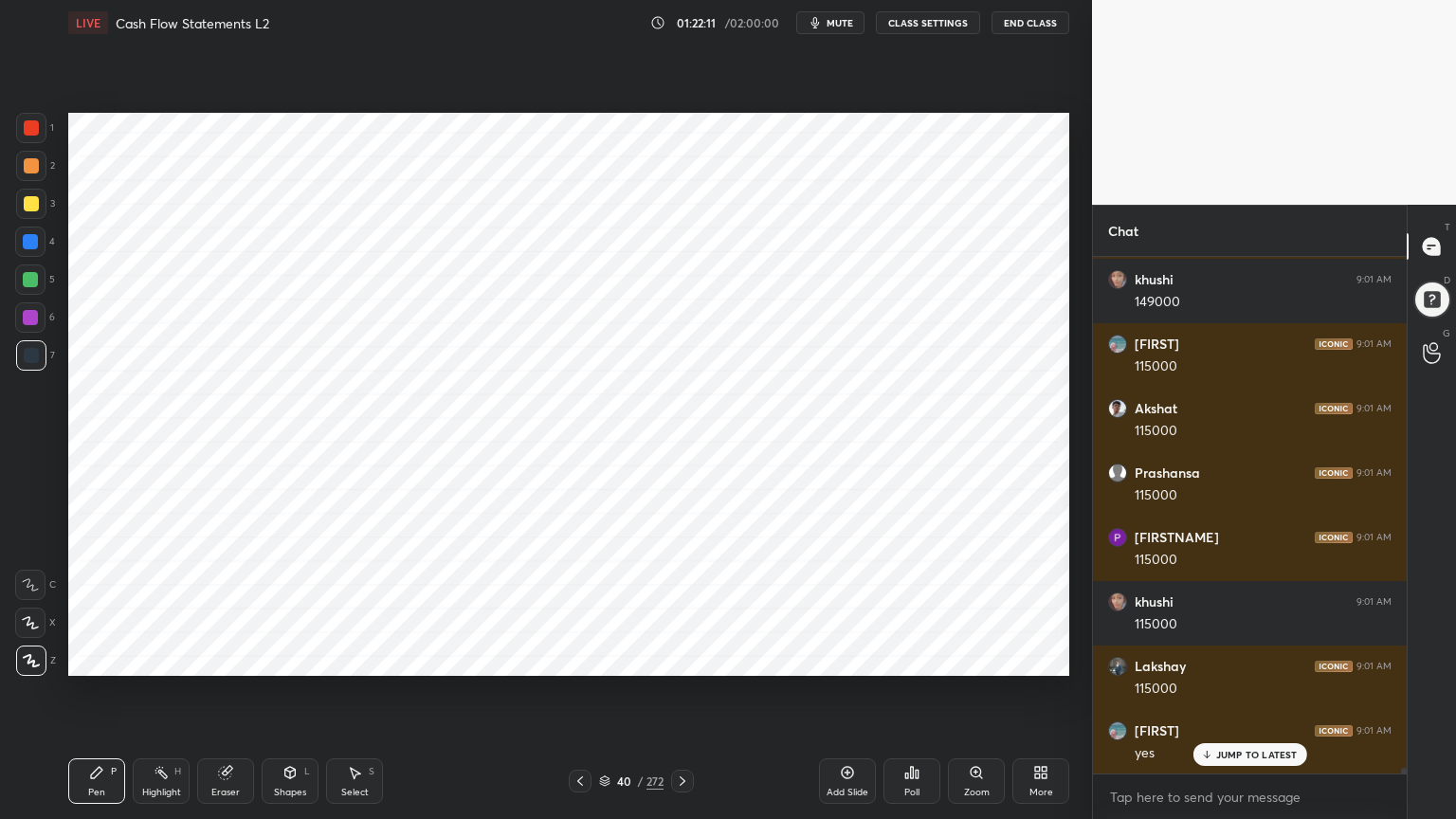 scroll, scrollTop: 49182, scrollLeft: 0, axis: vertical 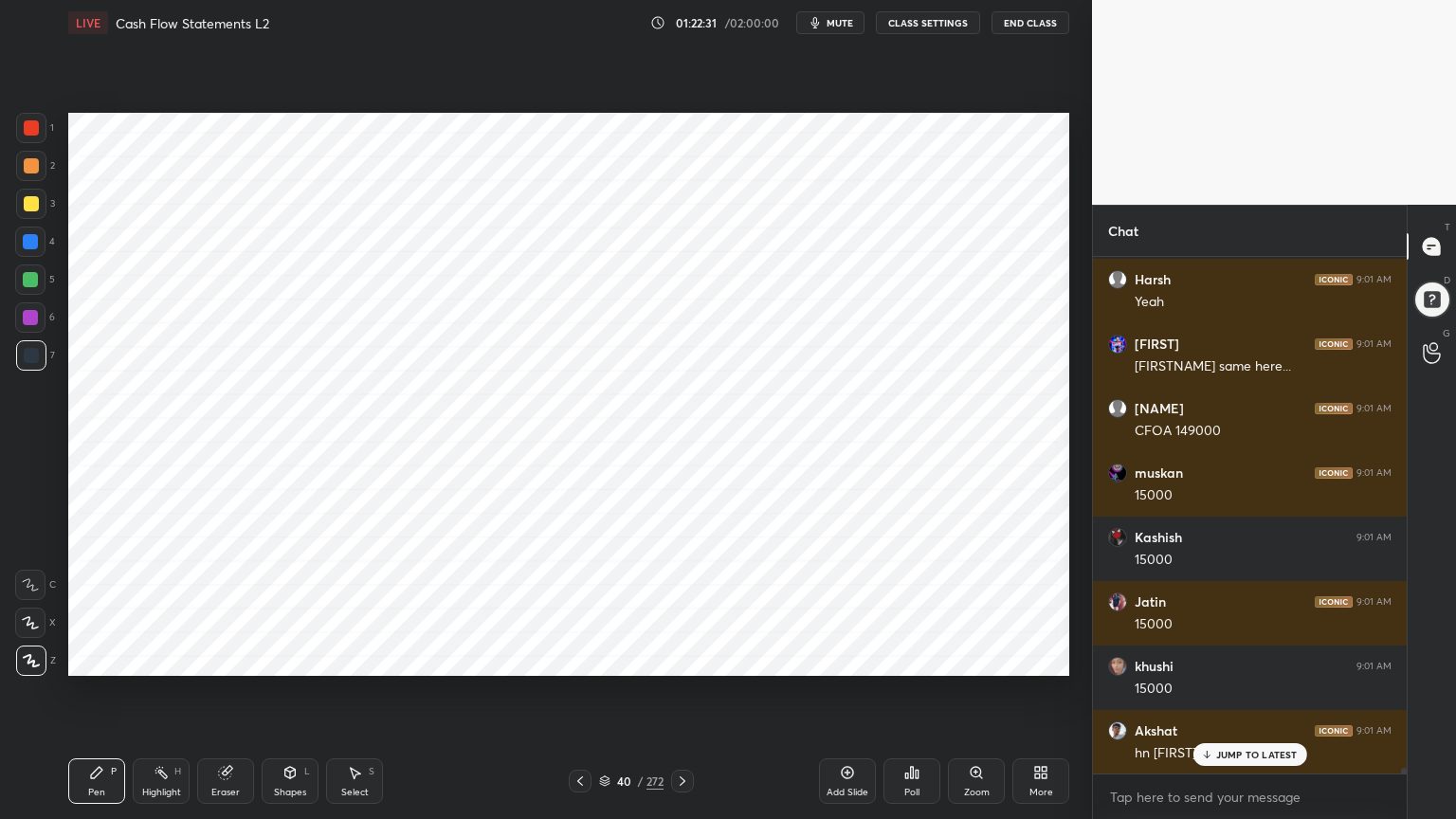 click 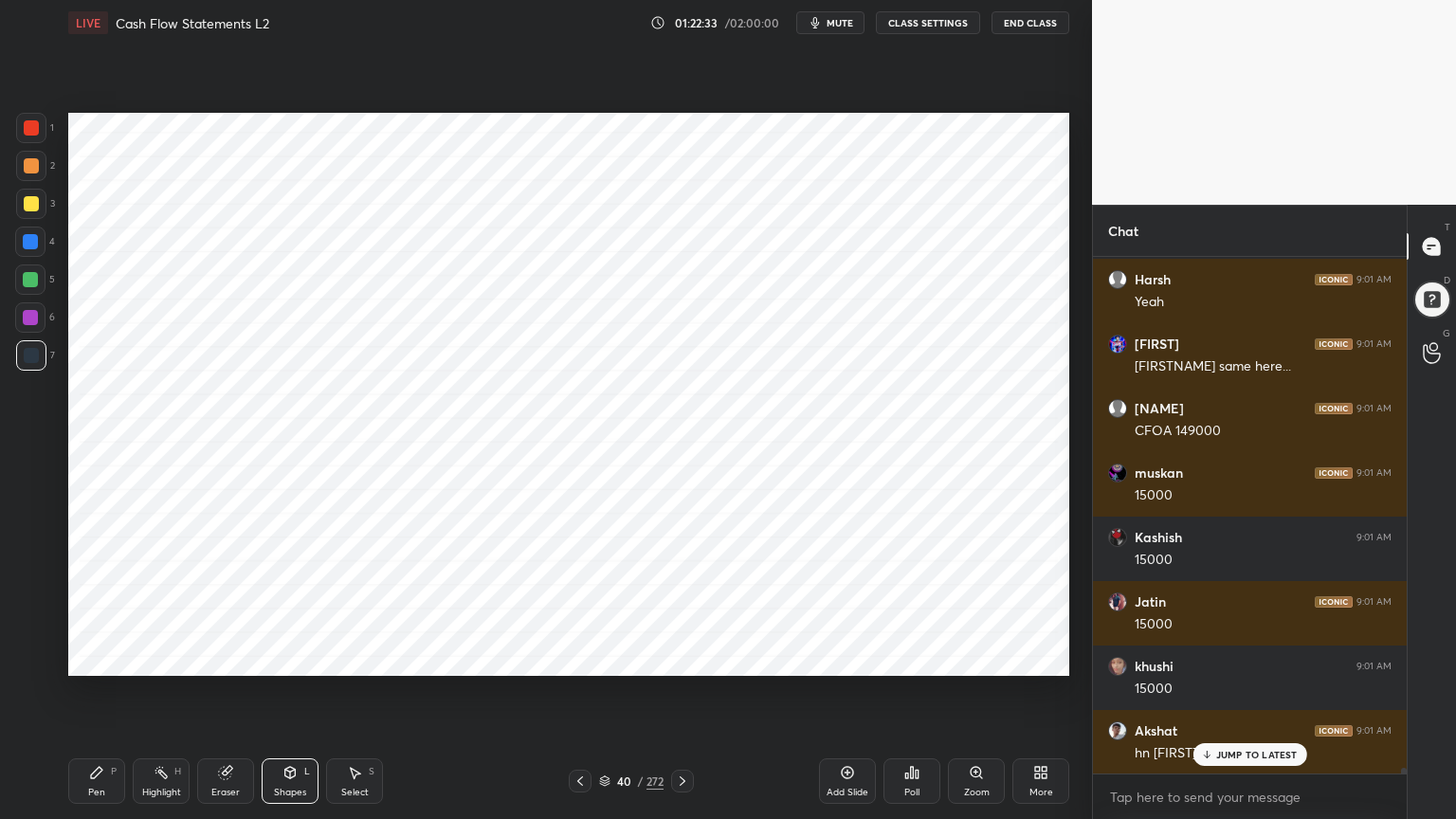 scroll, scrollTop: 49955, scrollLeft: 0, axis: vertical 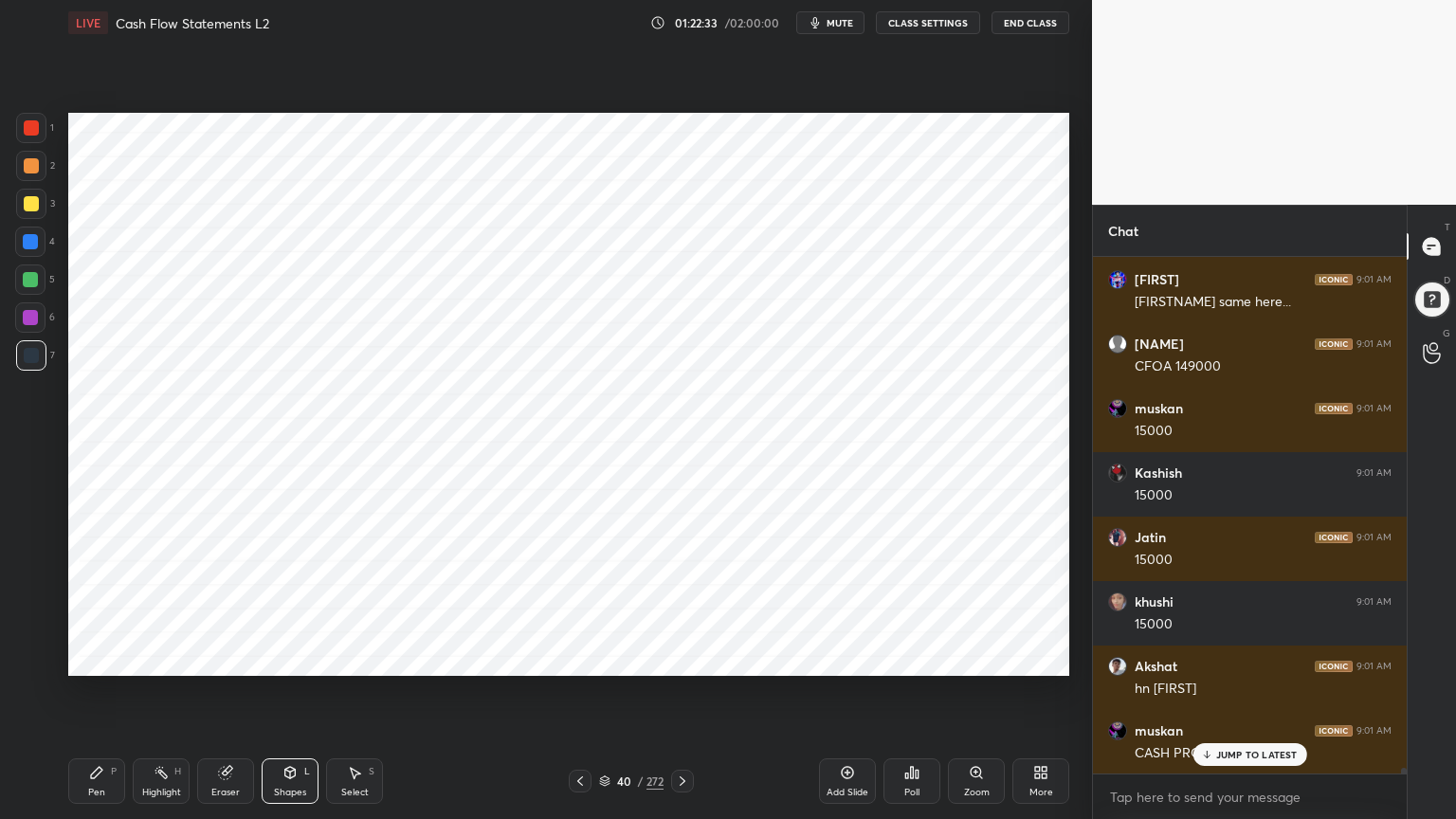 click on "Pen P" at bounding box center (97, 781) 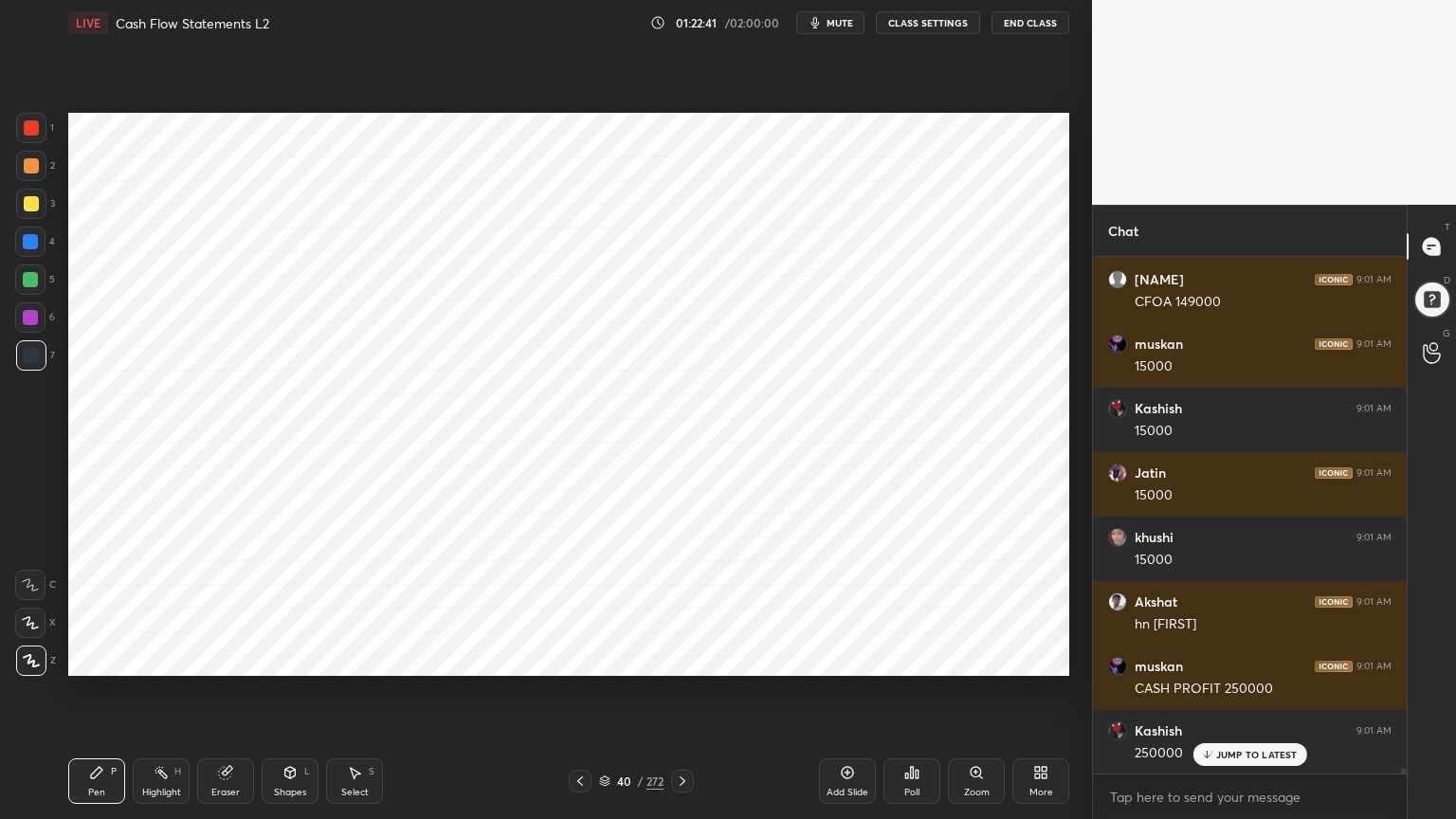 scroll, scrollTop: 50084, scrollLeft: 0, axis: vertical 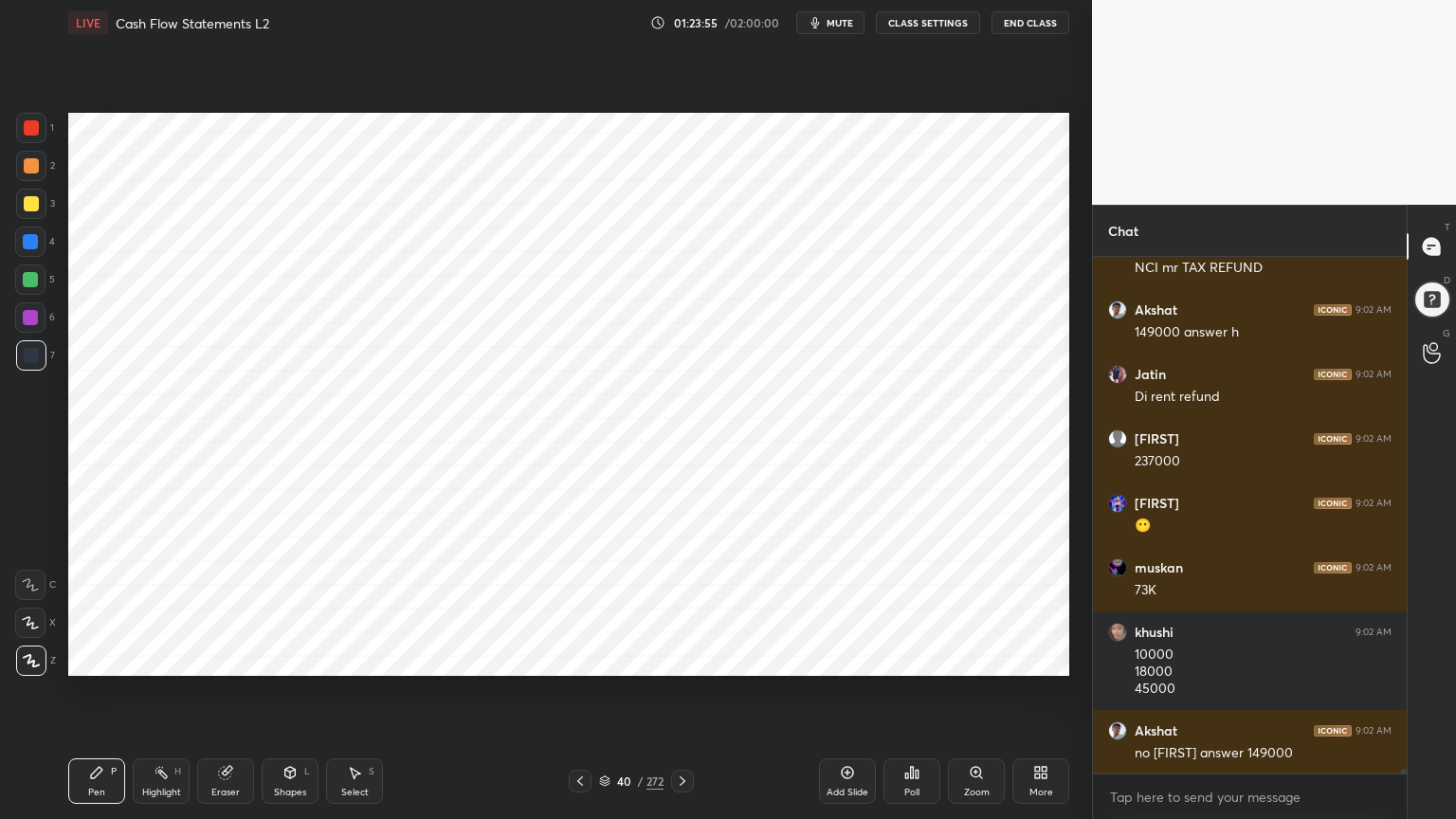 click on "Shapes" at bounding box center [290, 792] 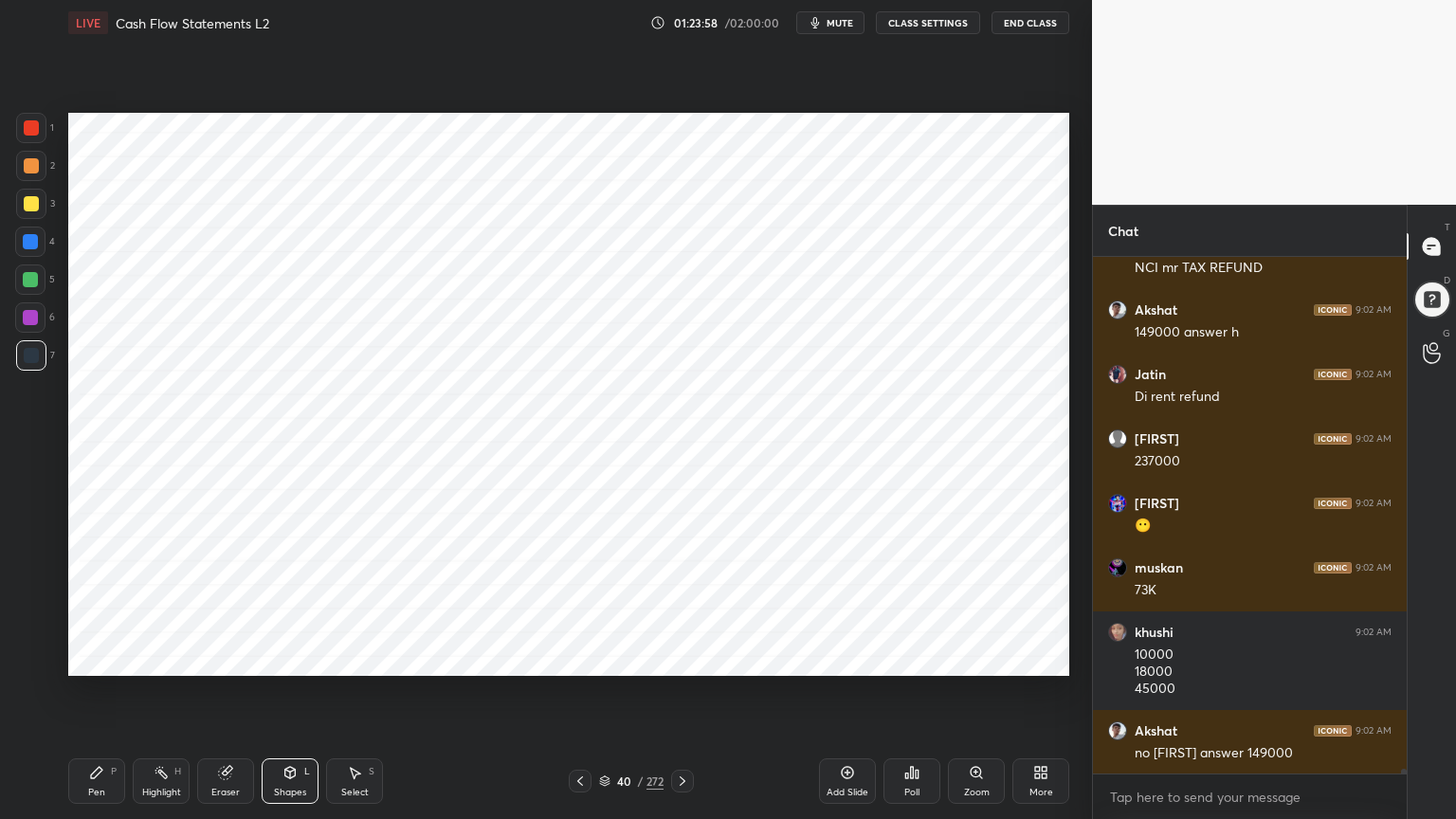 click on "Pen P" at bounding box center (97, 781) 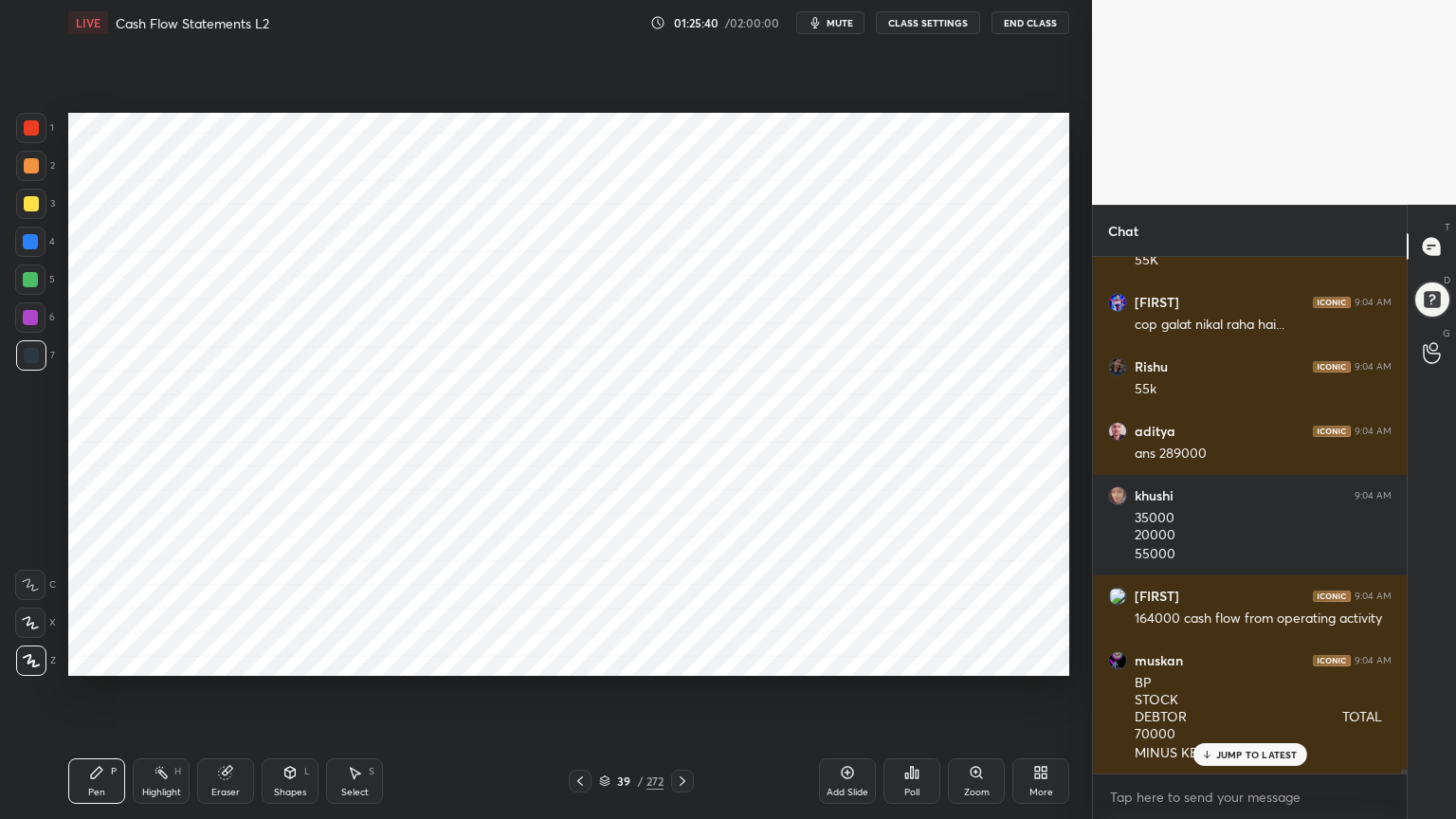 scroll, scrollTop: 53182, scrollLeft: 0, axis: vertical 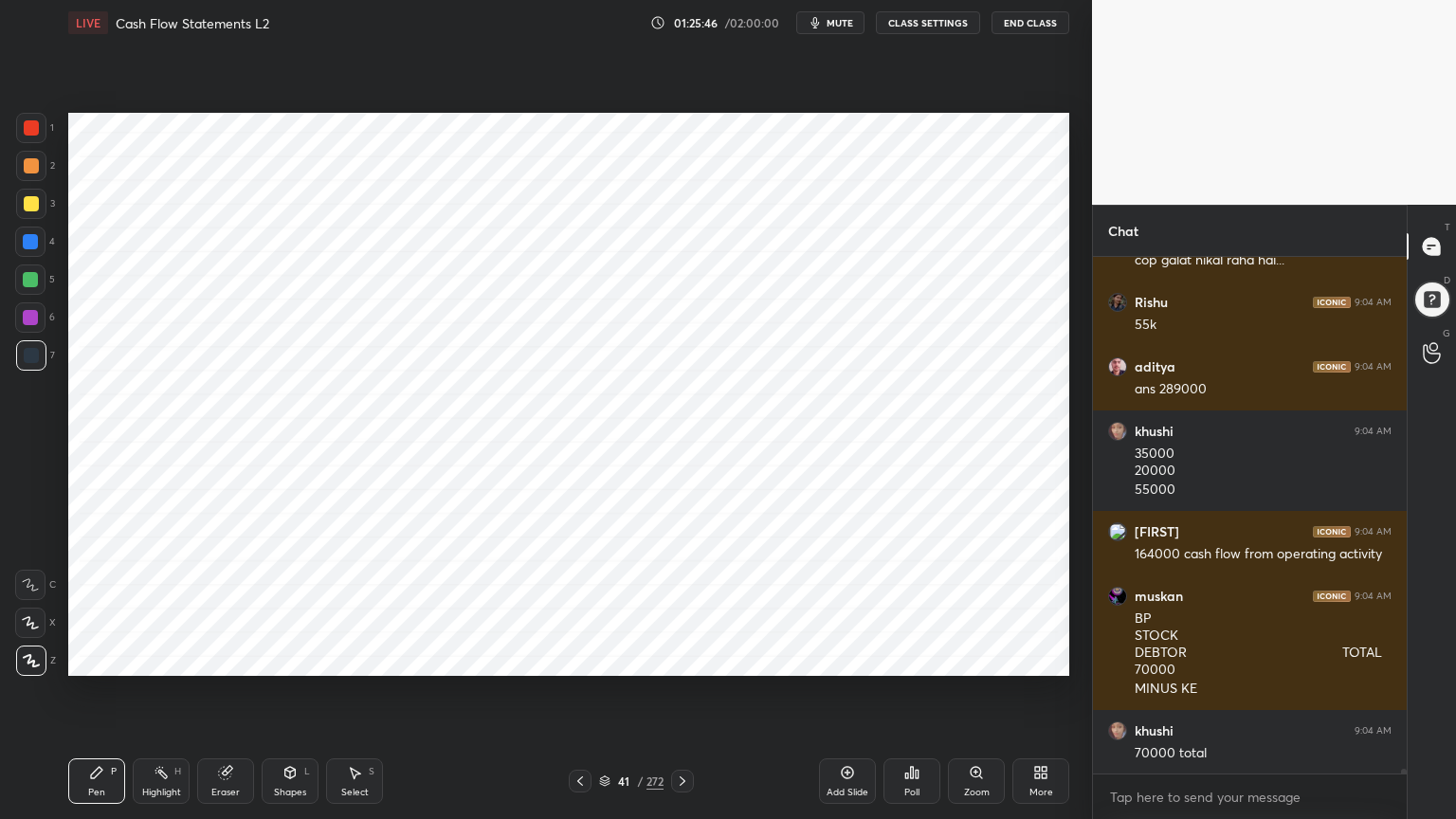 click 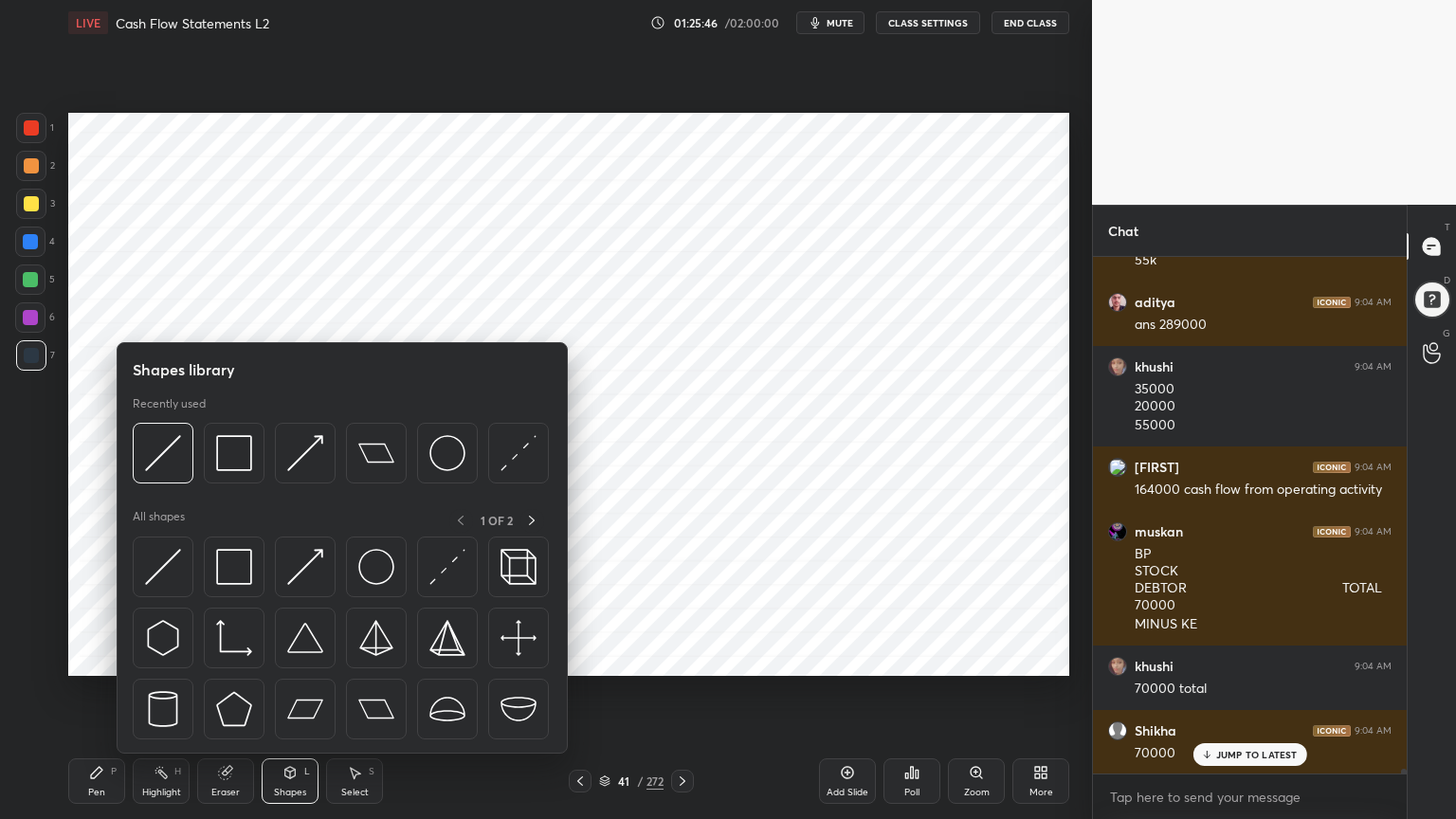 click 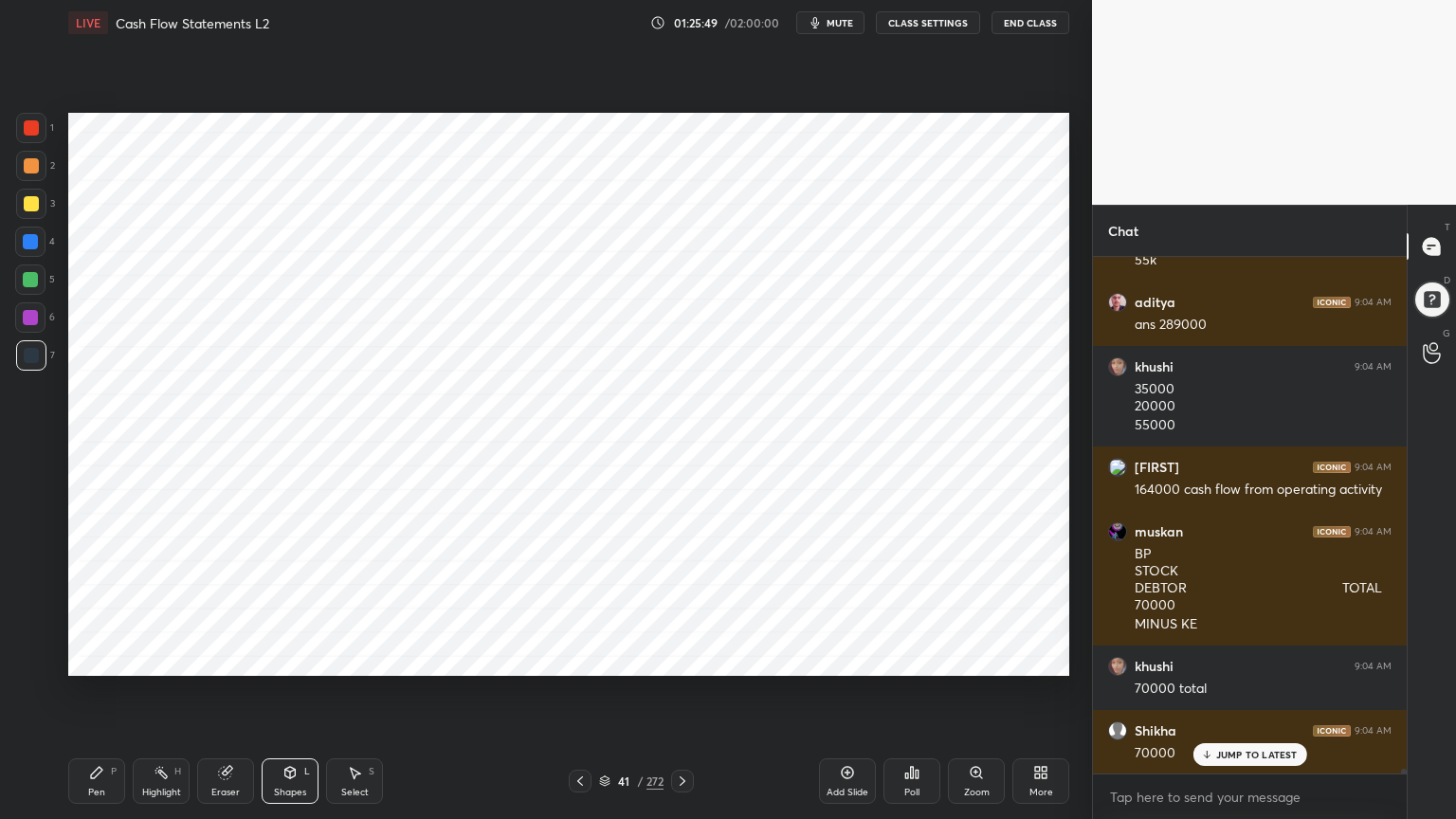 click on "Pen P" at bounding box center [97, 781] 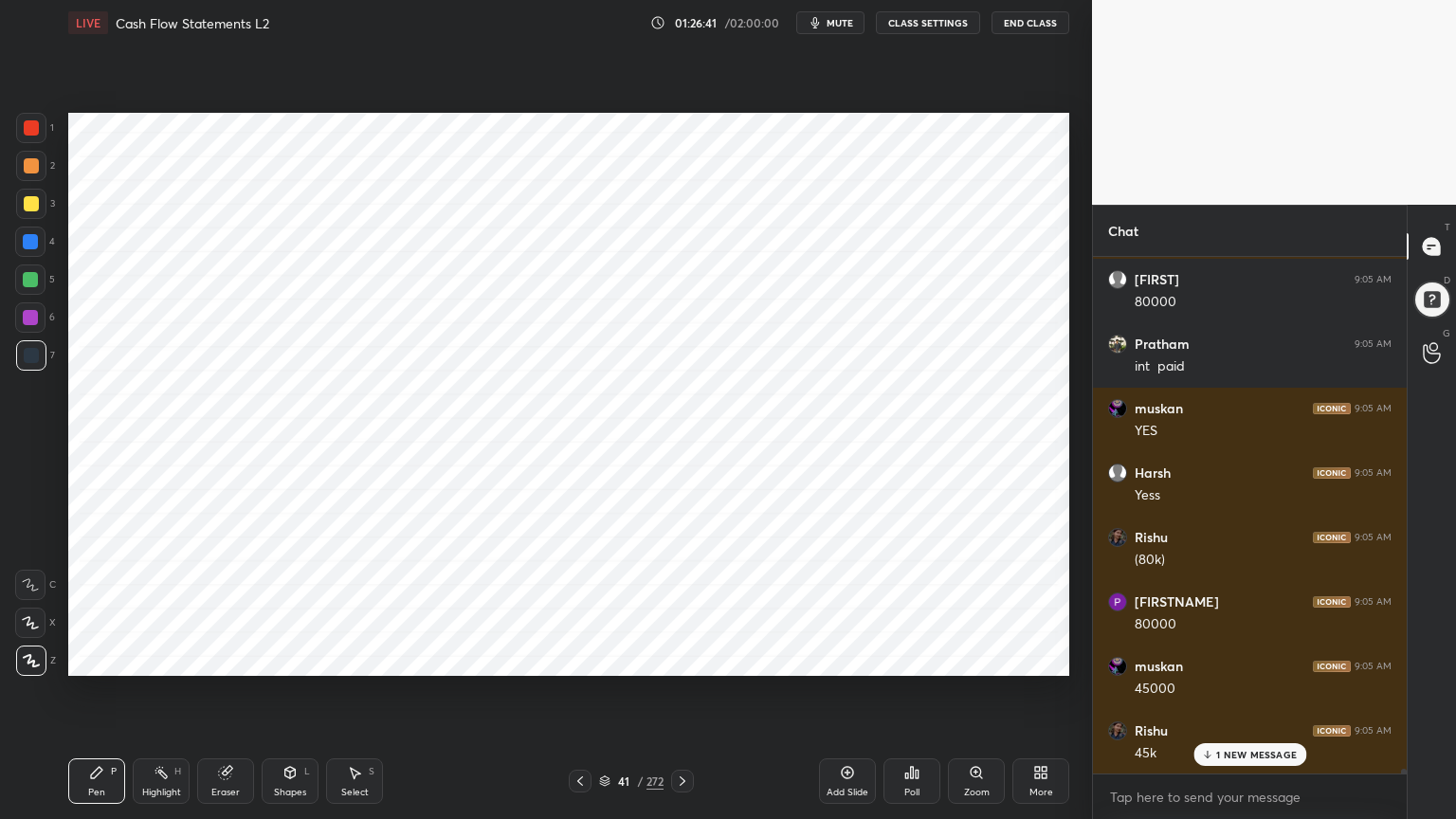 scroll, scrollTop: 55202, scrollLeft: 0, axis: vertical 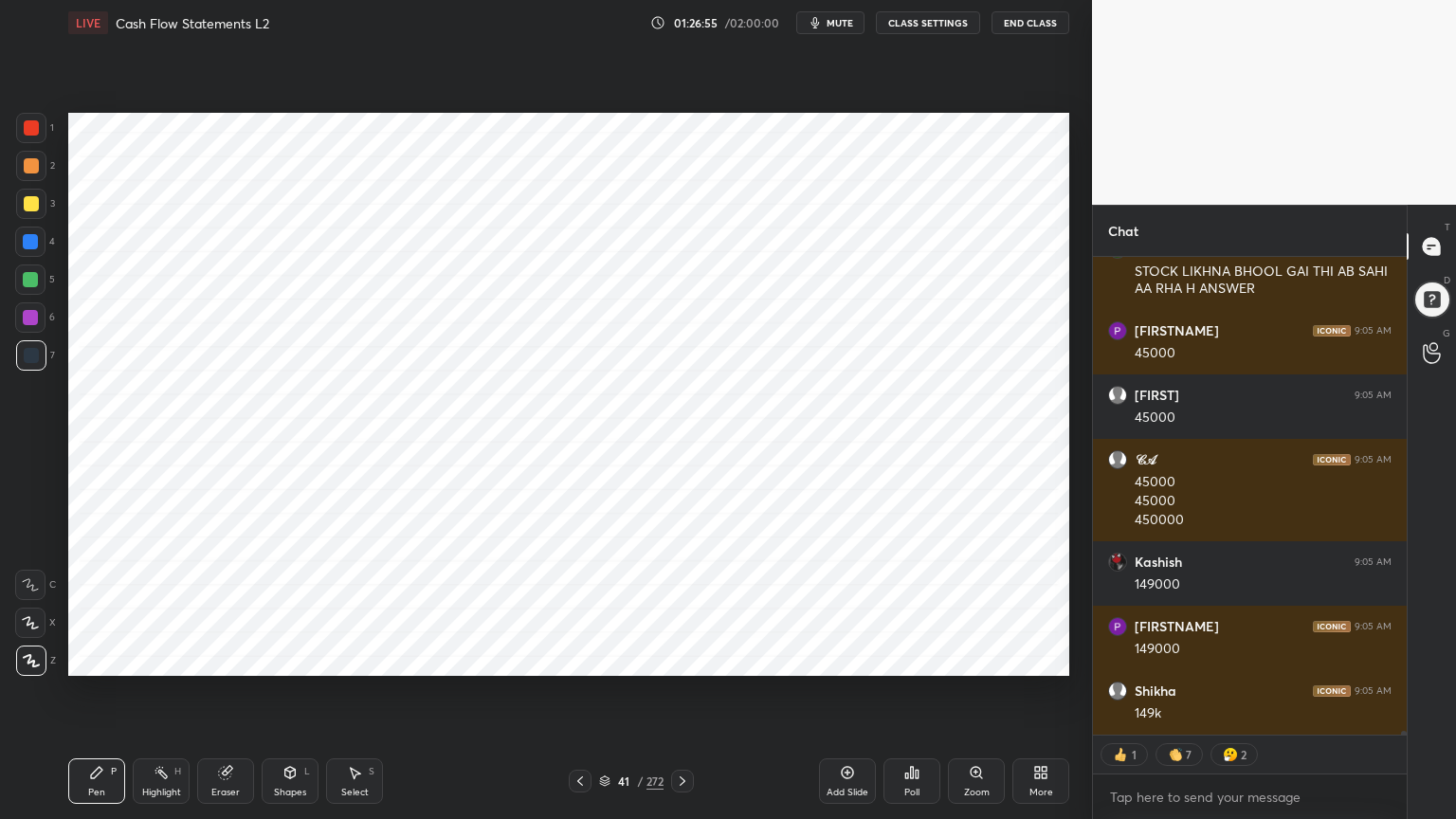 click on "Eraser" at bounding box center [226, 792] 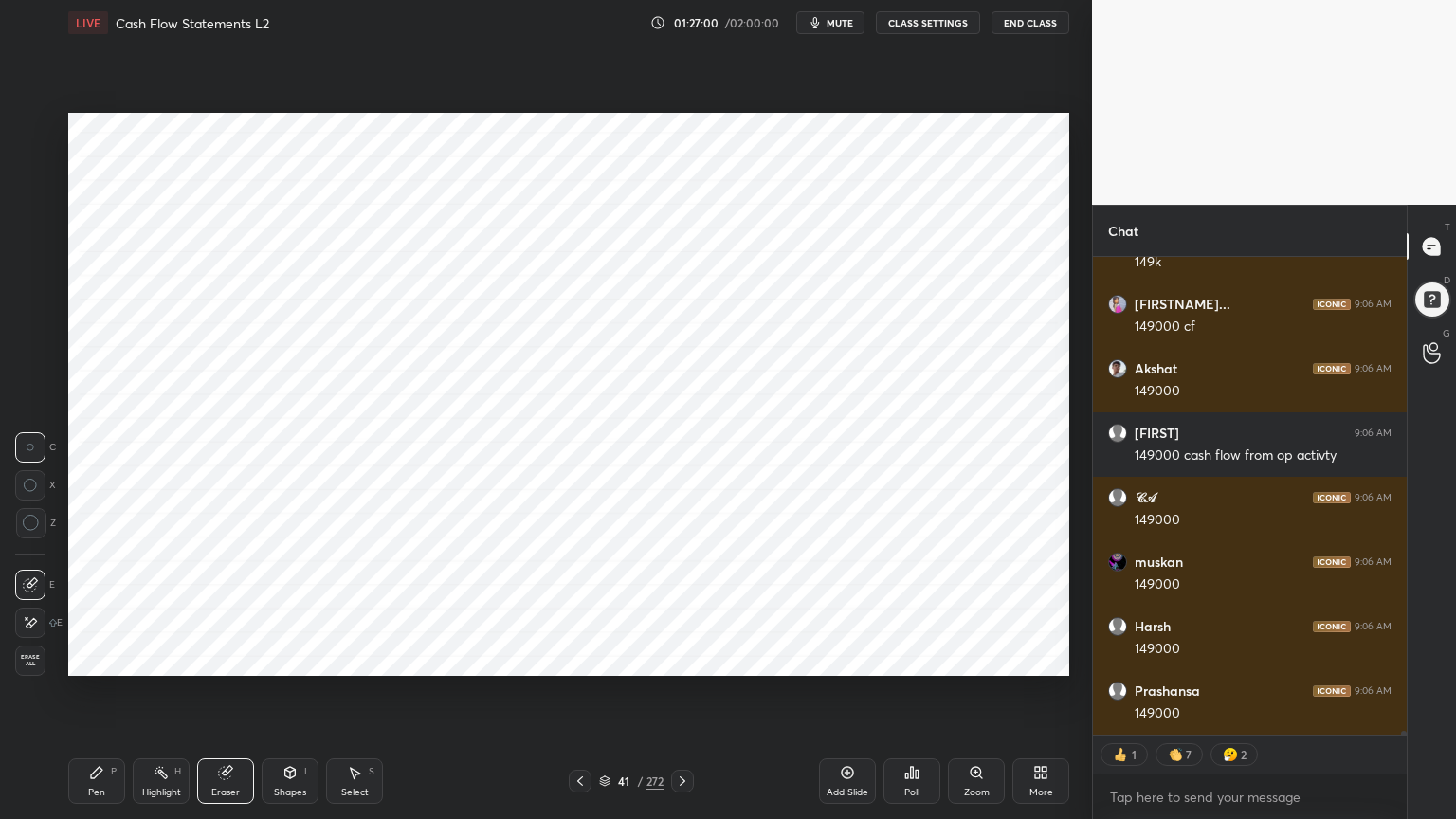 scroll, scrollTop: 56246, scrollLeft: 0, axis: vertical 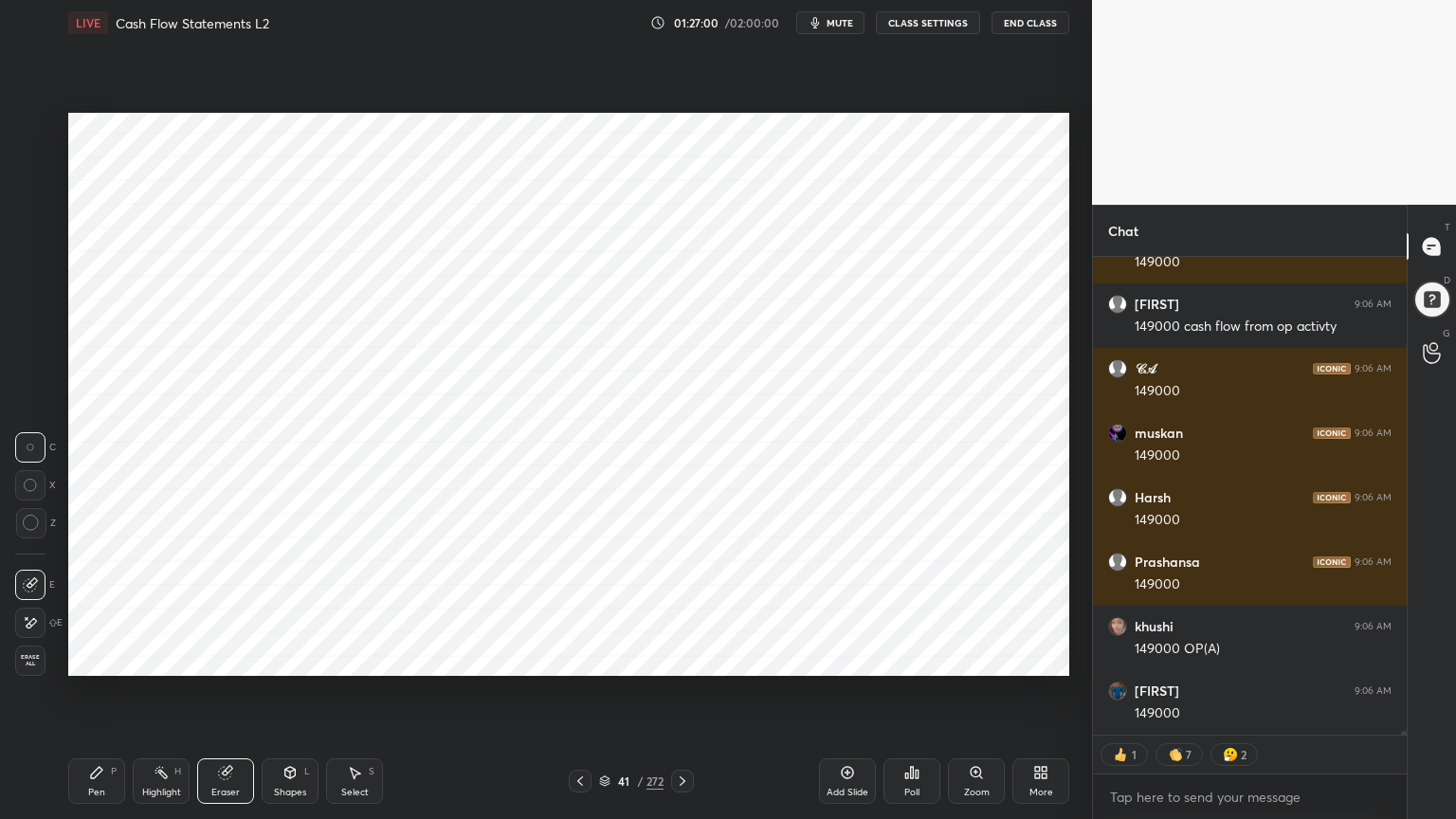 click on "Pen P" at bounding box center (97, 781) 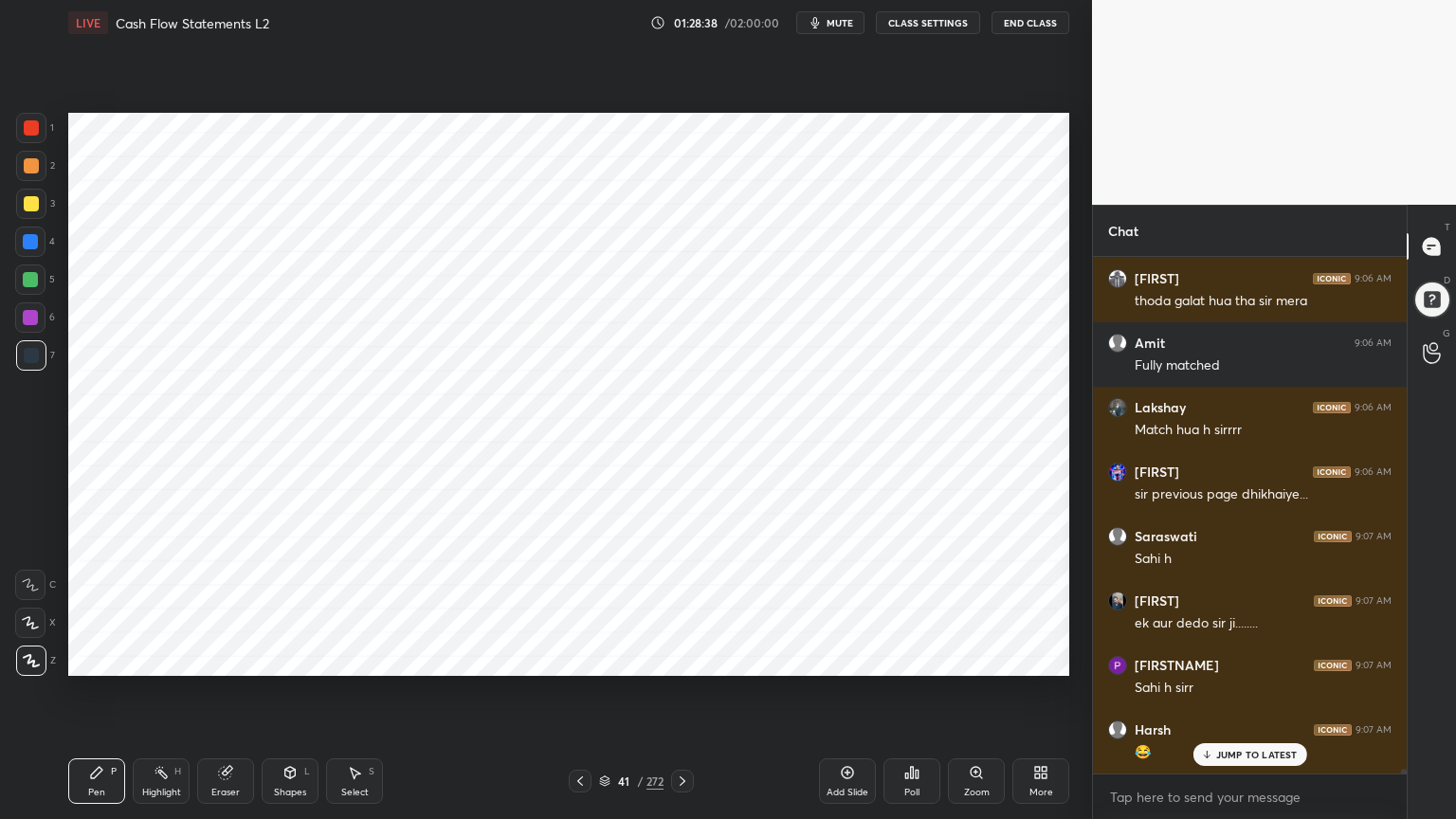 scroll, scrollTop: 60447, scrollLeft: 0, axis: vertical 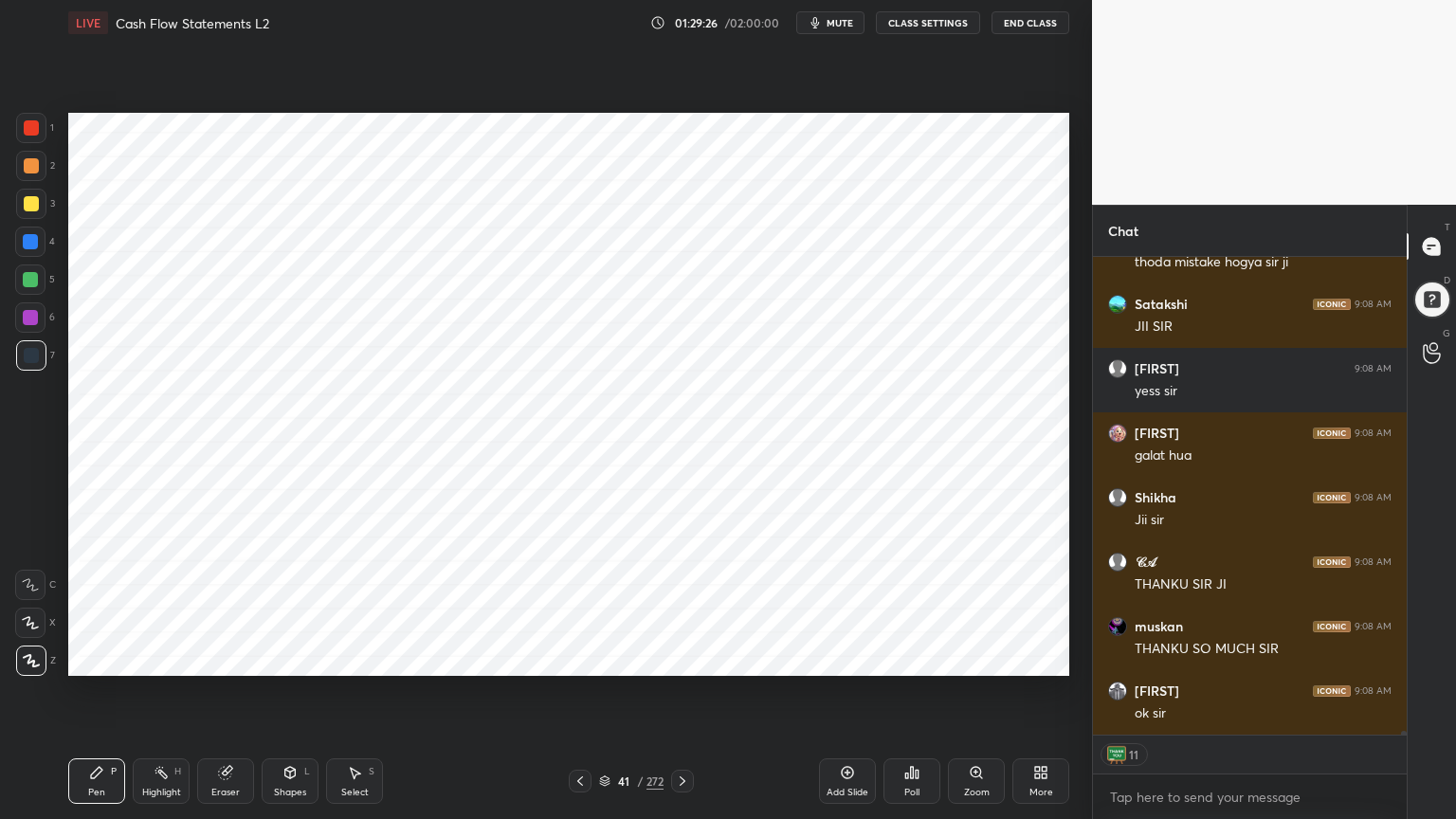 click on "Add Slide" at bounding box center [847, 781] 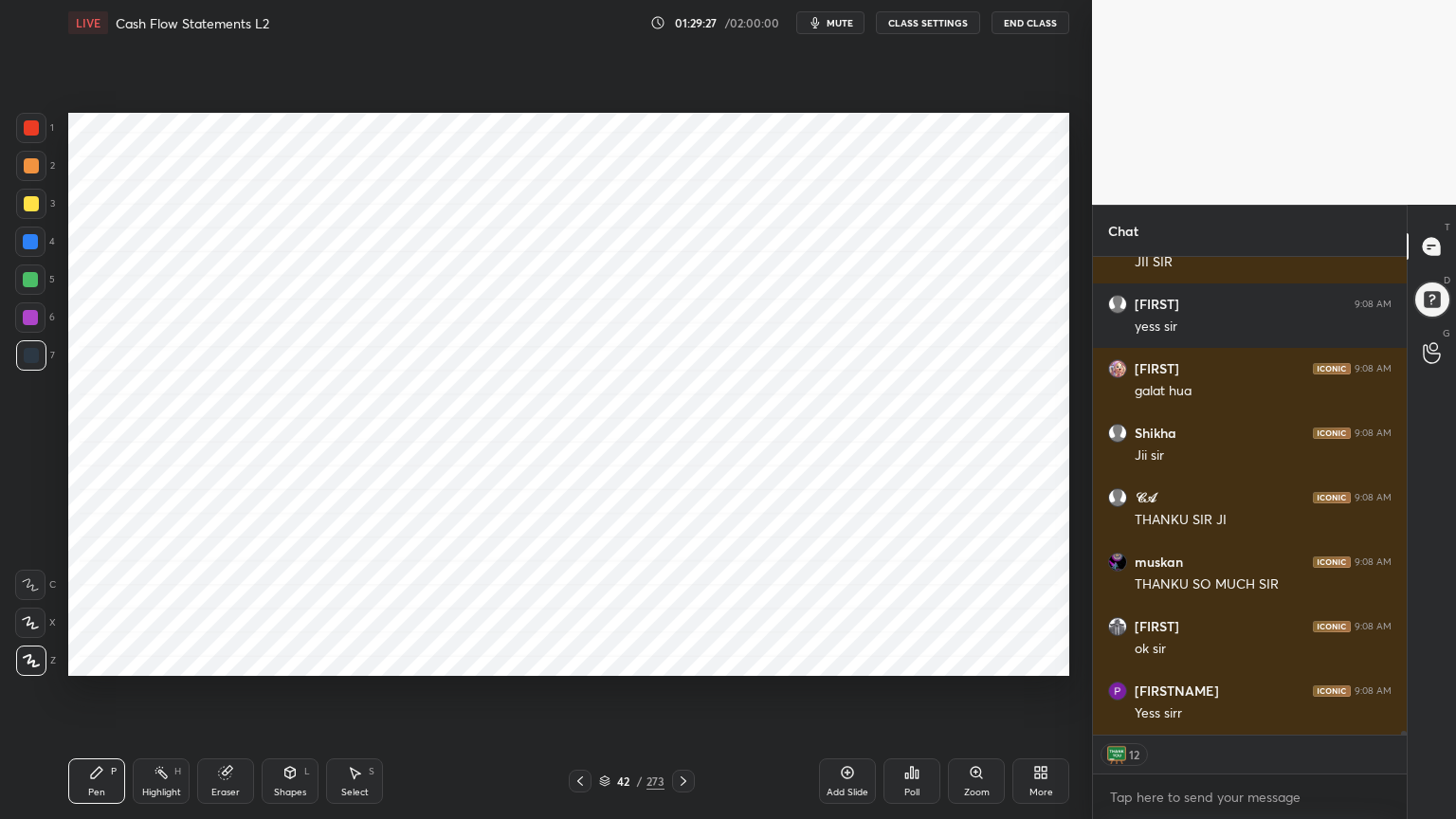 click at bounding box center [30, 242] 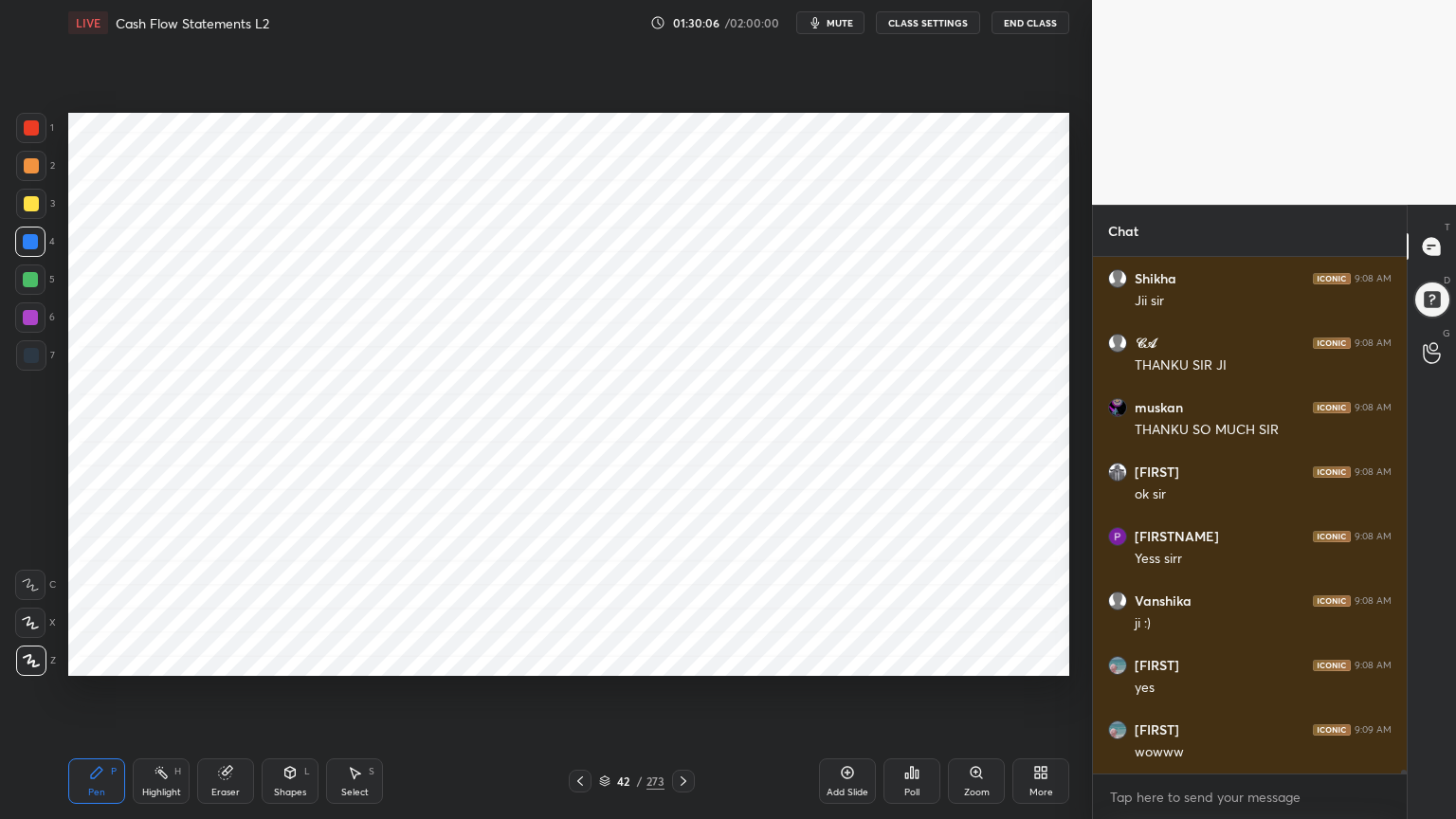 scroll, scrollTop: 62948, scrollLeft: 0, axis: vertical 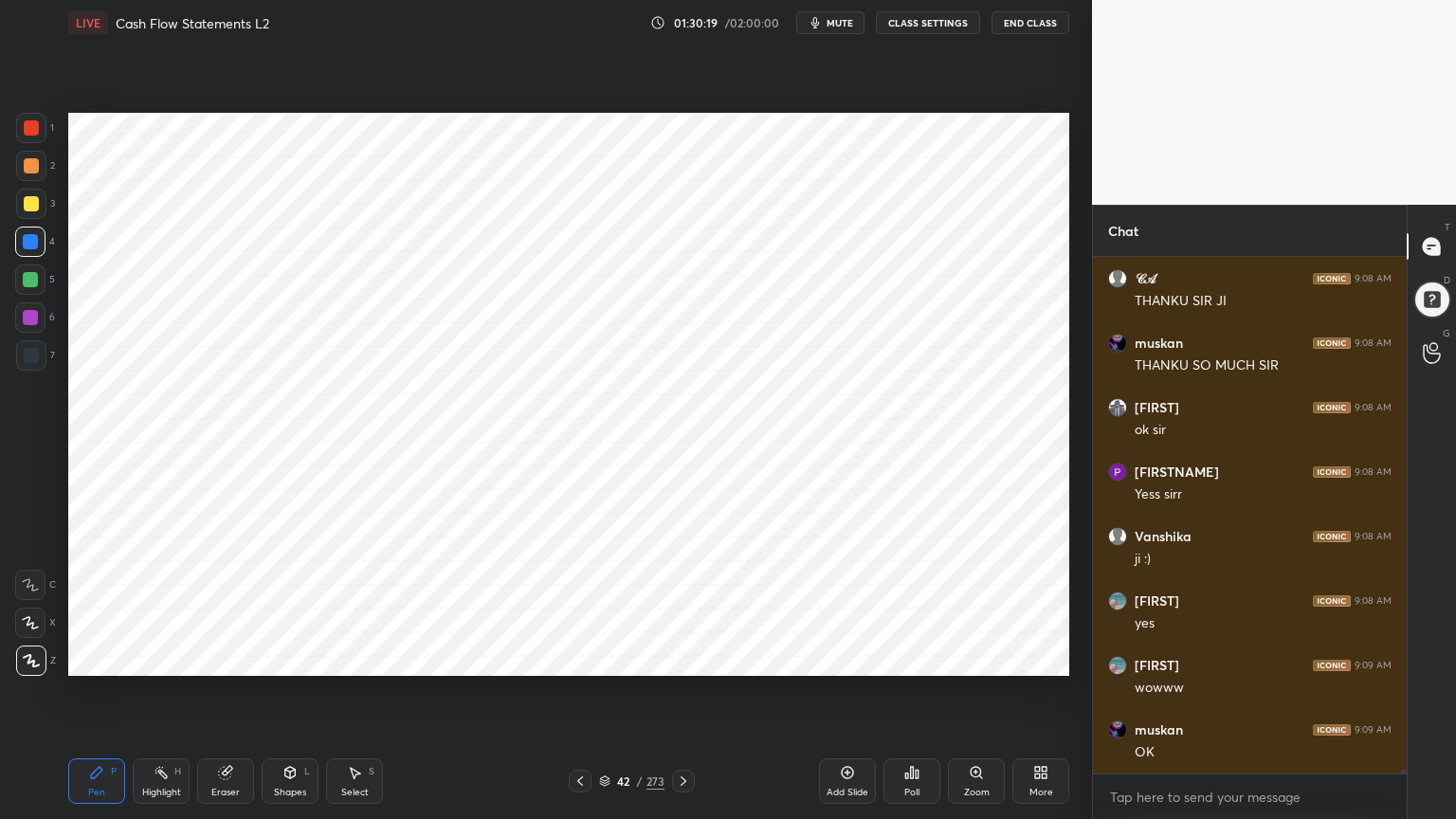 click 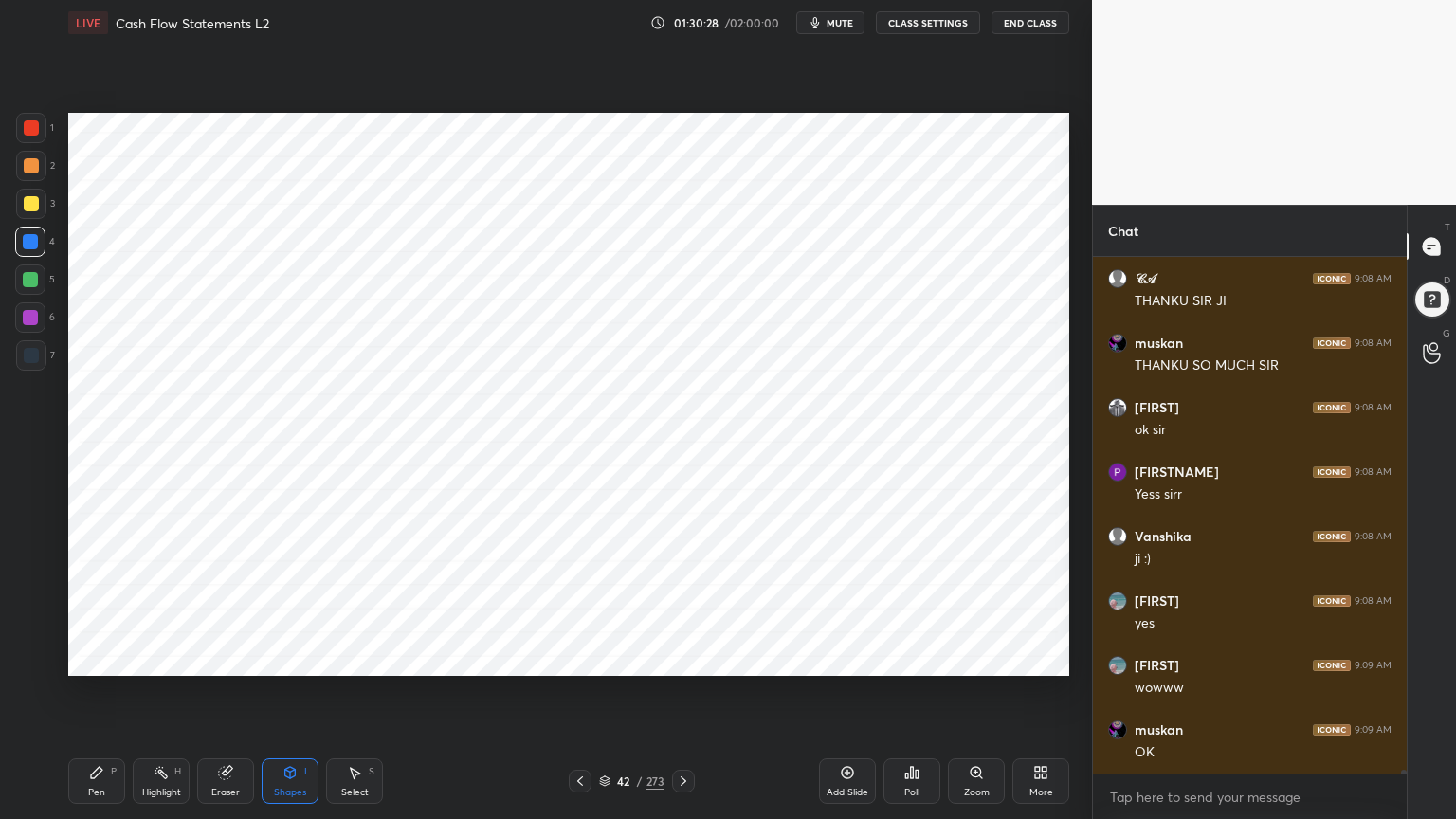 click 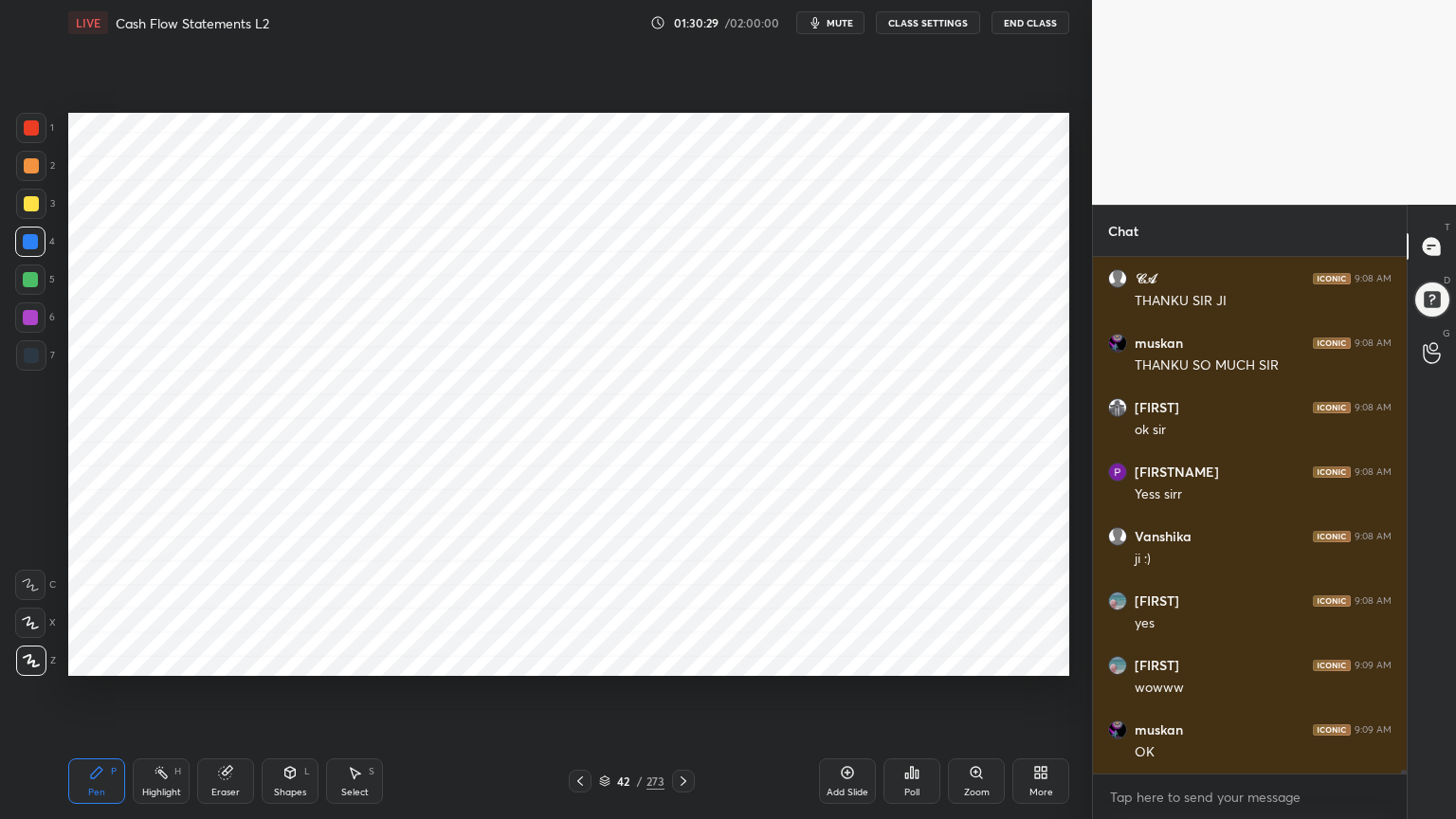 click at bounding box center (31, 355) 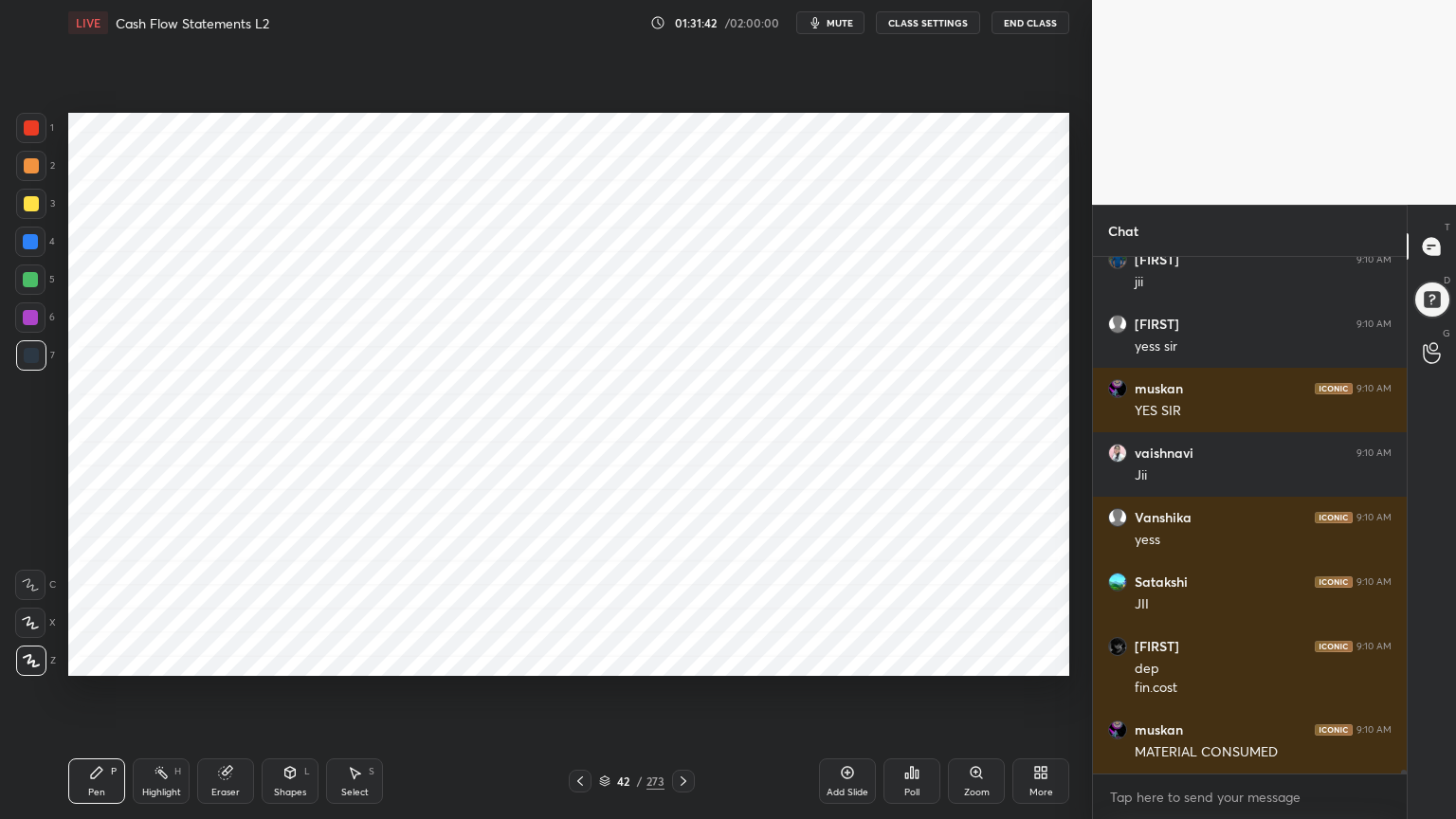 scroll, scrollTop: 63612, scrollLeft: 0, axis: vertical 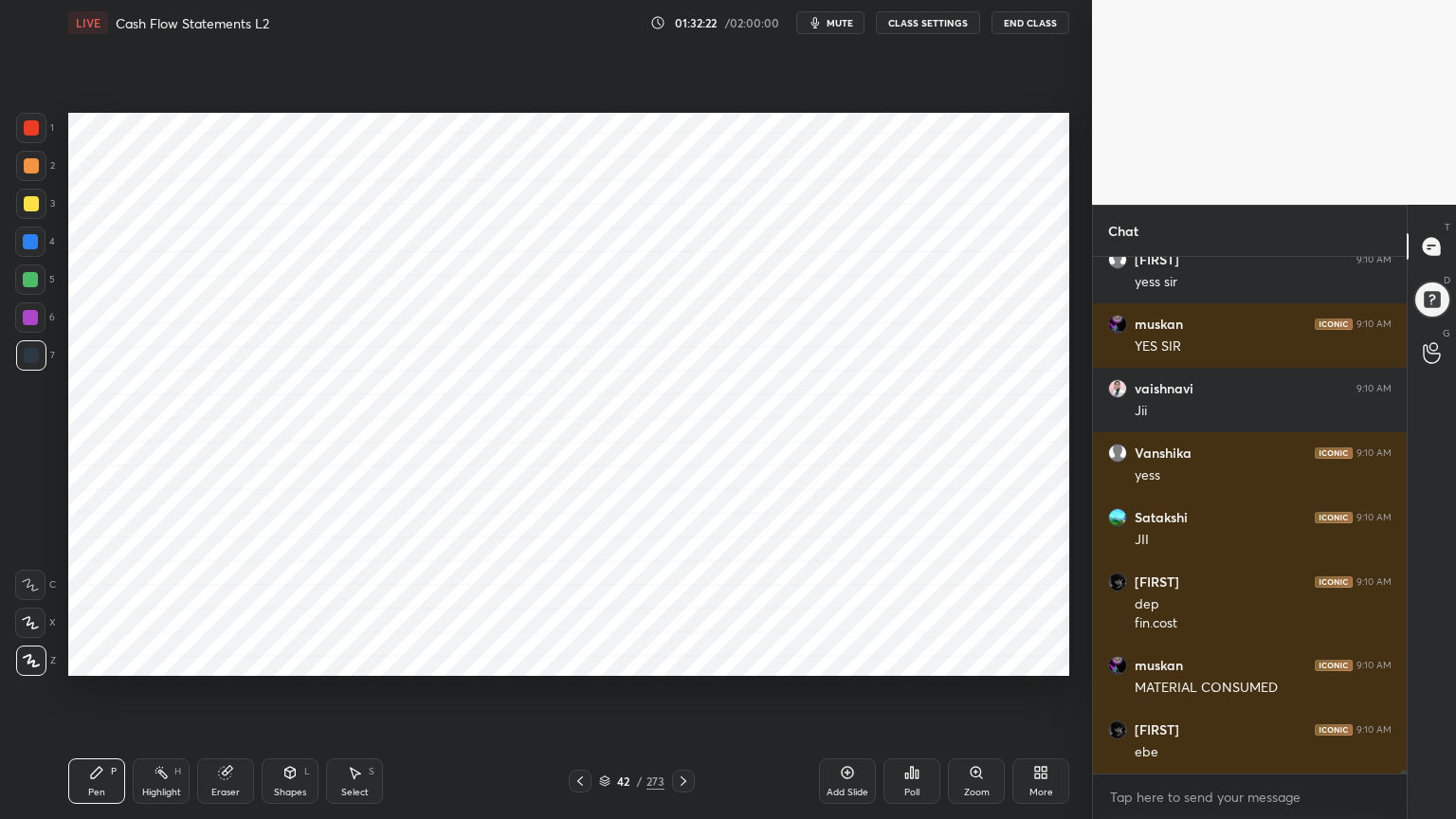 click at bounding box center [30, 242] 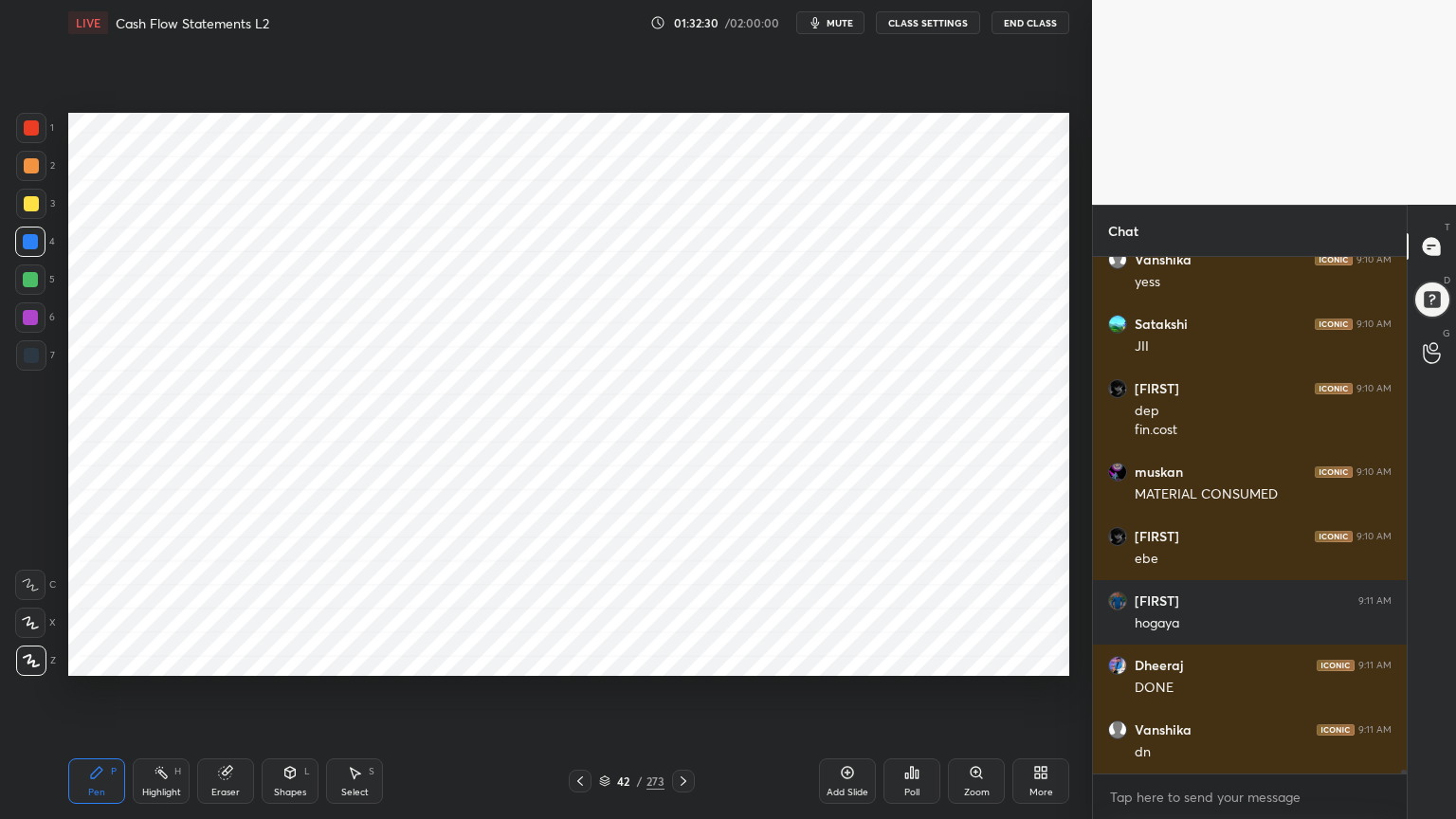 scroll, scrollTop: 63870, scrollLeft: 0, axis: vertical 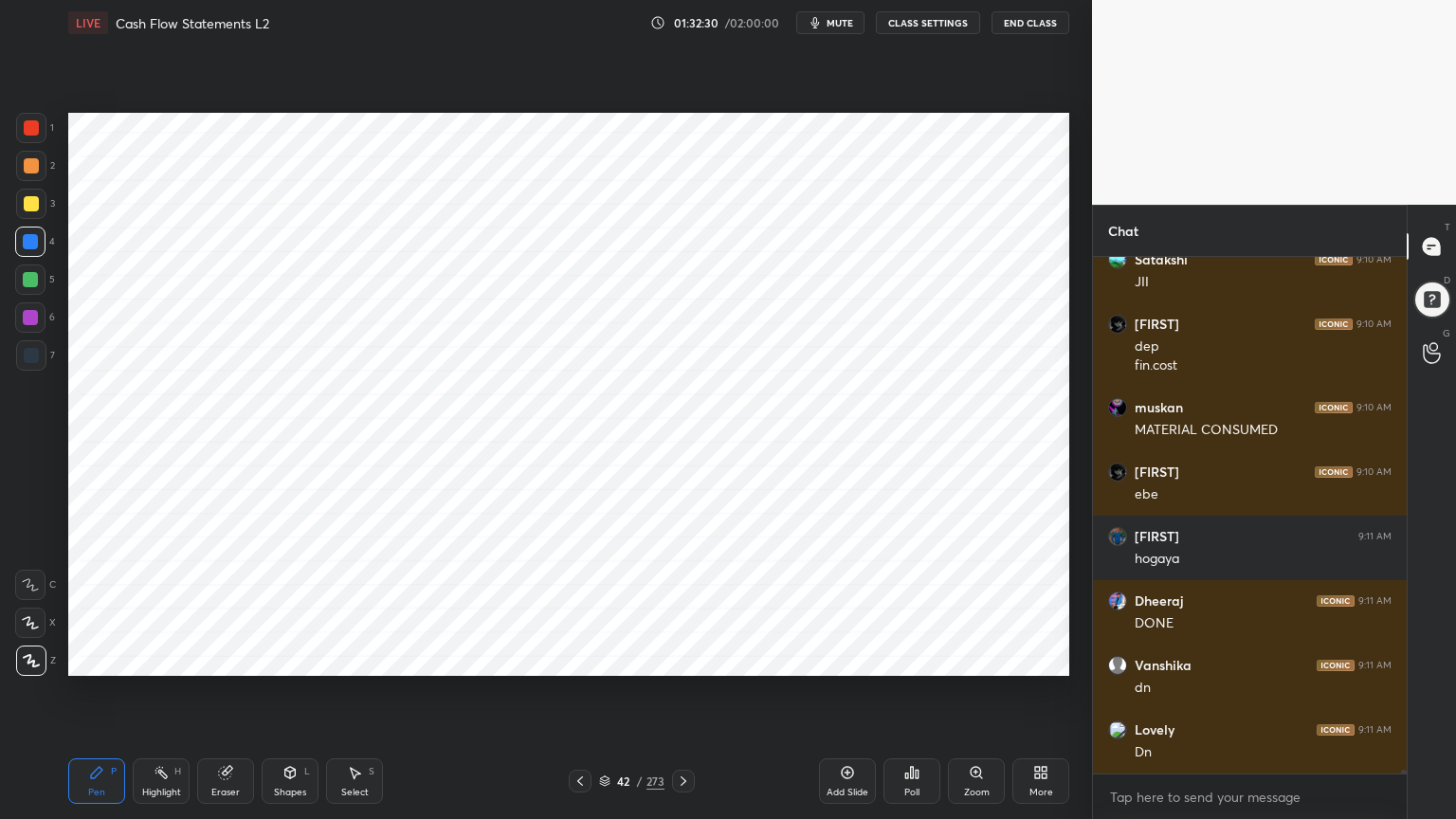 click at bounding box center [31, 355] 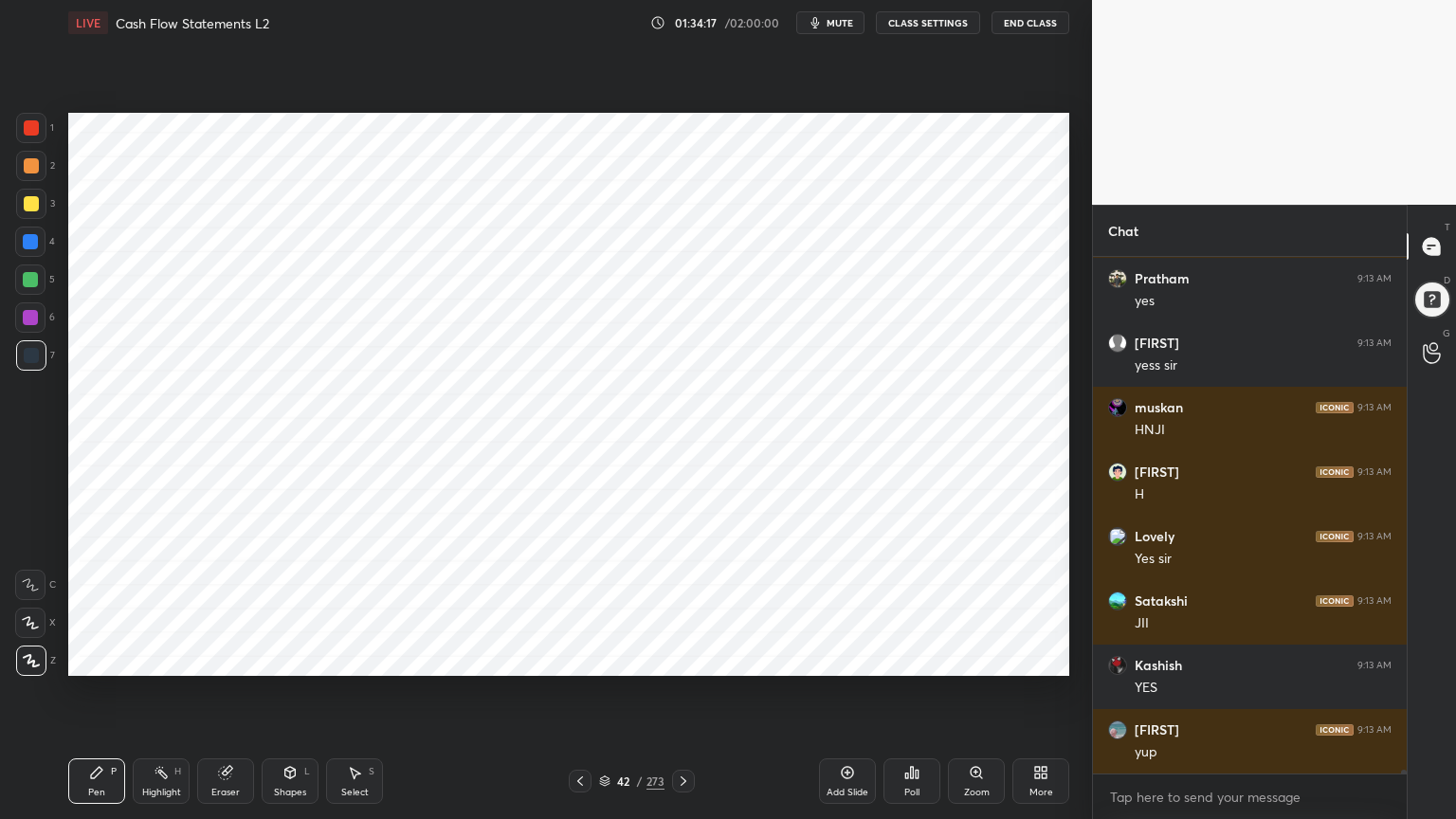 scroll, scrollTop: 65223, scrollLeft: 0, axis: vertical 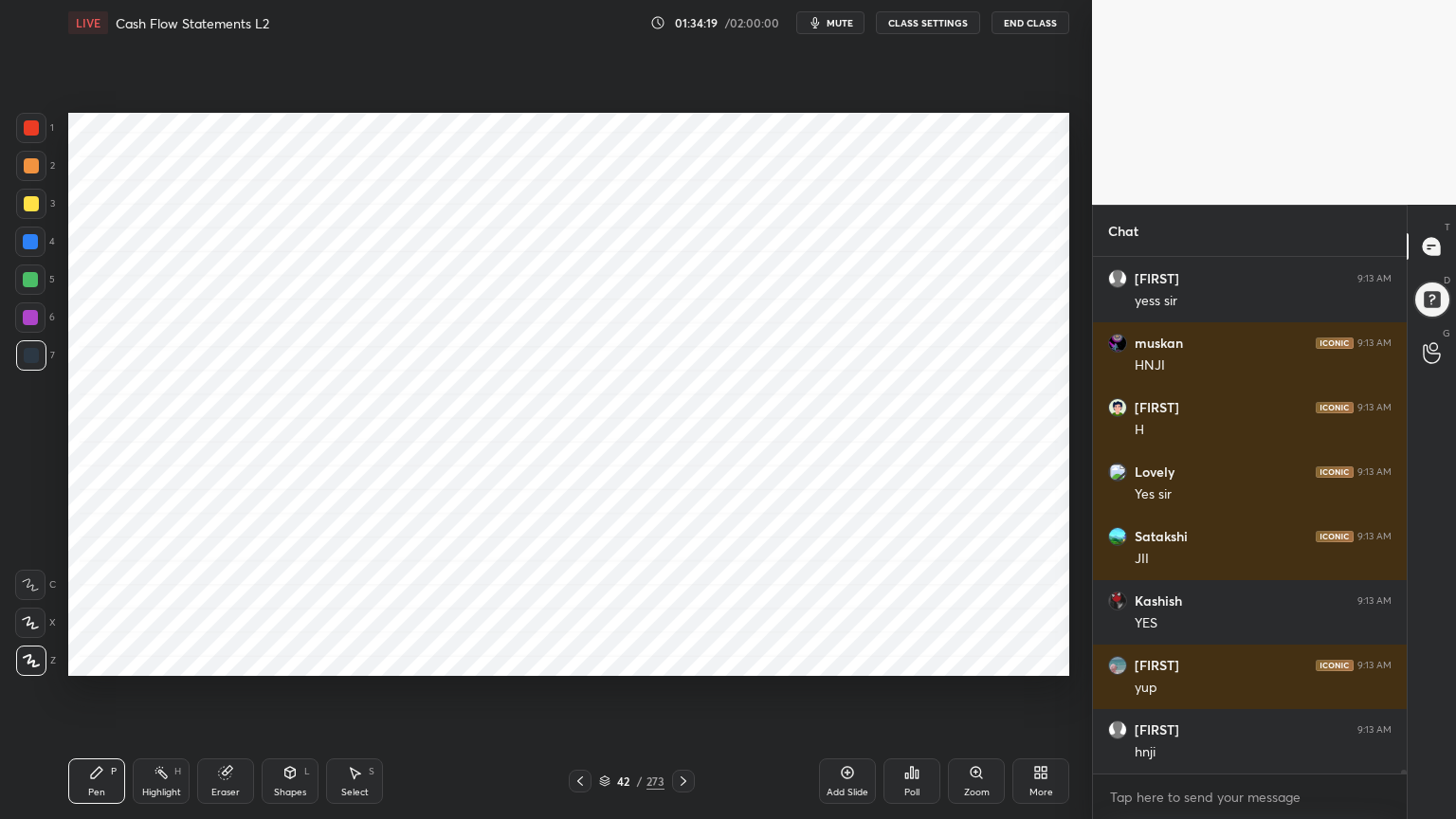 click 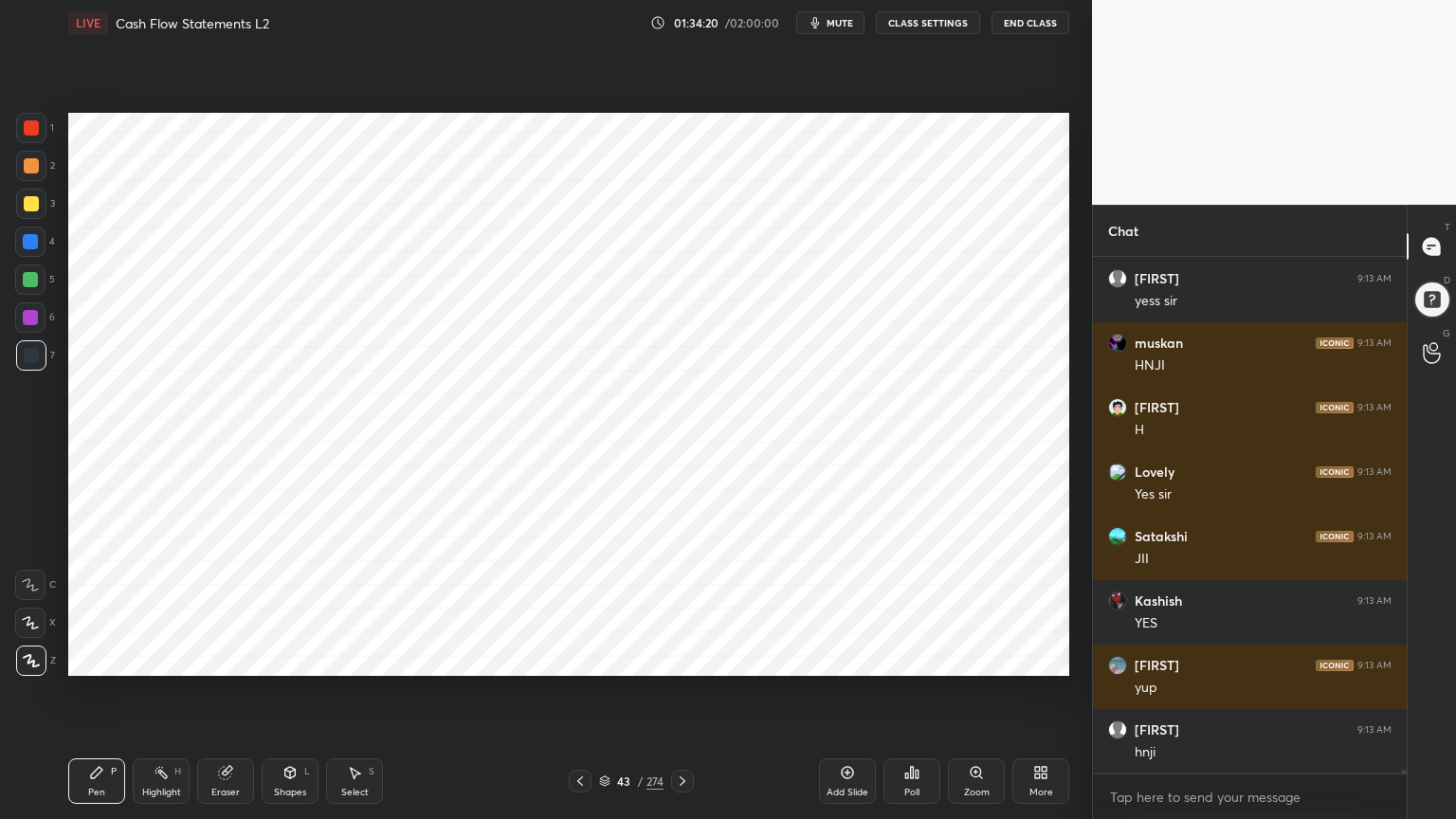 click at bounding box center (30, 242) 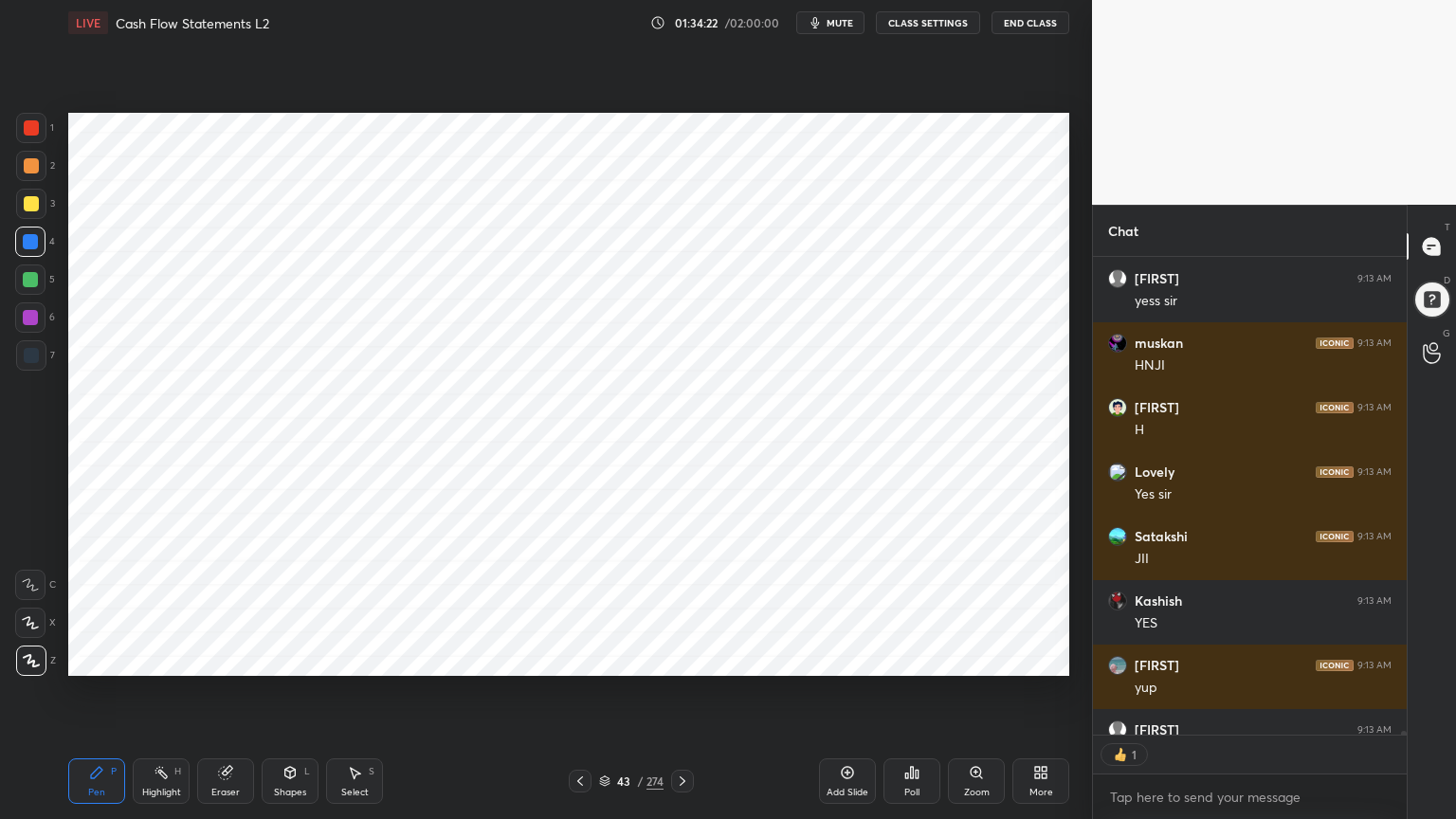 scroll, scrollTop: 6, scrollLeft: 6, axis: both 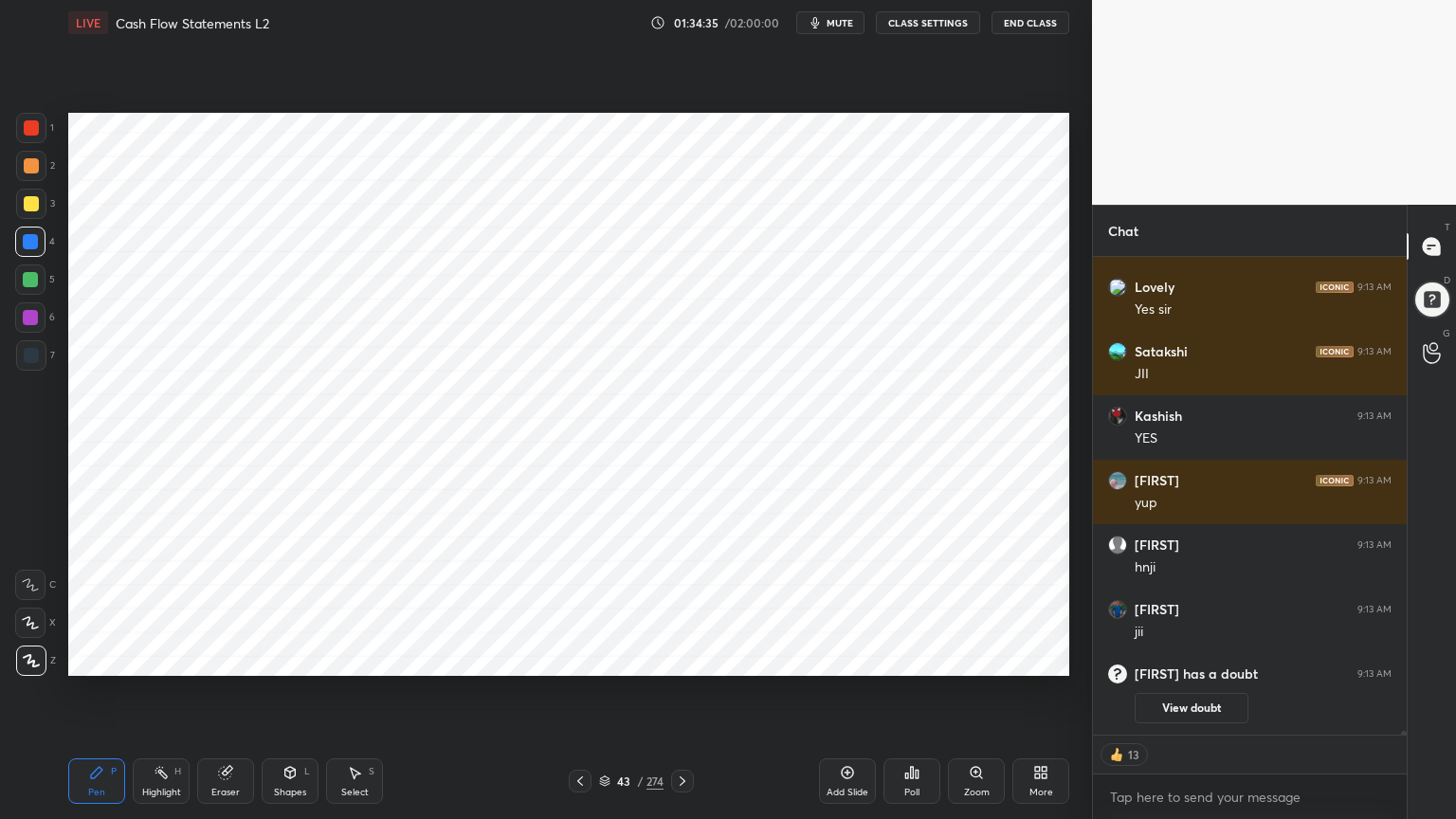 click on "Shapes L" at bounding box center [290, 781] 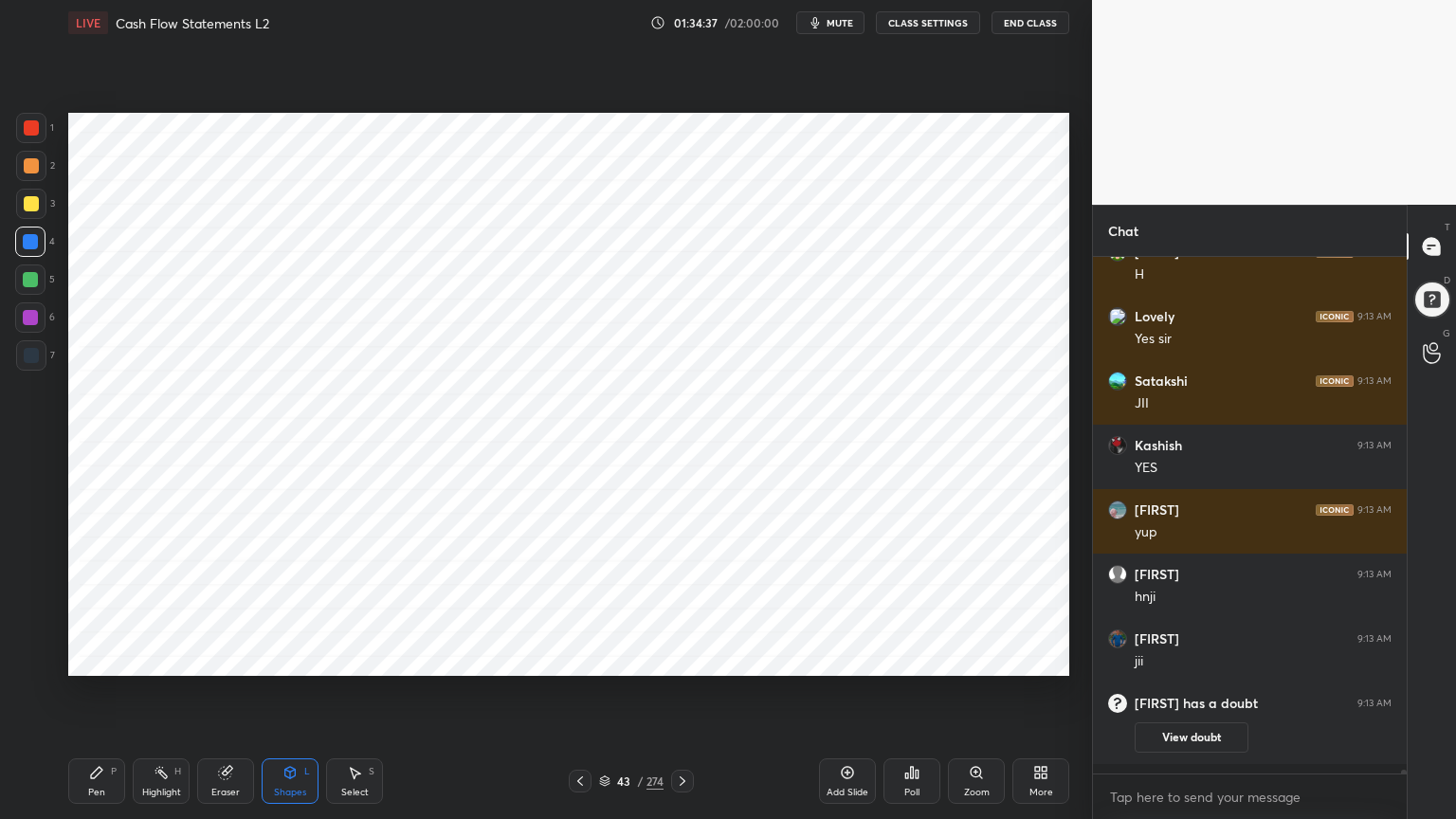 scroll, scrollTop: 6, scrollLeft: 6, axis: both 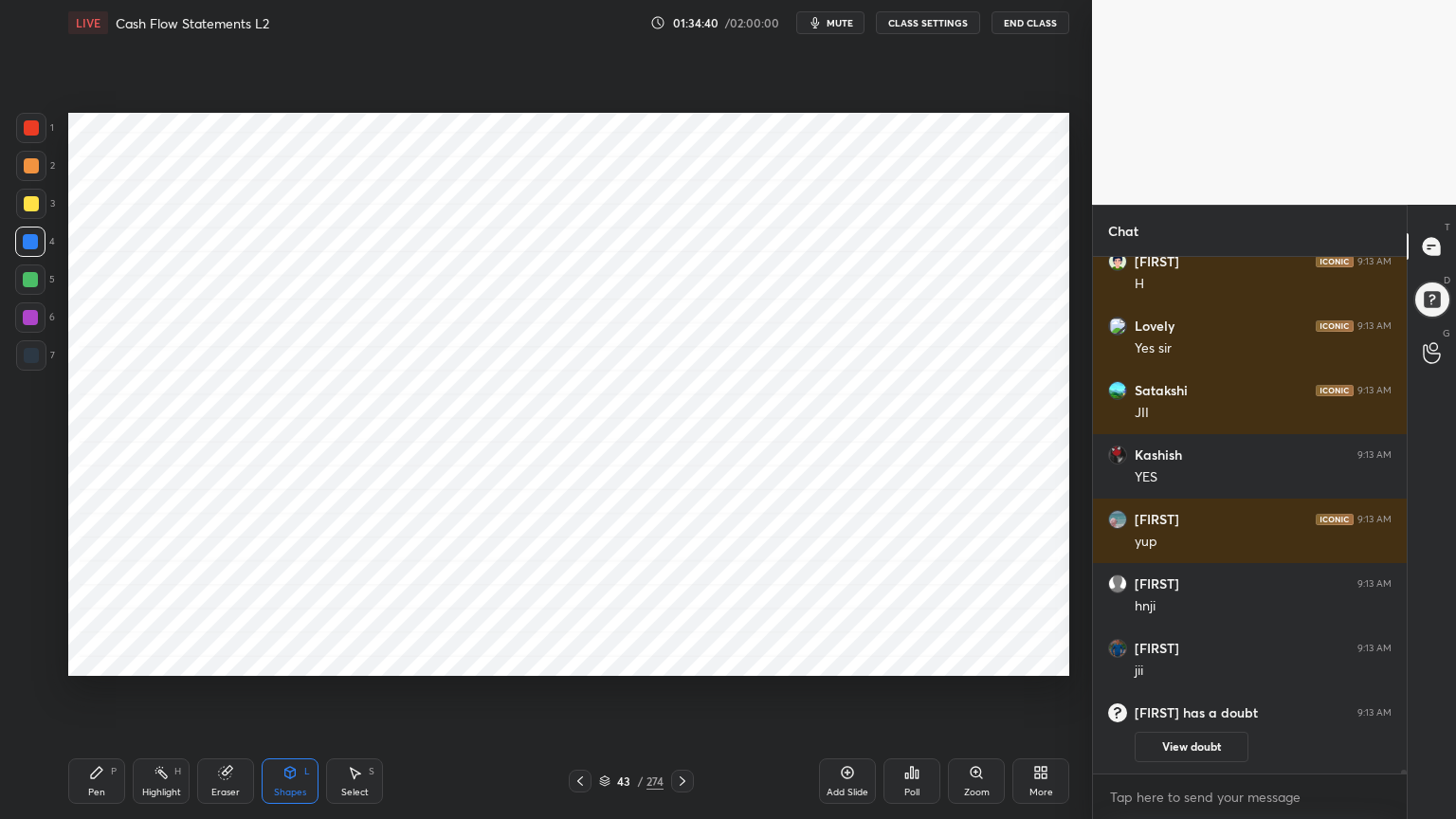 click on "Pen P" at bounding box center (97, 781) 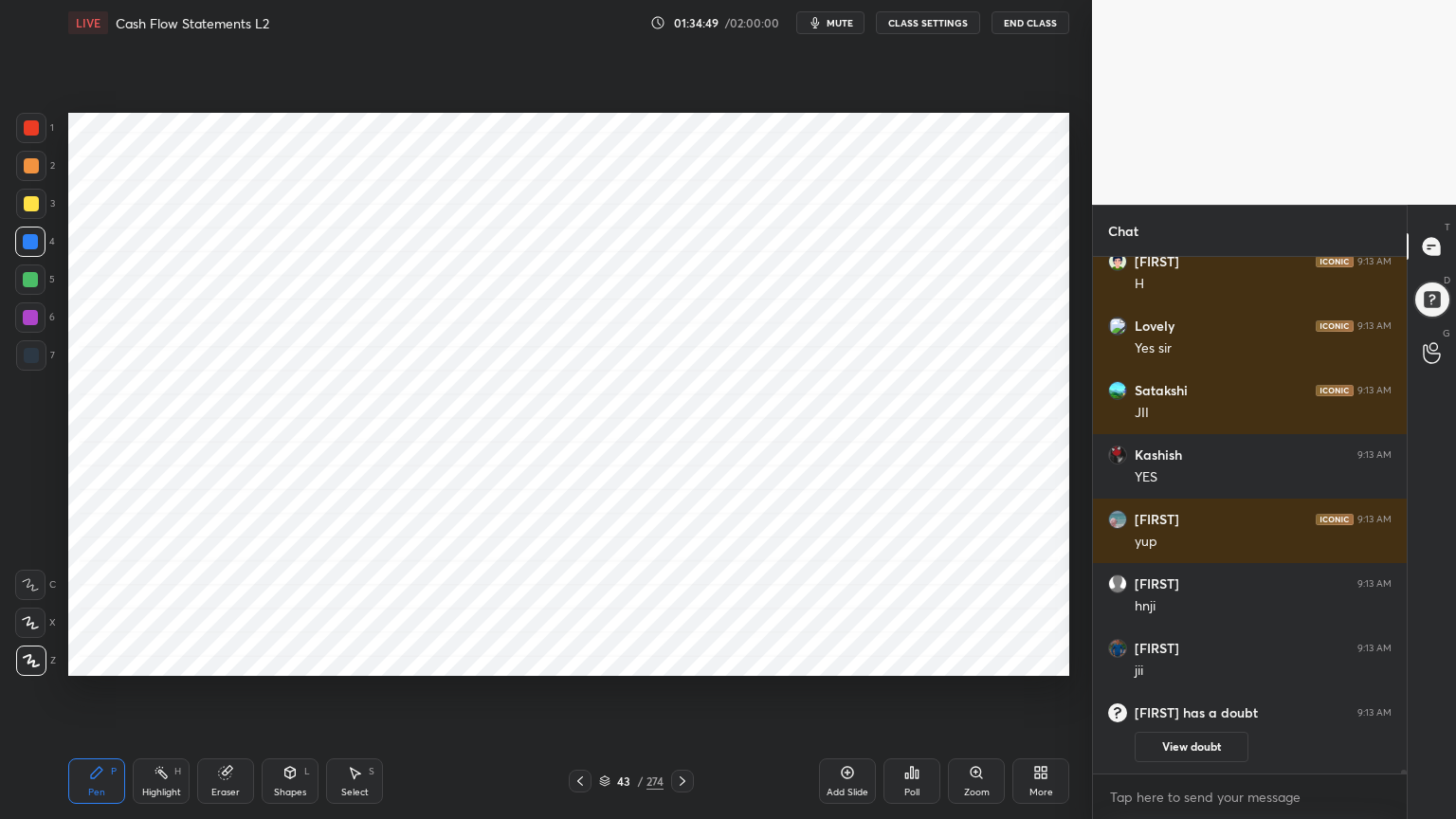 click at bounding box center [31, 355] 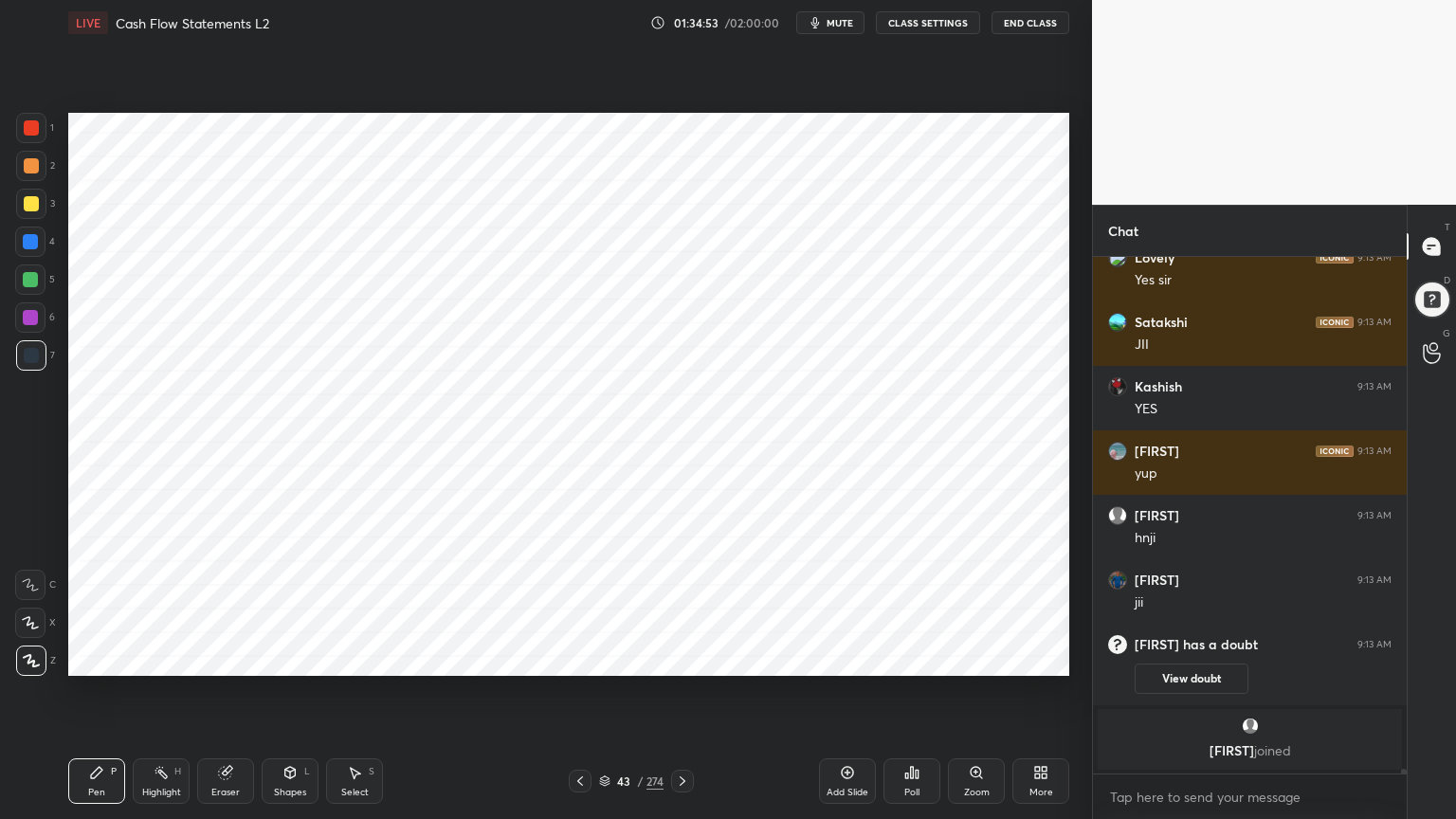 scroll, scrollTop: 61300, scrollLeft: 0, axis: vertical 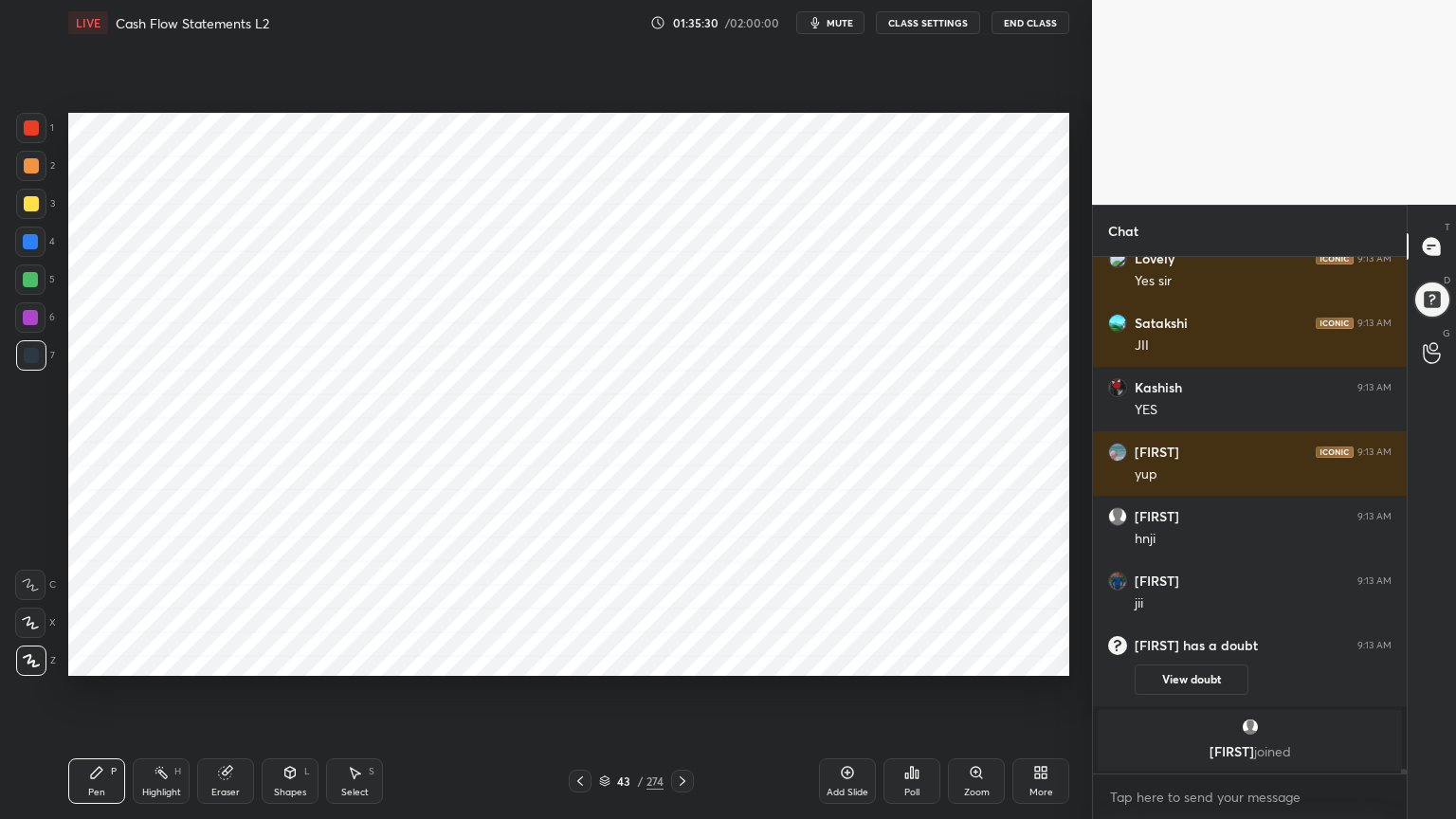 click at bounding box center (30, 242) 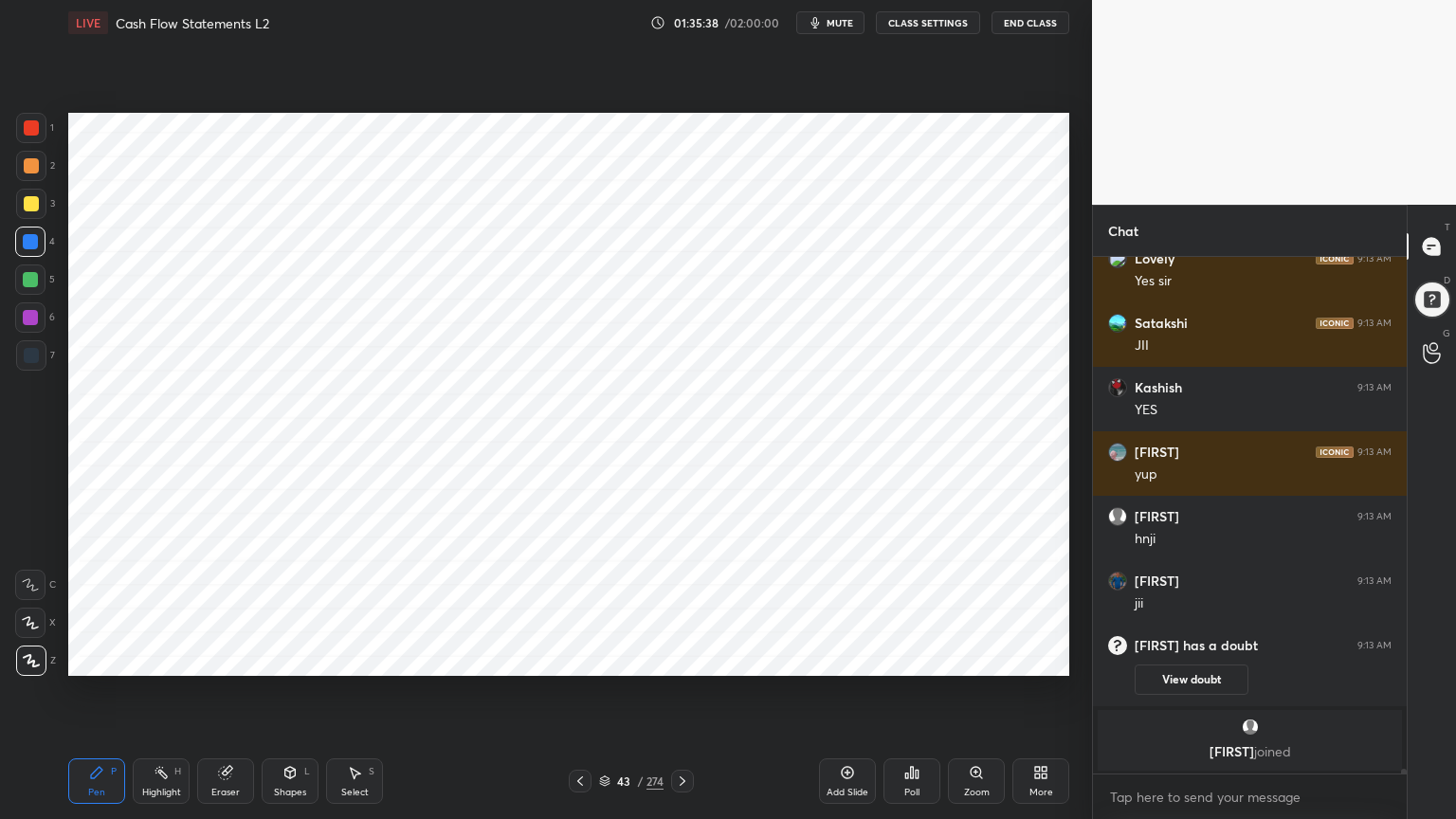click on "Shapes L" at bounding box center (290, 781) 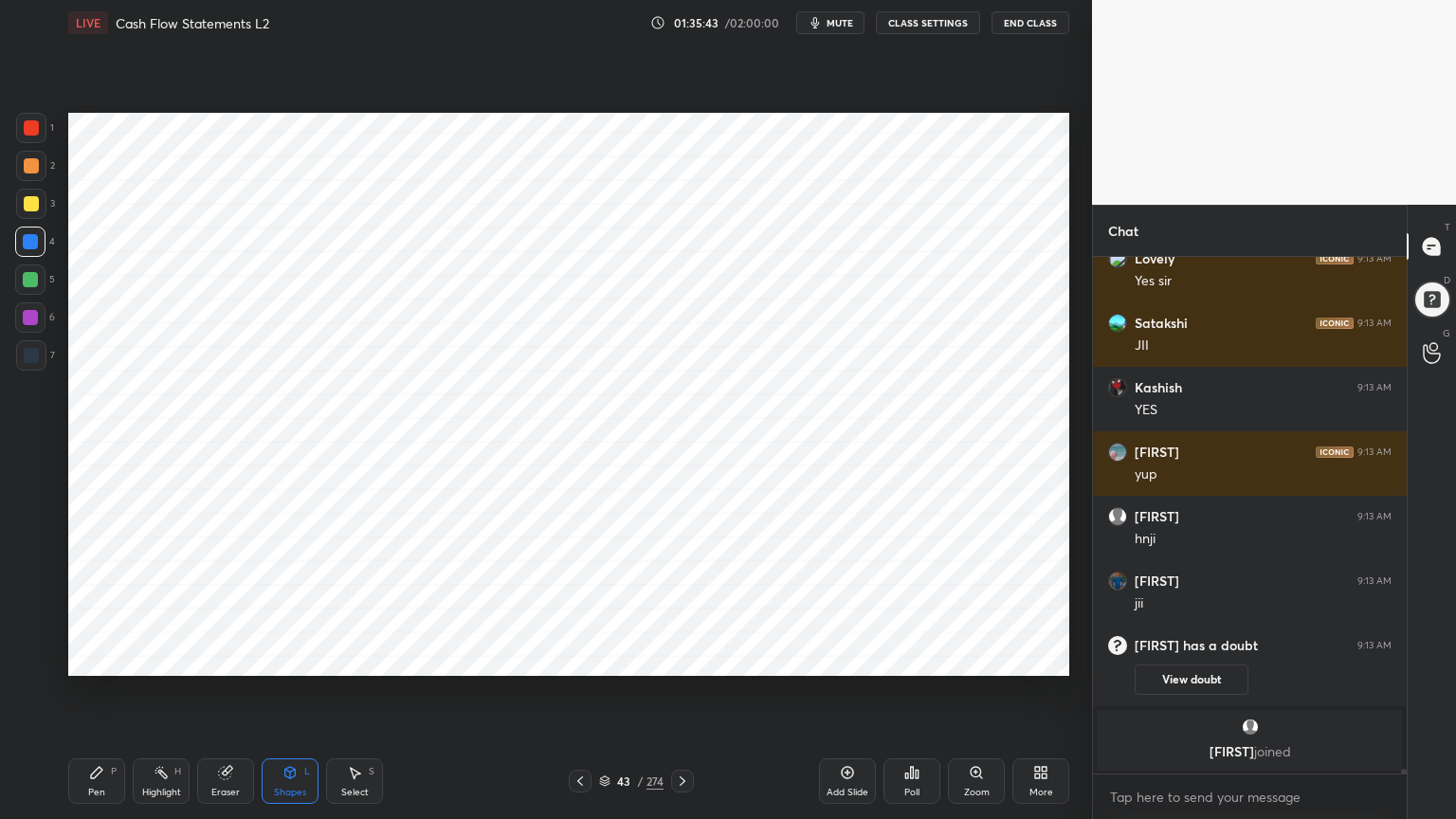 click on "Pen P" at bounding box center (97, 781) 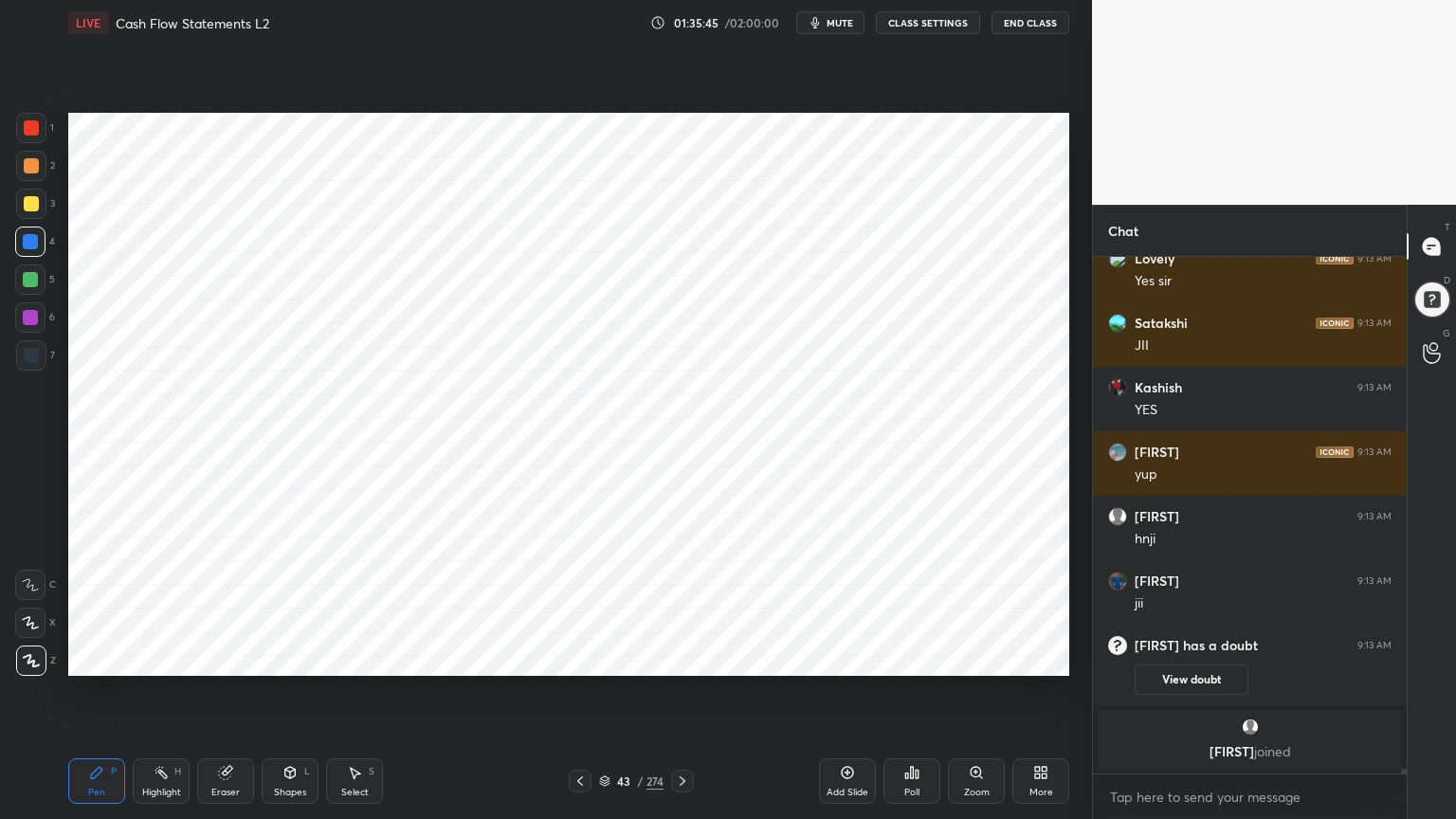 click at bounding box center [31, 355] 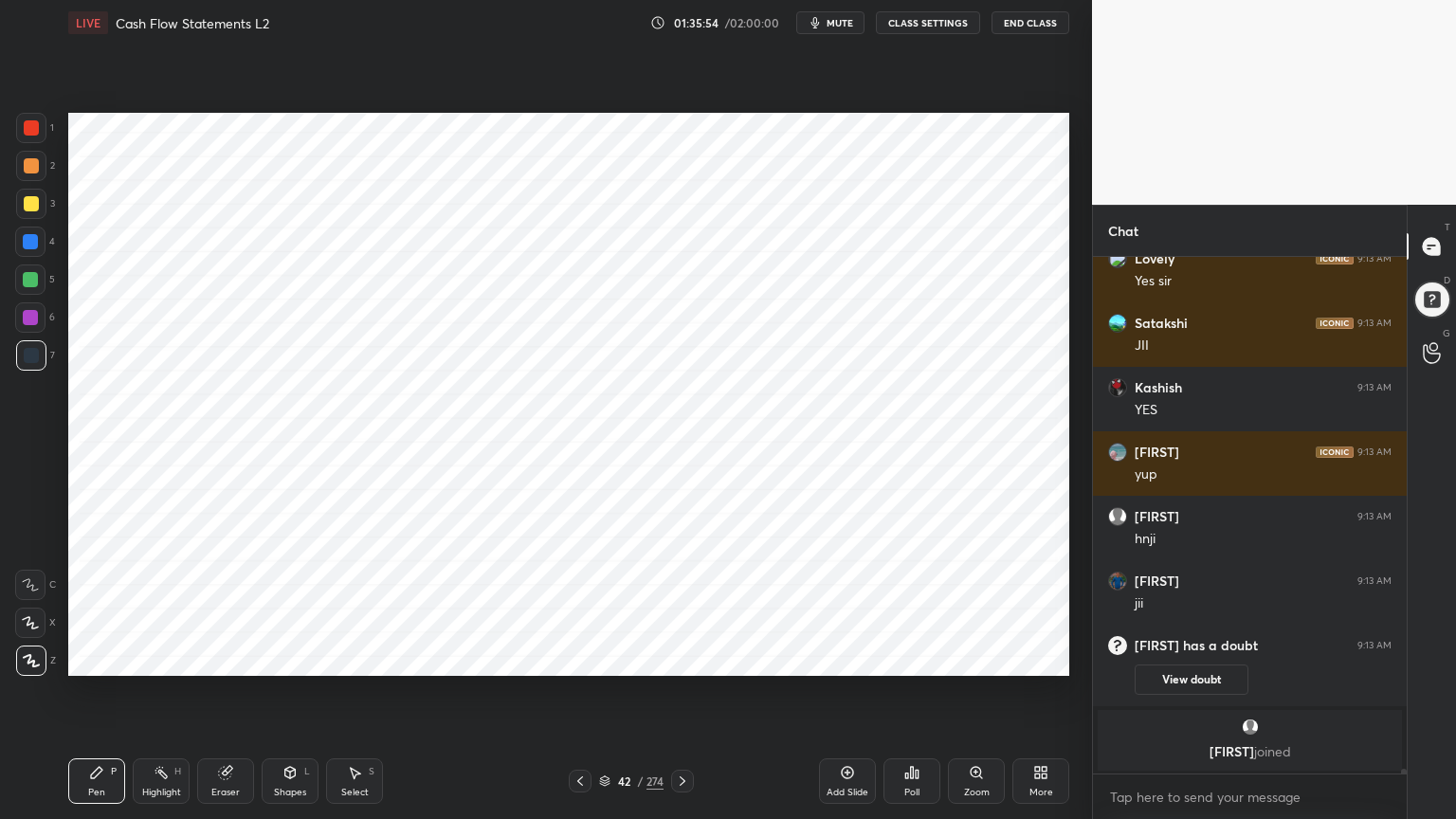 click at bounding box center (1274, 102) 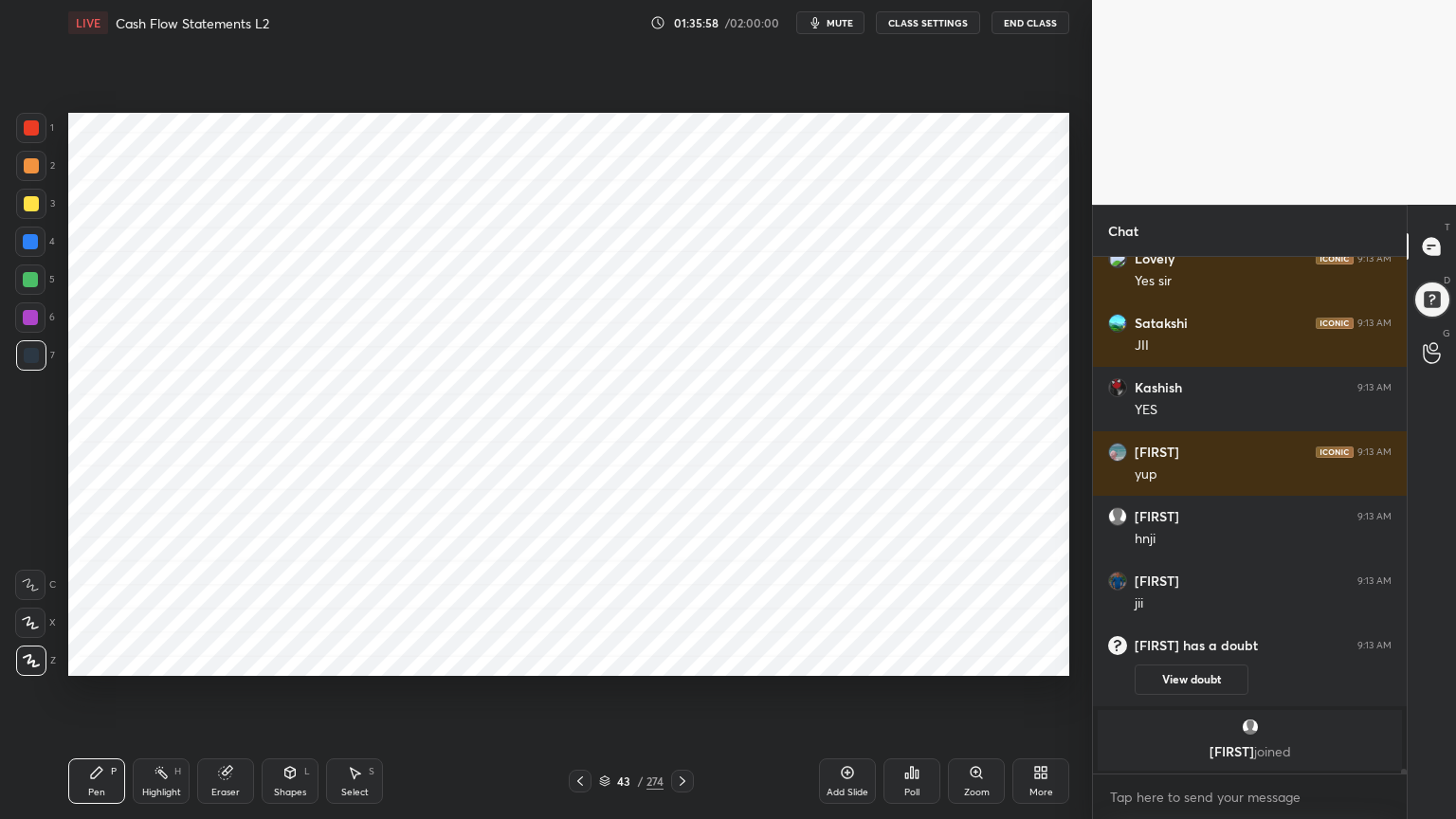 click at bounding box center (30, 242) 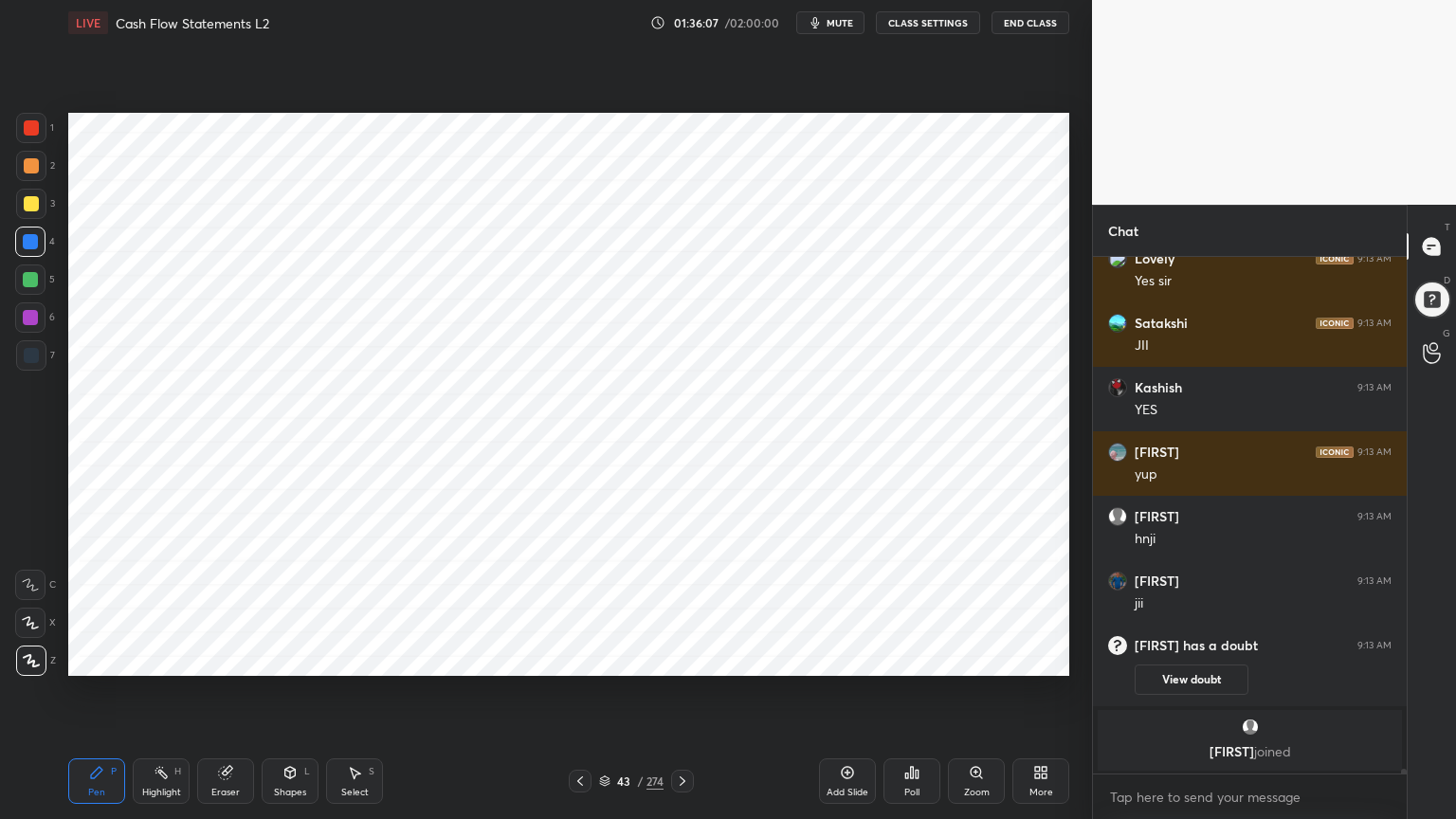click on "Shapes L" at bounding box center [290, 781] 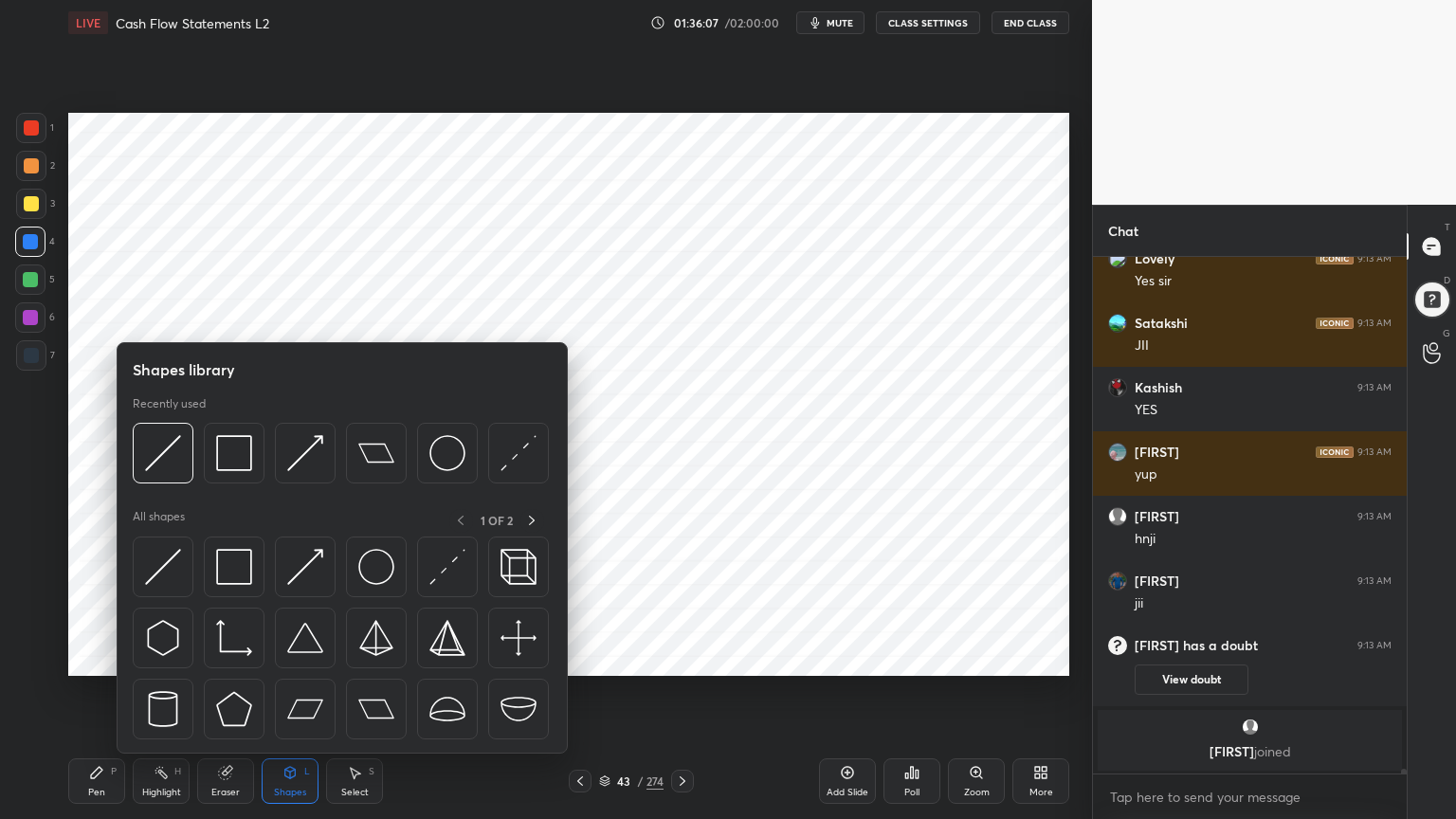 click on "Shapes L" at bounding box center [290, 781] 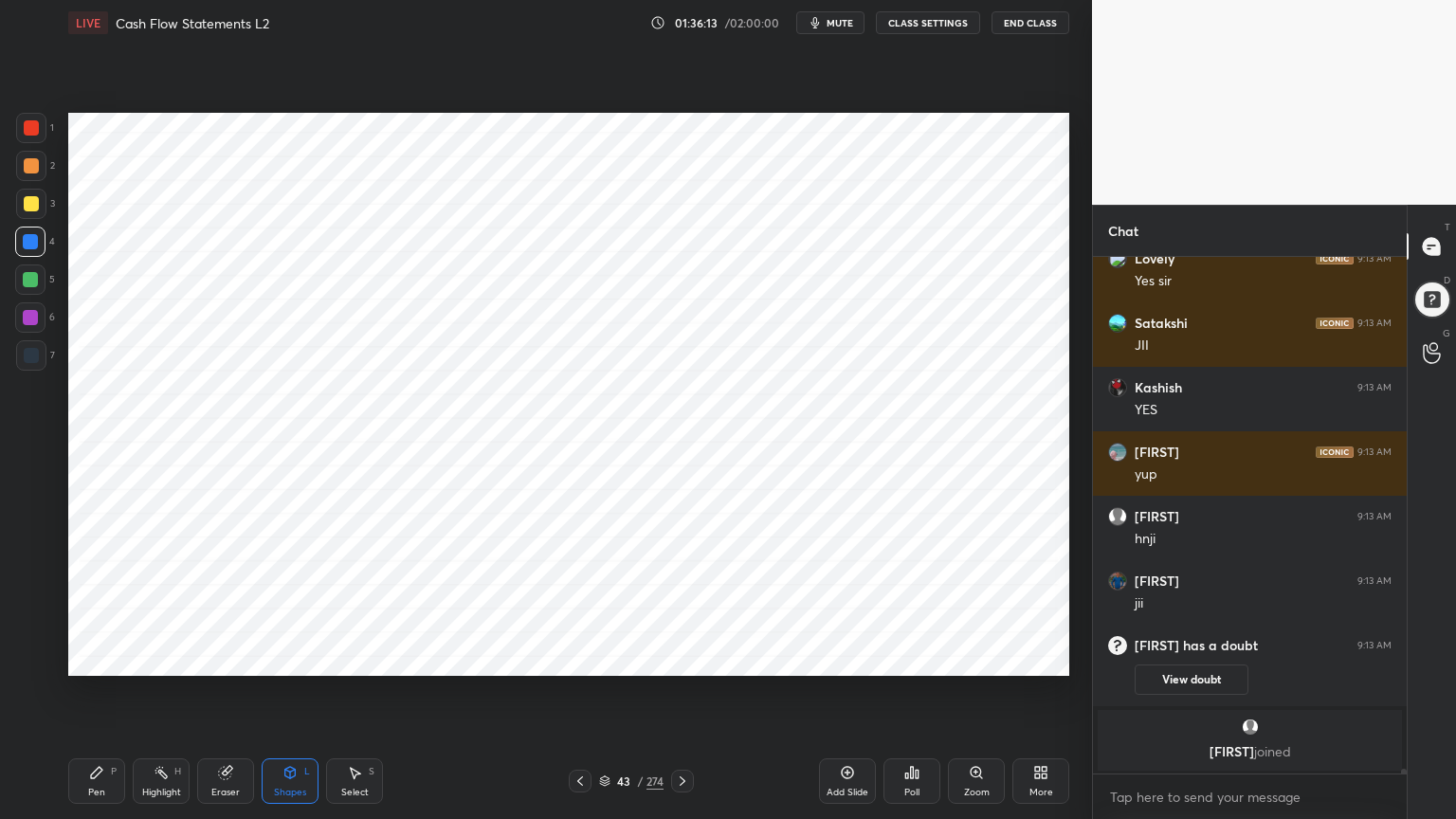 click on "Pen" at bounding box center [97, 792] 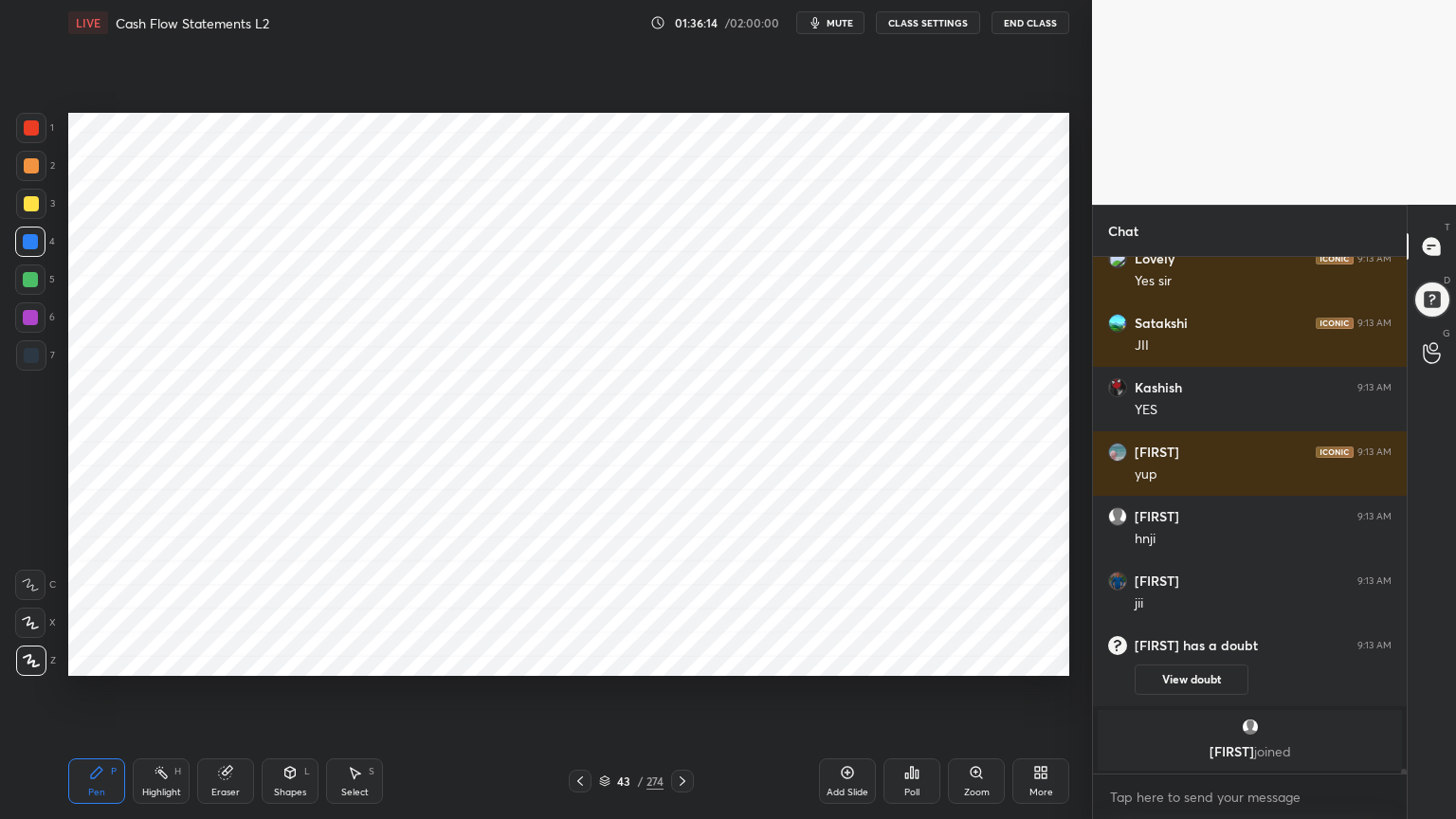 click at bounding box center [31, 355] 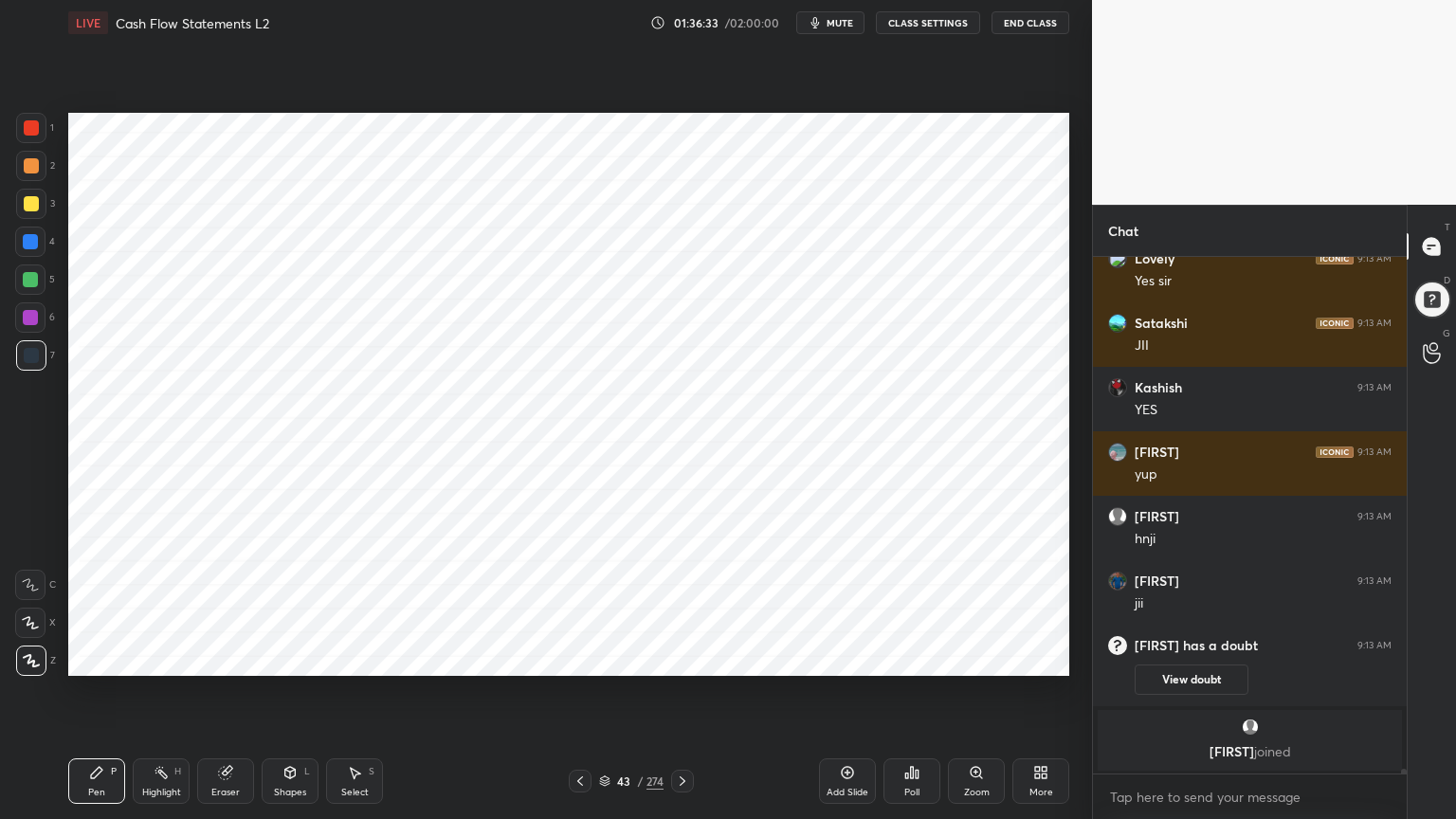 click at bounding box center [30, 242] 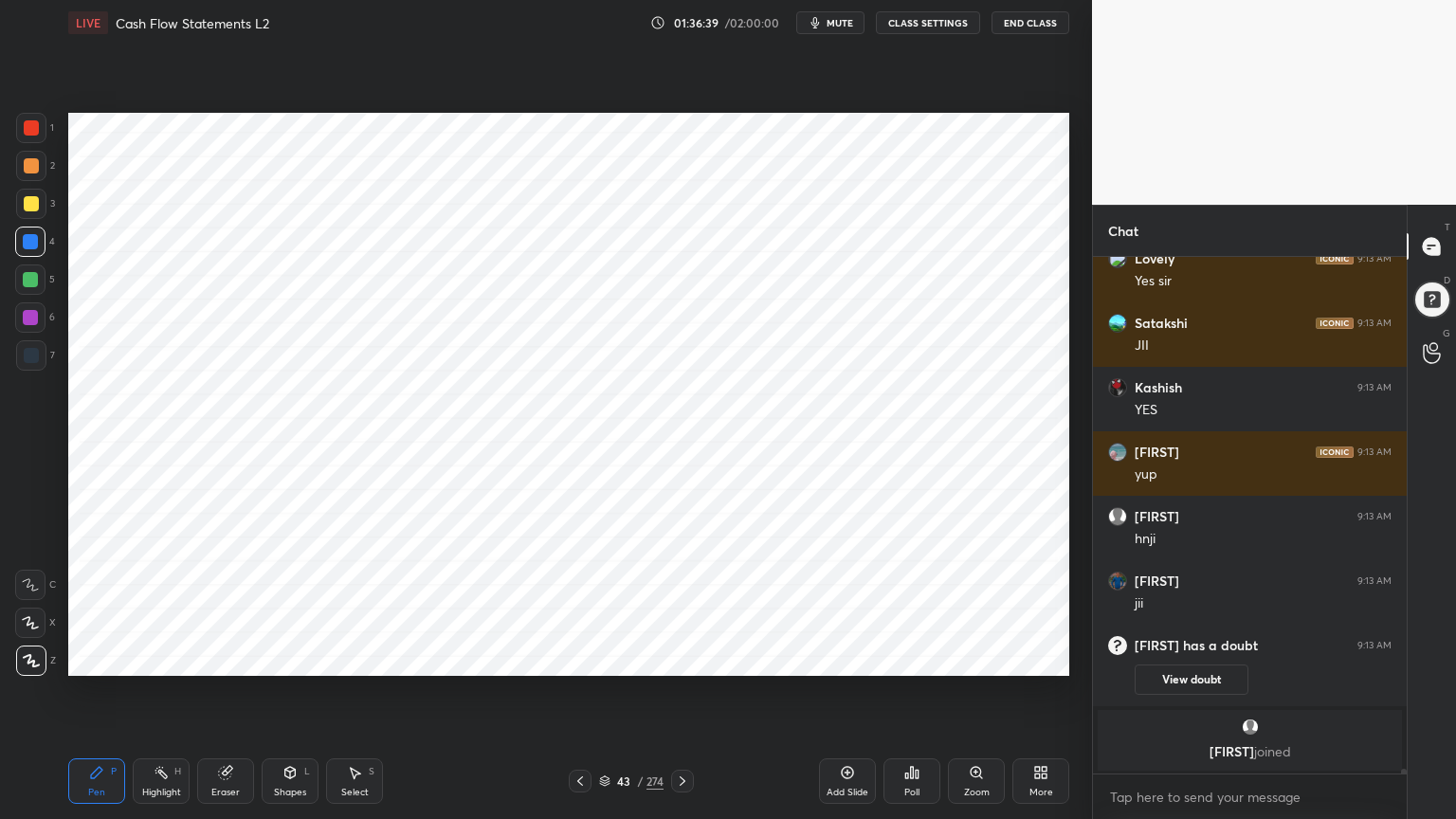 scroll, scrollTop: 61364, scrollLeft: 0, axis: vertical 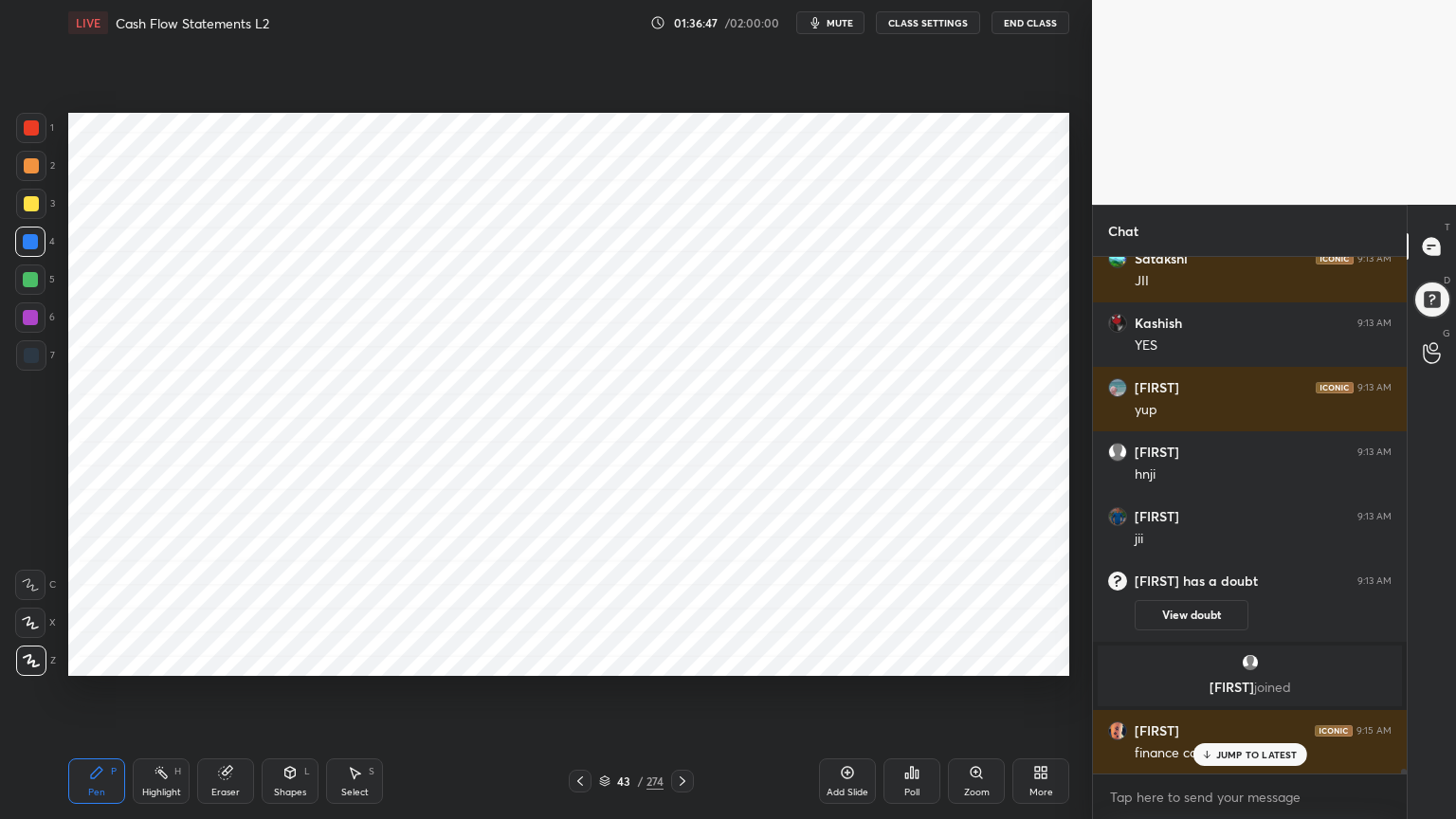 click 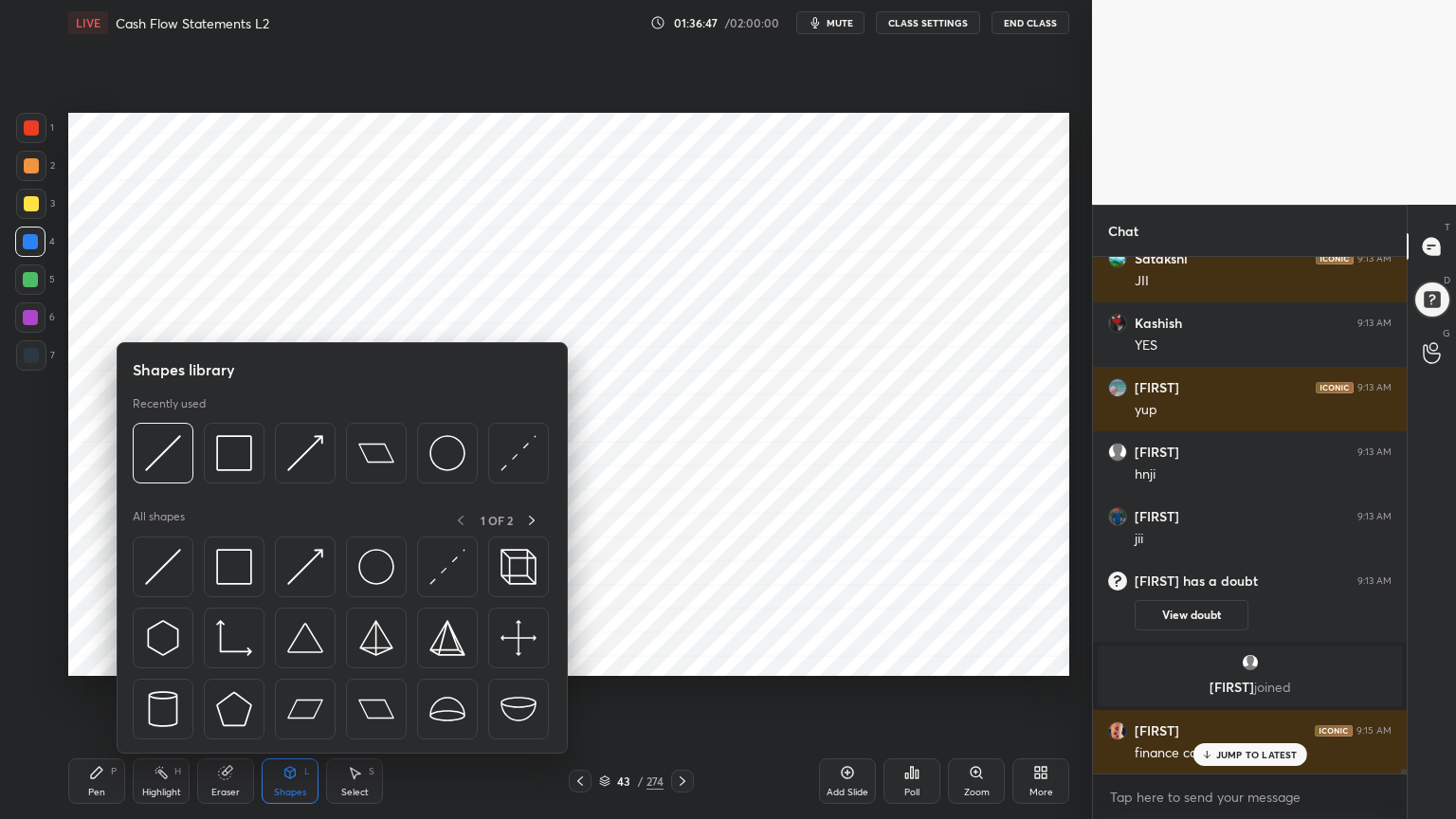 click 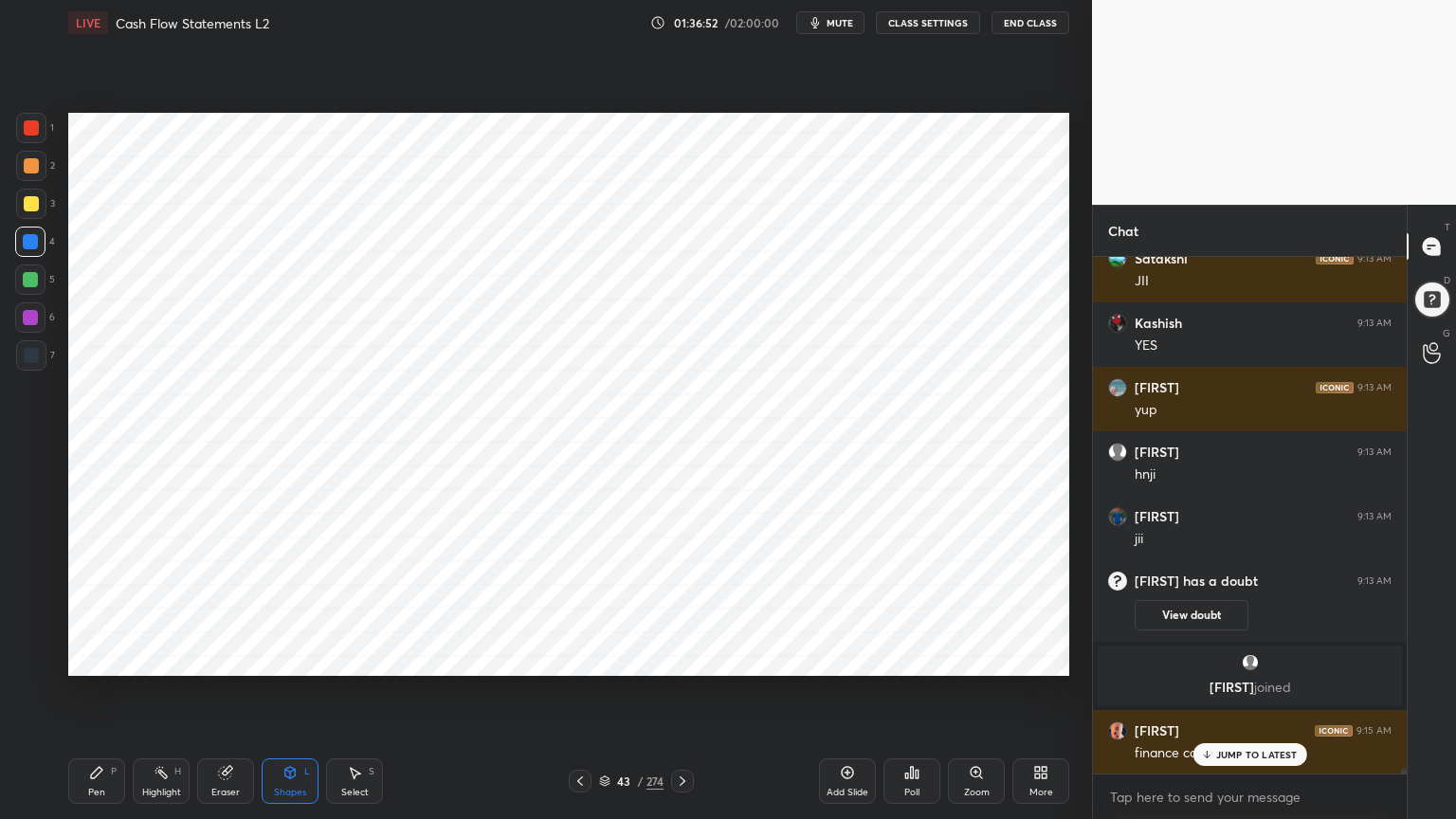 click on "Pen P" at bounding box center (97, 781) 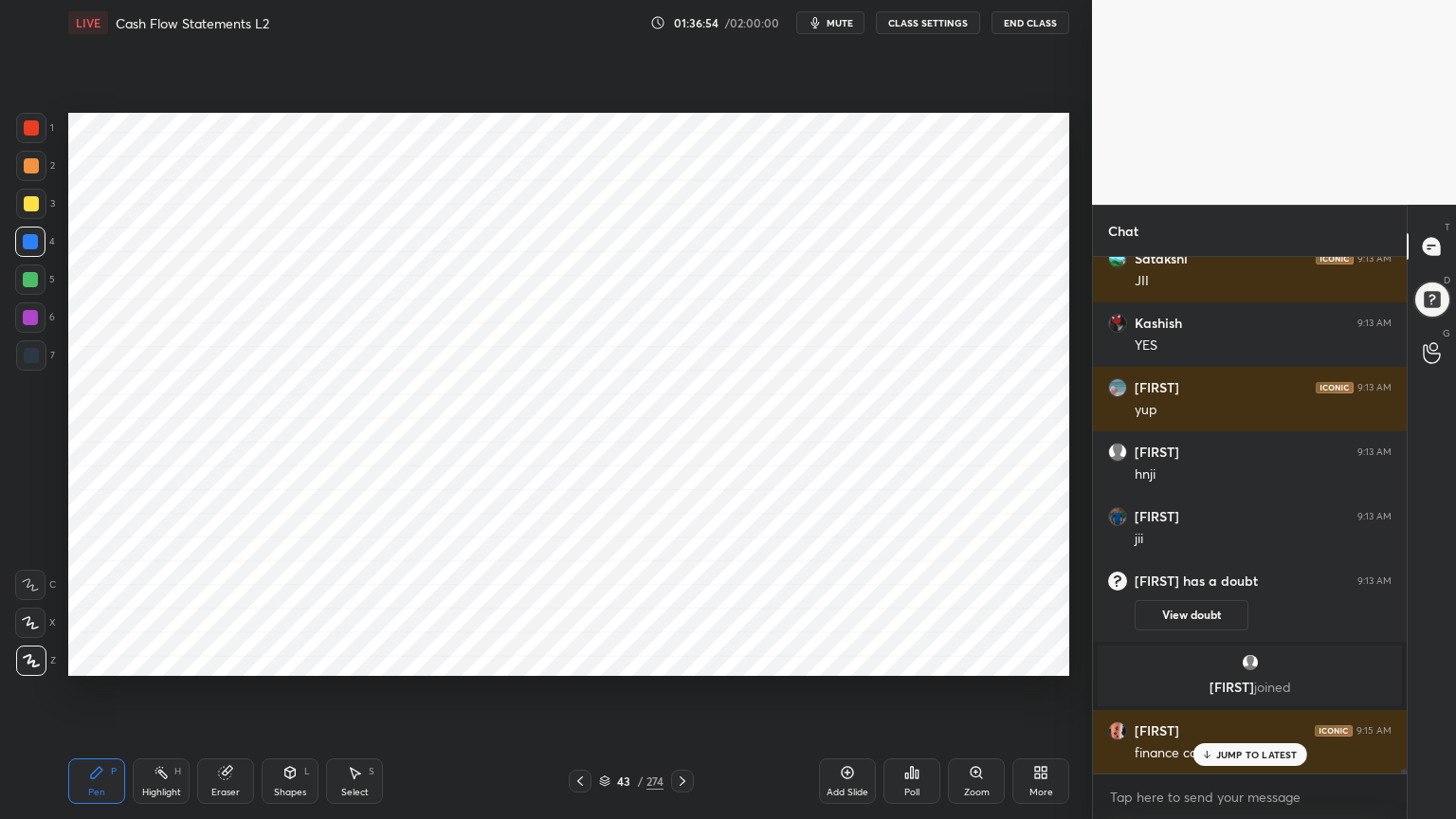 click at bounding box center [31, 355] 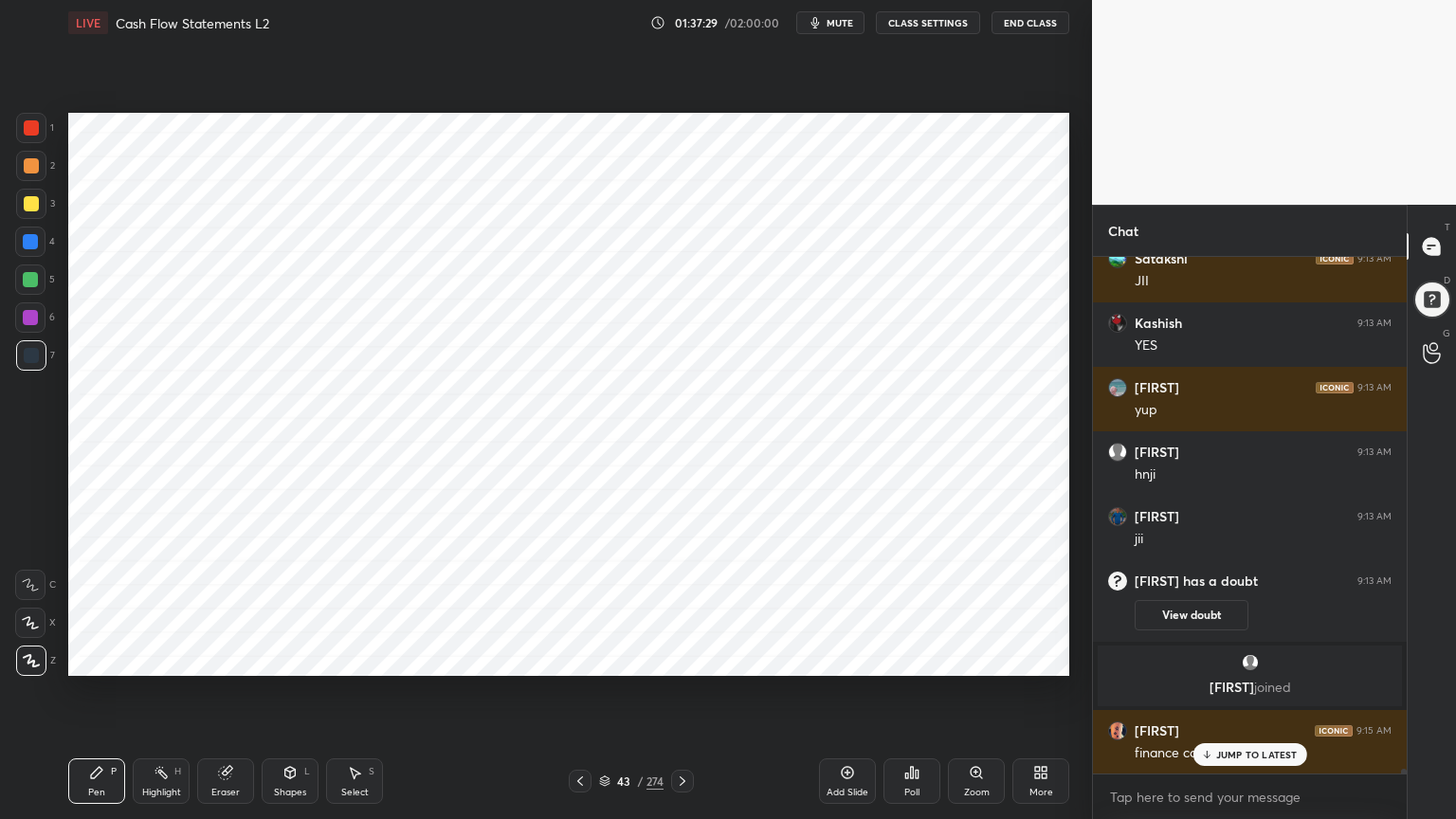 scroll, scrollTop: 61429, scrollLeft: 0, axis: vertical 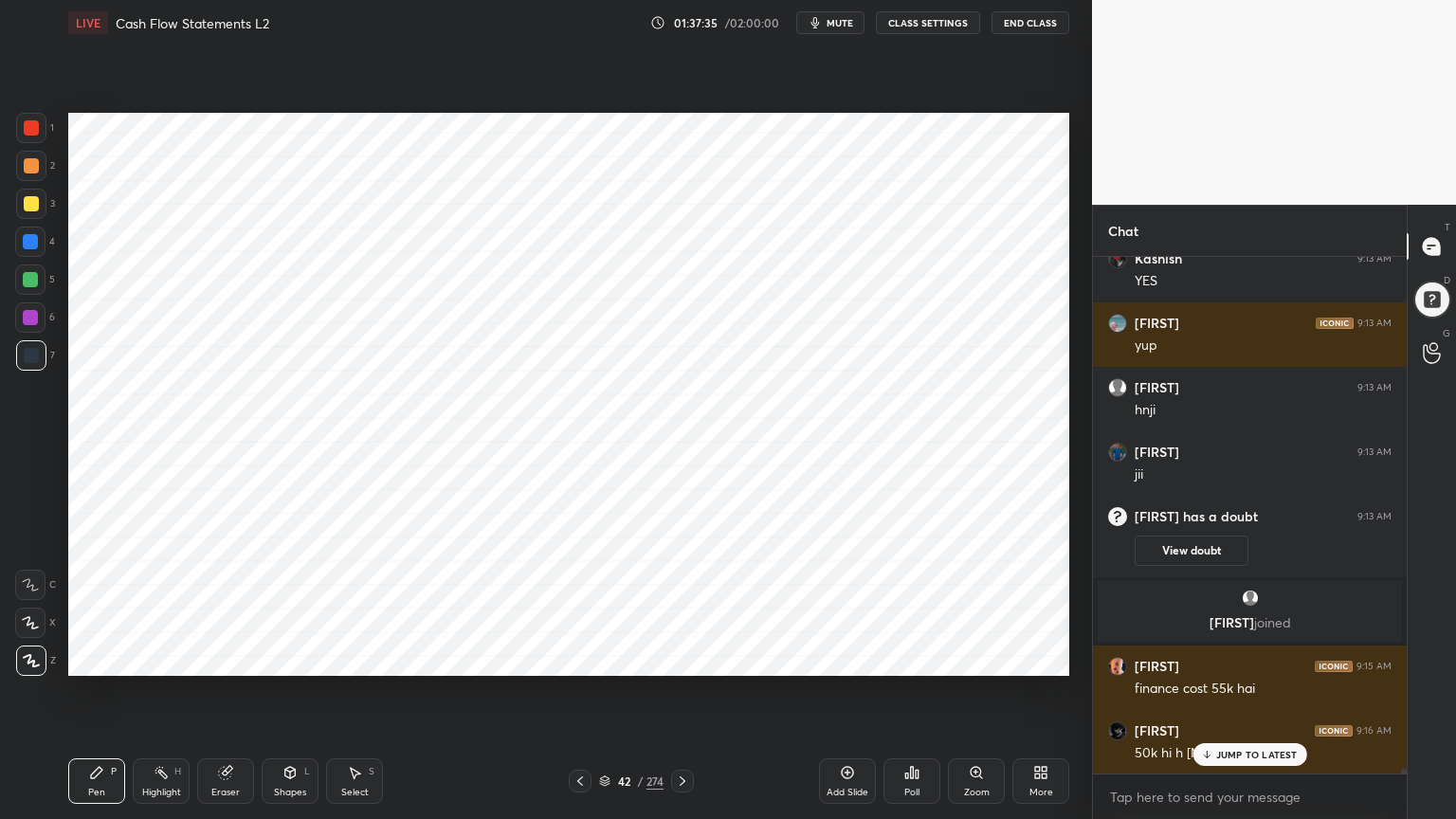 click on "Highlight H" at bounding box center (161, 781) 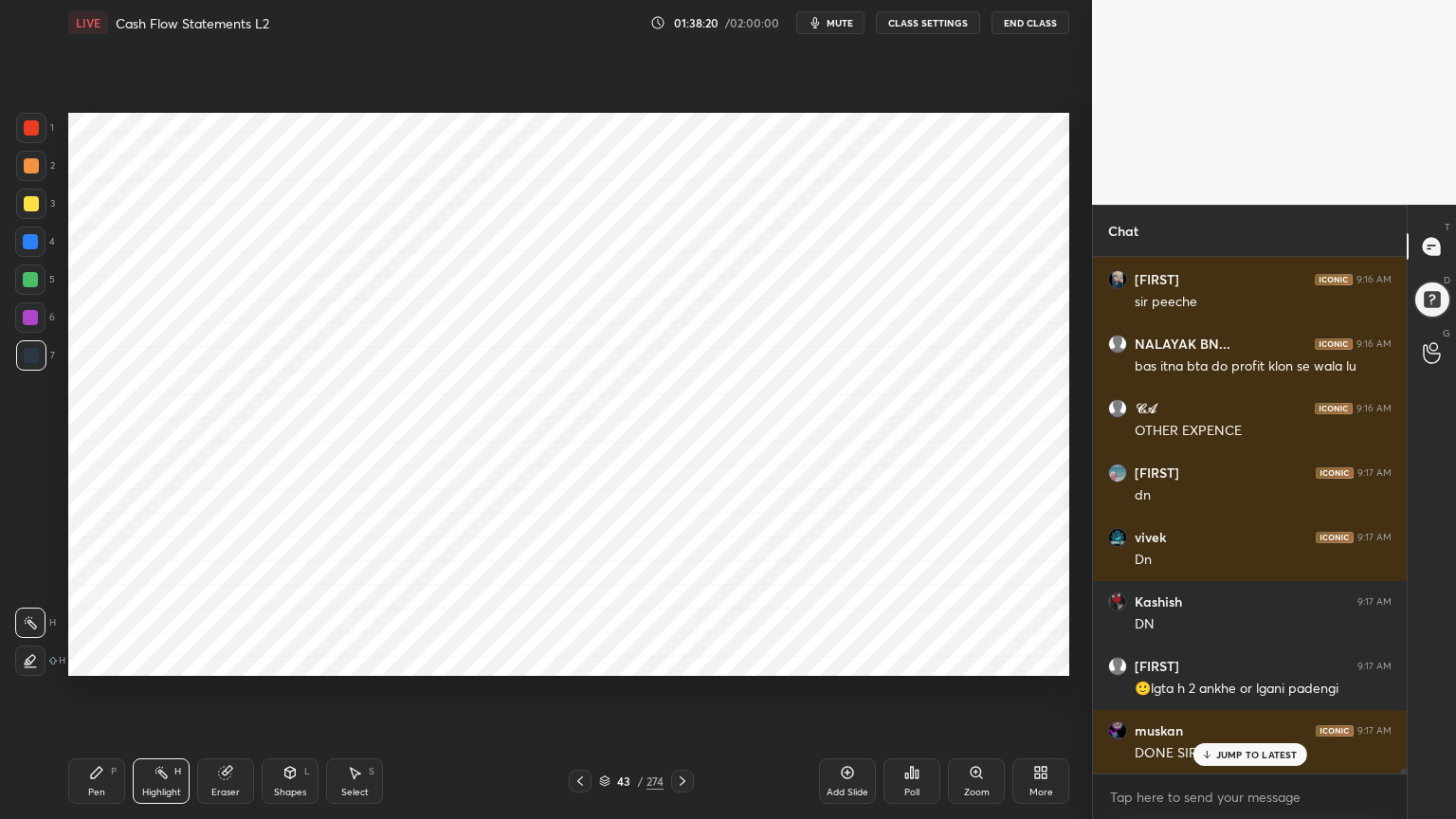 scroll, scrollTop: 62009, scrollLeft: 0, axis: vertical 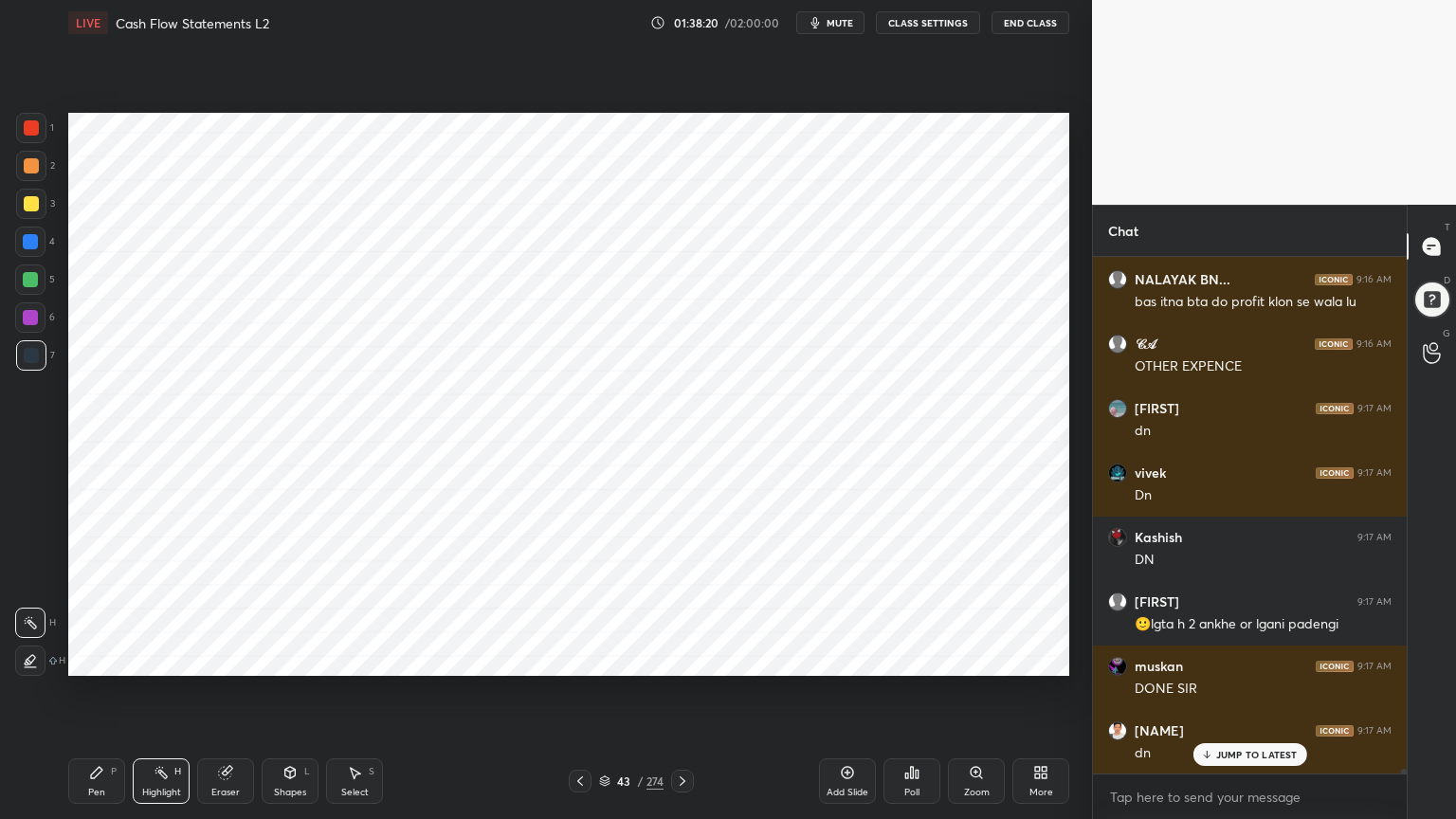 click 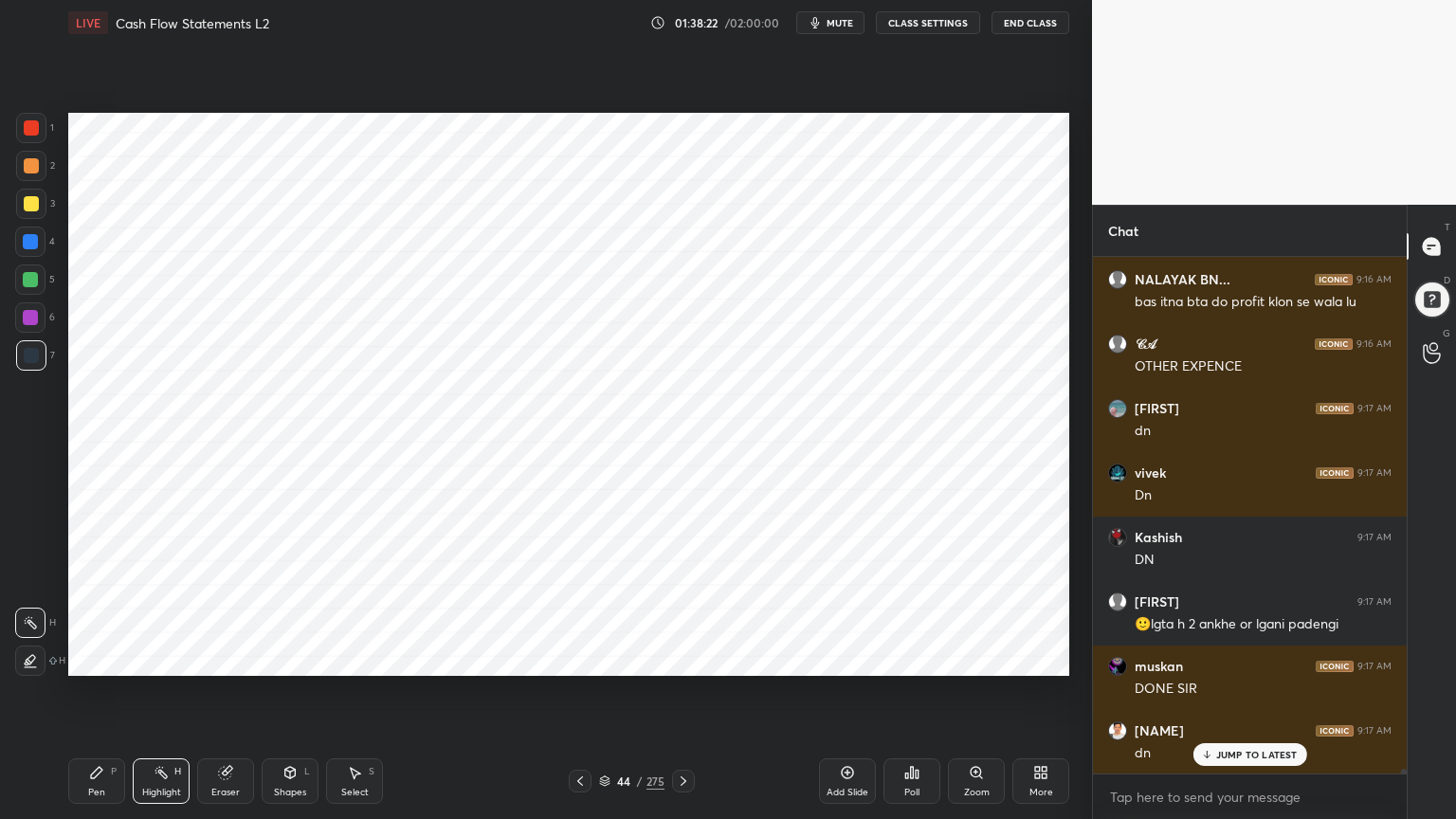 click at bounding box center (30, 242) 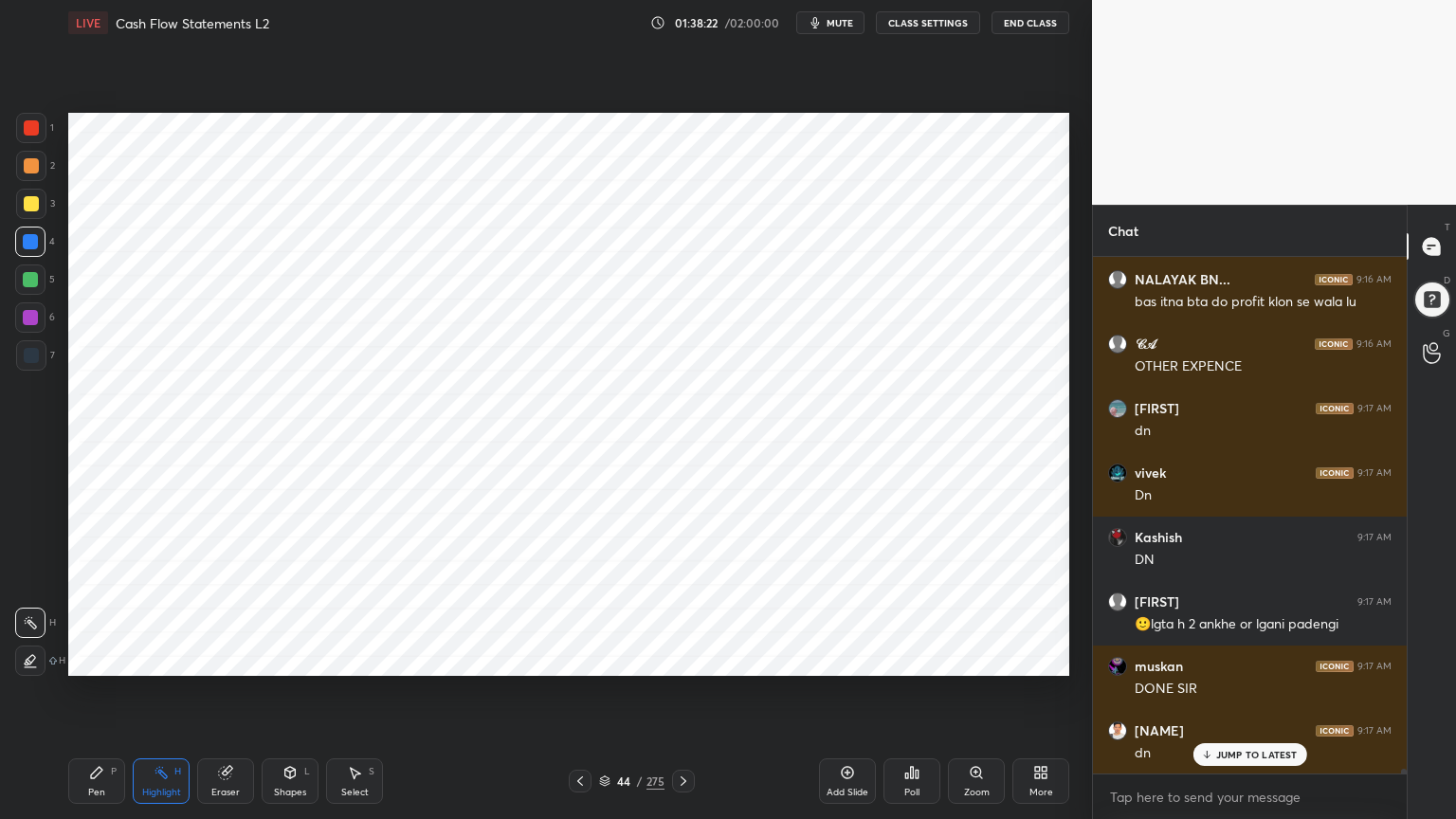scroll, scrollTop: 62073, scrollLeft: 0, axis: vertical 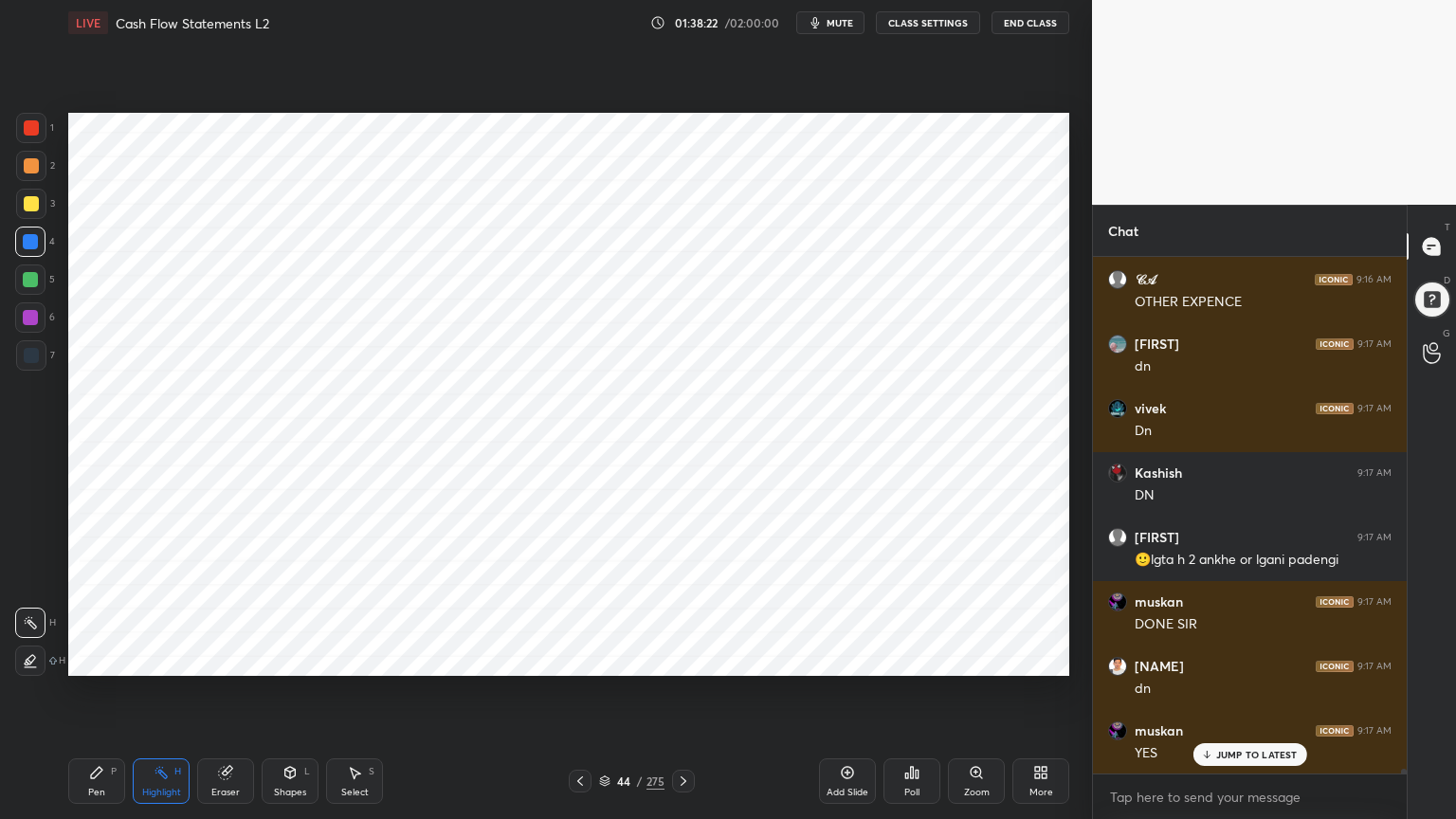 click on "Pen P" at bounding box center [97, 781] 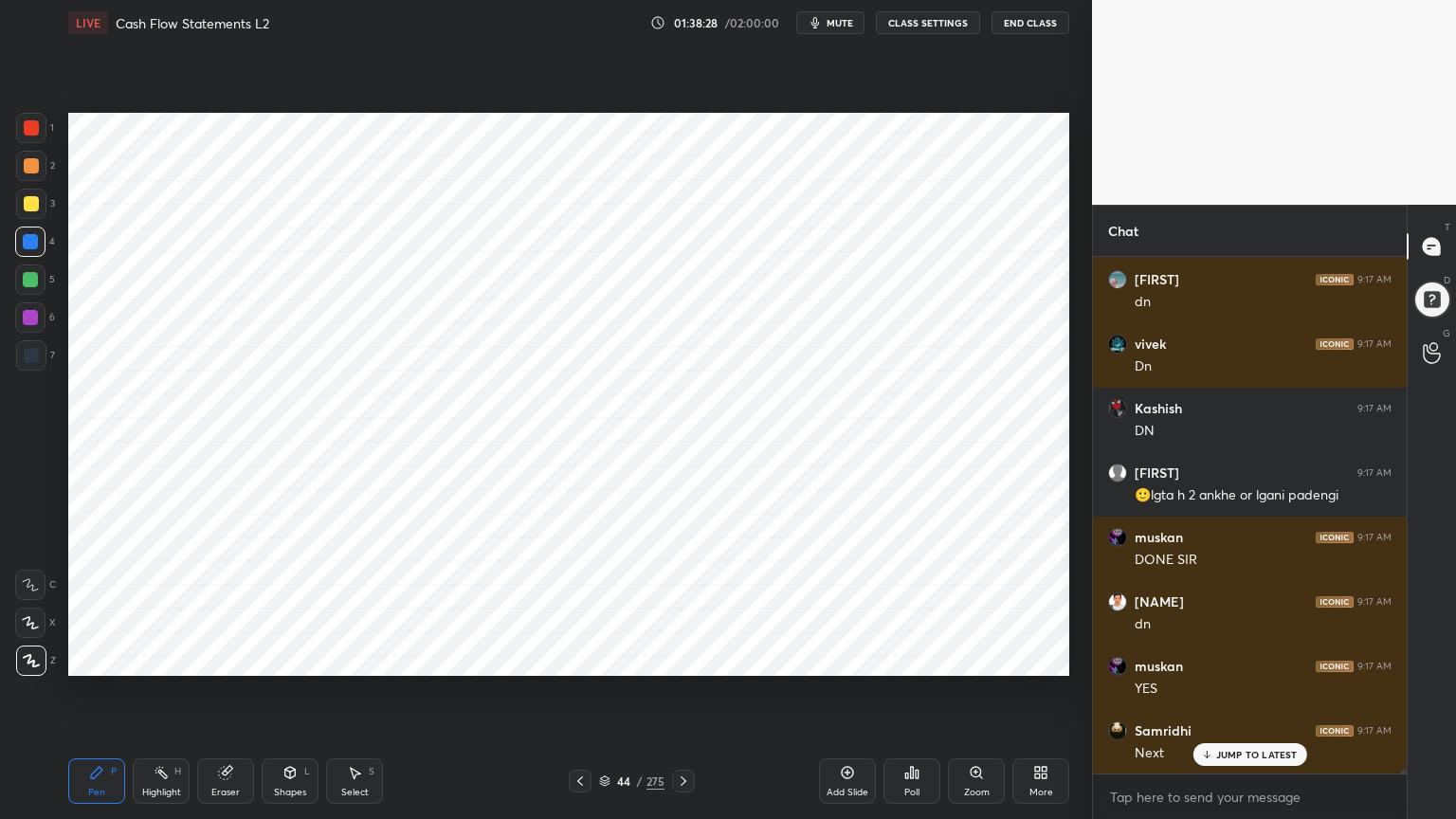 scroll, scrollTop: 62202, scrollLeft: 0, axis: vertical 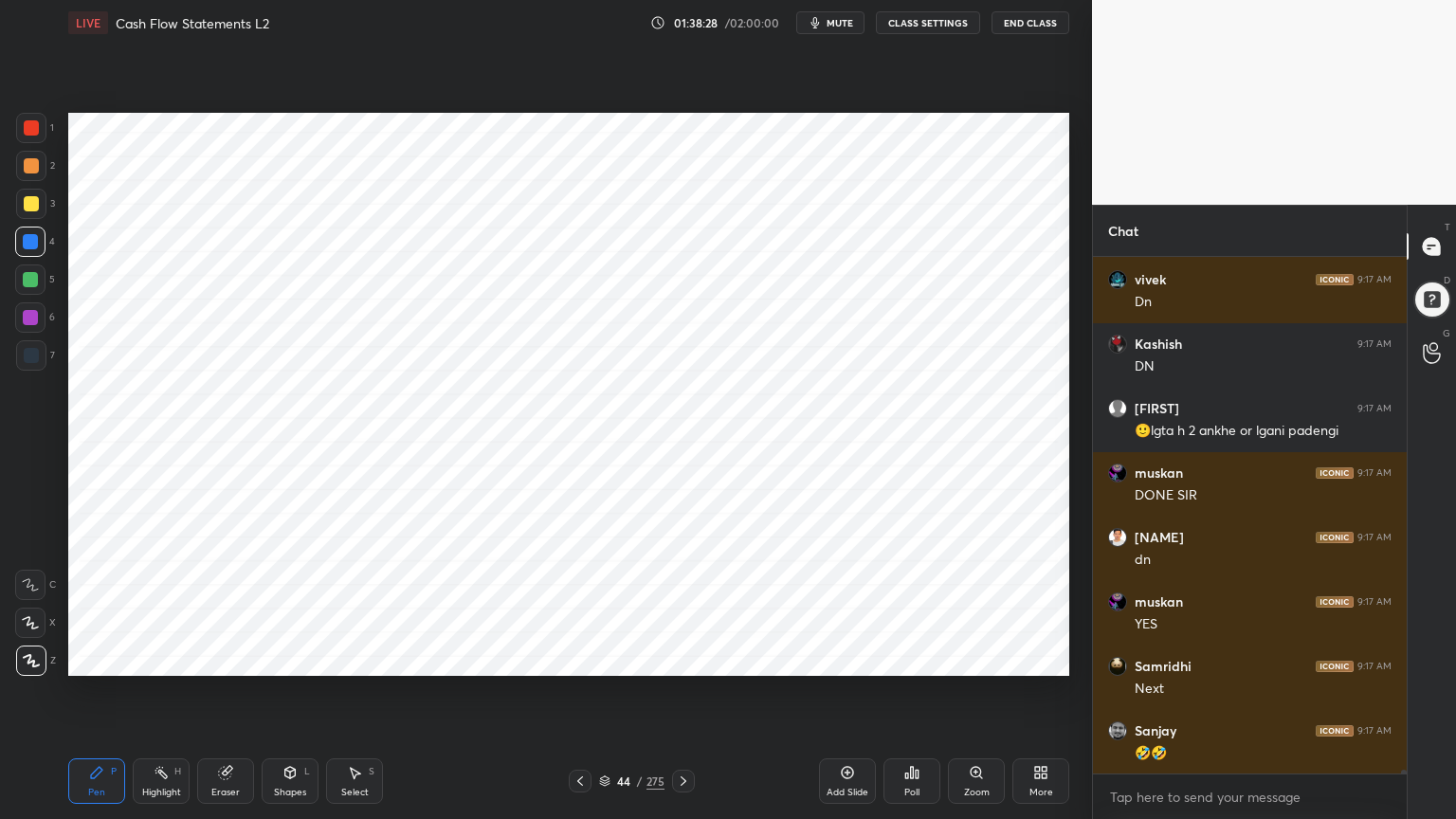 click on "Shapes L" at bounding box center [290, 781] 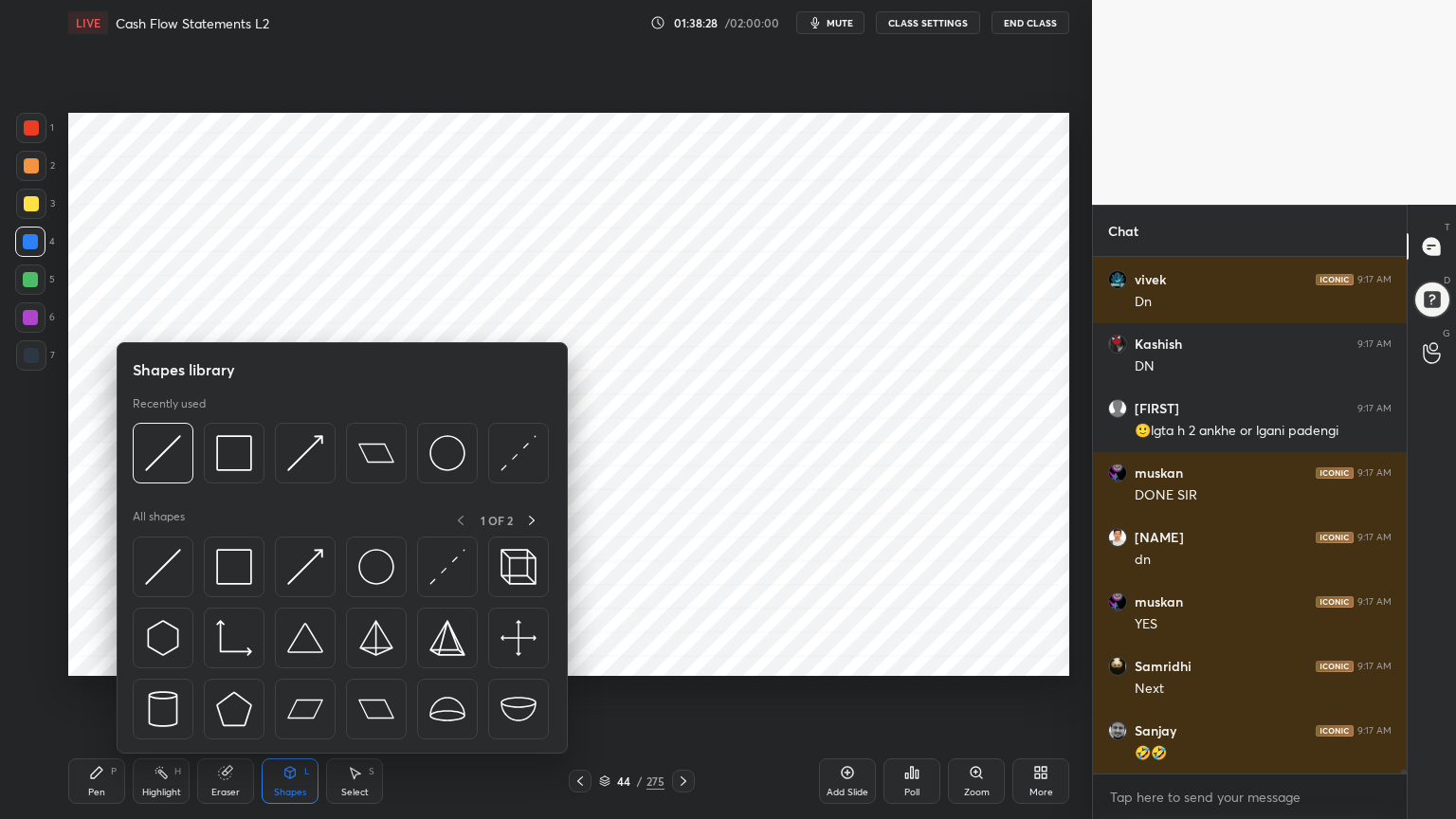 click on "Shapes L" at bounding box center (290, 781) 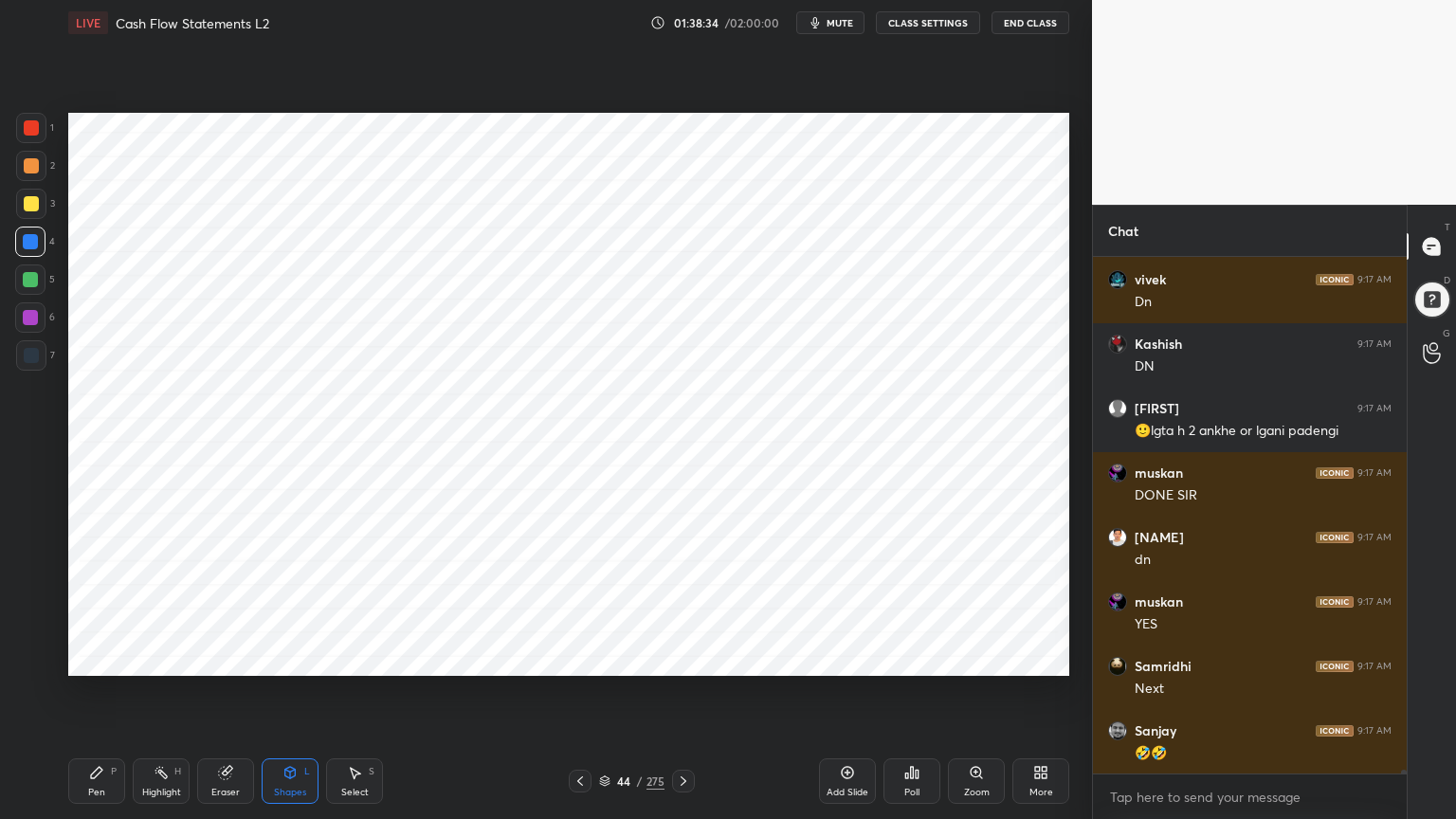 click 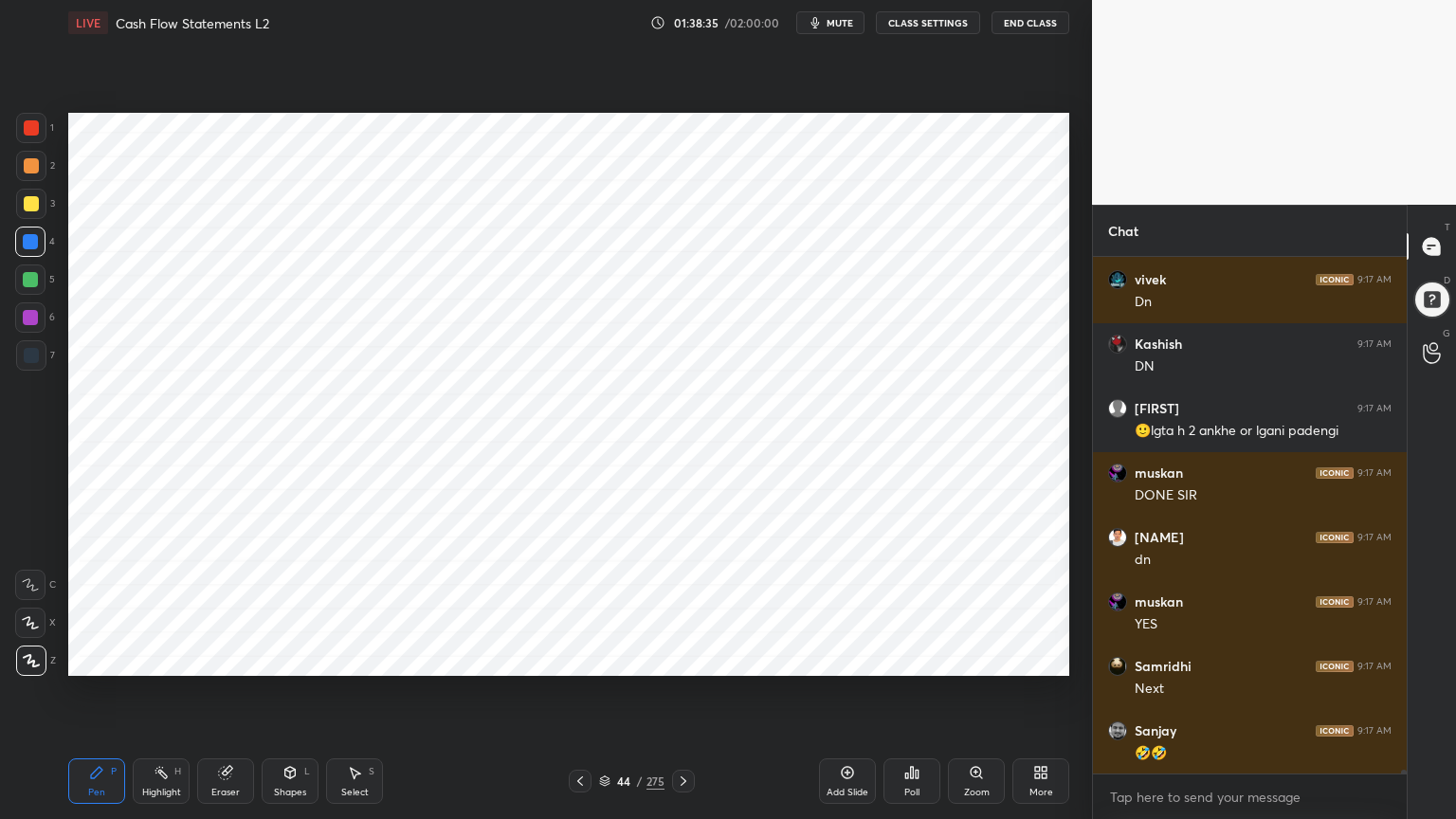 click at bounding box center [31, 355] 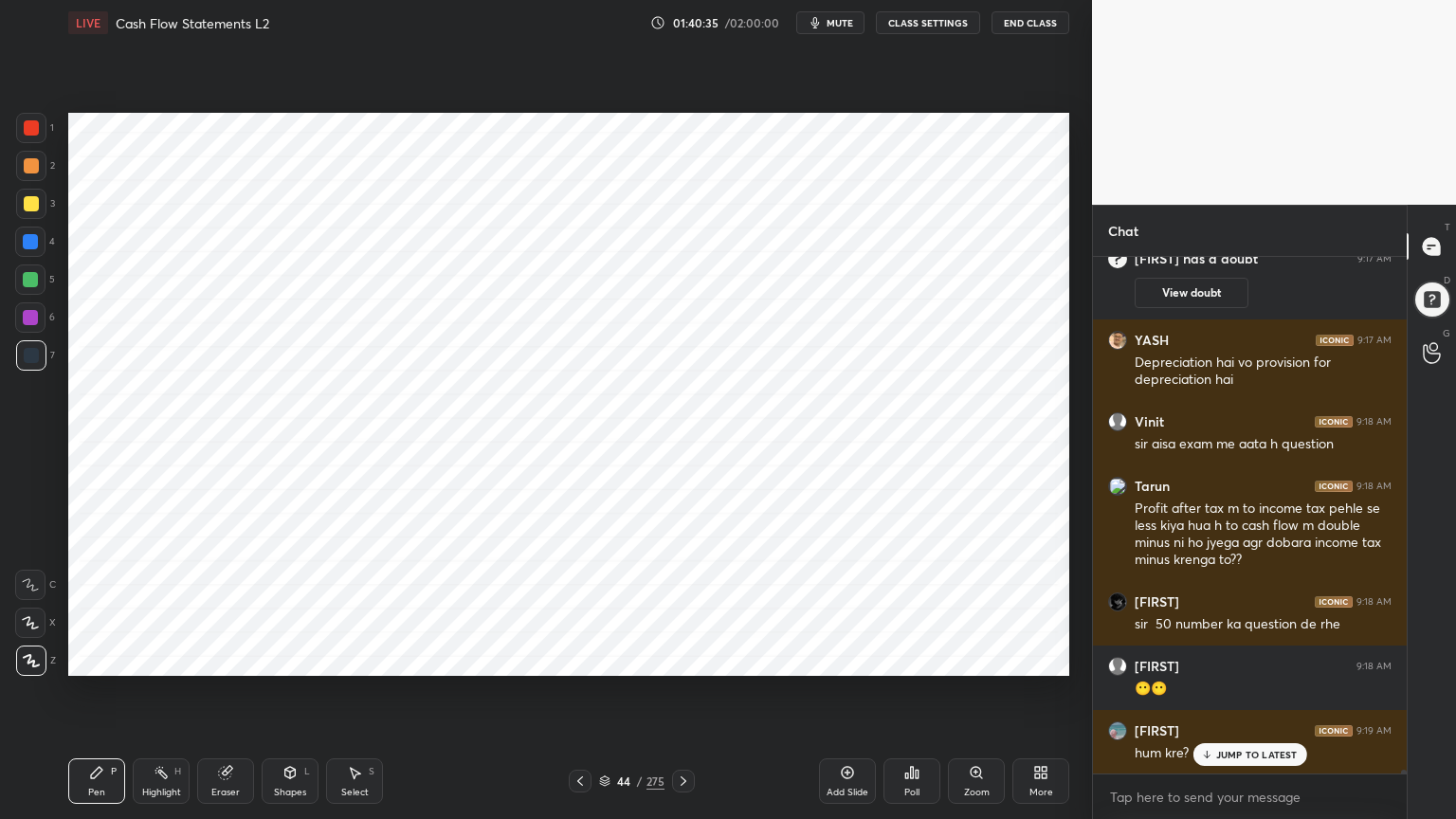 scroll, scrollTop: 62612, scrollLeft: 0, axis: vertical 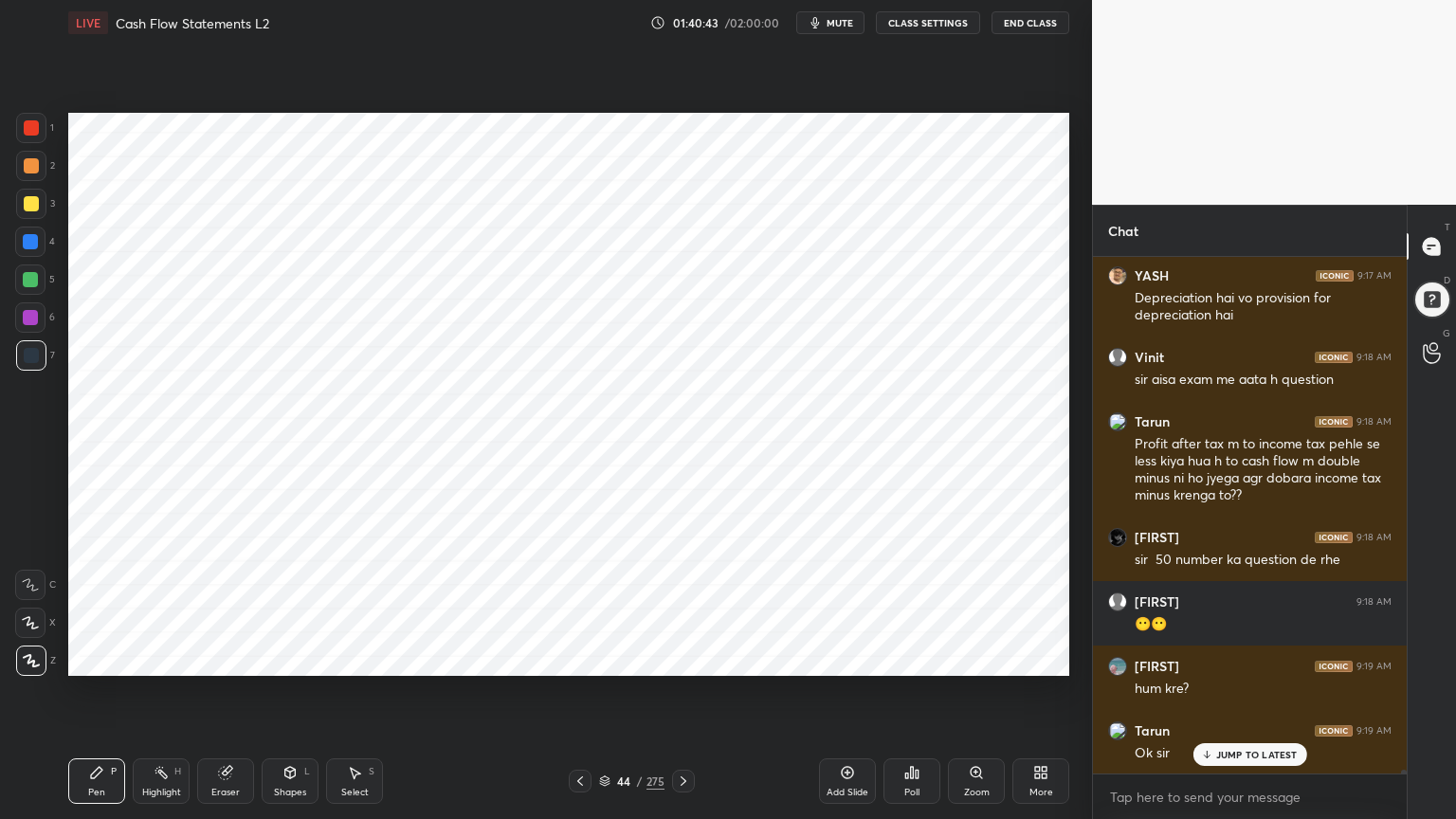 click at bounding box center [30, 242] 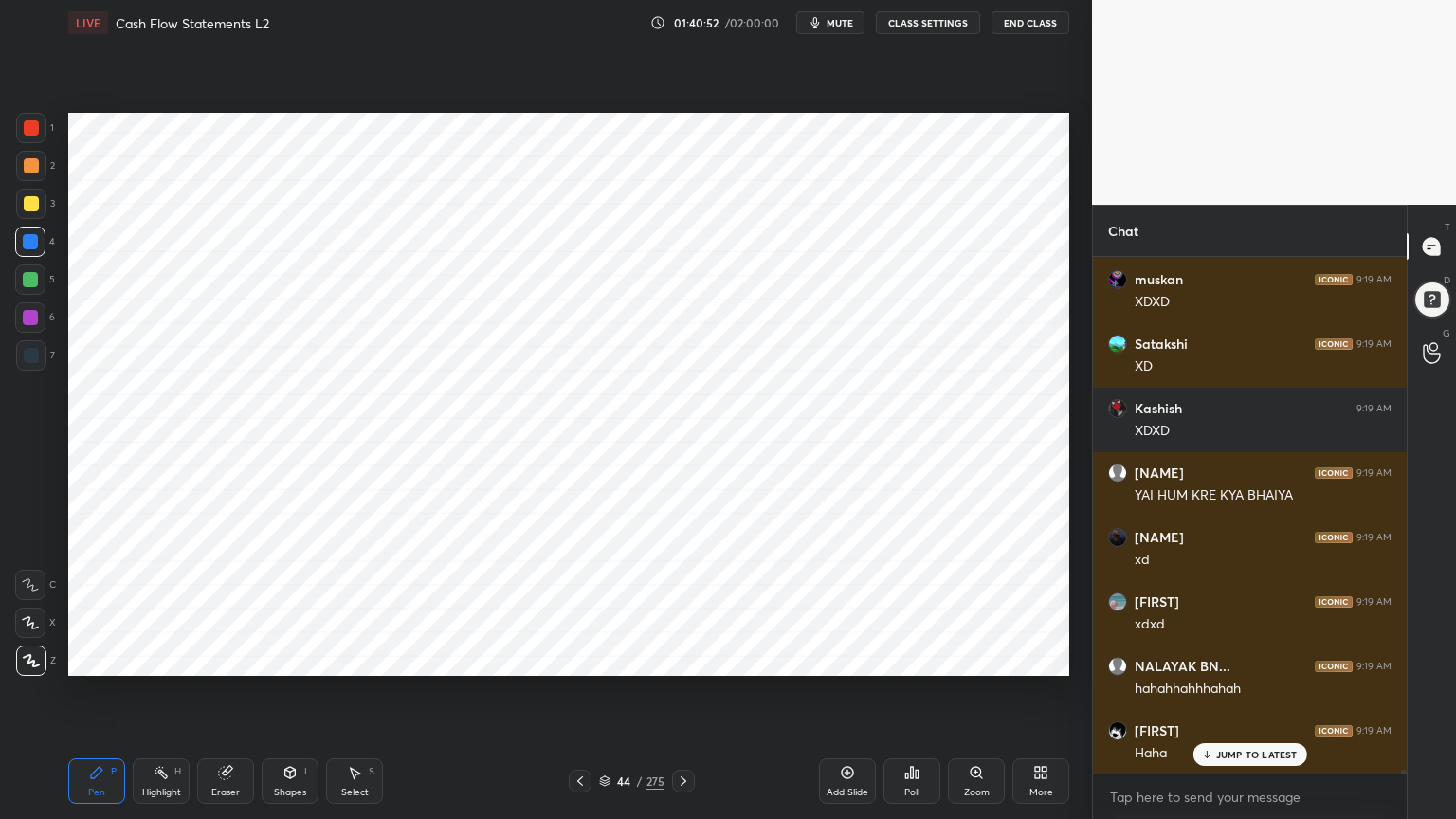 scroll, scrollTop: 63192, scrollLeft: 0, axis: vertical 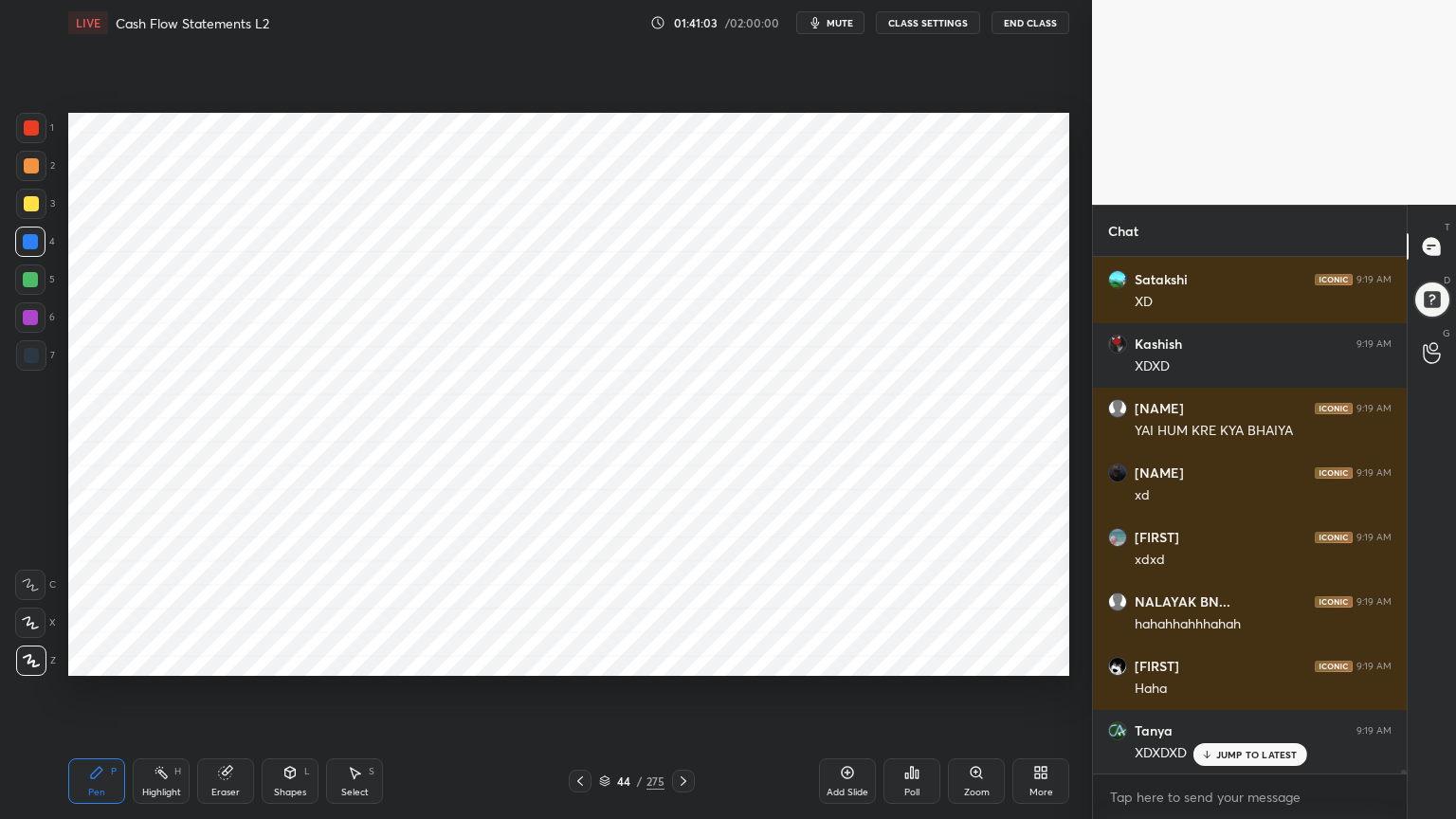 click on "Shapes L" at bounding box center [290, 781] 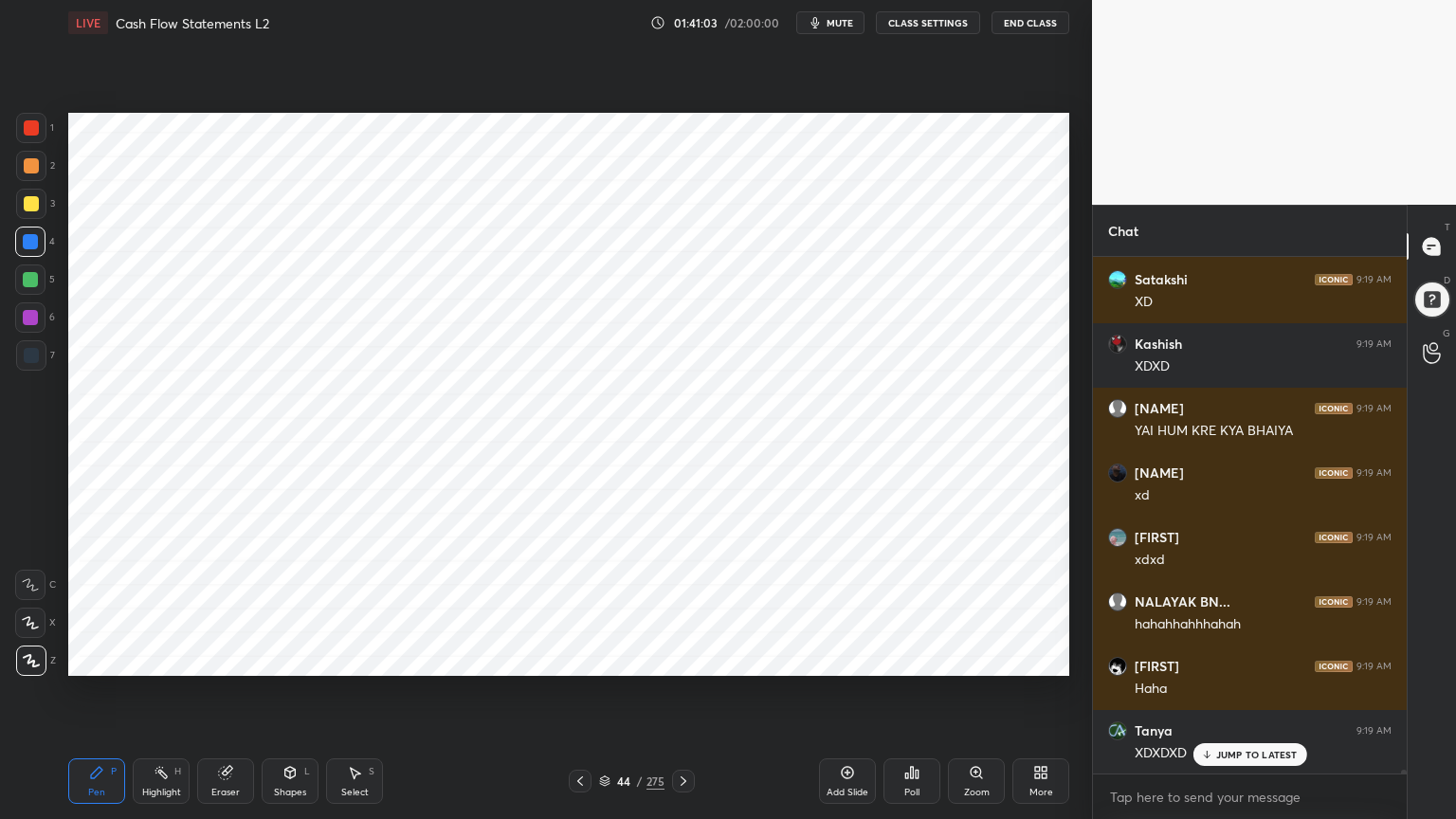 click 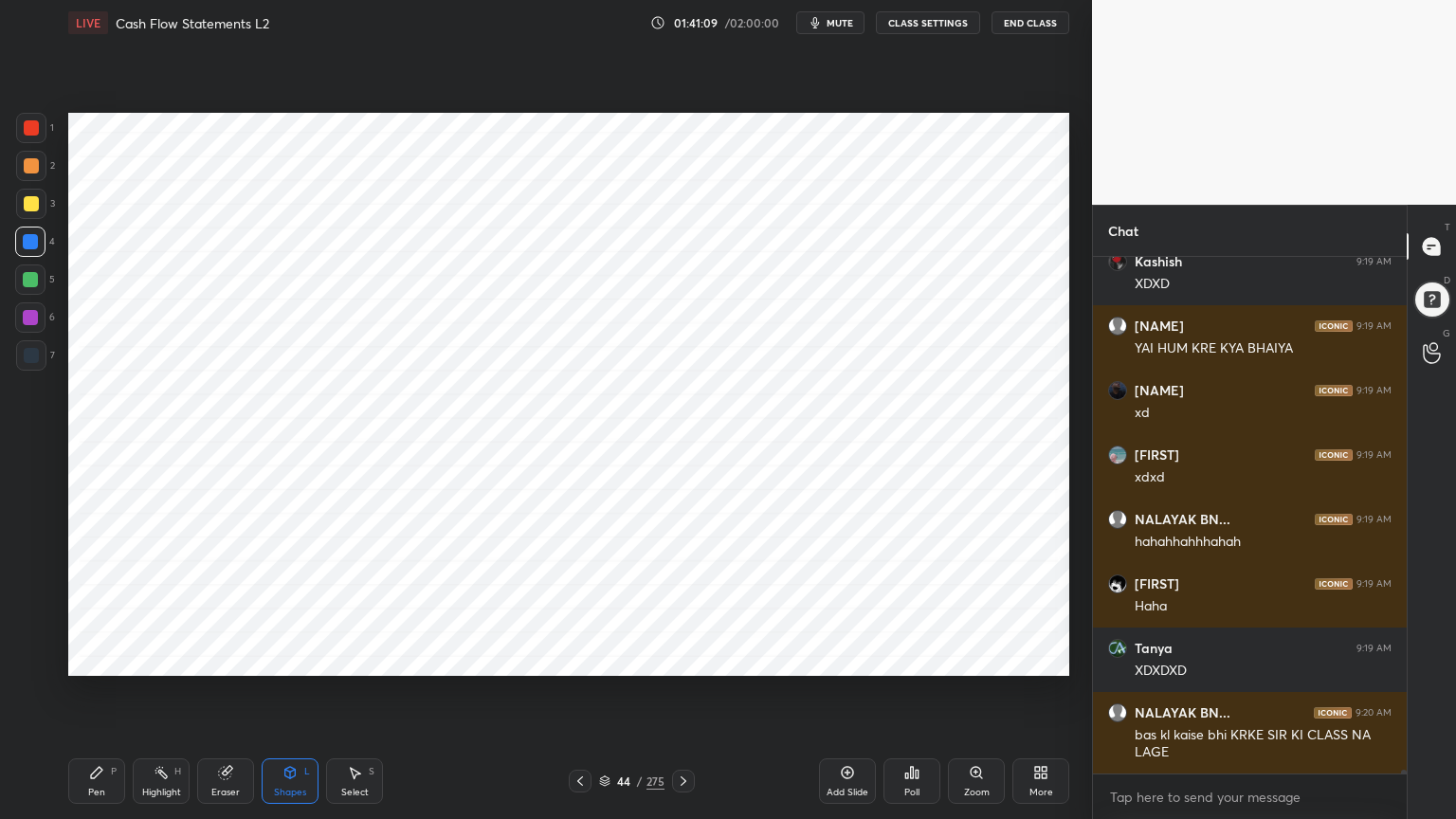 scroll, scrollTop: 63339, scrollLeft: 0, axis: vertical 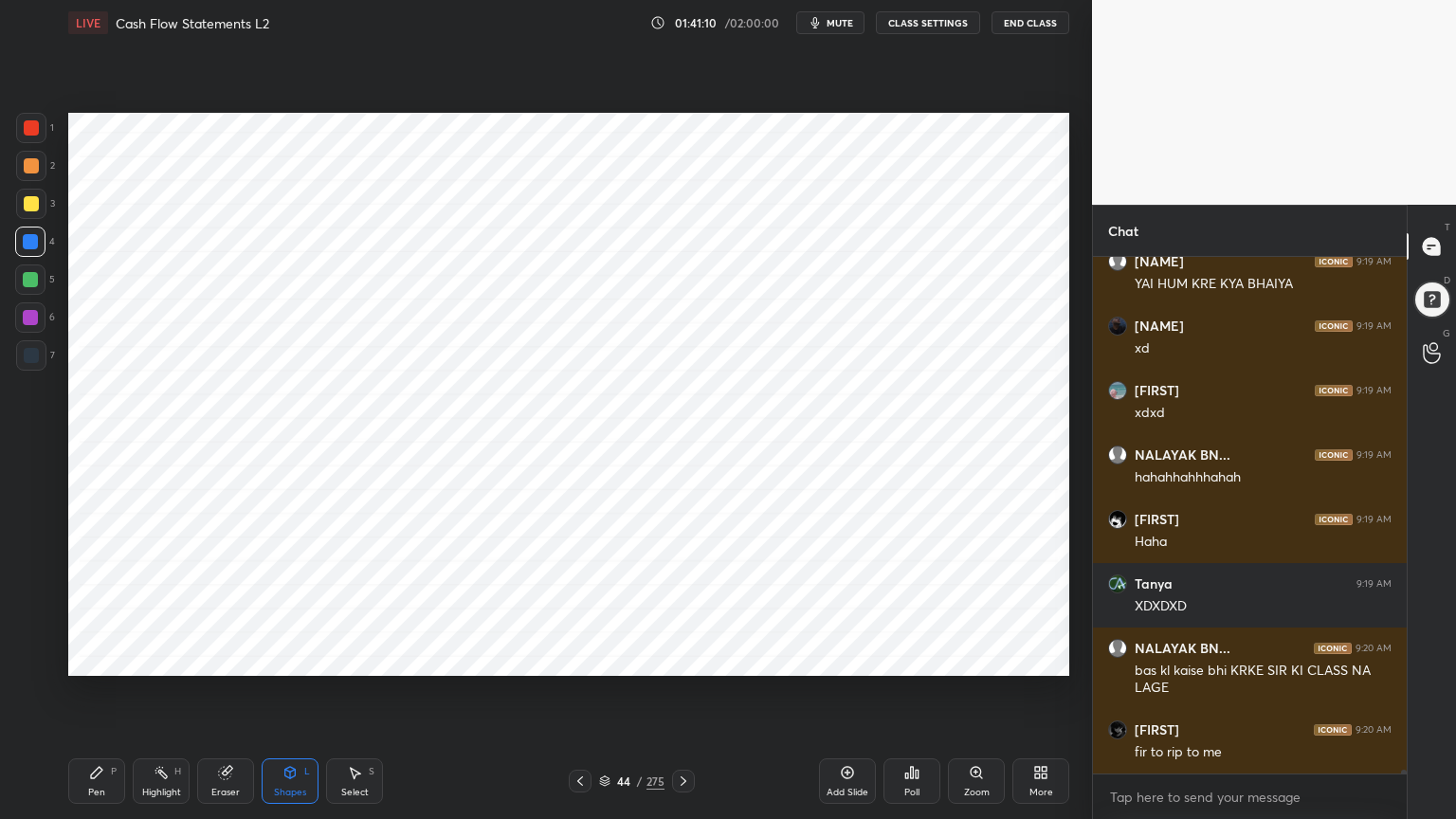 click 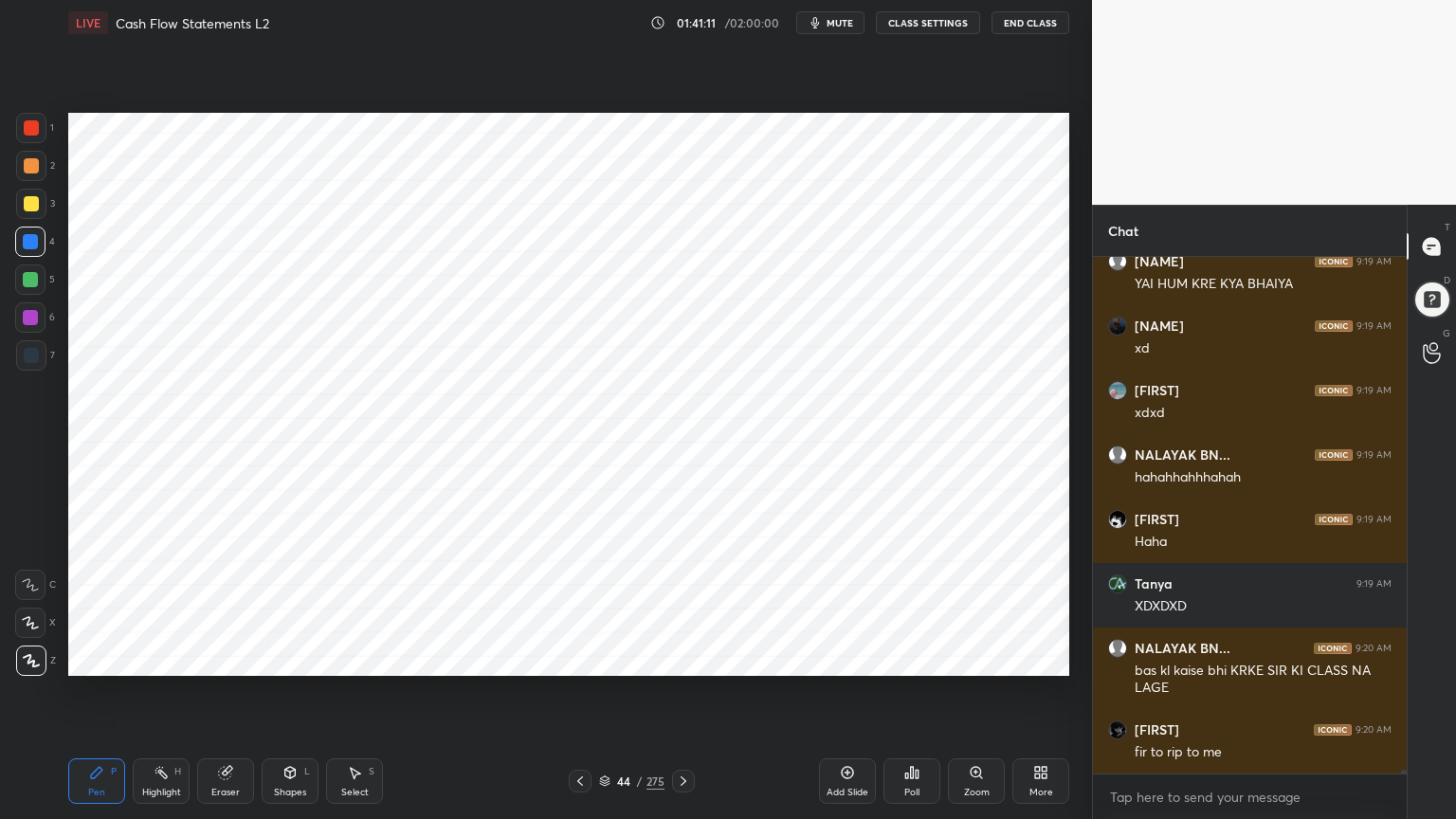 click at bounding box center [31, 355] 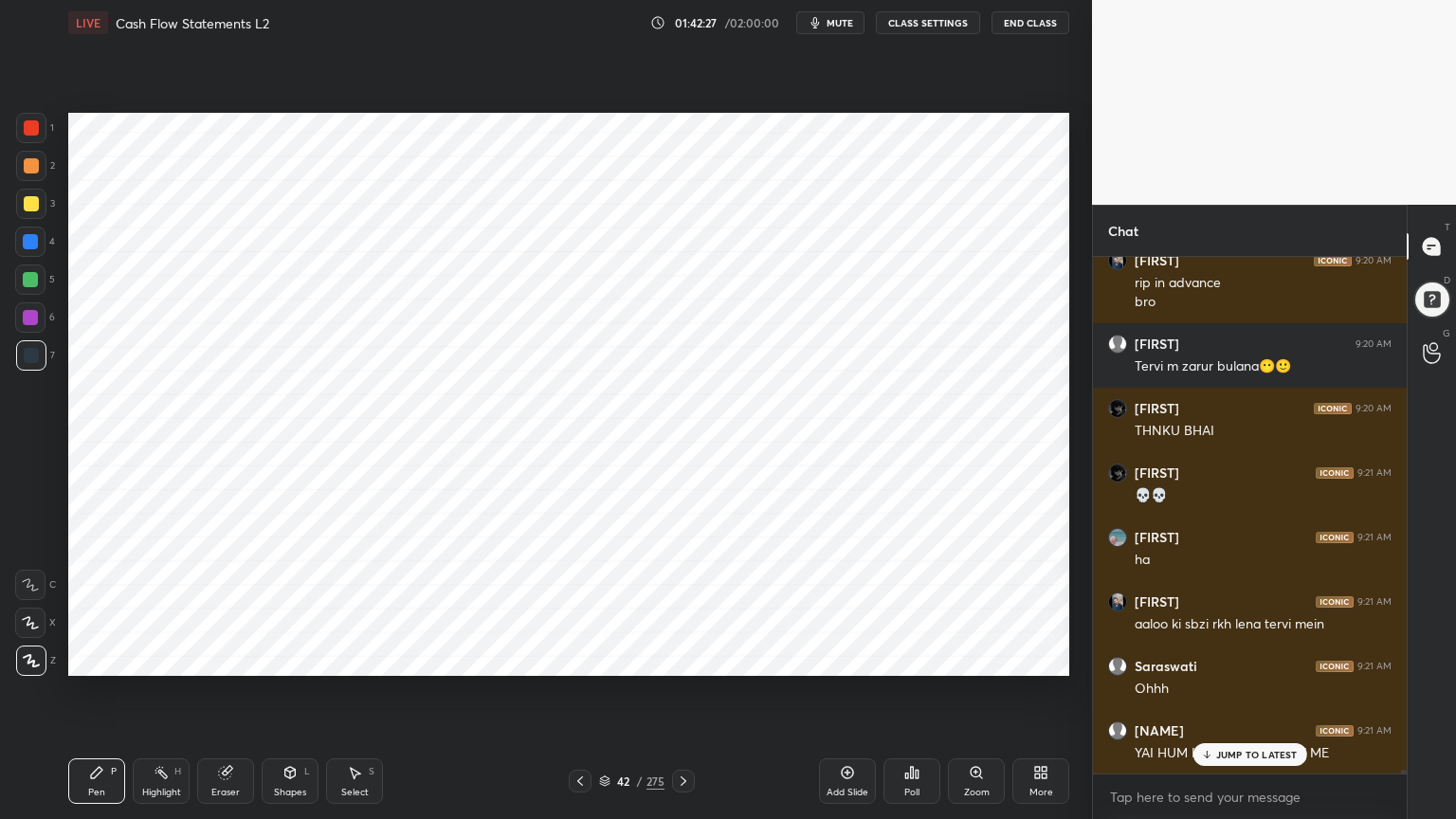 scroll, scrollTop: 63871, scrollLeft: 0, axis: vertical 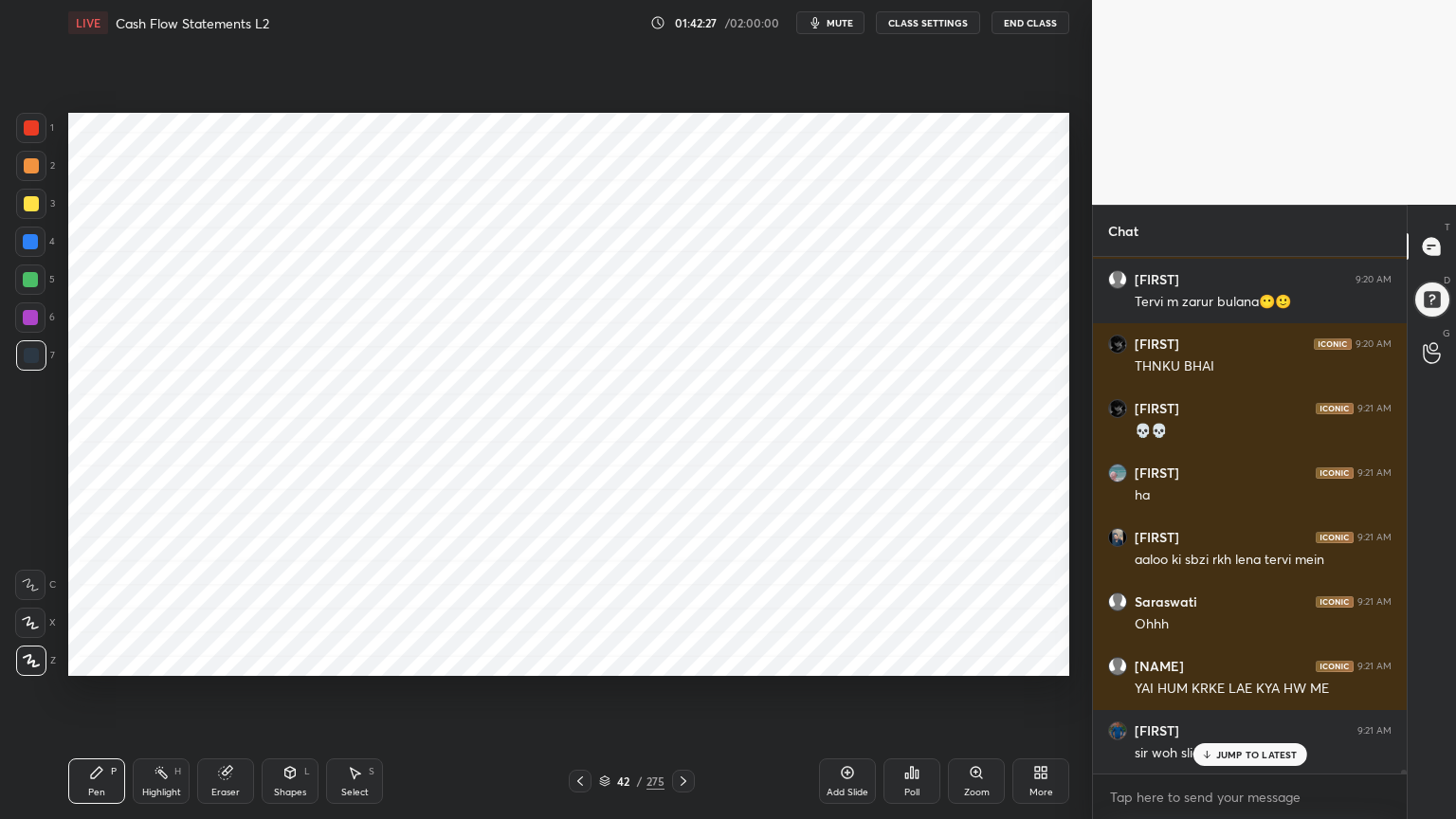 click at bounding box center (31, 128) 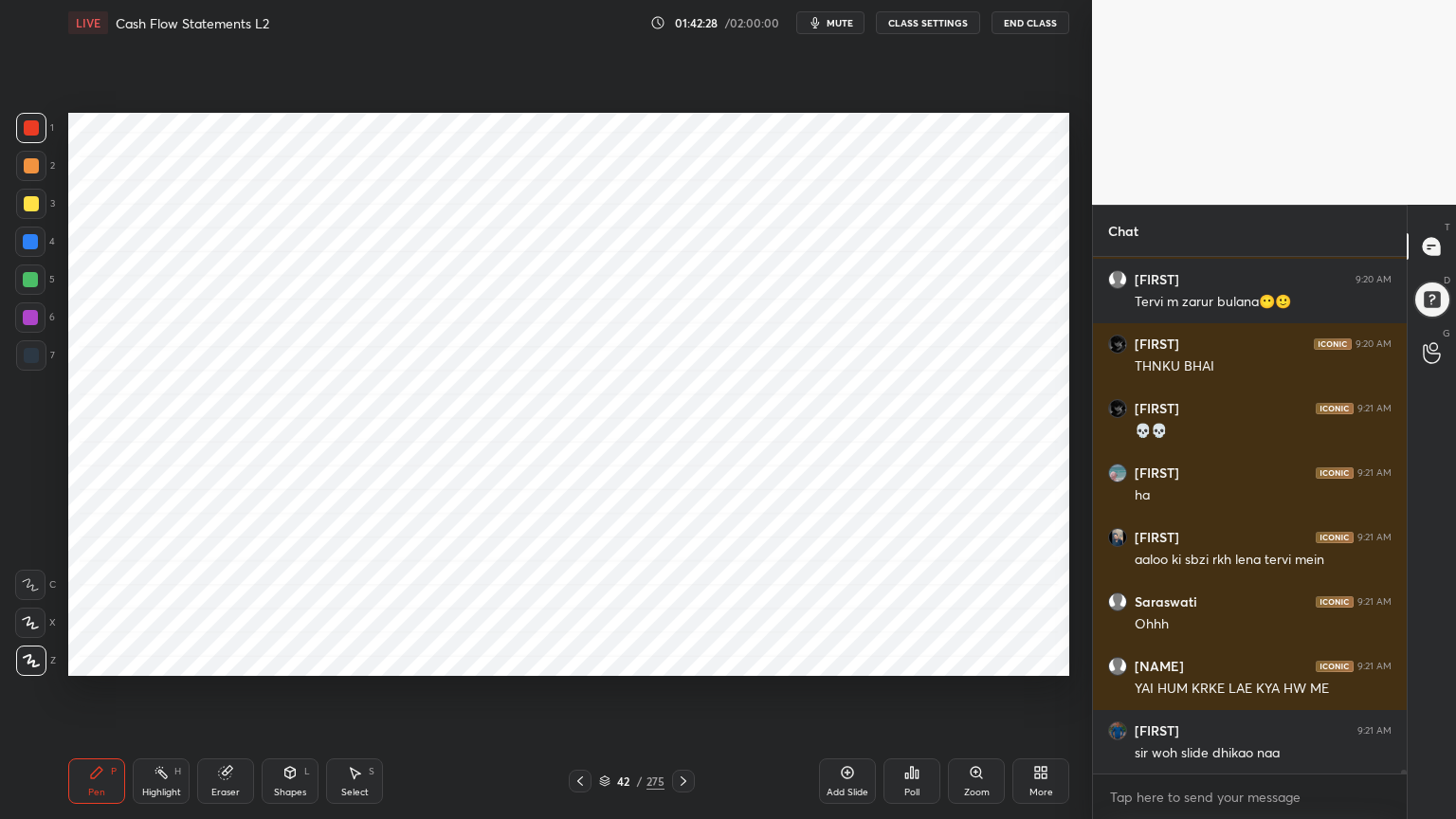 scroll, scrollTop: 64000, scrollLeft: 0, axis: vertical 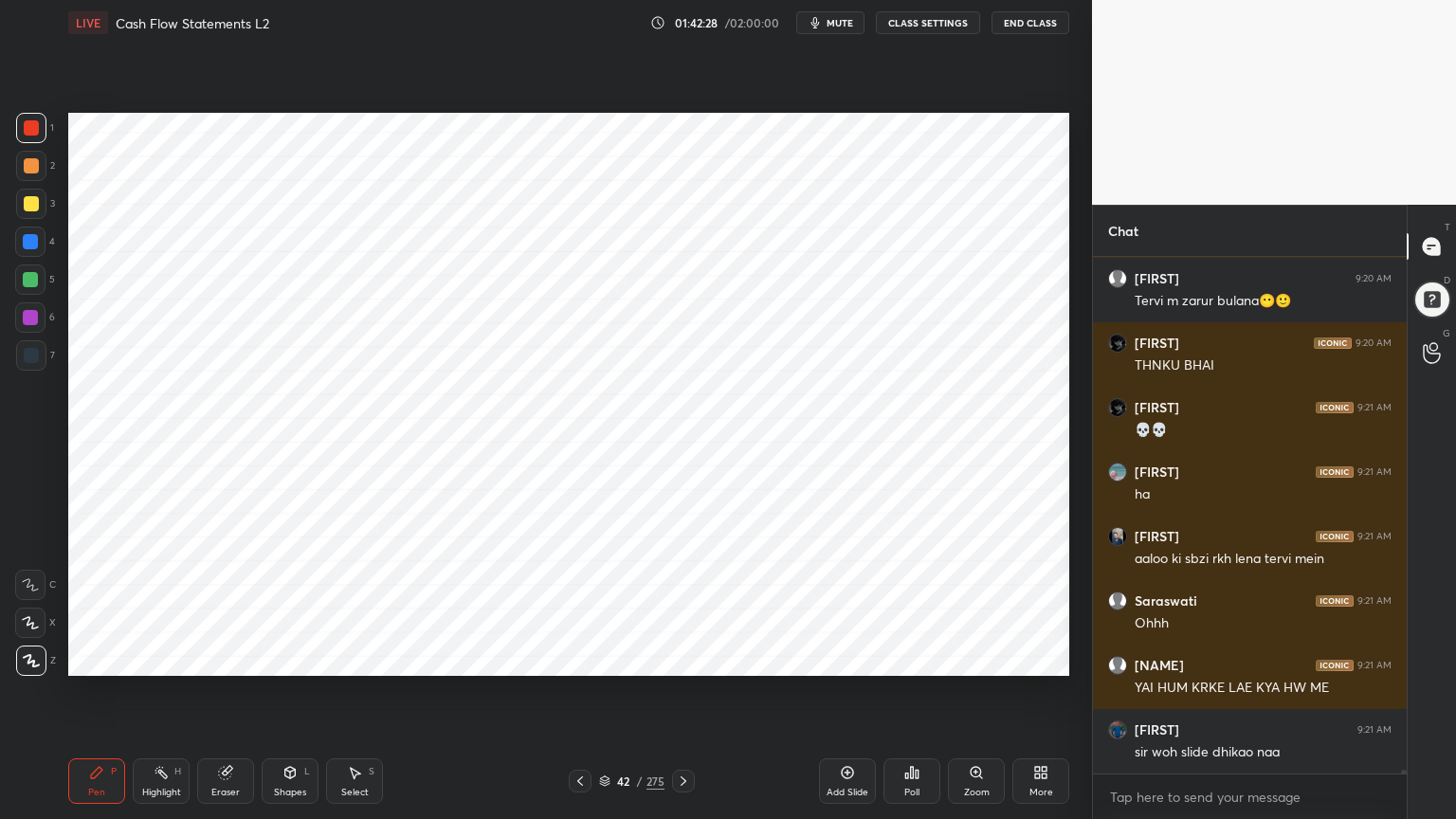 click 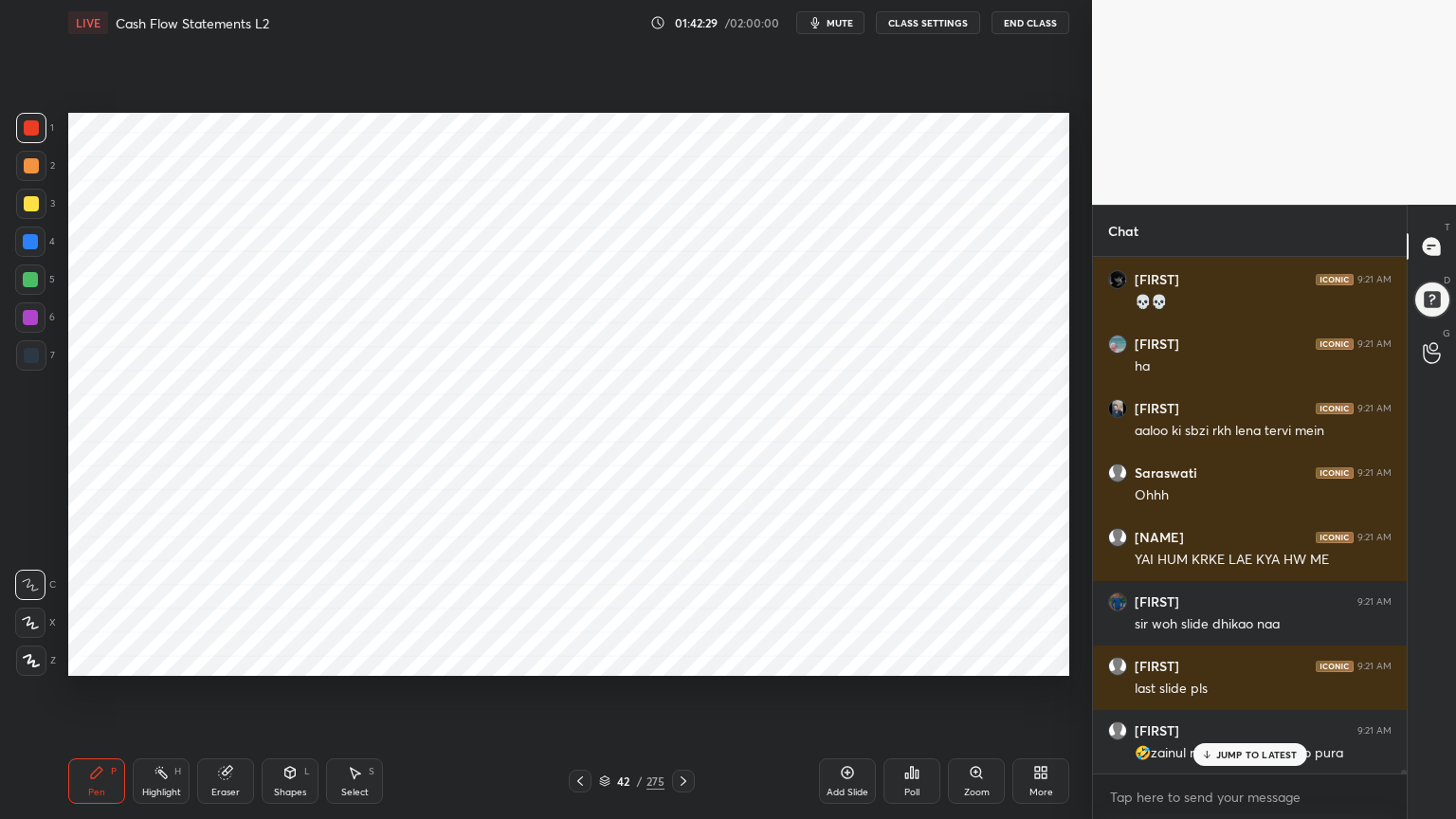 click 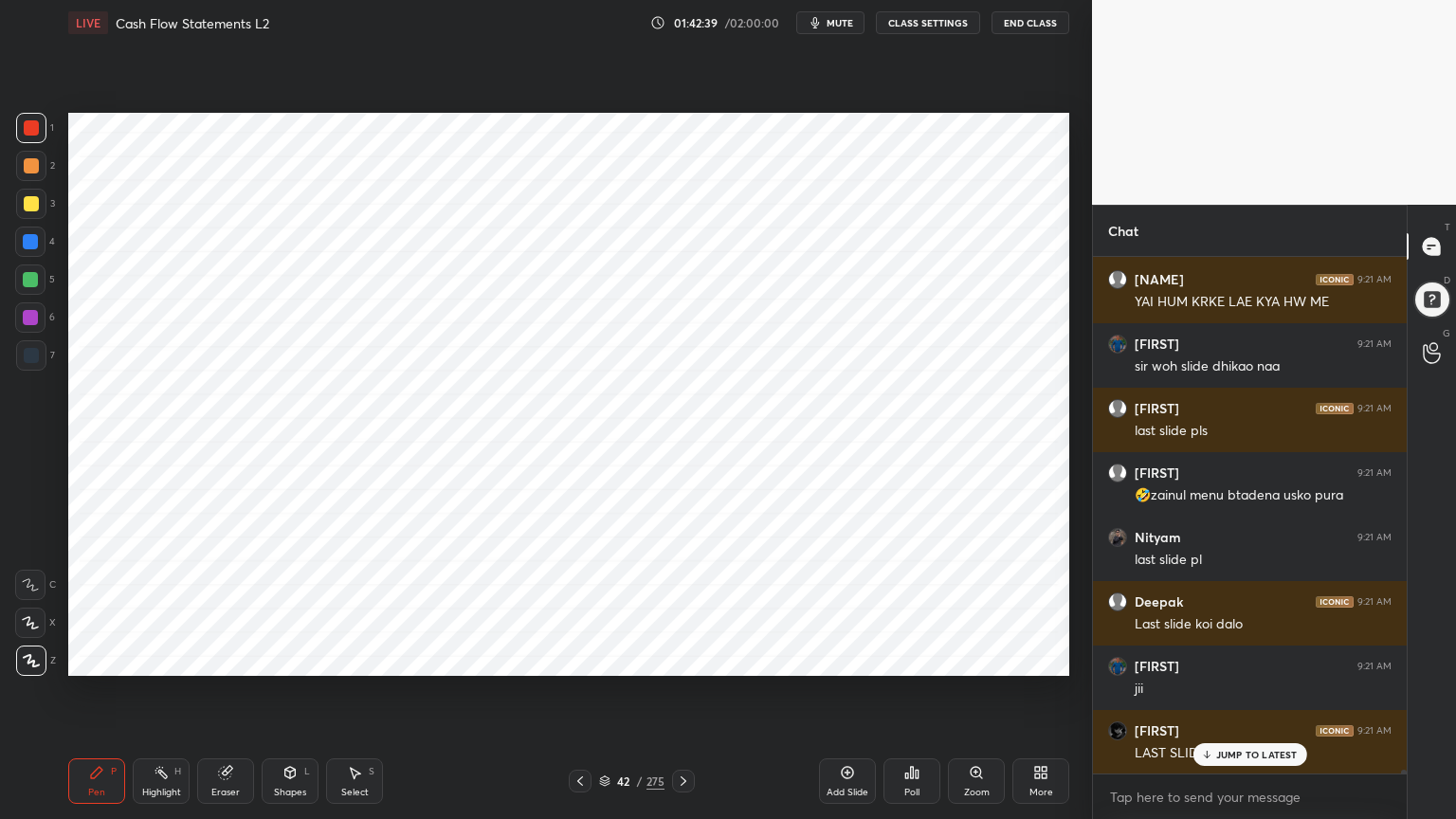 scroll, scrollTop: 64276, scrollLeft: 0, axis: vertical 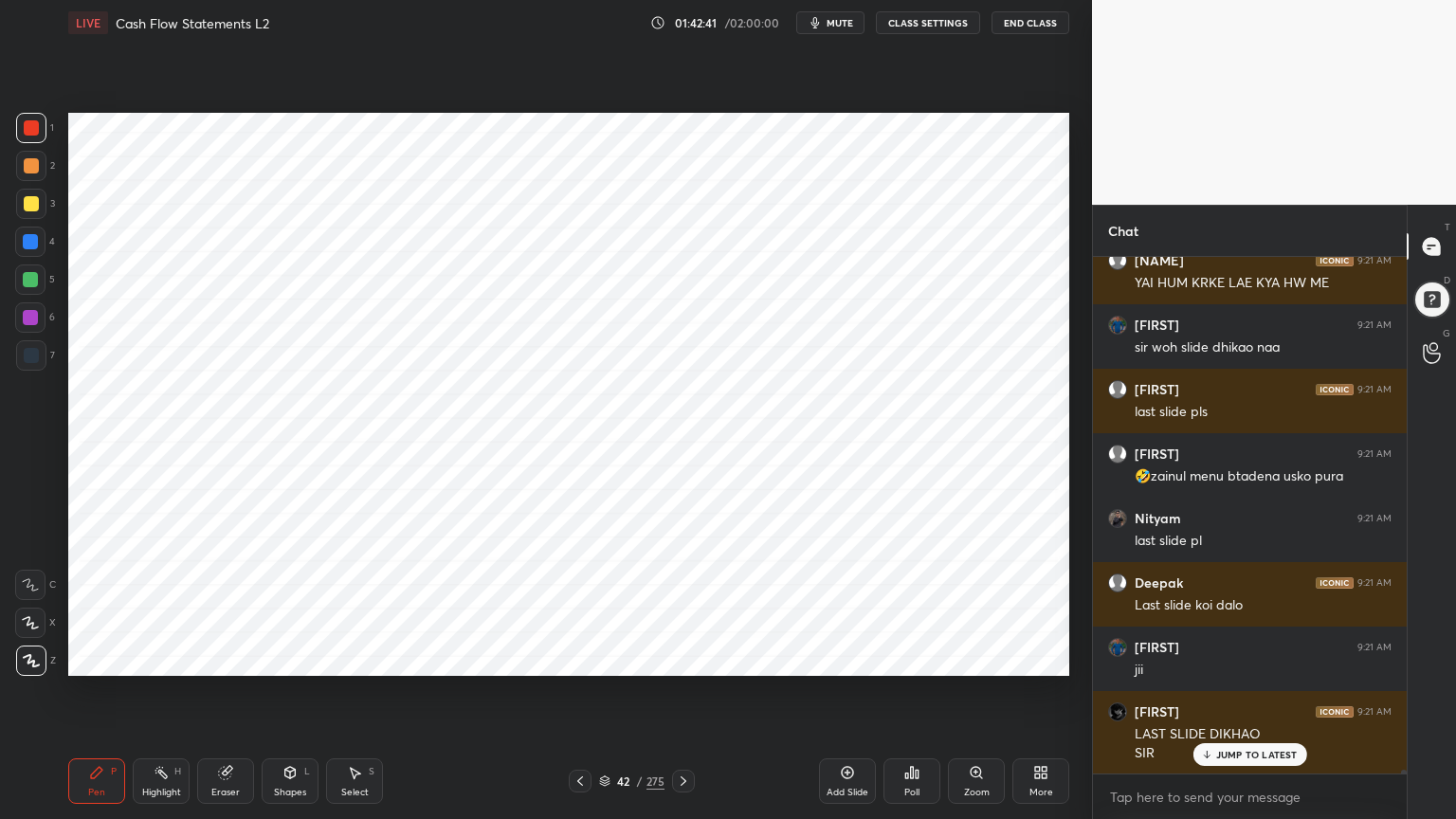 click on "Highlight H" at bounding box center [161, 781] 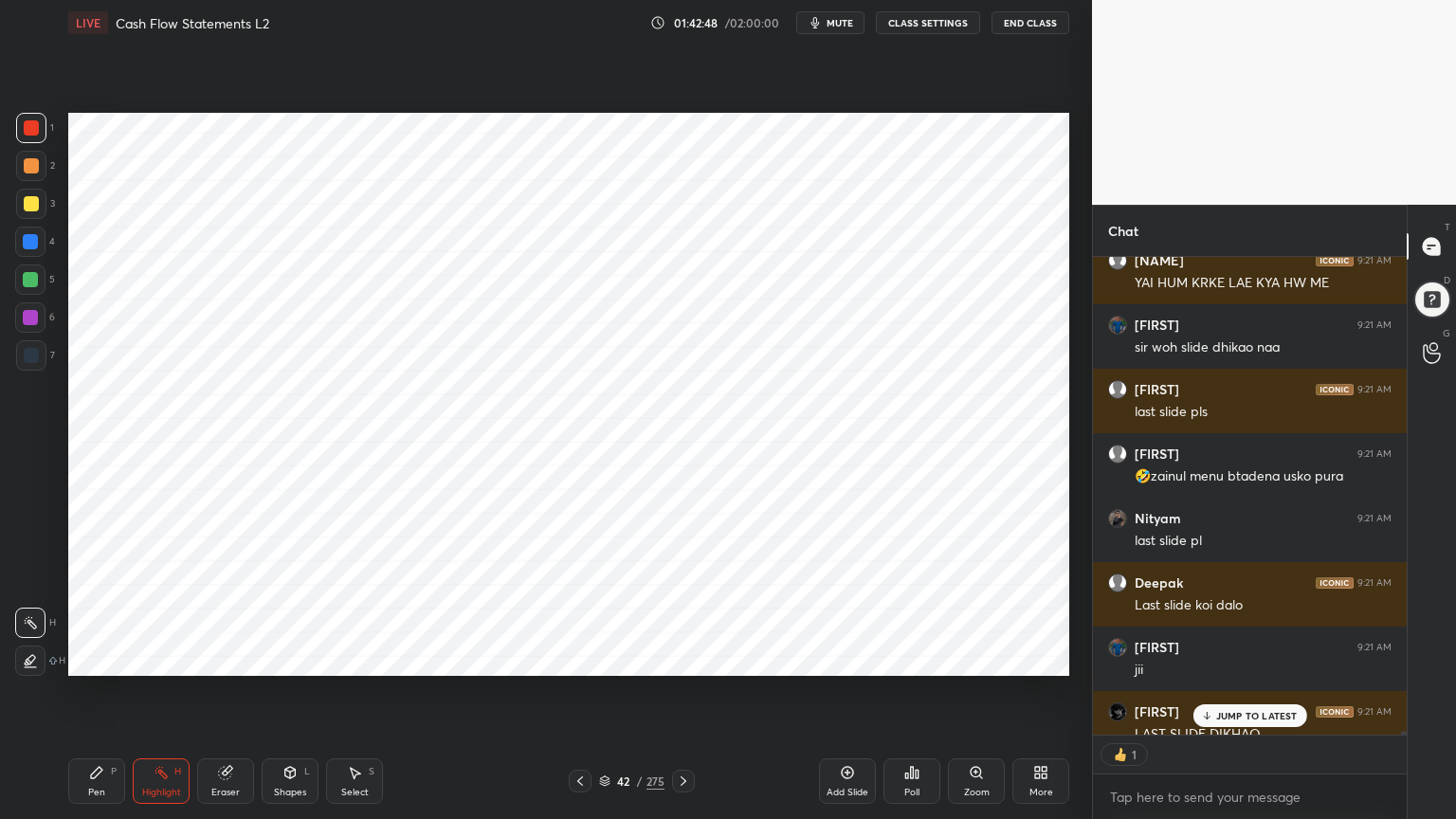 scroll, scrollTop: 6, scrollLeft: 6, axis: both 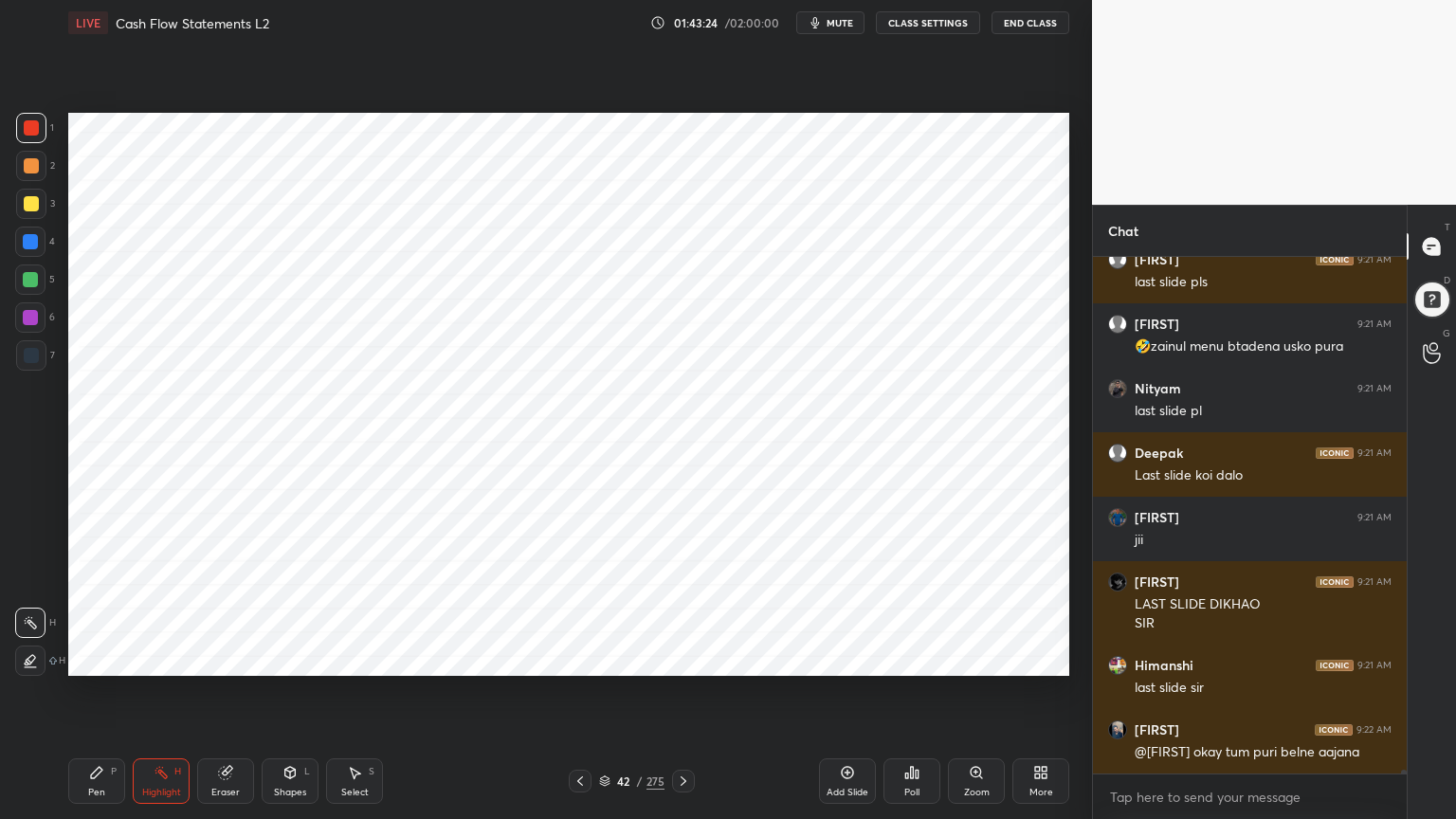 click on "Pen P" at bounding box center [97, 781] 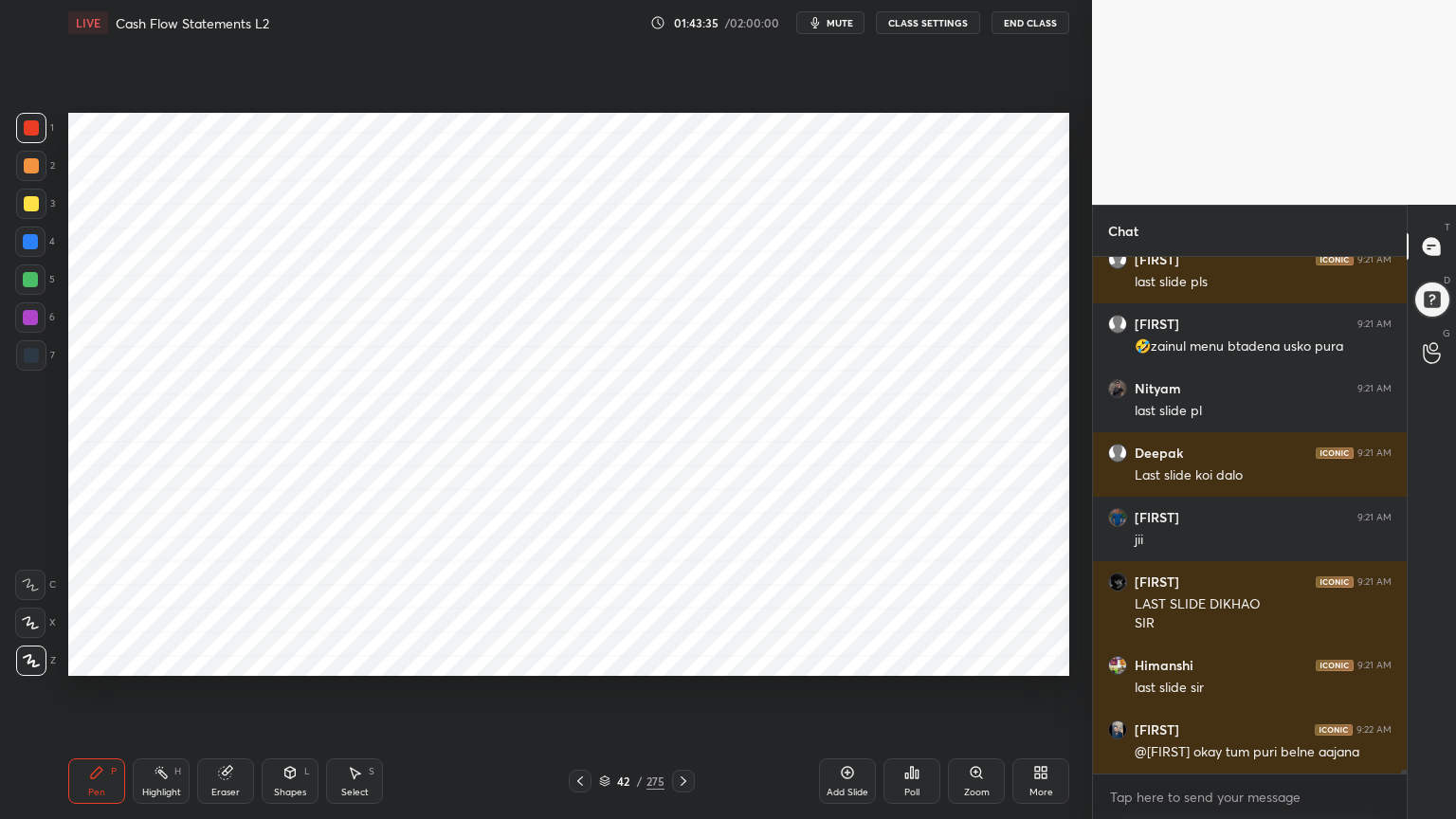 click on "Highlight" at bounding box center (161, 792) 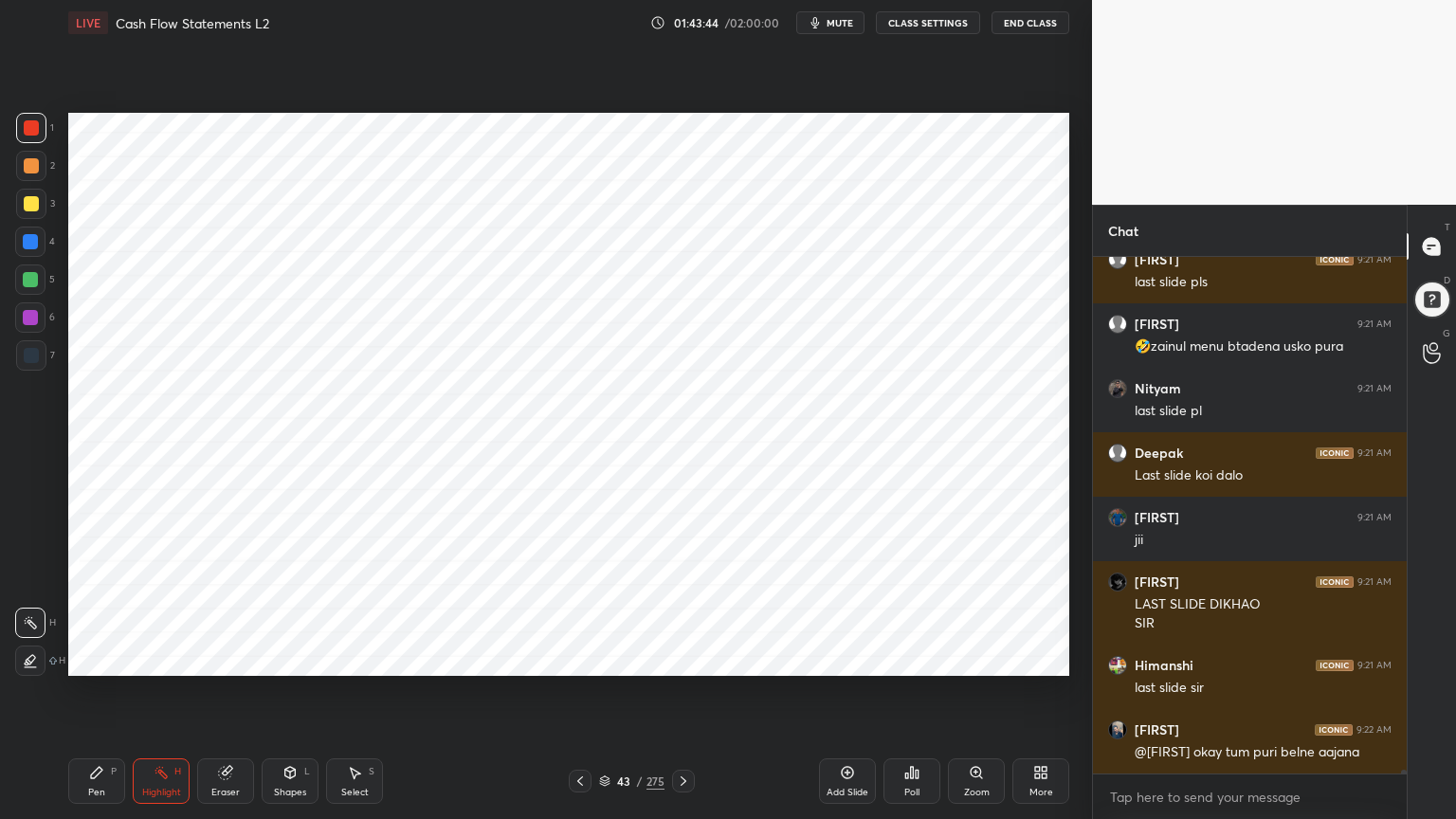 click on "Pen P" at bounding box center (97, 781) 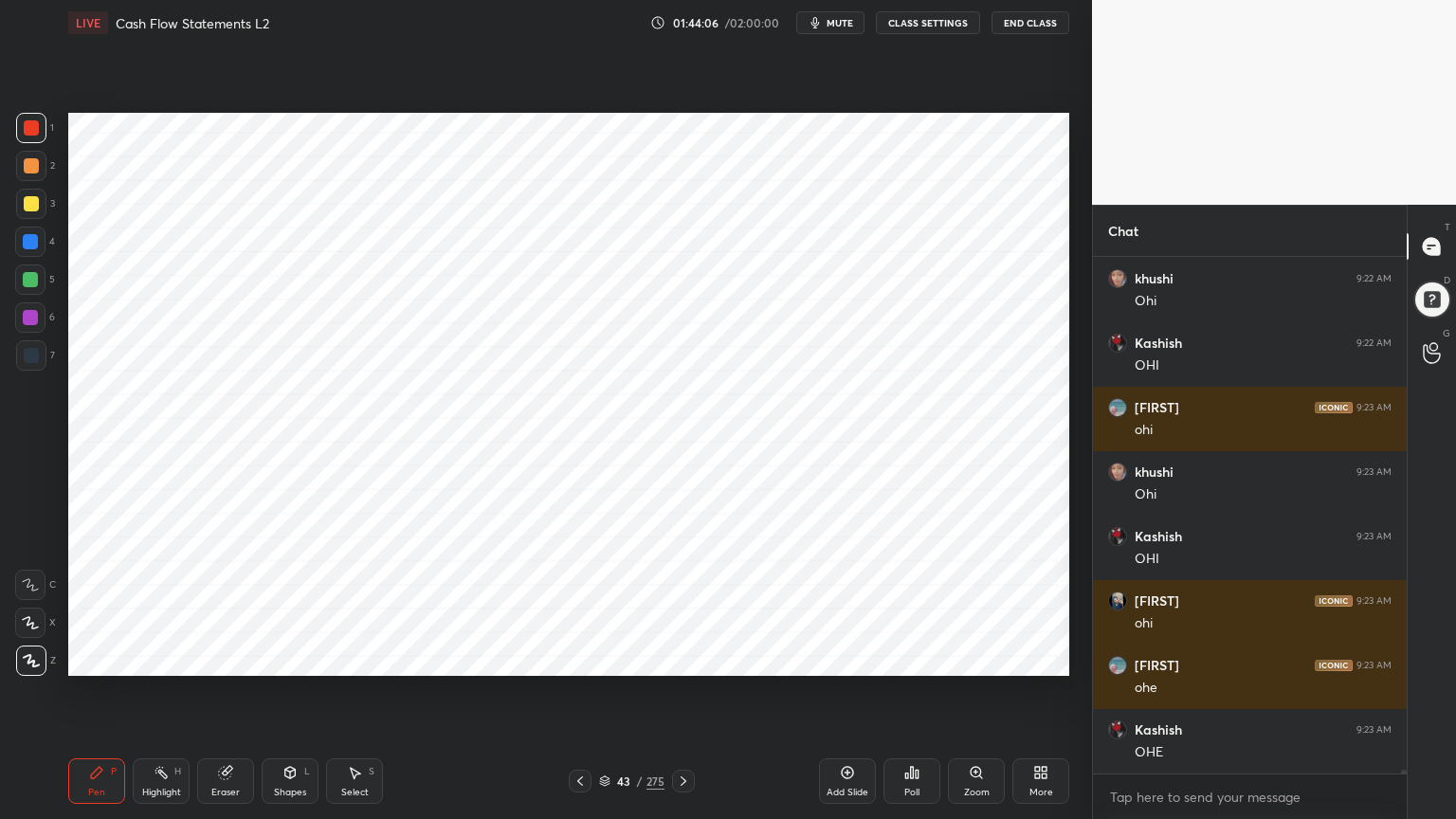scroll, scrollTop: 65409, scrollLeft: 0, axis: vertical 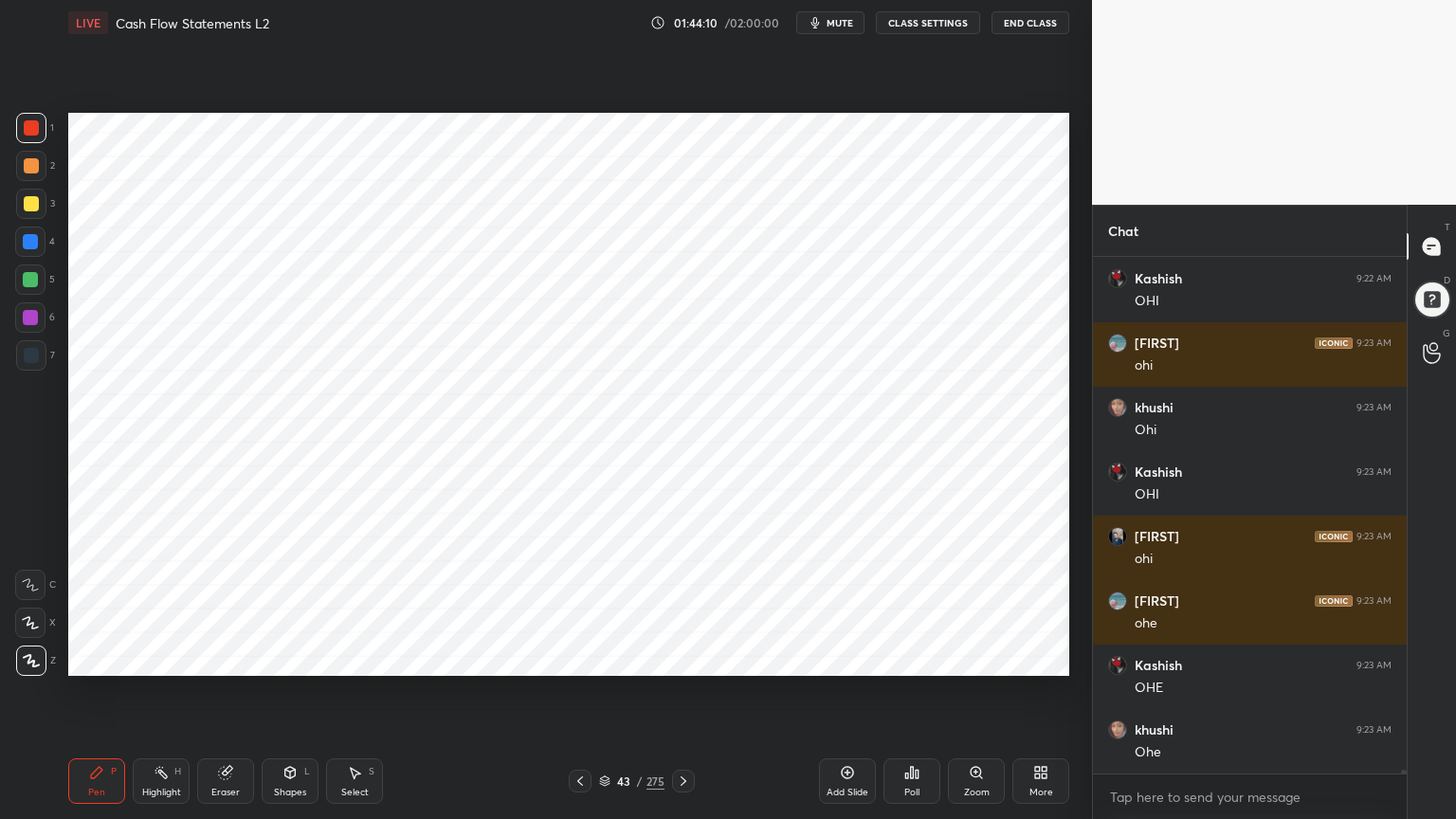 click on "Highlight H" at bounding box center [161, 781] 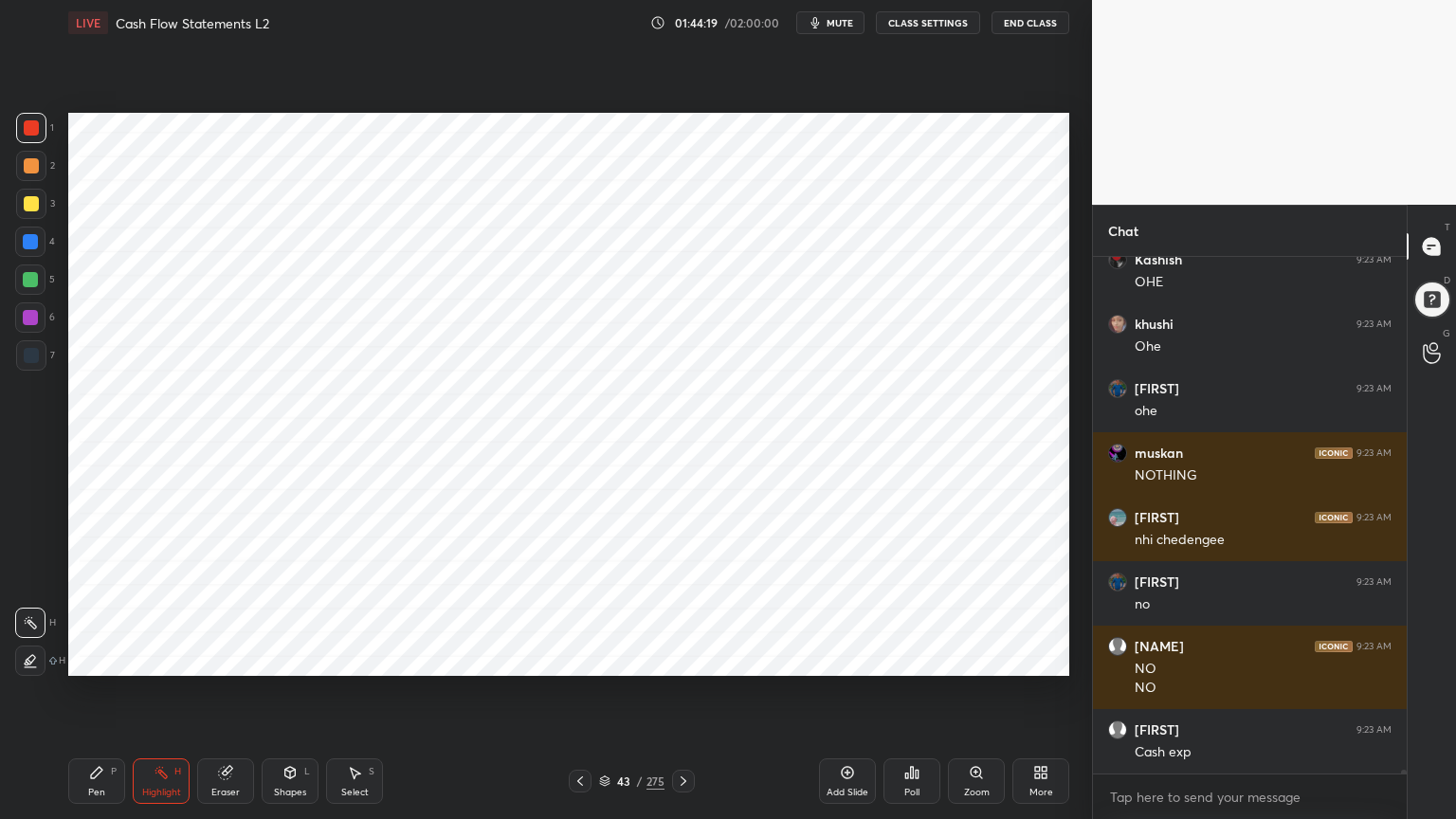 scroll, scrollTop: 65879, scrollLeft: 0, axis: vertical 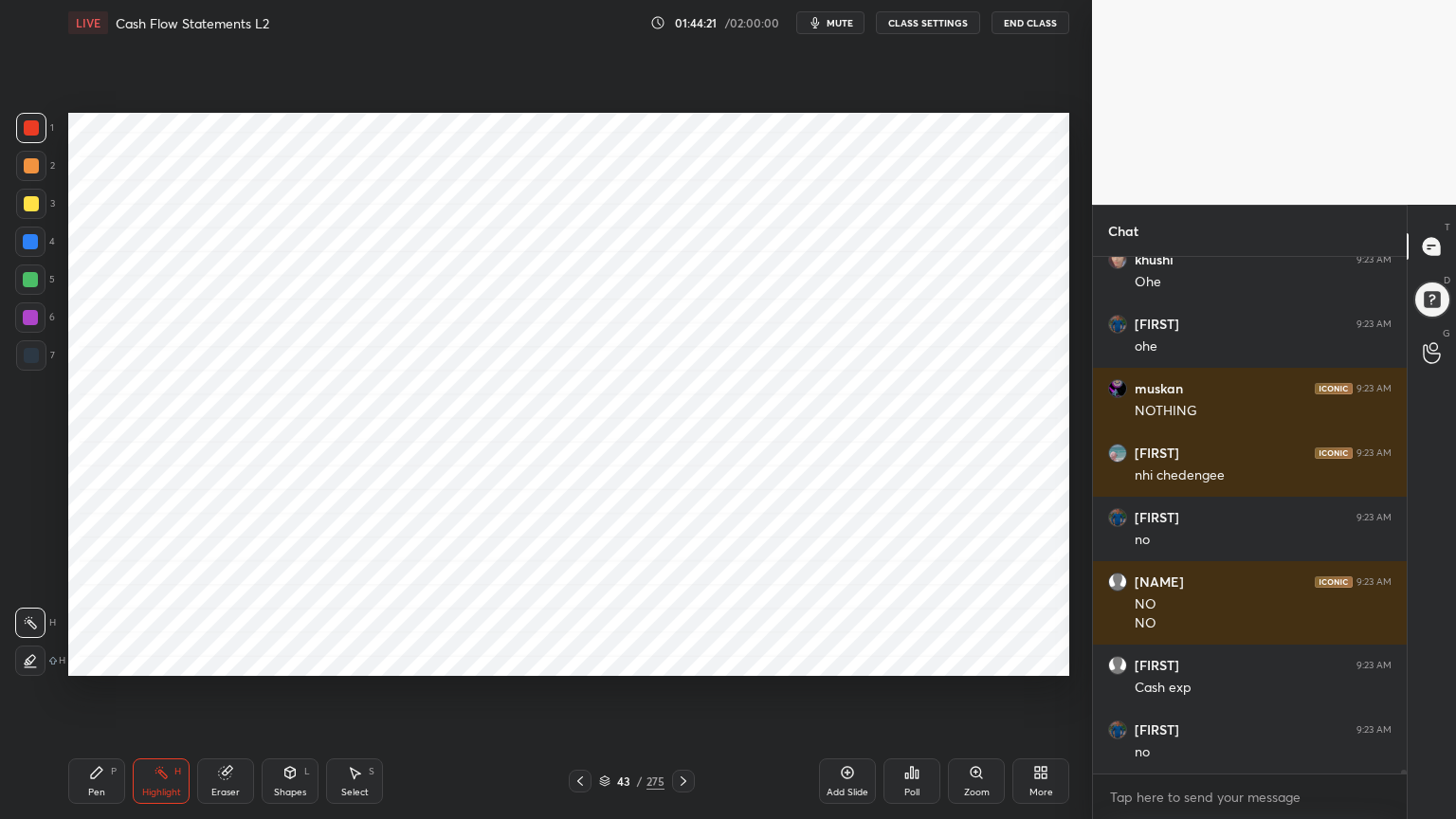 click on "Pen P" at bounding box center [97, 781] 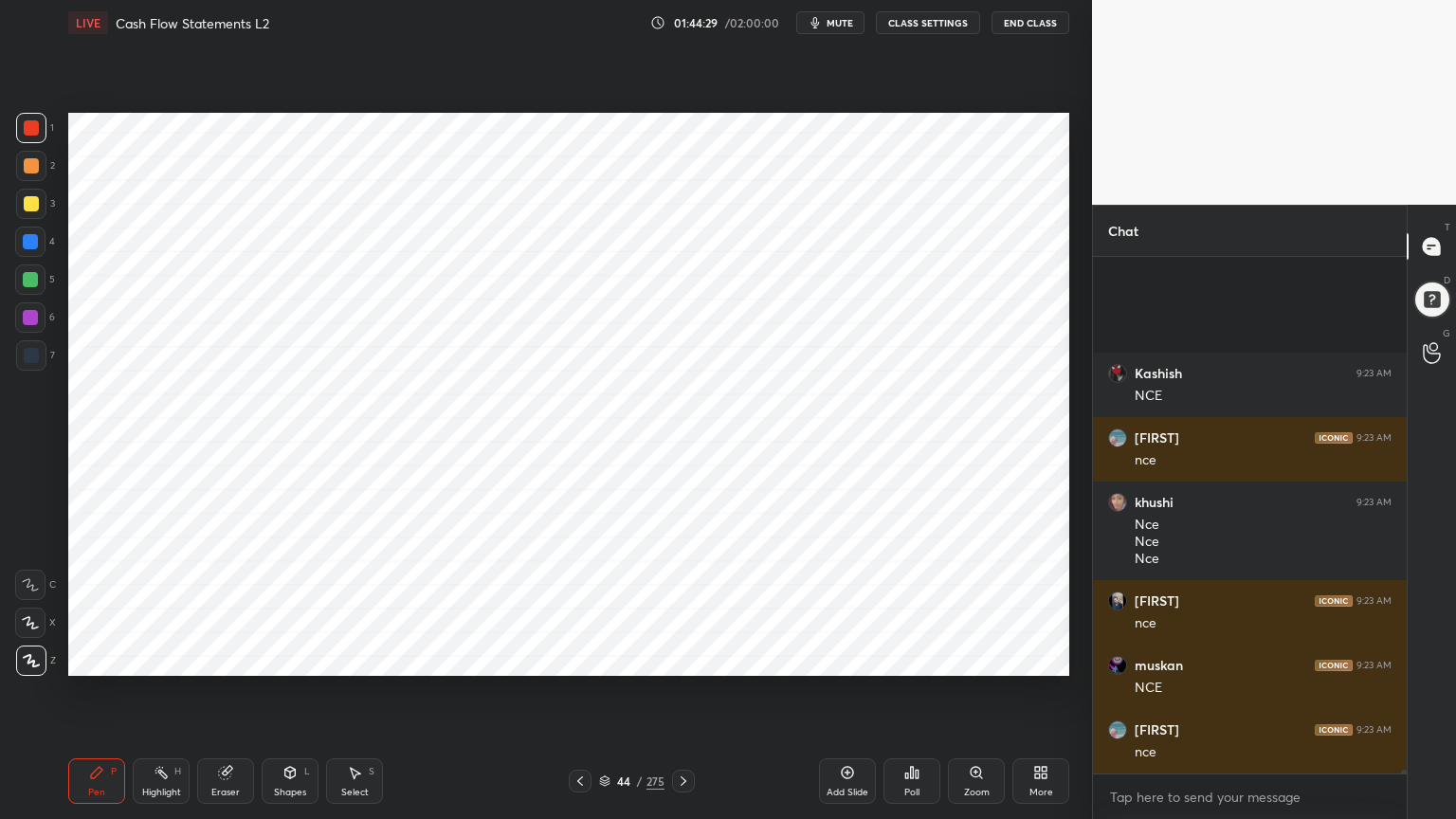 scroll, scrollTop: 66687, scrollLeft: 0, axis: vertical 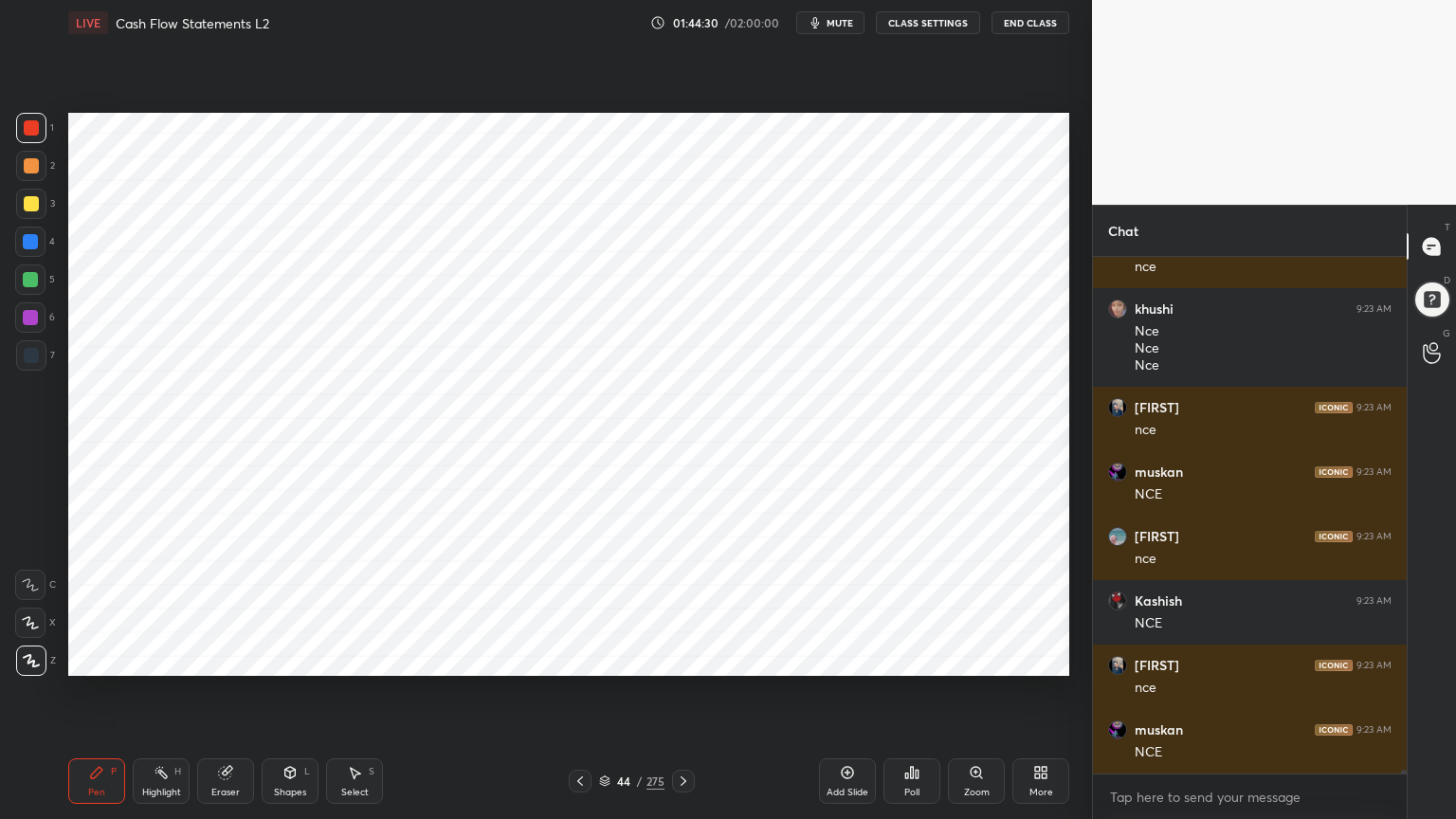 click on "Highlight H" at bounding box center (161, 781) 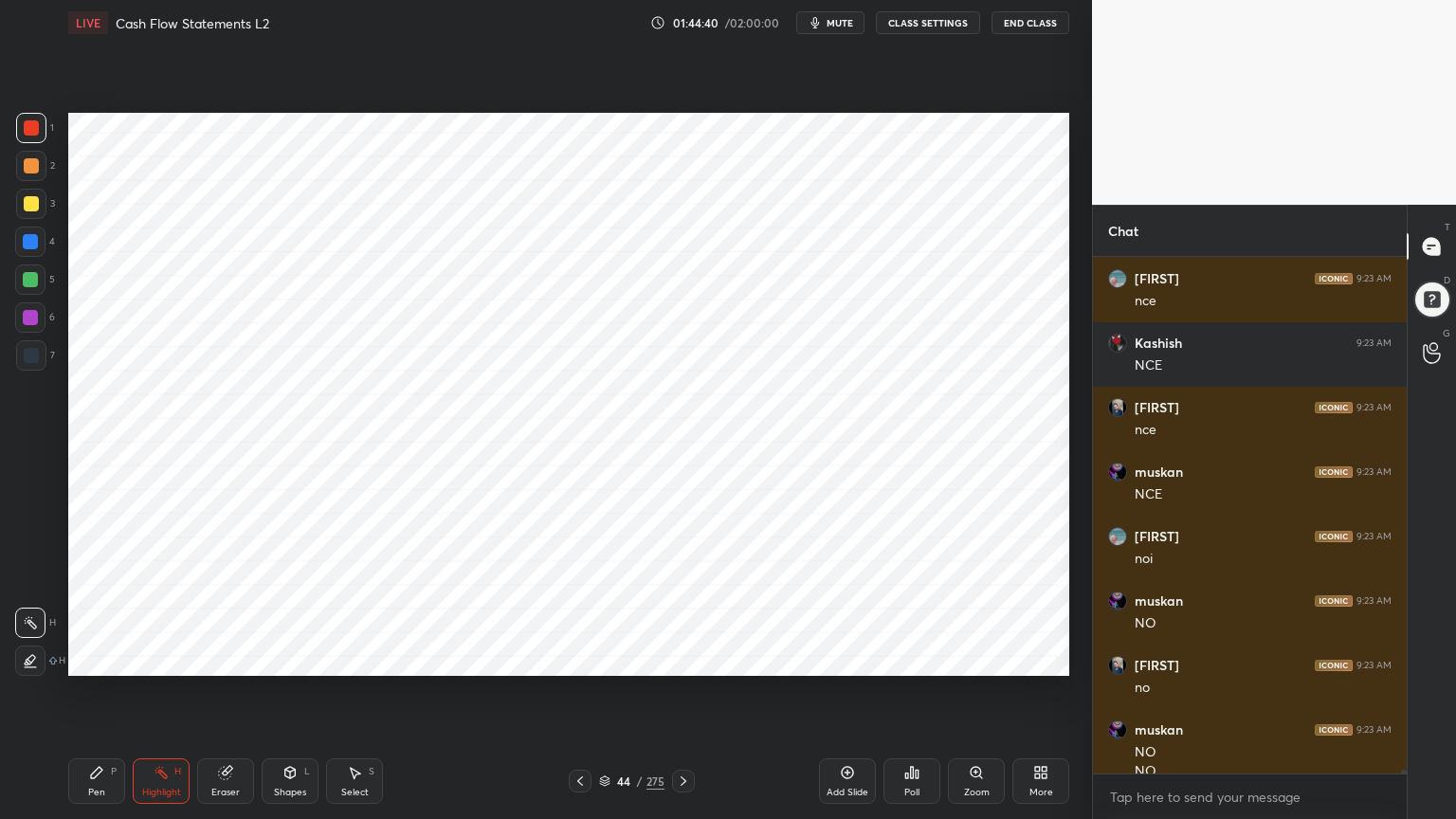 scroll, scrollTop: 66964, scrollLeft: 0, axis: vertical 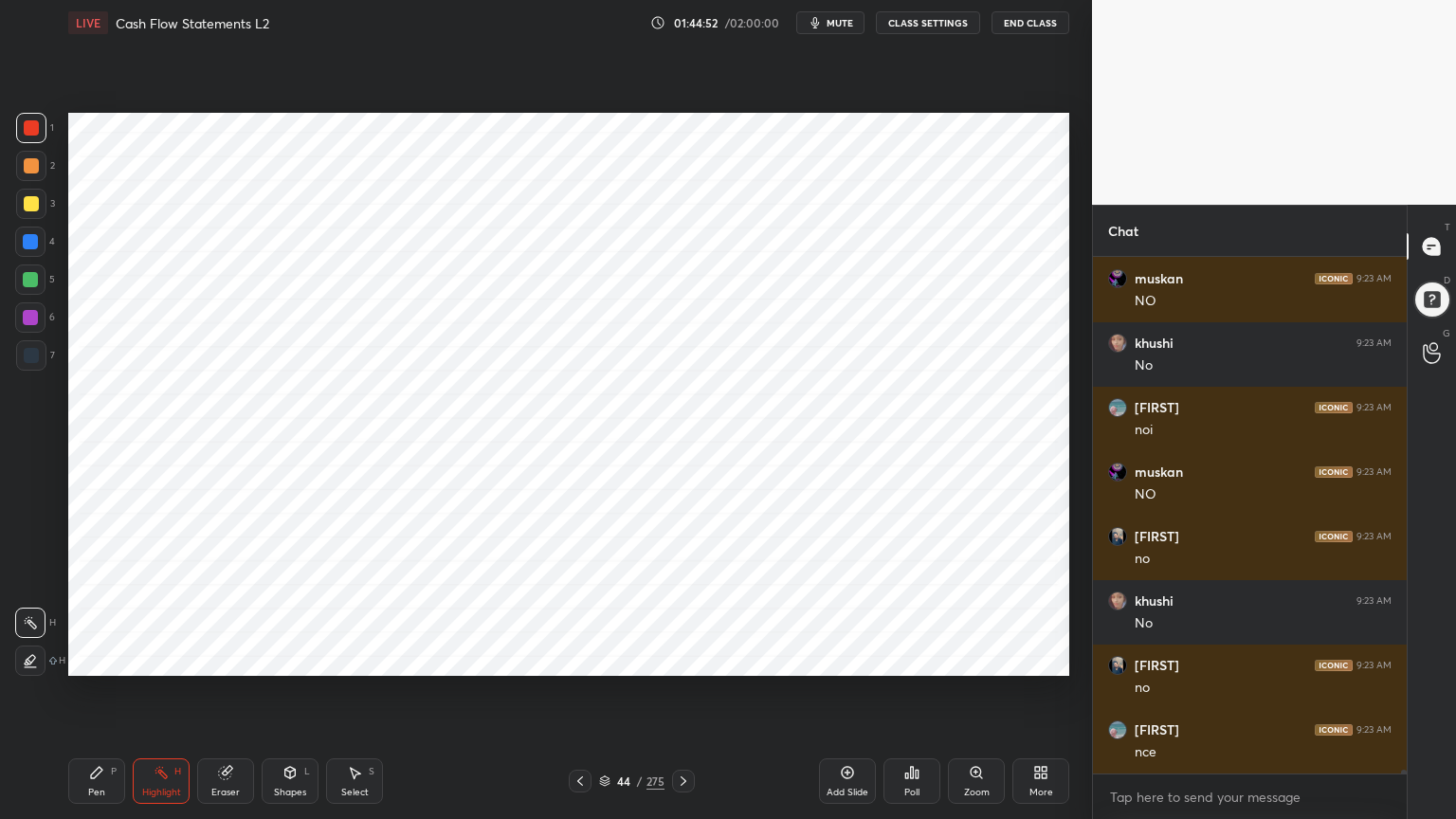 click 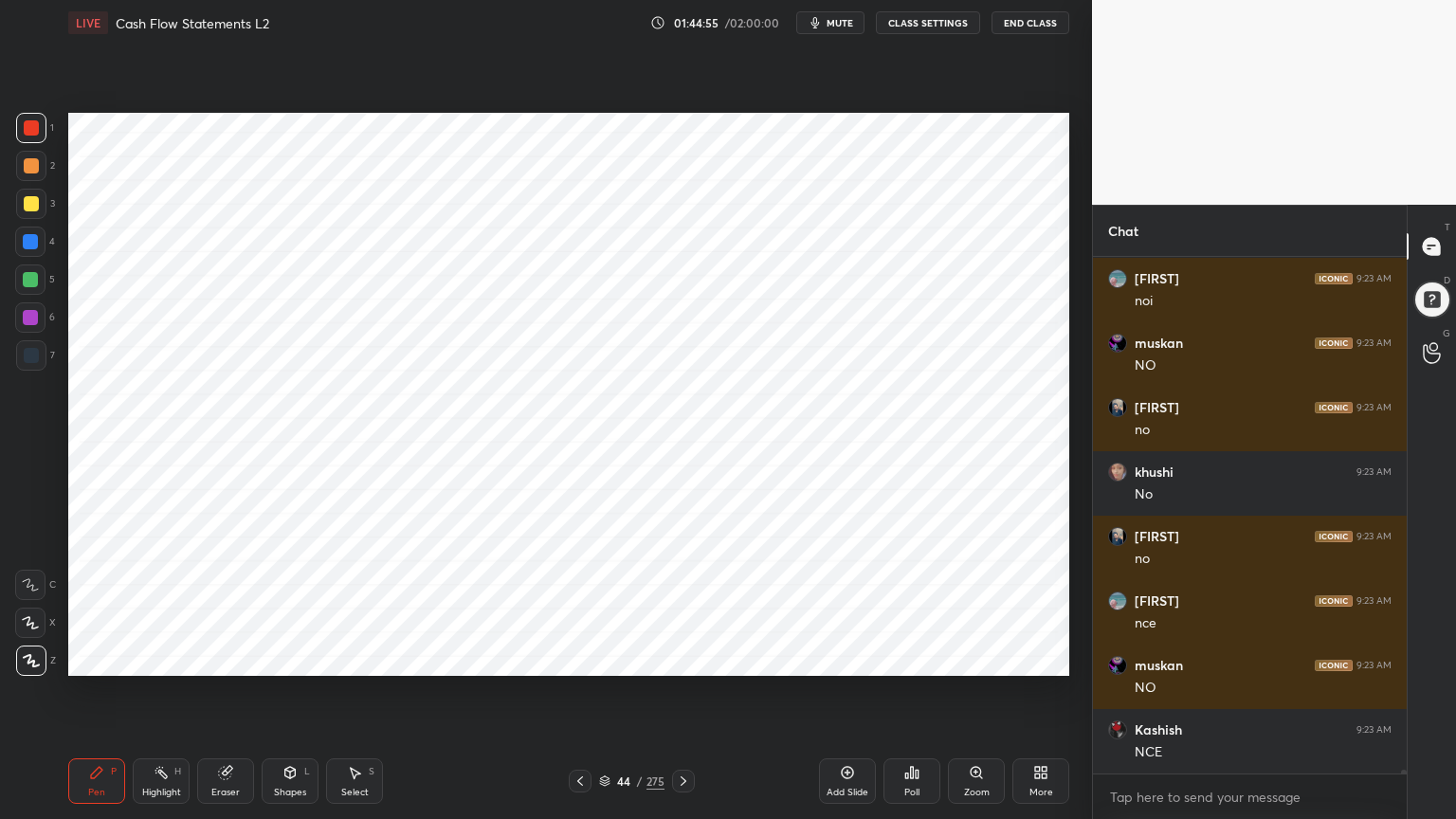 click on "Highlight" at bounding box center [161, 792] 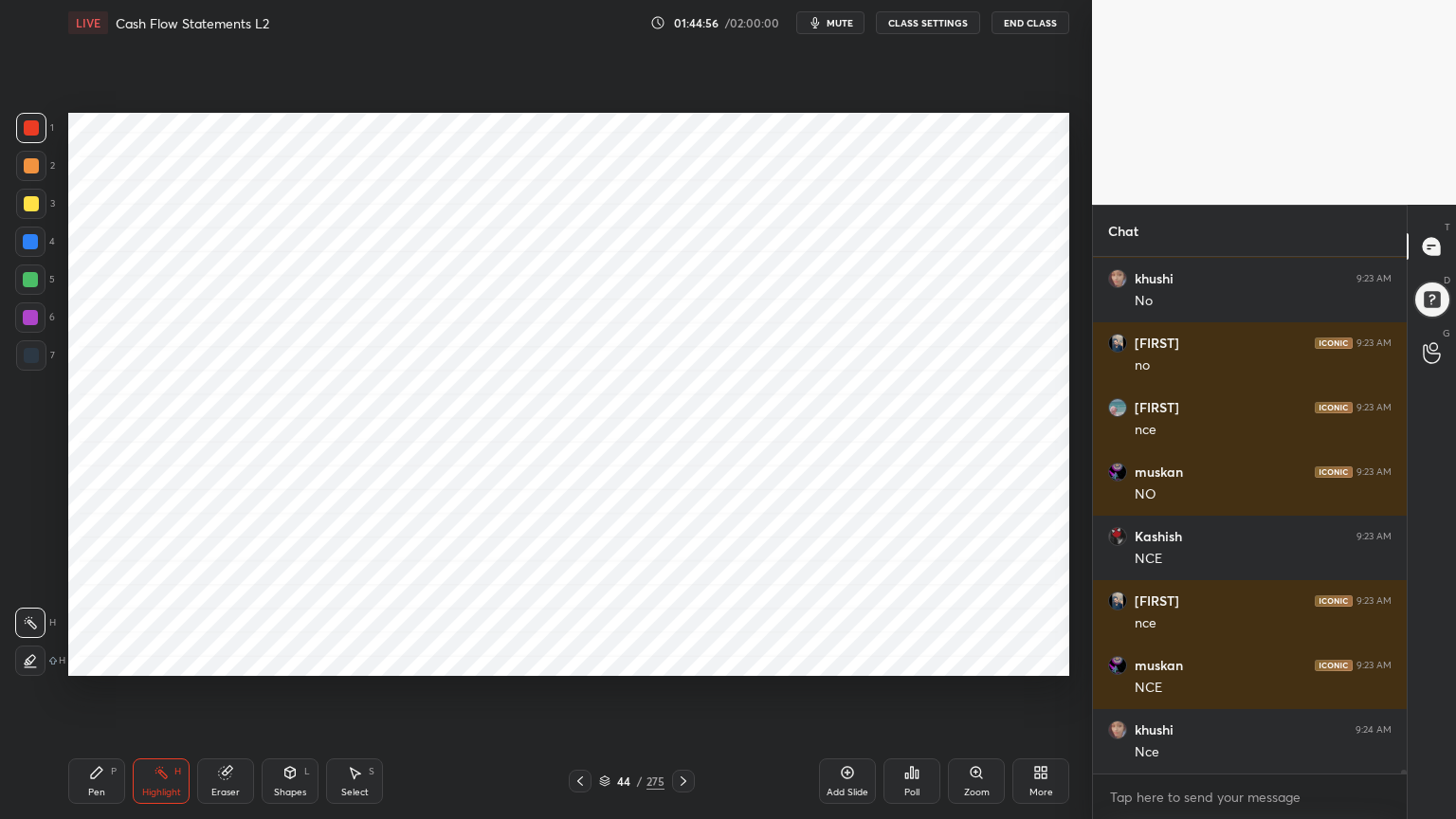 click on "Pen P" at bounding box center [97, 781] 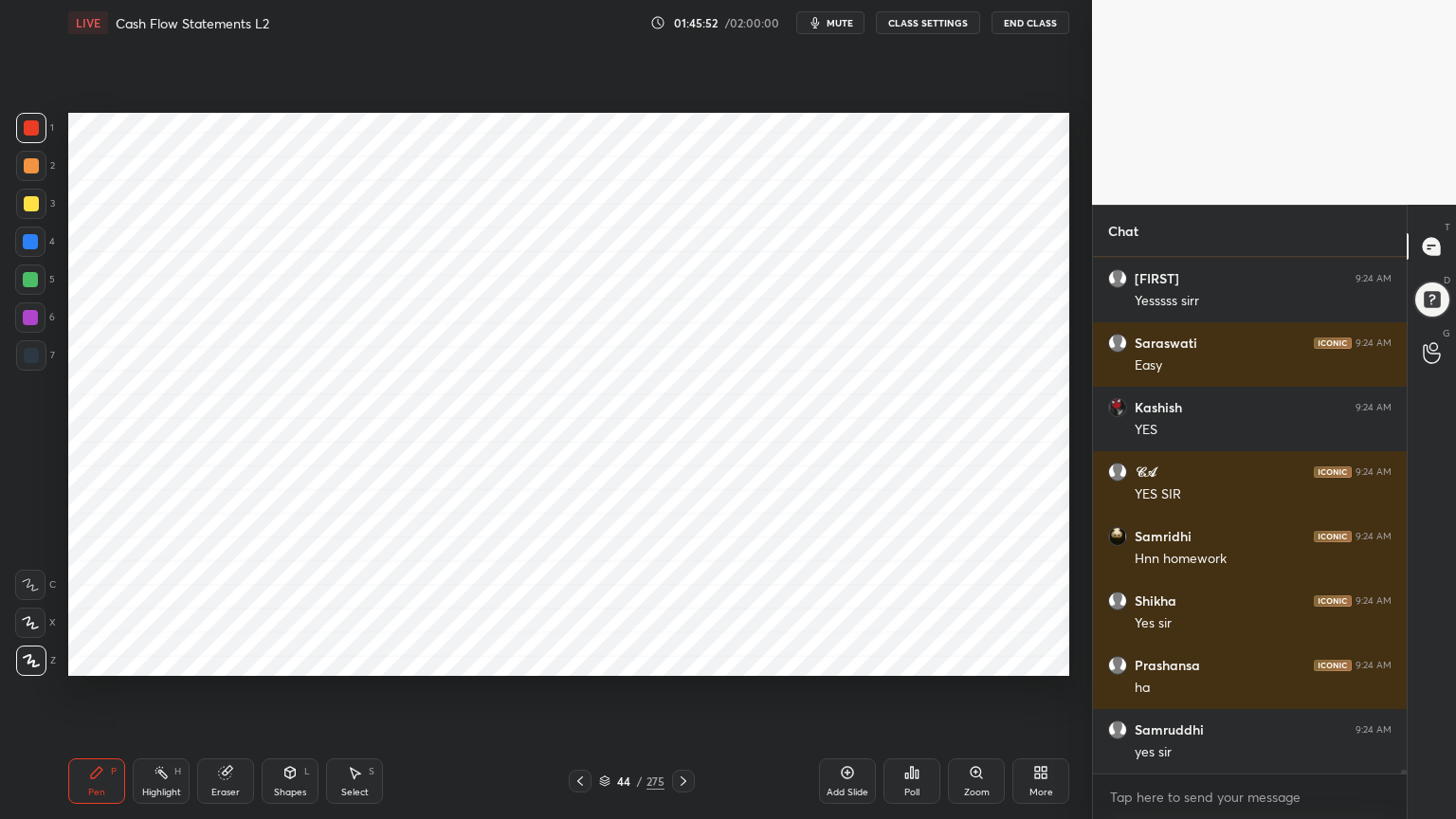 scroll, scrollTop: 70630, scrollLeft: 0, axis: vertical 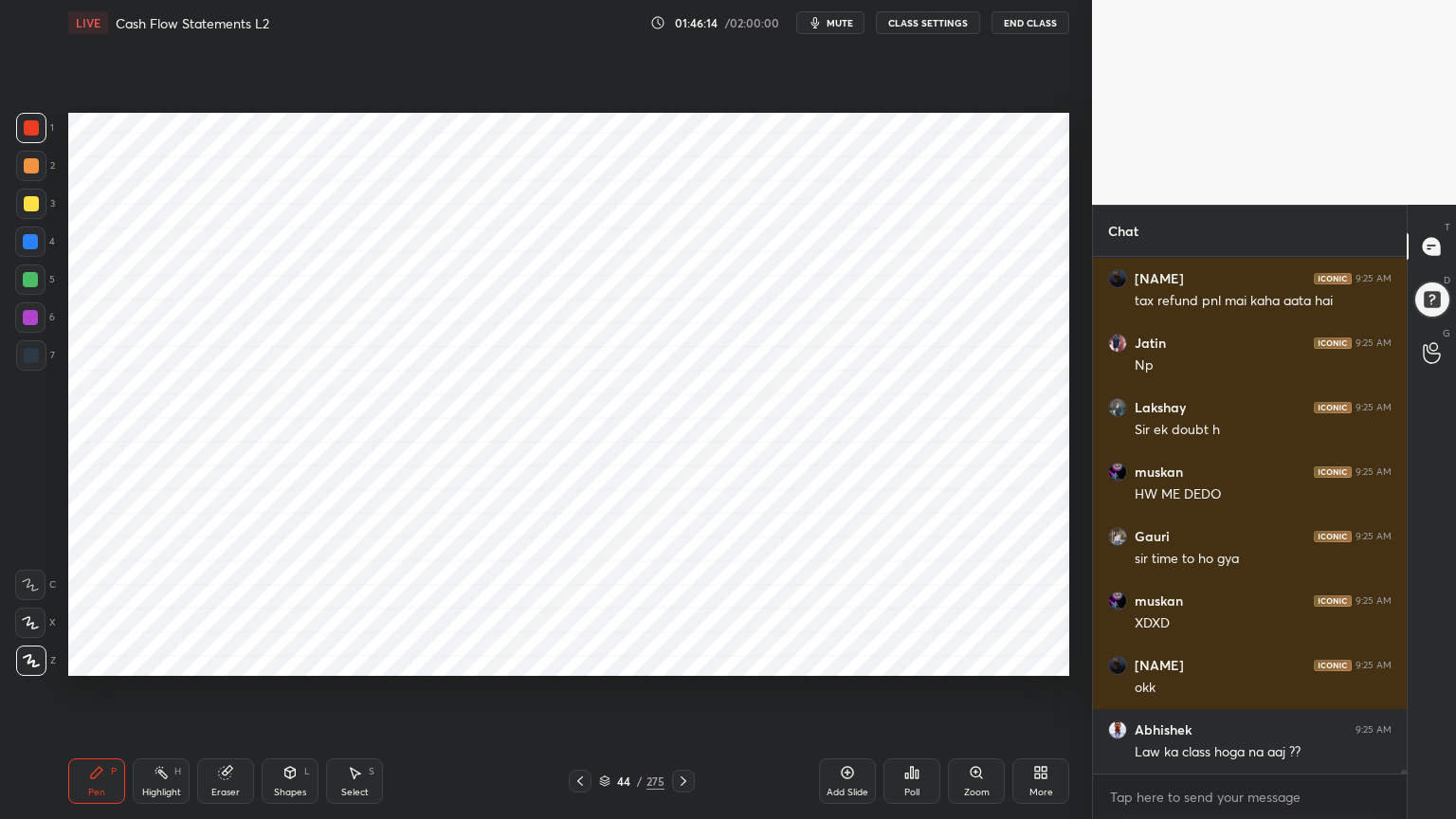 click 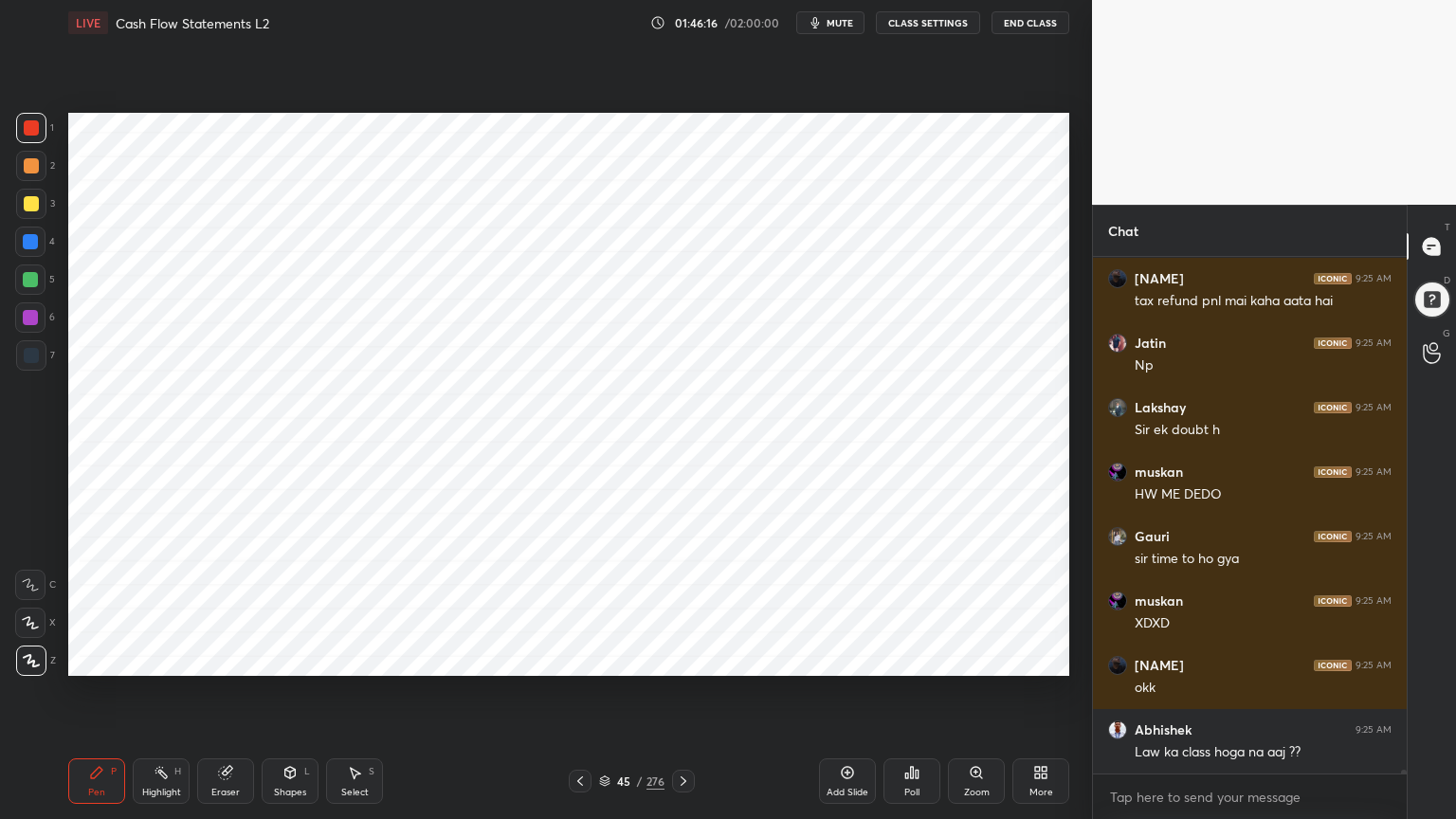 click at bounding box center (30, 242) 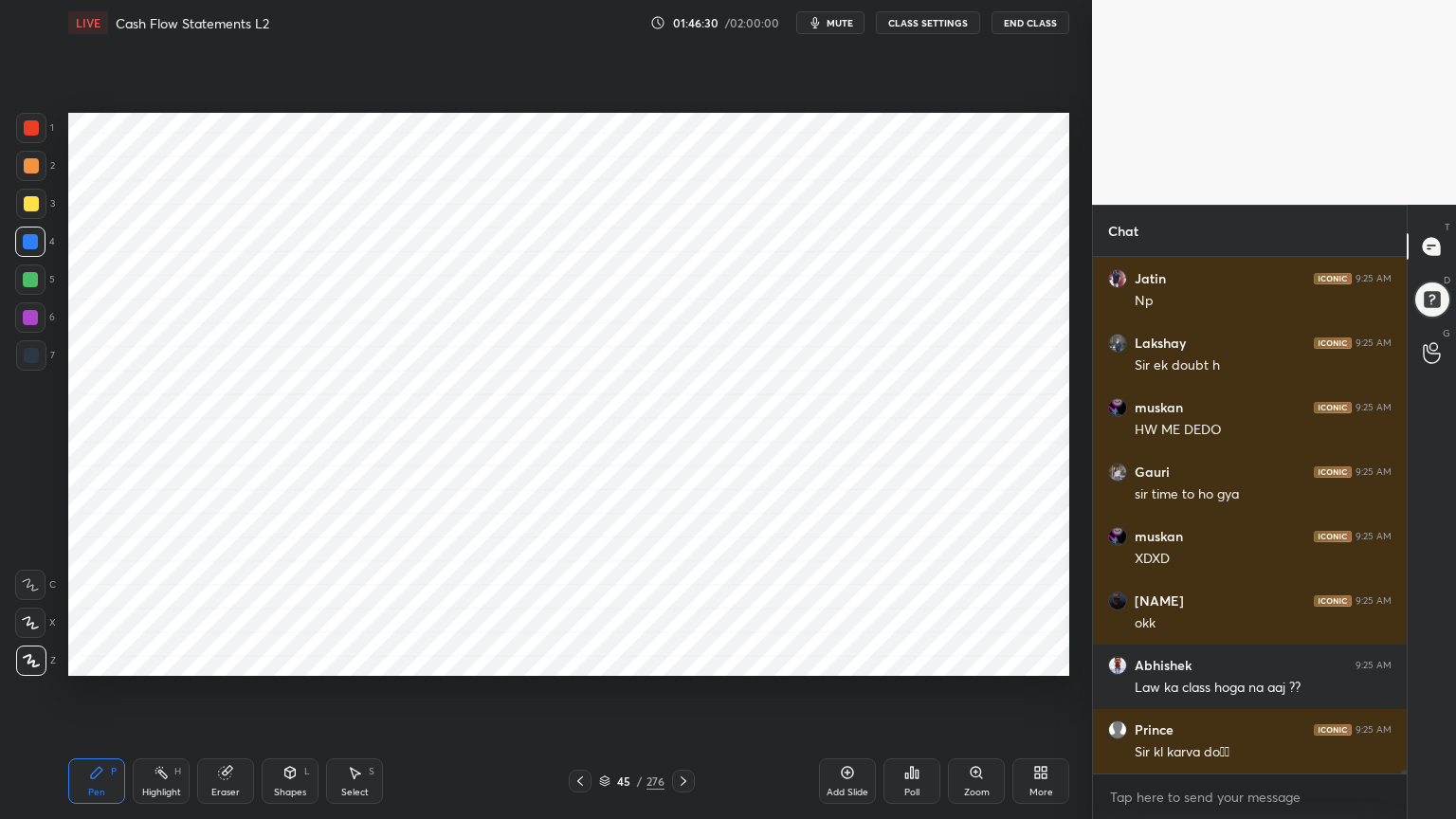click on "Shapes L" at bounding box center (290, 781) 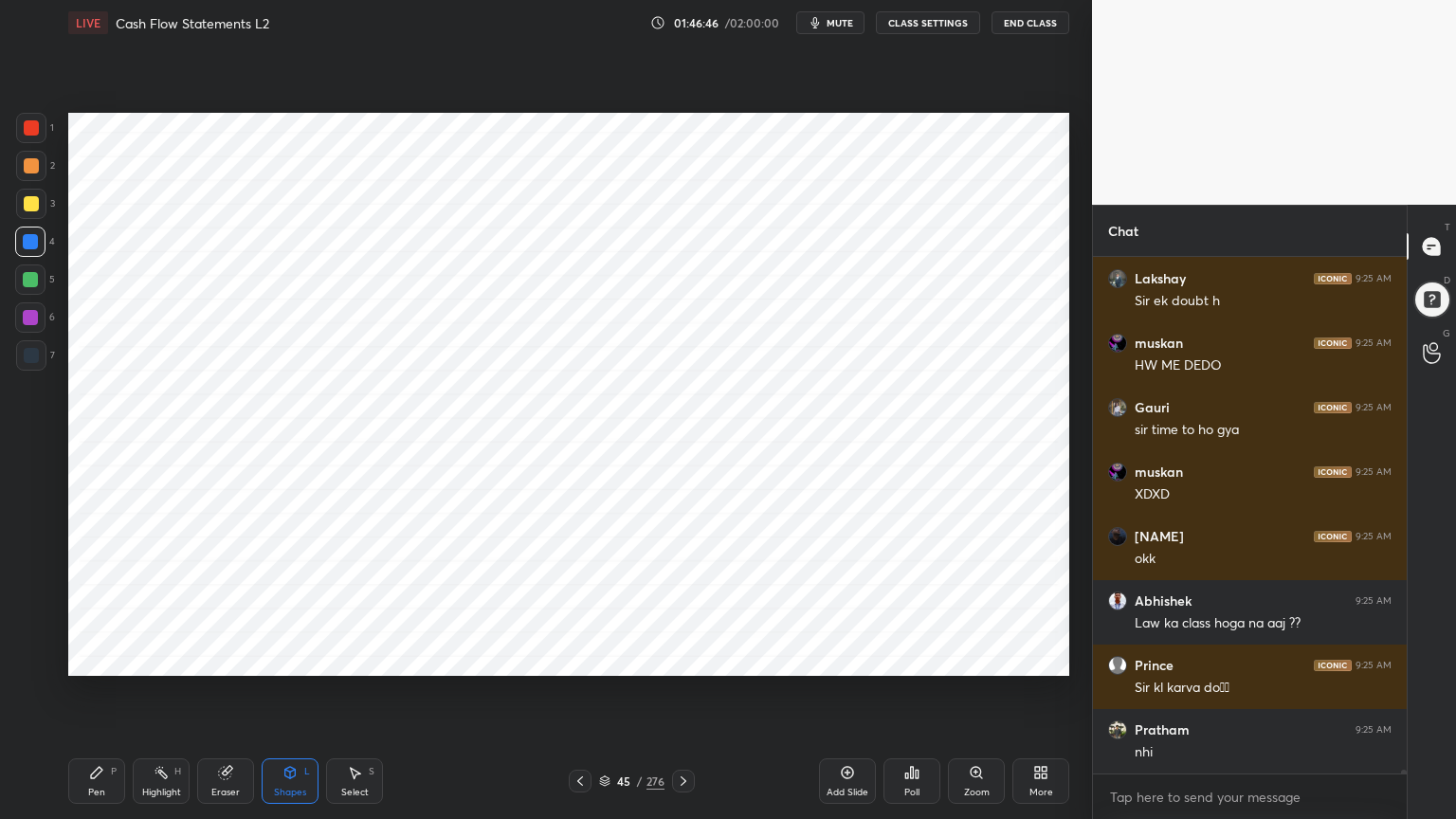 scroll, scrollTop: 71662, scrollLeft: 0, axis: vertical 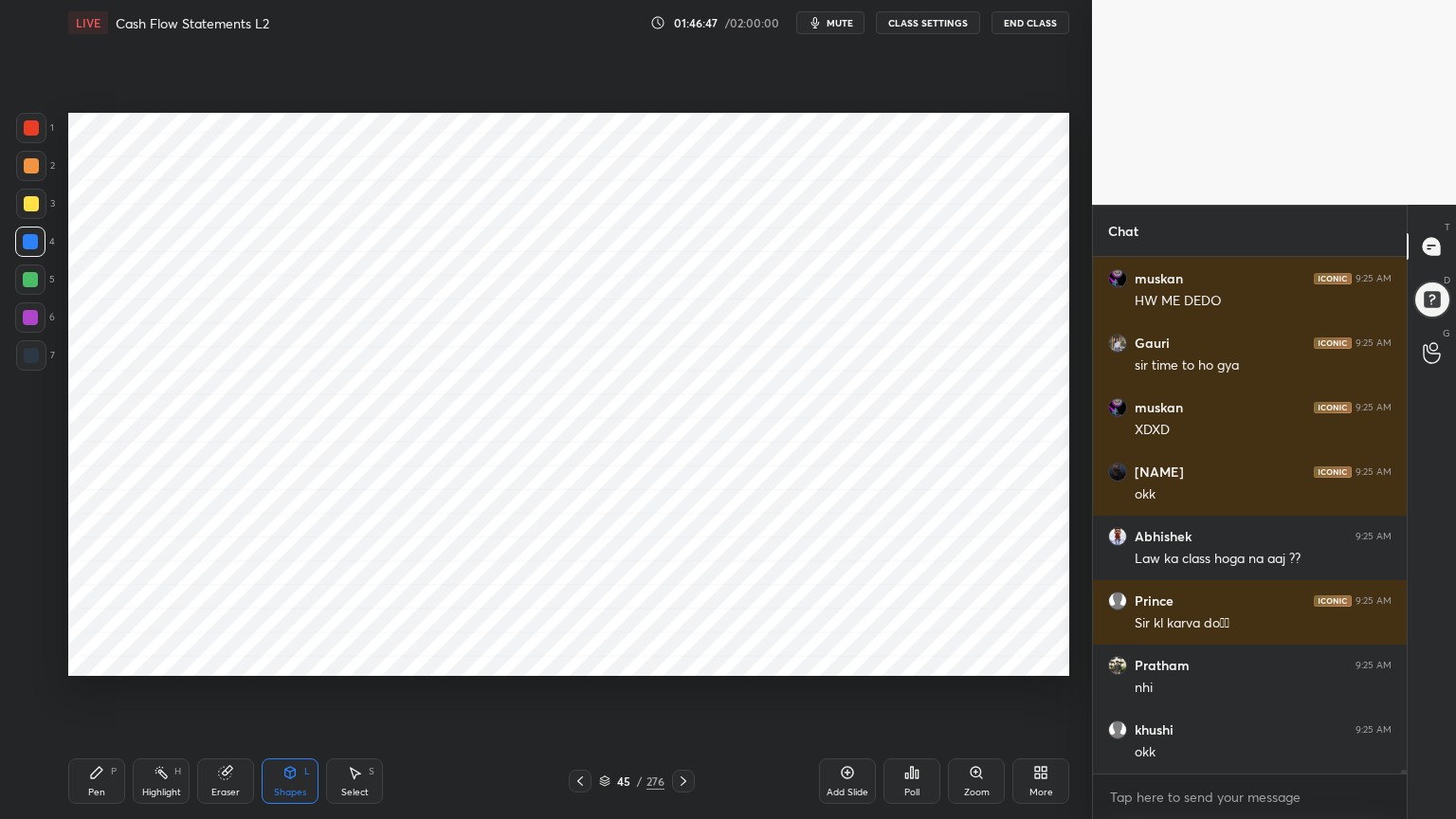 click on "Pen P" at bounding box center (97, 781) 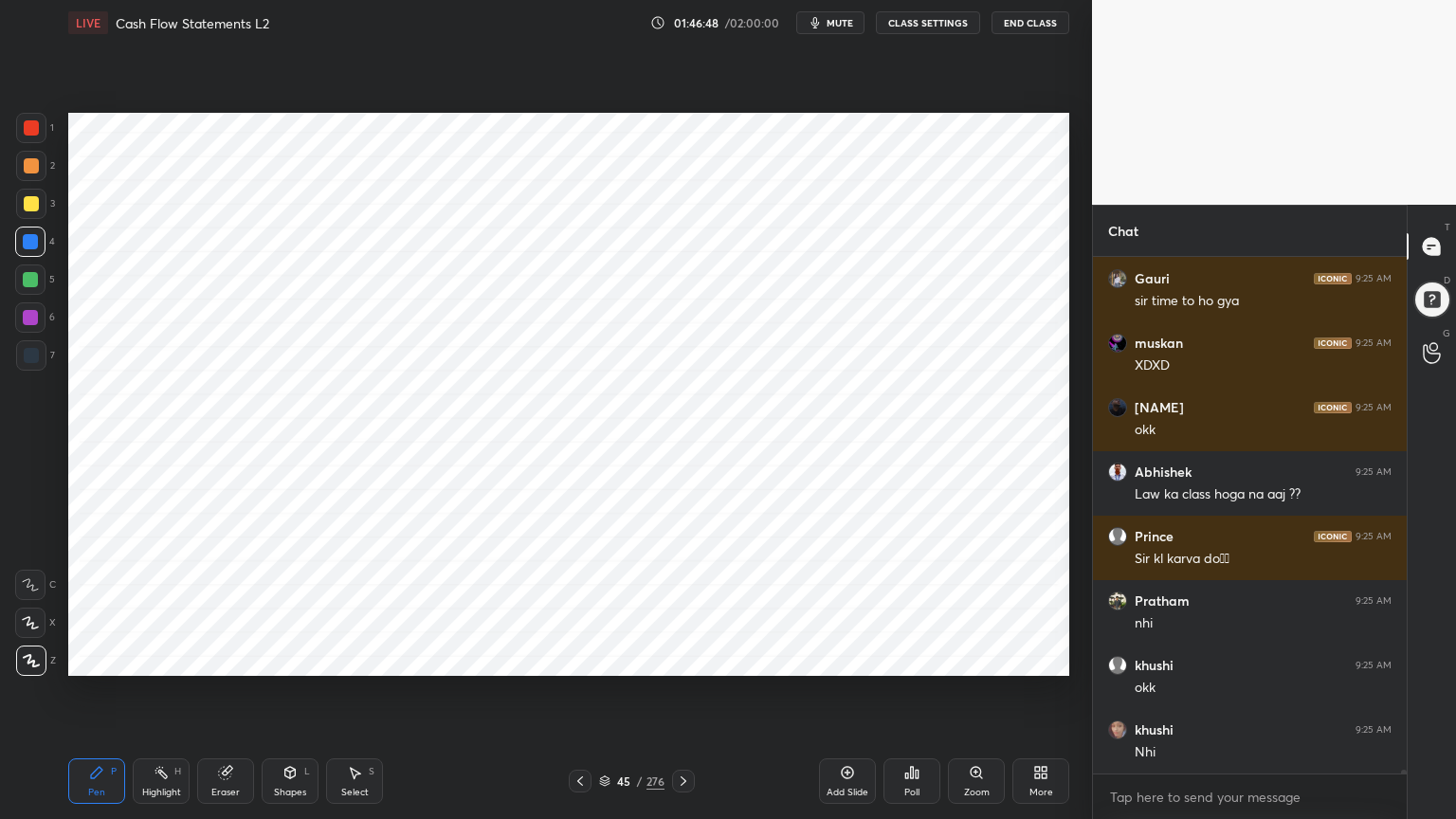 scroll, scrollTop: 71790, scrollLeft: 0, axis: vertical 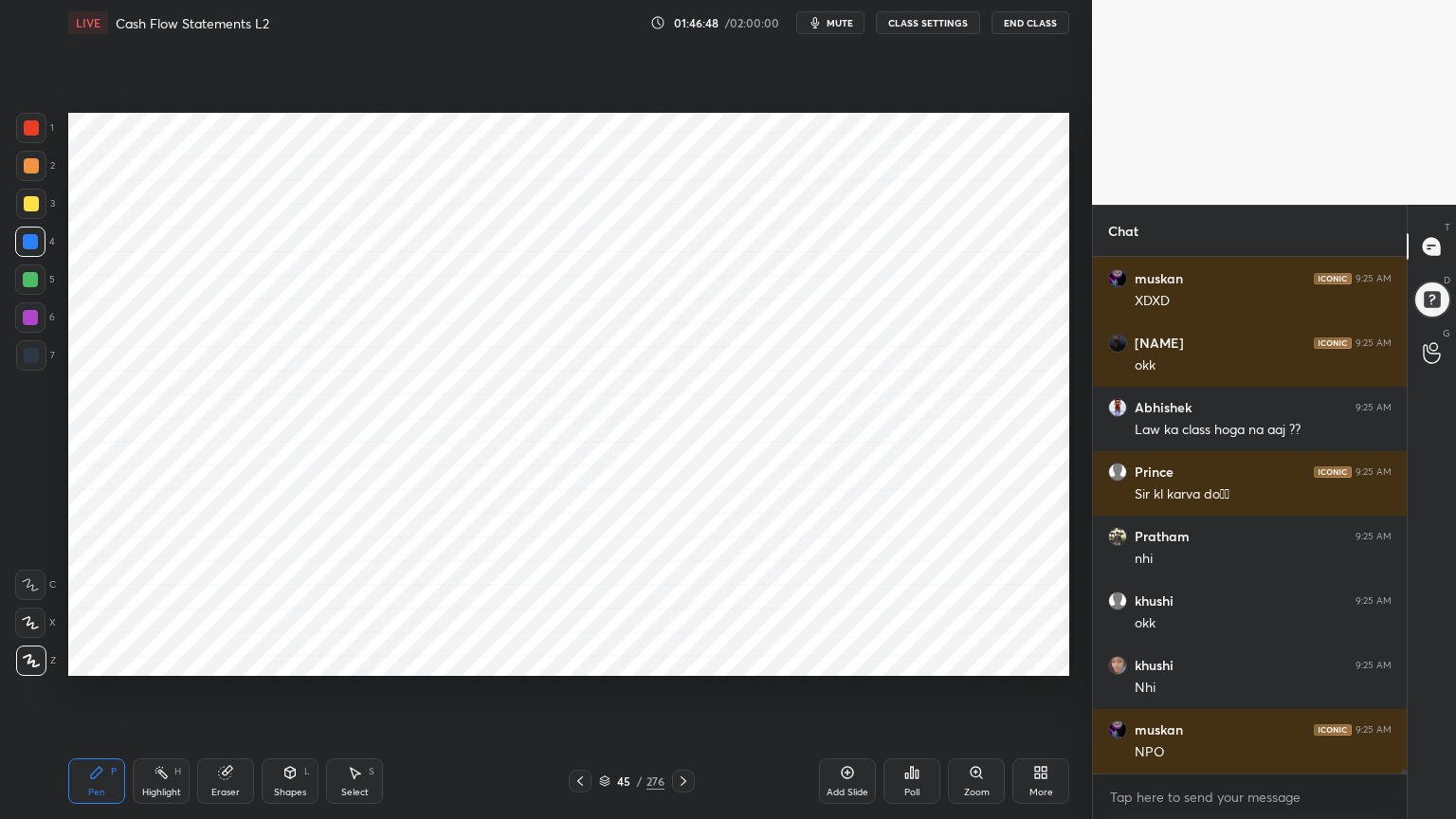 click at bounding box center (31, 355) 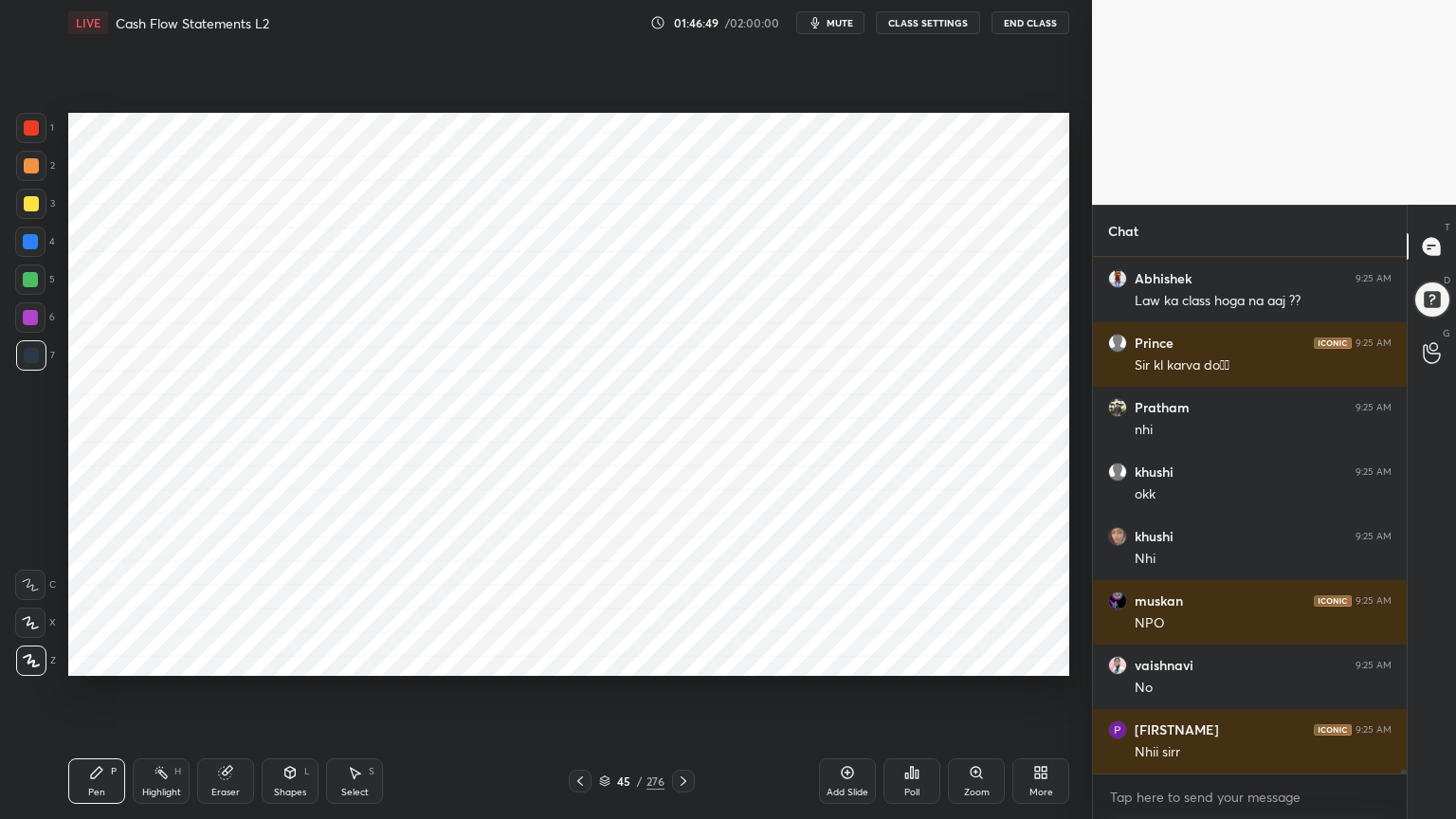 click at bounding box center (30, 318) 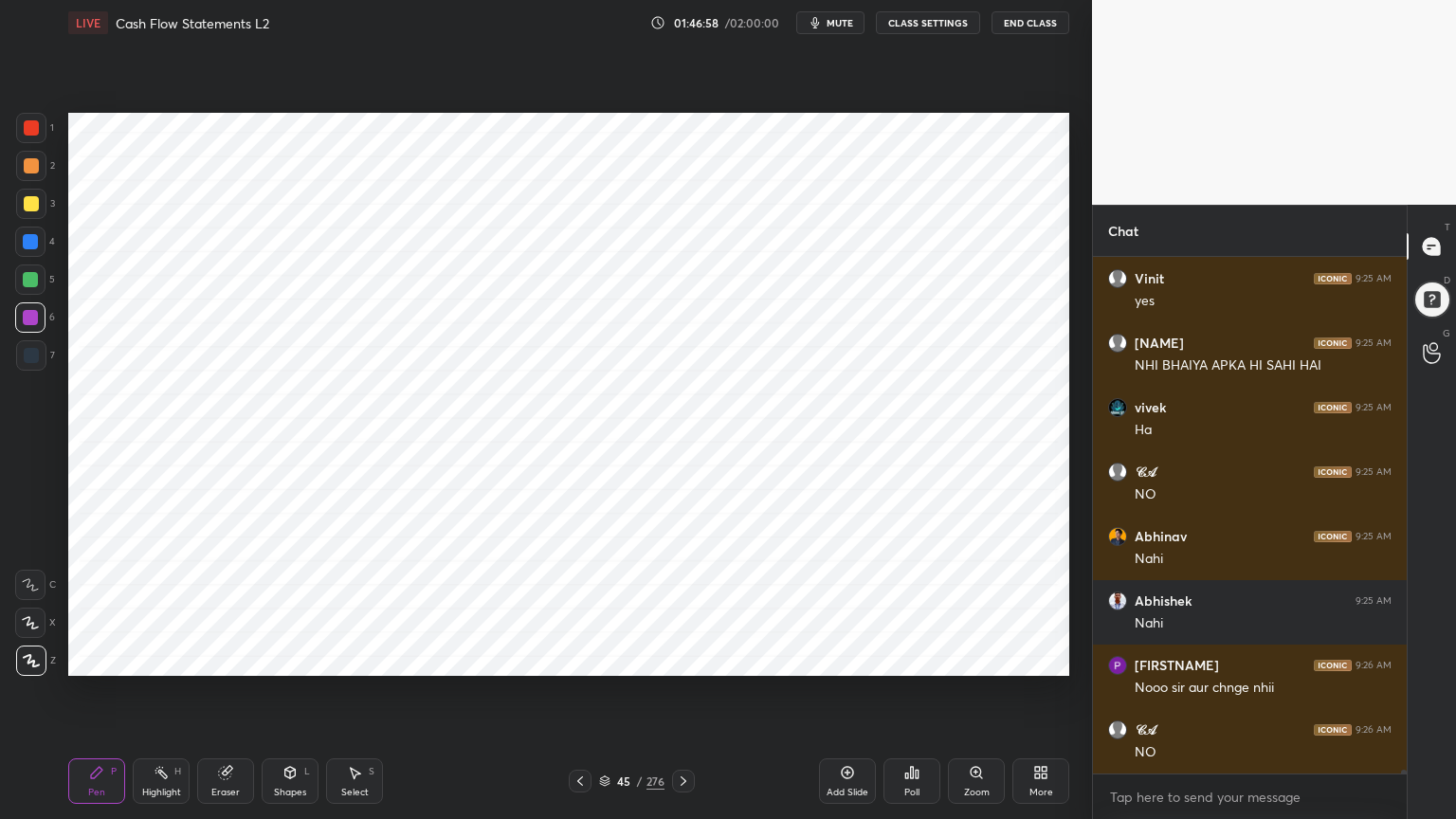 scroll, scrollTop: 72731, scrollLeft: 0, axis: vertical 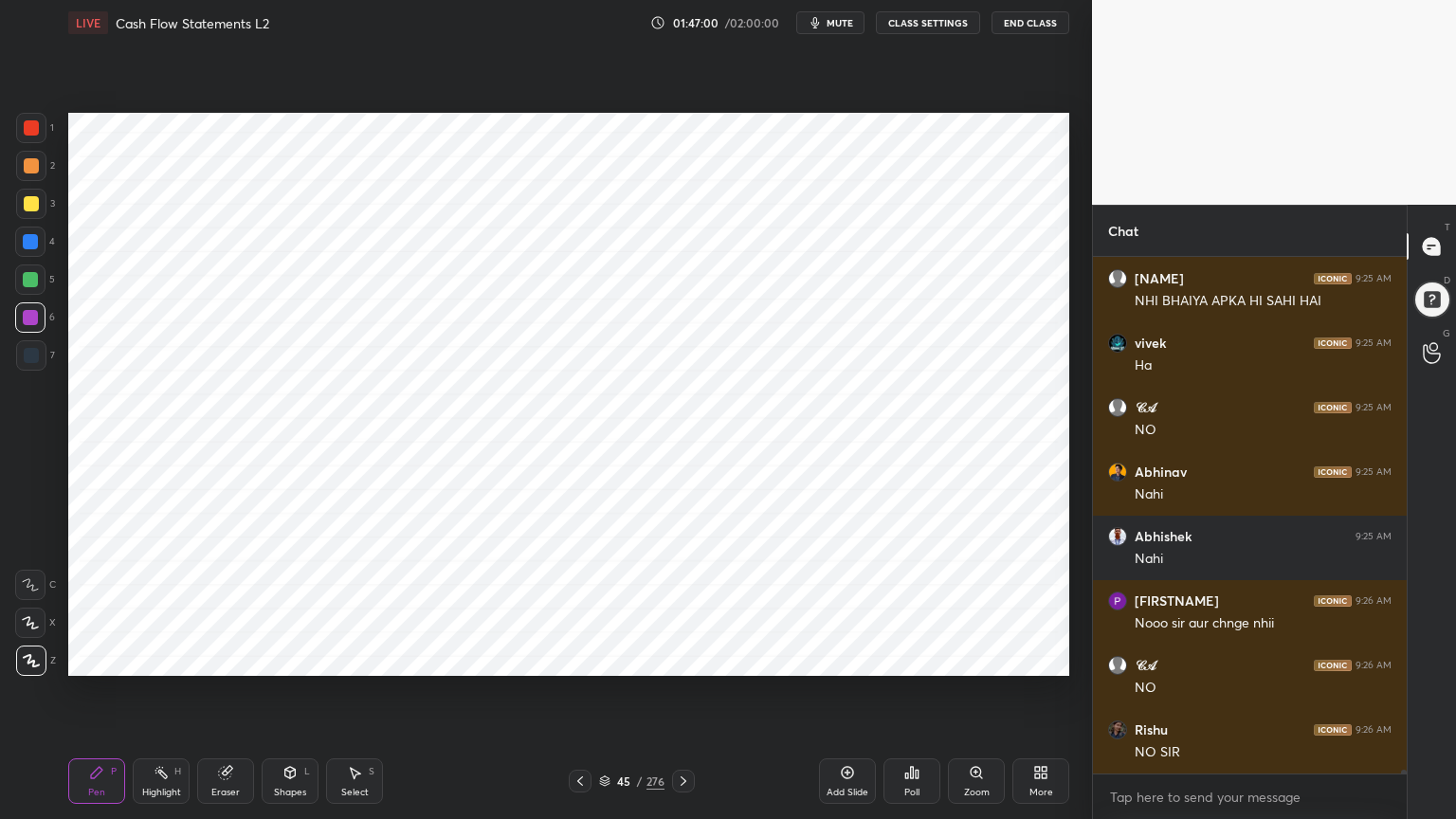 click at bounding box center (31, 355) 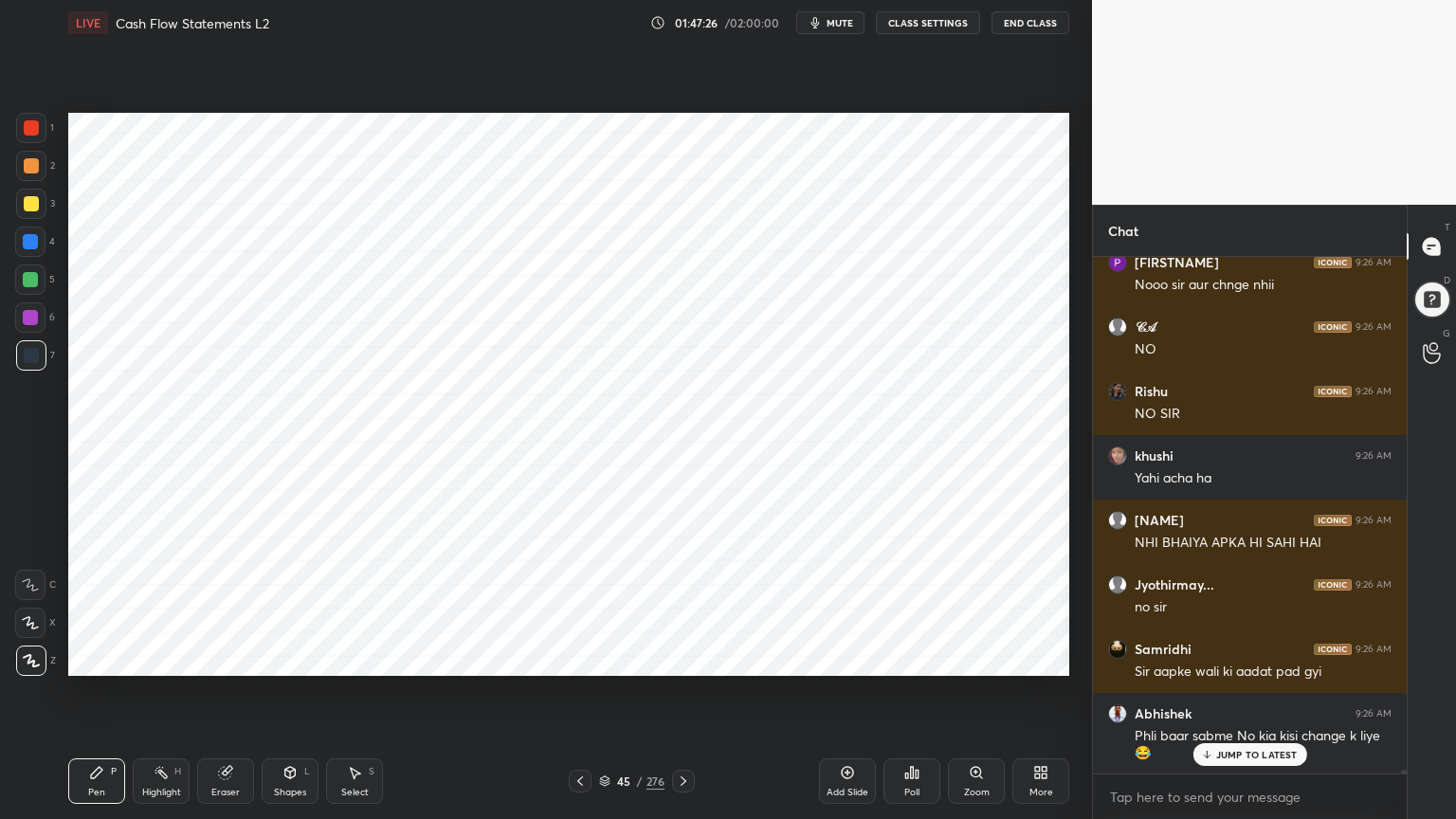 scroll, scrollTop: 73134, scrollLeft: 0, axis: vertical 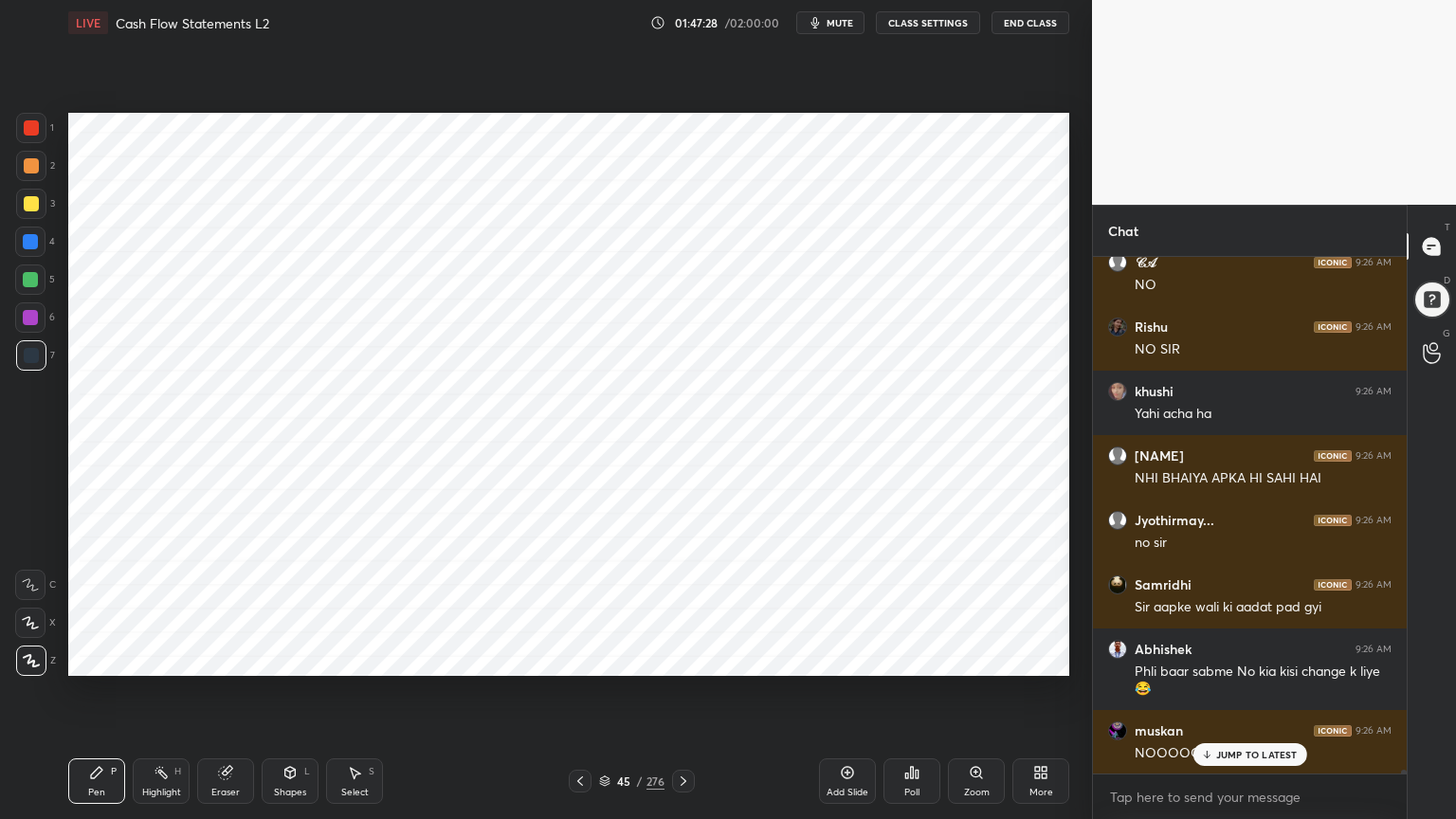 click on "Shapes L" at bounding box center [290, 781] 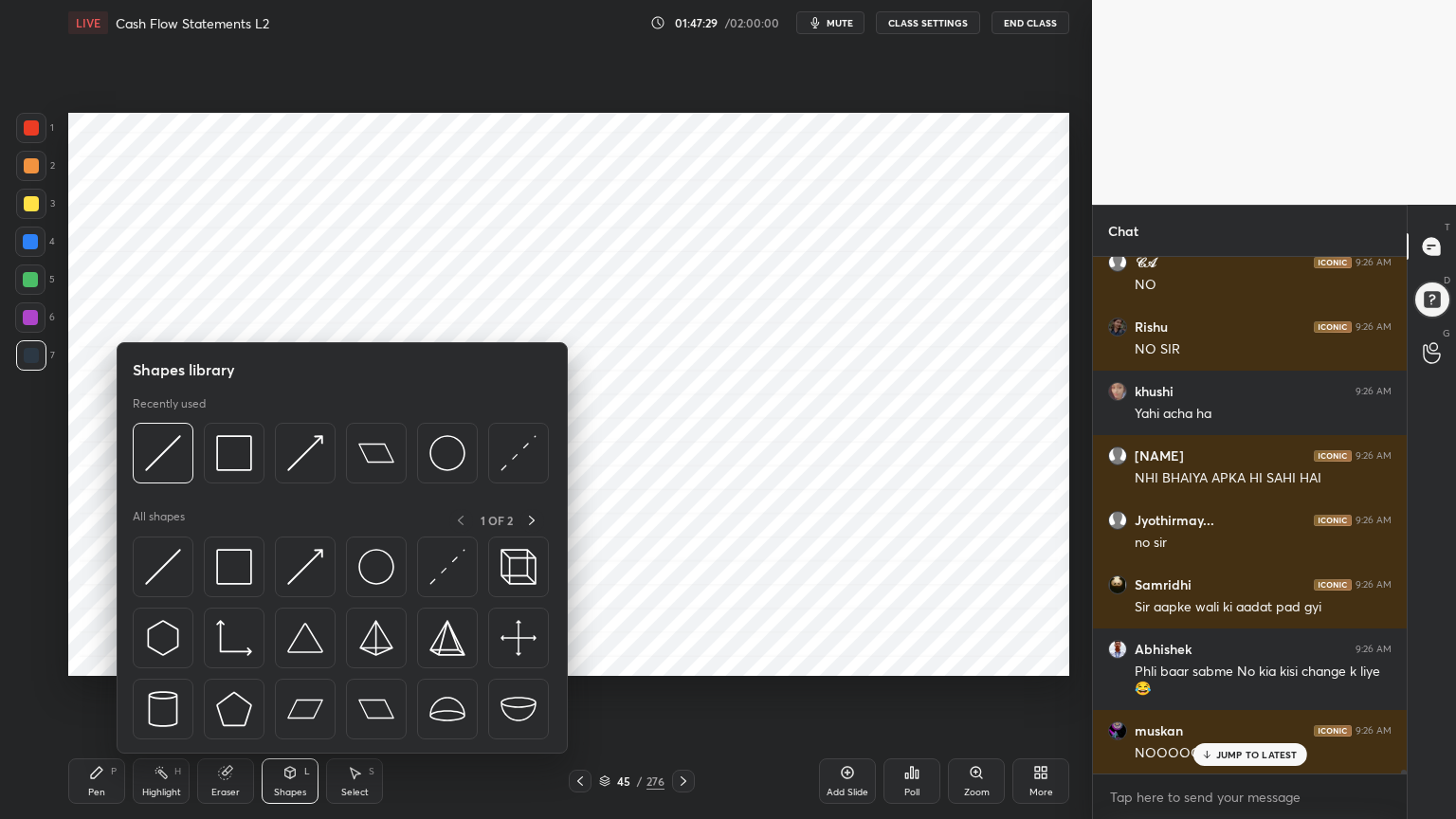 click on "Shapes" at bounding box center [290, 792] 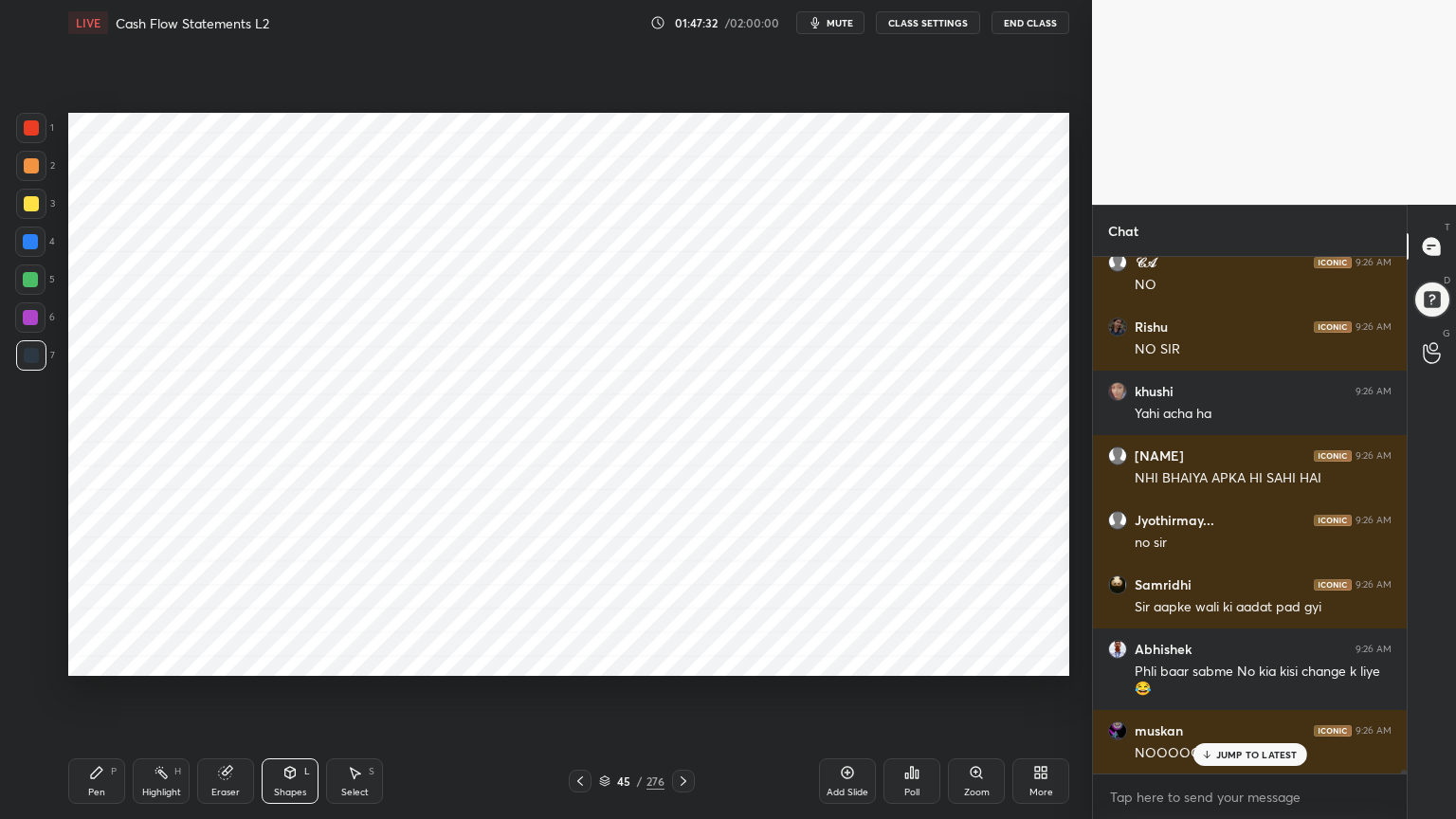 scroll, scrollTop: 73198, scrollLeft: 0, axis: vertical 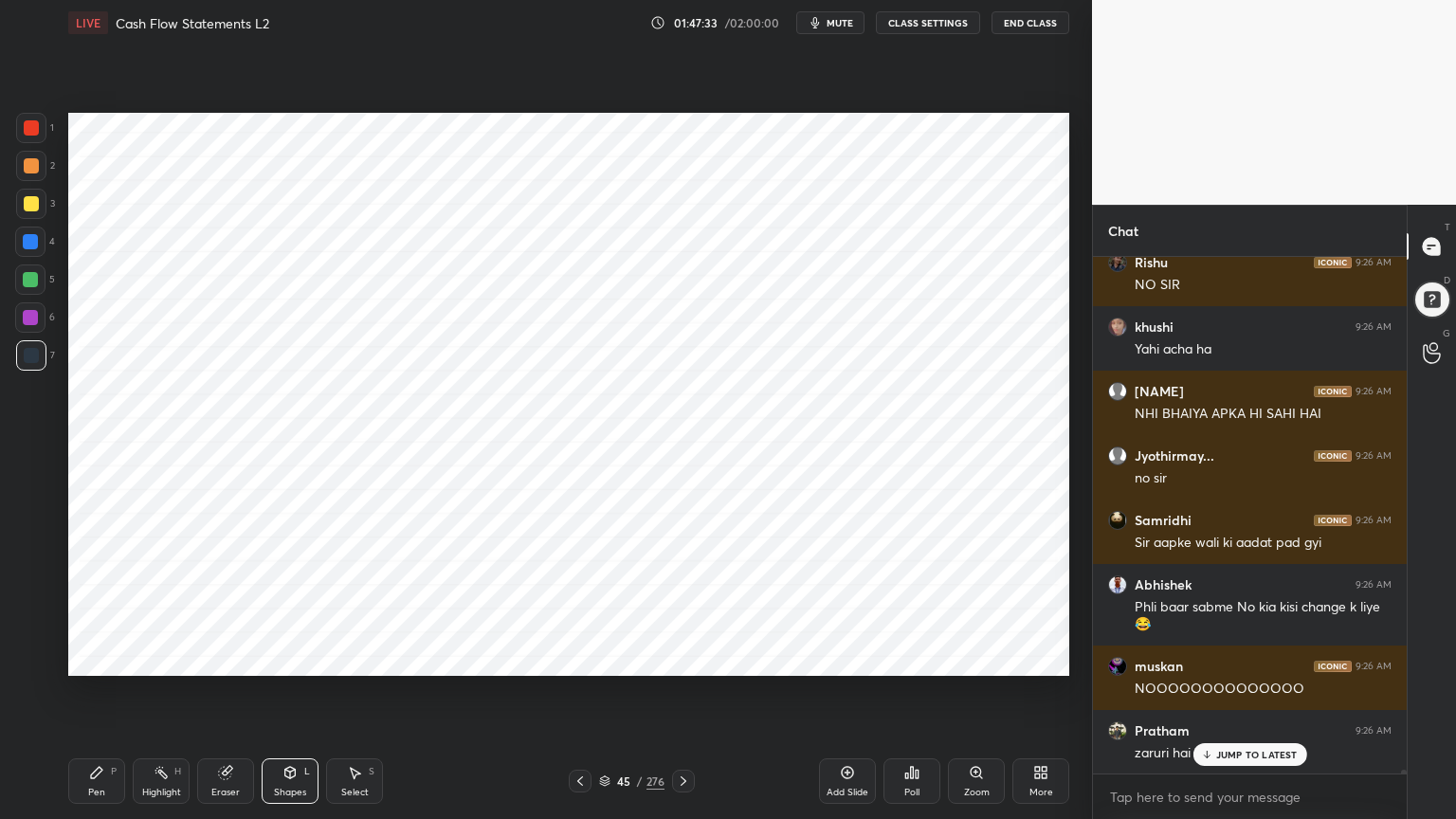 click 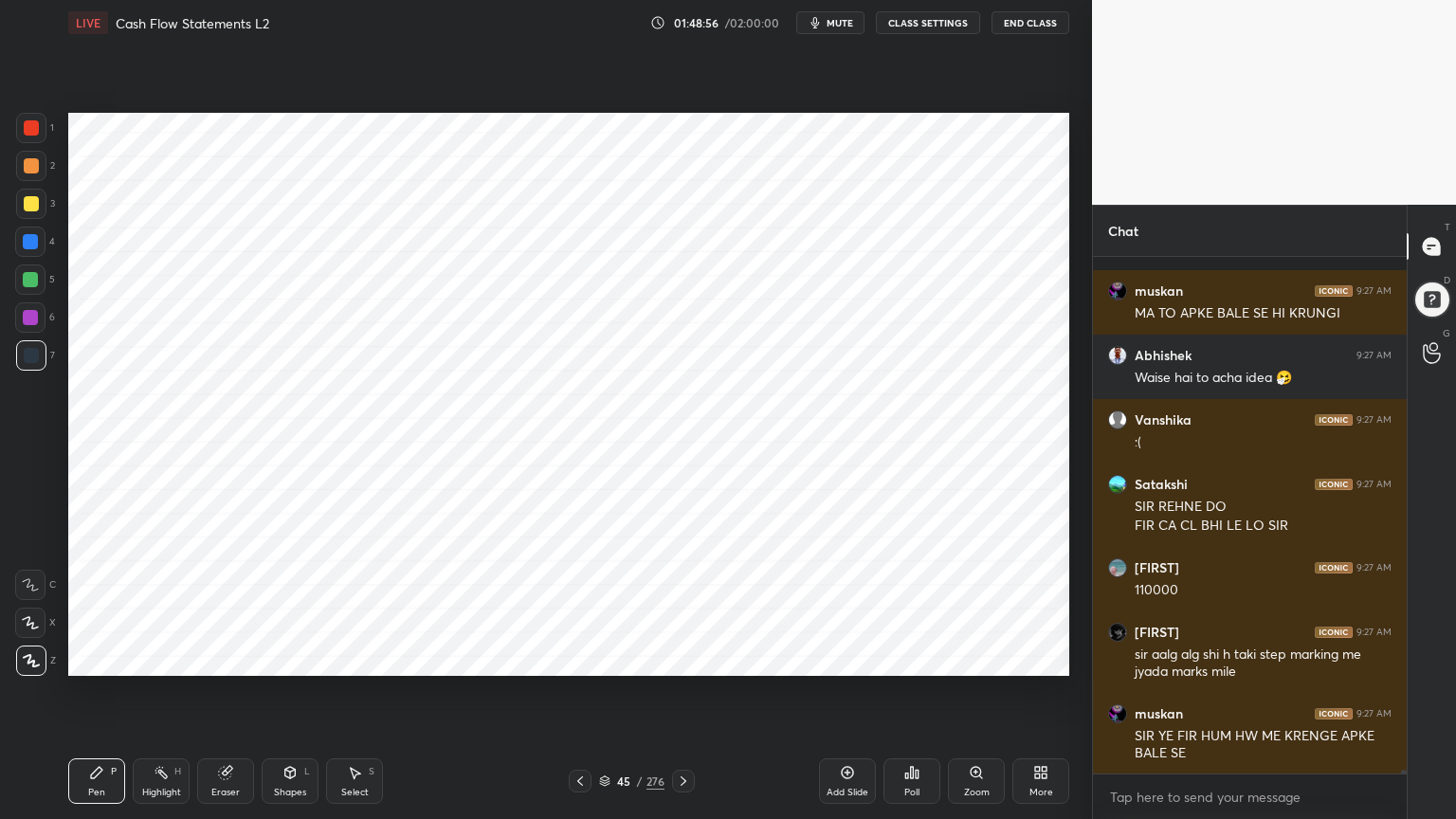 scroll, scrollTop: 73978, scrollLeft: 0, axis: vertical 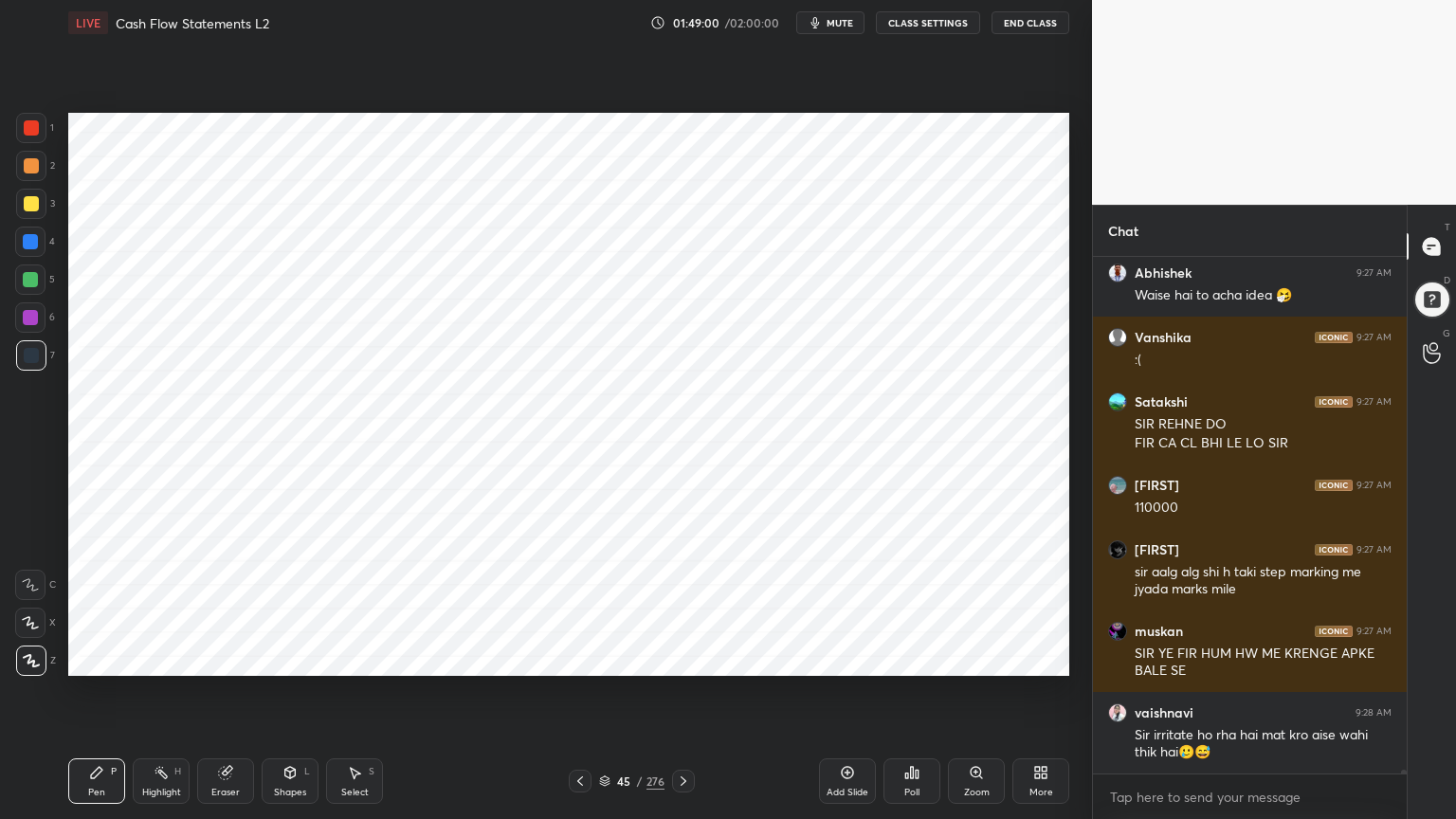 click on "Shapes" at bounding box center (290, 792) 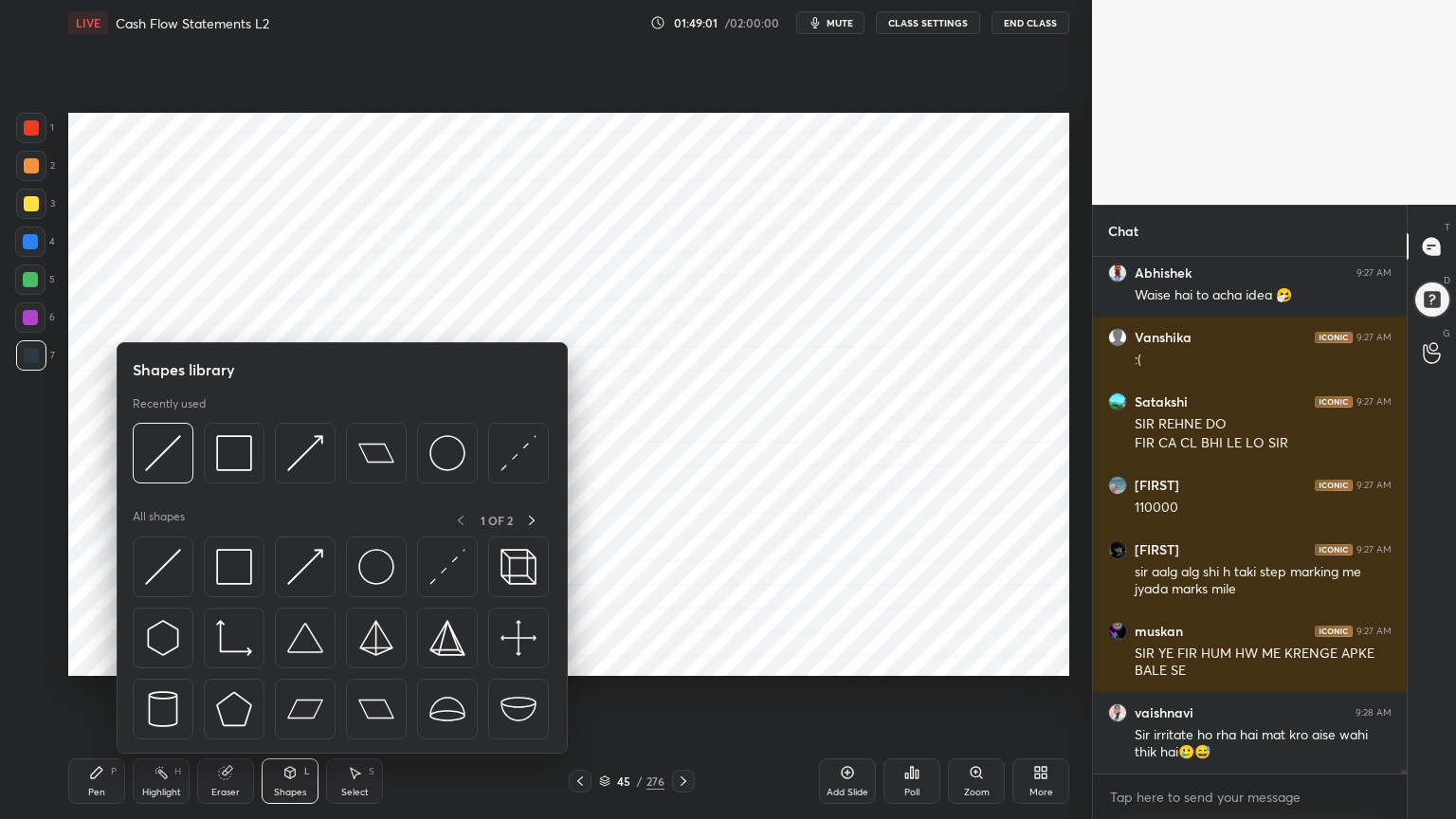 click on "Shapes L" at bounding box center [290, 781] 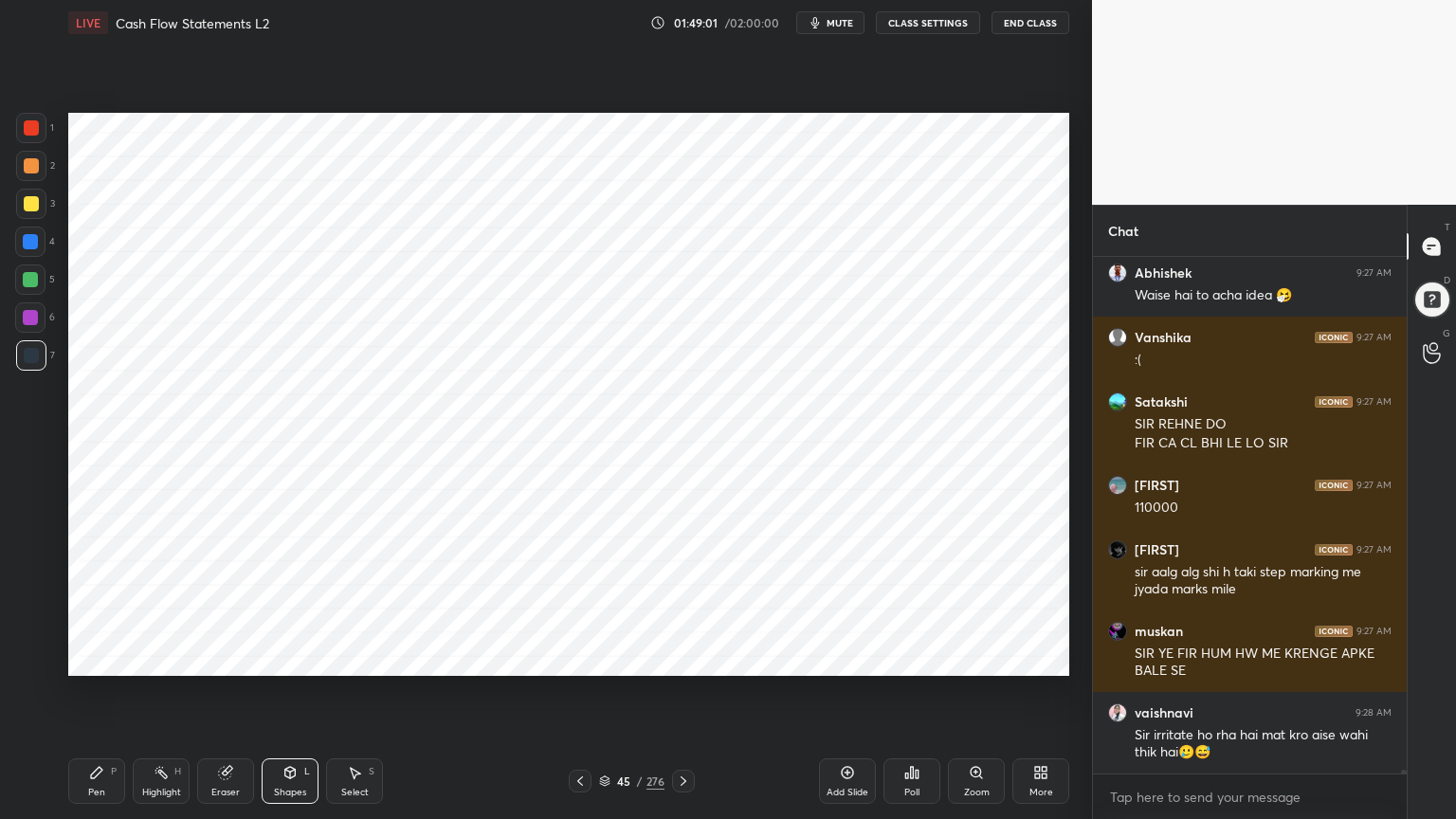 scroll, scrollTop: 74043, scrollLeft: 0, axis: vertical 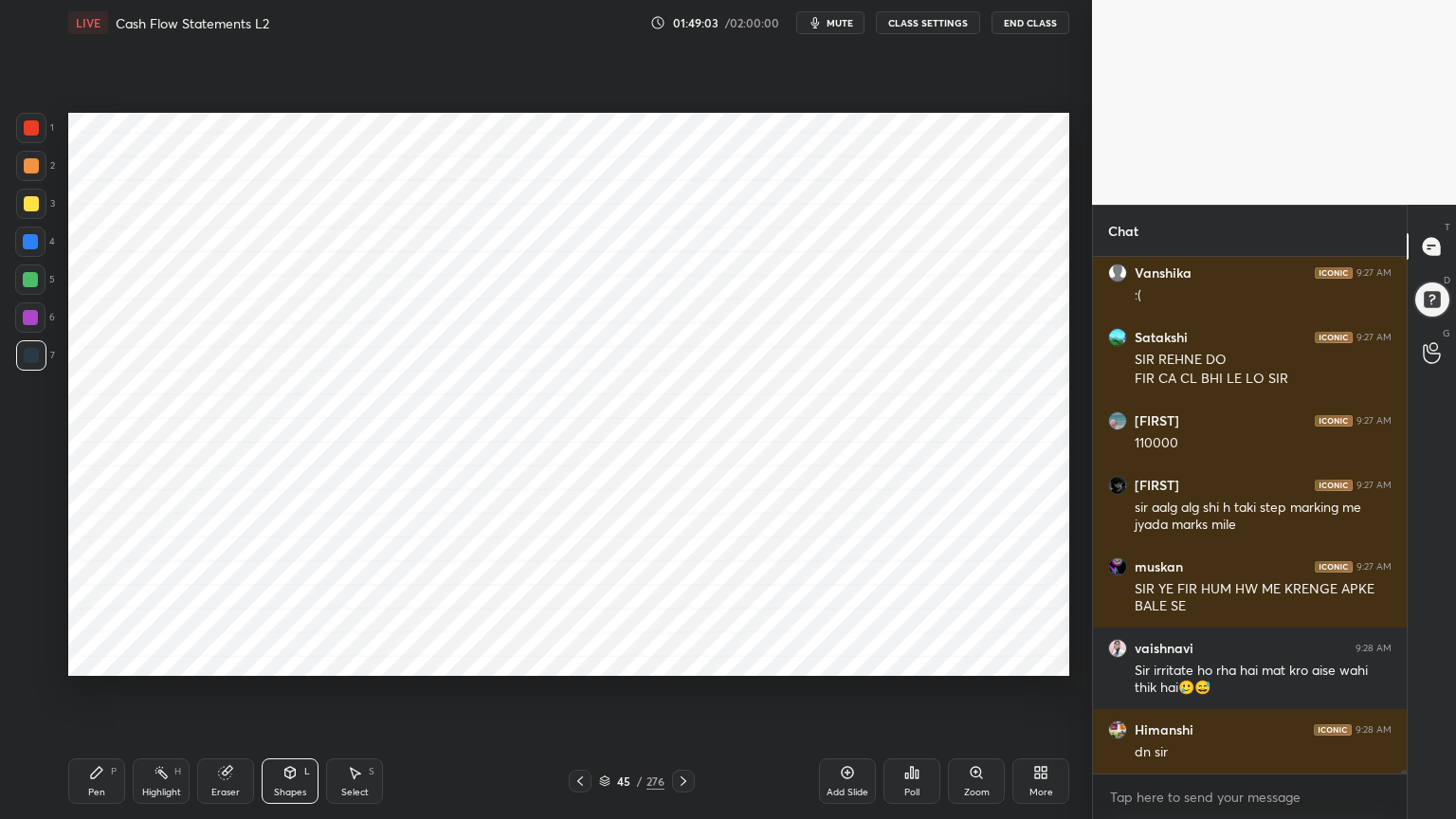 click 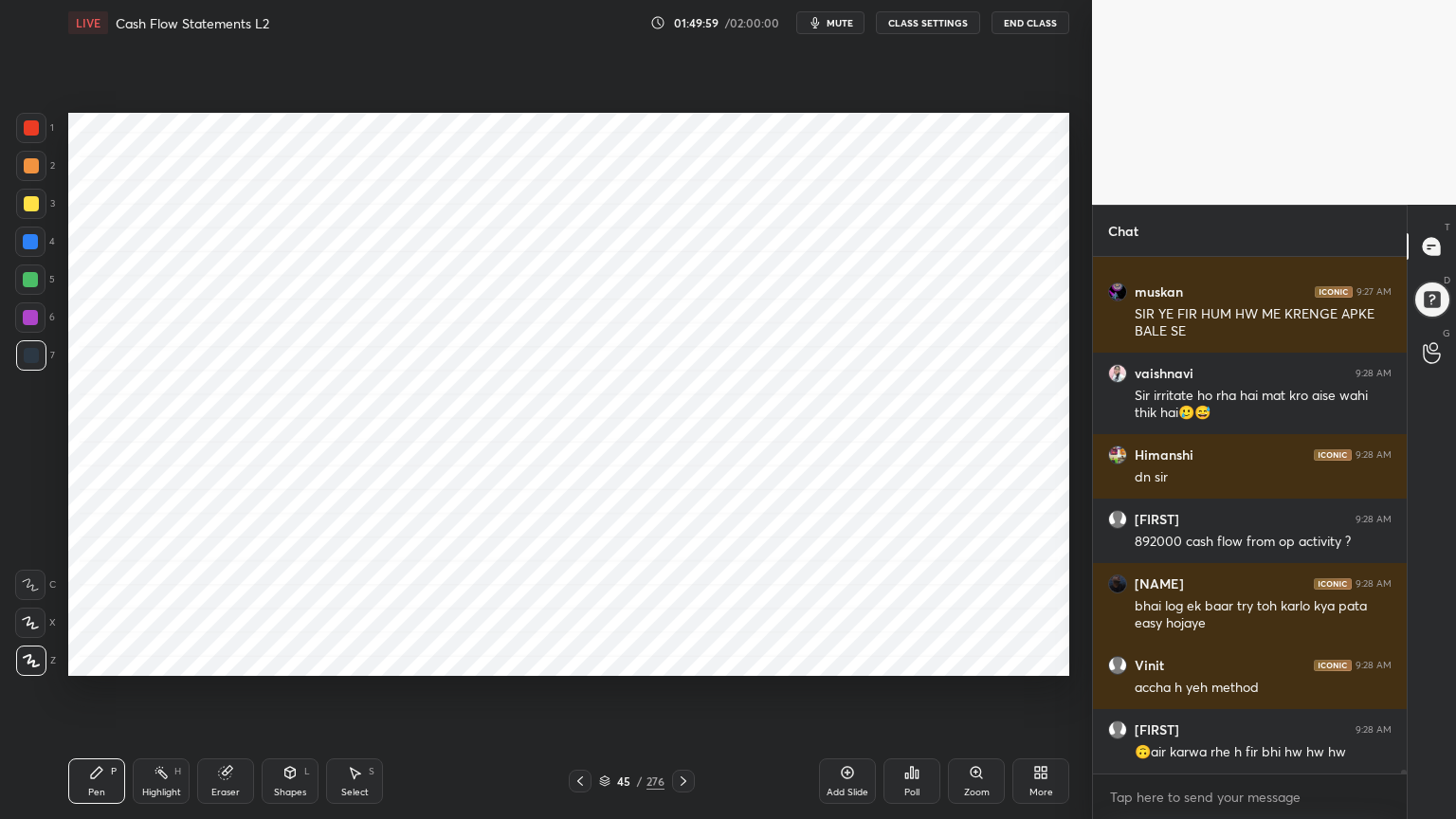 scroll, scrollTop: 71233, scrollLeft: 0, axis: vertical 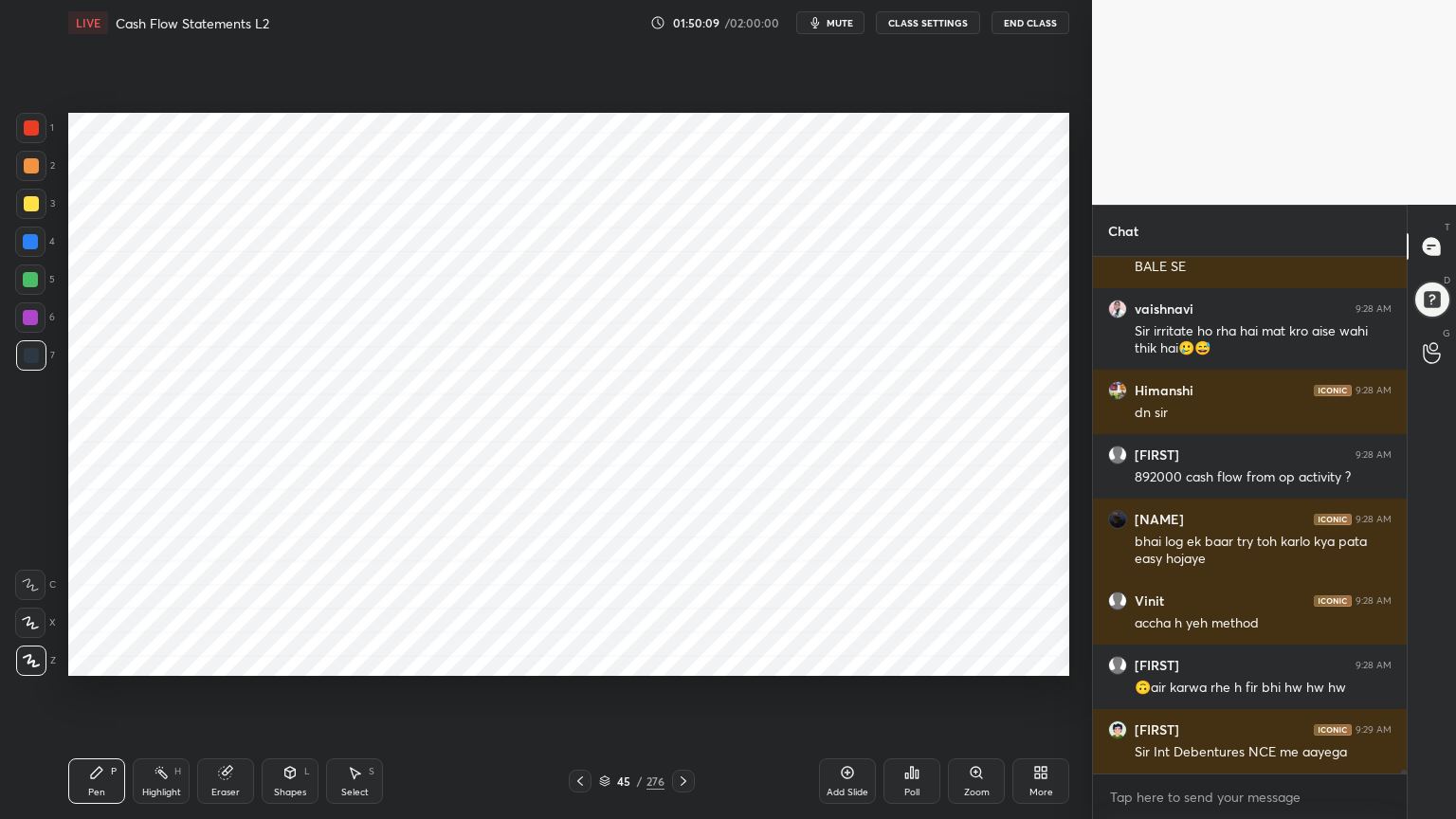 click 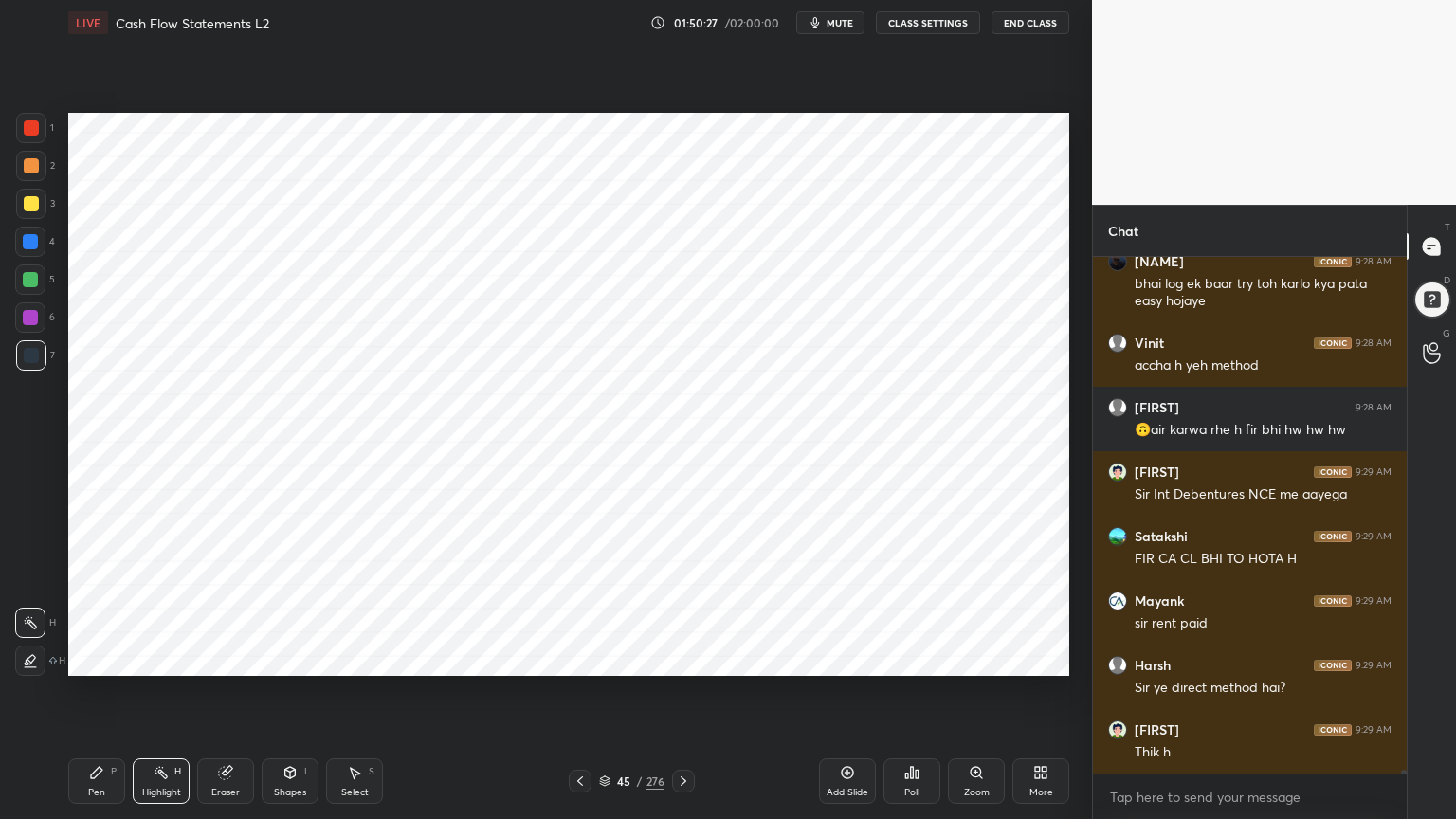 scroll, scrollTop: 71510, scrollLeft: 0, axis: vertical 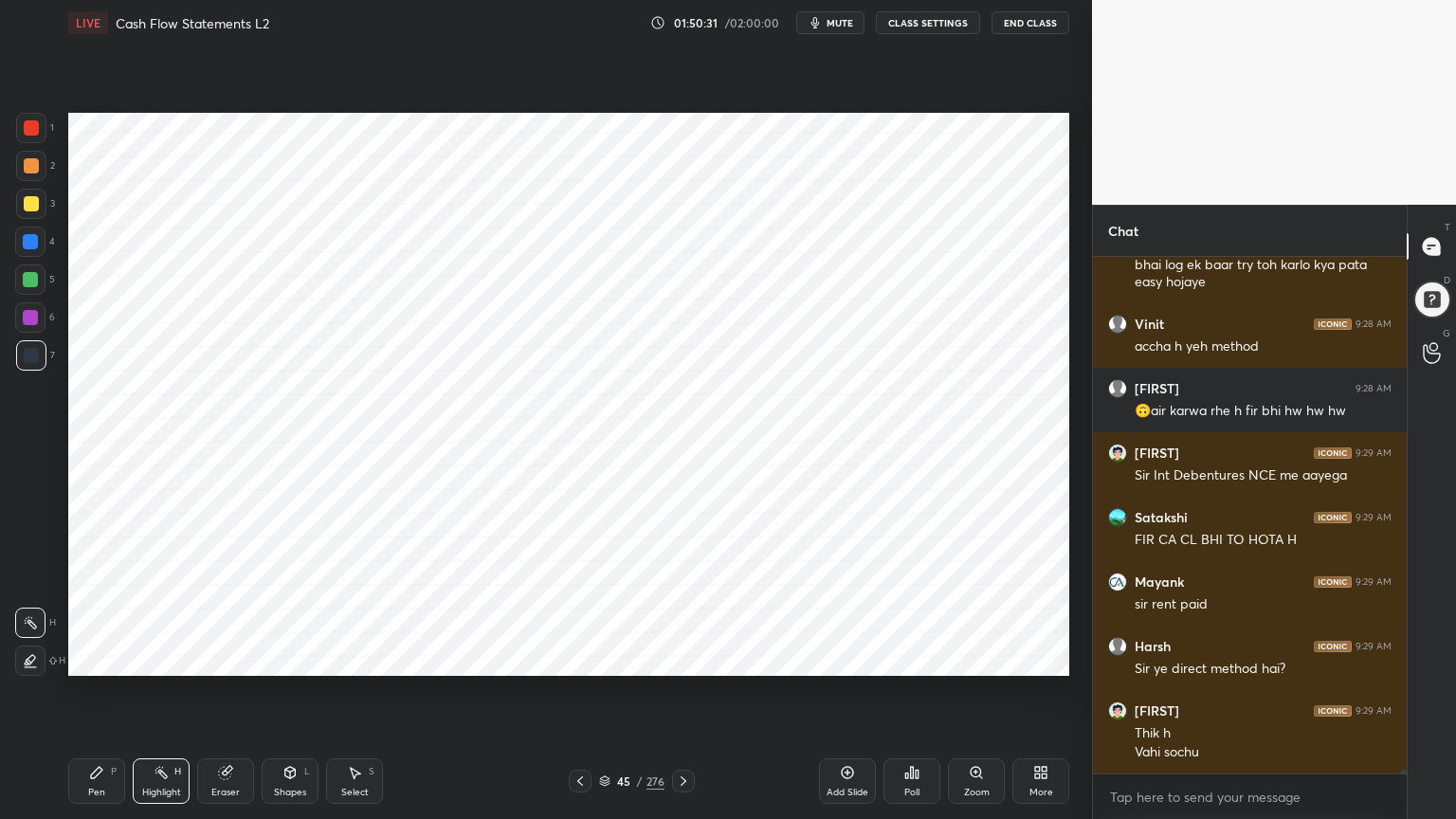 click on "Pen P" at bounding box center [97, 781] 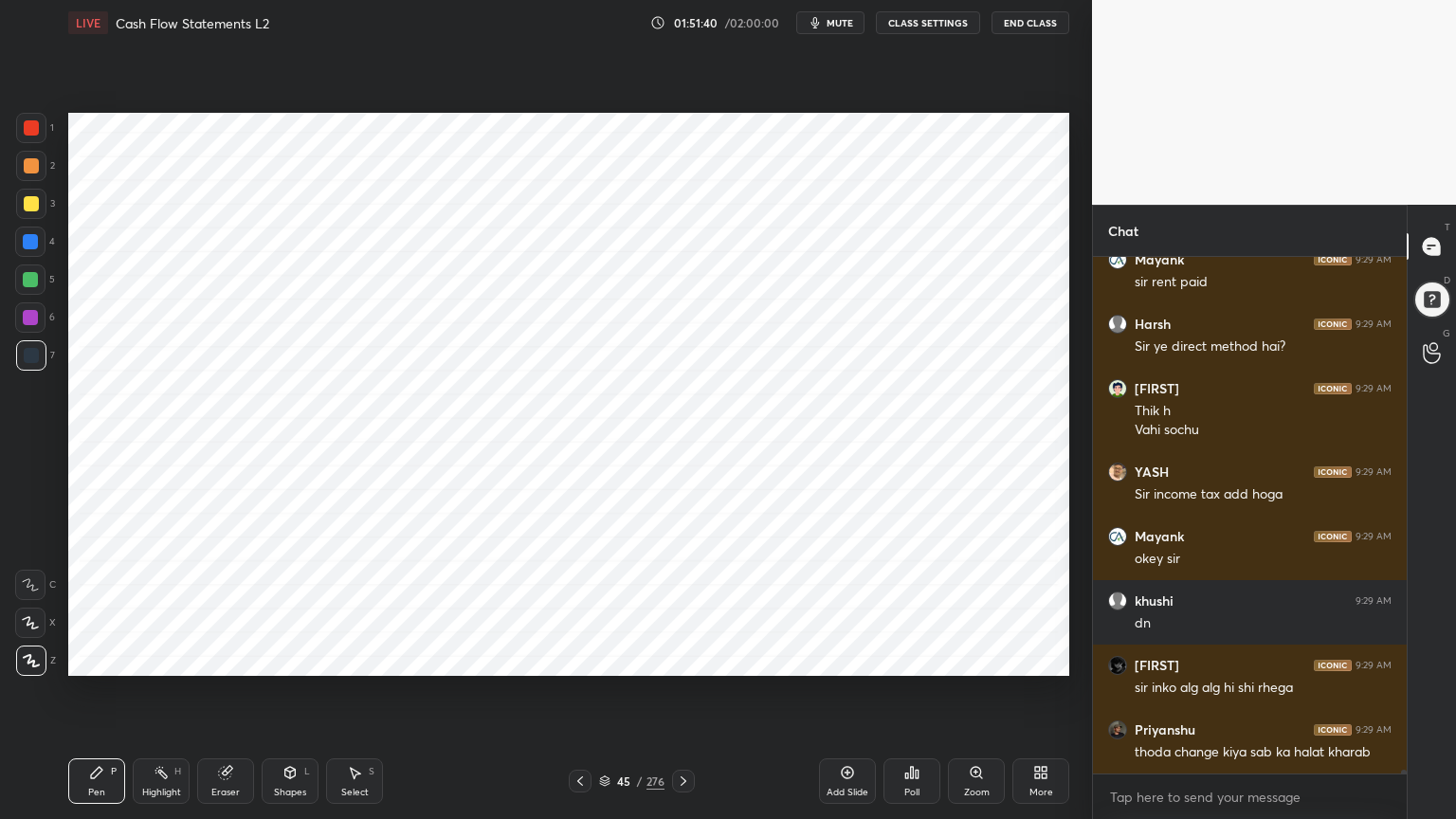 scroll, scrollTop: 71897, scrollLeft: 0, axis: vertical 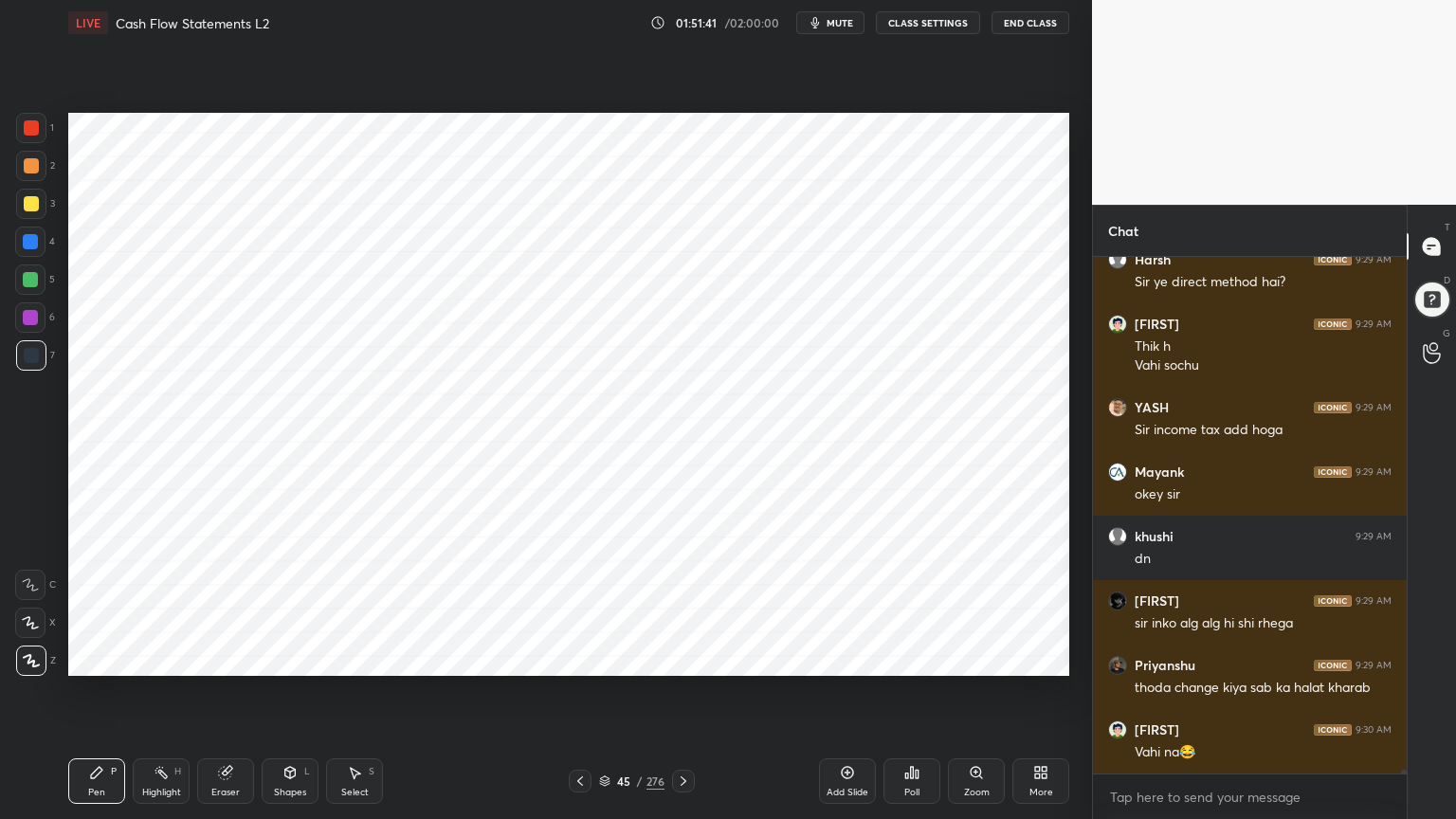click on "Shapes L" at bounding box center [290, 781] 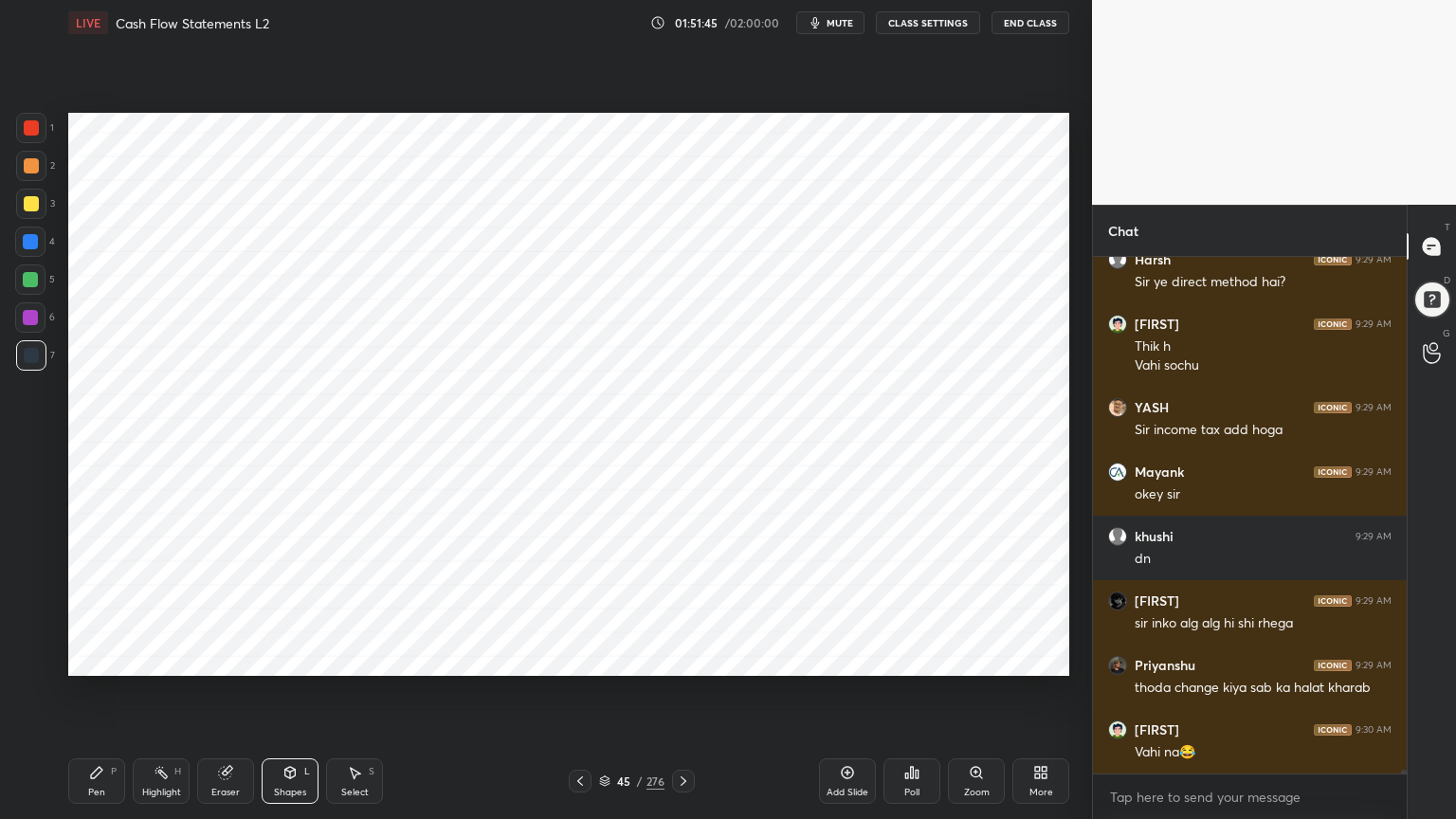 click on "Pen" at bounding box center [97, 792] 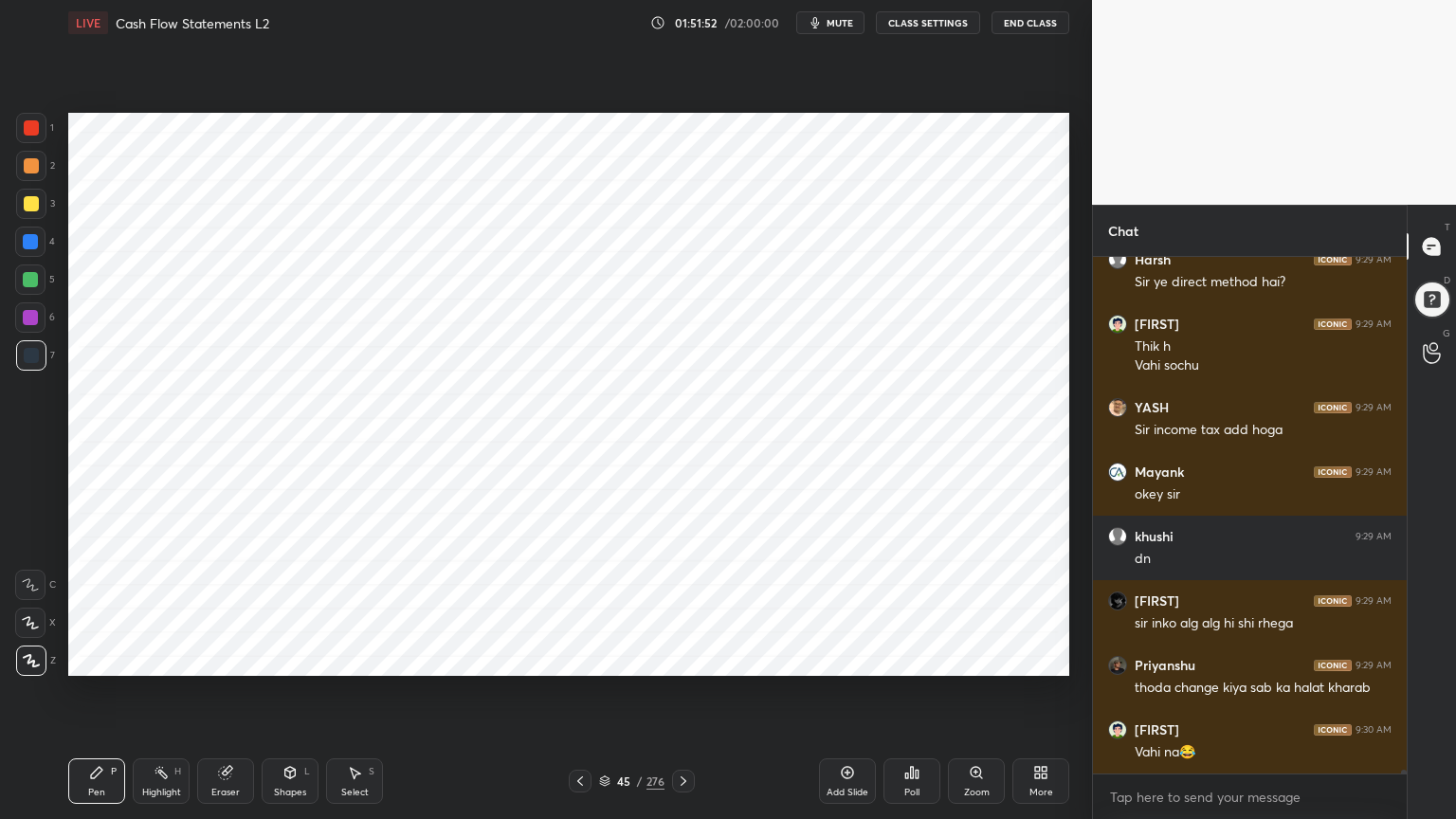 scroll, scrollTop: 71961, scrollLeft: 0, axis: vertical 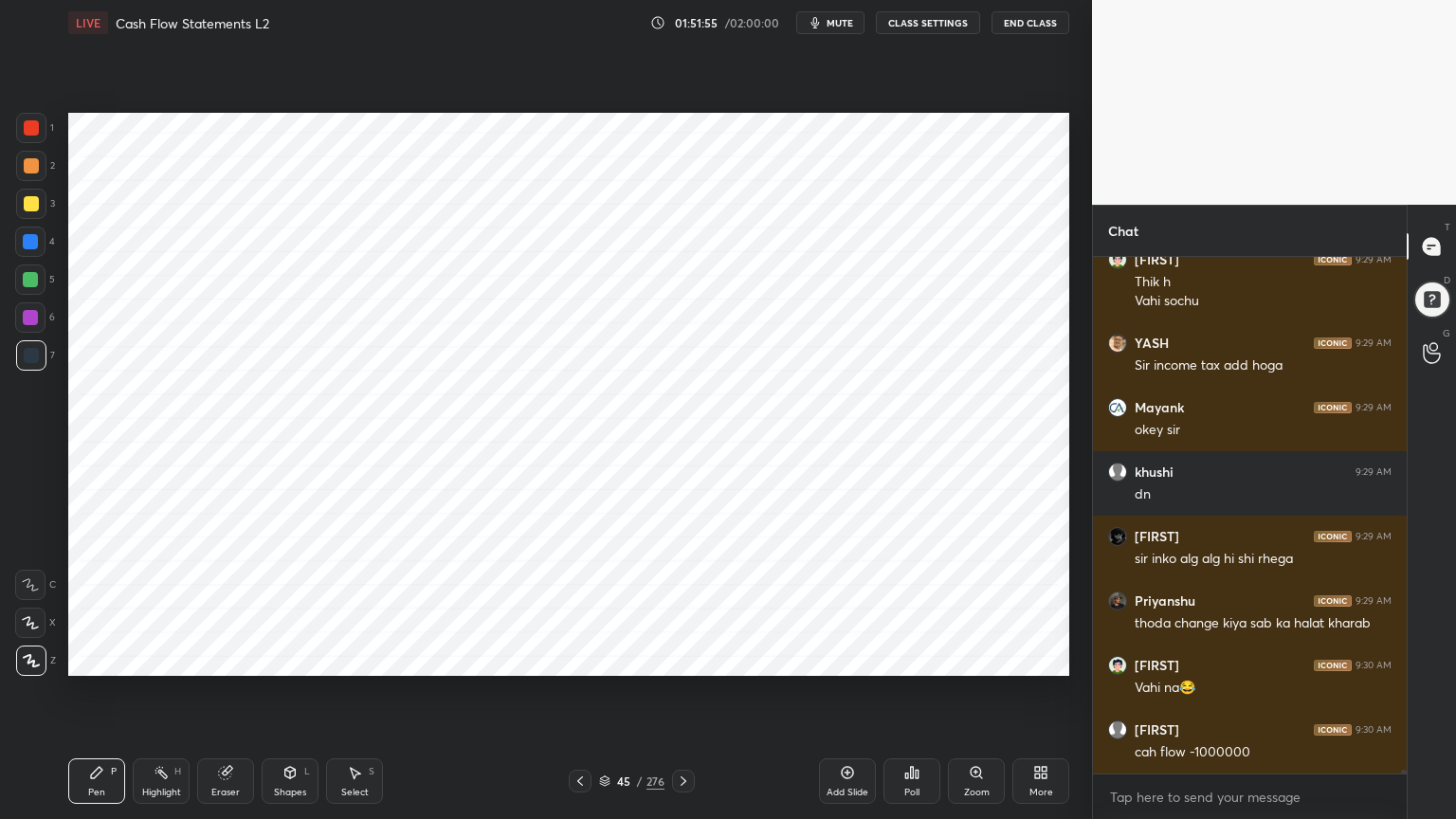 click 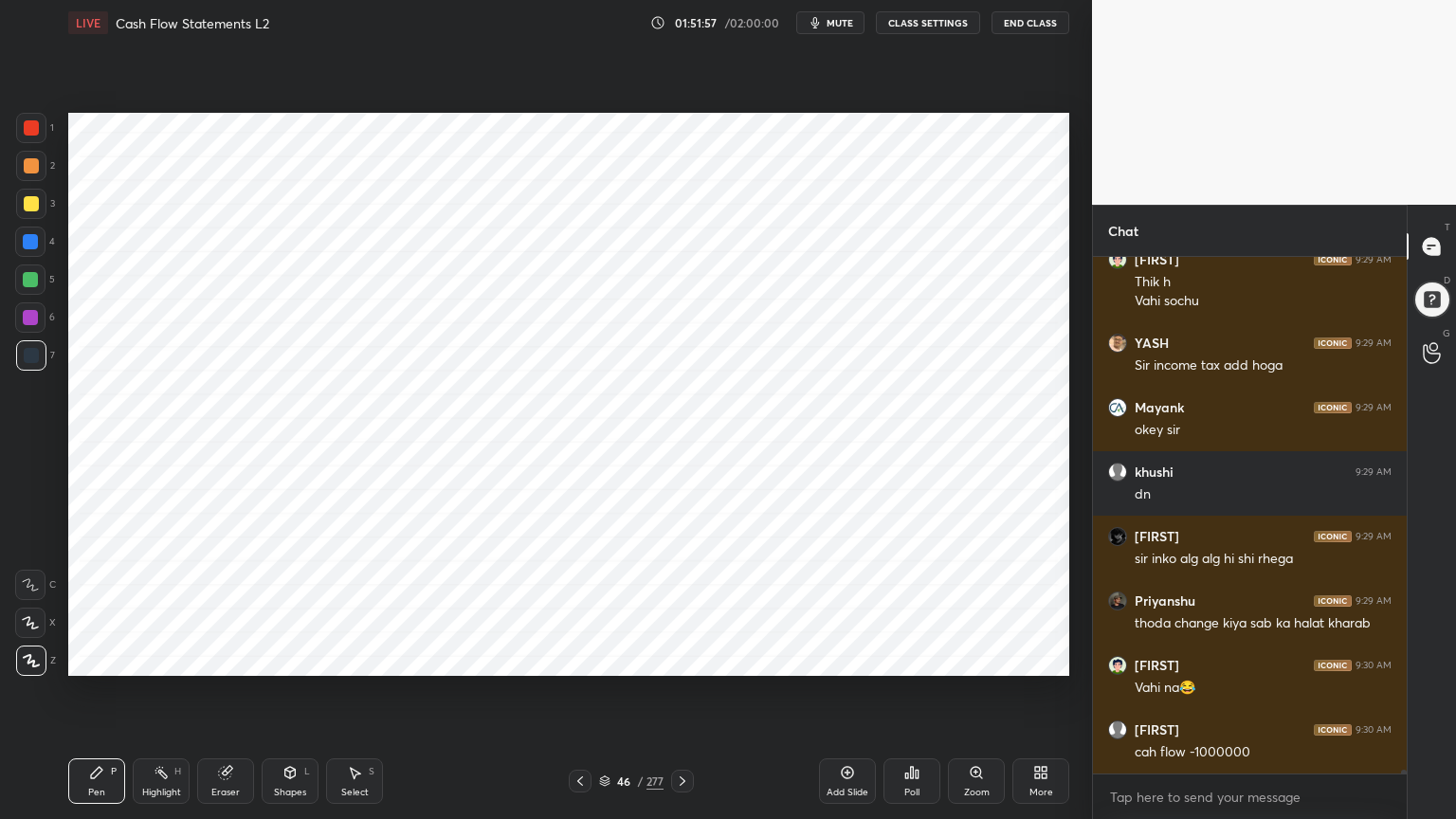 click 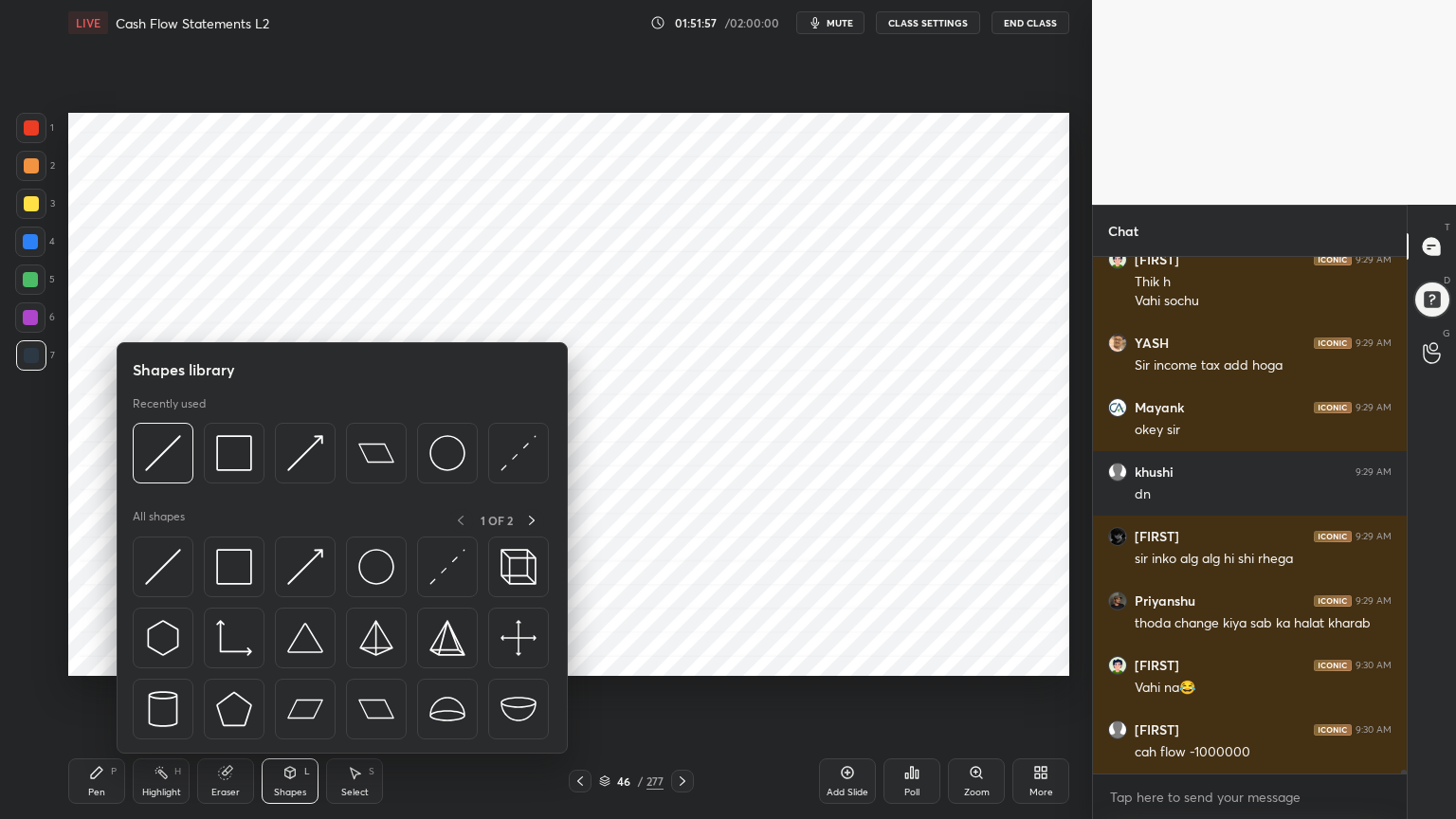 click on "Shapes L" at bounding box center [290, 781] 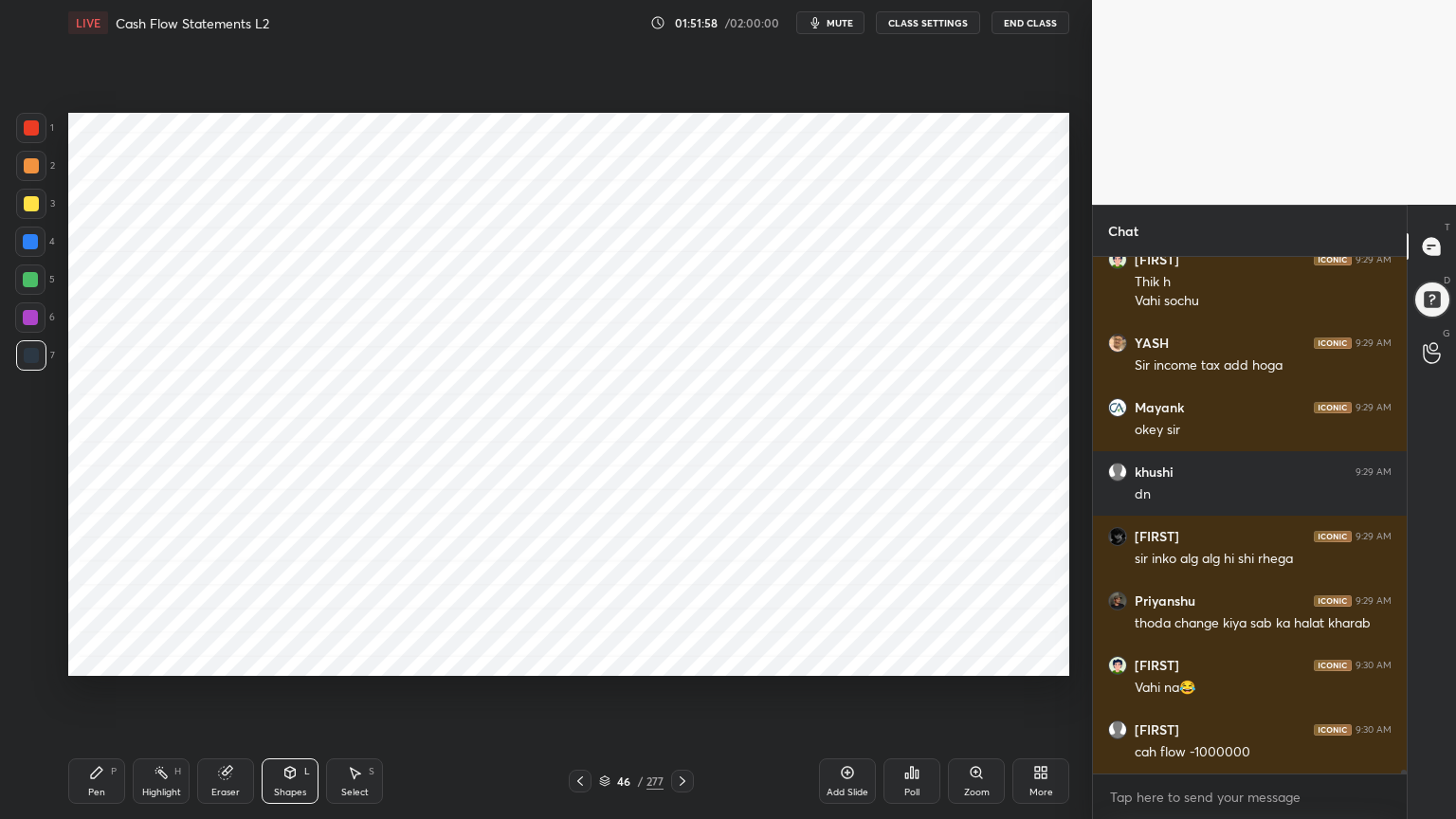 click at bounding box center (30, 242) 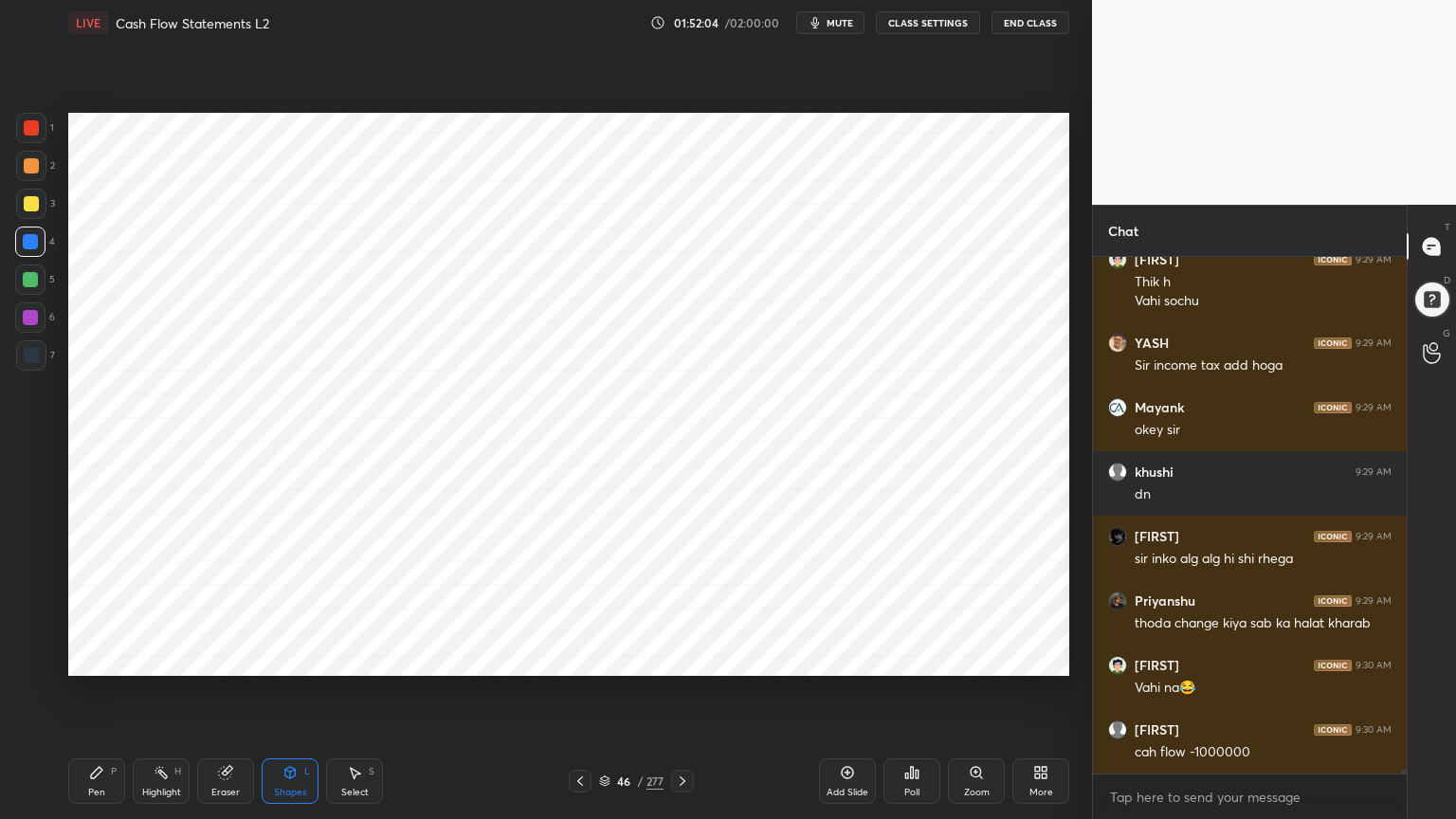 click on "Pen P" at bounding box center (97, 781) 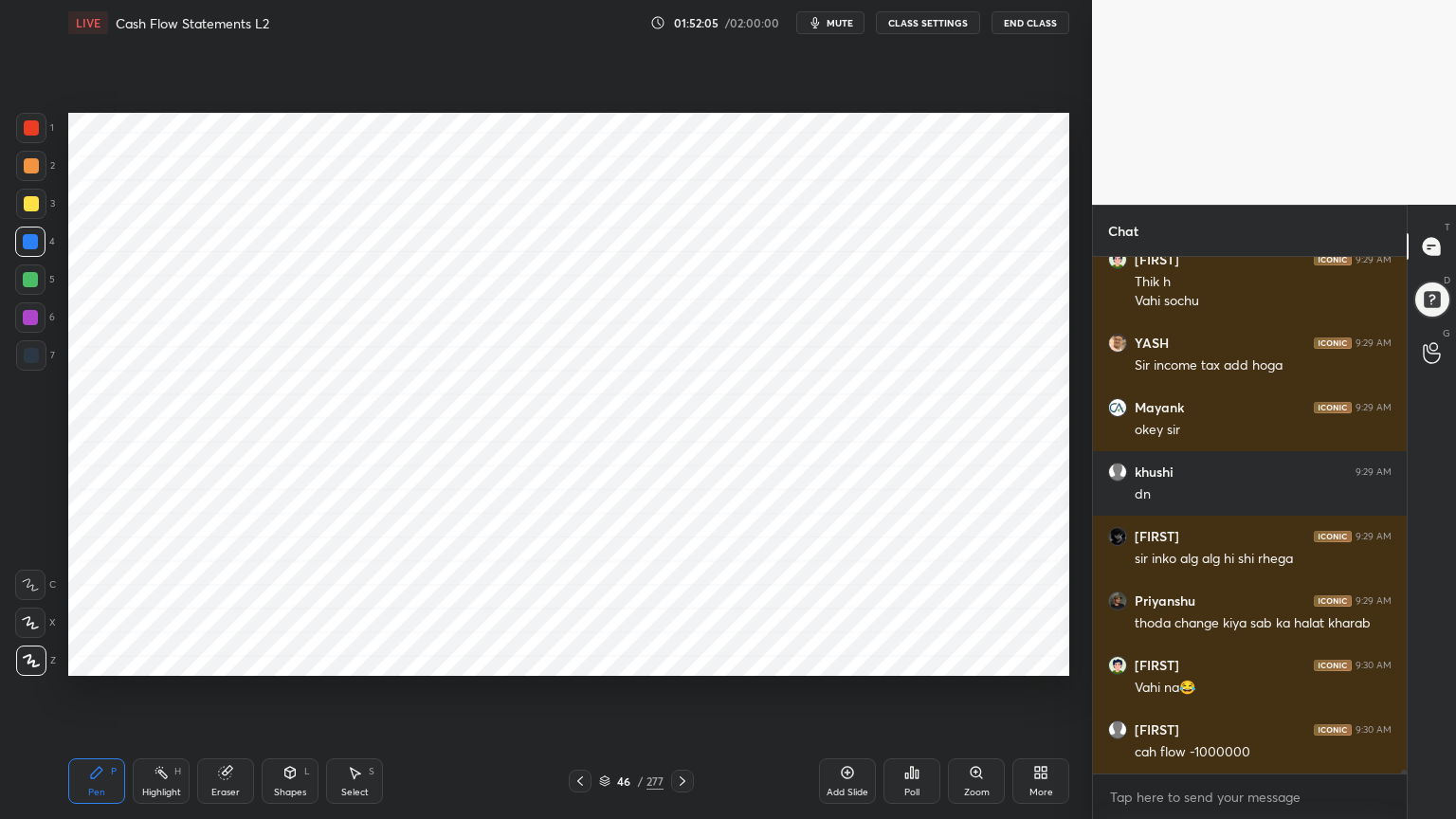 click at bounding box center (31, 355) 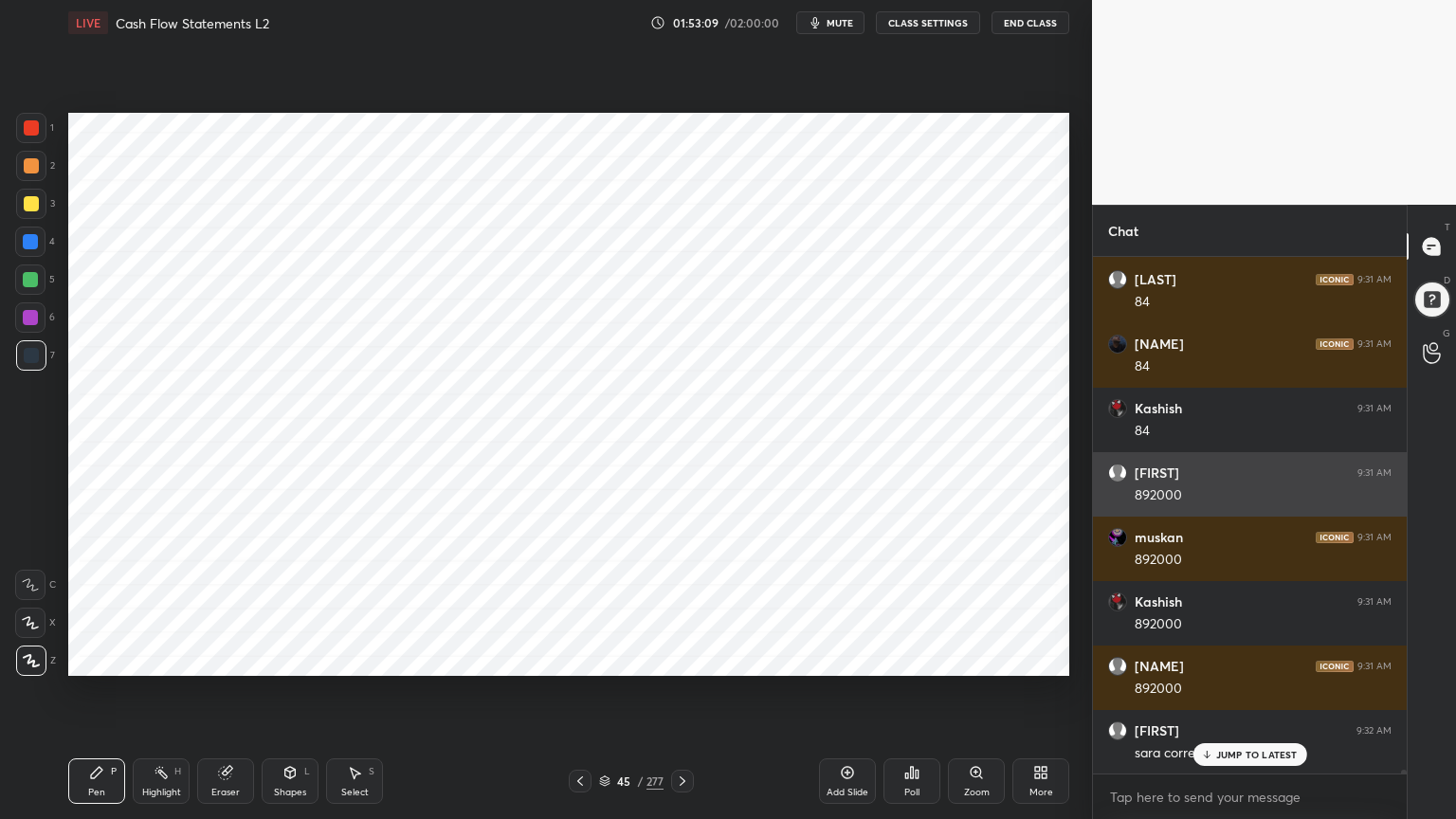 scroll, scrollTop: 72292, scrollLeft: 0, axis: vertical 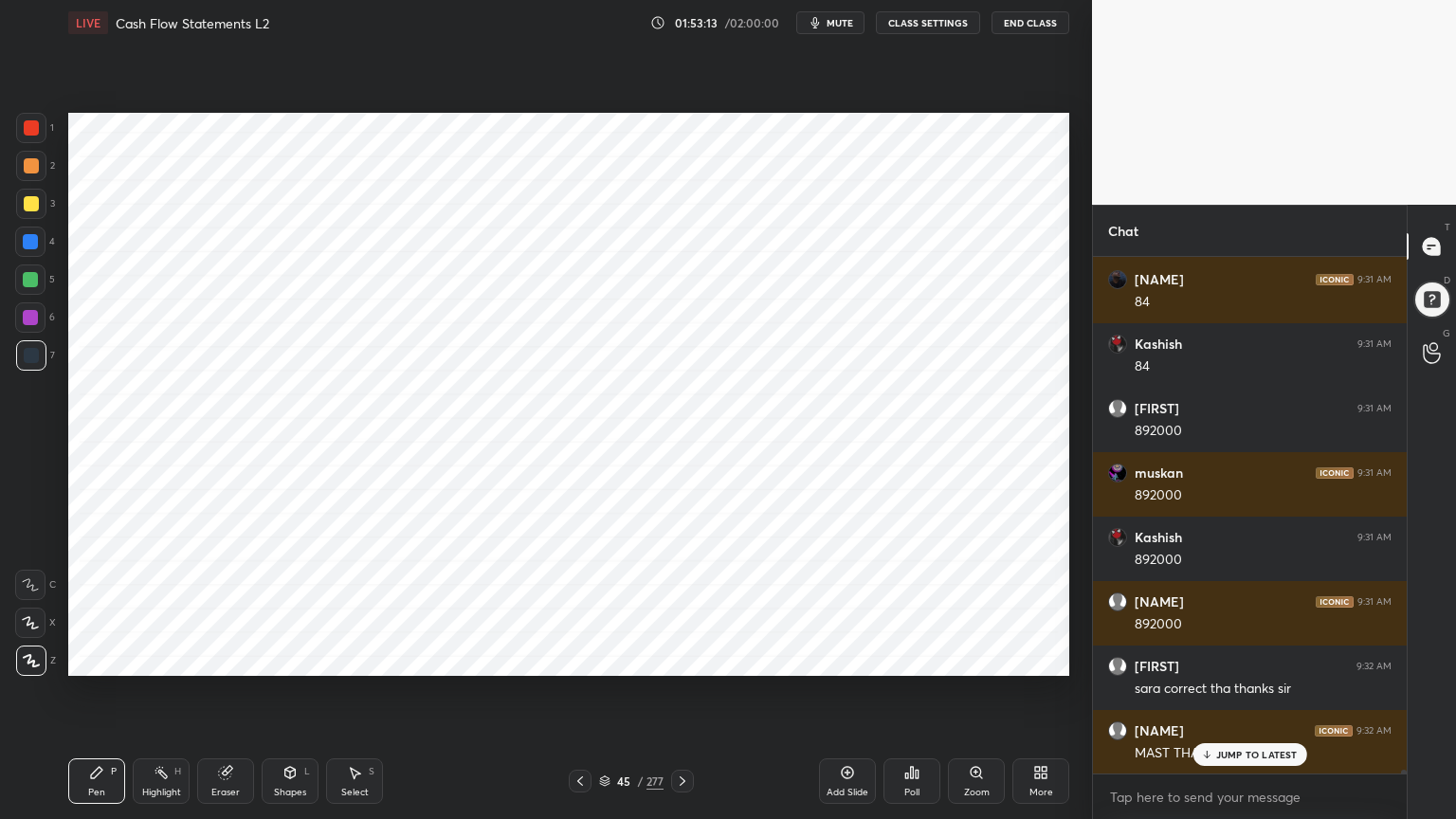 click on "Highlight H" at bounding box center (161, 781) 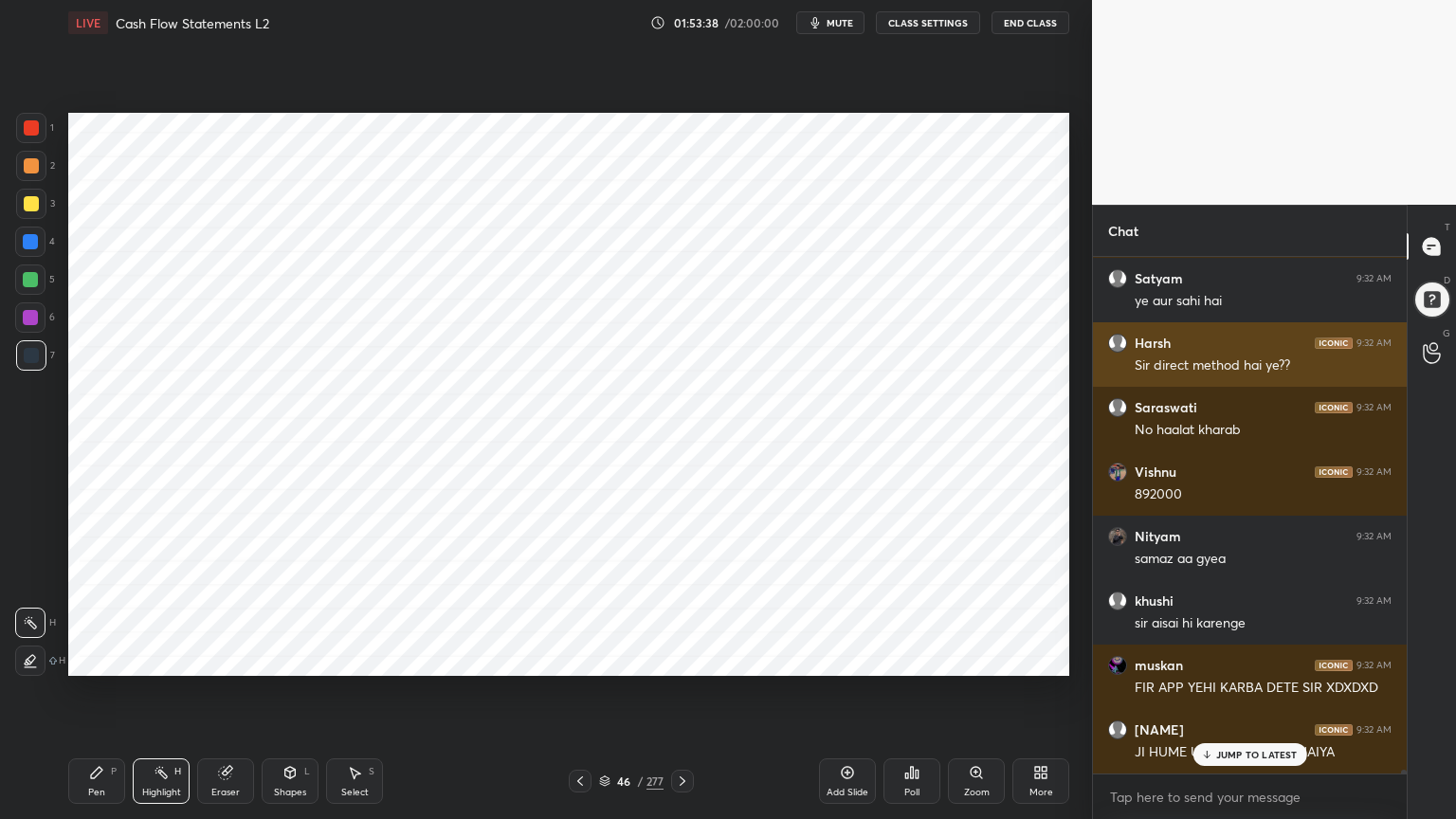 scroll, scrollTop: 73130, scrollLeft: 0, axis: vertical 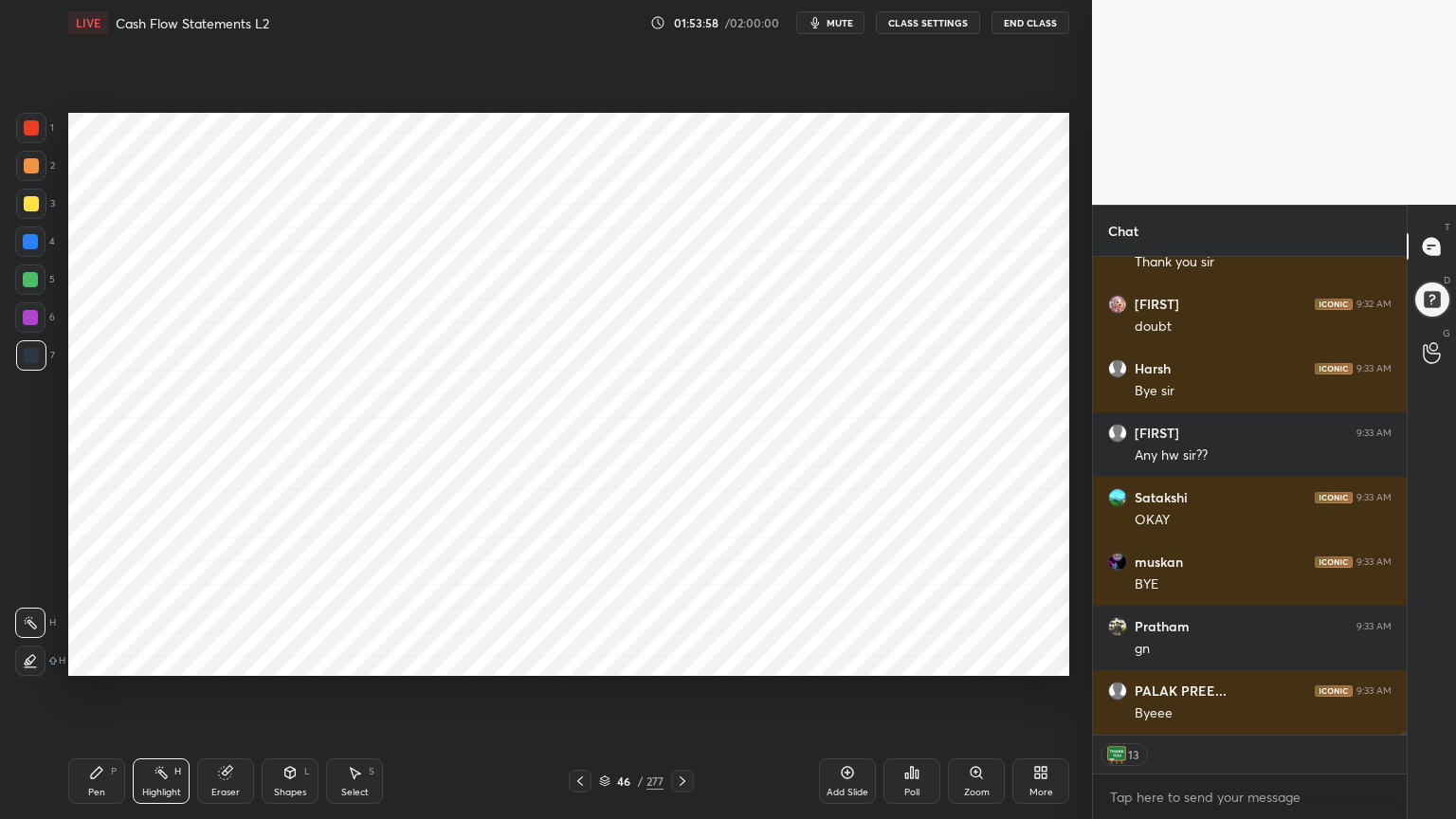 click on "End Class" at bounding box center (1030, 23) 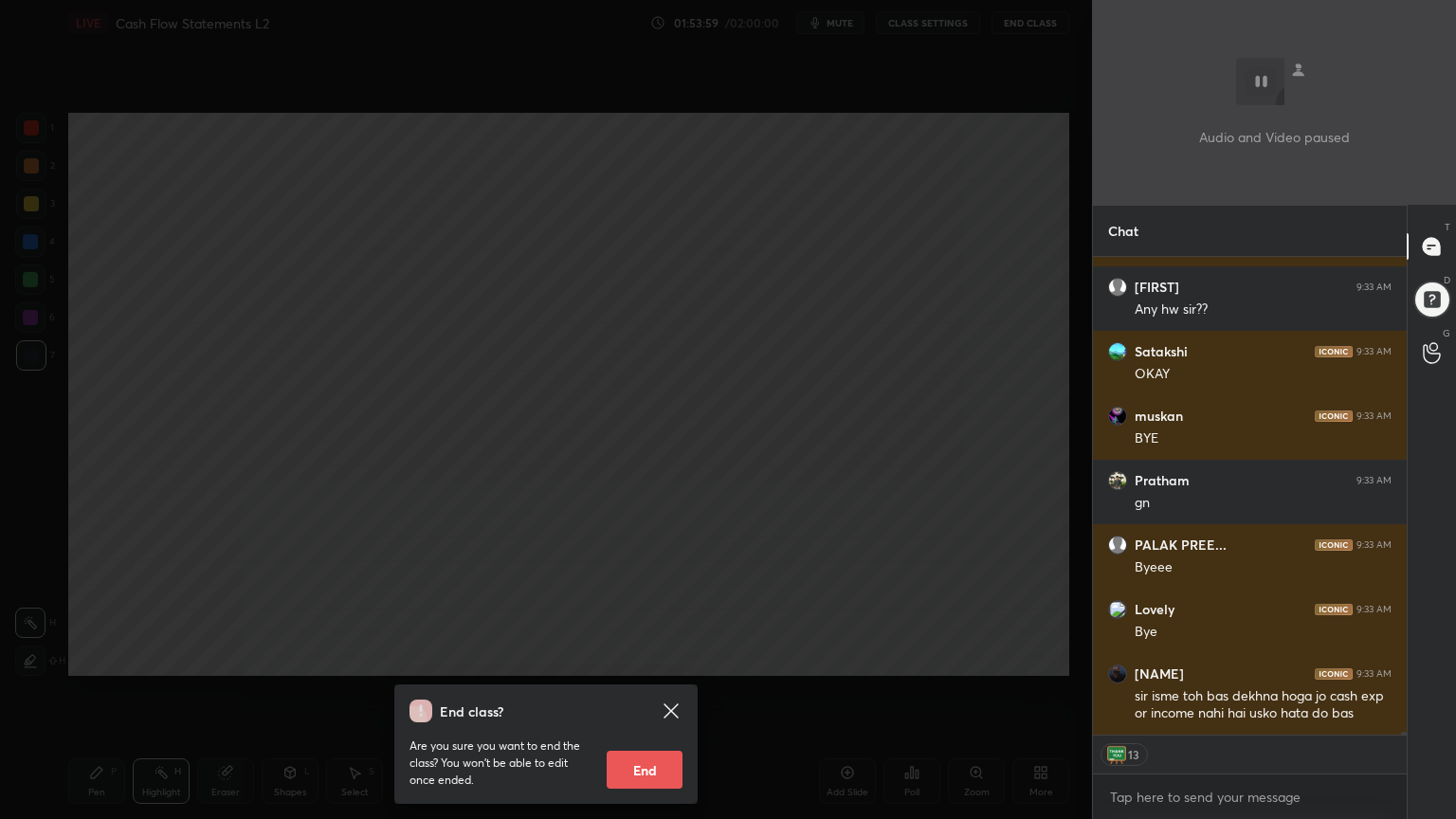 scroll, scrollTop: 6, scrollLeft: 6, axis: both 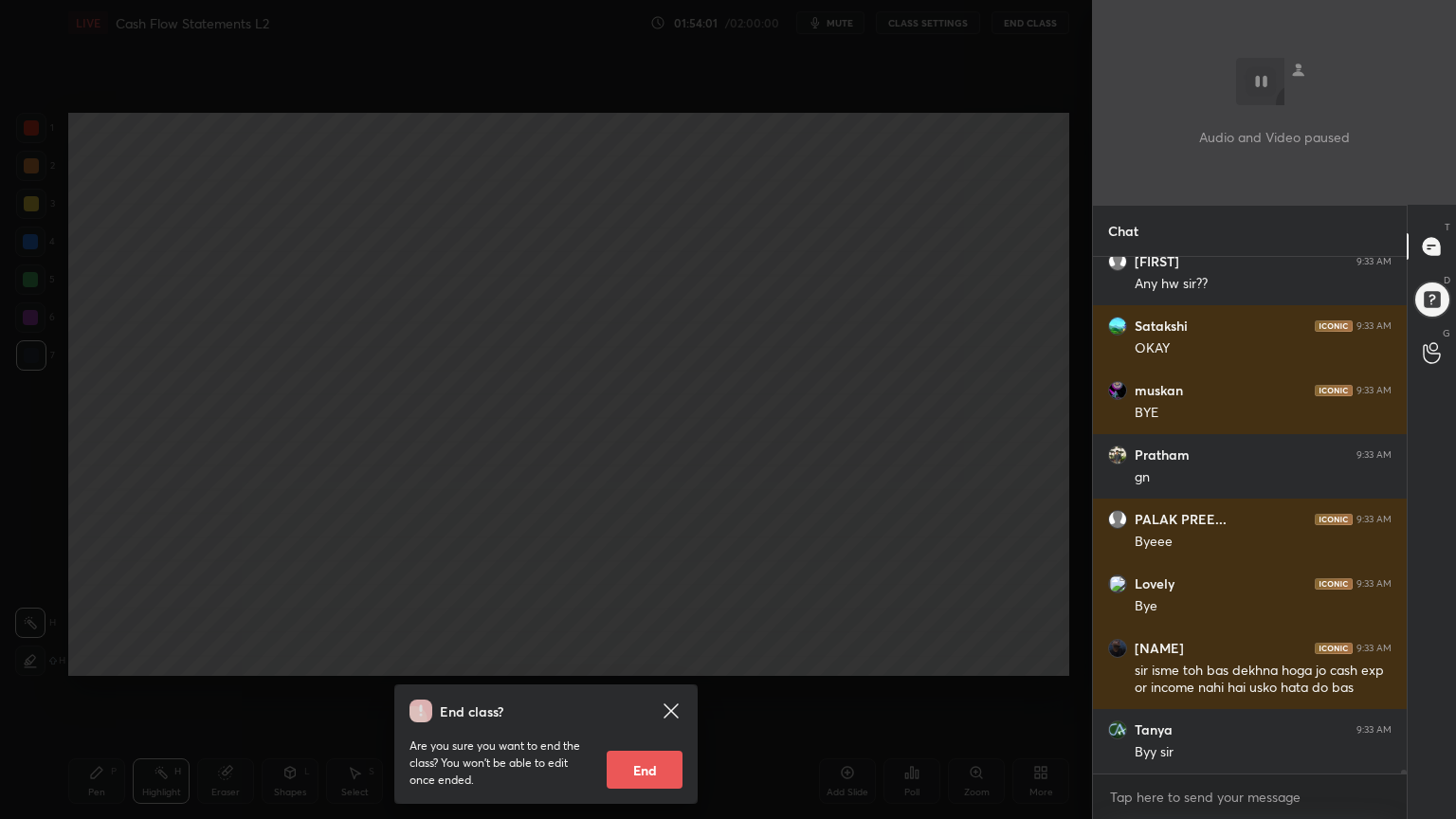click on "End" at bounding box center [645, 770] 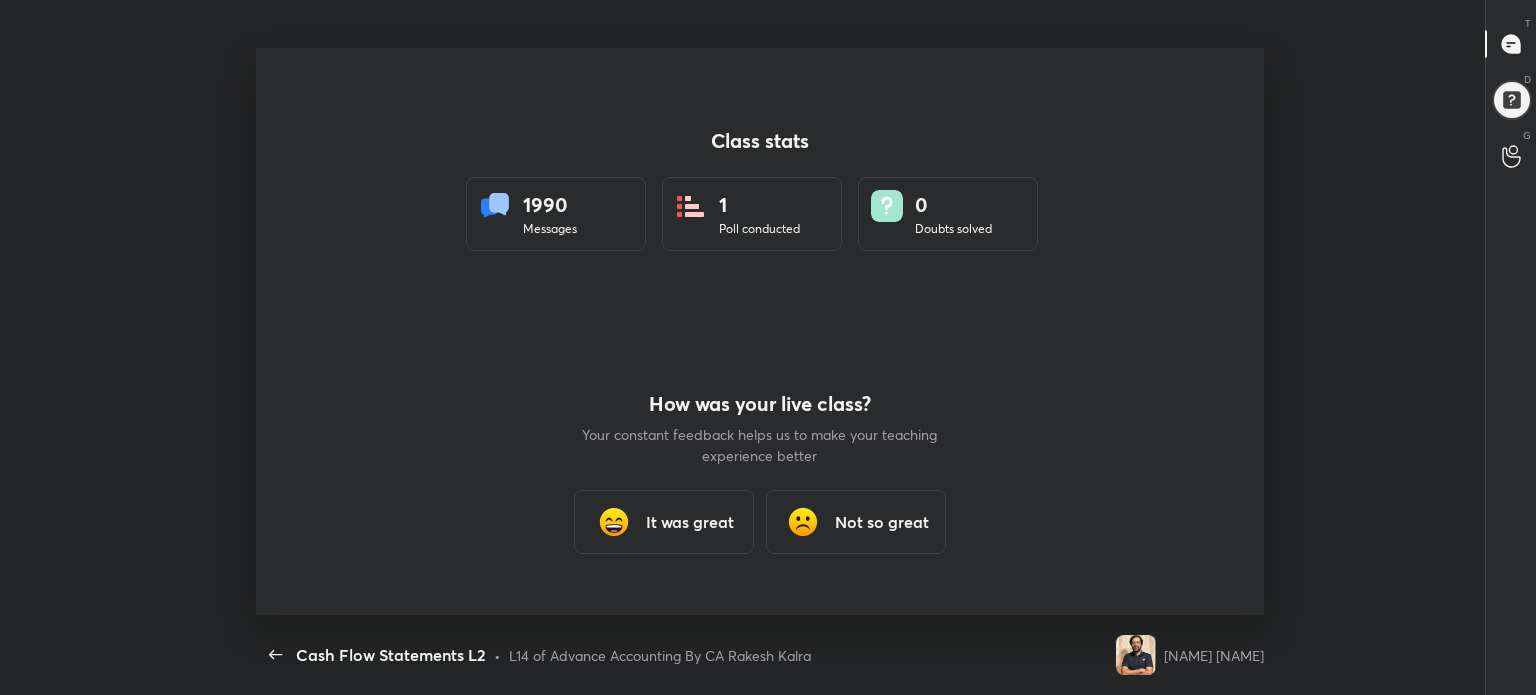 type on "x" 